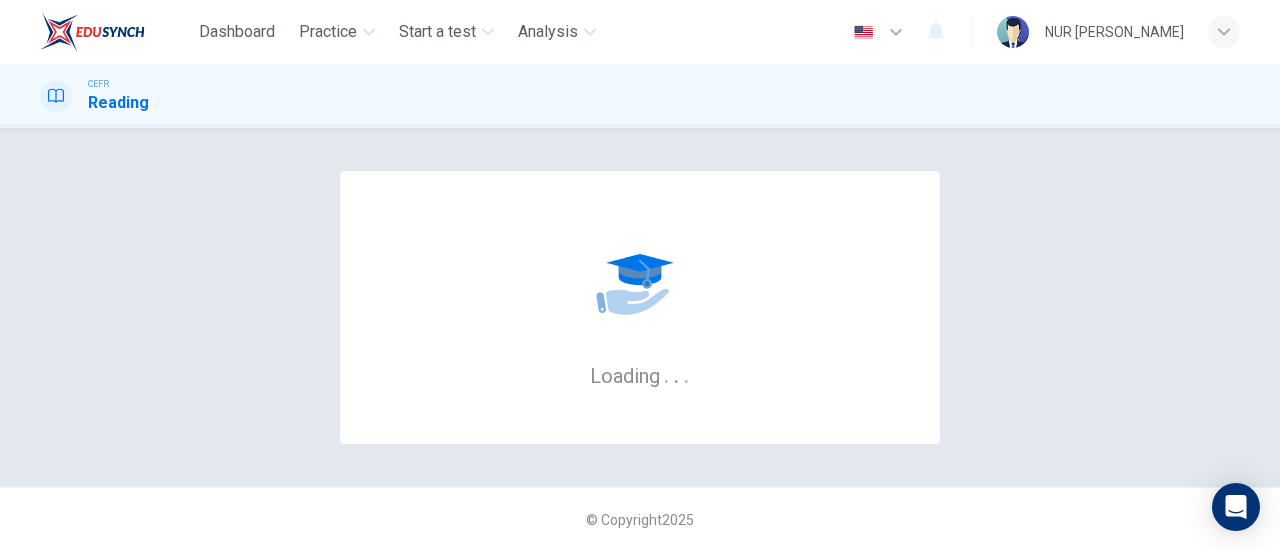 scroll, scrollTop: 0, scrollLeft: 0, axis: both 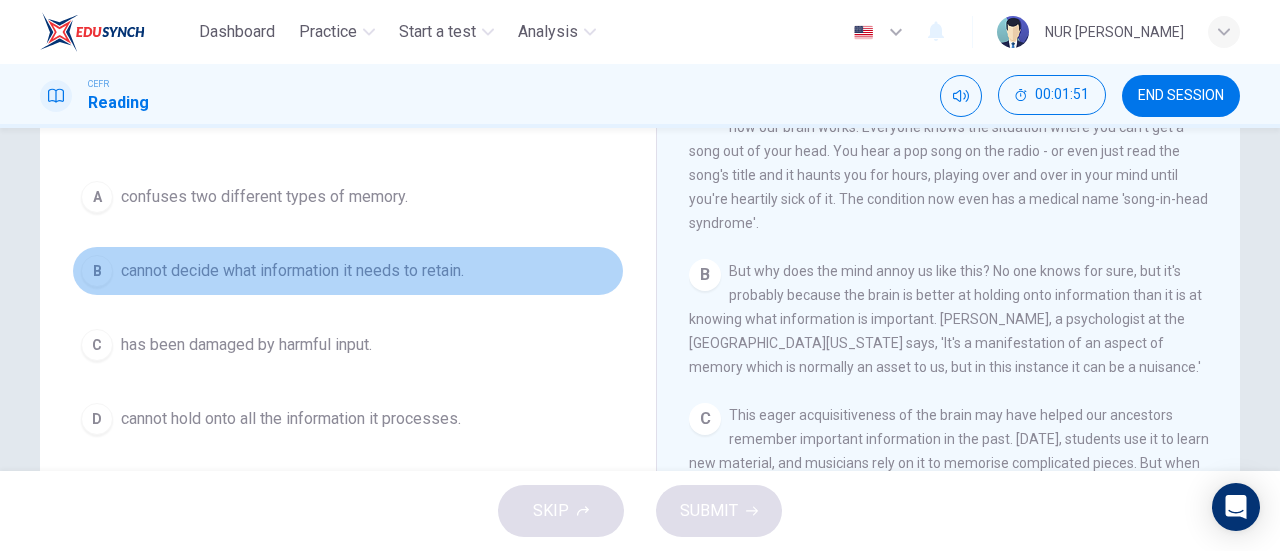 click on "cannot decide what information it needs to retain." at bounding box center (292, 271) 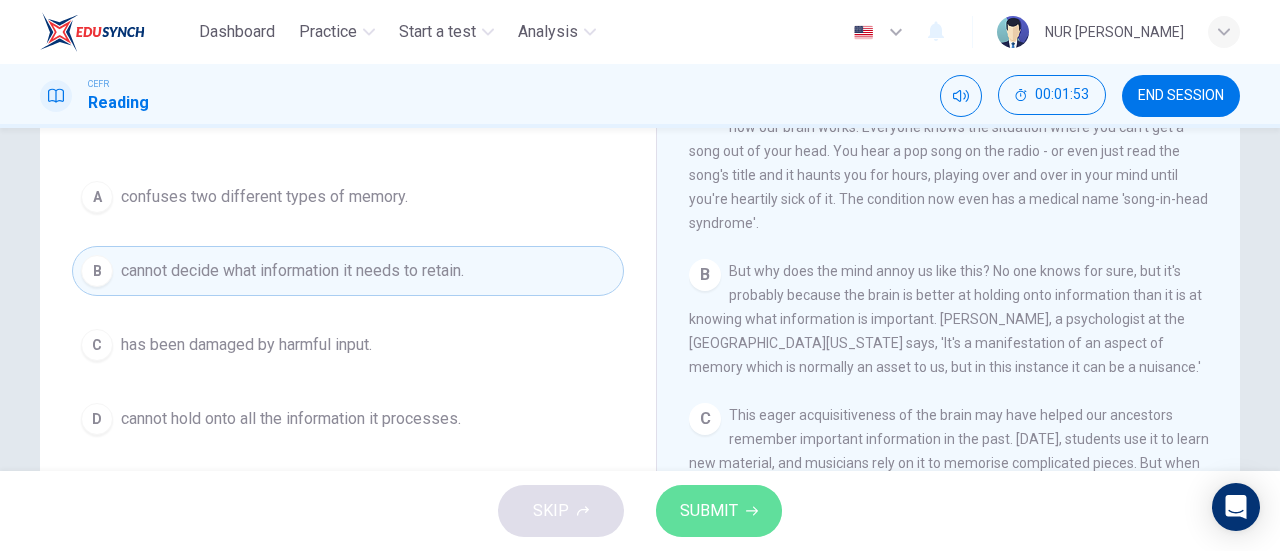 click on "SUBMIT" at bounding box center [719, 511] 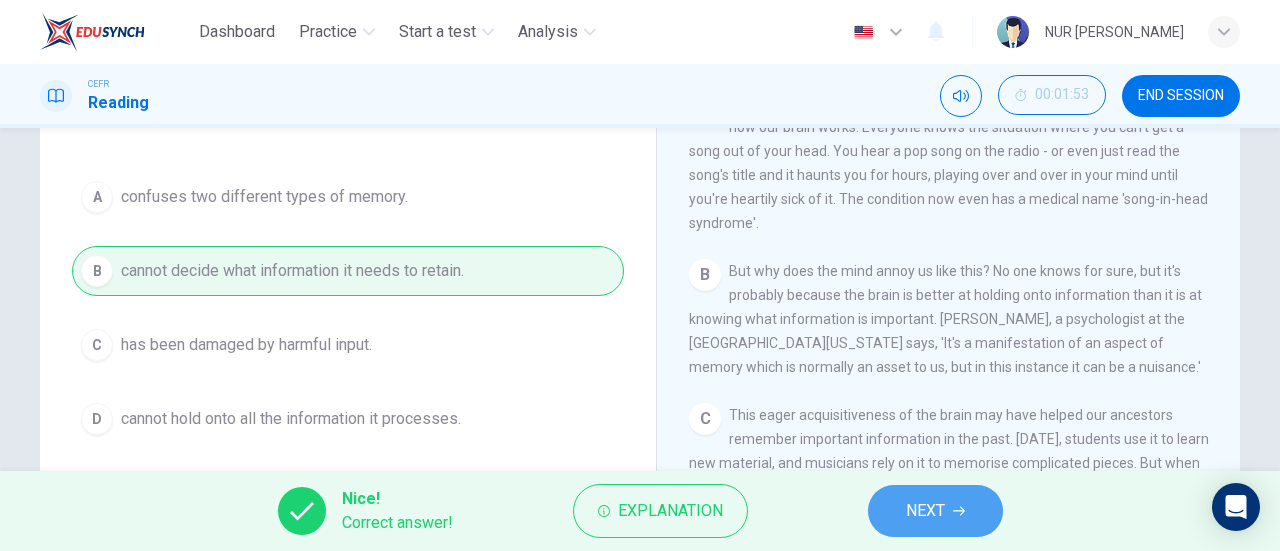 click on "NEXT" at bounding box center [925, 511] 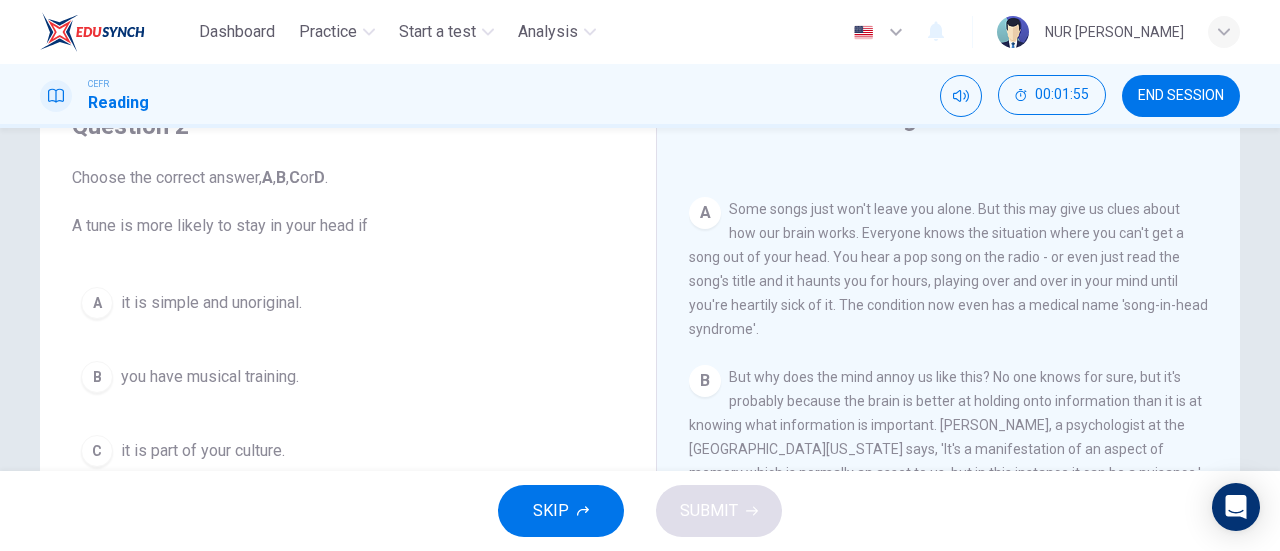 scroll, scrollTop: 102, scrollLeft: 0, axis: vertical 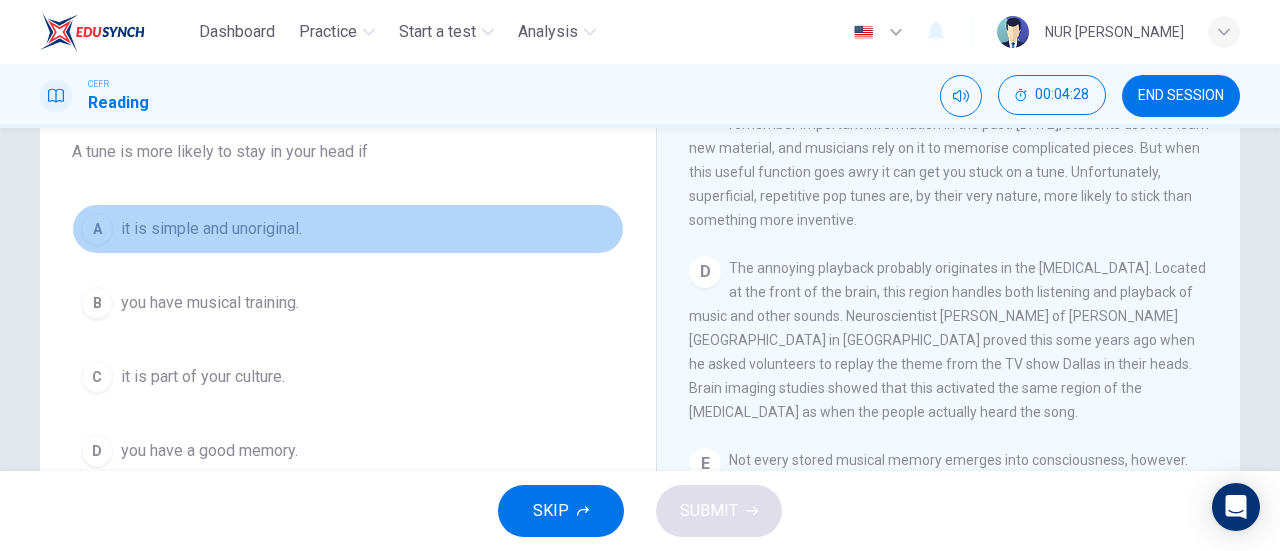 click on "it is simple and unoriginal." at bounding box center [211, 229] 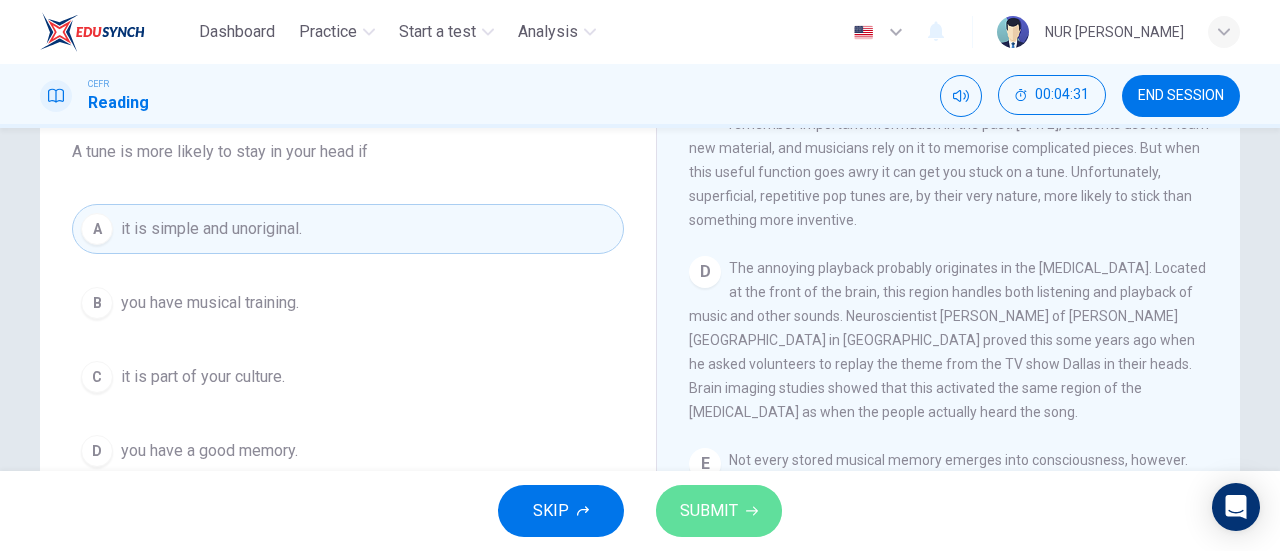 click on "SUBMIT" at bounding box center (709, 511) 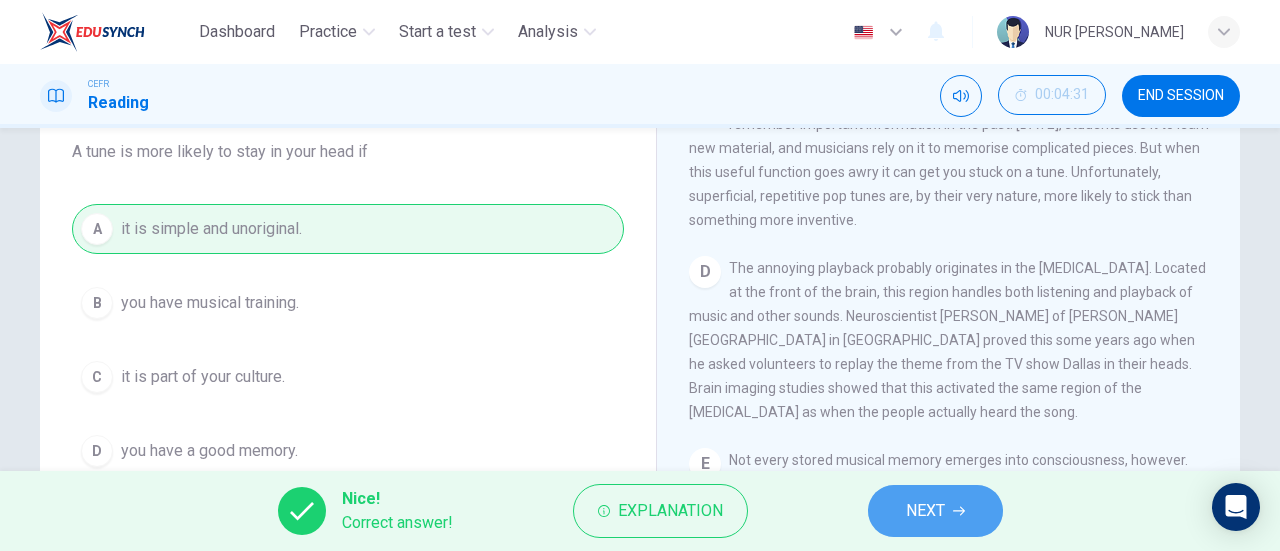 click on "NEXT" at bounding box center [935, 511] 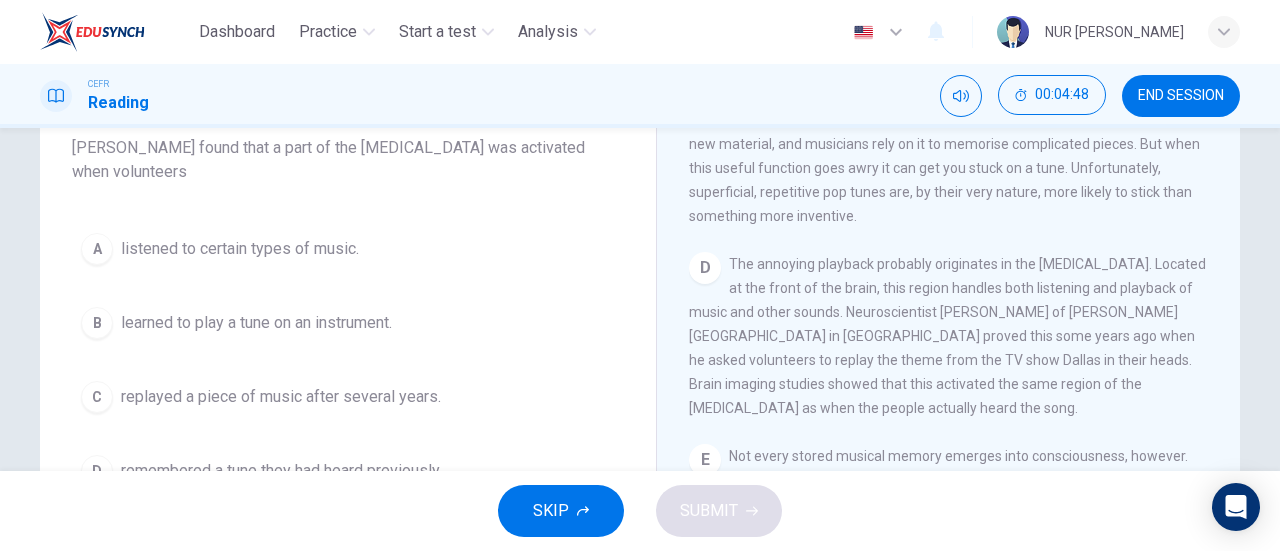 scroll, scrollTop: 178, scrollLeft: 0, axis: vertical 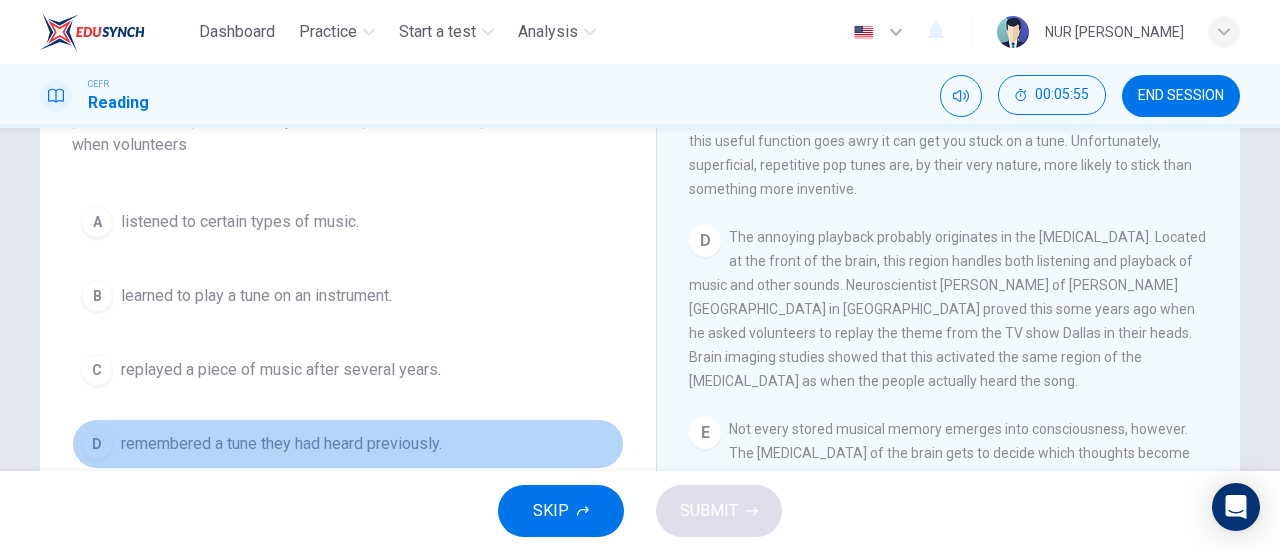 click on "remembered a tune they had heard previously." at bounding box center [281, 444] 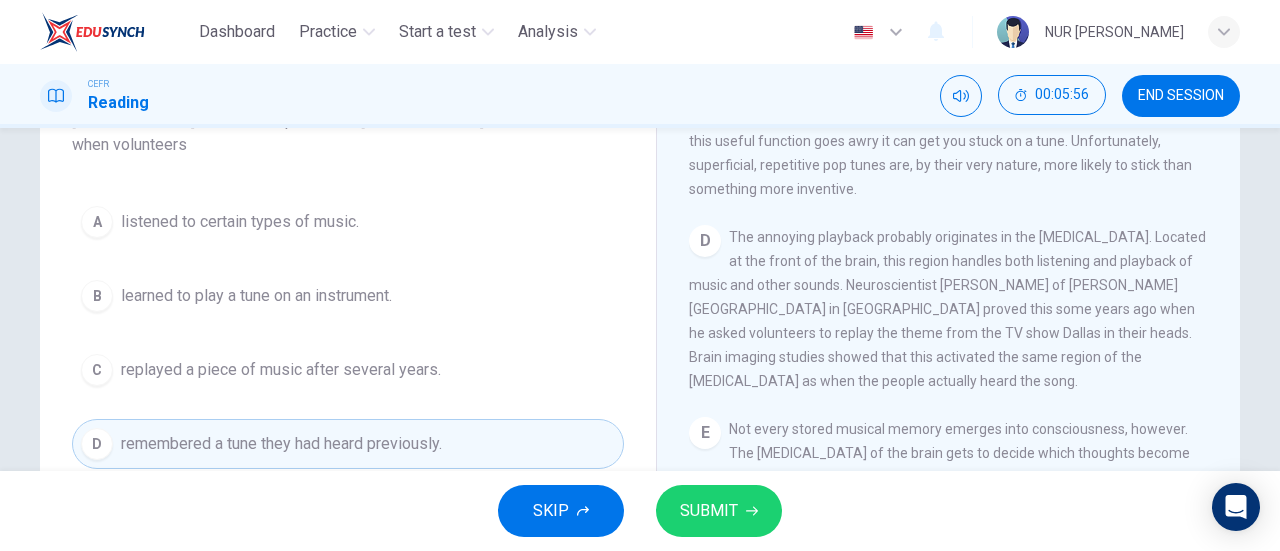 click on "SUBMIT" at bounding box center [719, 511] 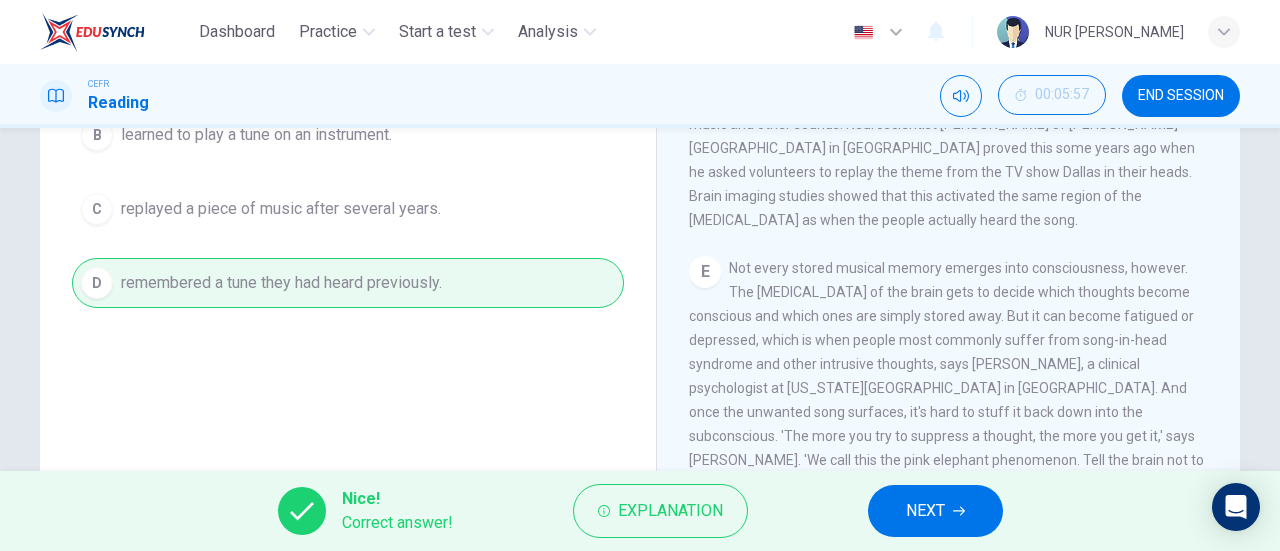 scroll, scrollTop: 370, scrollLeft: 0, axis: vertical 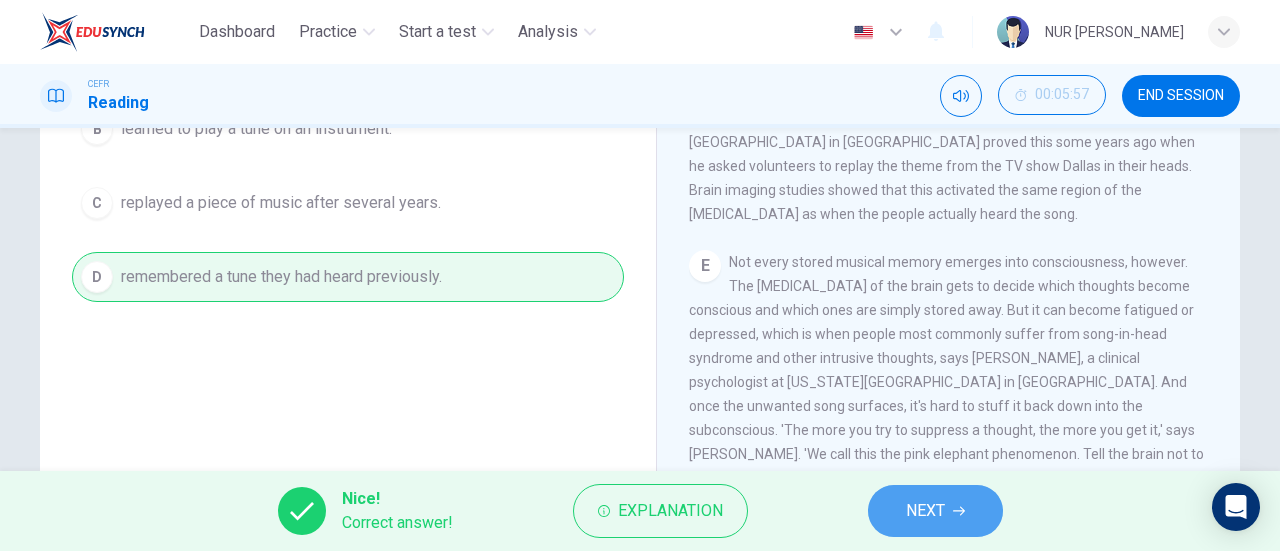 click on "NEXT" at bounding box center [935, 511] 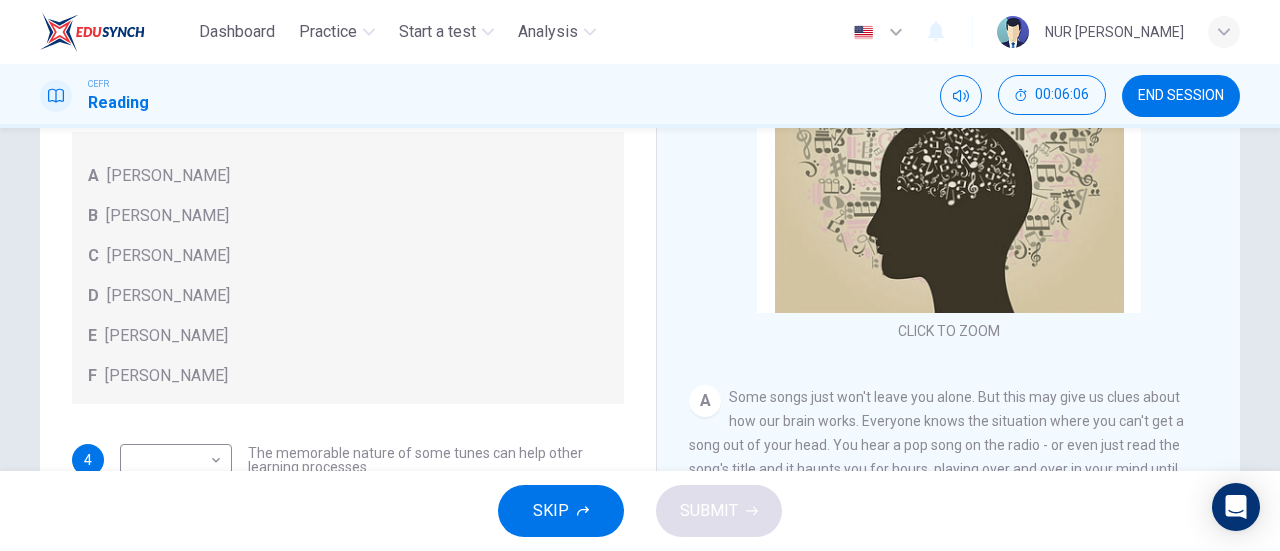 scroll, scrollTop: 295, scrollLeft: 0, axis: vertical 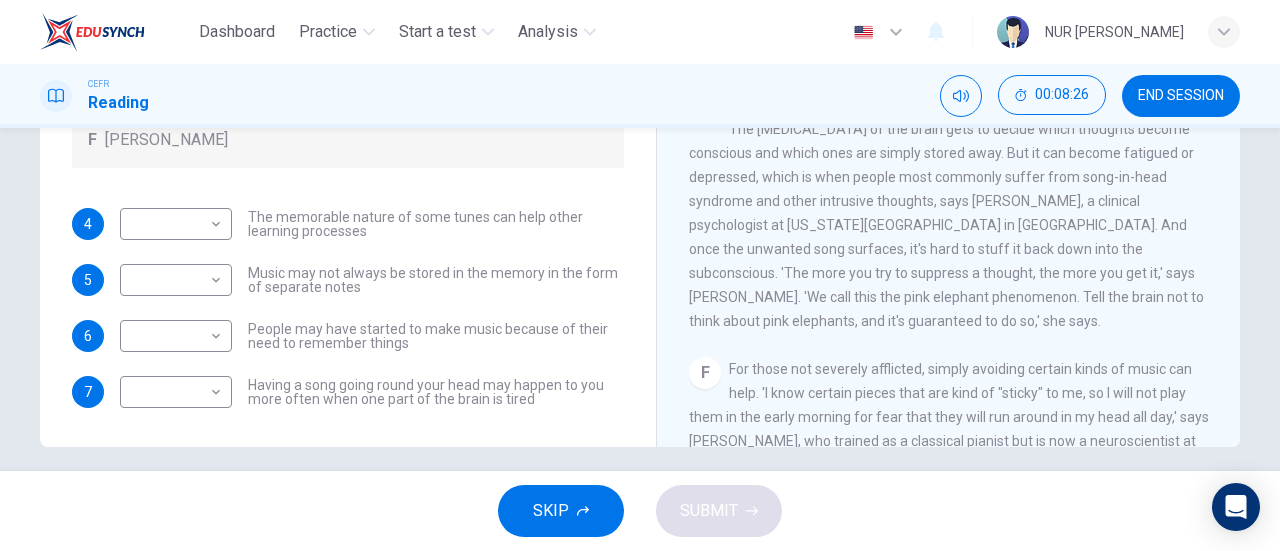 click on "Having a song going round your head may happen to you more often when one part of the brain is tired" at bounding box center [436, 392] 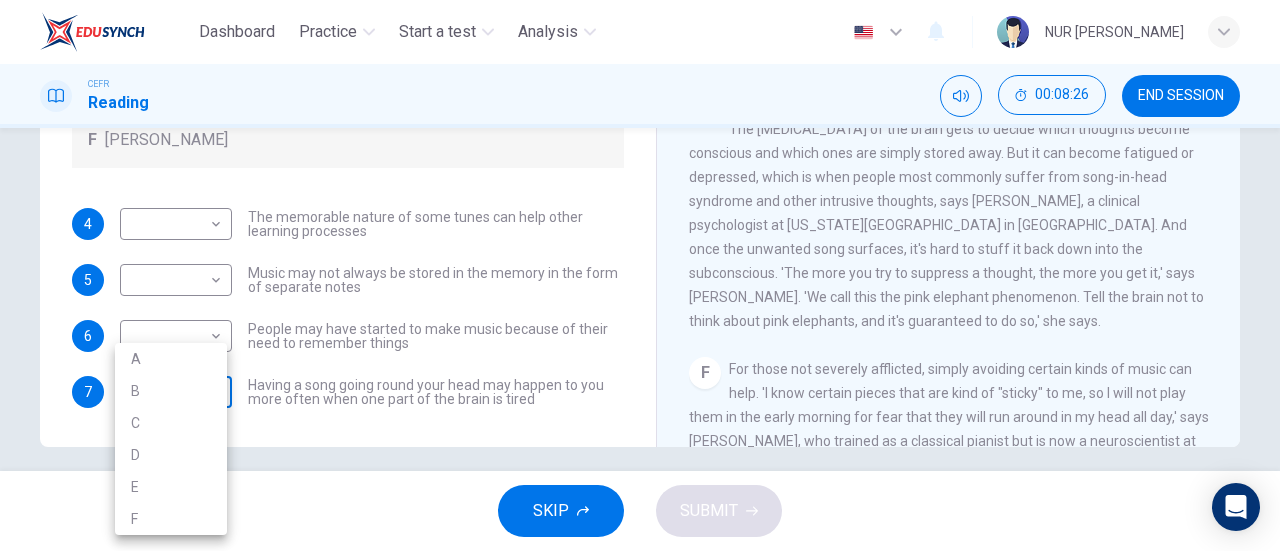click on "Dashboard Practice Start a test Analysis English en ​ NUR SOFIAH SOLEHAH BINTI MOHD ZAMRI CEFR Reading 00:08:26 END SESSION Questions 4 - 7 Look at the following theories and the list of people below.
Match each theory with the person it is credited to.
Write the correct letter  A-F  in the boxes below. A Roger Chaffin B Susan Ball C Steven Brown D Caroline Palmer E Sandra Calvert F Leon James 4 ​ ​ The memorable nature of some tunes can help other learning processes 5 ​ ​ Music may not always be stored in the memory in the form of separate notes 6 ​ ​ People may have started to make music because of their need to remember things 7 ​ ​ Having a song going round your head may happen to you more often when one part of the brain is tired A Song on the Brain CLICK TO ZOOM Click to Zoom A B C D E F G H I SKIP SUBMIT EduSynch - Online Language Proficiency Testing
Dashboard Practice Start a test Analysis Notifications © Copyright  2025 A B C D E F" at bounding box center [640, 275] 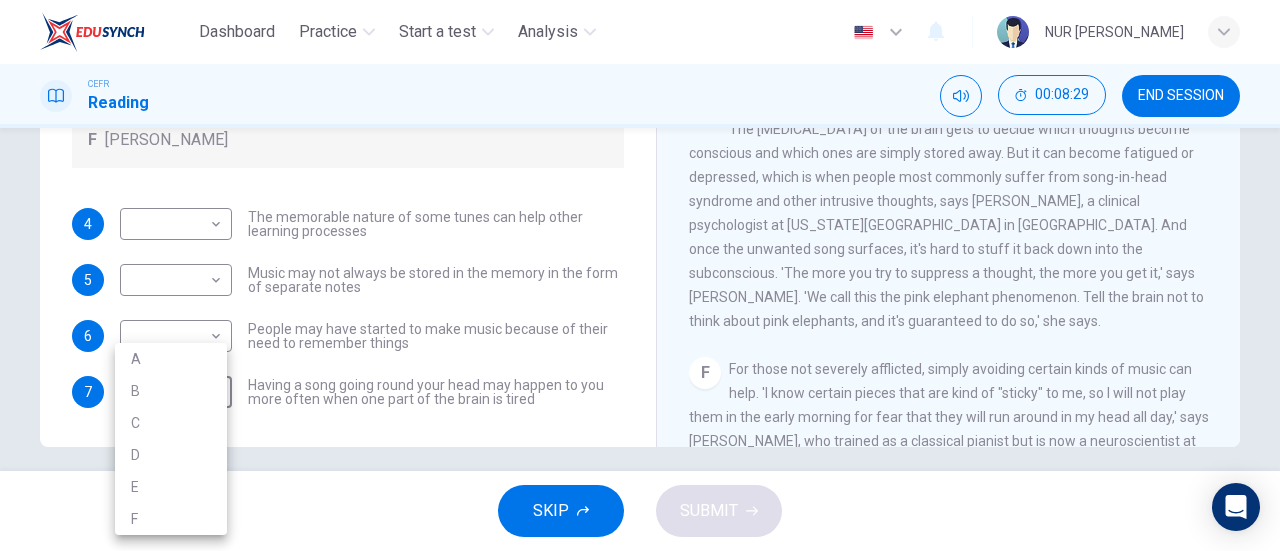 drag, startPoint x: 632, startPoint y: 351, endPoint x: 623, endPoint y: 238, distance: 113.35784 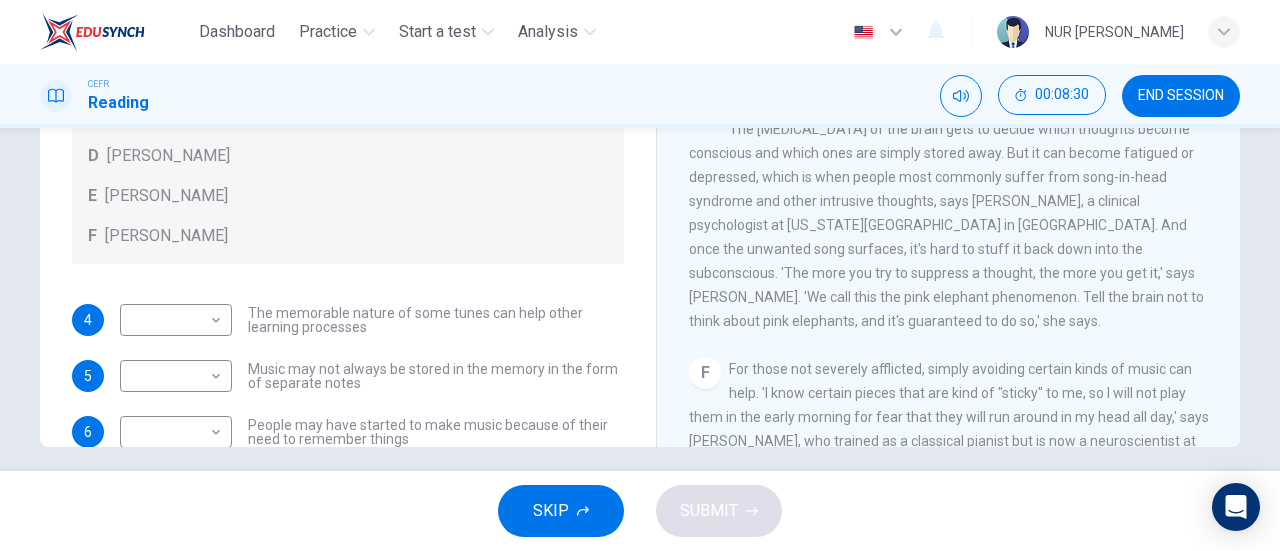 scroll, scrollTop: 0, scrollLeft: 0, axis: both 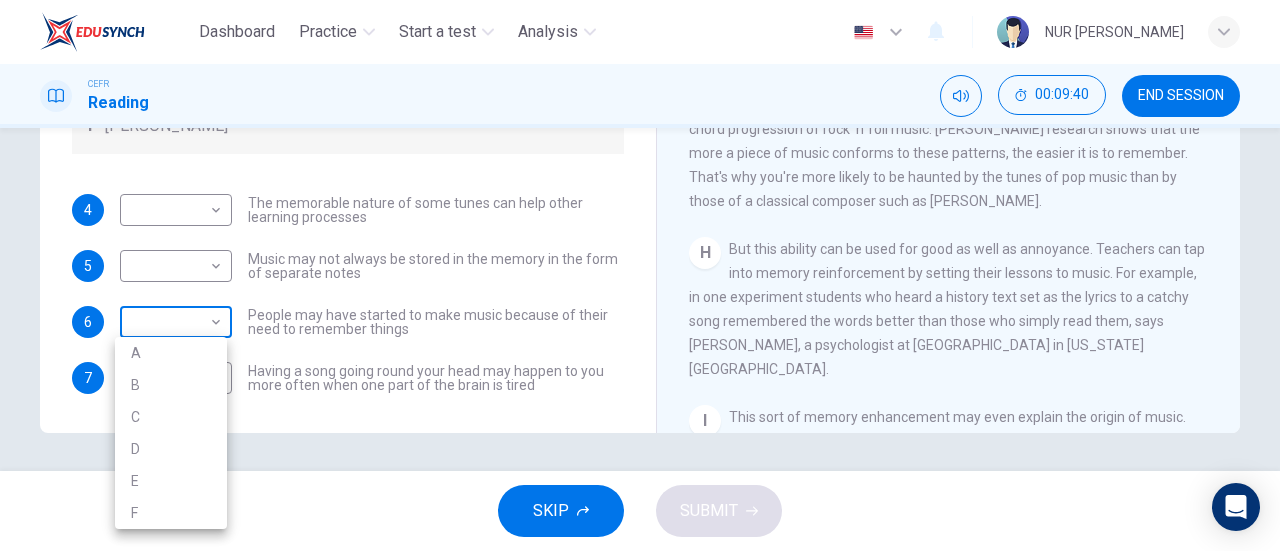 click on "Dashboard Practice Start a test Analysis English en ​ NUR SOFIAH SOLEHAH BINTI MOHD ZAMRI CEFR Reading 00:09:40 END SESSION Questions 4 - 7 Look at the following theories and the list of people below.
Match each theory with the person it is credited to.
Write the correct letter  A-F  in the boxes below. A Roger Chaffin B Susan Ball C Steven Brown D Caroline Palmer E Sandra Calvert F Leon James 4 ​ ​ The memorable nature of some tunes can help other learning processes 5 ​ ​ Music may not always be stored in the memory in the form of separate notes 6 ​ ​ People may have started to make music because of their need to remember things 7 ​ ​ Having a song going round your head may happen to you more often when one part of the brain is tired A Song on the Brain CLICK TO ZOOM Click to Zoom A B C D E F G H I SKIP SUBMIT EduSynch - Online Language Proficiency Testing
Dashboard Practice Start a test Analysis Notifications © Copyright  2025 A B C D E F" at bounding box center [640, 275] 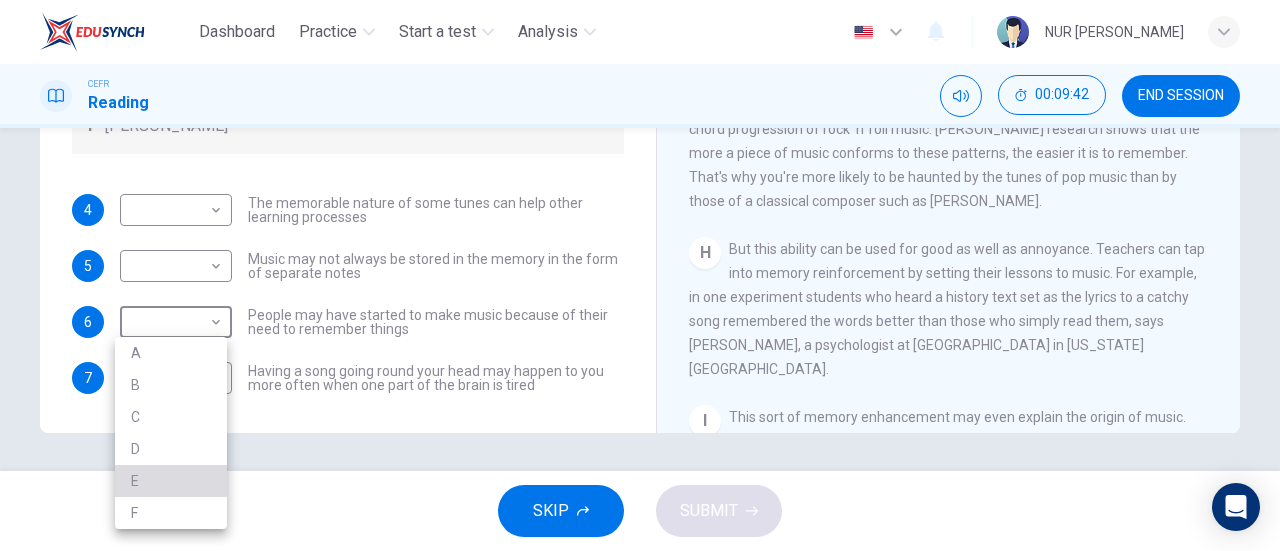 click on "E" at bounding box center [171, 481] 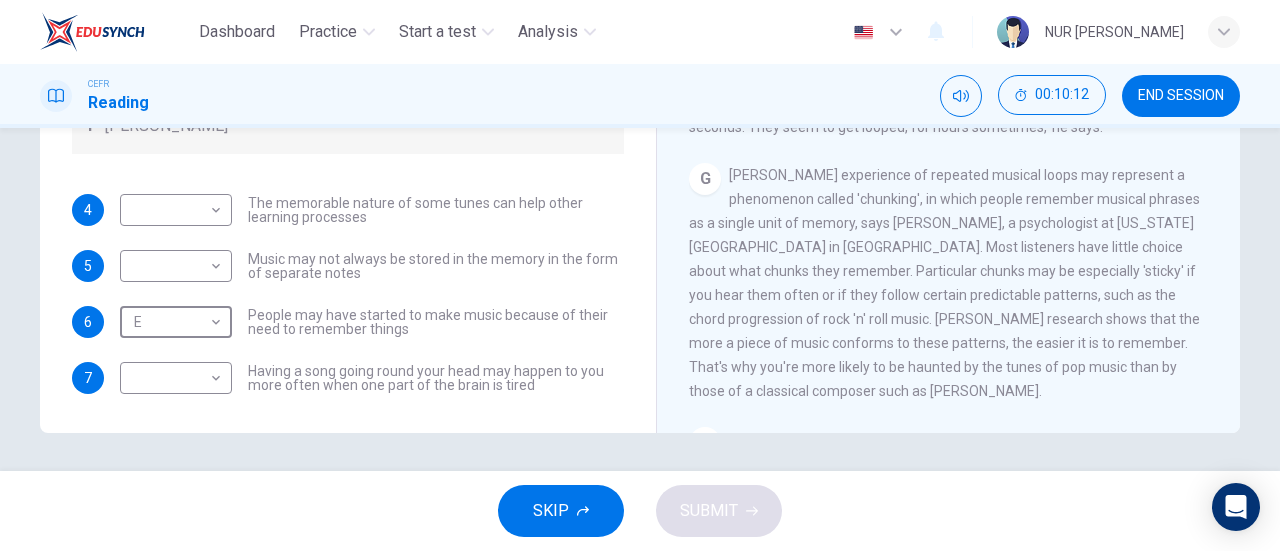 scroll, scrollTop: 1232, scrollLeft: 0, axis: vertical 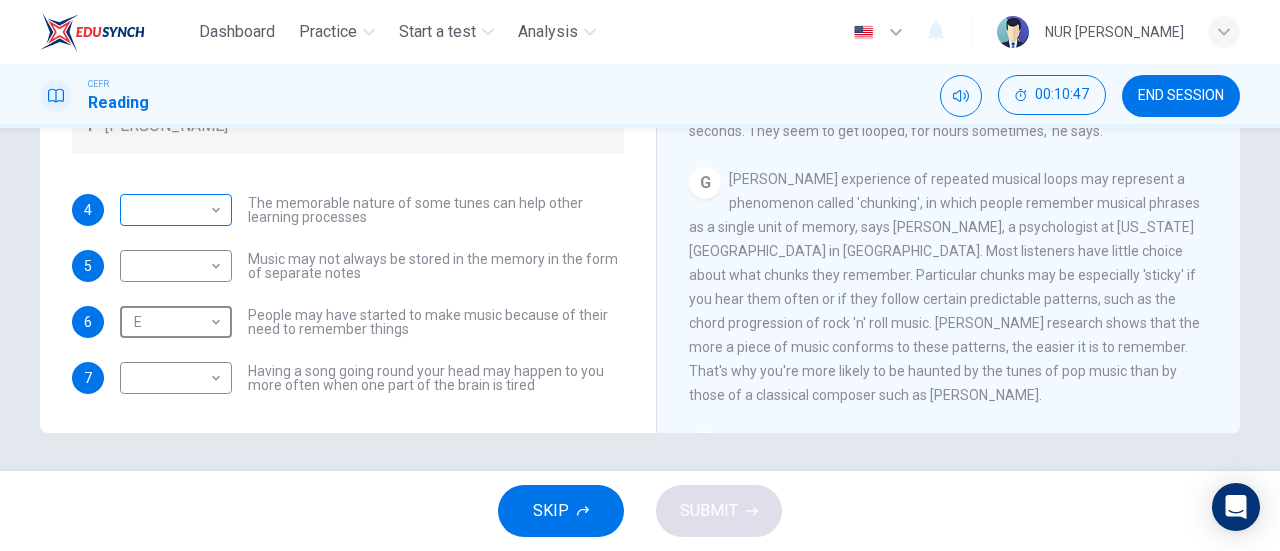 click on "Dashboard Practice Start a test Analysis English en ​ NUR SOFIAH SOLEHAH BINTI MOHD ZAMRI CEFR Reading 00:10:47 END SESSION Questions 4 - 7 Look at the following theories and the list of people below.
Match each theory with the person it is credited to.
Write the correct letter  A-F  in the boxes below. A Roger Chaffin B Susan Ball C Steven Brown D Caroline Palmer E Sandra Calvert F Leon James 4 ​ ​ The memorable nature of some tunes can help other learning processes 5 ​ ​ Music may not always be stored in the memory in the form of separate notes 6 E E ​ People may have started to make music because of their need to remember things 7 ​ ​ Having a song going round your head may happen to you more often when one part of the brain is tired A Song on the Brain CLICK TO ZOOM Click to Zoom A B C D E F G H I SKIP SUBMIT EduSynch - Online Language Proficiency Testing
Dashboard Practice Start a test Analysis Notifications © Copyright  2025" at bounding box center [640, 275] 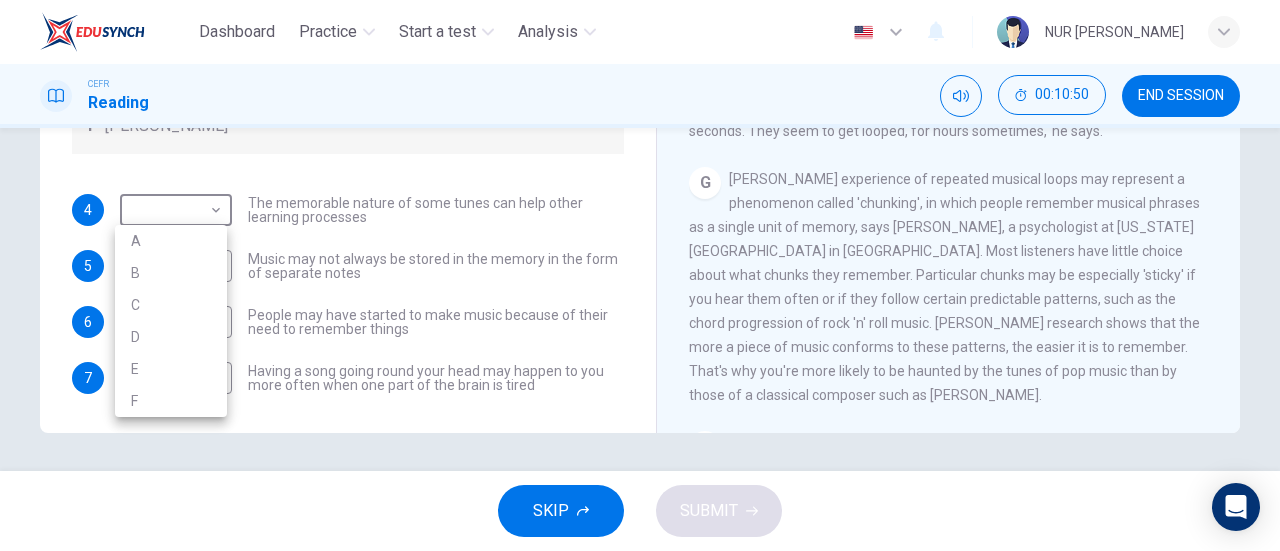 drag, startPoint x: 1279, startPoint y: 376, endPoint x: 1268, endPoint y: 299, distance: 77.781746 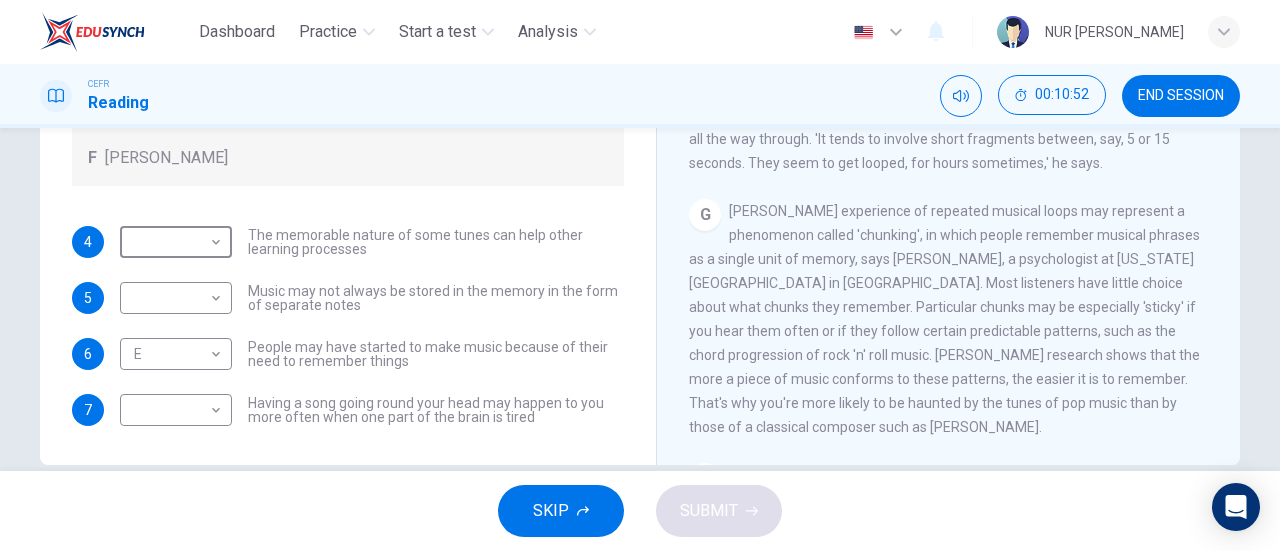 scroll, scrollTop: 404, scrollLeft: 0, axis: vertical 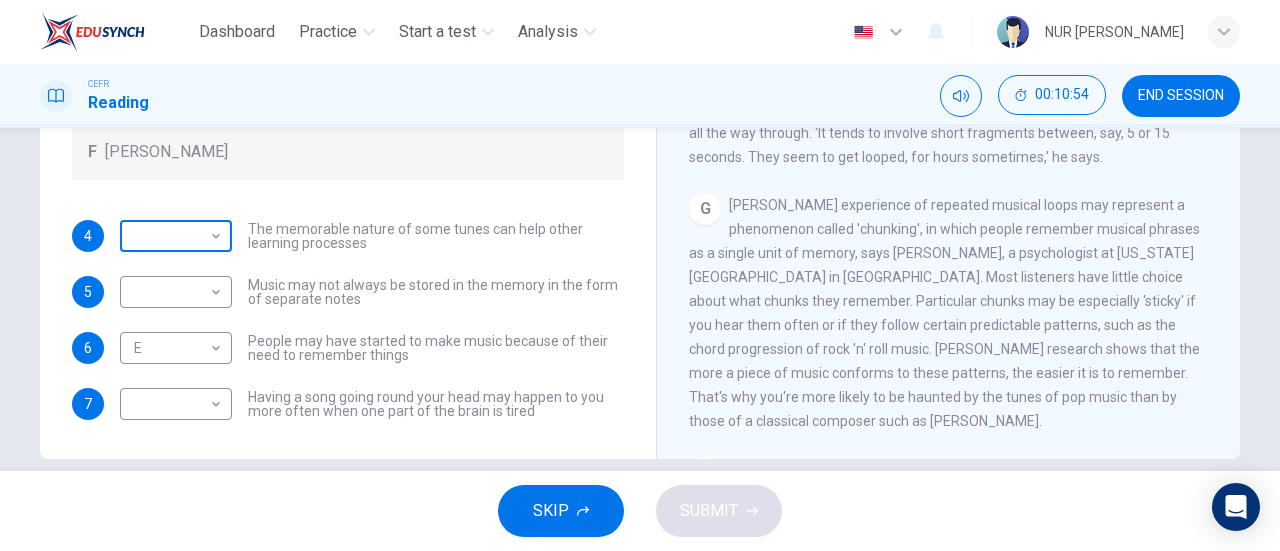 click on "Dashboard Practice Start a test Analysis English en ​ NUR SOFIAH SOLEHAH BINTI MOHD ZAMRI CEFR Reading 00:10:54 END SESSION Questions 4 - 7 Look at the following theories and the list of people below.
Match each theory with the person it is credited to.
Write the correct letter  A-F  in the boxes below. A Roger Chaffin B Susan Ball C Steven Brown D Caroline Palmer E Sandra Calvert F Leon James 4 ​ ​ The memorable nature of some tunes can help other learning processes 5 ​ ​ Music may not always be stored in the memory in the form of separate notes 6 E E ​ People may have started to make music because of their need to remember things 7 ​ ​ Having a song going round your head may happen to you more often when one part of the brain is tired A Song on the Brain CLICK TO ZOOM Click to Zoom A B C D E F G H I SKIP SUBMIT EduSynch - Online Language Proficiency Testing
Dashboard Practice Start a test Analysis Notifications © Copyright  2025" at bounding box center [640, 275] 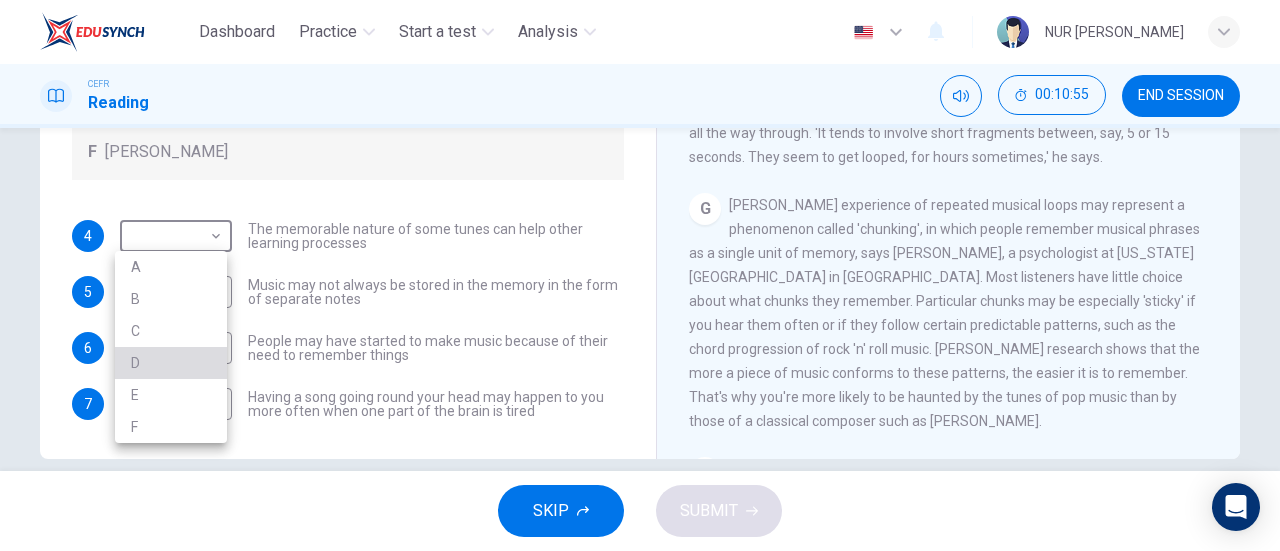 click on "D" at bounding box center [171, 363] 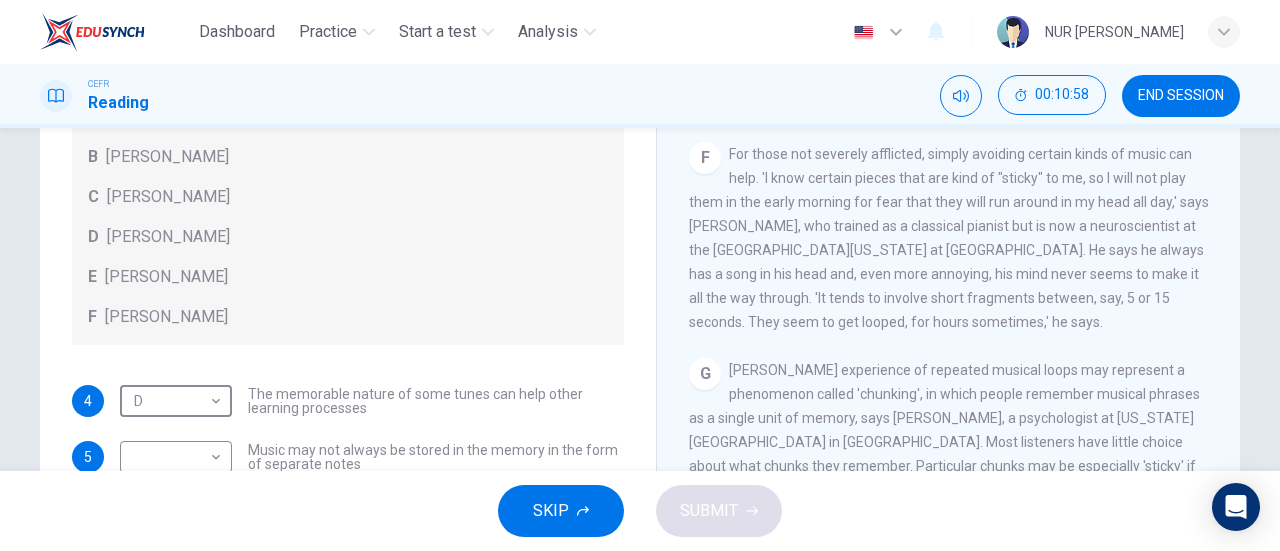 scroll, scrollTop: 236, scrollLeft: 0, axis: vertical 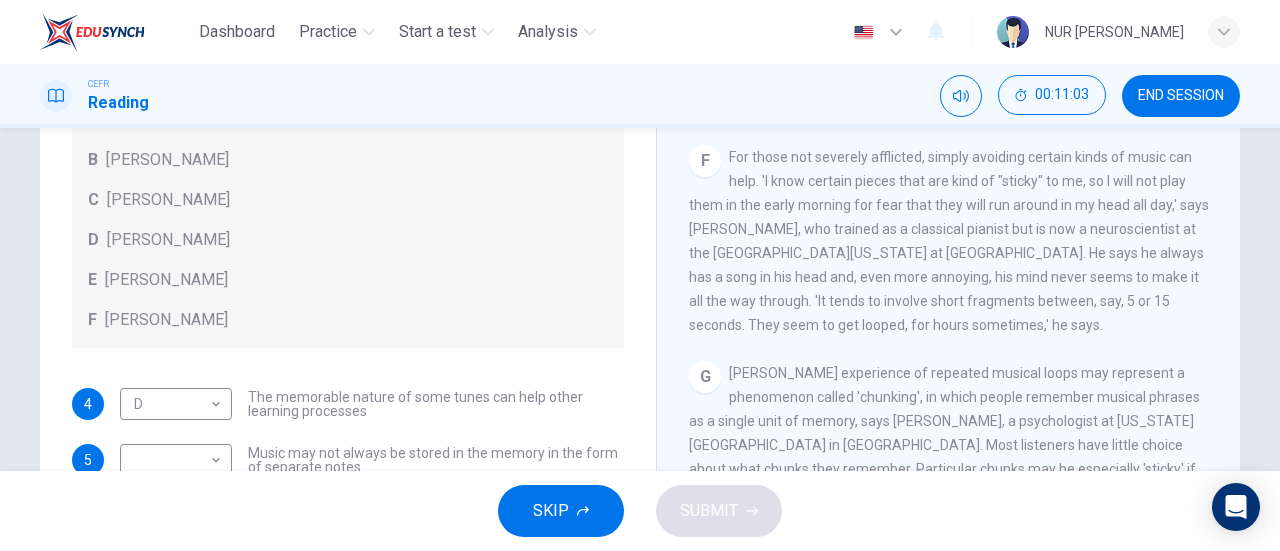 drag, startPoint x: 1235, startPoint y: 401, endPoint x: 1226, endPoint y: 377, distance: 25.632011 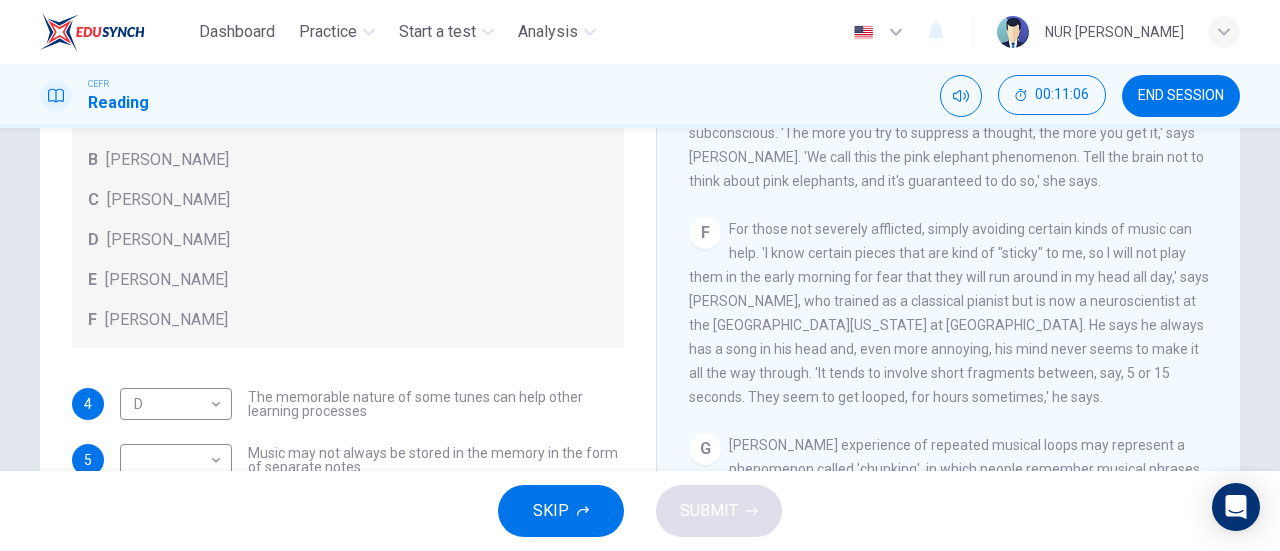 scroll, scrollTop: 1155, scrollLeft: 0, axis: vertical 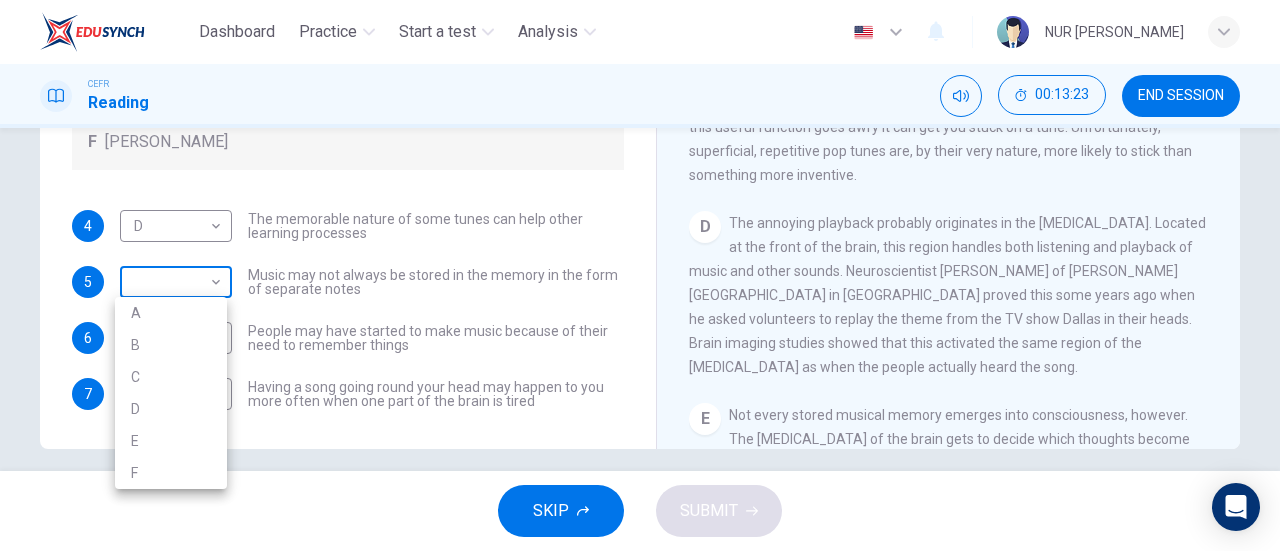 click on "Dashboard Practice Start a test Analysis English en ​ NUR SOFIAH SOLEHAH BINTI MOHD ZAMRI CEFR Reading 00:13:23 END SESSION Questions 4 - 7 Look at the following theories and the list of people below.
Match each theory with the person it is credited to.
Write the correct letter  A-F  in the boxes below. A Roger Chaffin B Susan Ball C Steven Brown D Caroline Palmer E Sandra Calvert F Leon James 4 D D ​ The memorable nature of some tunes can help other learning processes 5 ​ ​ Music may not always be stored in the memory in the form of separate notes 6 E E ​ People may have started to make music because of their need to remember things 7 ​ ​ Having a song going round your head may happen to you more often when one part of the brain is tired A Song on the Brain CLICK TO ZOOM Click to Zoom A B C D E F G H I SKIP SUBMIT EduSynch - Online Language Proficiency Testing
Dashboard Practice Start a test Analysis Notifications © Copyright  2025 A B C D E F" at bounding box center (640, 275) 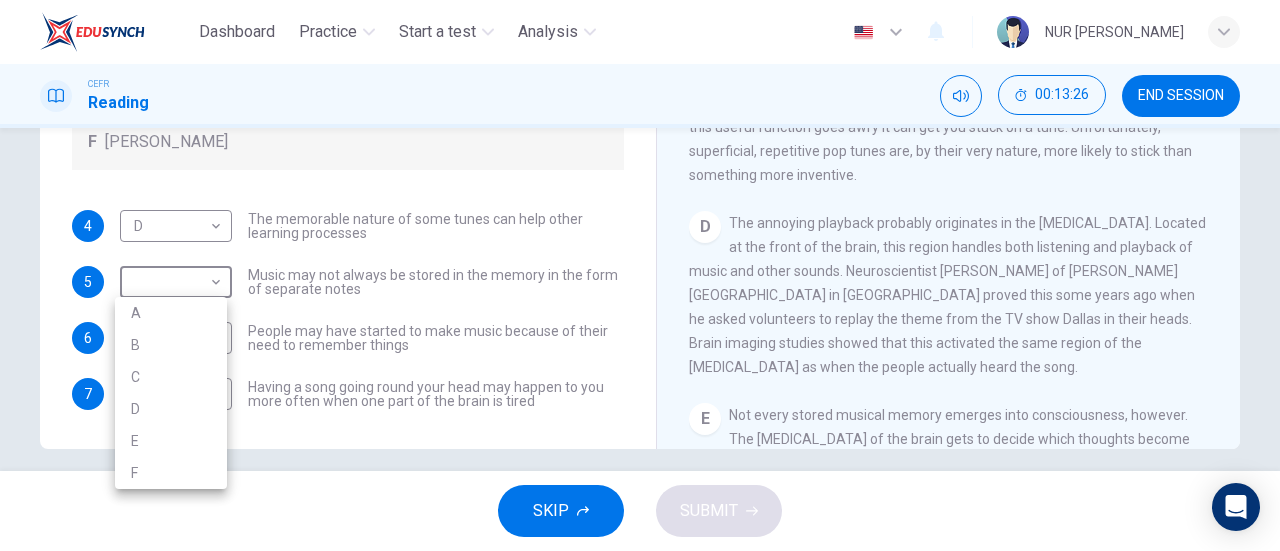 drag, startPoint x: 1279, startPoint y: 318, endPoint x: 1264, endPoint y: 259, distance: 60.876926 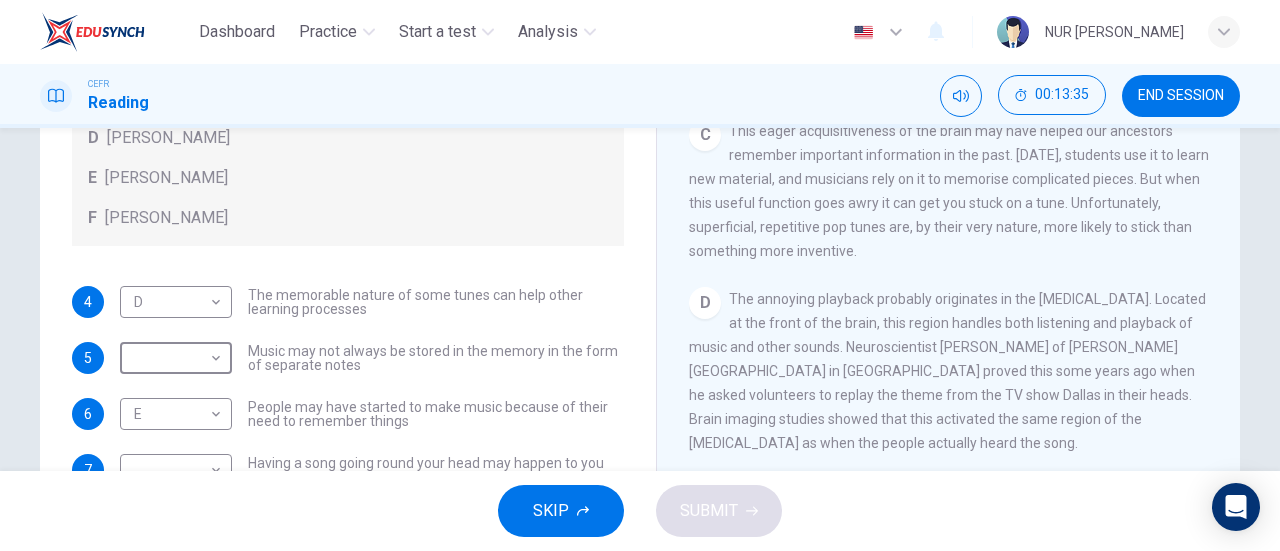scroll, scrollTop: 340, scrollLeft: 0, axis: vertical 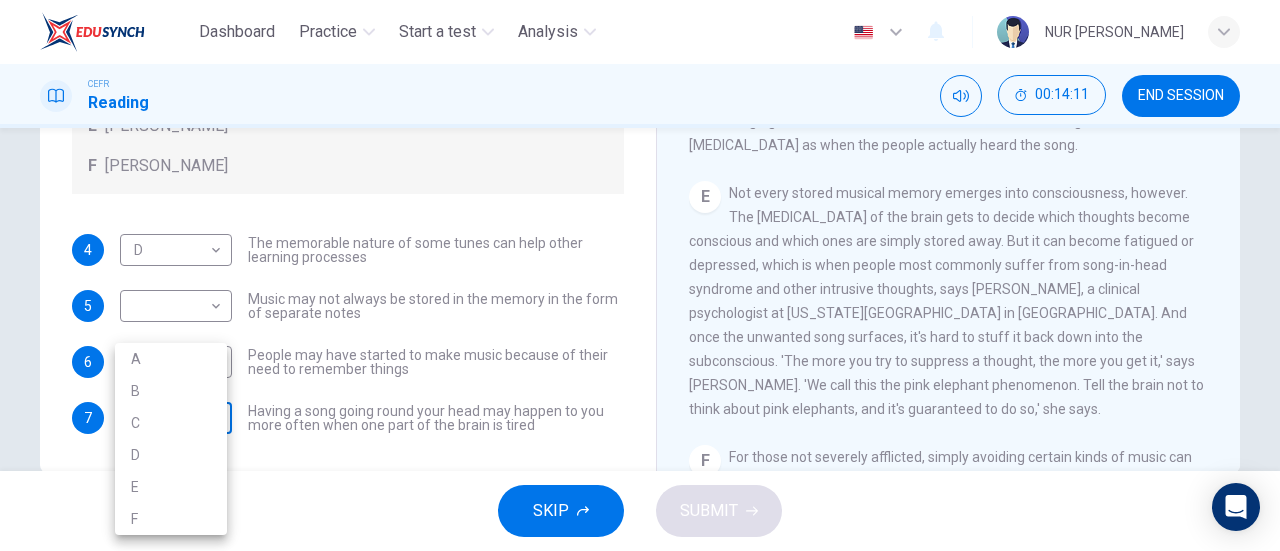 click on "Dashboard Practice Start a test Analysis English en ​ NUR SOFIAH SOLEHAH BINTI MOHD ZAMRI CEFR Reading 00:14:11 END SESSION Questions 4 - 7 Look at the following theories and the list of people below.
Match each theory with the person it is credited to.
Write the correct letter  A-F  in the boxes below. A Roger Chaffin B Susan Ball C Steven Brown D Caroline Palmer E Sandra Calvert F Leon James 4 D D ​ The memorable nature of some tunes can help other learning processes 5 ​ ​ Music may not always be stored in the memory in the form of separate notes 6 E E ​ People may have started to make music because of their need to remember things 7 ​ ​ Having a song going round your head may happen to you more often when one part of the brain is tired A Song on the Brain CLICK TO ZOOM Click to Zoom A B C D E F G H I SKIP SUBMIT EduSynch - Online Language Proficiency Testing
Dashboard Practice Start a test Analysis Notifications © Copyright  2025 A B C D E F" at bounding box center (640, 275) 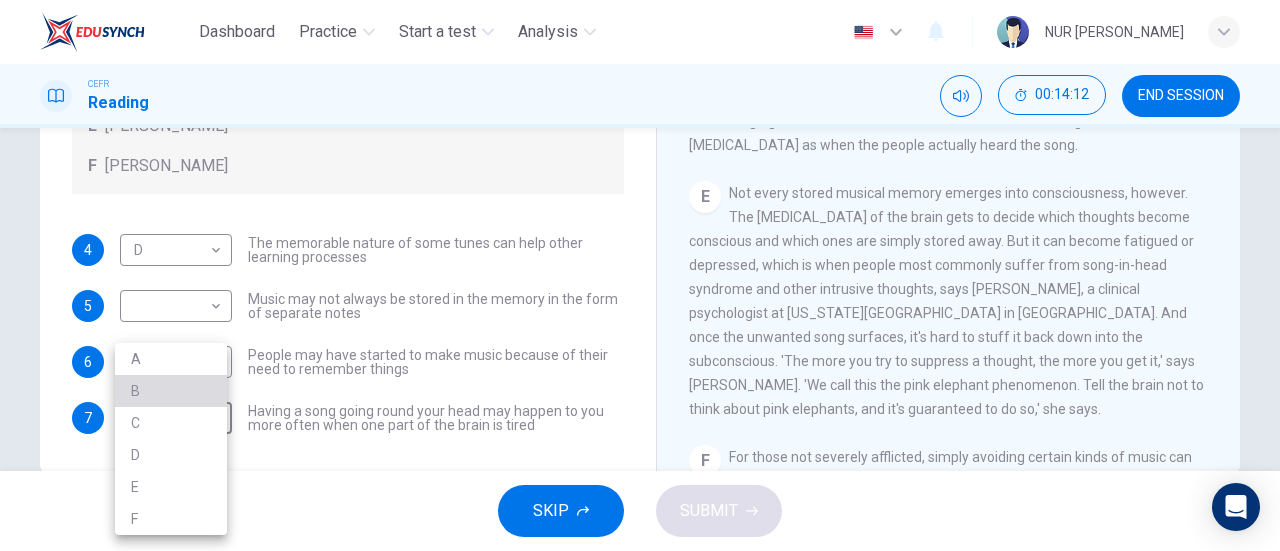 click on "B" at bounding box center (171, 391) 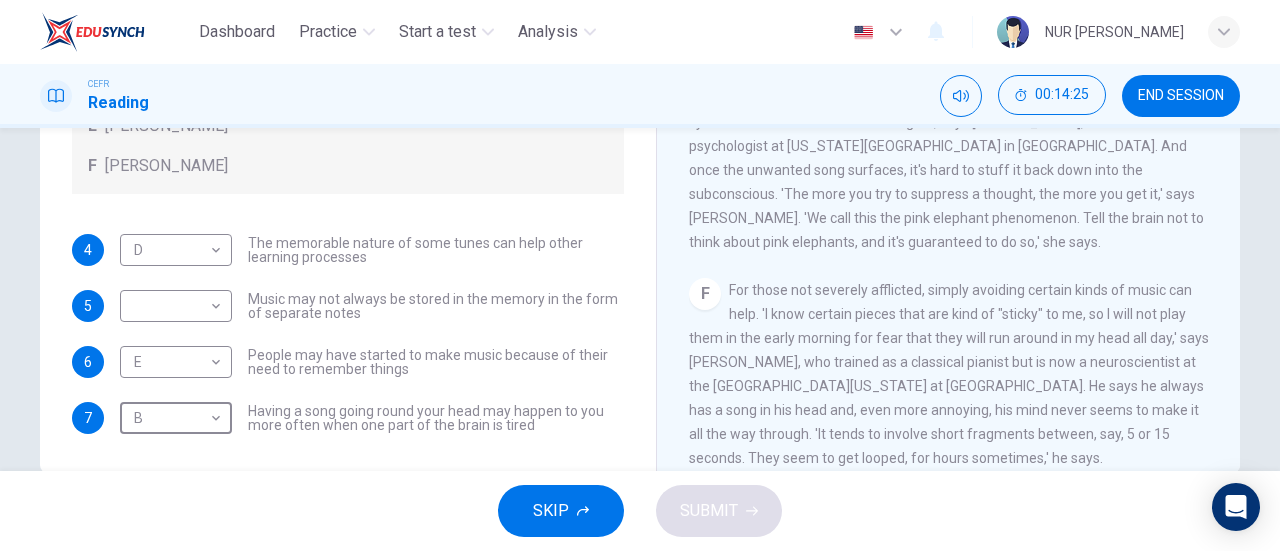 scroll, scrollTop: 948, scrollLeft: 0, axis: vertical 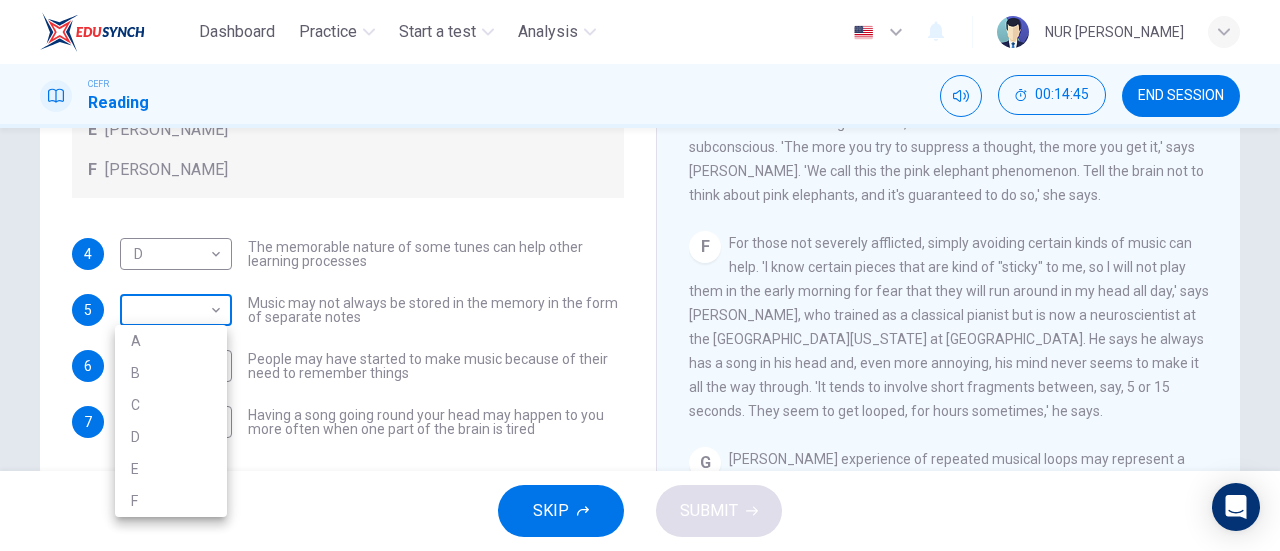 click on "Dashboard Practice Start a test Analysis English en ​ NUR SOFIAH SOLEHAH BINTI MOHD ZAMRI CEFR Reading 00:14:45 END SESSION Questions 4 - 7 Look at the following theories and the list of people below.
Match each theory with the person it is credited to.
Write the correct letter  A-F  in the boxes below. A Roger Chaffin B Susan Ball C Steven Brown D Caroline Palmer E Sandra Calvert F Leon James 4 D D ​ The memorable nature of some tunes can help other learning processes 5 ​ ​ Music may not always be stored in the memory in the form of separate notes 6 E E ​ People may have started to make music because of their need to remember things 7 B B ​ Having a song going round your head may happen to you more often when one part of the brain is tired A Song on the Brain CLICK TO ZOOM Click to Zoom A B C D E F G H I SKIP SUBMIT EduSynch - Online Language Proficiency Testing
Dashboard Practice Start a test Analysis Notifications © Copyright  2025 A B C D E F" at bounding box center (640, 275) 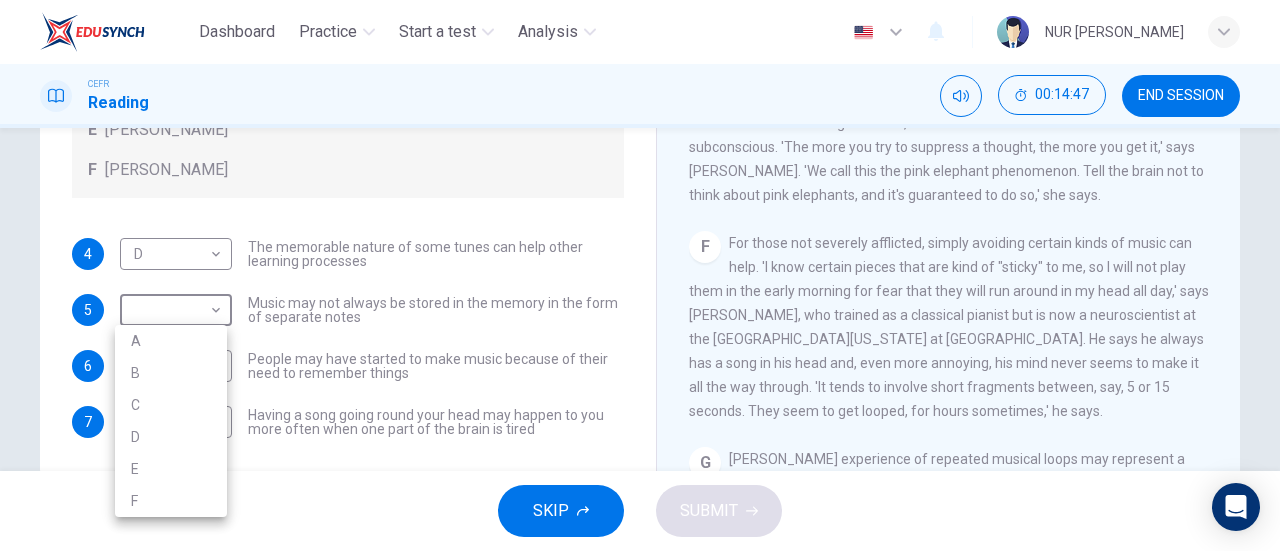 click at bounding box center [640, 275] 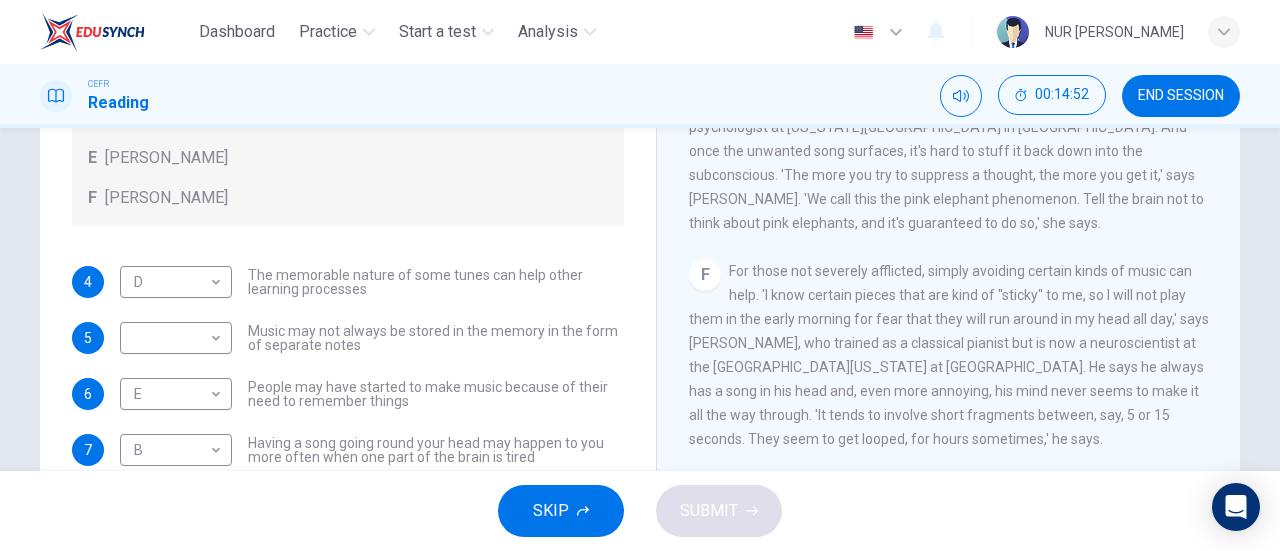 scroll, scrollTop: 363, scrollLeft: 0, axis: vertical 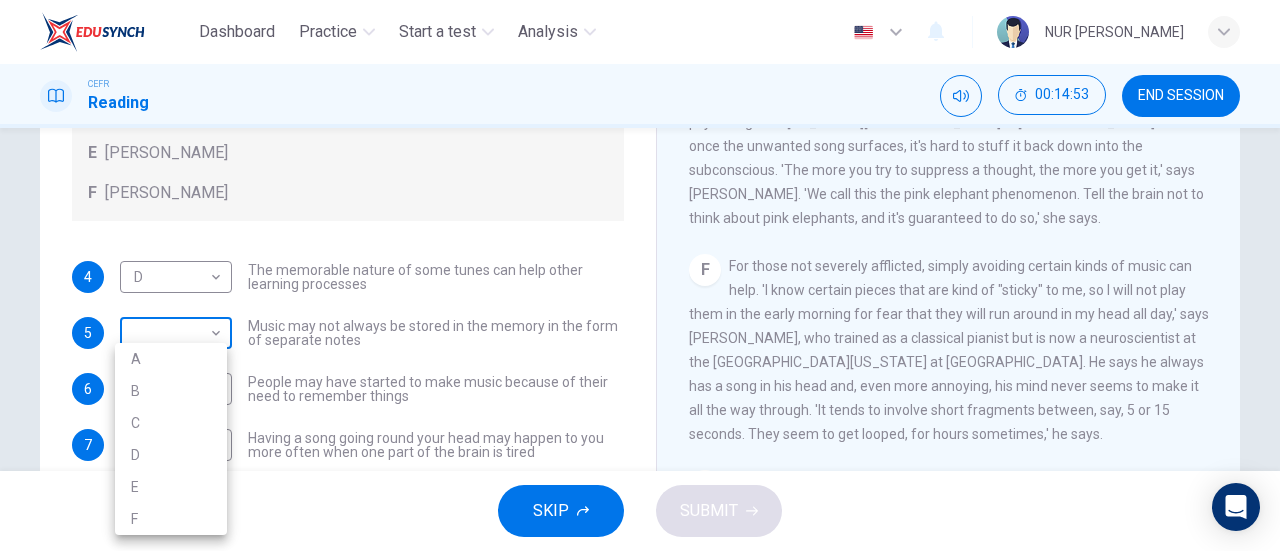 click on "Dashboard Practice Start a test Analysis English en ​ NUR SOFIAH SOLEHAH BINTI MOHD ZAMRI CEFR Reading 00:14:53 END SESSION Questions 4 - 7 Look at the following theories and the list of people below.
Match each theory with the person it is credited to.
Write the correct letter  A-F  in the boxes below. A Roger Chaffin B Susan Ball C Steven Brown D Caroline Palmer E Sandra Calvert F Leon James 4 D D ​ The memorable nature of some tunes can help other learning processes 5 ​ ​ Music may not always be stored in the memory in the form of separate notes 6 E E ​ People may have started to make music because of their need to remember things 7 B B ​ Having a song going round your head may happen to you more often when one part of the brain is tired A Song on the Brain CLICK TO ZOOM Click to Zoom A B C D E F G H I SKIP SUBMIT EduSynch - Online Language Proficiency Testing
Dashboard Practice Start a test Analysis Notifications © Copyright  2025 A B C D E F" at bounding box center [640, 275] 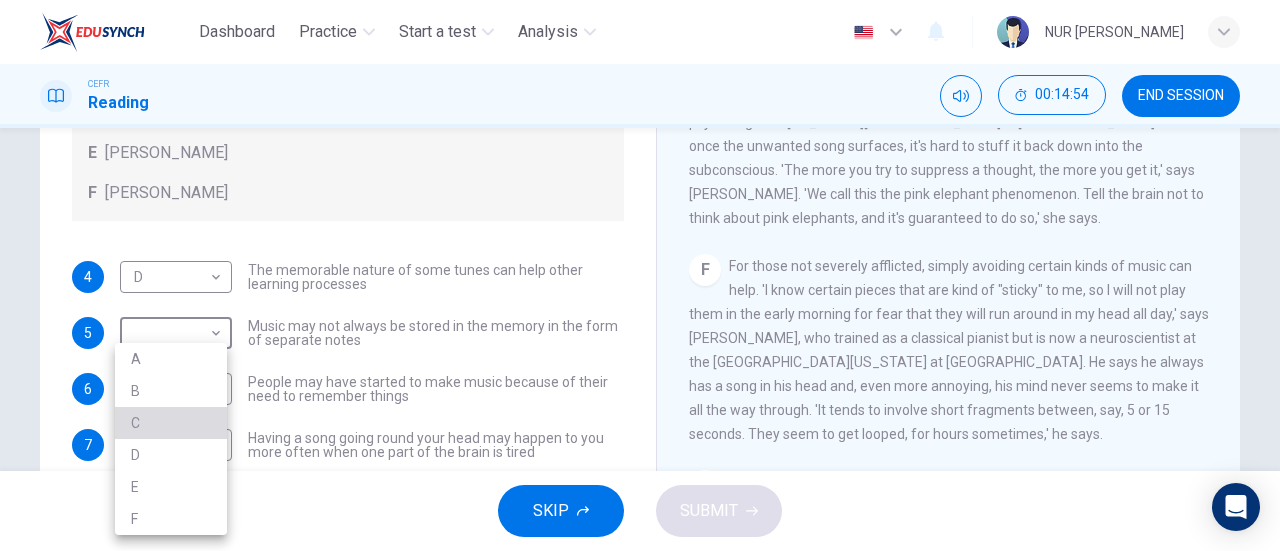 click on "C" at bounding box center [171, 423] 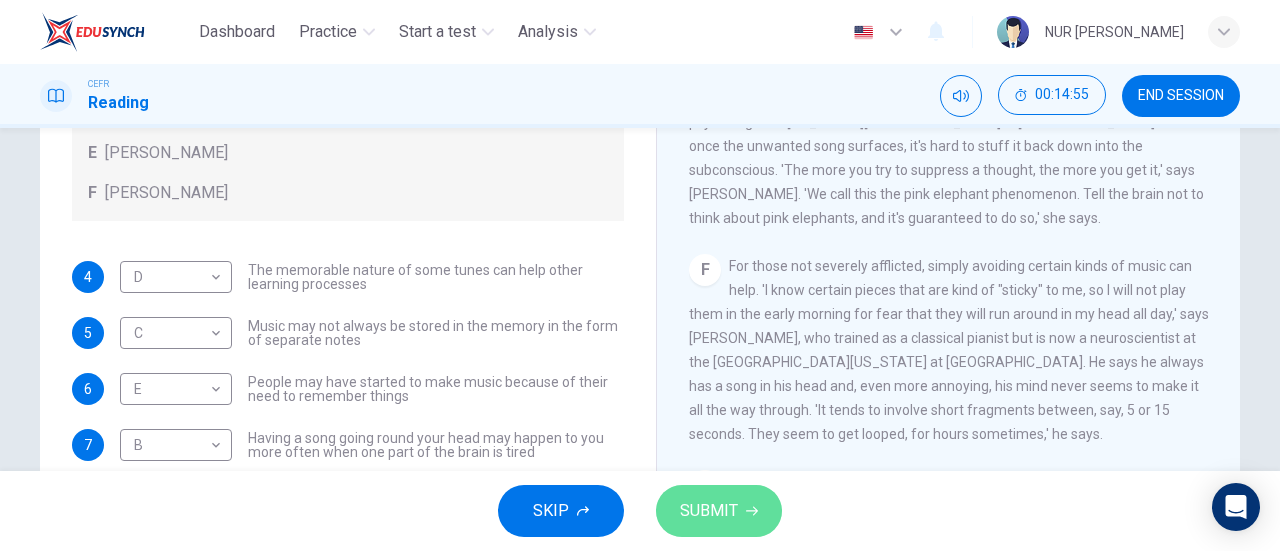 click on "SUBMIT" at bounding box center (719, 511) 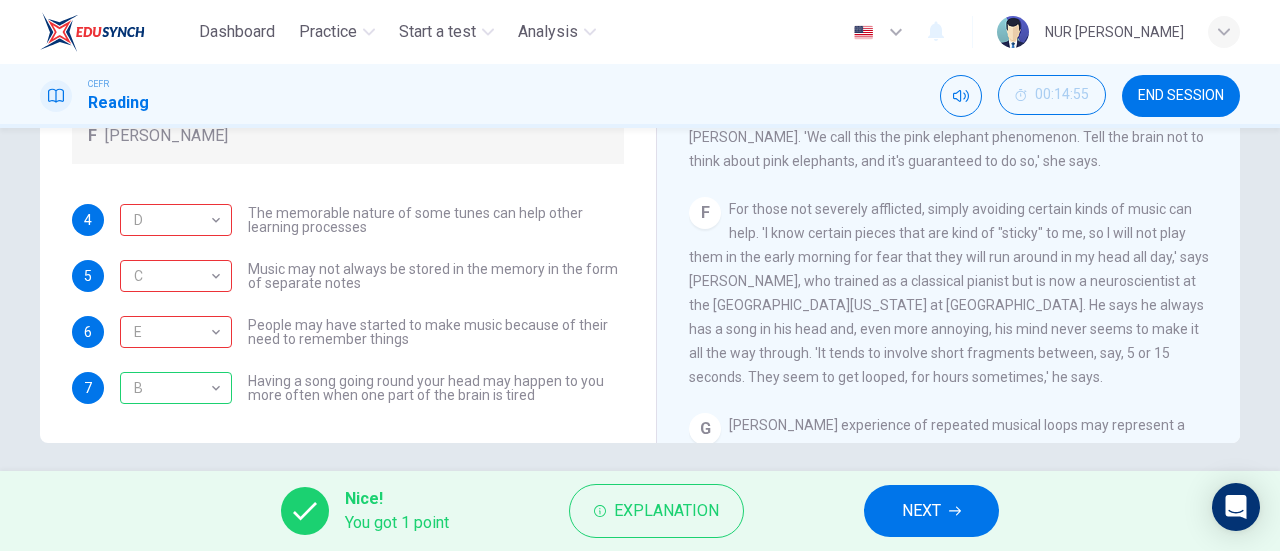 scroll, scrollTop: 416, scrollLeft: 0, axis: vertical 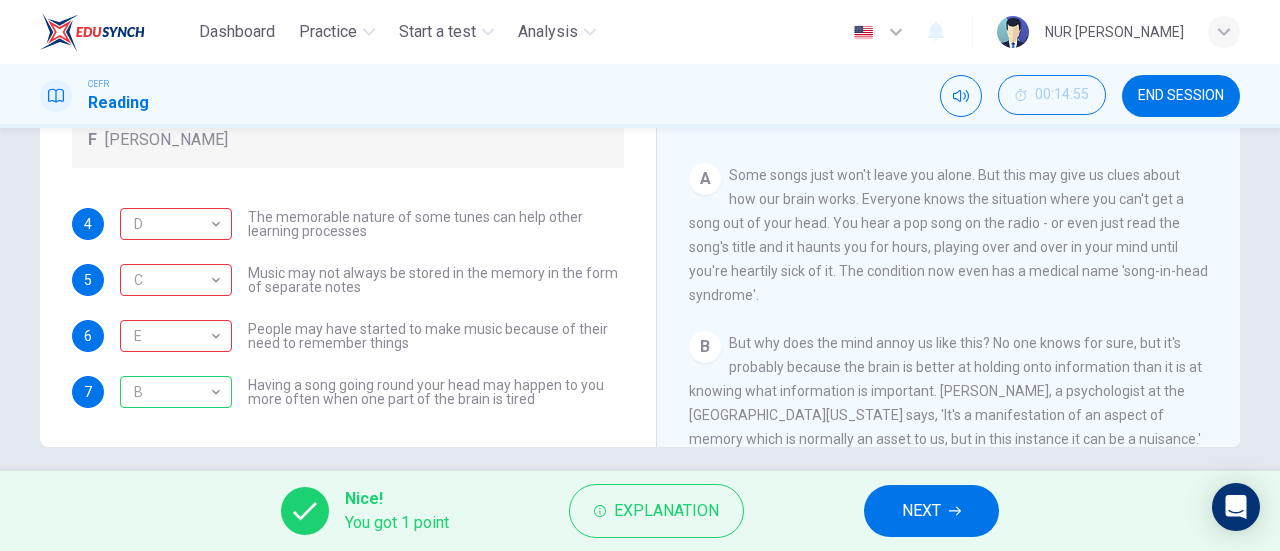 drag, startPoint x: 1229, startPoint y: 235, endPoint x: 1231, endPoint y: -13, distance: 248.00807 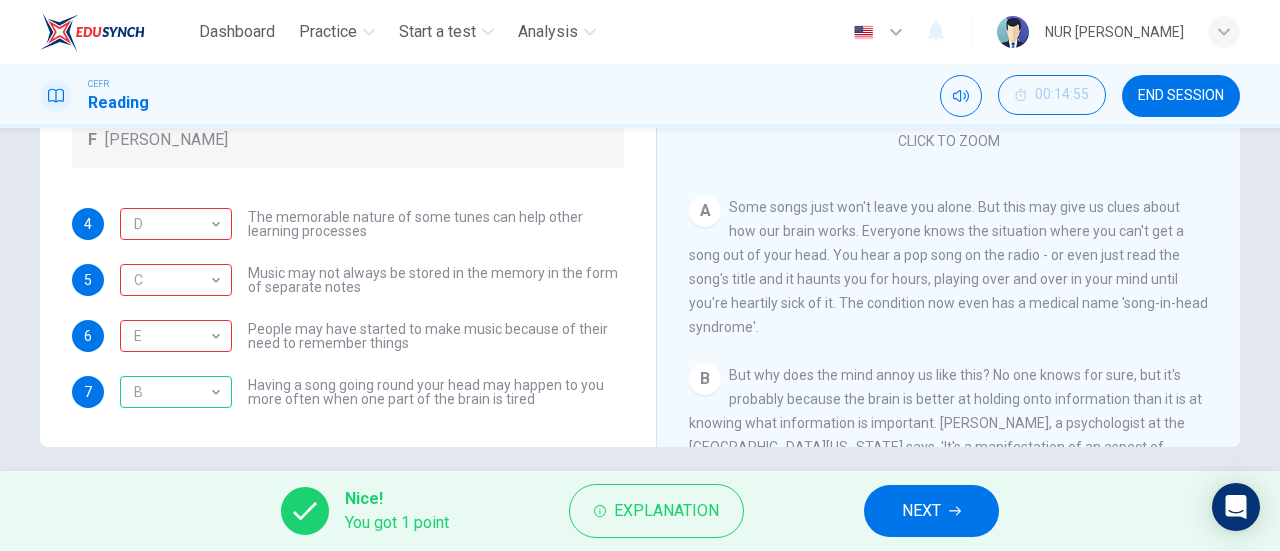 scroll, scrollTop: 116, scrollLeft: 0, axis: vertical 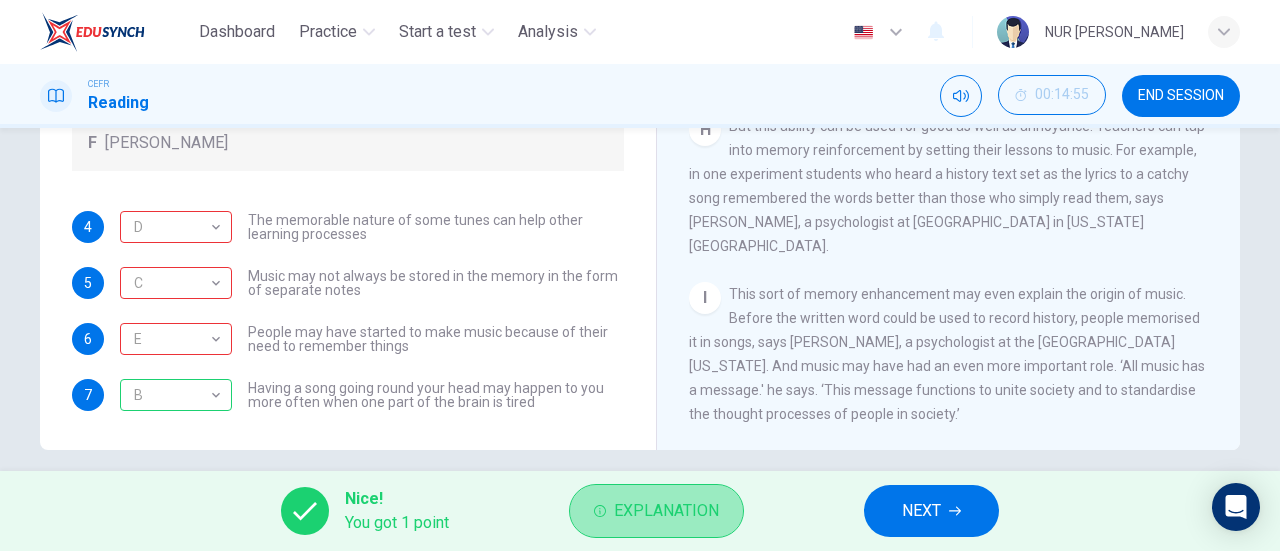 click on "Explanation" at bounding box center [666, 511] 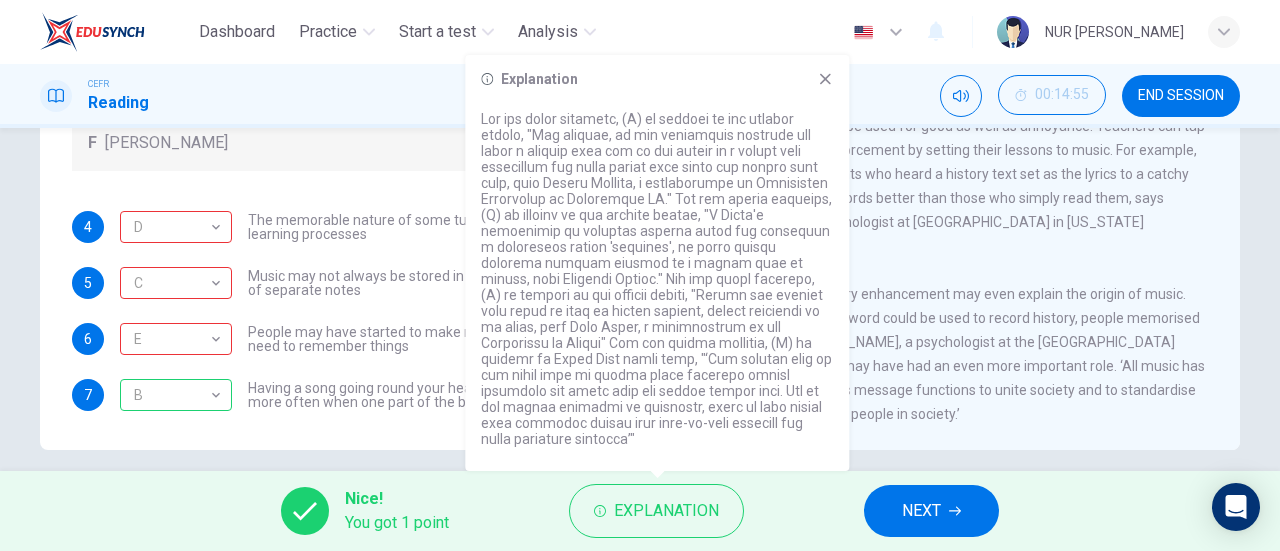 click 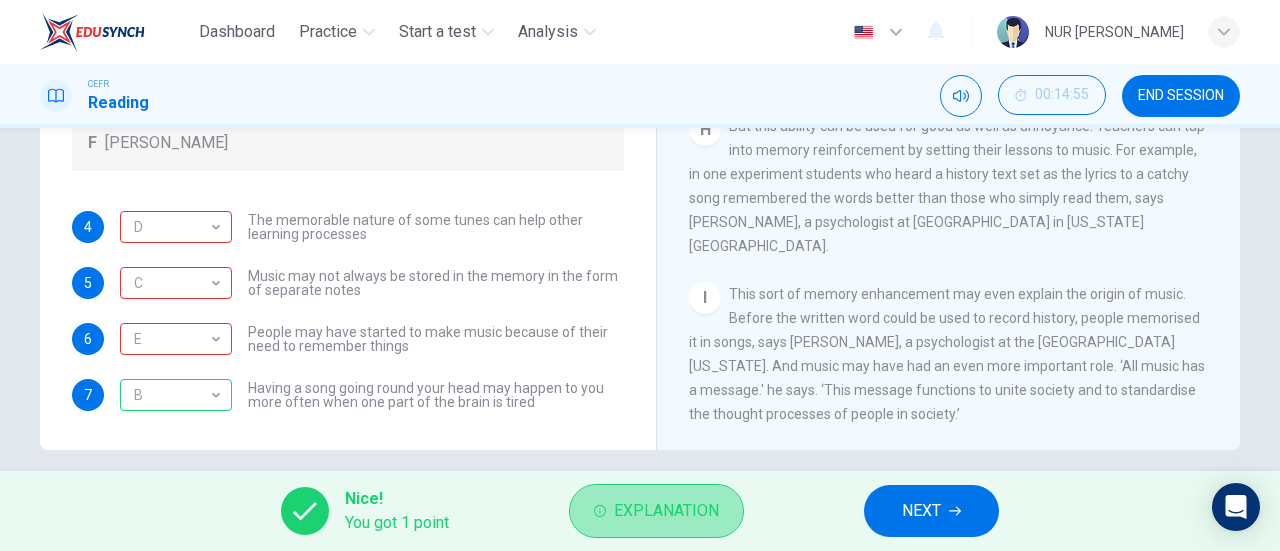 click on "Explanation" at bounding box center [666, 511] 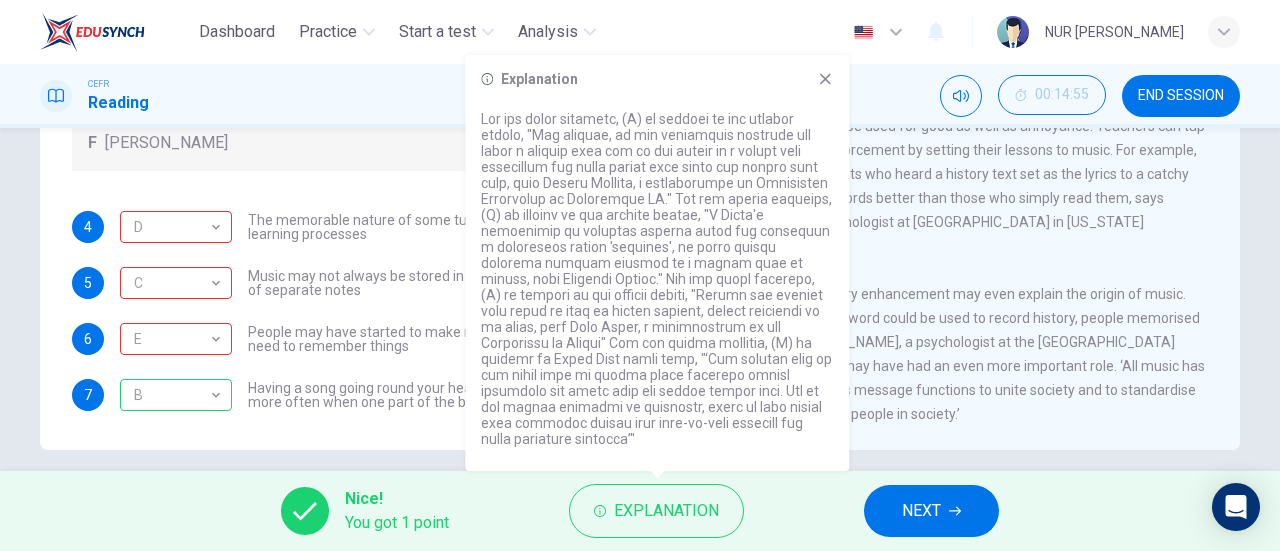 click on "This sort of memory enhancement may even explain the origin of music. Before the written word could be used to record history, people memorised it in songs, says Leon James, a psychologist at the University of Hawaii. And music may have had an even more important role. ‘All music has a message.' he says. ‘This message functions to unite society and to standardise the thought processes of people in society.’" at bounding box center (947, 354) 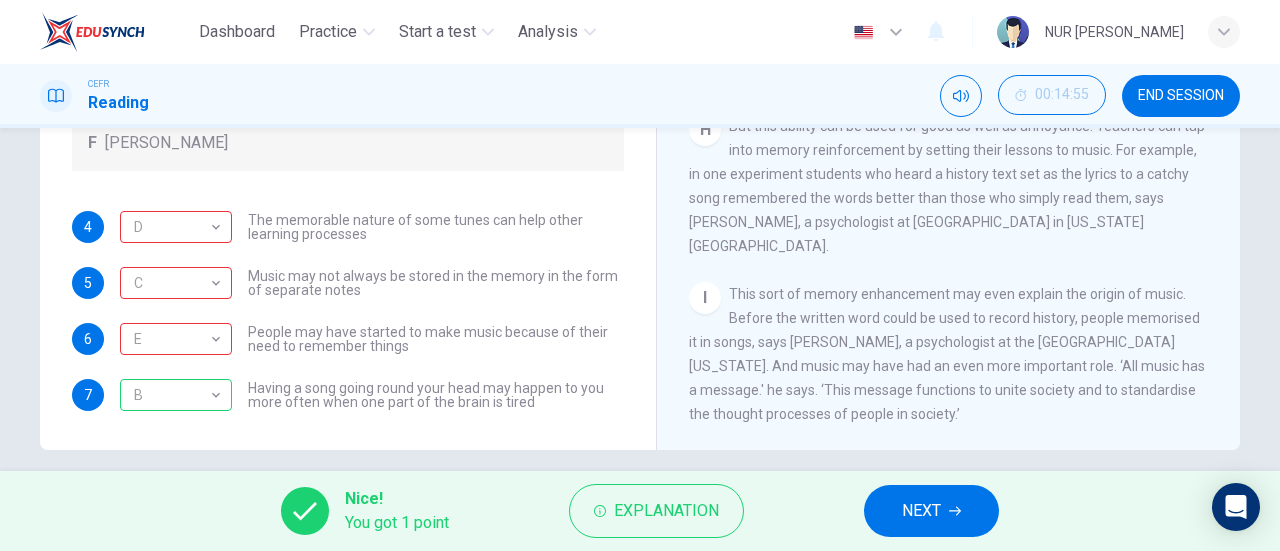 click on "NEXT" at bounding box center [921, 511] 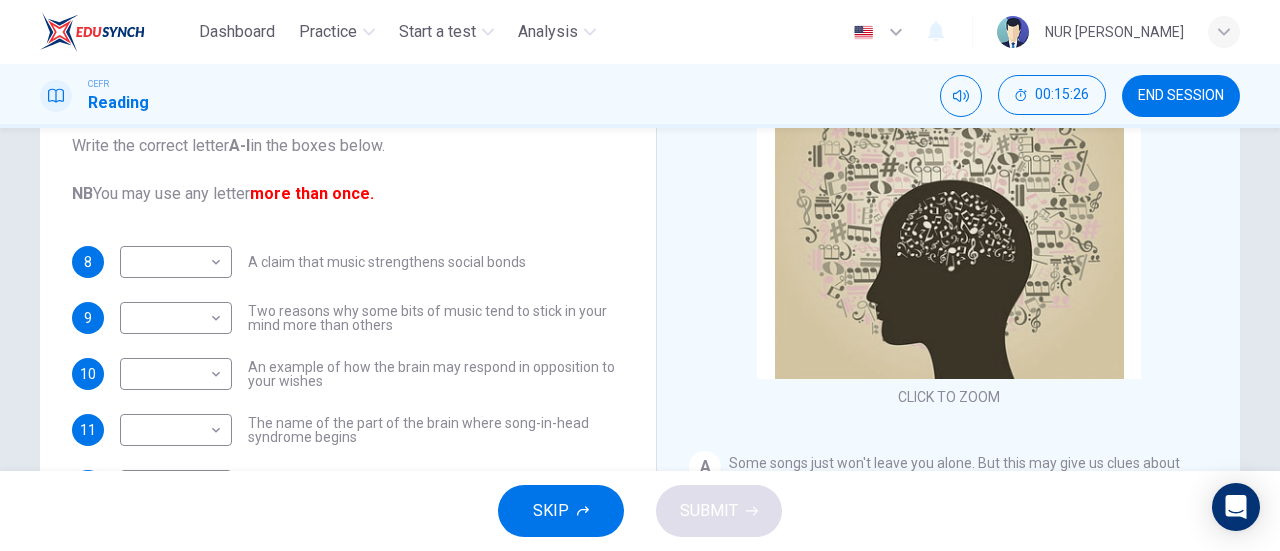 scroll, scrollTop: 254, scrollLeft: 0, axis: vertical 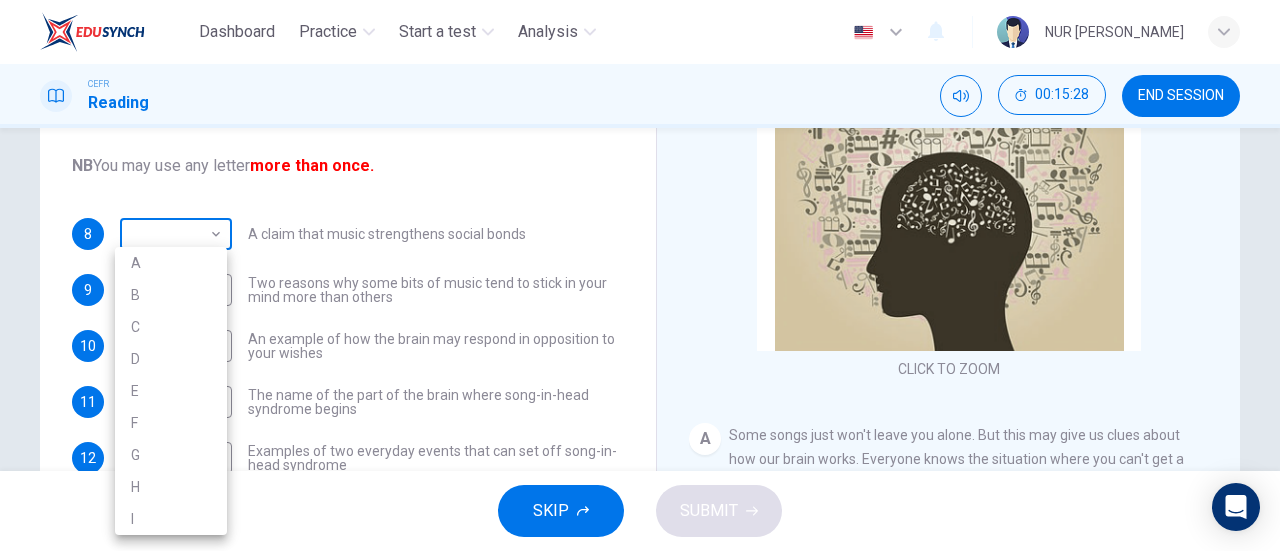 click on "Dashboard Practice Start a test Analysis English en ​ NUR SOFIAH SOLEHAH BINTI MOHD ZAMRI CEFR Reading 00:15:28 END SESSION Questions 8 - 13 The Reading Passage has nine paragraphs labelled  A-l .
Which paragraph contains the following information?
Write the correct letter  A-l  in the boxes below.
NB  You may use any letter  more than once. 8 ​ ​ A claim that music strengthens social bonds 9 ​ ​ Two reasons why some bits of music tend to stick in your mind more than others 10 ​ ​ An example of how the brain may respond in opposition to your wishes 11 ​ ​ The name of the part of the brain where song-in-head syndrome begins 12 ​ ​ Examples of two everyday events that can set off song-in-head syndrome 13 ​ ​ A description of what one person does to prevent song-in-head syndrome A Song on the Brain CLICK TO ZOOM Click to Zoom A B C D E F G H I SKIP SUBMIT EduSynch - Online Language Proficiency Testing
Dashboard Practice Start a test Analysis Notifications © Copyright  2025" at bounding box center (640, 275) 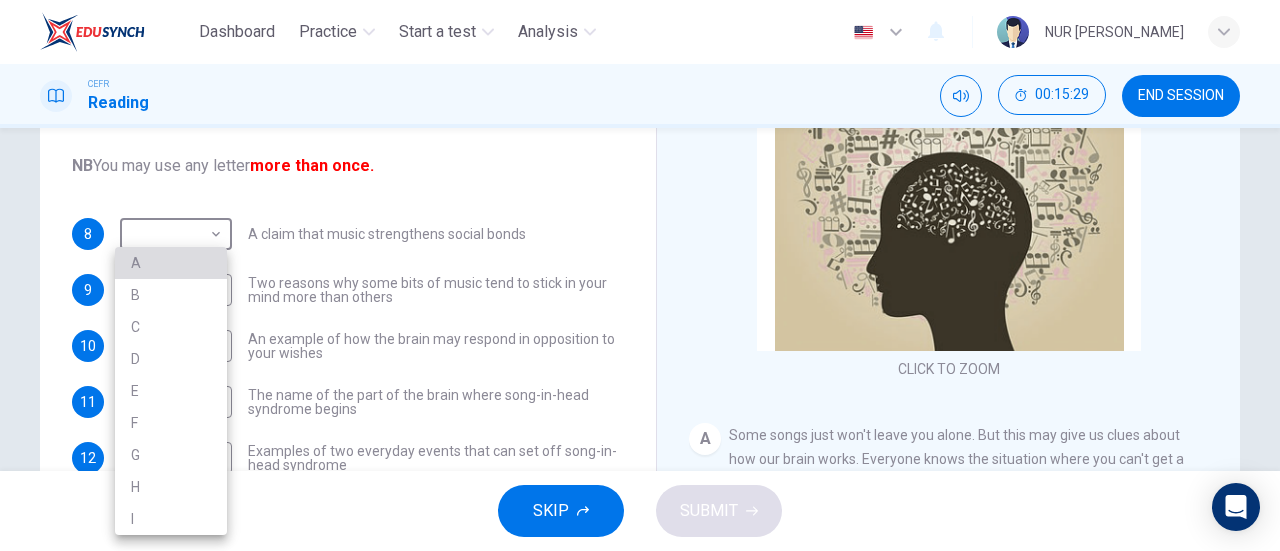 click on "A" at bounding box center [171, 263] 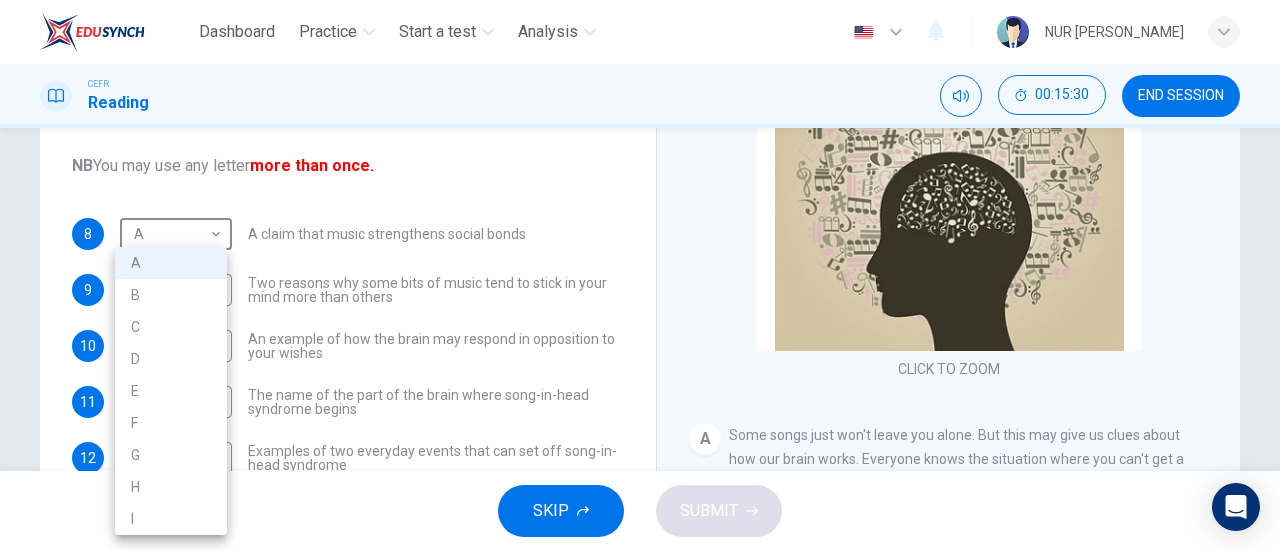 click on "Dashboard Practice Start a test Analysis English en ​ NUR SOFIAH SOLEHAH BINTI MOHD ZAMRI CEFR Reading 00:15:30 END SESSION Questions 8 - 13 The Reading Passage has nine paragraphs labelled  A-l .
Which paragraph contains the following information?
Write the correct letter  A-l  in the boxes below.
NB  You may use any letter  more than once. 8 A A ​ A claim that music strengthens social bonds 9 ​ ​ Two reasons why some bits of music tend to stick in your mind more than others 10 ​ ​ An example of how the brain may respond in opposition to your wishes 11 ​ ​ The name of the part of the brain where song-in-head syndrome begins 12 ​ ​ Examples of two everyday events that can set off song-in-head syndrome 13 ​ ​ A description of what one person does to prevent song-in-head syndrome A Song on the Brain CLICK TO ZOOM Click to Zoom A B C D E F G H I SKIP SUBMIT EduSynch - Online Language Proficiency Testing
Dashboard Practice Start a test Analysis Notifications © Copyright  2025" at bounding box center [640, 275] 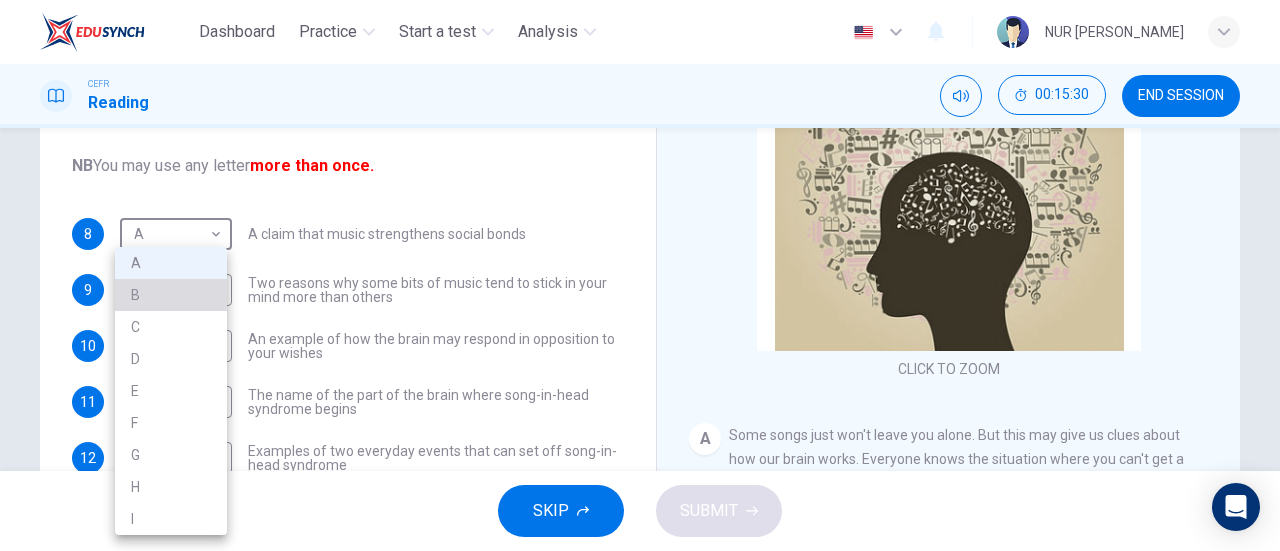 click on "B" at bounding box center [171, 295] 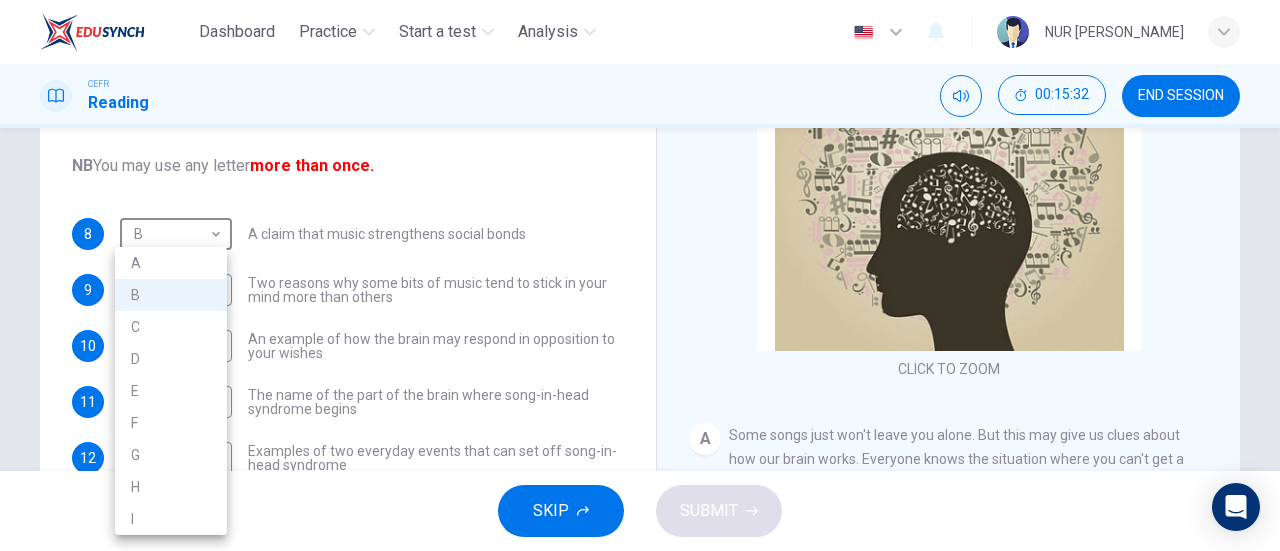 drag, startPoint x: 198, startPoint y: 233, endPoint x: 182, endPoint y: 379, distance: 146.8741 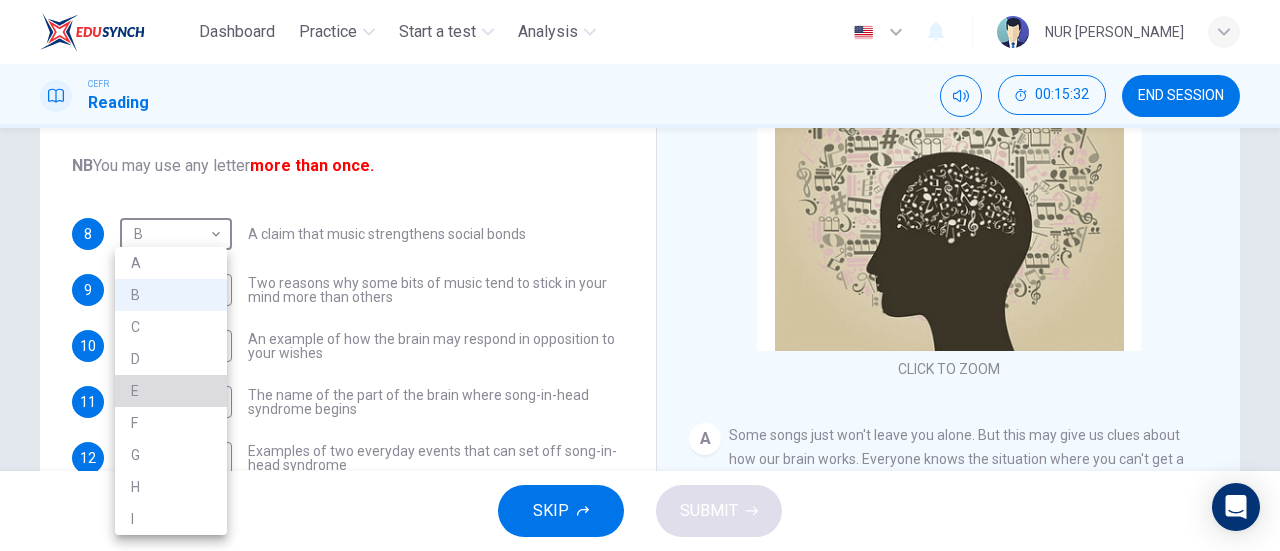 click on "E" at bounding box center [171, 391] 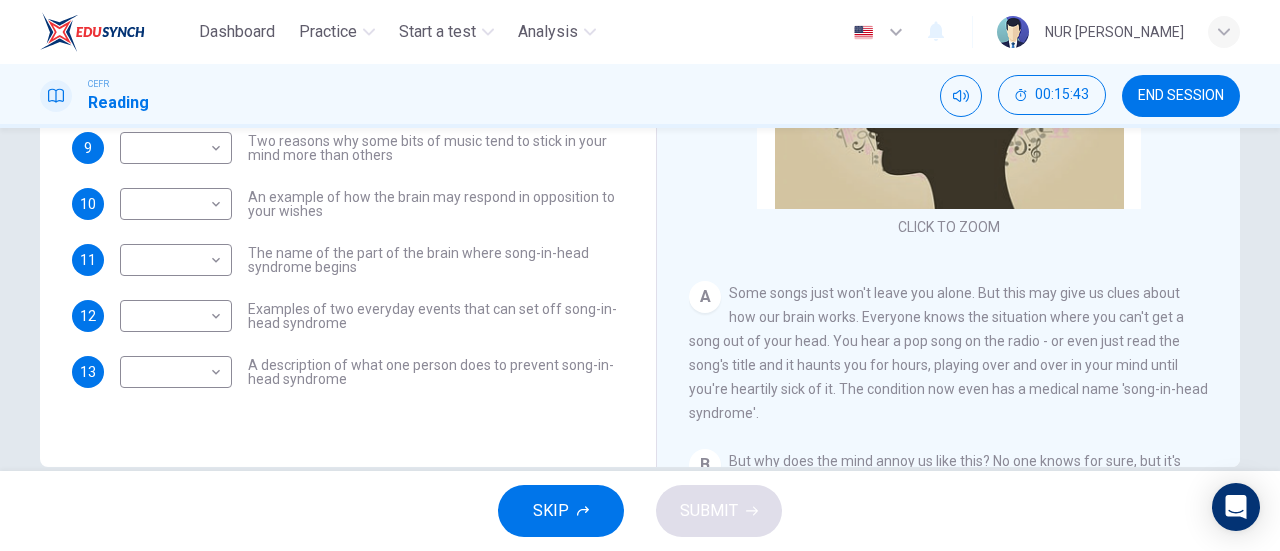 scroll, scrollTop: 392, scrollLeft: 0, axis: vertical 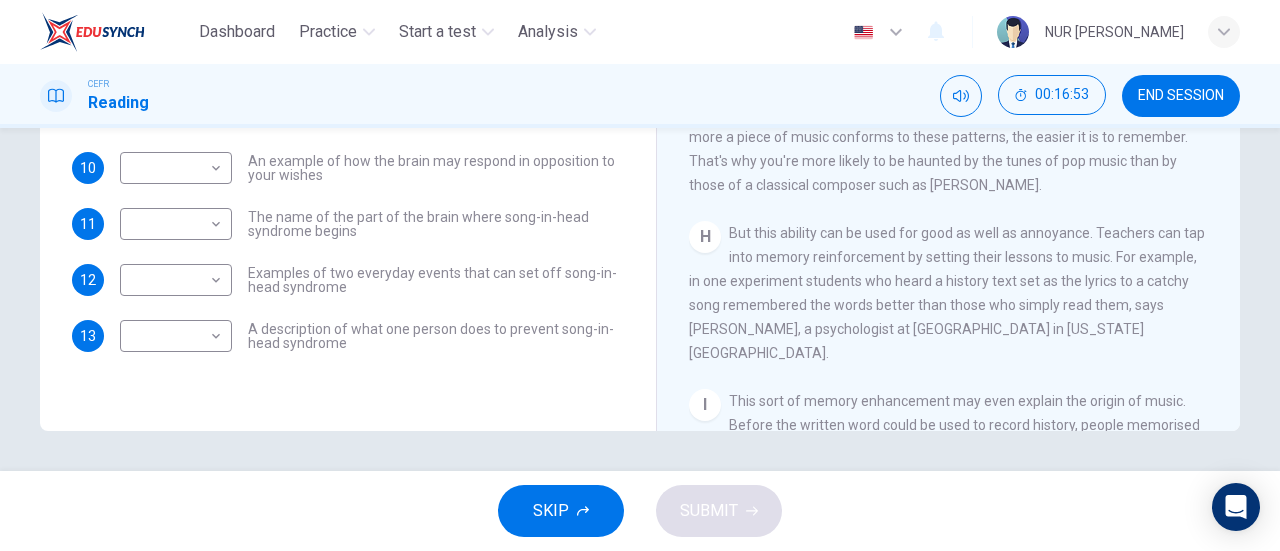 drag, startPoint x: 1213, startPoint y: 309, endPoint x: 1216, endPoint y: 321, distance: 12.369317 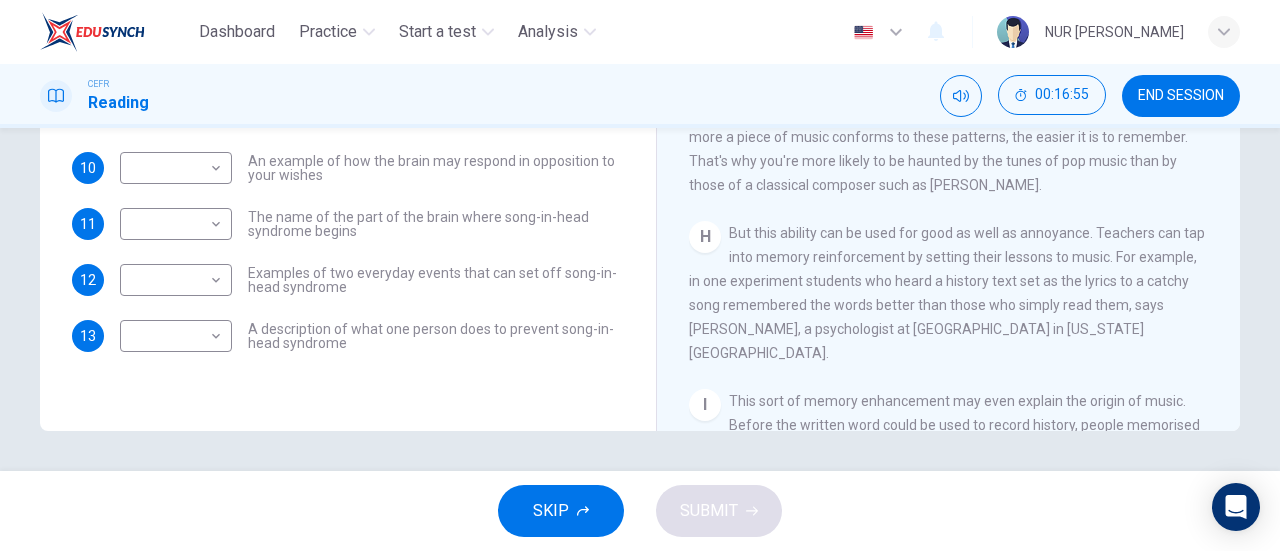 drag, startPoint x: 1218, startPoint y: 303, endPoint x: 1223, endPoint y: 283, distance: 20.615528 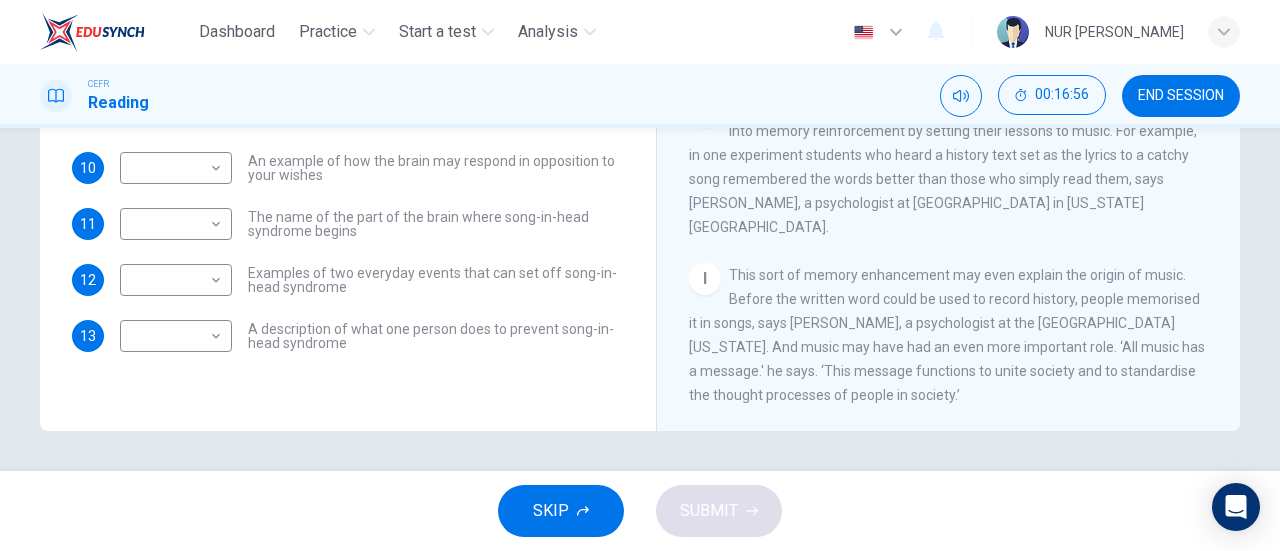 scroll, scrollTop: 1584, scrollLeft: 0, axis: vertical 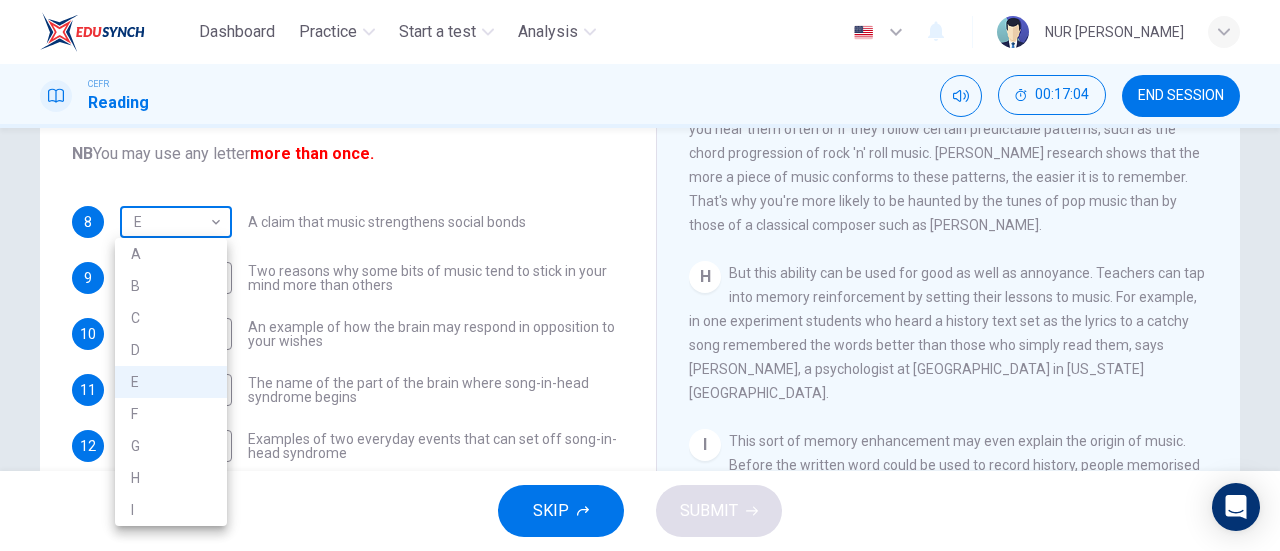 click on "Dashboard Practice Start a test Analysis English en ​ NUR SOFIAH SOLEHAH BINTI MOHD ZAMRI CEFR Reading 00:17:04 END SESSION Questions 8 - 13 The Reading Passage has nine paragraphs labelled  A-l .
Which paragraph contains the following information?
Write the correct letter  A-l  in the boxes below.
NB  You may use any letter  more than once. 8 E E ​ A claim that music strengthens social bonds 9 ​ ​ Two reasons why some bits of music tend to stick in your mind more than others 10 ​ ​ An example of how the brain may respond in opposition to your wishes 11 ​ ​ The name of the part of the brain where song-in-head syndrome begins 12 ​ ​ Examples of two everyday events that can set off song-in-head syndrome 13 ​ ​ A description of what one person does to prevent song-in-head syndrome A Song on the Brain CLICK TO ZOOM Click to Zoom A B C D E F G H I SKIP SUBMIT EduSynch - Online Language Proficiency Testing
Dashboard Practice Start a test Analysis Notifications © Copyright  2025" at bounding box center [640, 275] 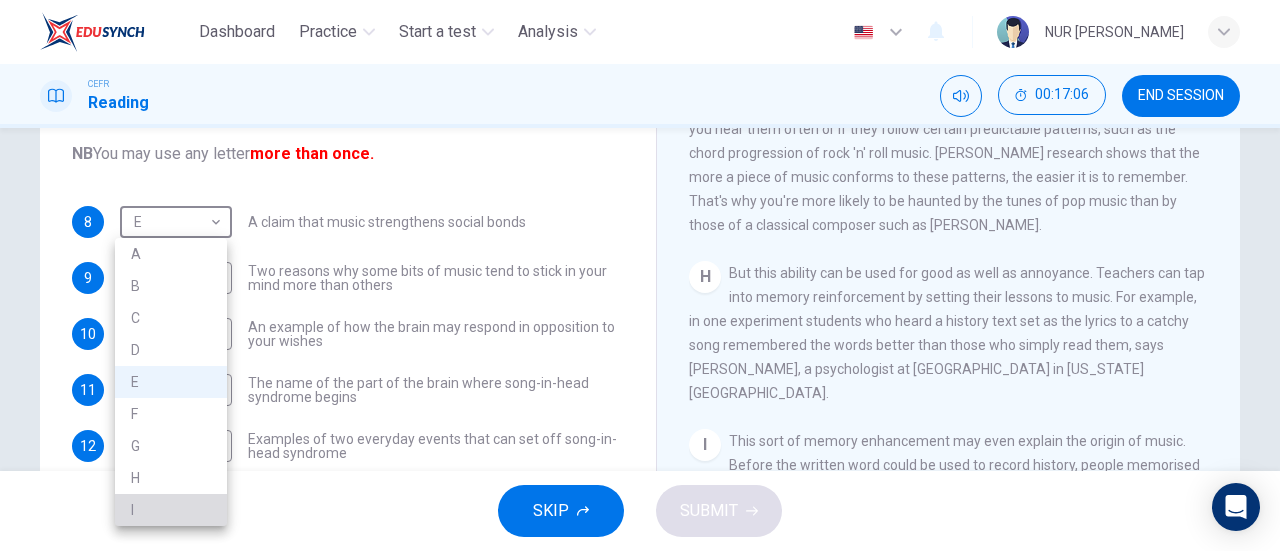 click on "I" at bounding box center (171, 510) 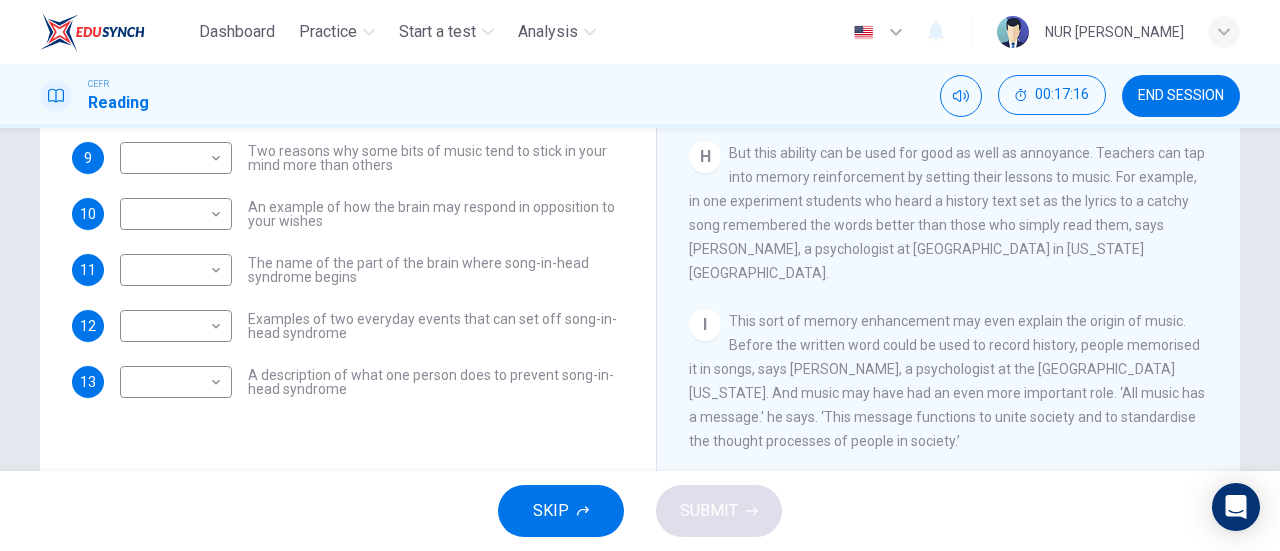 scroll, scrollTop: 381, scrollLeft: 0, axis: vertical 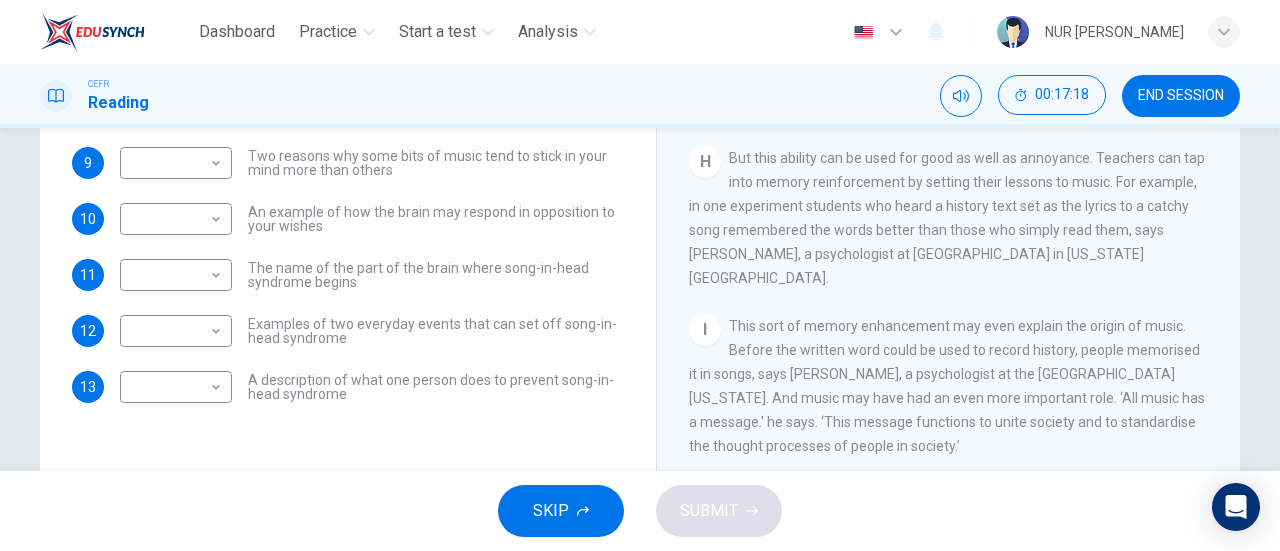 drag, startPoint x: 1218, startPoint y: 325, endPoint x: 1223, endPoint y: 378, distance: 53.235325 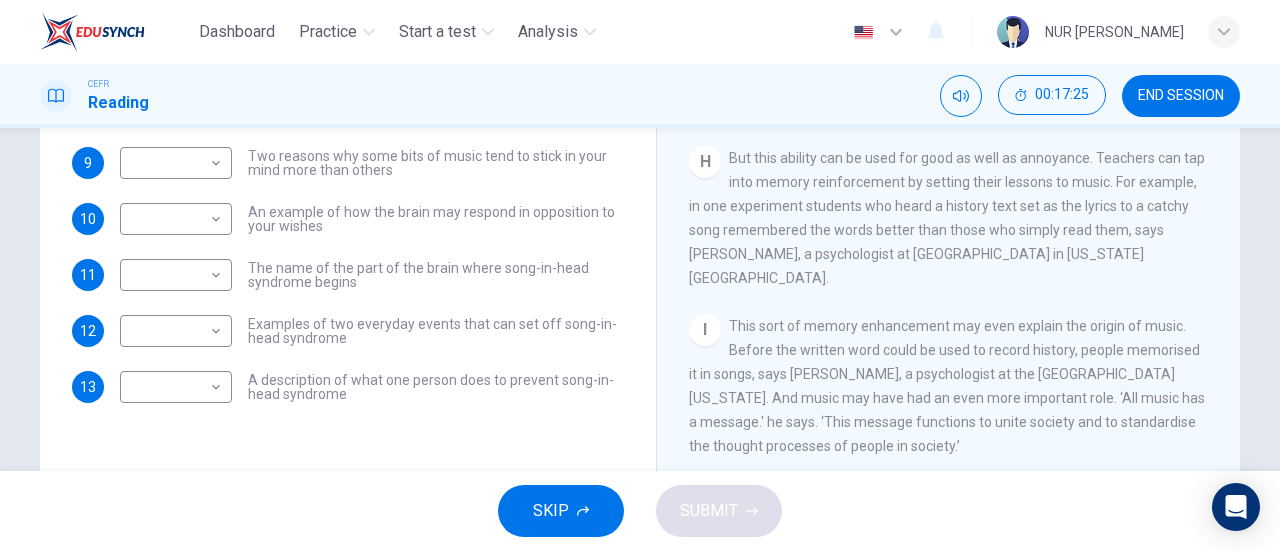 drag, startPoint x: 1230, startPoint y: 388, endPoint x: 1221, endPoint y: 347, distance: 41.976185 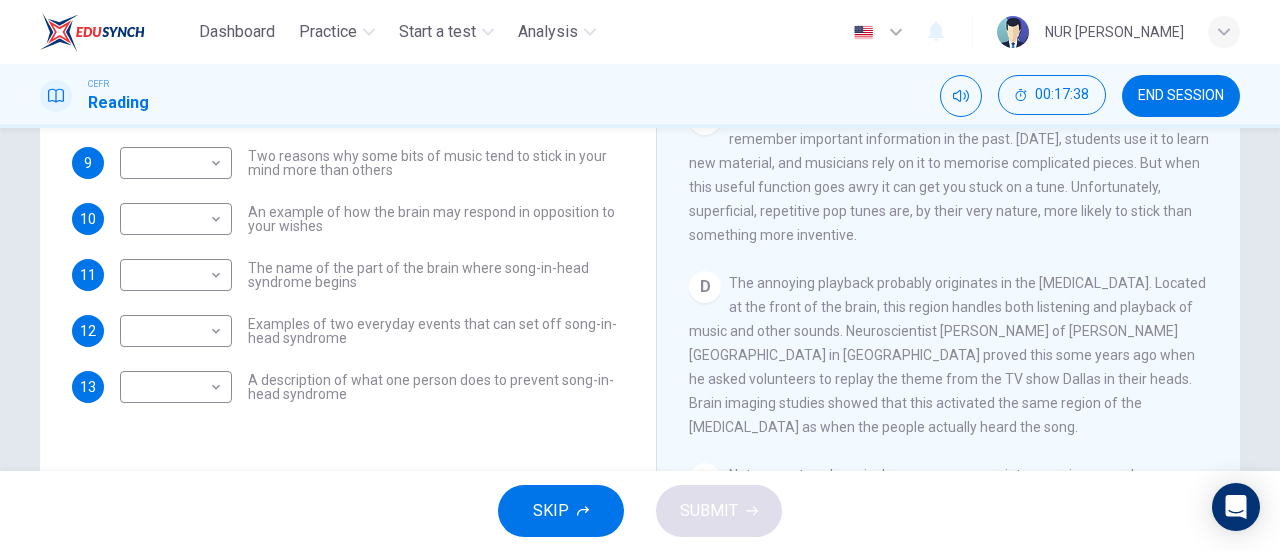 scroll, scrollTop: 319, scrollLeft: 0, axis: vertical 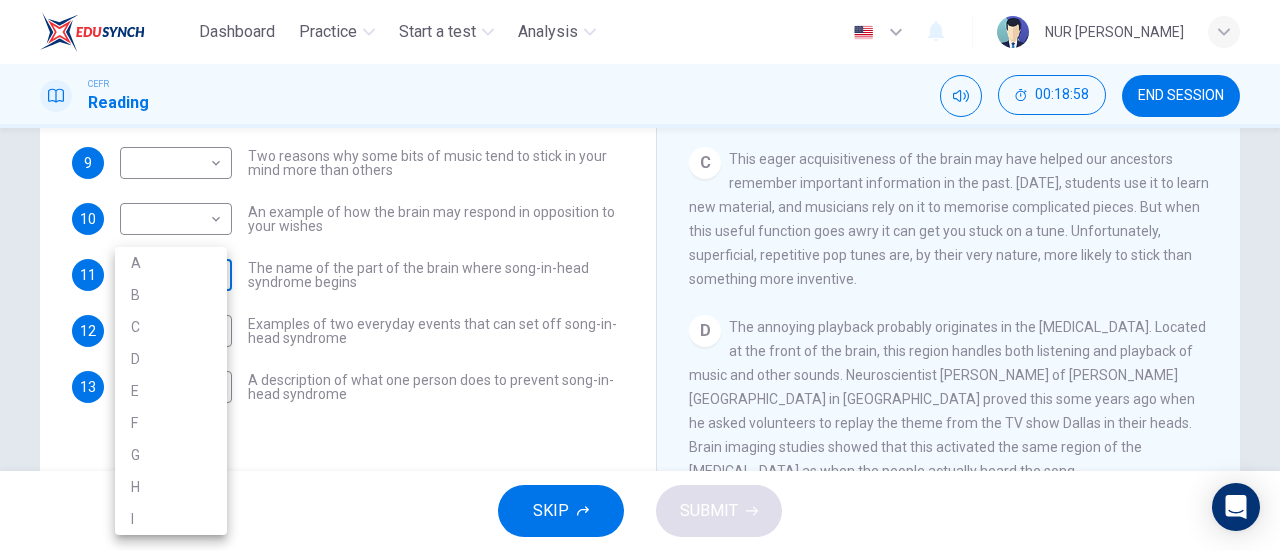 click on "Dashboard Practice Start a test Analysis English en ​ NUR SOFIAH SOLEHAH BINTI MOHD ZAMRI CEFR Reading 00:18:58 END SESSION Questions 8 - 13 The Reading Passage has nine paragraphs labelled  A-l .
Which paragraph contains the following information?
Write the correct letter  A-l  in the boxes below.
NB  You may use any letter  more than once. 8 I I ​ A claim that music strengthens social bonds 9 ​ ​ Two reasons why some bits of music tend to stick in your mind more than others 10 ​ ​ An example of how the brain may respond in opposition to your wishes 11 ​ ​ The name of the part of the brain where song-in-head syndrome begins 12 ​ ​ Examples of two everyday events that can set off song-in-head syndrome 13 ​ ​ A description of what one person does to prevent song-in-head syndrome A Song on the Brain CLICK TO ZOOM Click to Zoom A B C D E F G H I SKIP SUBMIT EduSynch - Online Language Proficiency Testing
Dashboard Practice Start a test Analysis Notifications © Copyright  2025" at bounding box center (640, 275) 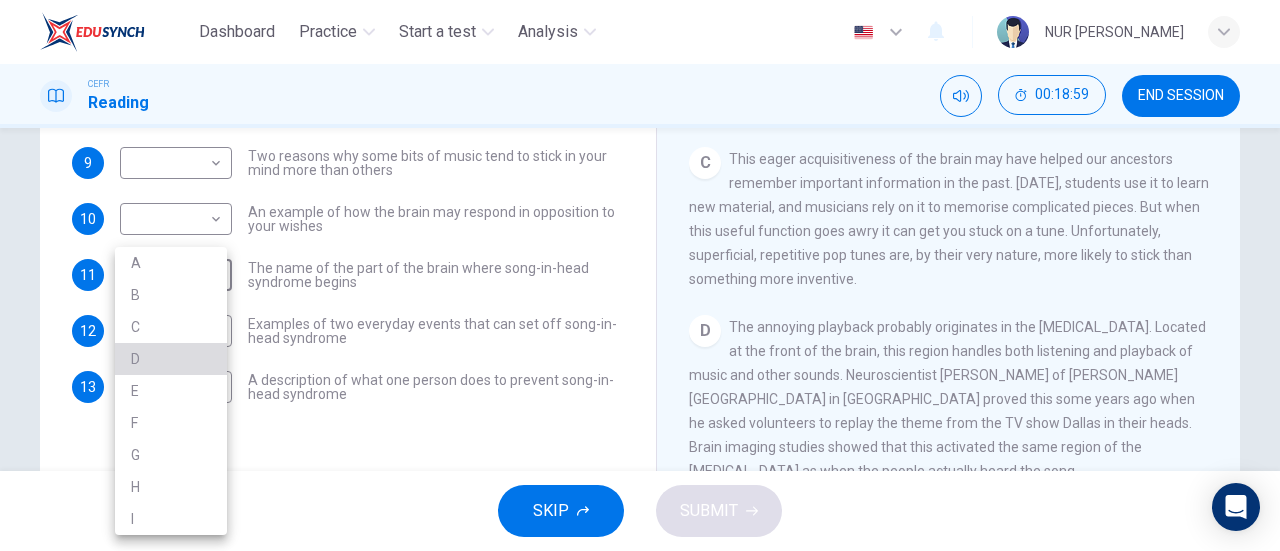 click on "D" at bounding box center [171, 359] 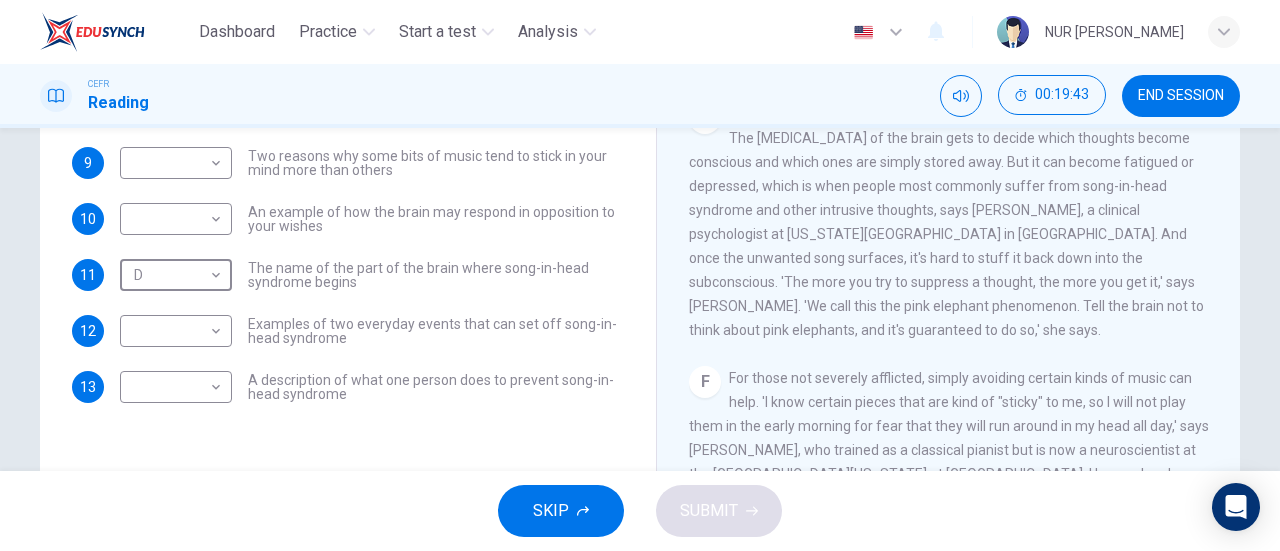 scroll, scrollTop: 868, scrollLeft: 0, axis: vertical 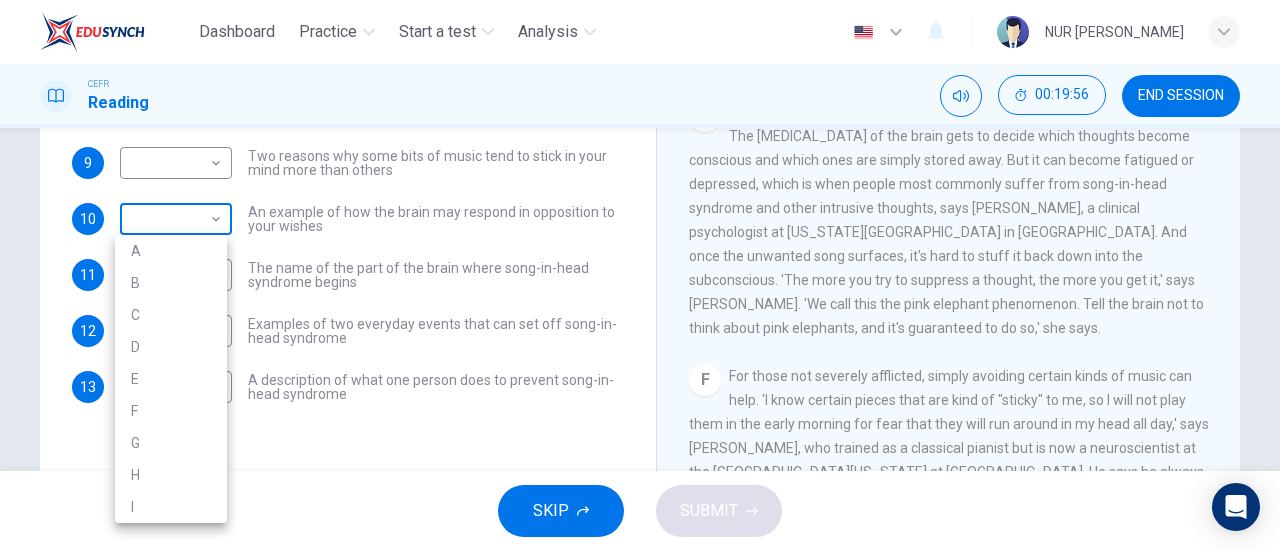 click on "Dashboard Practice Start a test Analysis English en ​ NUR SOFIAH SOLEHAH BINTI MOHD ZAMRI CEFR Reading 00:19:56 END SESSION Questions 8 - 13 The Reading Passage has nine paragraphs labelled  A-l .
Which paragraph contains the following information?
Write the correct letter  A-l  in the boxes below.
NB  You may use any letter  more than once. 8 I I ​ A claim that music strengthens social bonds 9 ​ ​ Two reasons why some bits of music tend to stick in your mind more than others 10 ​ ​ An example of how the brain may respond in opposition to your wishes 11 D D ​ The name of the part of the brain where song-in-head syndrome begins 12 ​ ​ Examples of two everyday events that can set off song-in-head syndrome 13 ​ ​ A description of what one person does to prevent song-in-head syndrome A Song on the Brain CLICK TO ZOOM Click to Zoom A B C D E F G H I SKIP SUBMIT EduSynch - Online Language Proficiency Testing
Dashboard Practice Start a test Analysis Notifications © Copyright  2025" at bounding box center (640, 275) 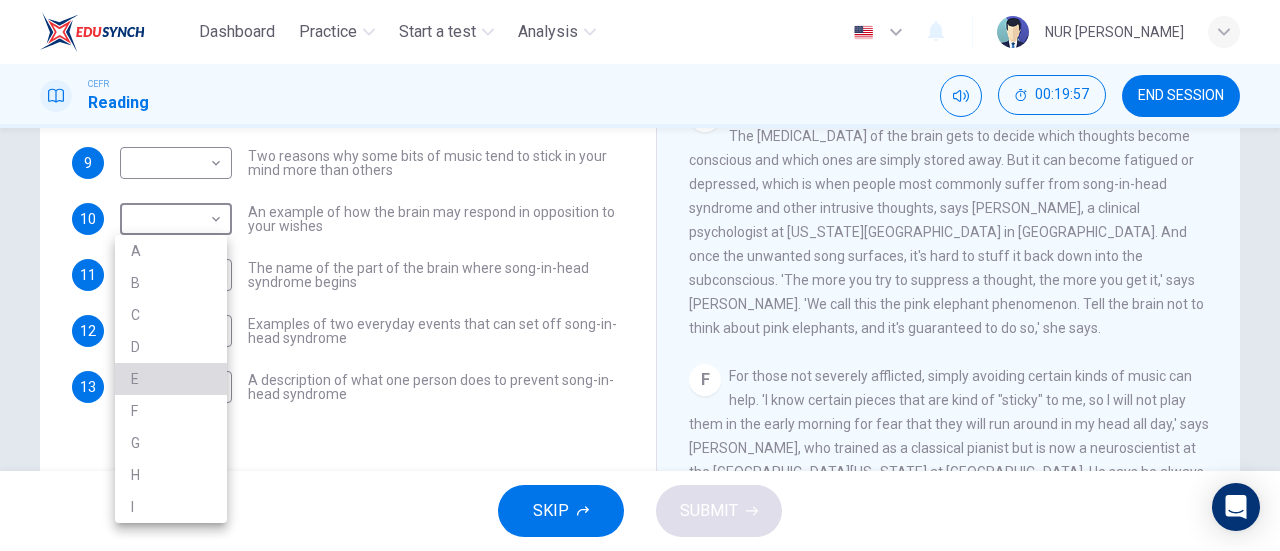click on "E" at bounding box center (171, 379) 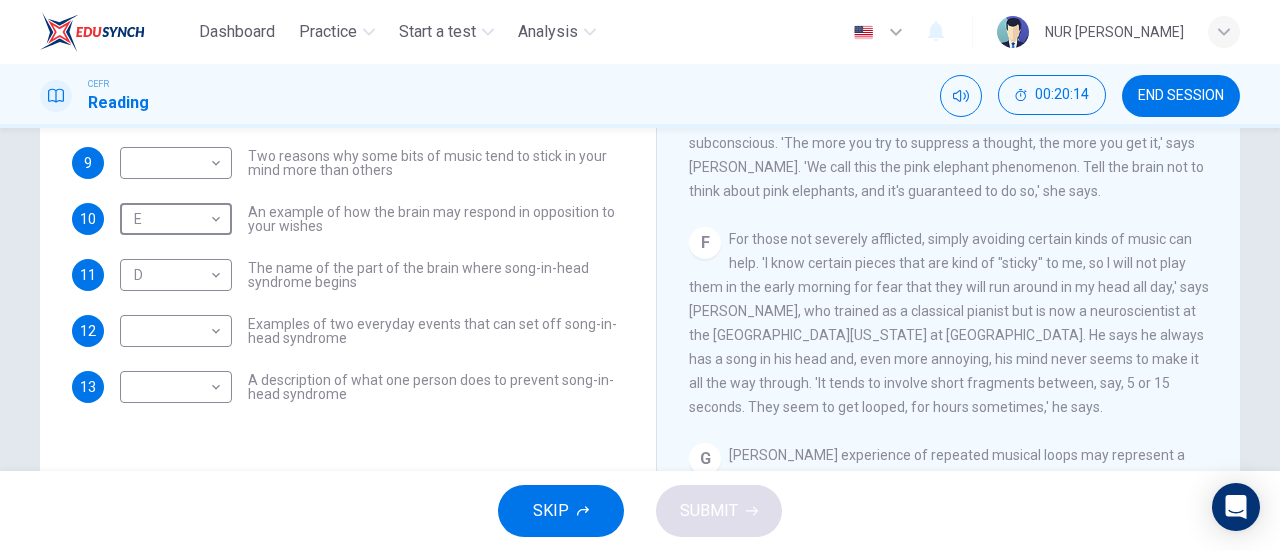 scroll, scrollTop: 1010, scrollLeft: 0, axis: vertical 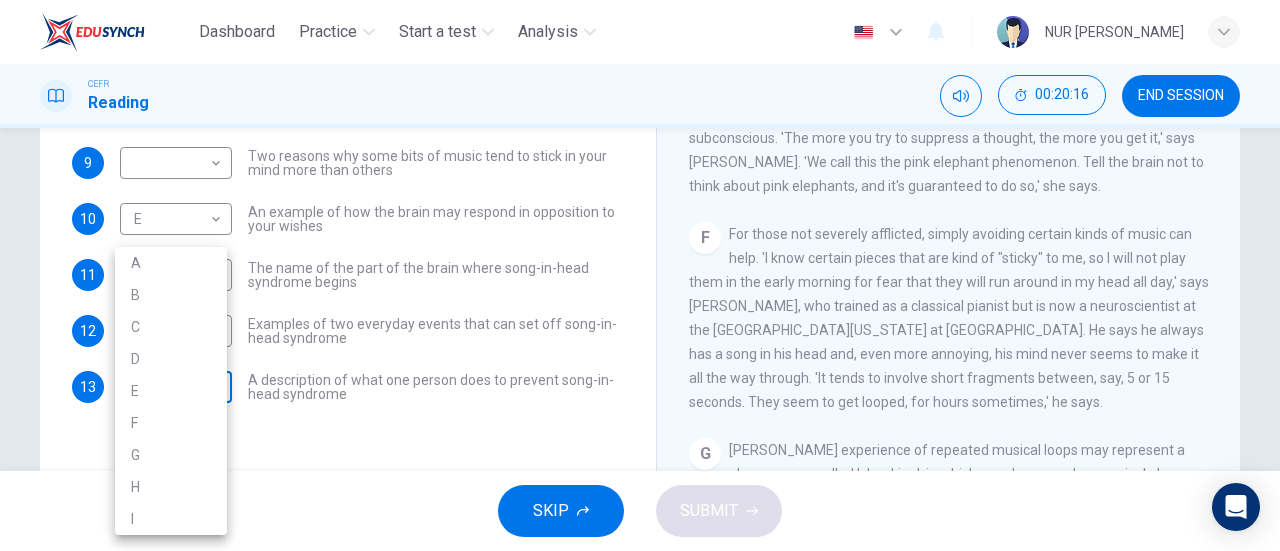 click on "Dashboard Practice Start a test Analysis English en ​ NUR SOFIAH SOLEHAH BINTI MOHD ZAMRI CEFR Reading 00:20:16 END SESSION Questions 8 - 13 The Reading Passage has nine paragraphs labelled  A-l .
Which paragraph contains the following information?
Write the correct letter  A-l  in the boxes below.
NB  You may use any letter  more than once. 8 I I ​ A claim that music strengthens social bonds 9 ​ ​ Two reasons why some bits of music tend to stick in your mind more than others 10 E E ​ An example of how the brain may respond in opposition to your wishes 11 D D ​ The name of the part of the brain where song-in-head syndrome begins 12 ​ ​ Examples of two everyday events that can set off song-in-head syndrome 13 ​ ​ A description of what one person does to prevent song-in-head syndrome A Song on the Brain CLICK TO ZOOM Click to Zoom A B C D E F G H I SKIP SUBMIT EduSynch - Online Language Proficiency Testing
Dashboard Practice Start a test Analysis Notifications © Copyright  2025" at bounding box center (640, 275) 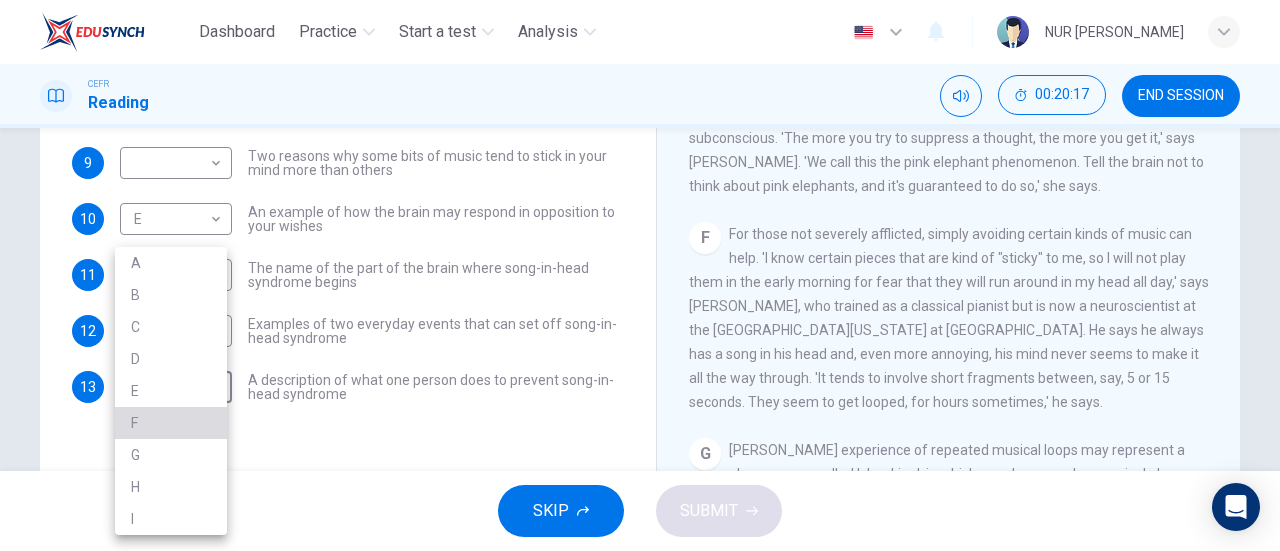 click on "F" at bounding box center (171, 423) 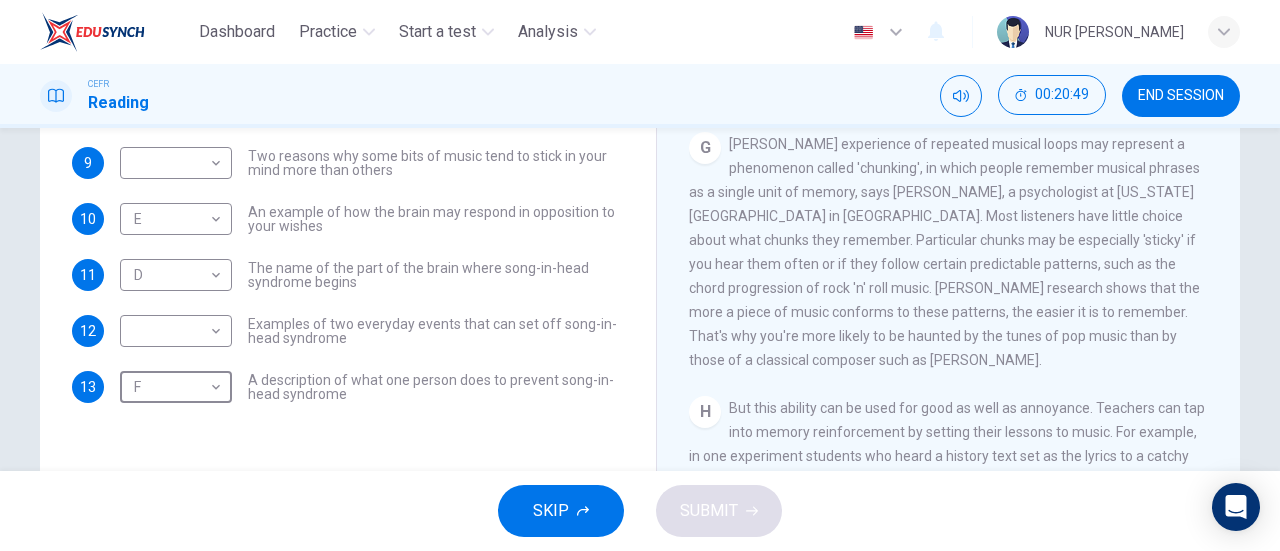 scroll, scrollTop: 1320, scrollLeft: 0, axis: vertical 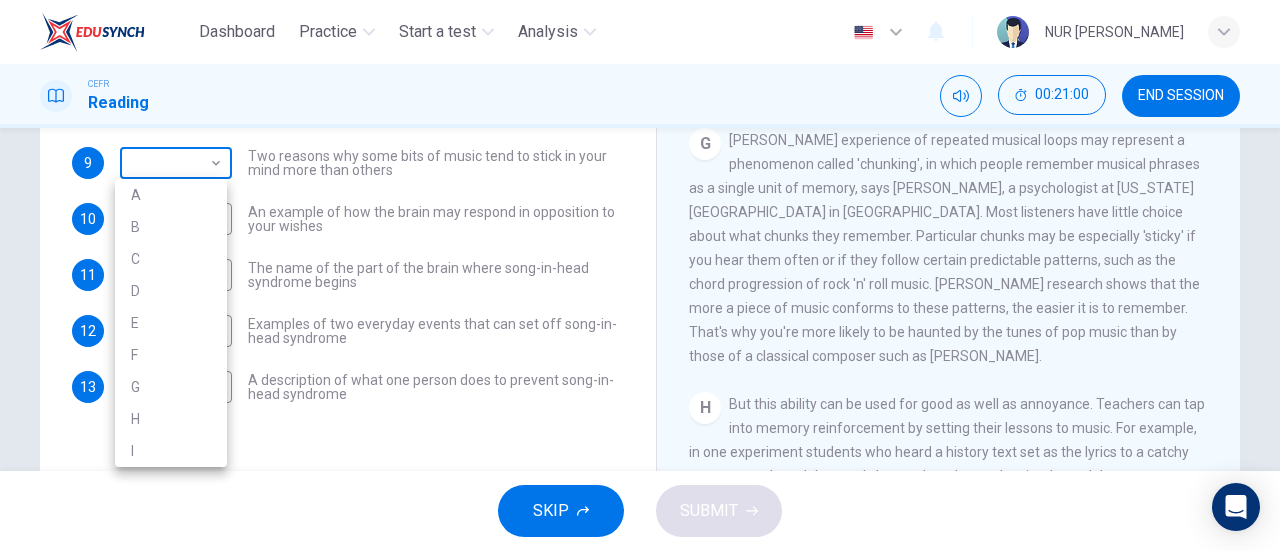 click on "Dashboard Practice Start a test Analysis English en ​ NUR SOFIAH SOLEHAH BINTI MOHD ZAMRI CEFR Reading 00:21:00 END SESSION Questions 8 - 13 The Reading Passage has nine paragraphs labelled  A-l .
Which paragraph contains the following information?
Write the correct letter  A-l  in the boxes below.
NB  You may use any letter  more than once. 8 I I ​ A claim that music strengthens social bonds 9 ​ ​ Two reasons why some bits of music tend to stick in your mind more than others 10 E E ​ An example of how the brain may respond in opposition to your wishes 11 D D ​ The name of the part of the brain where song-in-head syndrome begins 12 ​ ​ Examples of two everyday events that can set off song-in-head syndrome 13 F F ​ A description of what one person does to prevent song-in-head syndrome A Song on the Brain CLICK TO ZOOM Click to Zoom A B C D E F G H I SKIP SUBMIT EduSynch - Online Language Proficiency Testing
Dashboard Practice Start a test Analysis Notifications © Copyright  2025" at bounding box center (640, 275) 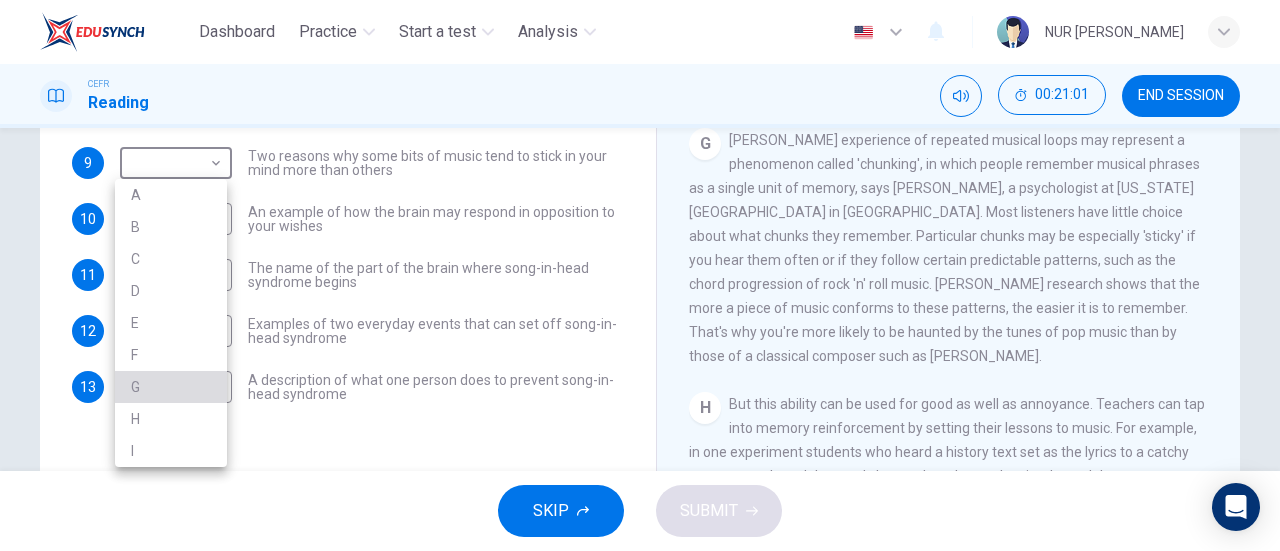 click on "G" at bounding box center (171, 387) 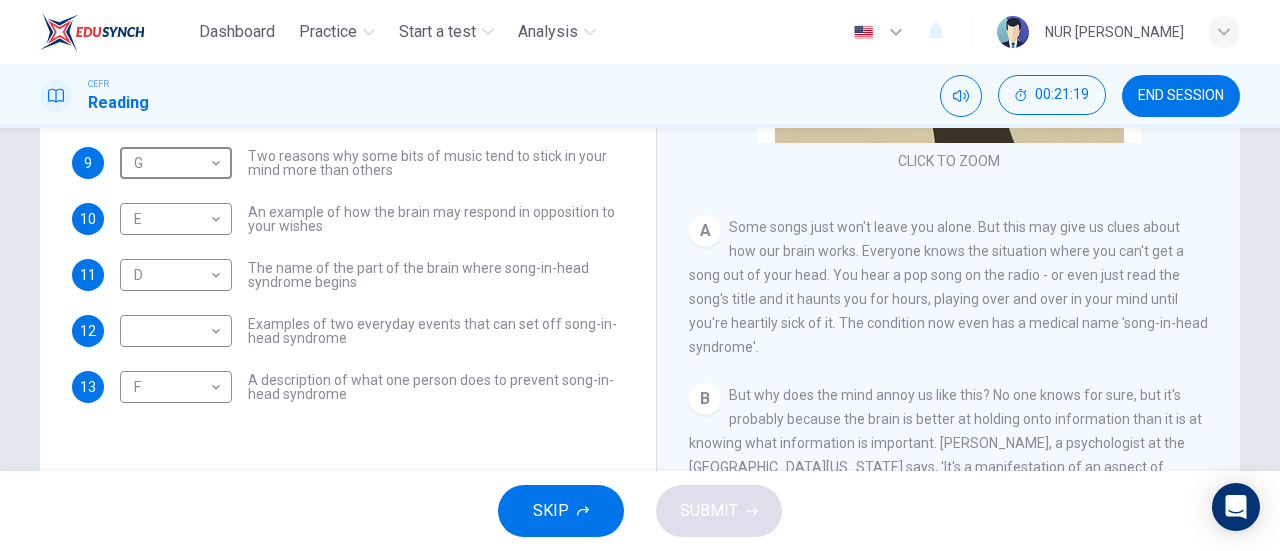 scroll, scrollTop: 84, scrollLeft: 0, axis: vertical 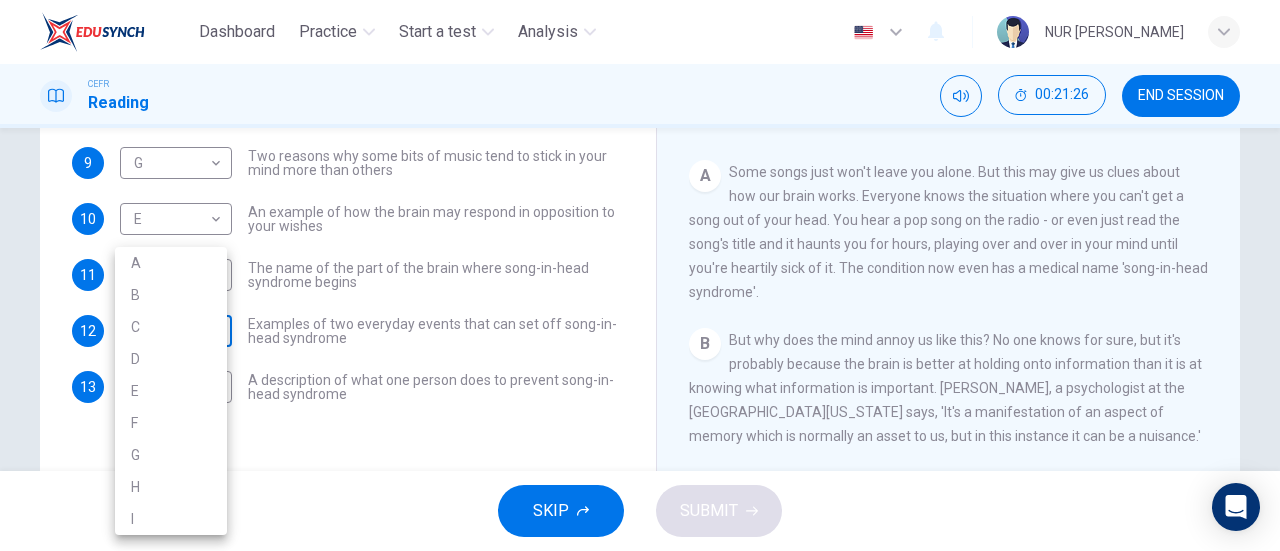 click on "Dashboard Practice Start a test Analysis English en ​ NUR SOFIAH SOLEHAH BINTI MOHD ZAMRI CEFR Reading 00:21:26 END SESSION Questions 8 - 13 The Reading Passage has nine paragraphs labelled  A-l .
Which paragraph contains the following information?
Write the correct letter  A-l  in the boxes below.
NB  You may use any letter  more than once. 8 I I ​ A claim that music strengthens social bonds 9 G G ​ Two reasons why some bits of music tend to stick in your mind more than others 10 E E ​ An example of how the brain may respond in opposition to your wishes 11 D D ​ The name of the part of the brain where song-in-head syndrome begins 12 ​ ​ Examples of two everyday events that can set off song-in-head syndrome 13 F F ​ A description of what one person does to prevent song-in-head syndrome A Song on the Brain CLICK TO ZOOM Click to Zoom A B C D E F G H I SKIP SUBMIT EduSynch - Online Language Proficiency Testing
Dashboard Practice Start a test Analysis Notifications © Copyright  2025" at bounding box center [640, 275] 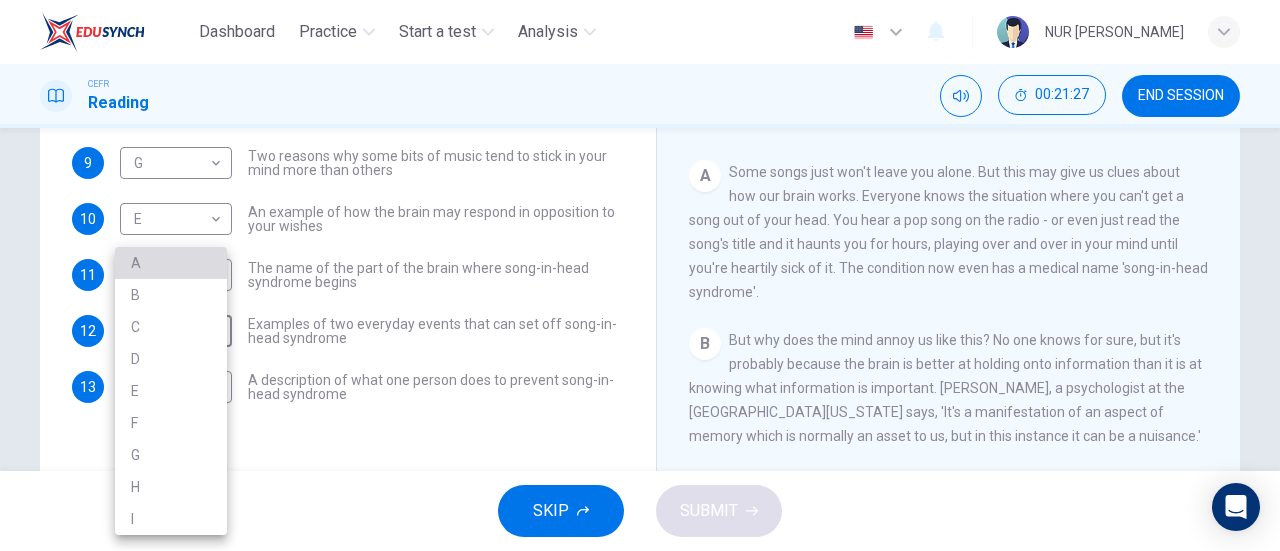 click on "A" at bounding box center [171, 263] 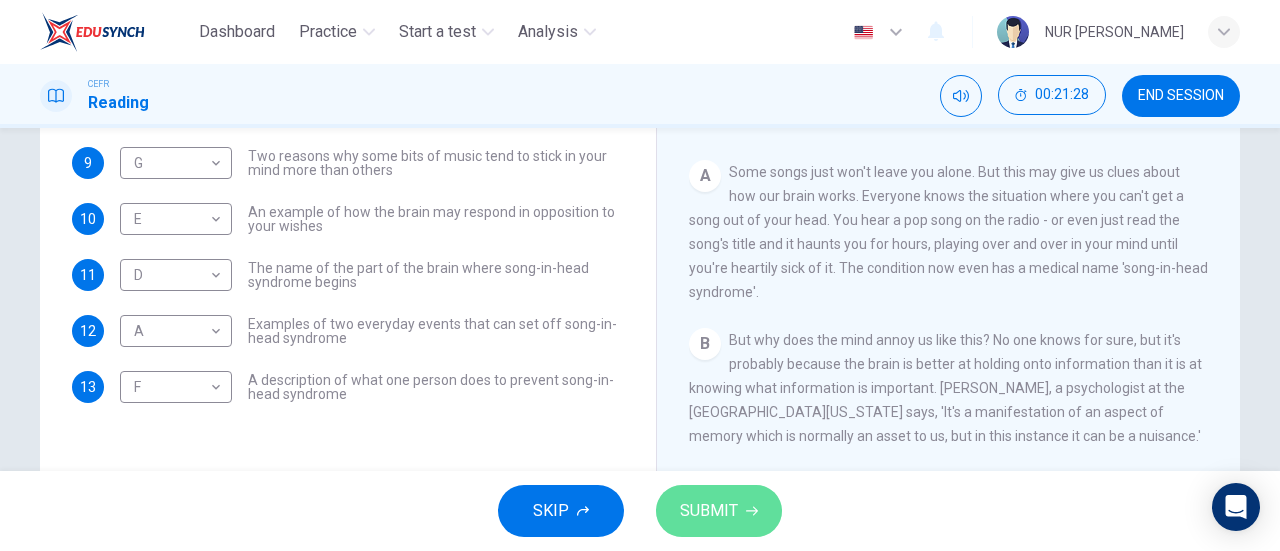 click on "SUBMIT" at bounding box center (719, 511) 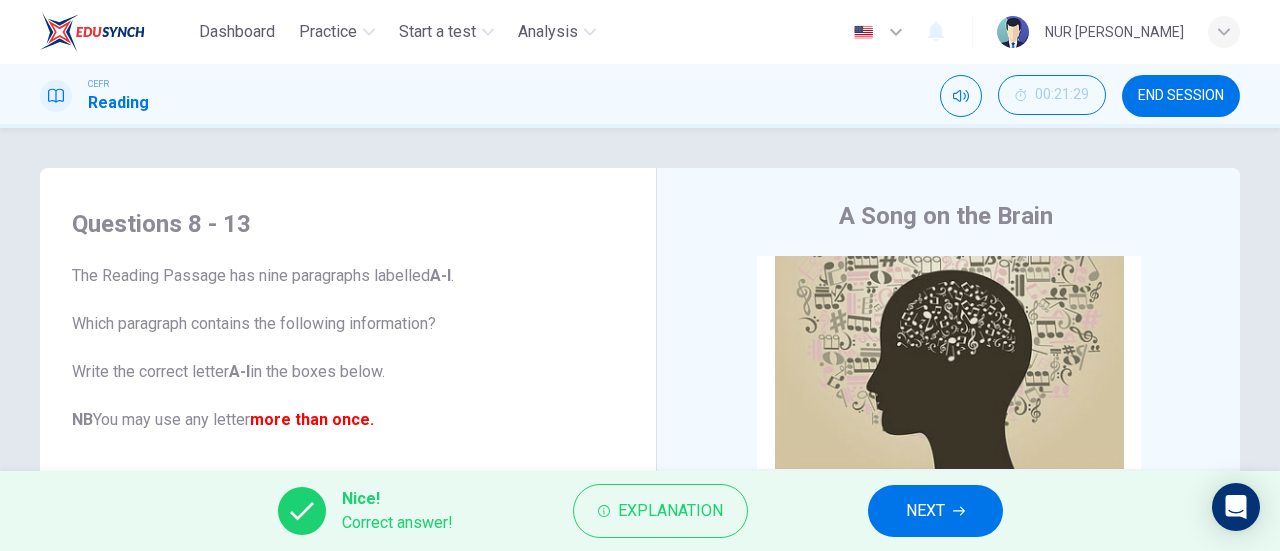 scroll, scrollTop: 432, scrollLeft: 0, axis: vertical 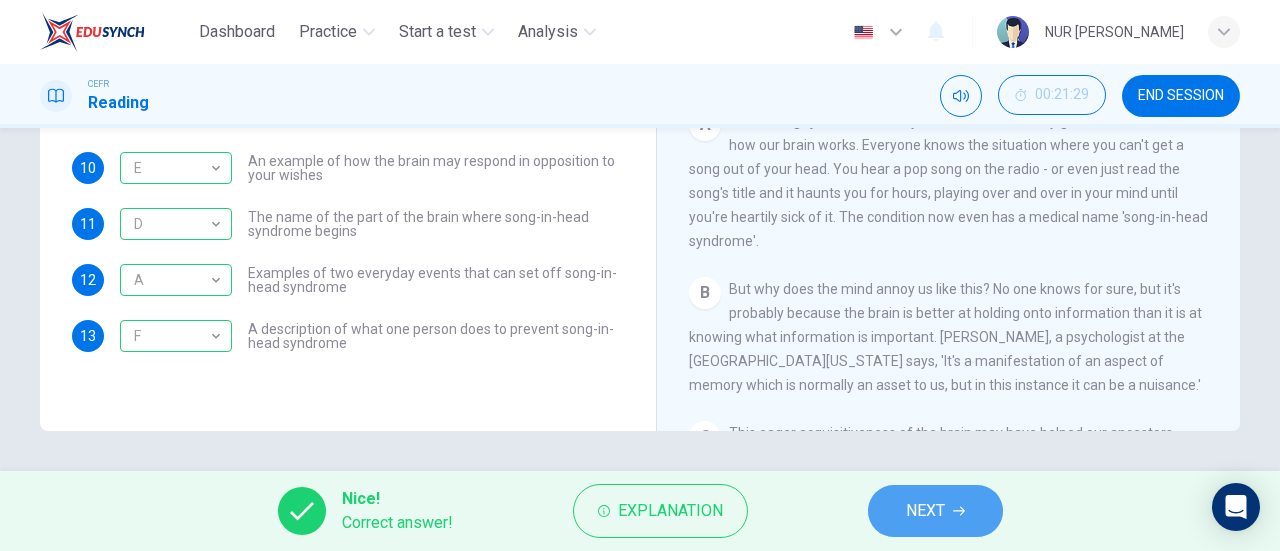 click on "NEXT" at bounding box center (925, 511) 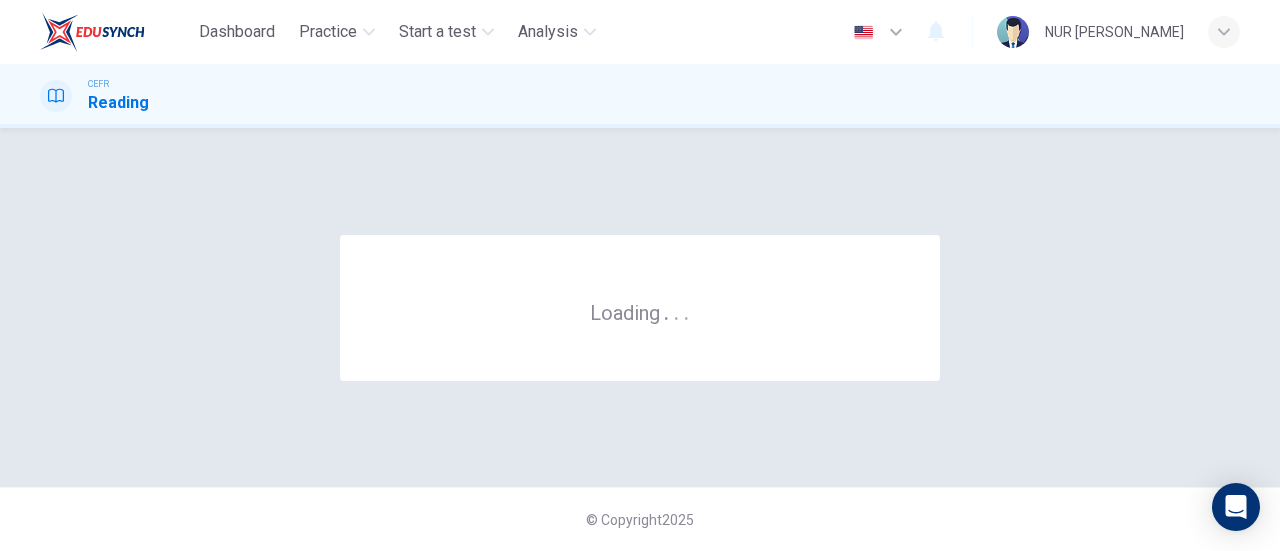 scroll, scrollTop: 0, scrollLeft: 0, axis: both 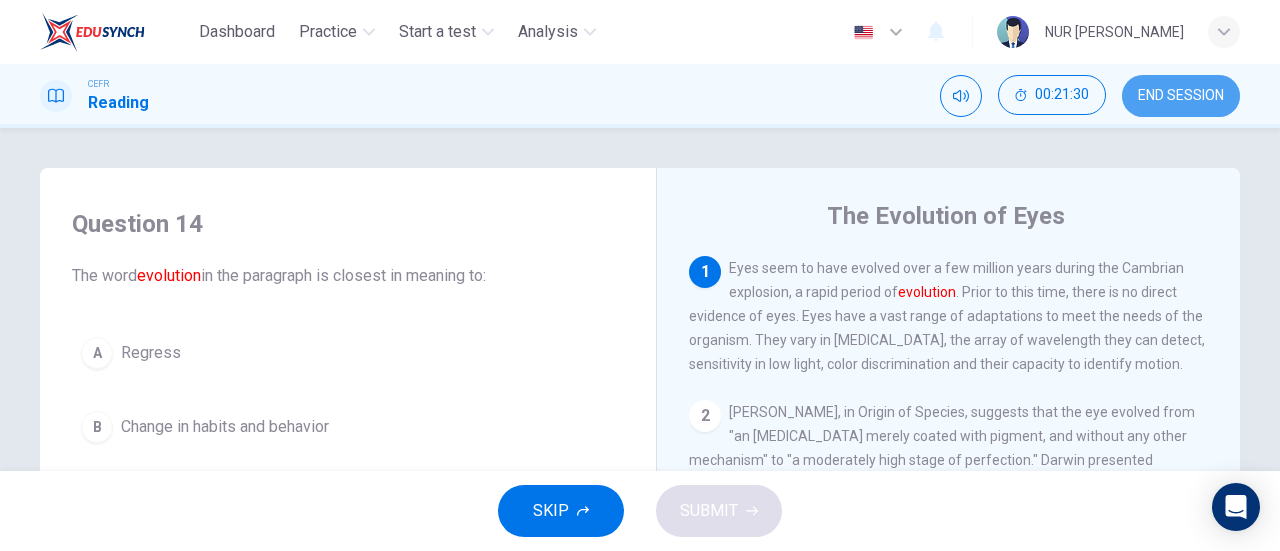 click on "END SESSION" at bounding box center (1181, 96) 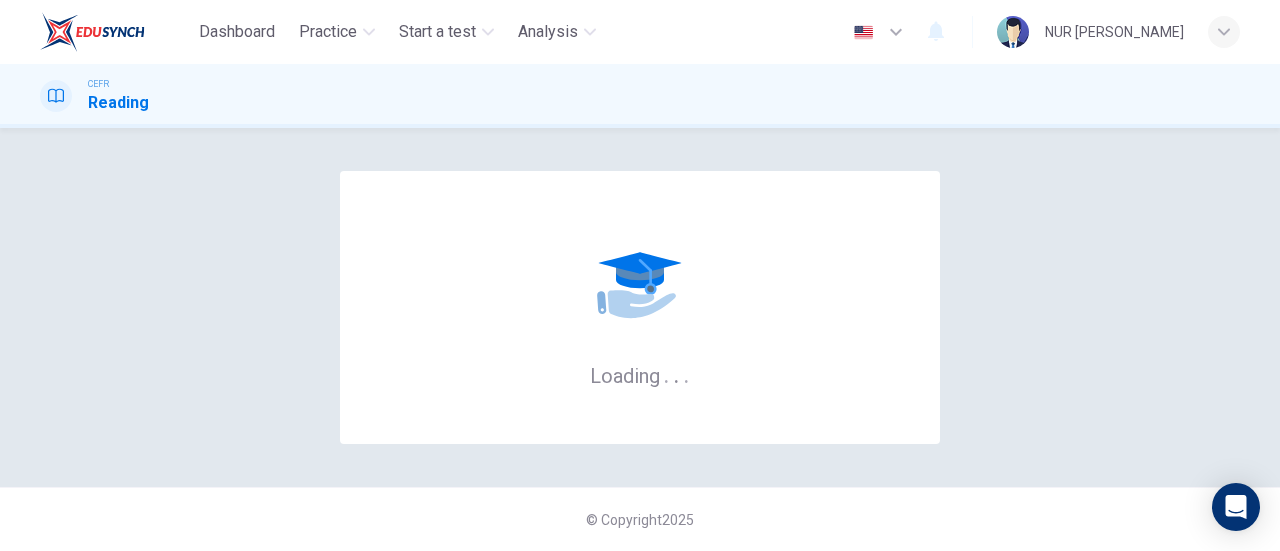 scroll, scrollTop: 0, scrollLeft: 0, axis: both 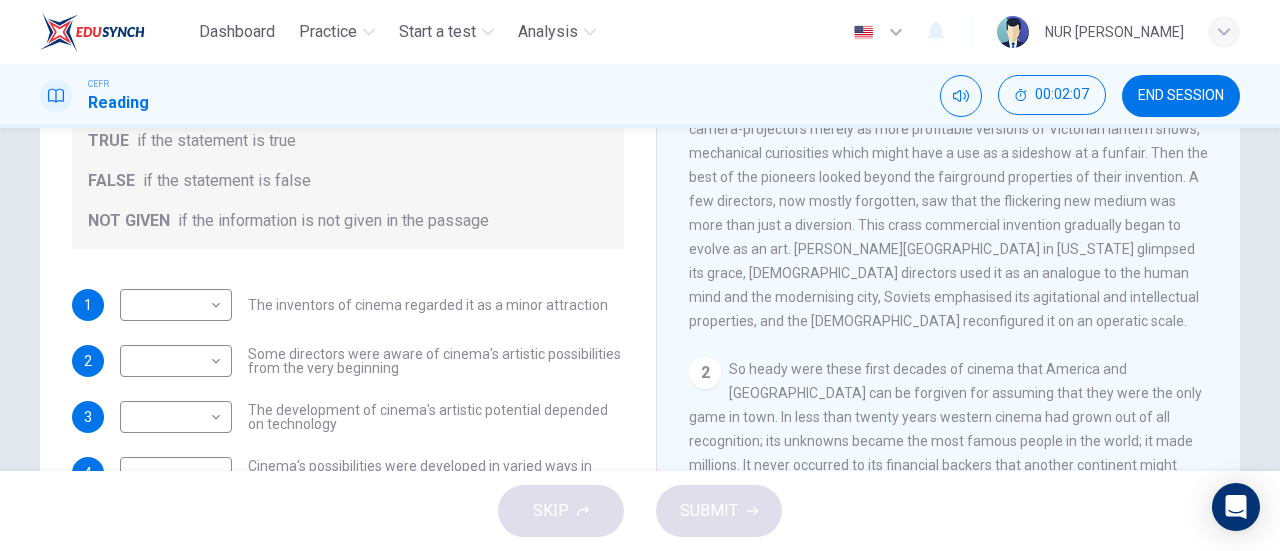 drag, startPoint x: 1230, startPoint y: 205, endPoint x: 1242, endPoint y: 221, distance: 20 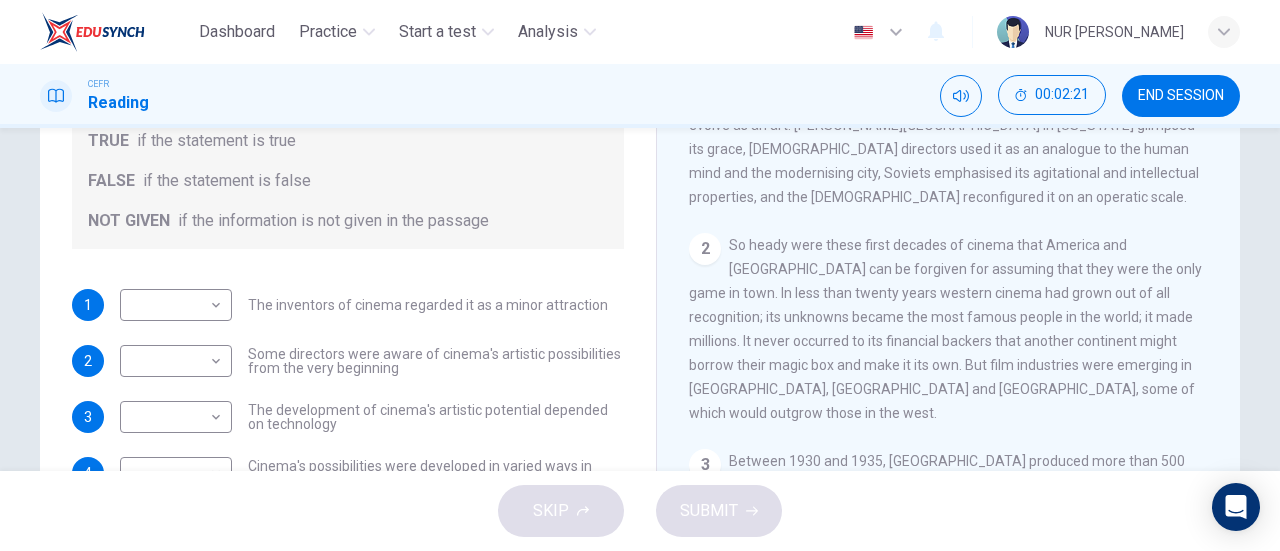 scroll, scrollTop: 512, scrollLeft: 0, axis: vertical 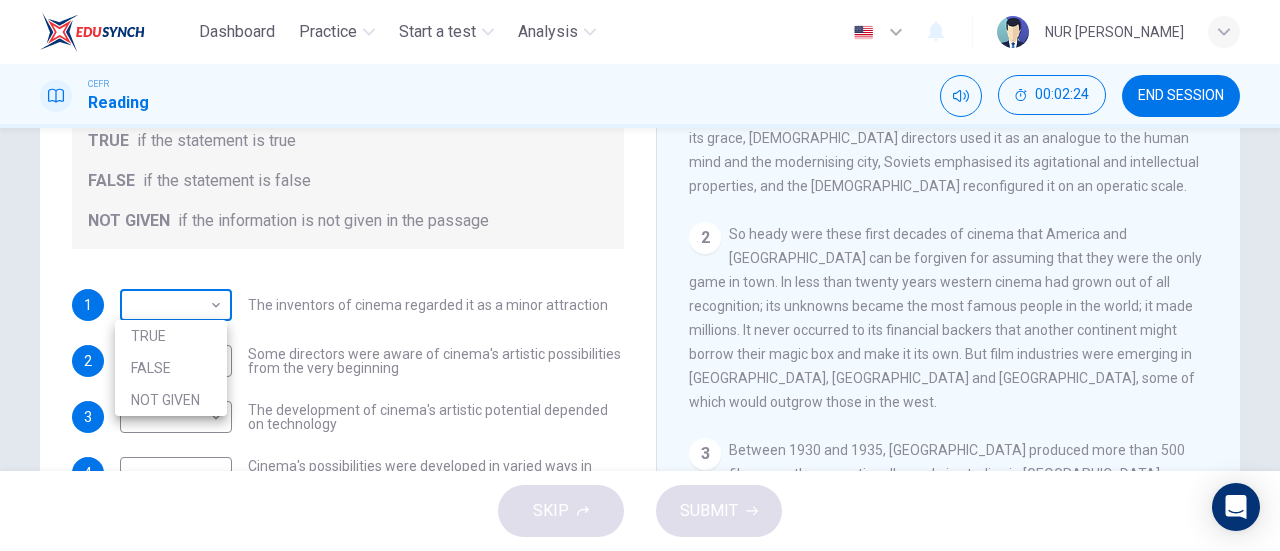 click on "Dashboard Practice Start a test Analysis English en ​ NUR SOFIAH SOLEHAH BINTI MOHD ZAMRI CEFR Reading 00:02:24 END SESSION Questions 1 - 5 Do the following statements agree with the information given in the Reading Passage?
In the boxes below write TRUE if the statement is true FALSE if the statement is false NOT GIVEN if the information is not given in the passage 1 ​ ​ The inventors of cinema regarded it as a minor attraction 2 ​ ​ Some directors were aware of cinema's artistic possibilities from the very beginning 3 ​ ​ The development of cinema's artistic potential depended on technology 4 ​ ​ Cinema's possibilities were developed in varied ways in different western countries 5 ​ ​ Western businessmen were concerned about the emergence of film industries in other parts of the world The History of Film CLICK TO ZOOM Click to Zoom 1 2 3 4 5 6 7 8 SKIP SUBMIT EduSynch - Online Language Proficiency Testing
Dashboard Practice Start a test Analysis Notifications © Copyright" at bounding box center (640, 275) 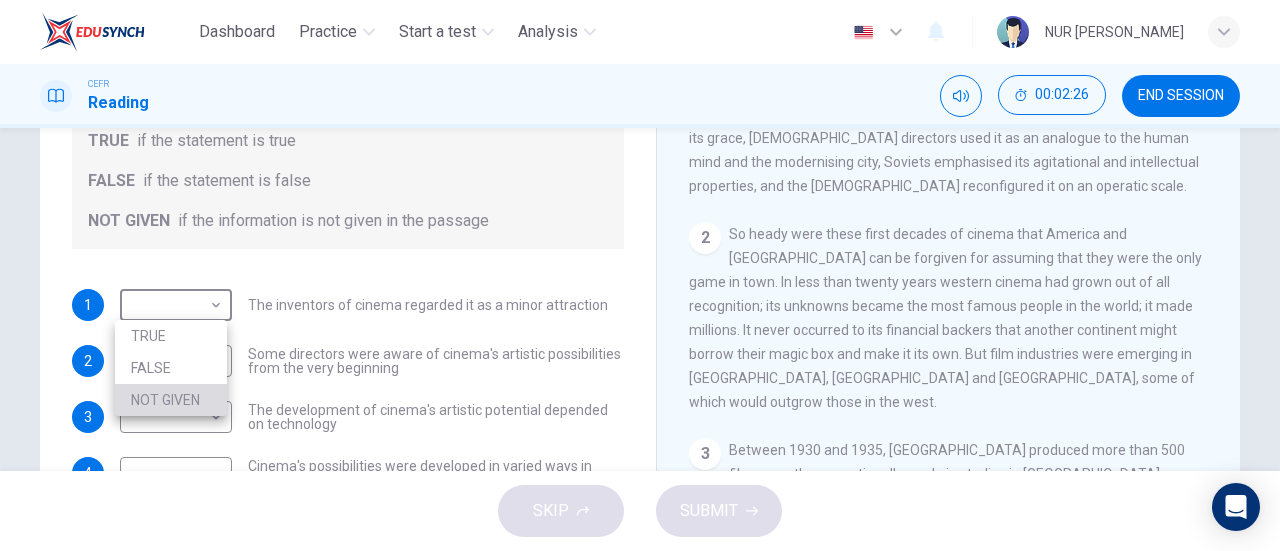 click on "NOT GIVEN" at bounding box center (171, 400) 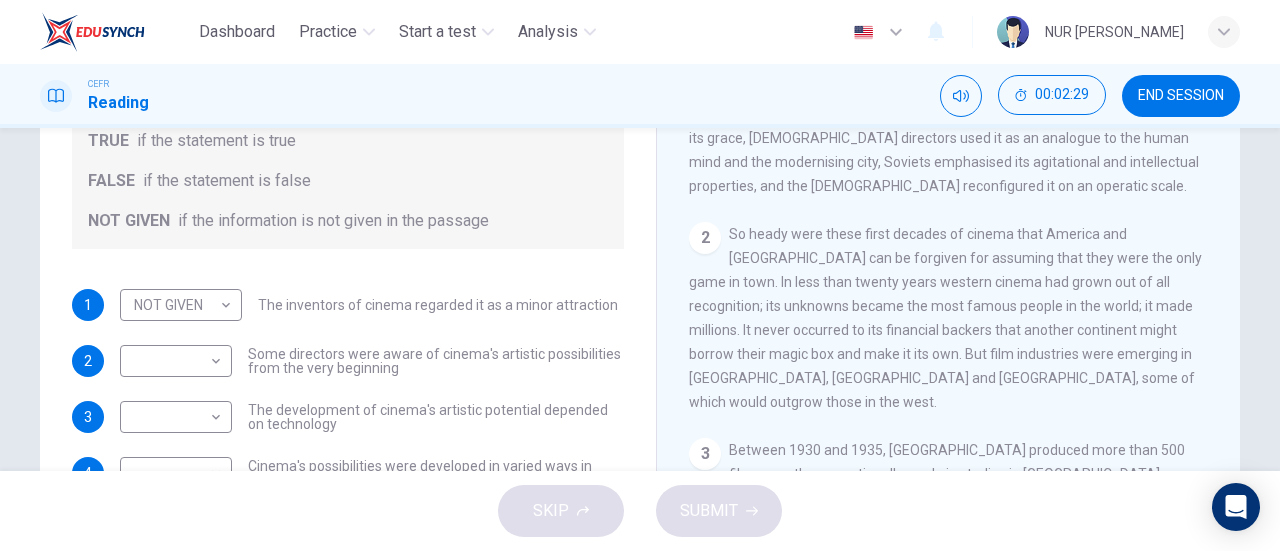 drag, startPoint x: 619, startPoint y: 302, endPoint x: 624, endPoint y: 318, distance: 16.763054 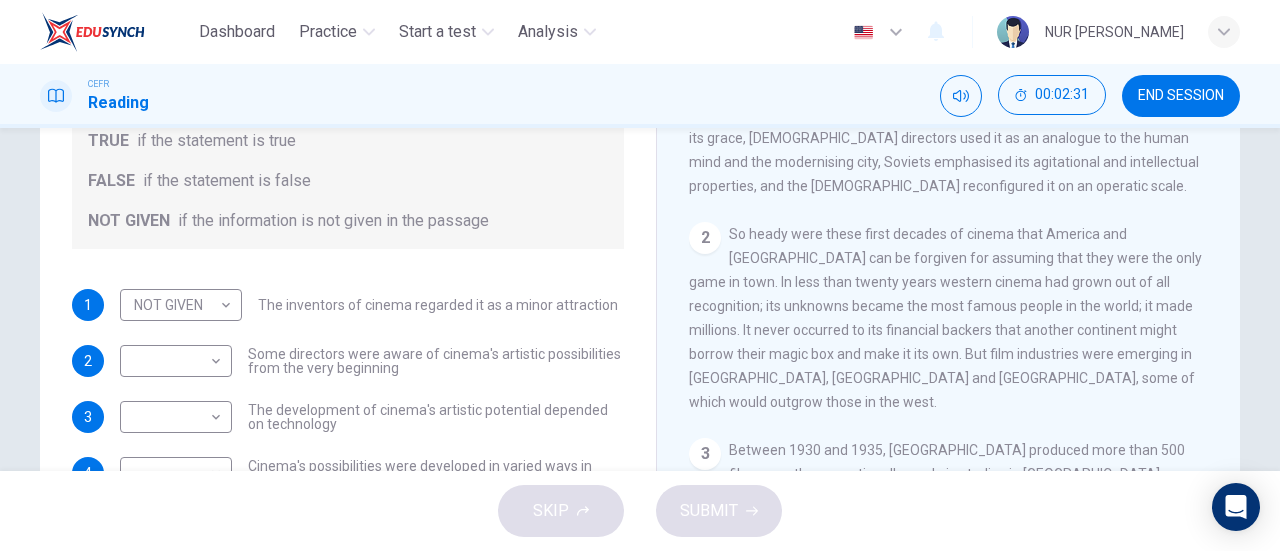 scroll, scrollTop: 24, scrollLeft: 0, axis: vertical 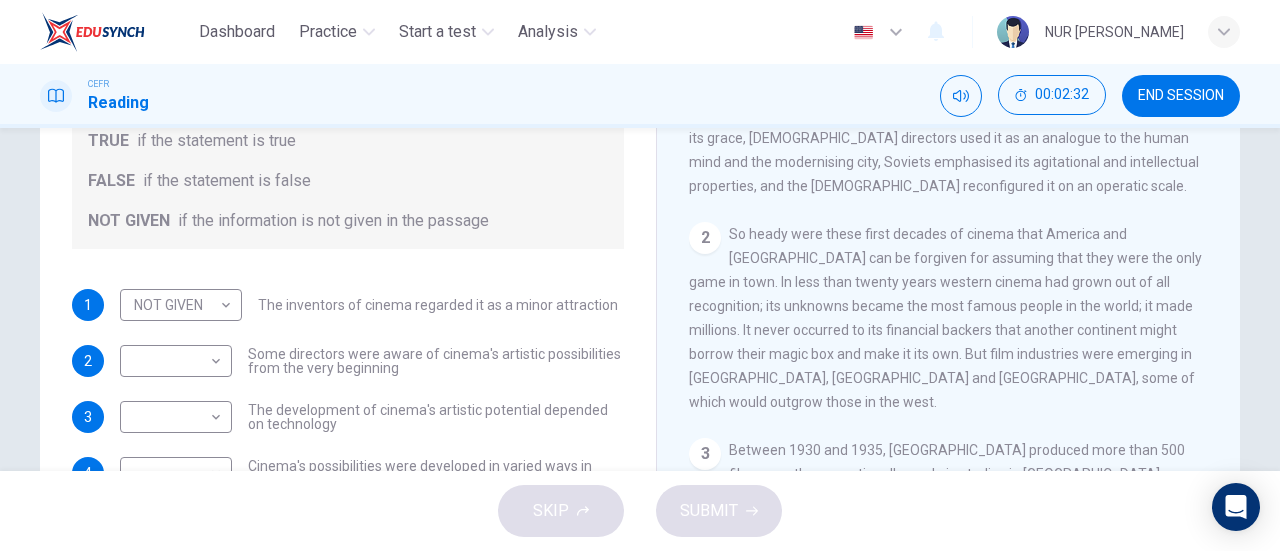 drag, startPoint x: 636, startPoint y: 339, endPoint x: 634, endPoint y: 357, distance: 18.110771 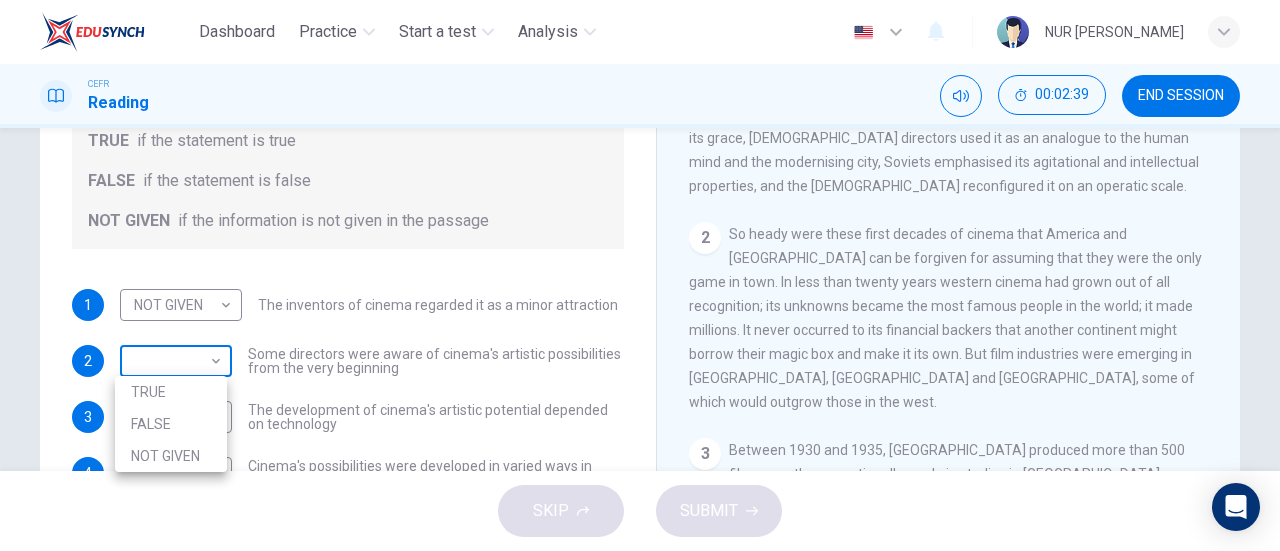 click on "Dashboard Practice Start a test Analysis English en ​ NUR SOFIAH SOLEHAH BINTI MOHD ZAMRI CEFR Reading 00:02:39 END SESSION Questions 1 - 5 Do the following statements agree with the information given in the Reading Passage?
In the boxes below write TRUE if the statement is true FALSE if the statement is false NOT GIVEN if the information is not given in the passage 1 NOT GIVEN NOT GIVEN ​ The inventors of cinema regarded it as a minor attraction 2 ​ ​ Some directors were aware of cinema's artistic possibilities from the very beginning 3 ​ ​ The development of cinema's artistic potential depended on technology 4 ​ ​ Cinema's possibilities were developed in varied ways in different western countries 5 ​ ​ Western businessmen were concerned about the emergence of film industries in other parts of the world The History of Film CLICK TO ZOOM Click to Zoom 1 2 3 4 5 6 7 8 SKIP SUBMIT EduSynch - Online Language Proficiency Testing
Dashboard Practice Start a test Analysis Notifications" at bounding box center (640, 275) 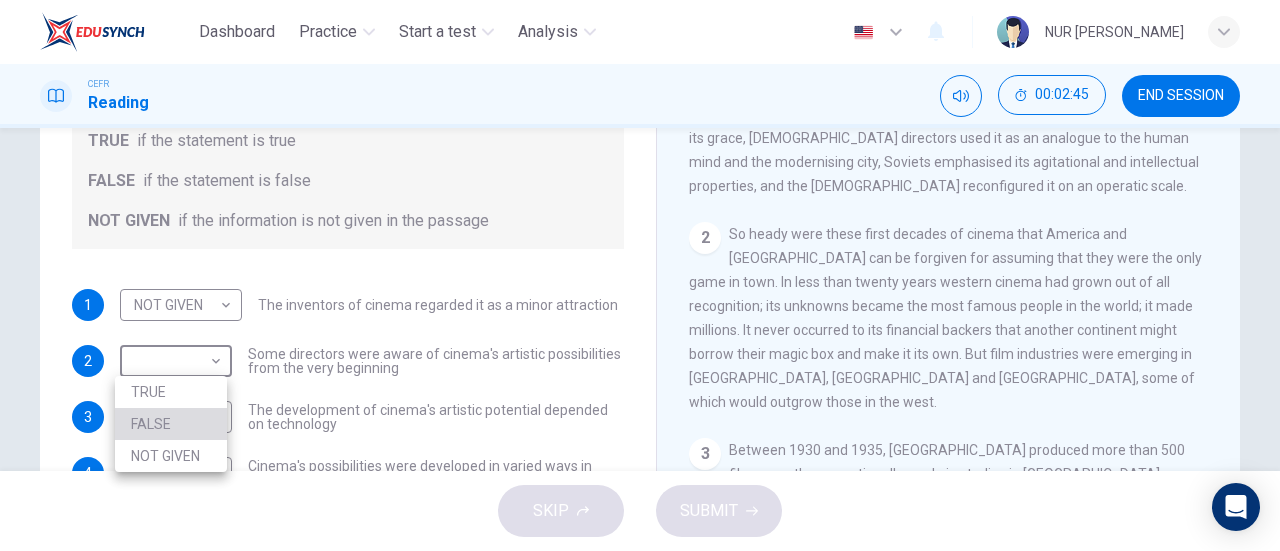click on "FALSE" at bounding box center (171, 424) 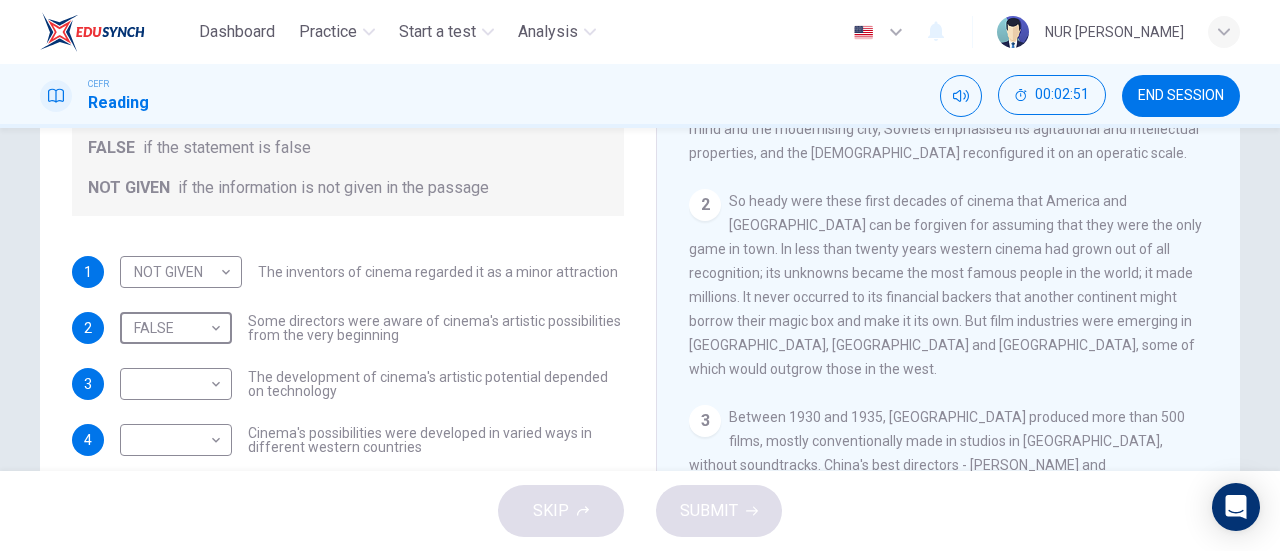 scroll, scrollTop: 314, scrollLeft: 0, axis: vertical 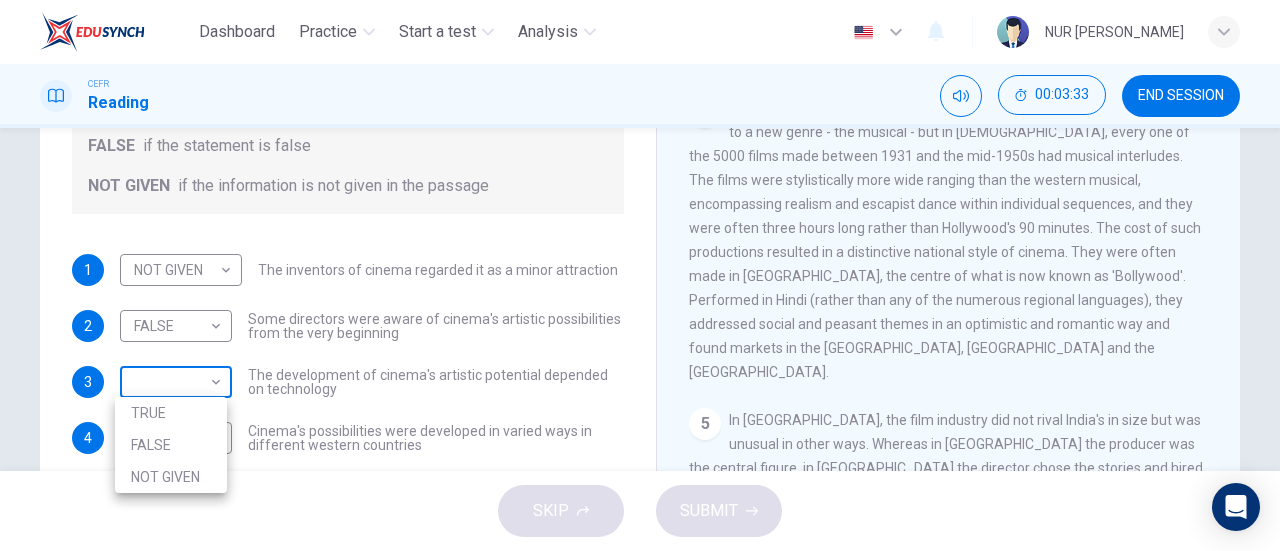 click on "Dashboard Practice Start a test Analysis English en ​ NUR SOFIAH SOLEHAH BINTI MOHD ZAMRI CEFR Reading 00:03:33 END SESSION Questions 1 - 5 Do the following statements agree with the information given in the Reading Passage?
In the boxes below write TRUE if the statement is true FALSE if the statement is false NOT GIVEN if the information is not given in the passage 1 NOT GIVEN NOT GIVEN ​ The inventors of cinema regarded it as a minor attraction 2 FALSE FALSE ​ Some directors were aware of cinema's artistic possibilities from the very beginning 3 ​ ​ The development of cinema's artistic potential depended on technology 4 ​ ​ Cinema's possibilities were developed in varied ways in different western countries 5 ​ ​ Western businessmen were concerned about the emergence of film industries in other parts of the world The History of Film CLICK TO ZOOM Click to Zoom 1 2 3 4 5 6 7 8 SKIP SUBMIT EduSynch - Online Language Proficiency Testing
Dashboard Practice Start a test Analysis 2025" at bounding box center (640, 275) 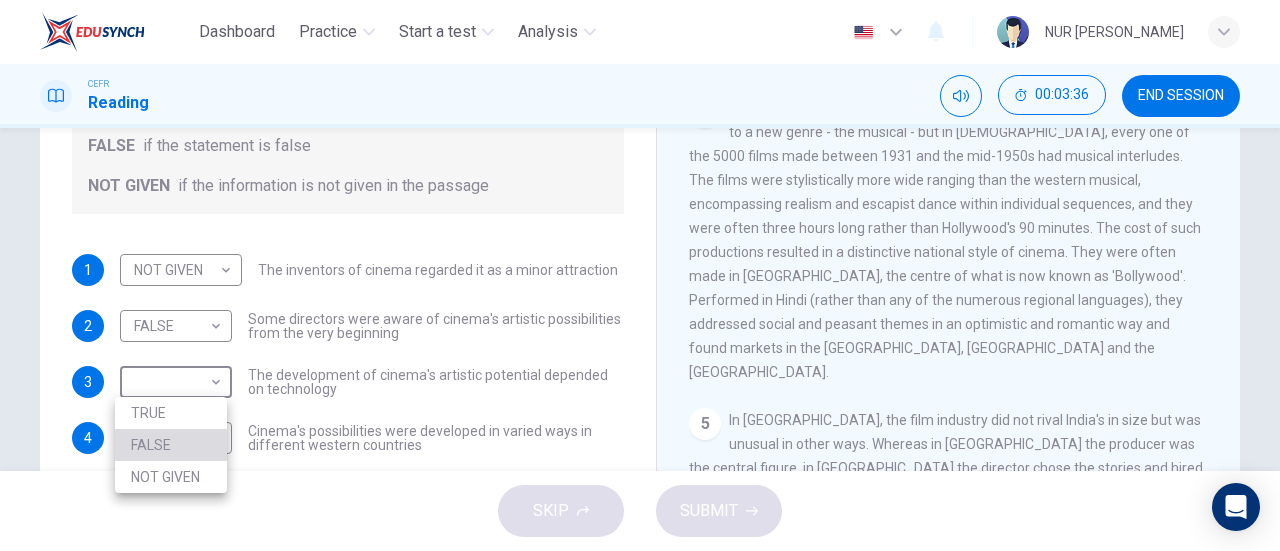 click on "FALSE" at bounding box center [171, 445] 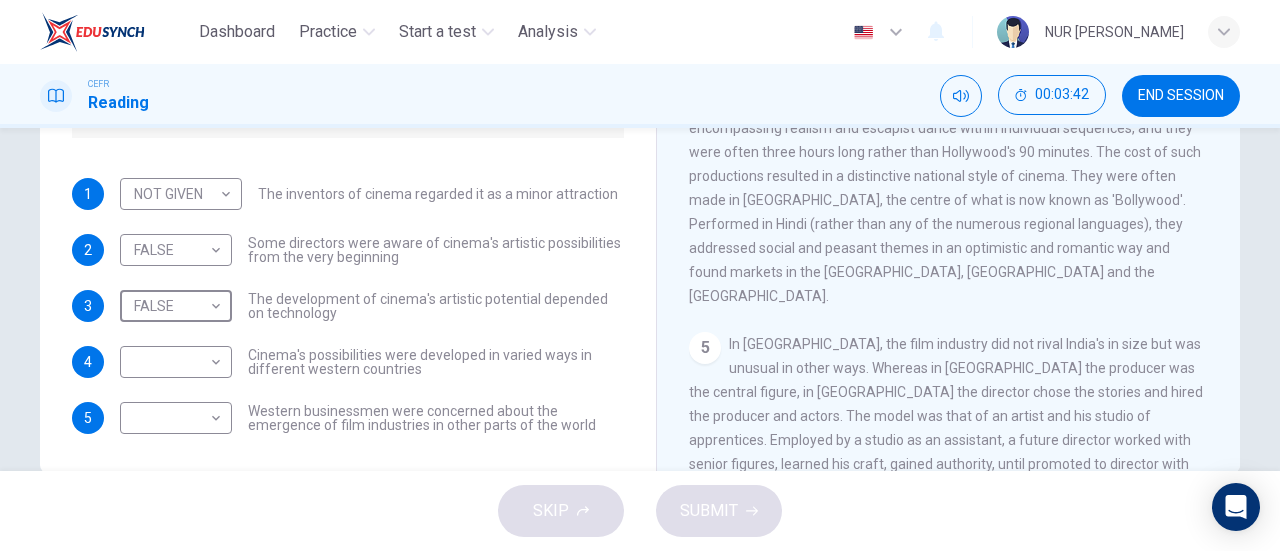 scroll, scrollTop: 387, scrollLeft: 0, axis: vertical 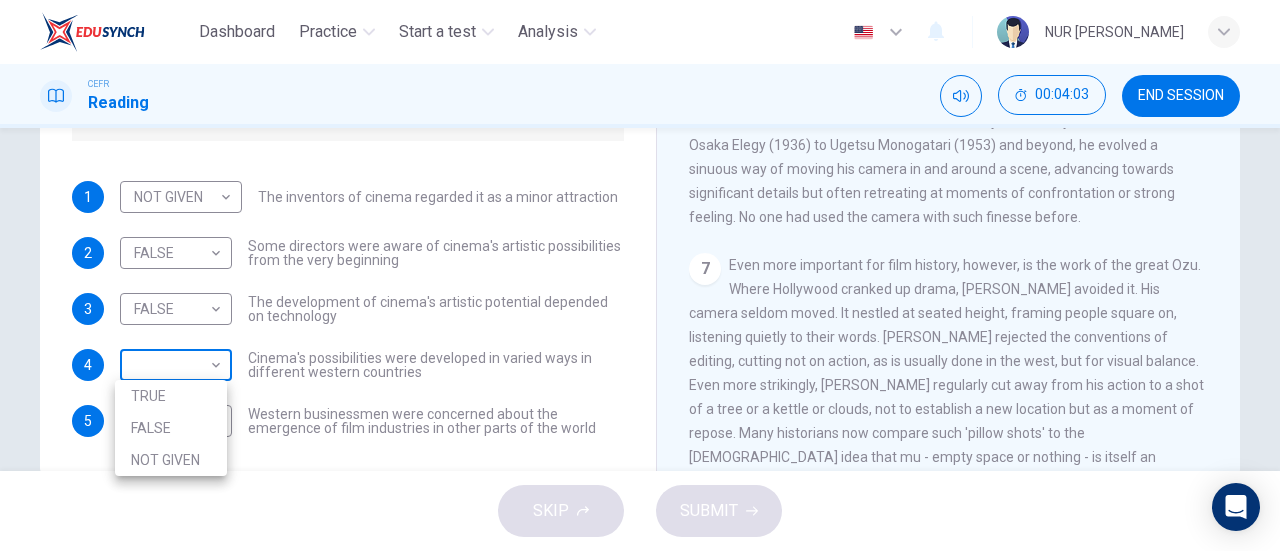 click on "Dashboard Practice Start a test Analysis English en ​ NUR SOFIAH SOLEHAH BINTI MOHD ZAMRI CEFR Reading 00:04:03 END SESSION Questions 1 - 5 Do the following statements agree with the information given in the Reading Passage?
In the boxes below write TRUE if the statement is true FALSE if the statement is false NOT GIVEN if the information is not given in the passage 1 NOT GIVEN NOT GIVEN ​ The inventors of cinema regarded it as a minor attraction 2 FALSE FALSE ​ Some directors were aware of cinema's artistic possibilities from the very beginning 3 FALSE FALSE ​ The development of cinema's artistic potential depended on technology 4 ​ ​ Cinema's possibilities were developed in varied ways in different western countries 5 ​ ​ Western businessmen were concerned about the emergence of film industries in other parts of the world The History of Film CLICK TO ZOOM Click to Zoom 1 2 3 4 5 6 7 8 SKIP SUBMIT EduSynch - Online Language Proficiency Testing
Dashboard Practice Start a test Analysis" at bounding box center [640, 275] 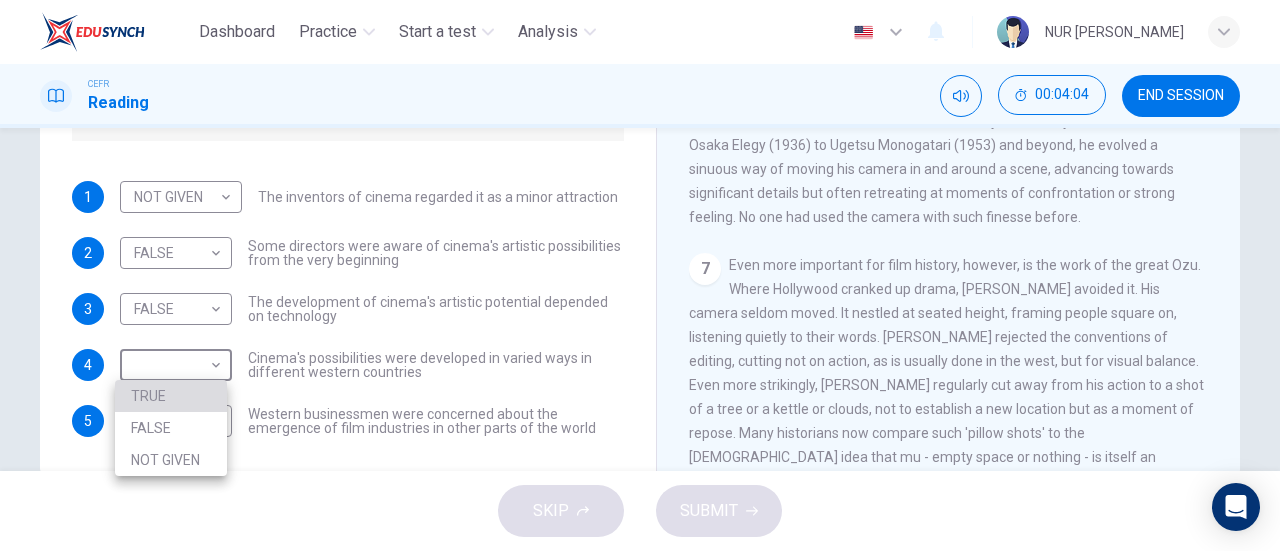 click on "TRUE" at bounding box center [171, 396] 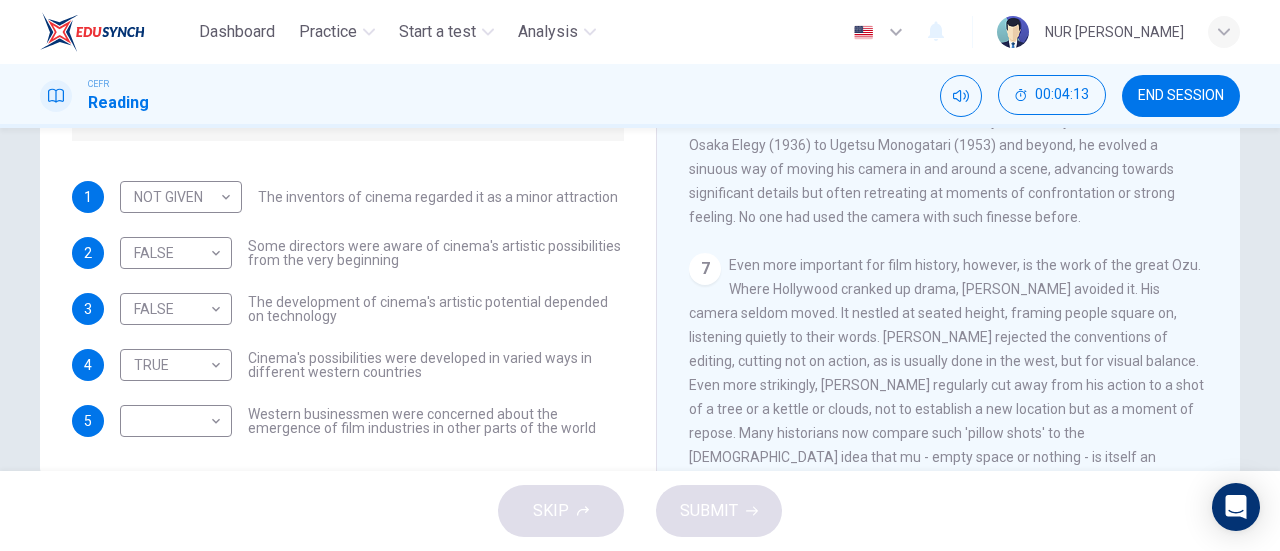 drag, startPoint x: 1232, startPoint y: 388, endPoint x: 1227, endPoint y: 349, distance: 39.319206 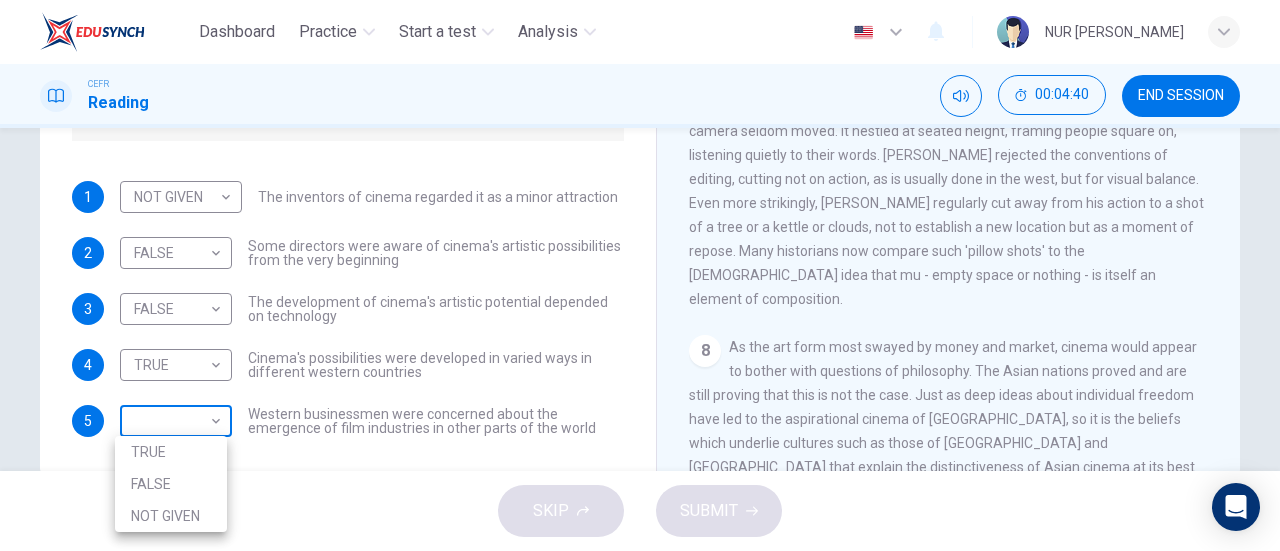 click on "Dashboard Practice Start a test Analysis English en ​ NUR SOFIAH SOLEHAH BINTI MOHD ZAMRI CEFR Reading 00:04:40 END SESSION Questions 1 - 5 Do the following statements agree with the information given in the Reading Passage?
In the boxes below write TRUE if the statement is true FALSE if the statement is false NOT GIVEN if the information is not given in the passage 1 NOT GIVEN NOT GIVEN ​ The inventors of cinema regarded it as a minor attraction 2 FALSE FALSE ​ Some directors were aware of cinema's artistic possibilities from the very beginning 3 FALSE FALSE ​ The development of cinema's artistic potential depended on technology 4 TRUE TRUE ​ Cinema's possibilities were developed in varied ways in different western countries 5 ​ ​ Western businessmen were concerned about the emergence of film industries in other parts of the world The History of Film CLICK TO ZOOM Click to Zoom 1 2 3 4 5 6 7 8 SKIP SUBMIT EduSynch - Online Language Proficiency Testing
Dashboard Practice Start a test" at bounding box center (640, 275) 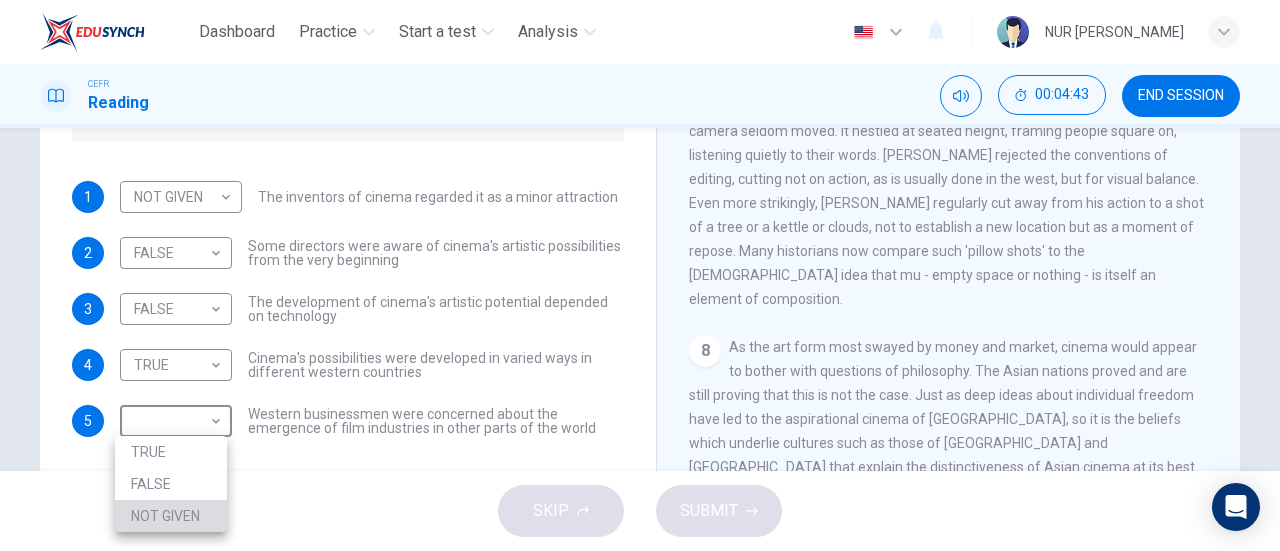 click on "NOT GIVEN" at bounding box center (171, 516) 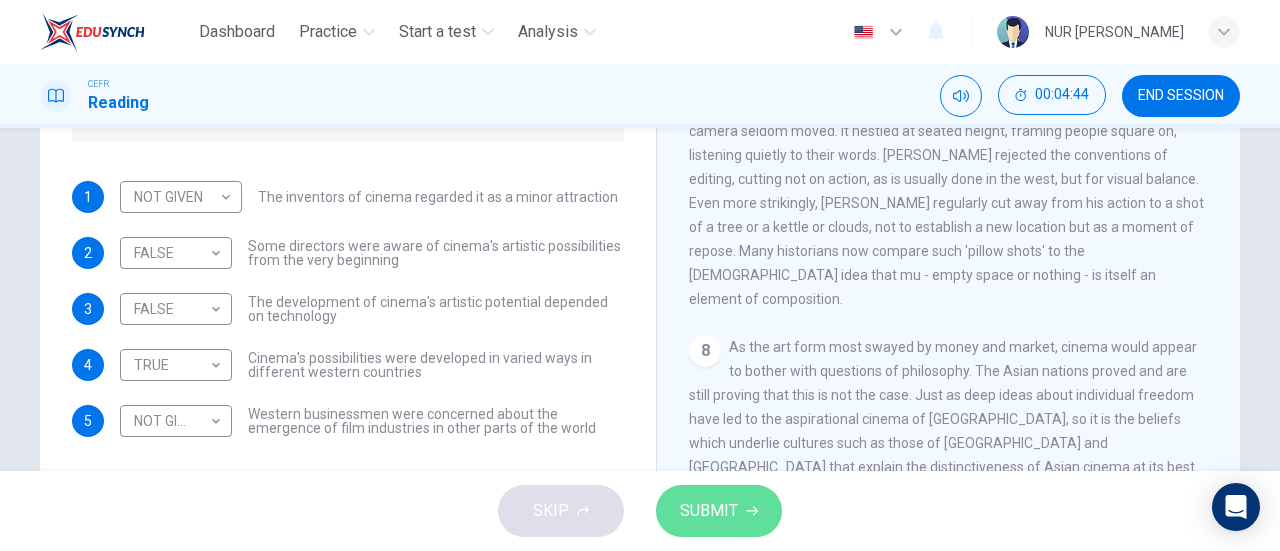 click on "SUBMIT" at bounding box center [719, 511] 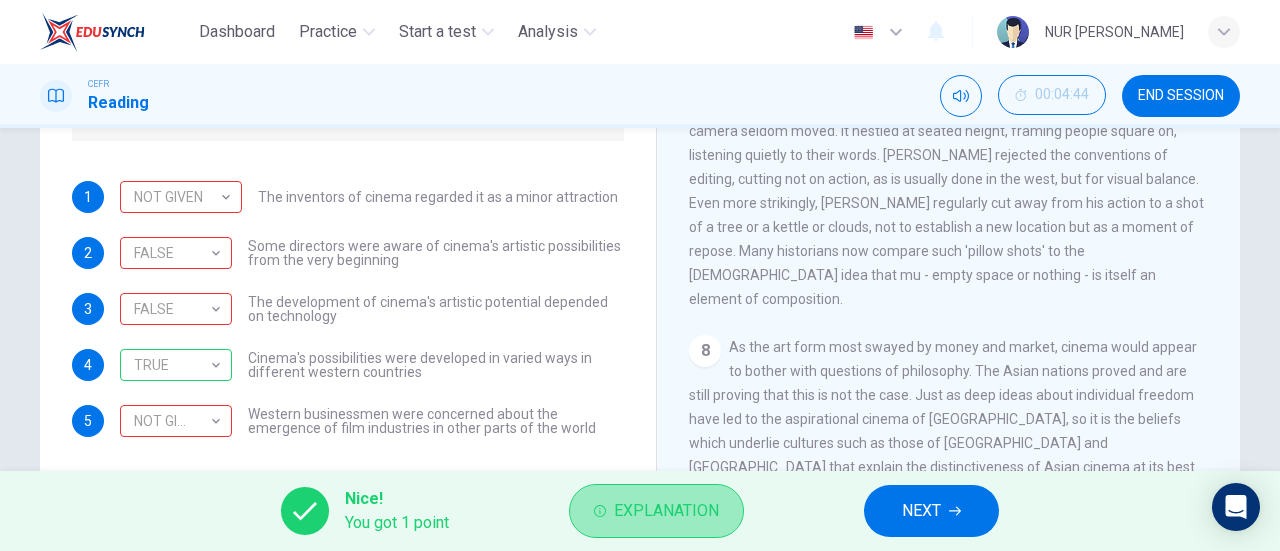 click on "Explanation" at bounding box center (666, 511) 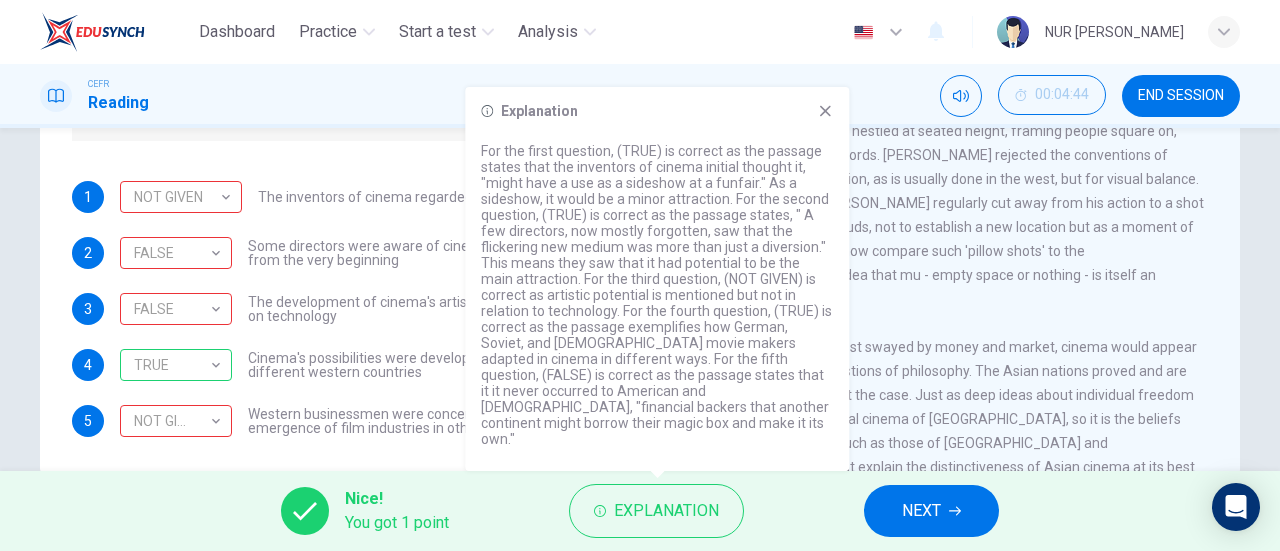 click 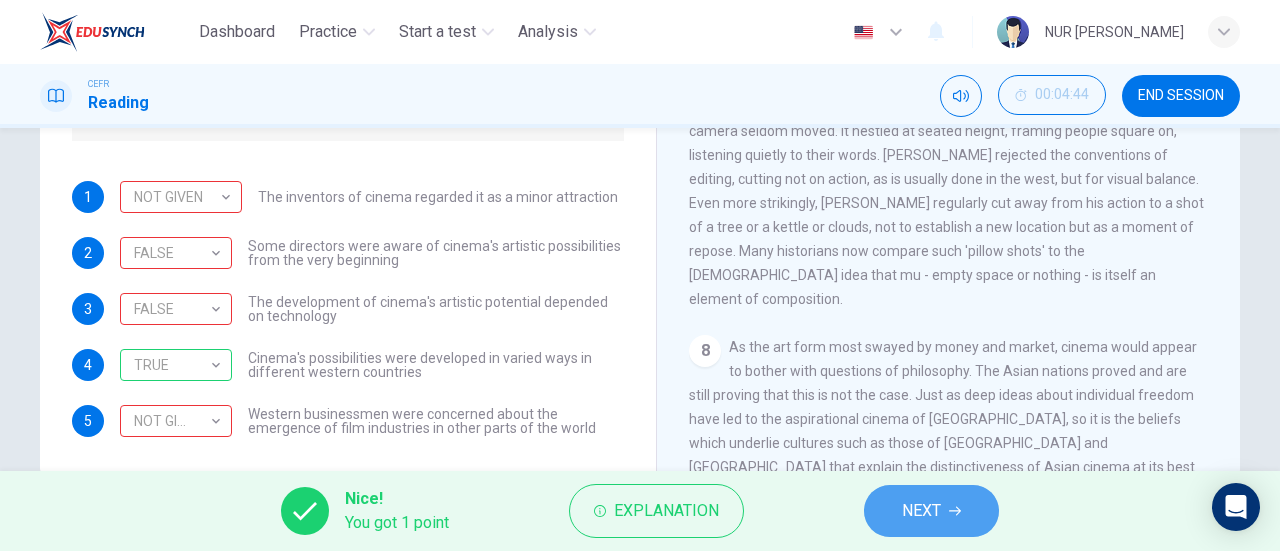 click on "NEXT" at bounding box center [921, 511] 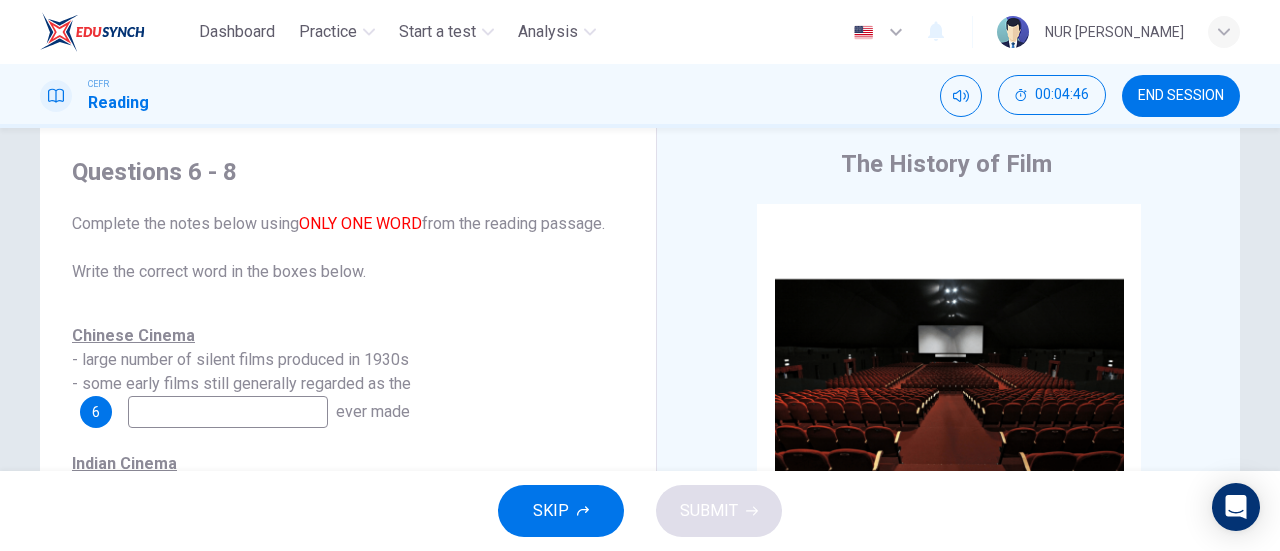 scroll, scrollTop: 0, scrollLeft: 0, axis: both 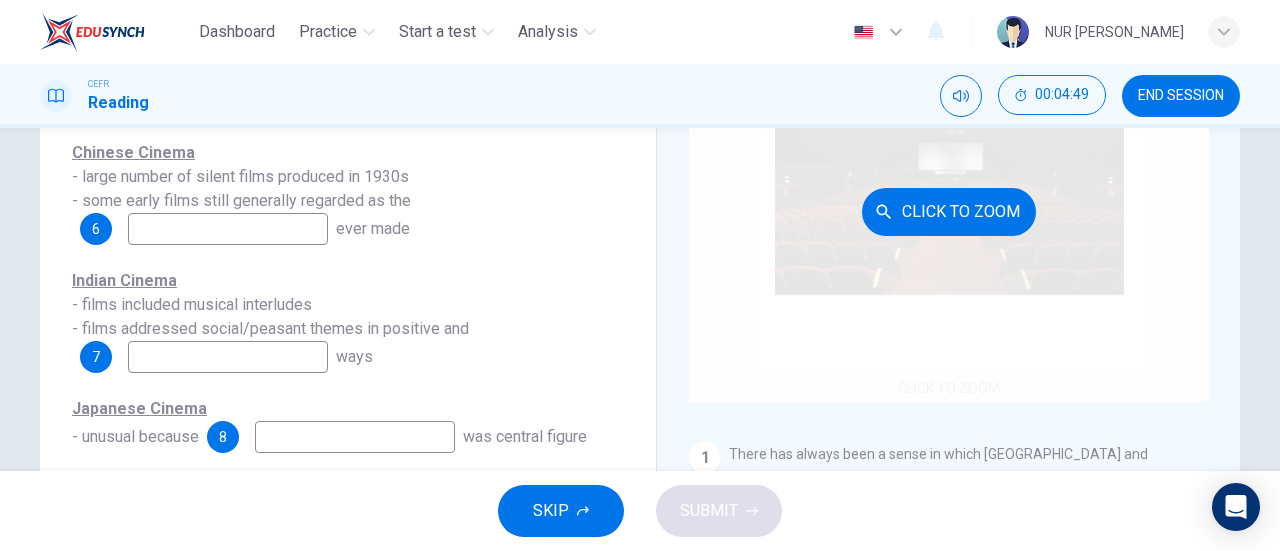 click on "Click to Zoom" at bounding box center (949, 211) 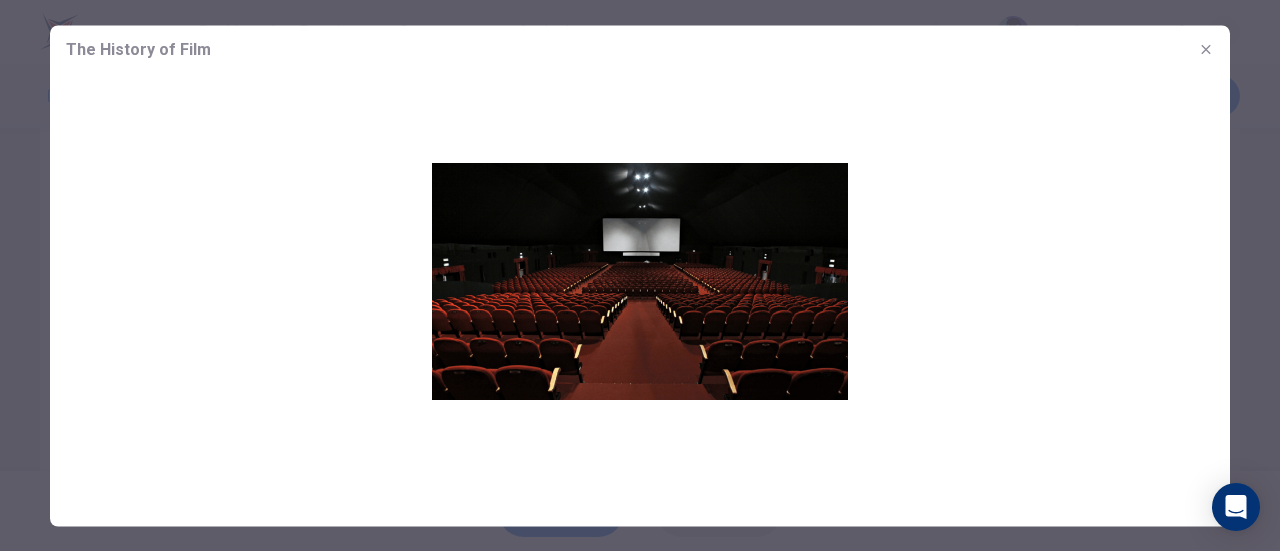 click at bounding box center [640, 281] 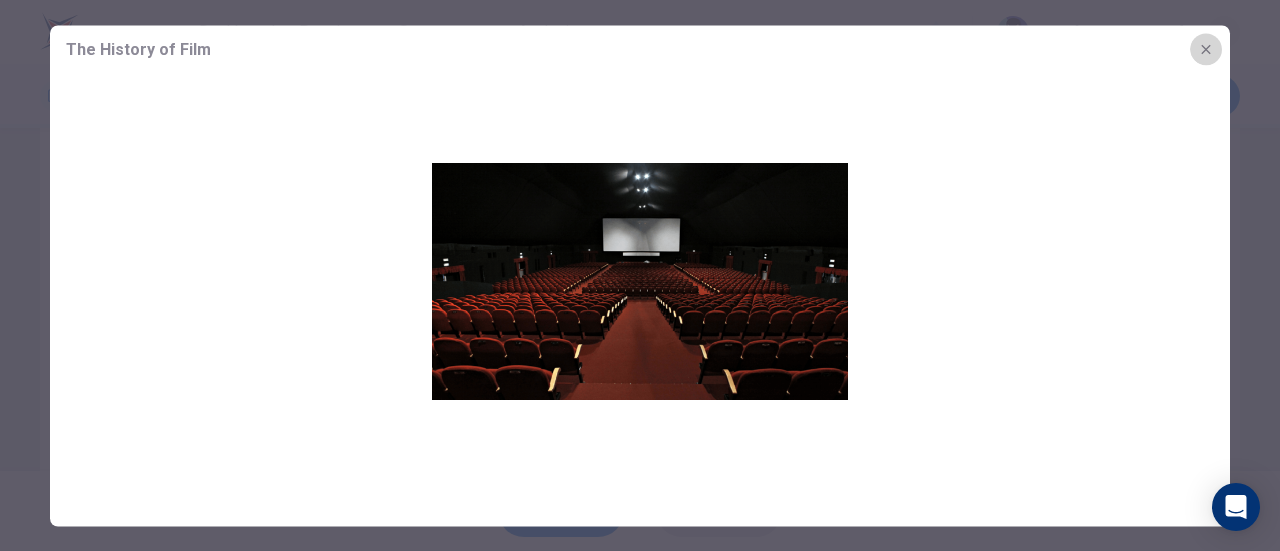 click 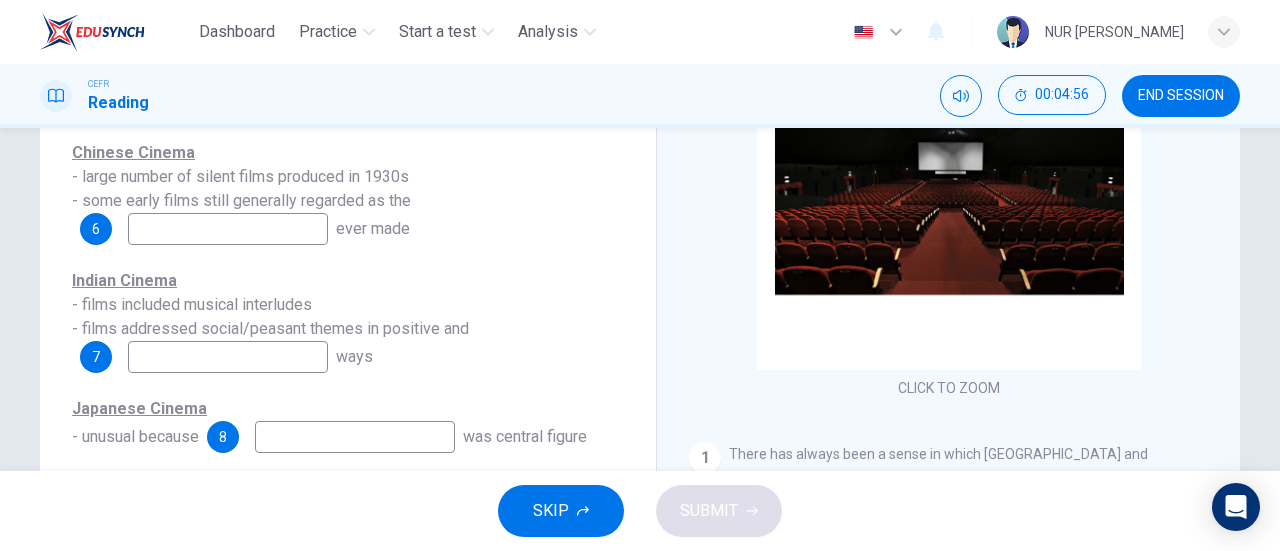 click on "NUR [PERSON_NAME]" at bounding box center (1118, 32) 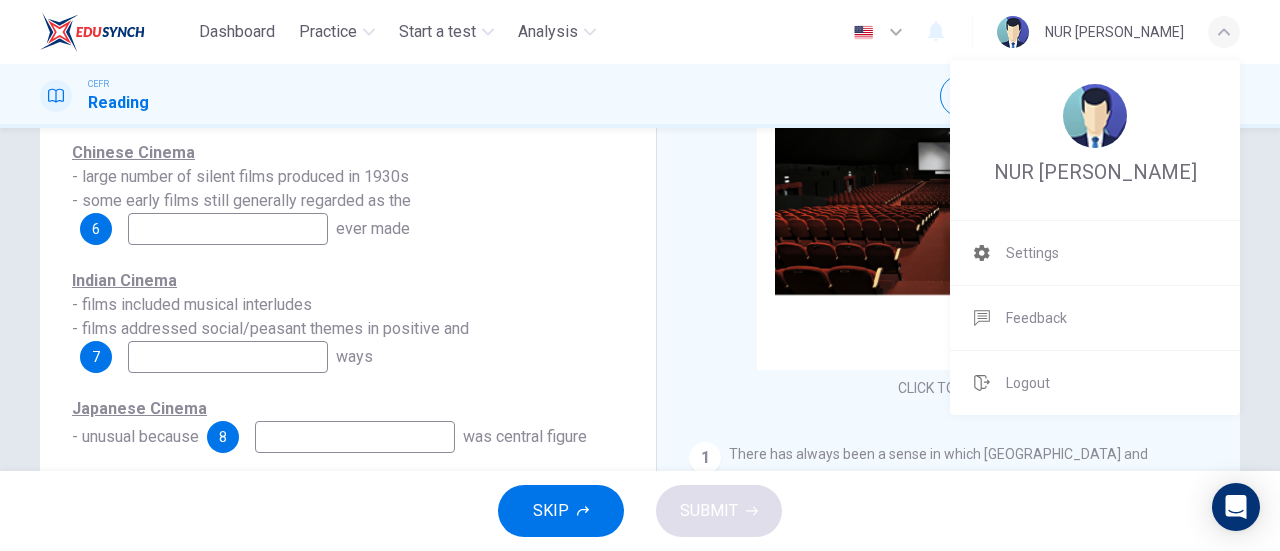 click at bounding box center (640, 275) 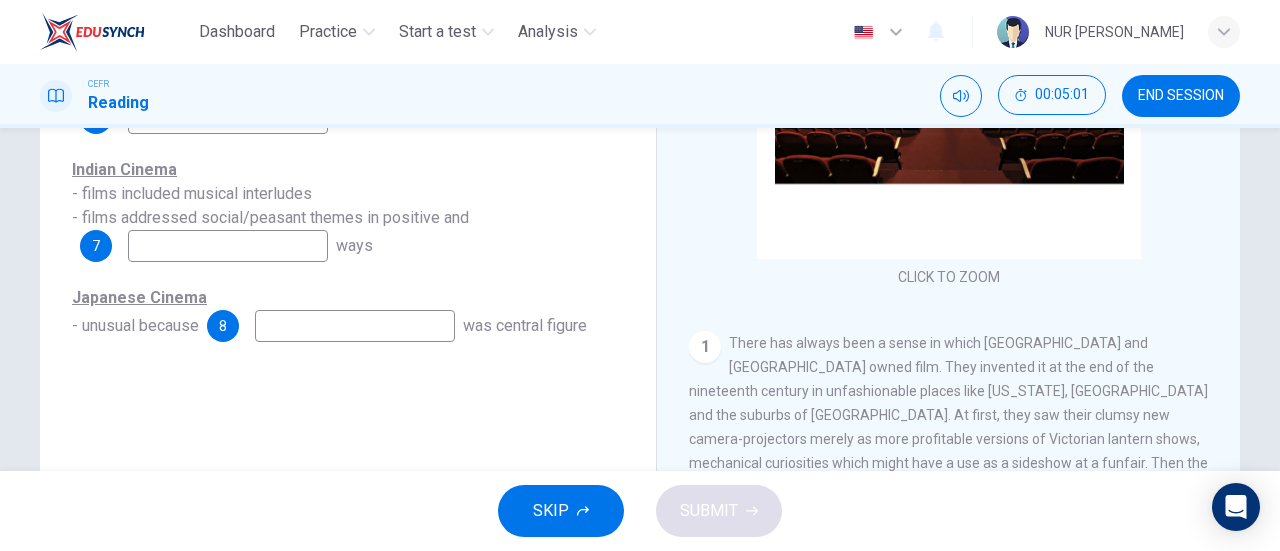 scroll, scrollTop: 354, scrollLeft: 0, axis: vertical 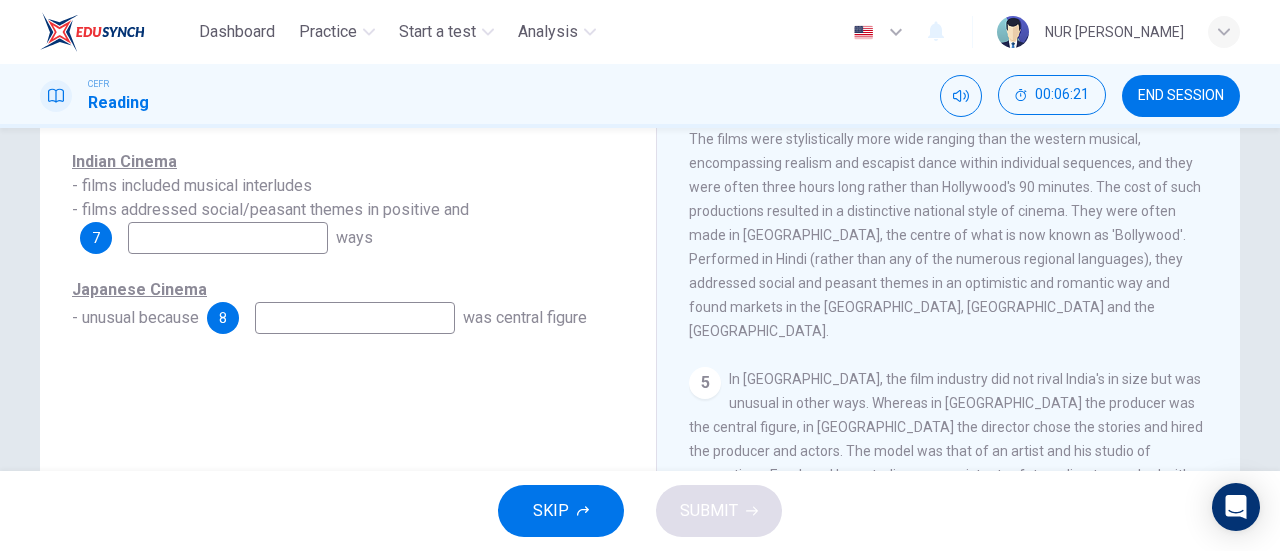 click at bounding box center [355, 318] 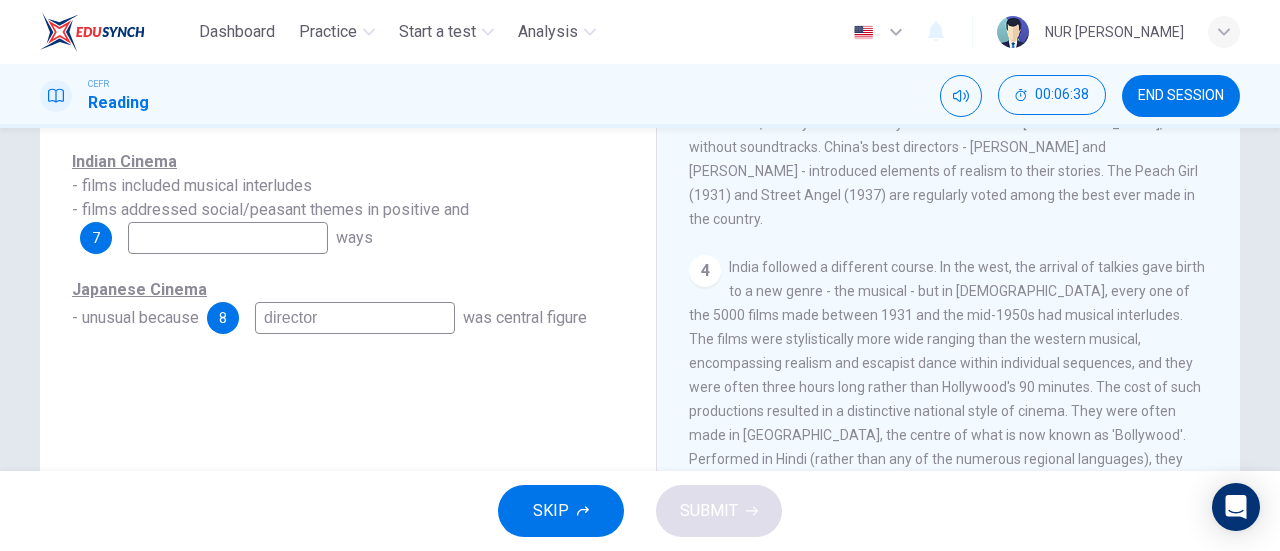 scroll, scrollTop: 790, scrollLeft: 0, axis: vertical 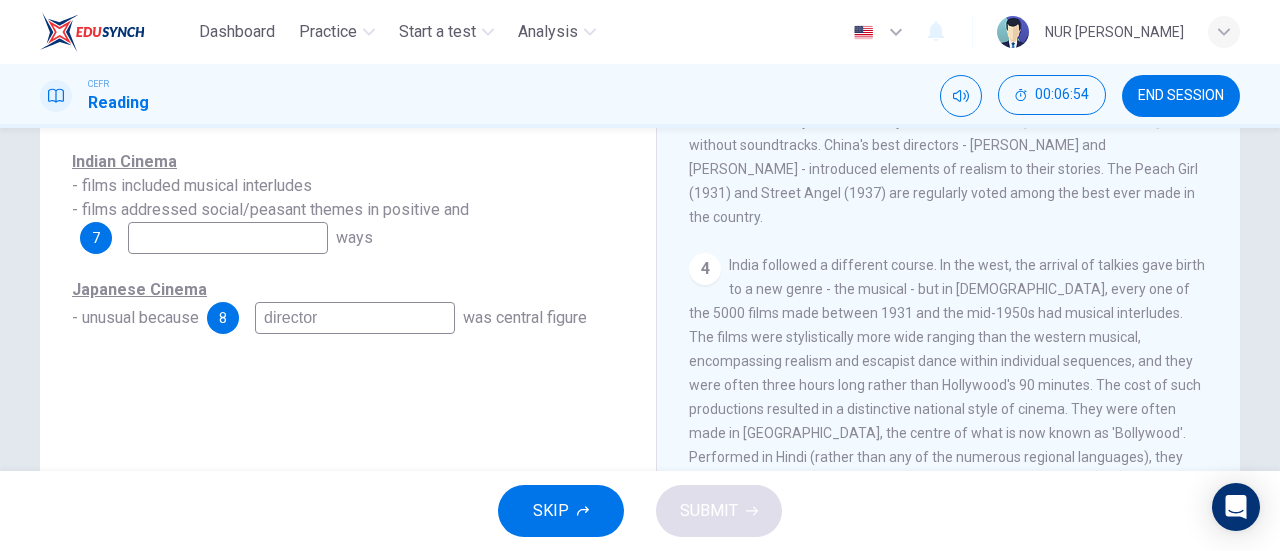 type on "director" 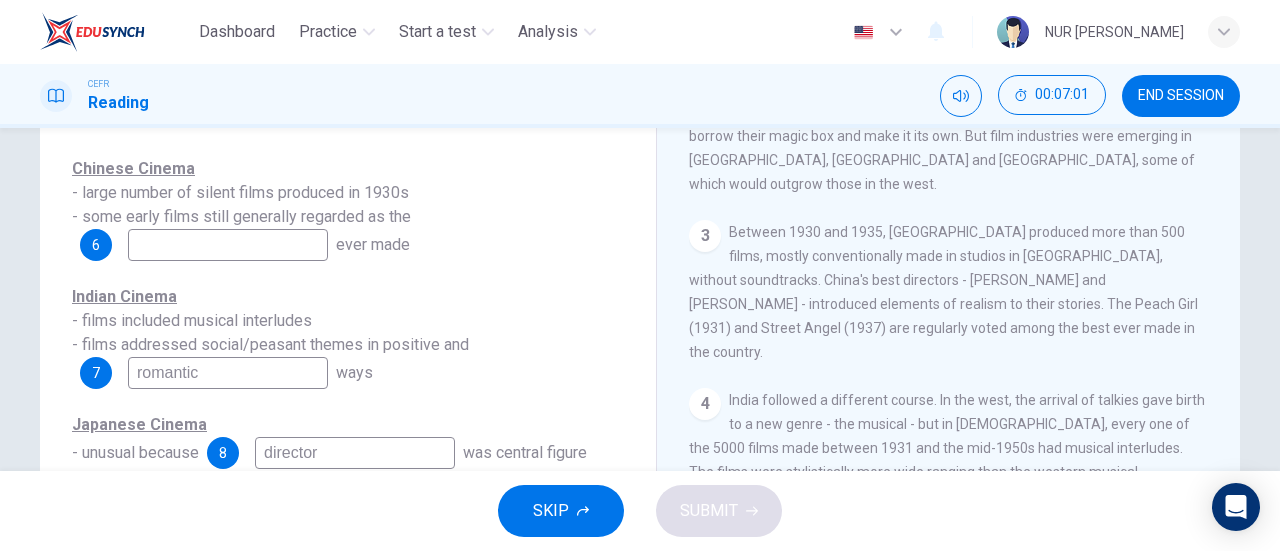 scroll, scrollTop: 211, scrollLeft: 0, axis: vertical 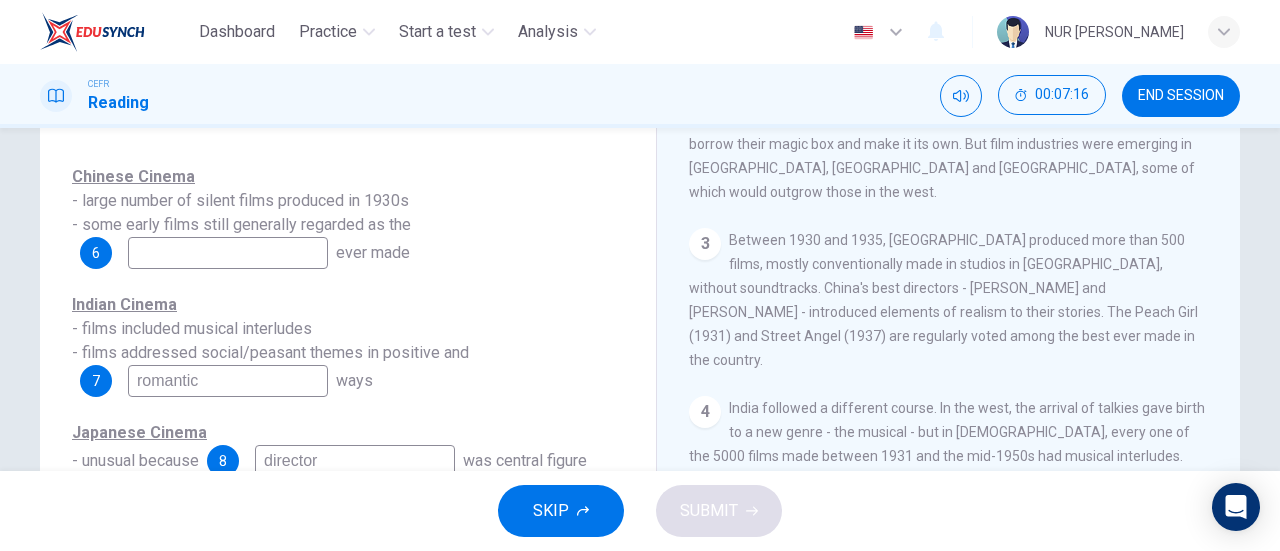 type on "romantic" 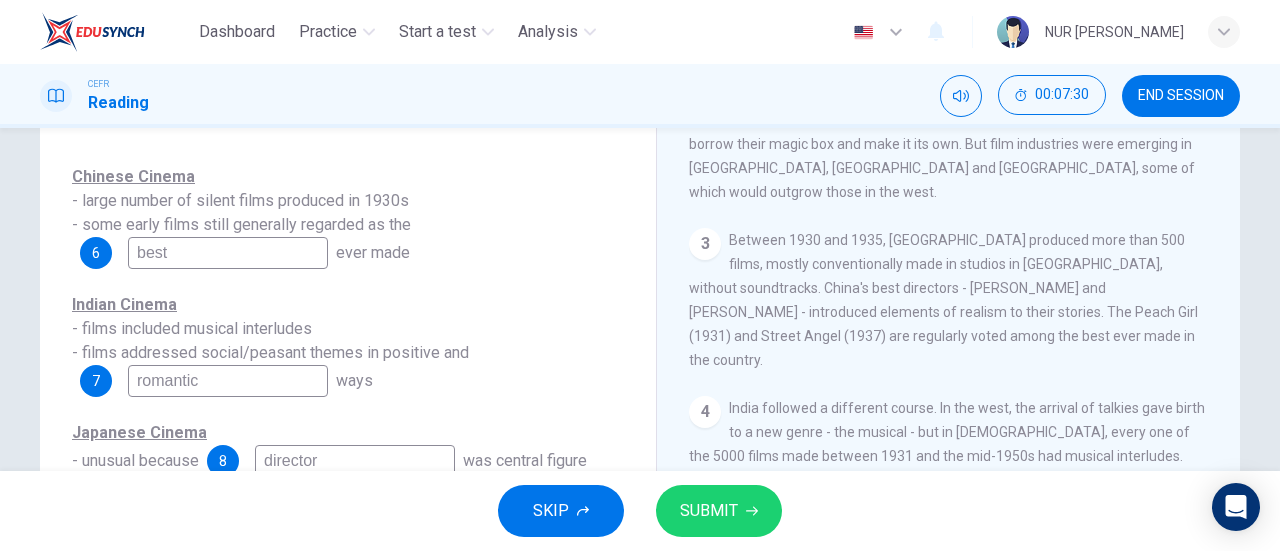 type on "best" 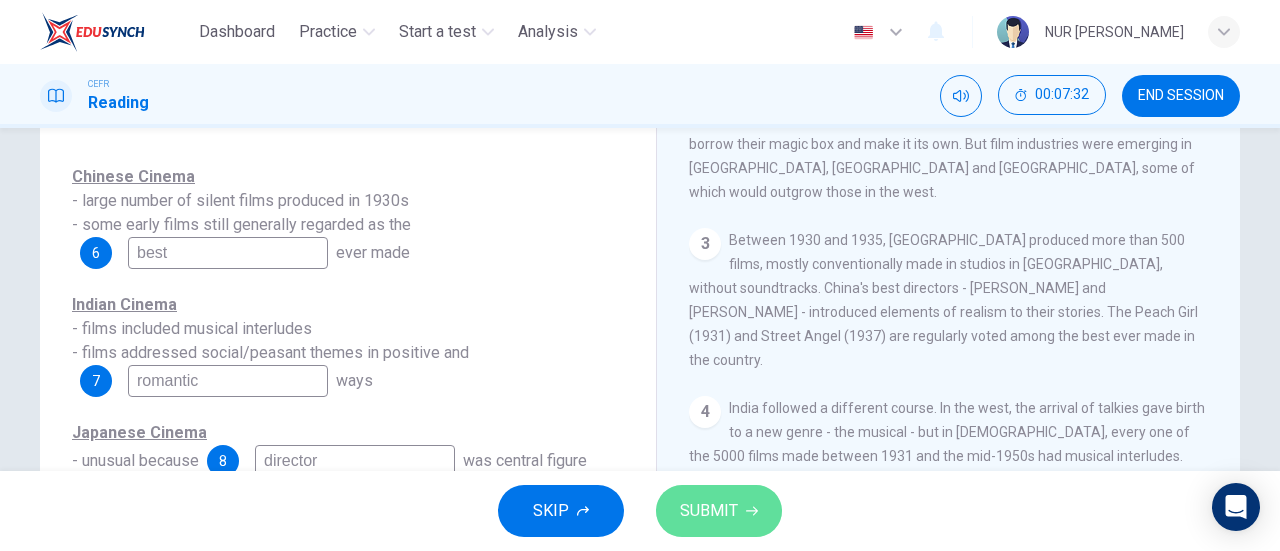 click on "SUBMIT" at bounding box center [719, 511] 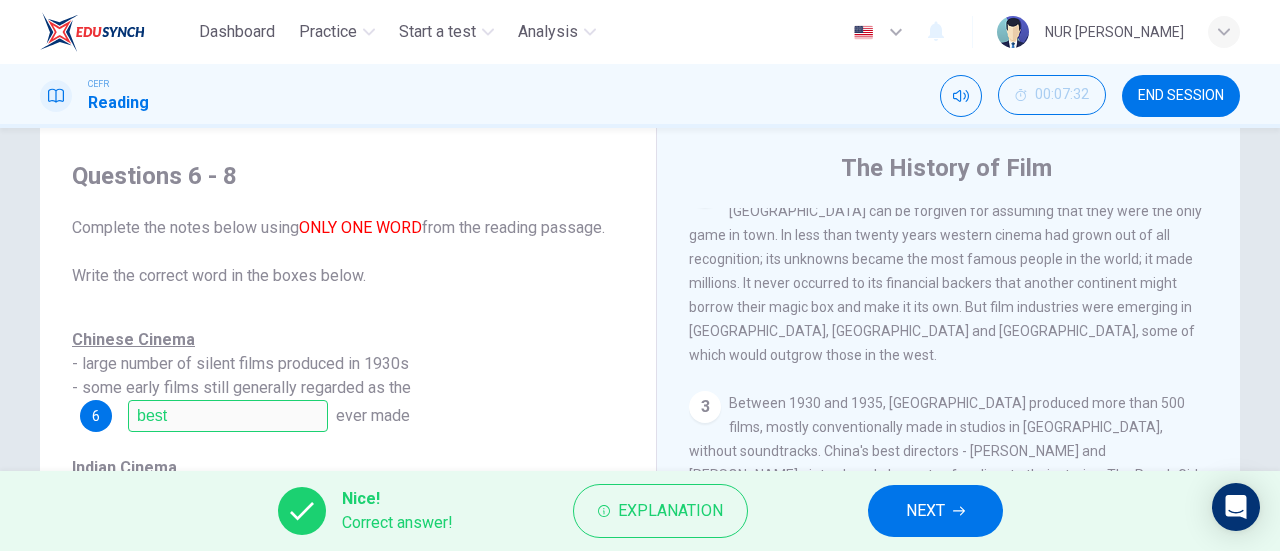 scroll, scrollTop: 0, scrollLeft: 0, axis: both 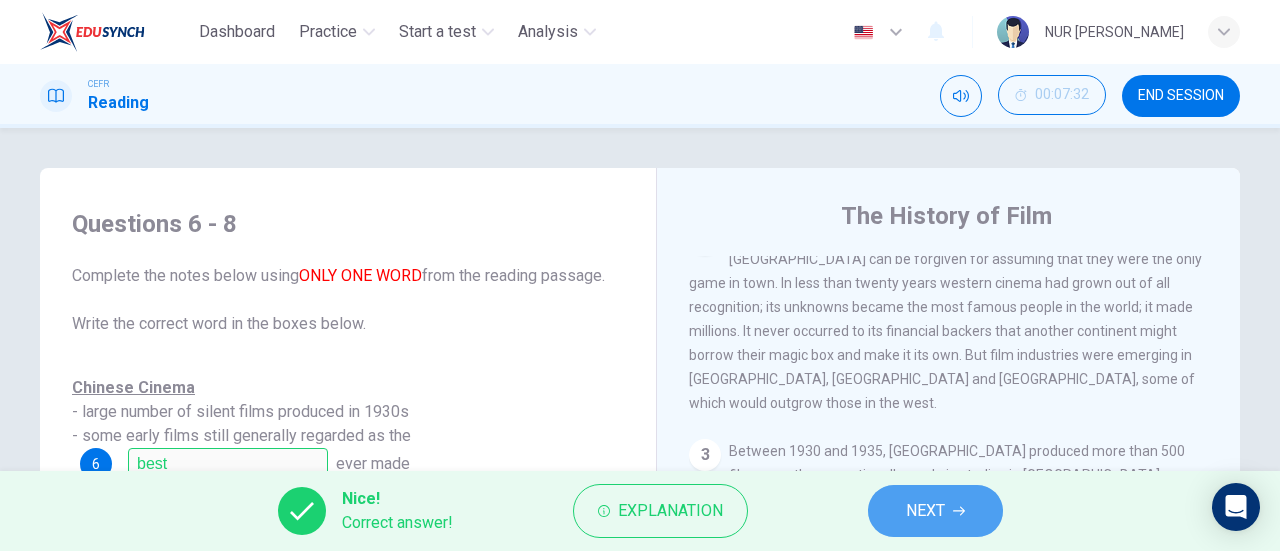 click on "NEXT" at bounding box center (925, 511) 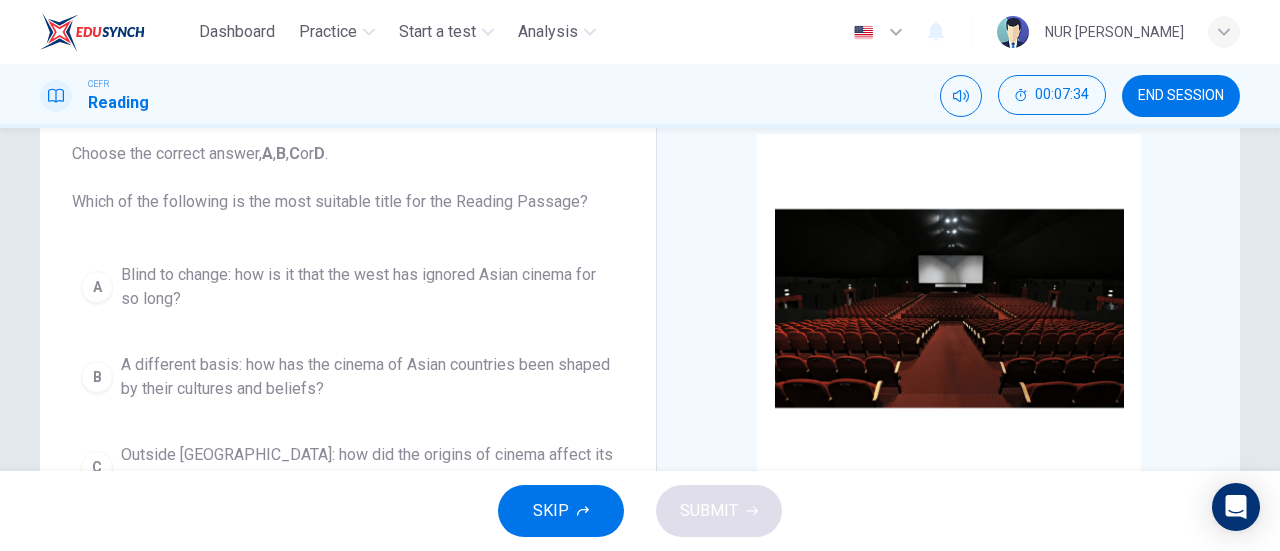 scroll, scrollTop: 124, scrollLeft: 0, axis: vertical 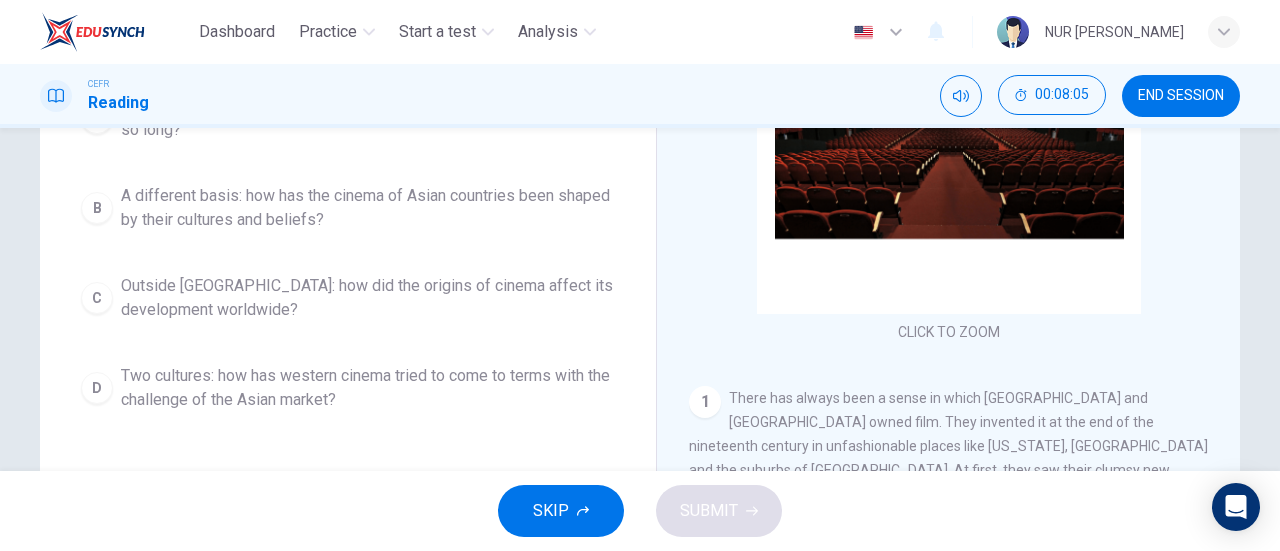 click on "Outside Asia: how did the origins of cinema affect its development worldwide?" at bounding box center [368, 298] 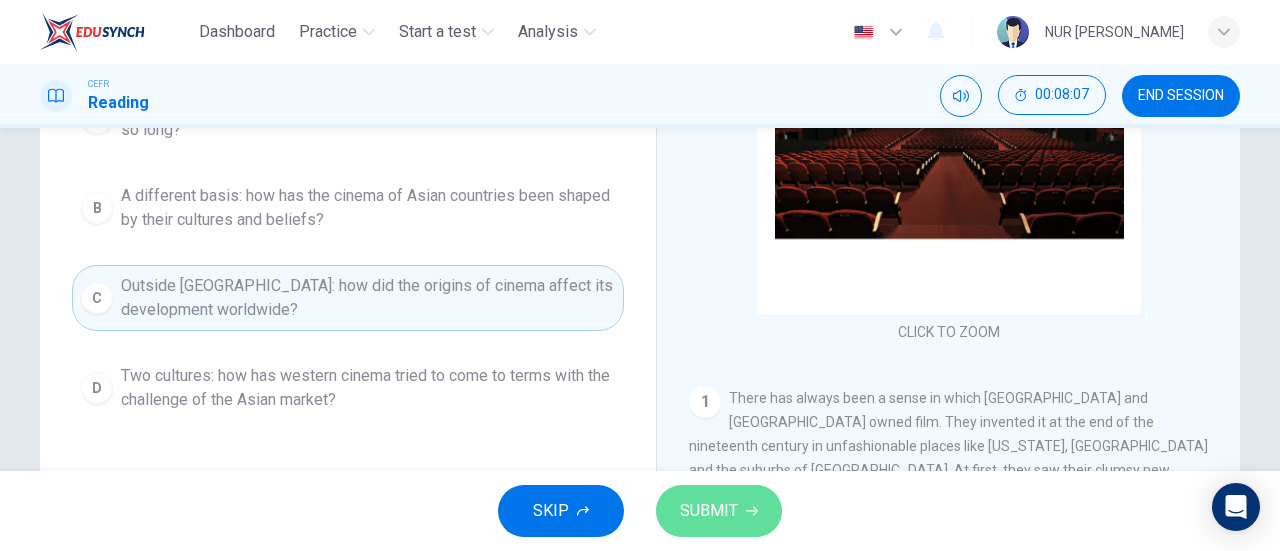 click on "SUBMIT" at bounding box center [709, 511] 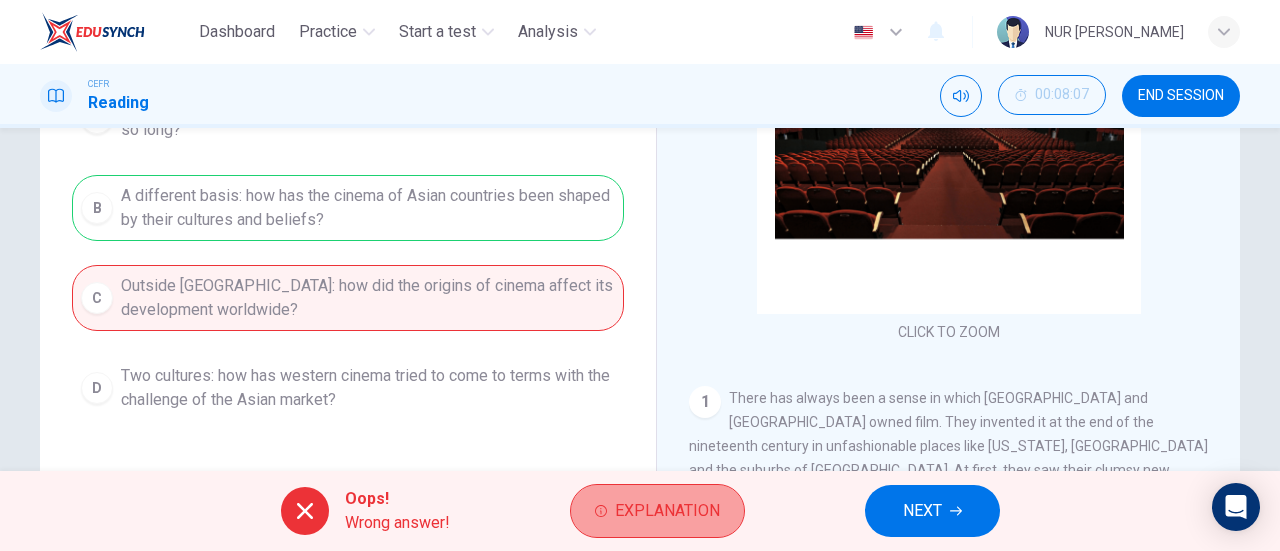 click on "Explanation" at bounding box center [667, 511] 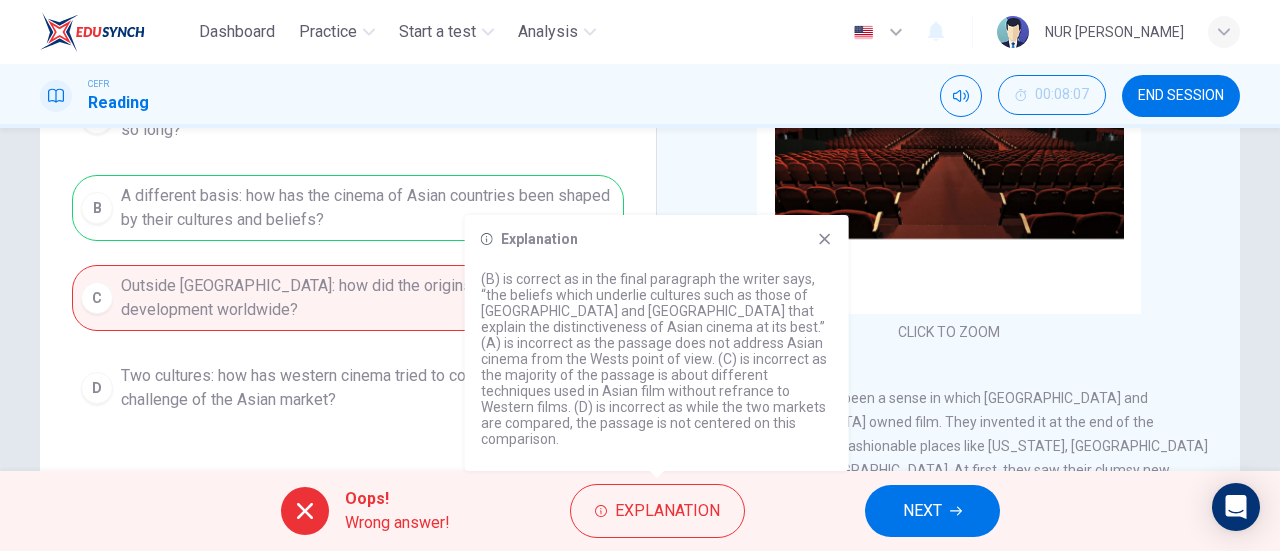 click 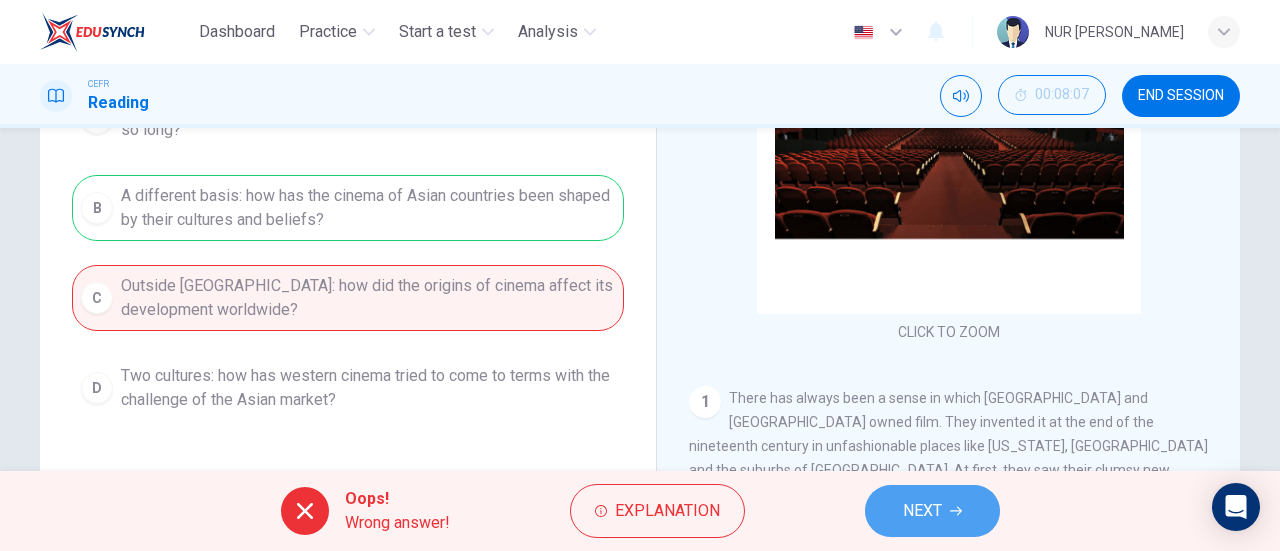 click on "NEXT" at bounding box center (922, 511) 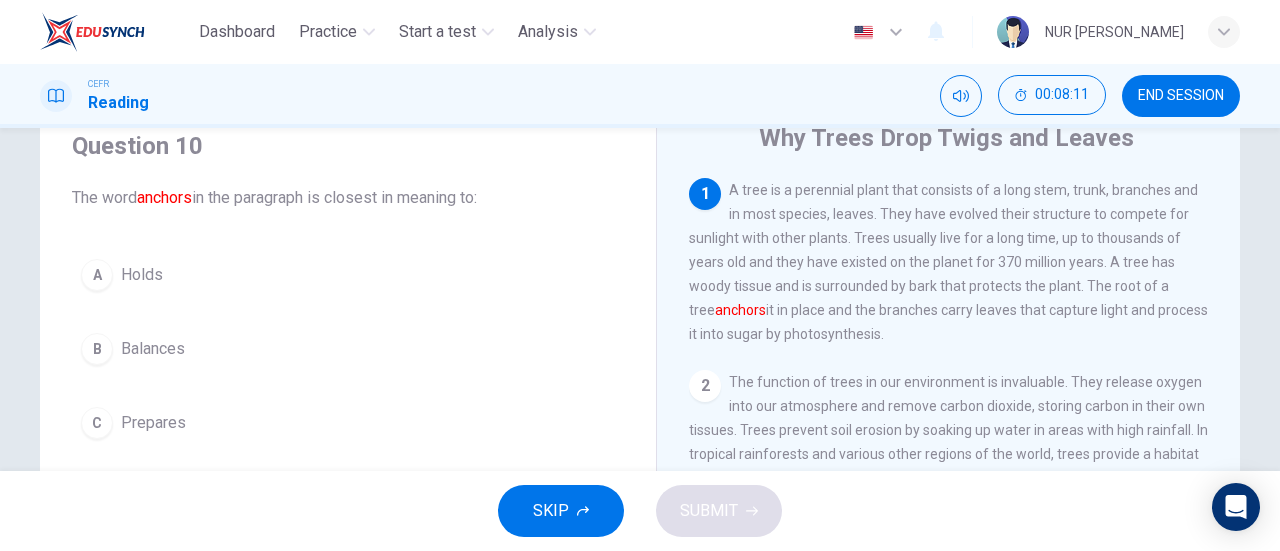 scroll, scrollTop: 84, scrollLeft: 0, axis: vertical 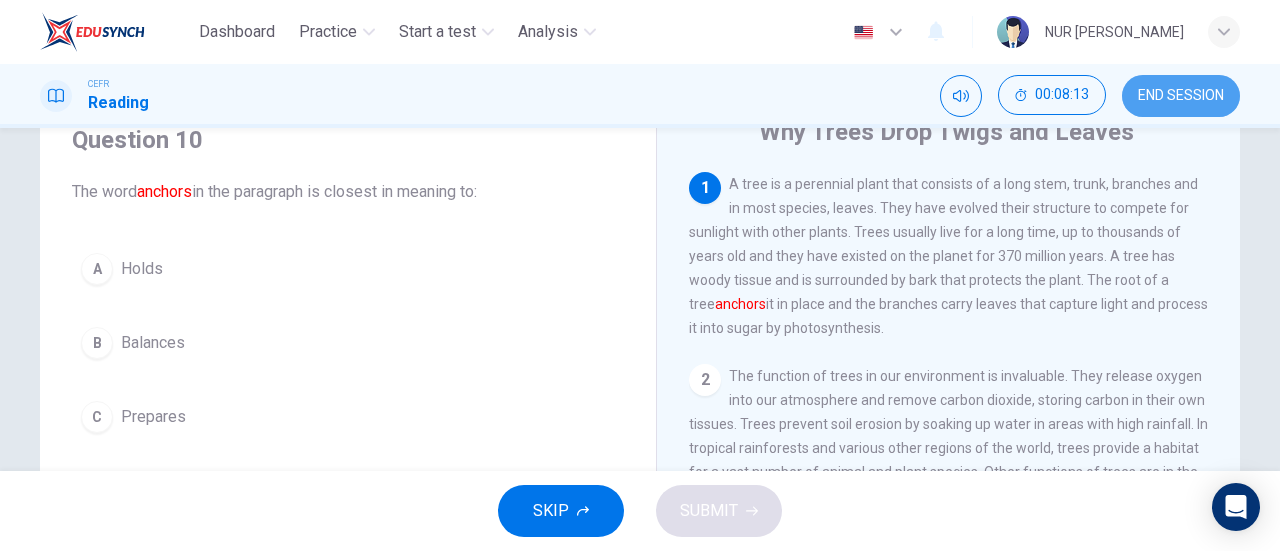 click on "END SESSION" at bounding box center (1181, 96) 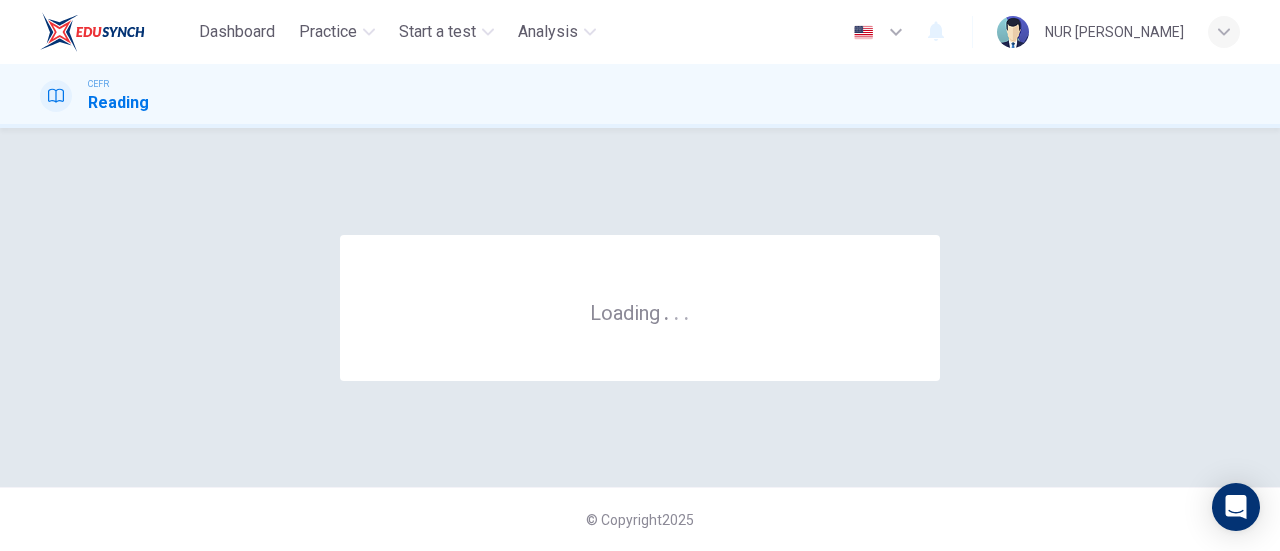 scroll, scrollTop: 0, scrollLeft: 0, axis: both 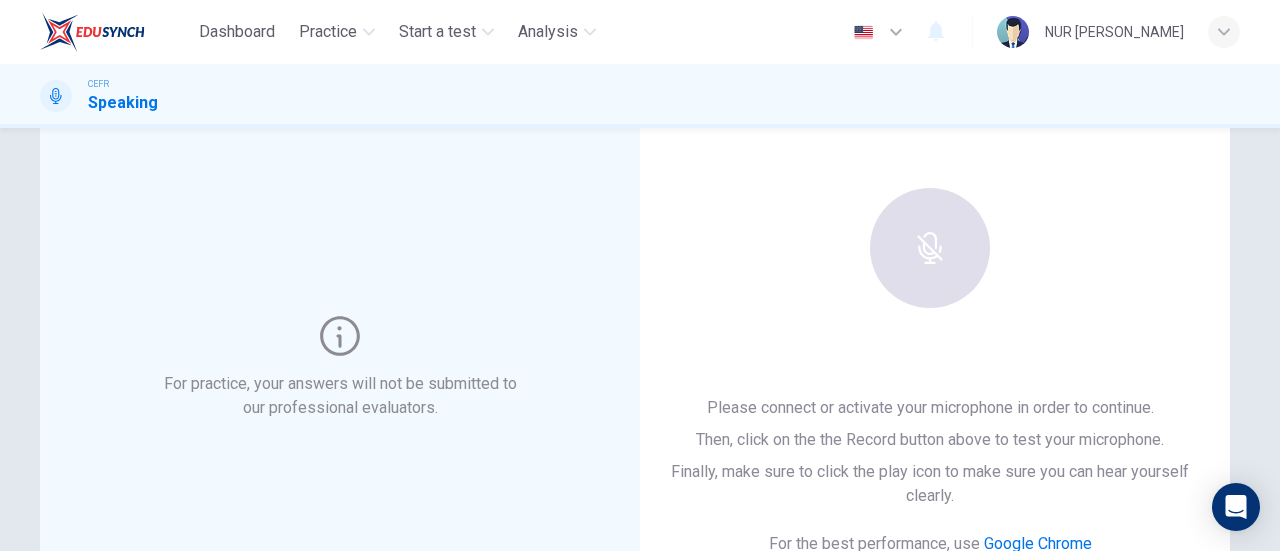 click at bounding box center (930, 248) 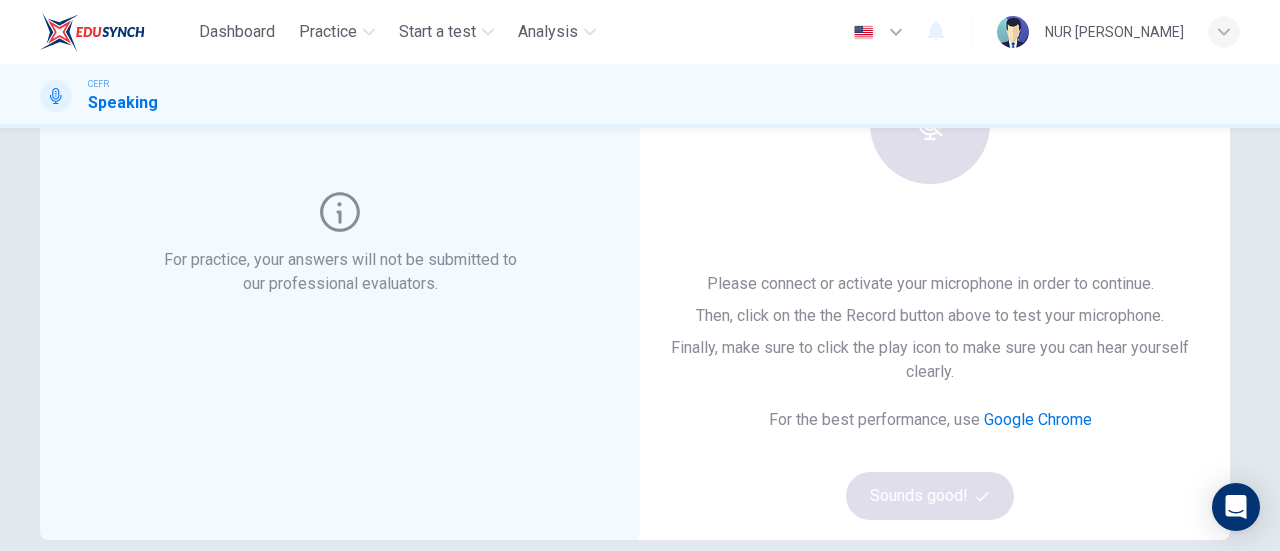 scroll, scrollTop: 258, scrollLeft: 0, axis: vertical 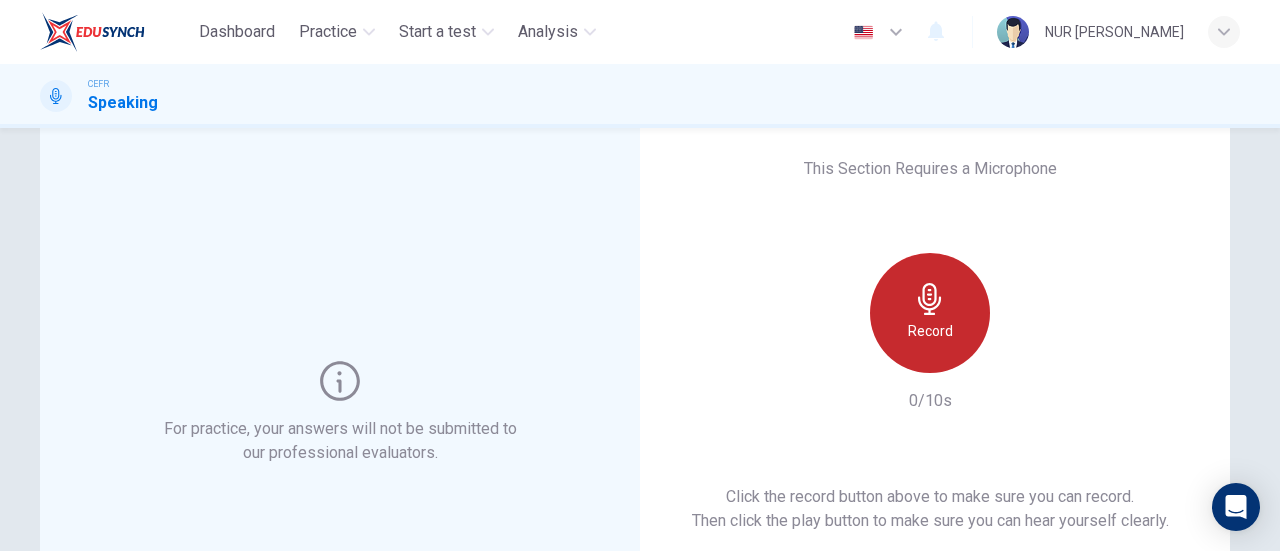 click 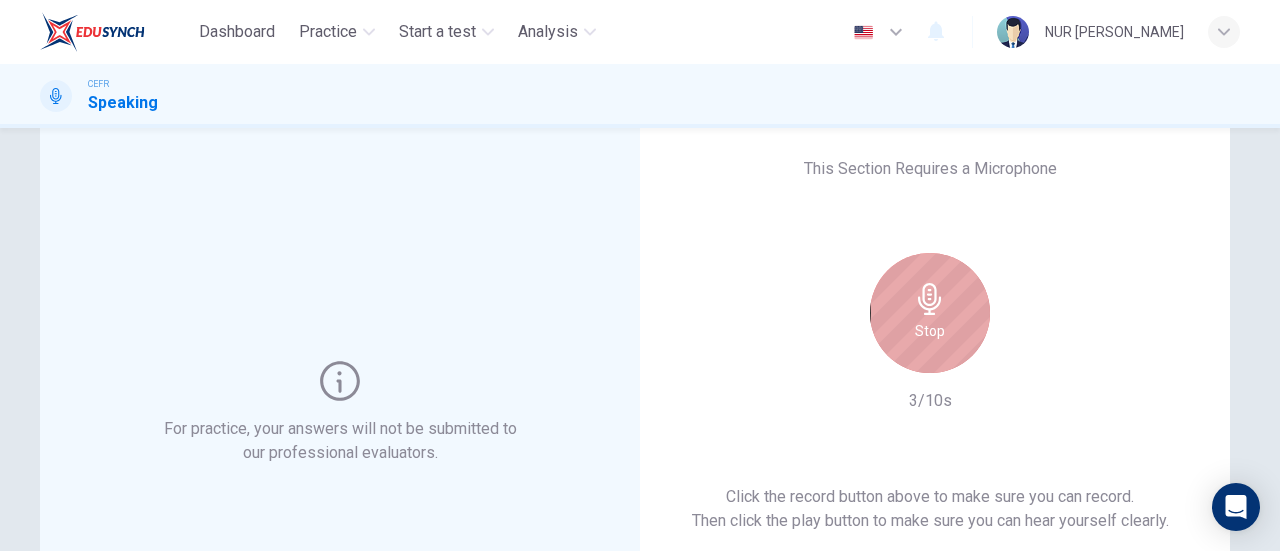 click 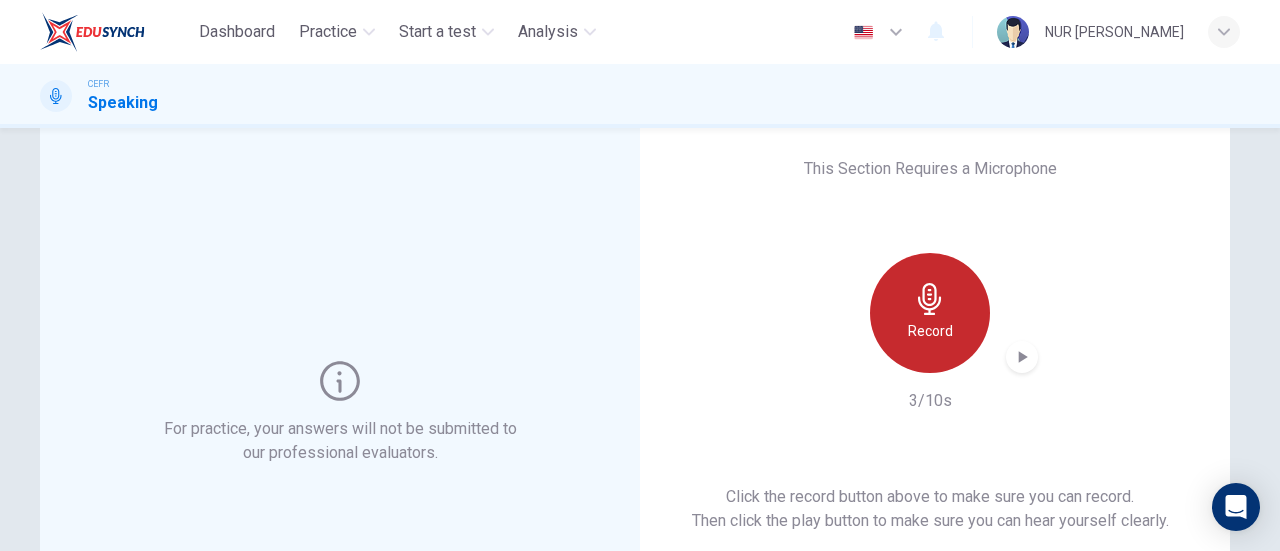 click on "Record" at bounding box center [930, 331] 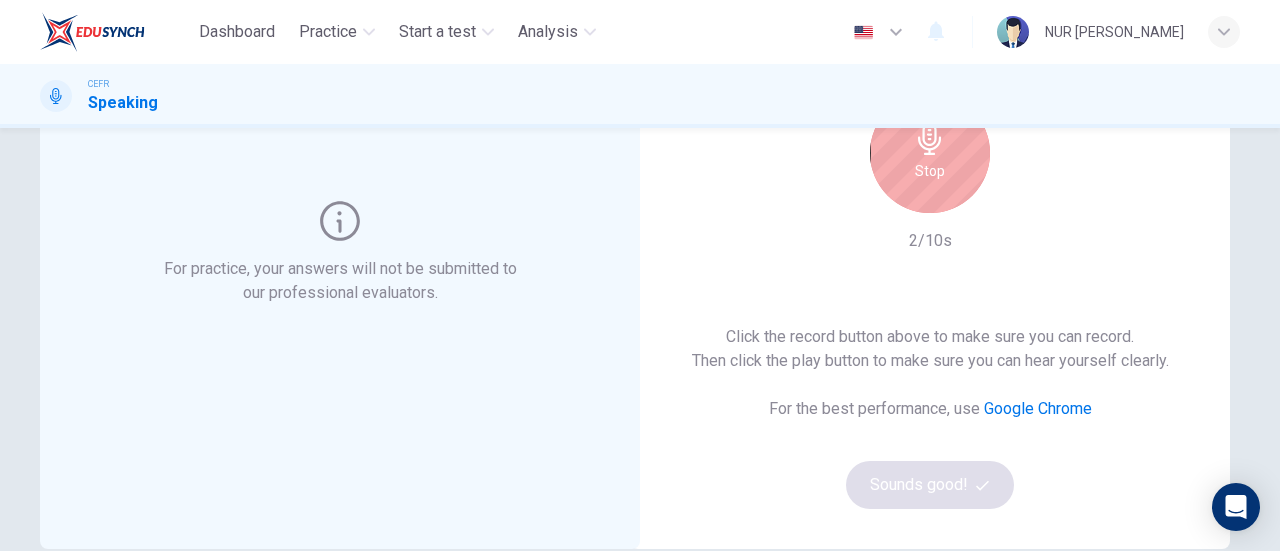 scroll, scrollTop: 232, scrollLeft: 0, axis: vertical 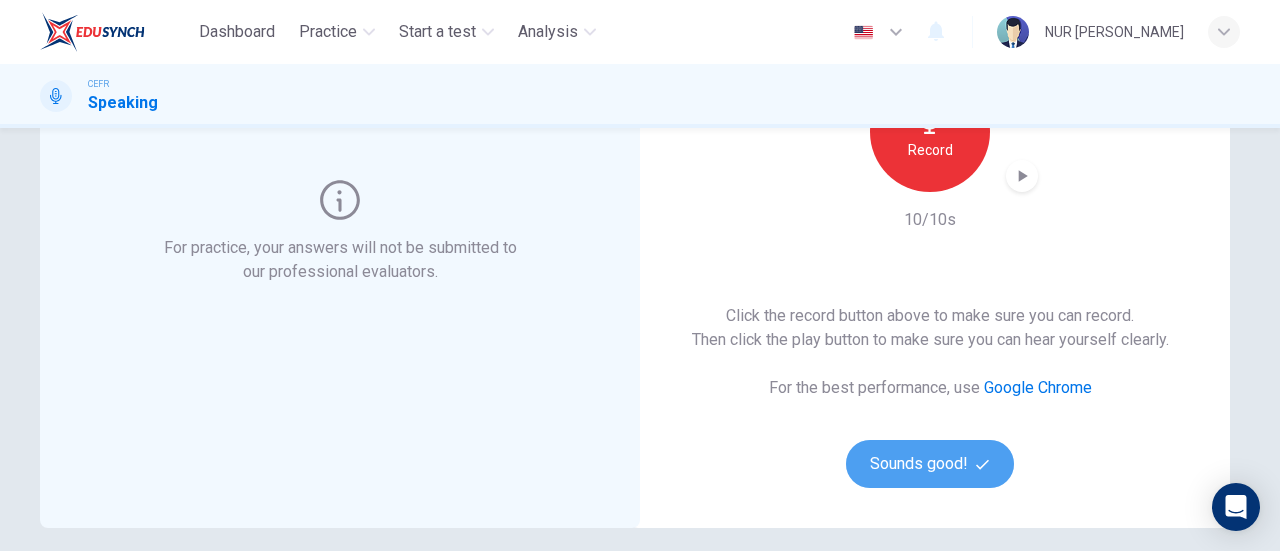 click on "Sounds good!" at bounding box center (930, 464) 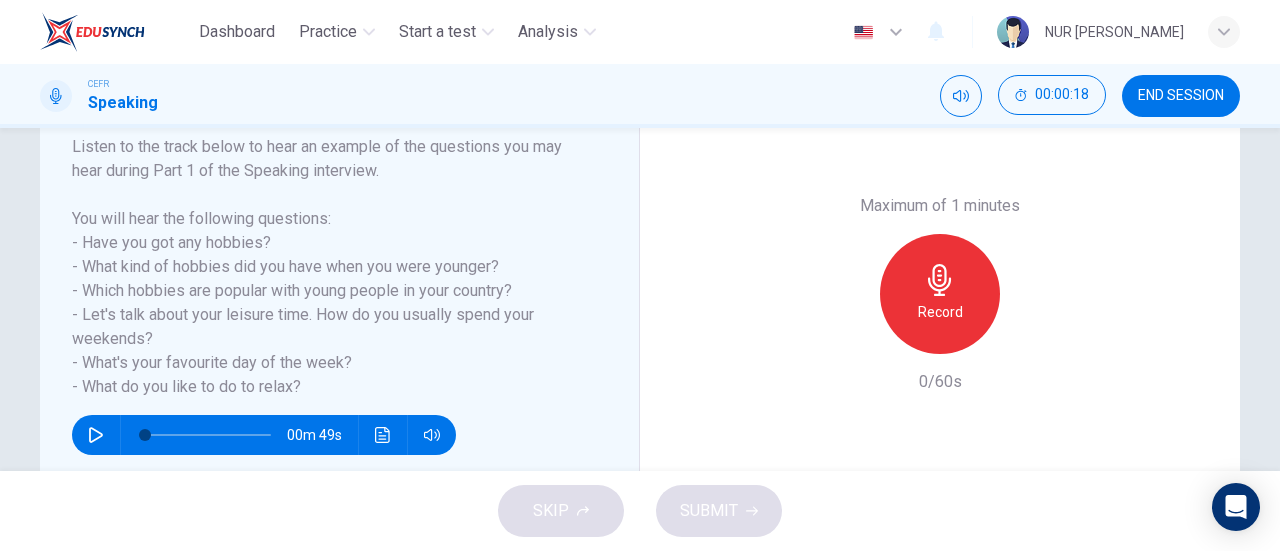 scroll, scrollTop: 327, scrollLeft: 0, axis: vertical 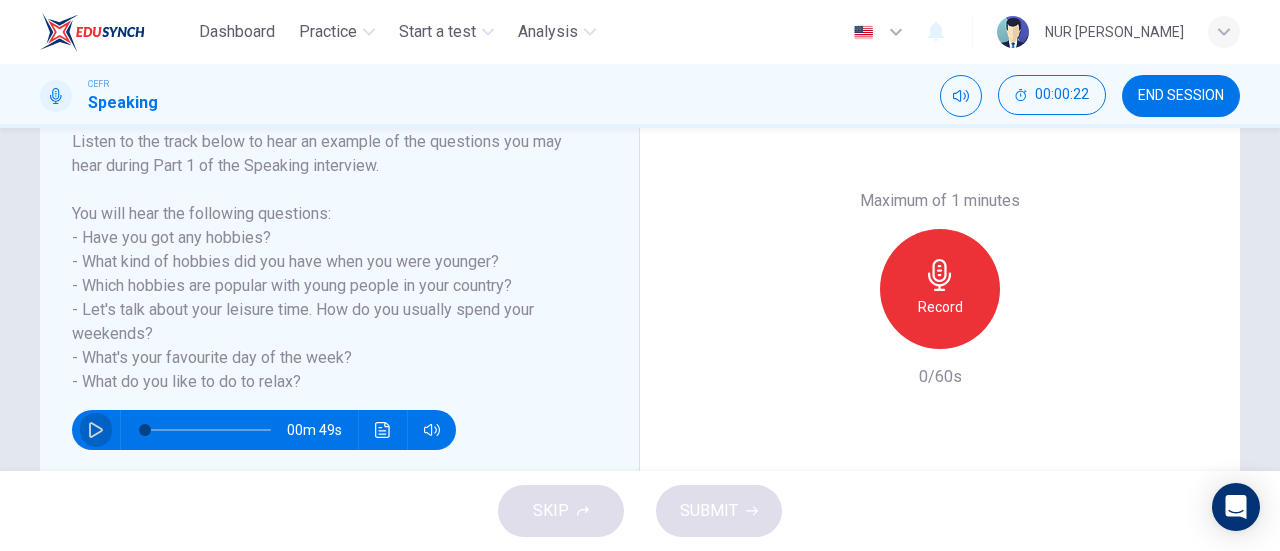 click 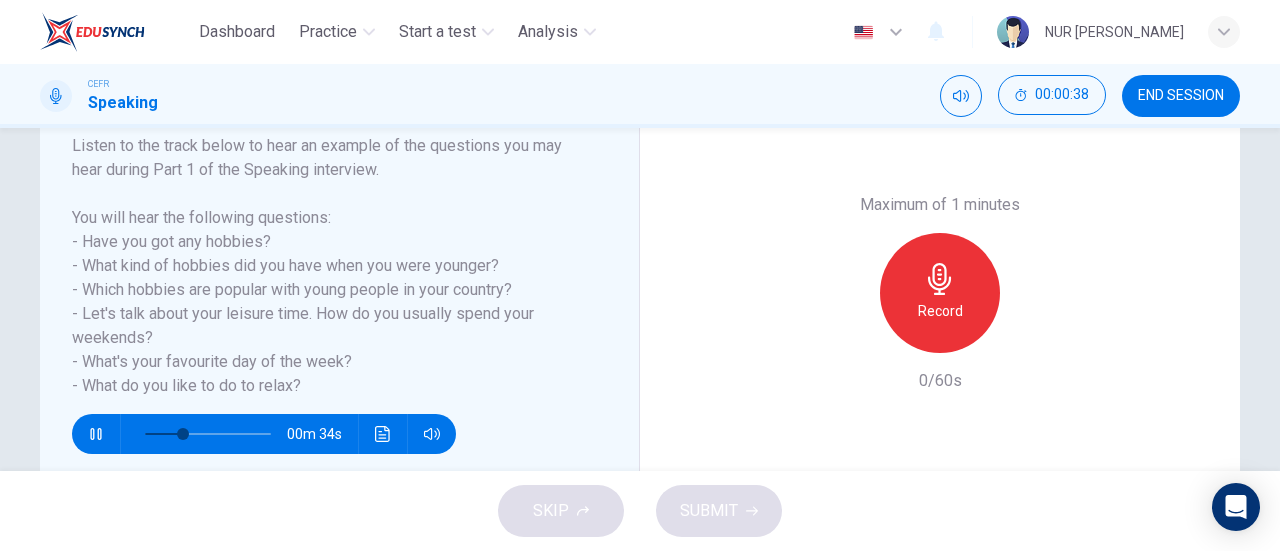 scroll, scrollTop: 324, scrollLeft: 0, axis: vertical 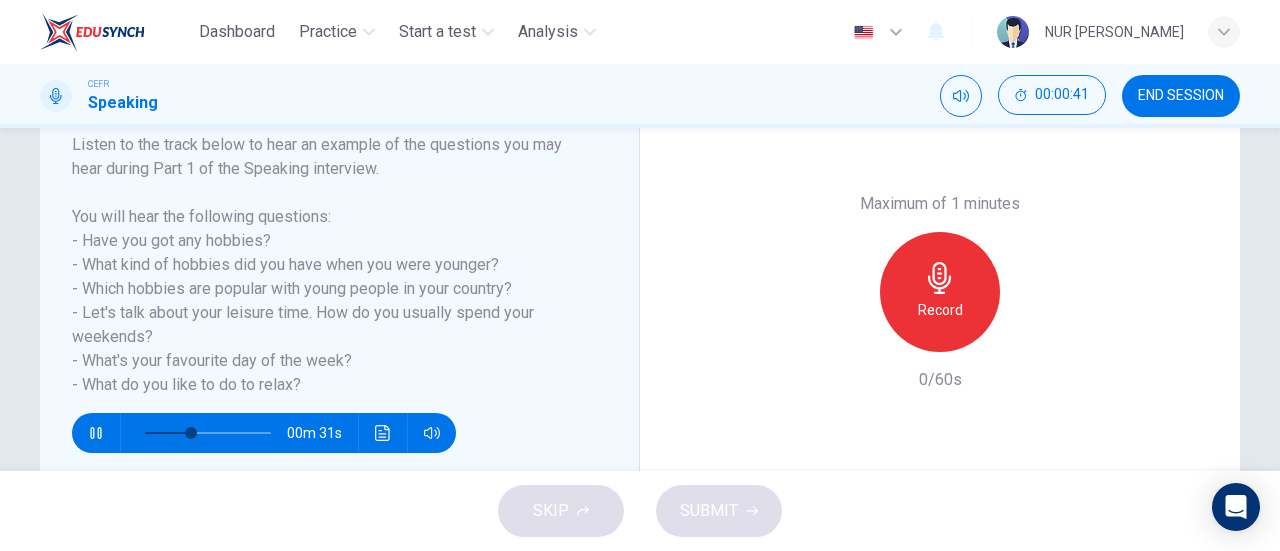 drag, startPoint x: 1263, startPoint y: 339, endPoint x: 1266, endPoint y: 323, distance: 16.27882 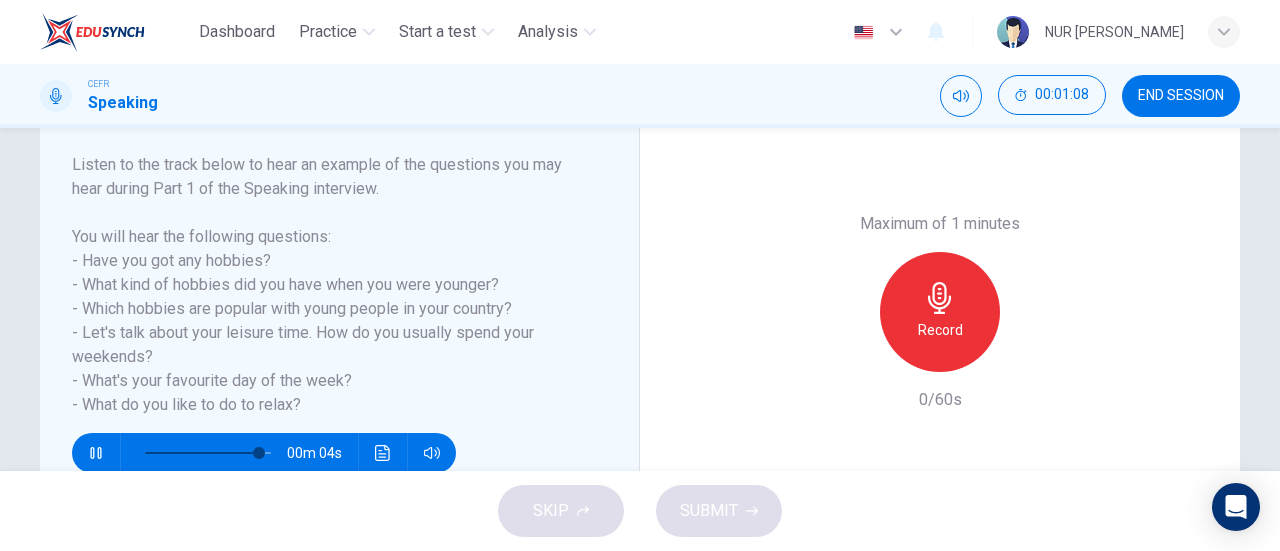 scroll, scrollTop: 319, scrollLeft: 0, axis: vertical 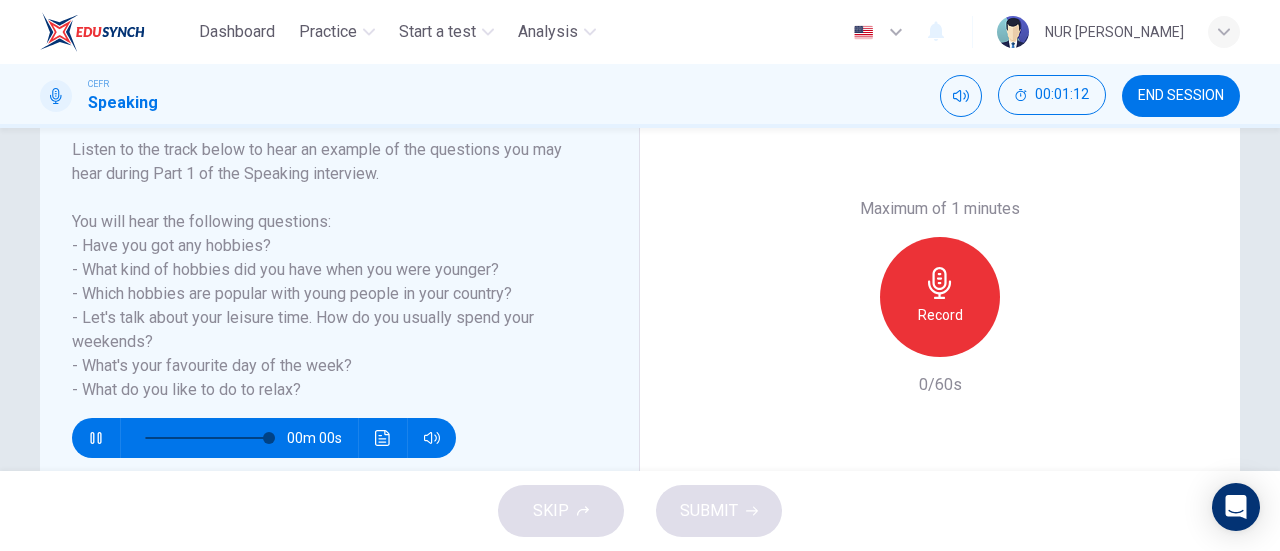 type on "0" 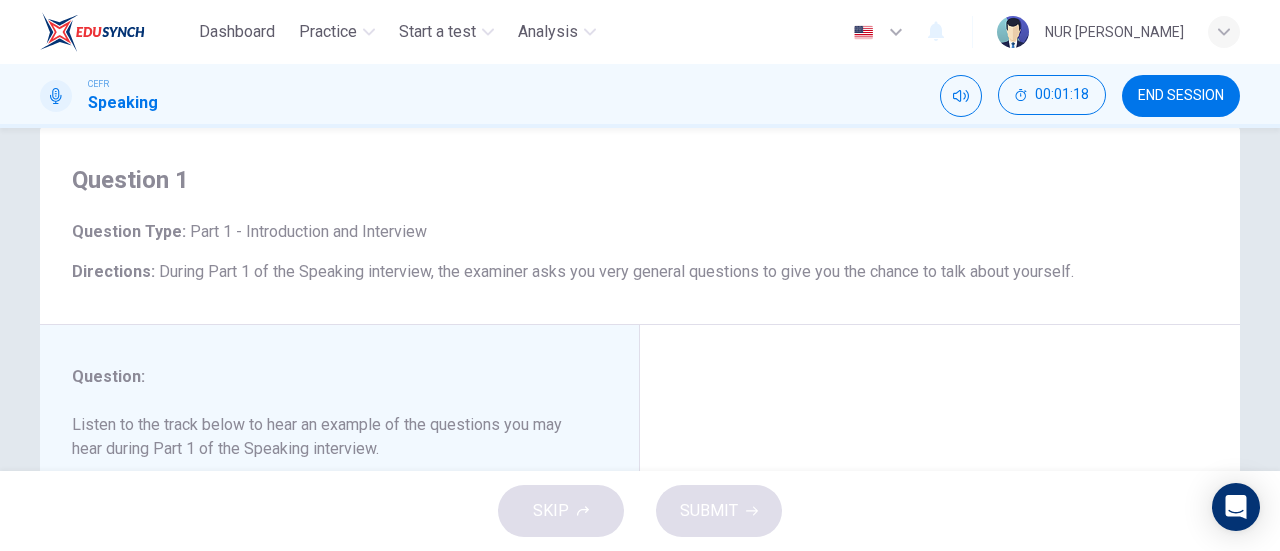 scroll, scrollTop: 48, scrollLeft: 0, axis: vertical 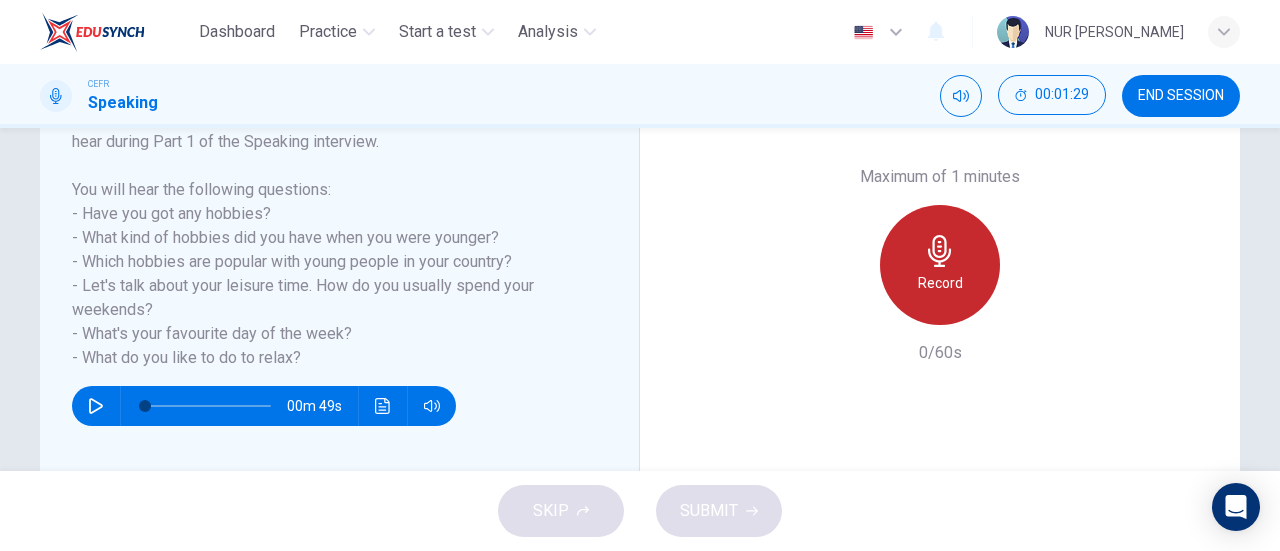 click on "Record" at bounding box center [940, 265] 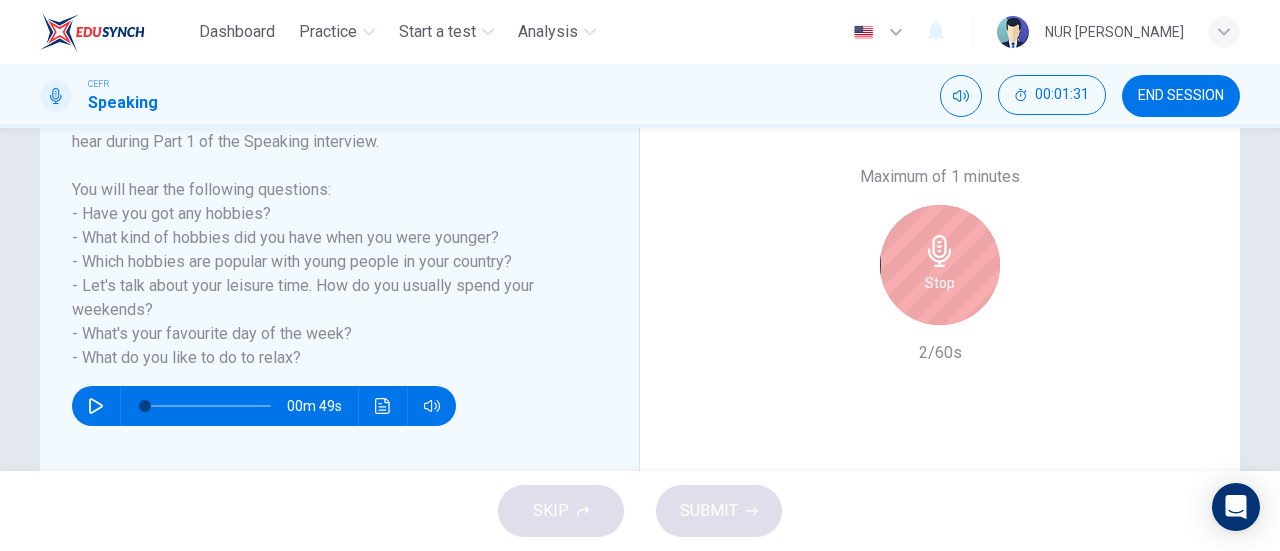 drag, startPoint x: 1258, startPoint y: 371, endPoint x: 1268, endPoint y: 343, distance: 29.732138 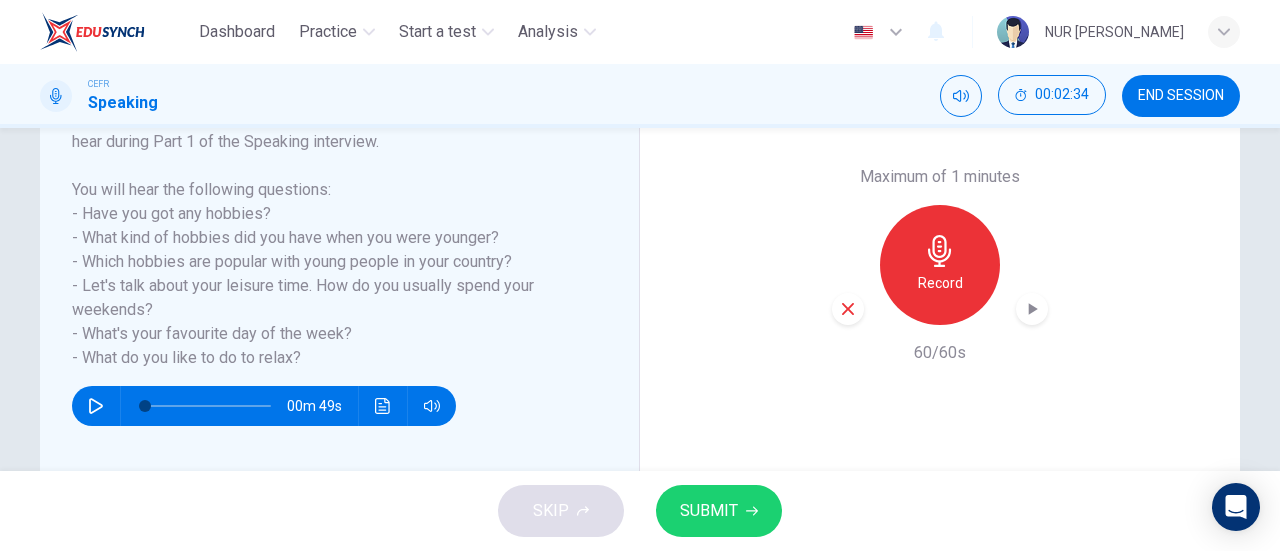 click 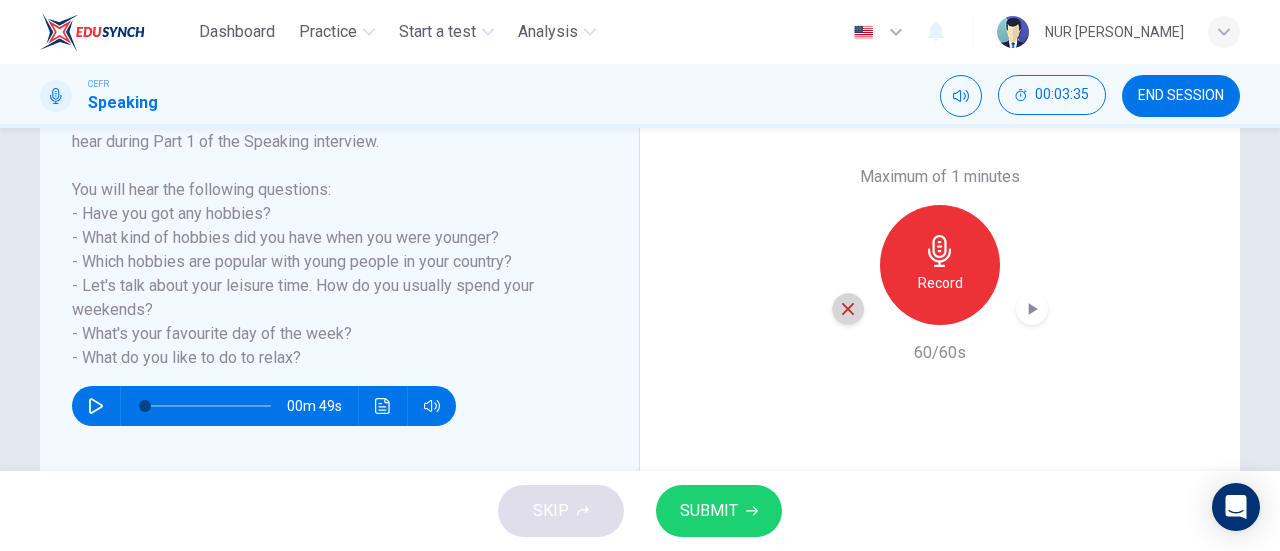 click 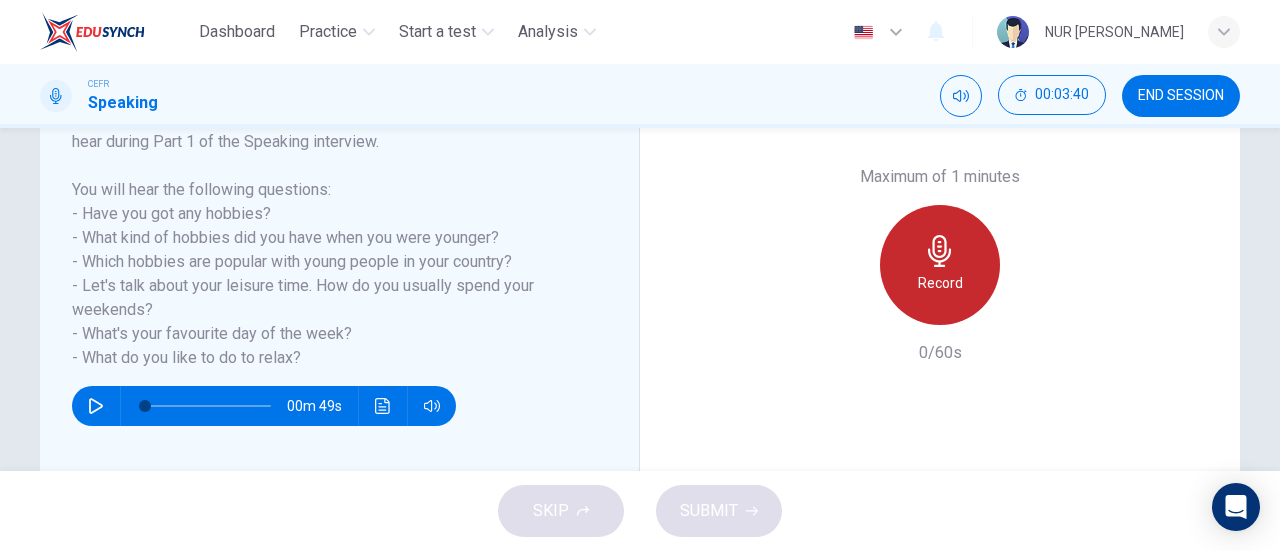 click on "Record" at bounding box center (940, 283) 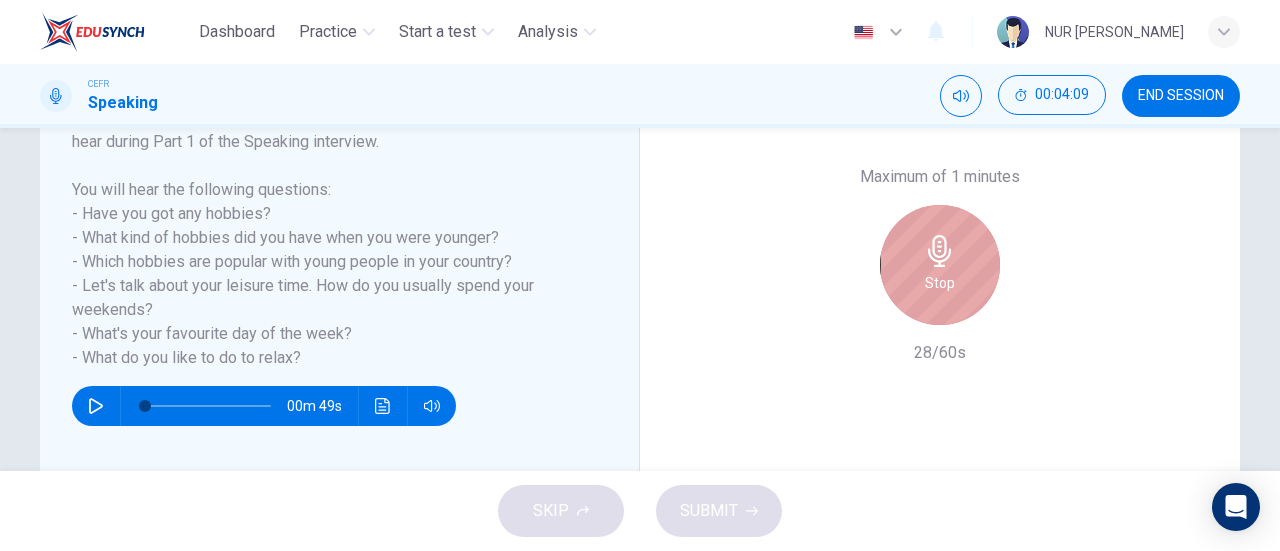 click on "Stop" at bounding box center (940, 265) 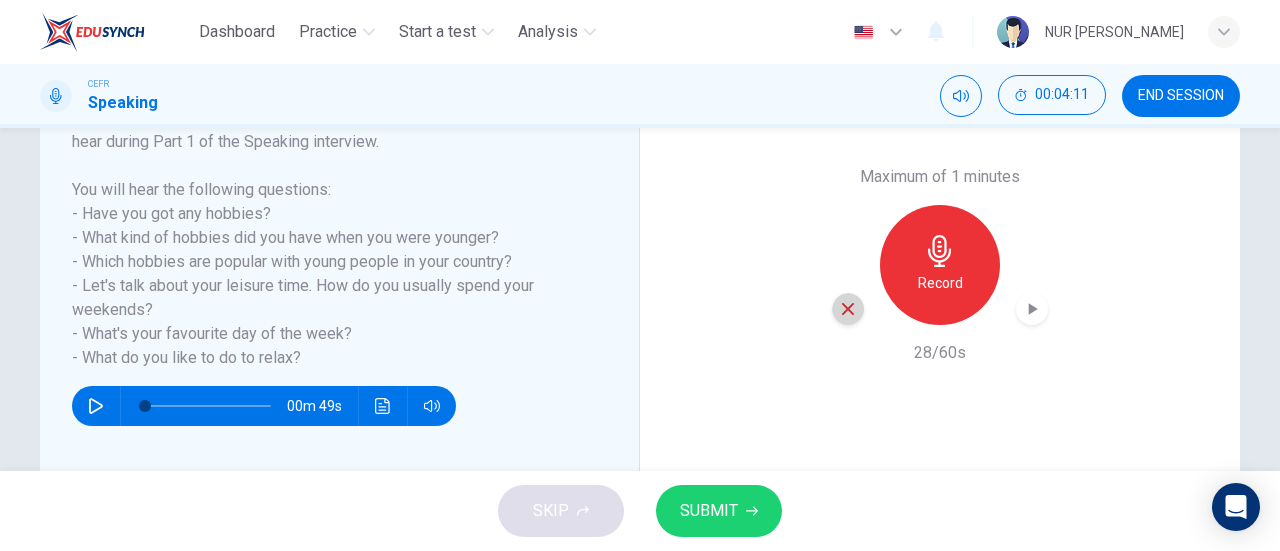 click at bounding box center [848, 309] 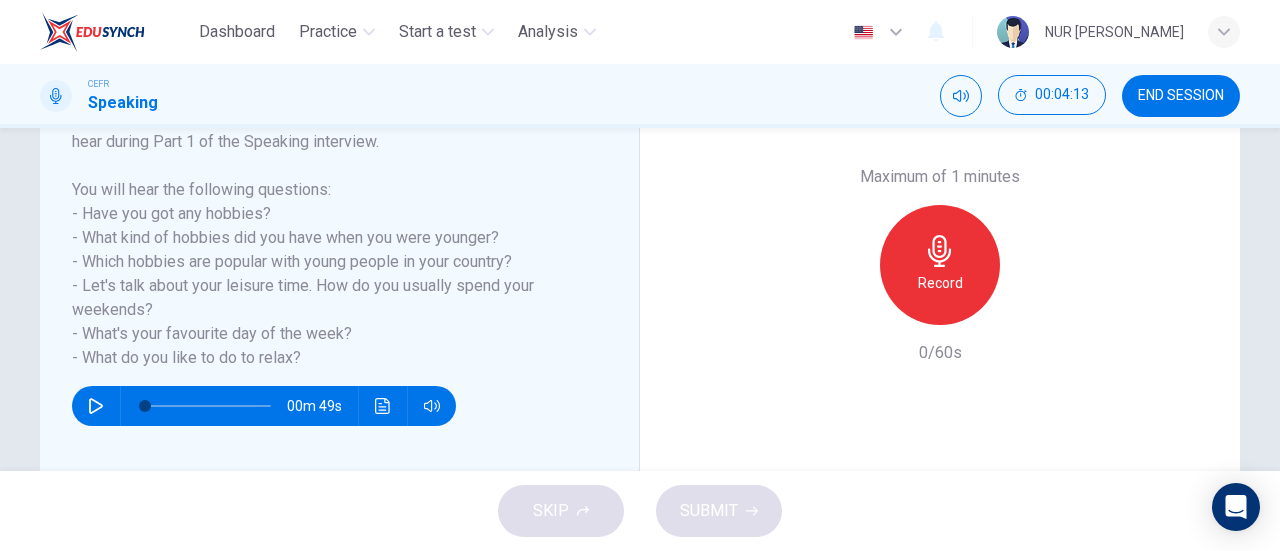 click on "Record" at bounding box center (940, 283) 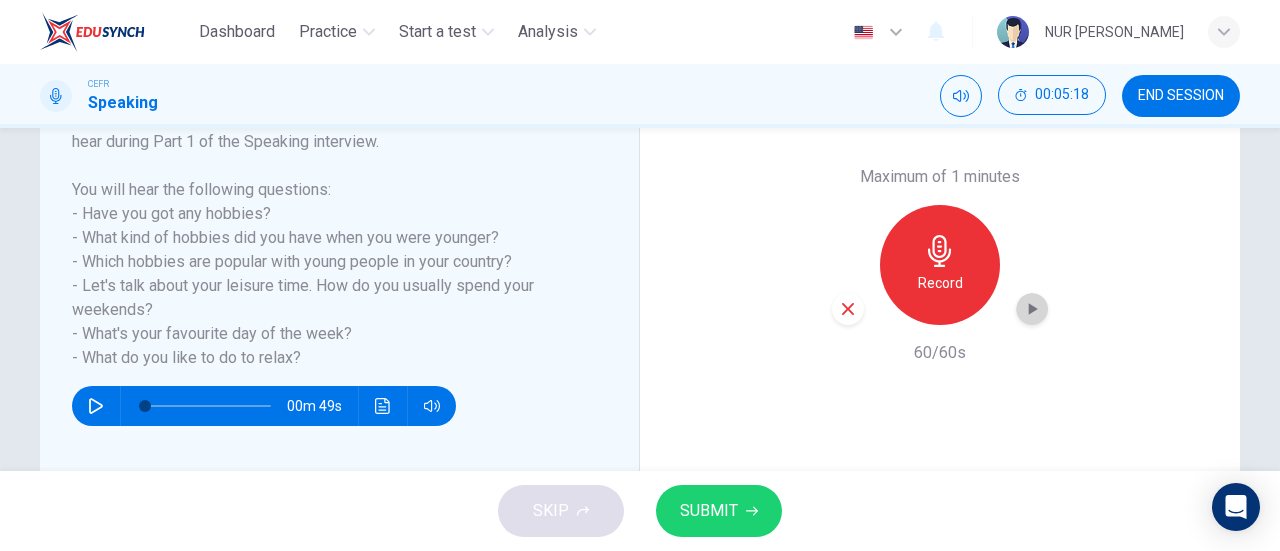 click at bounding box center [1032, 309] 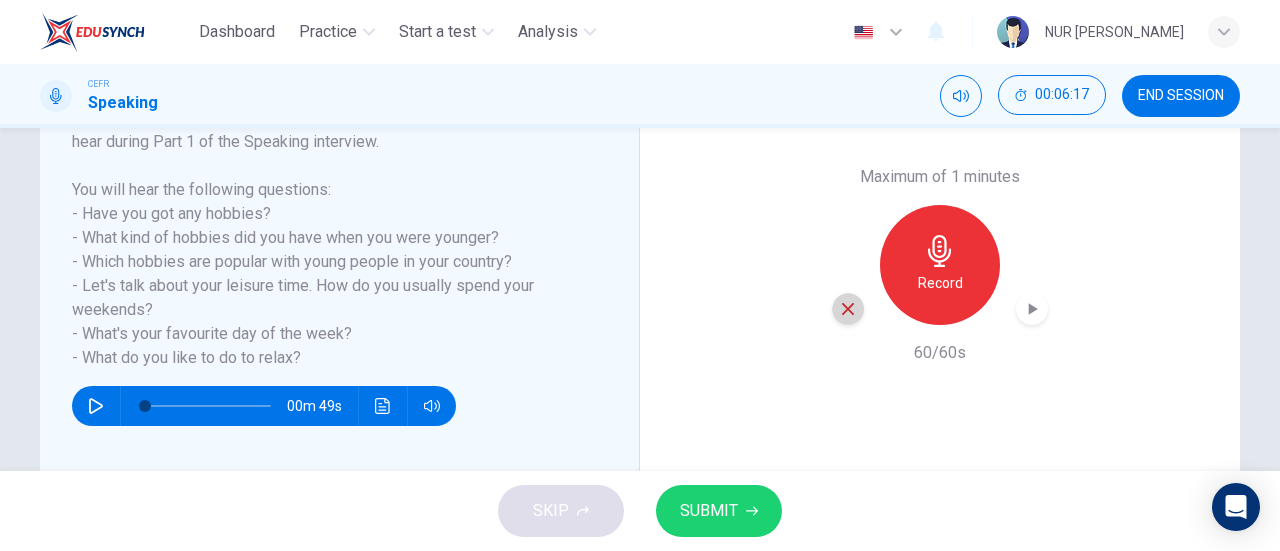 click 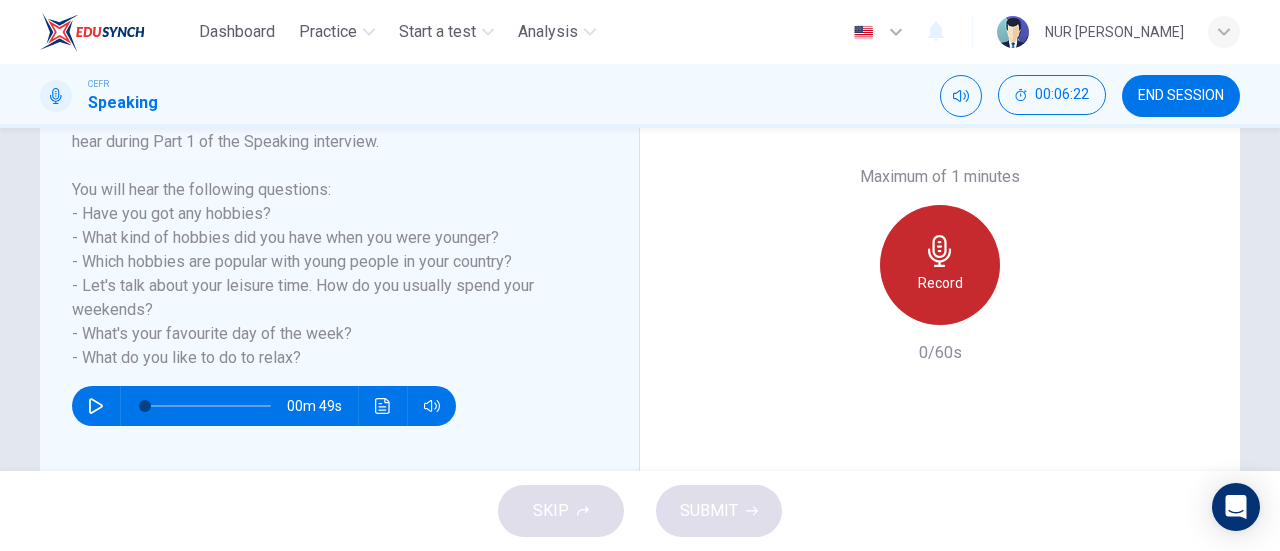 click on "Record" at bounding box center [940, 283] 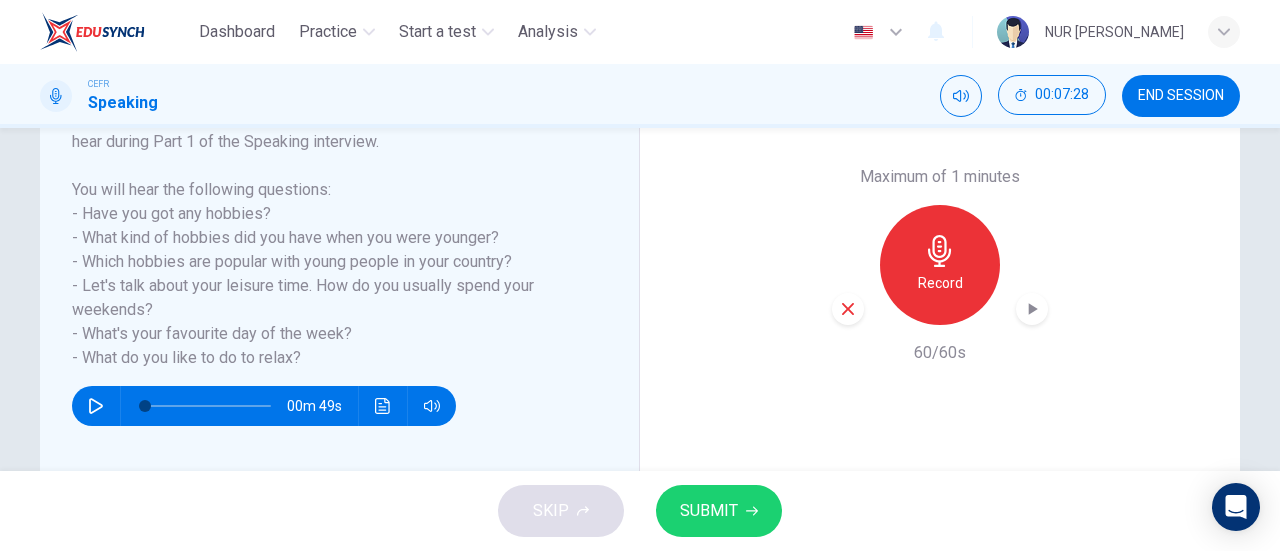 click 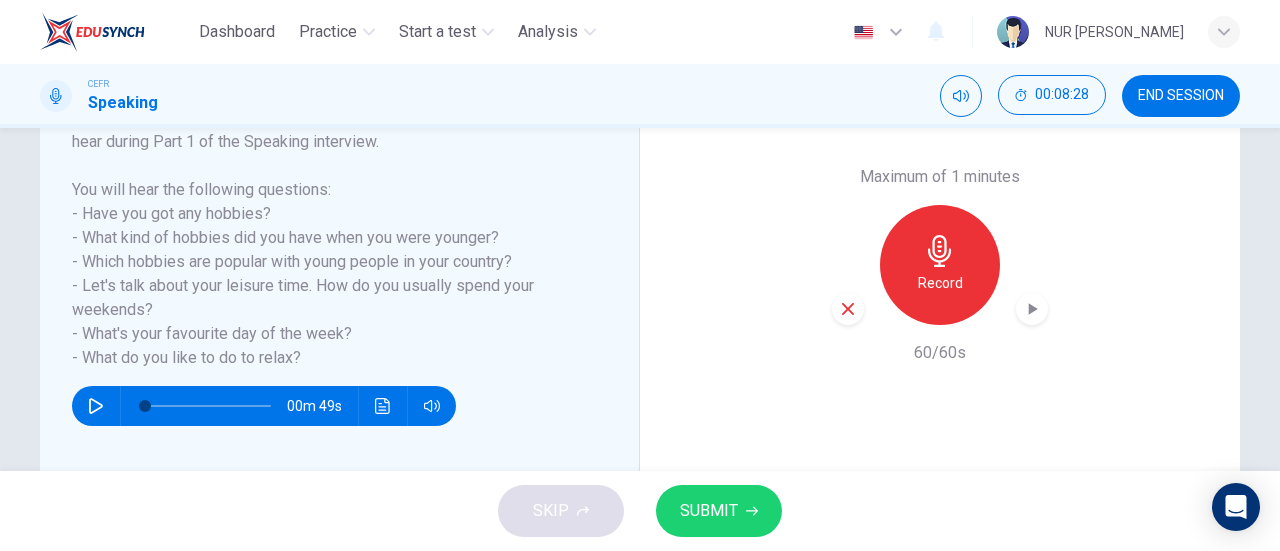 click 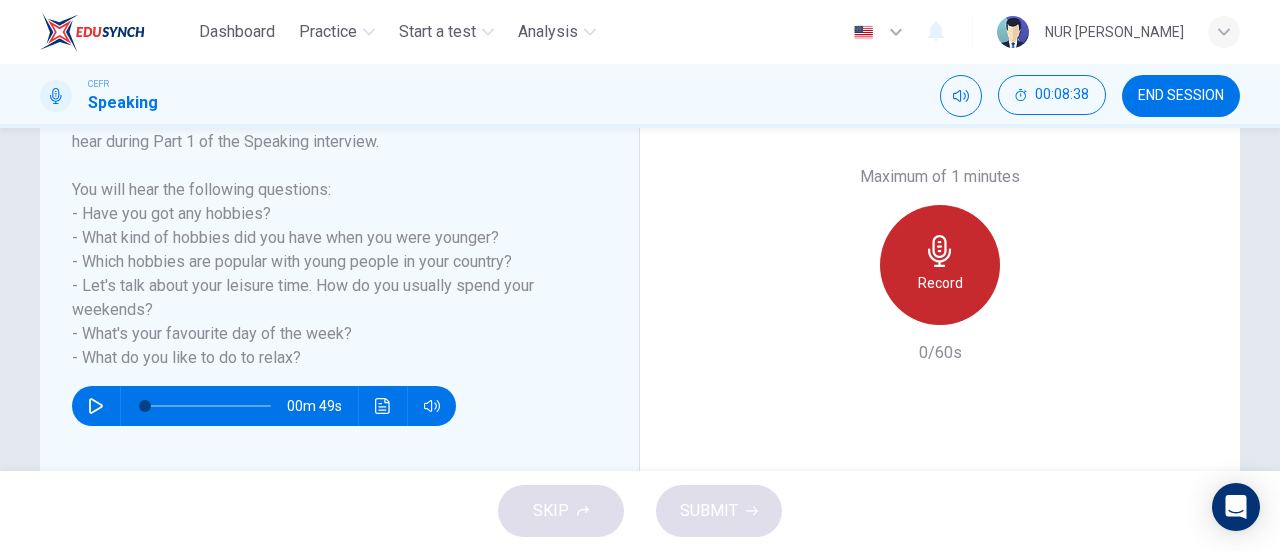 click 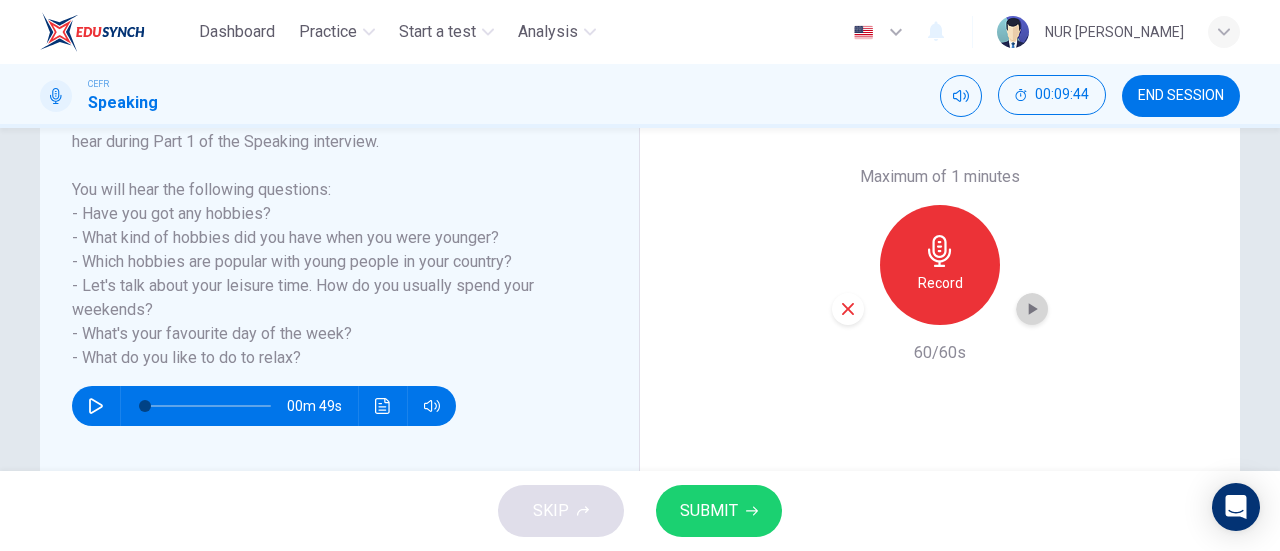 click 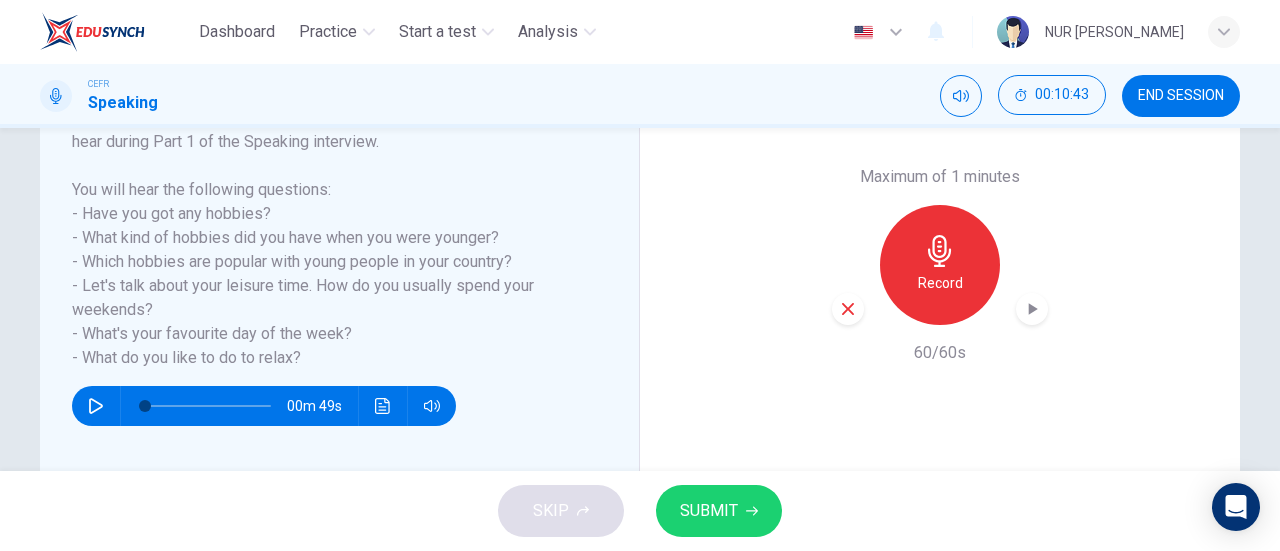 click 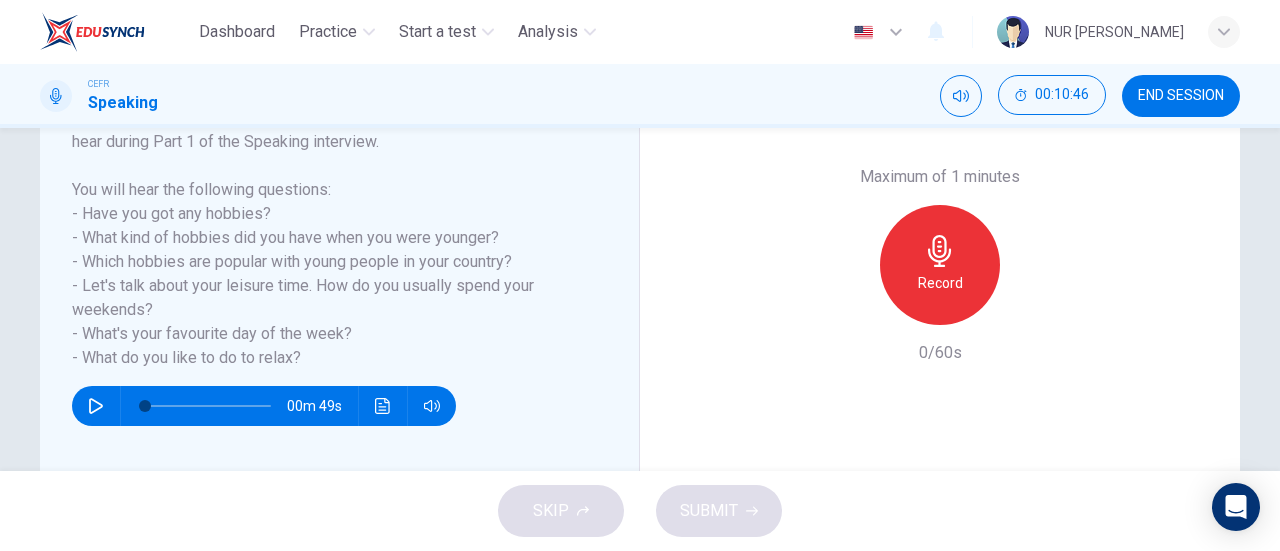 click on "Record" at bounding box center [940, 283] 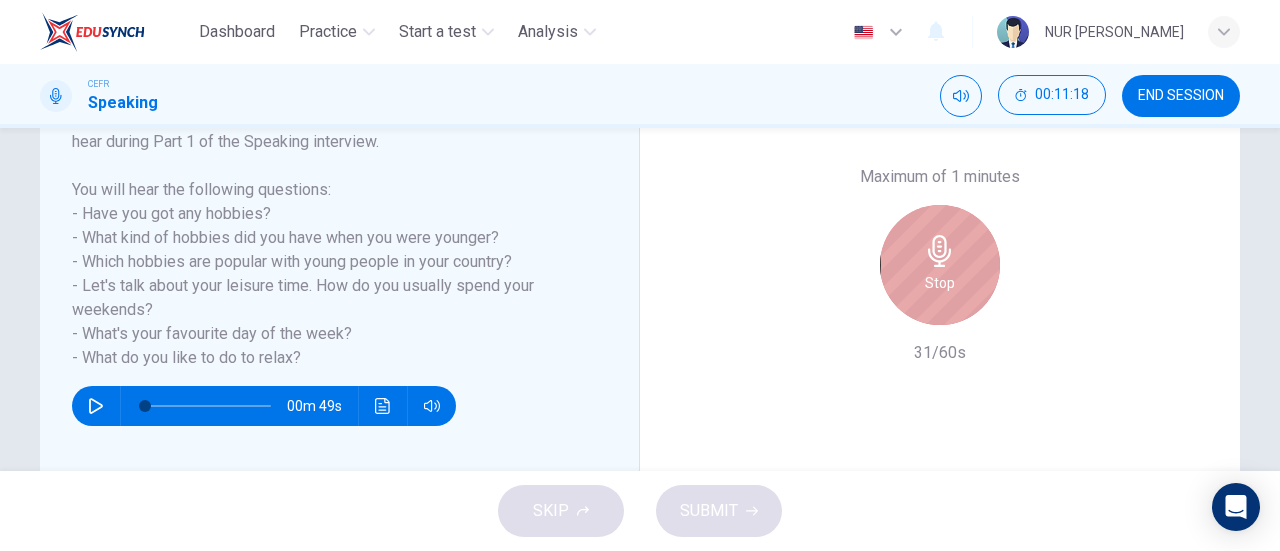 click on "Stop" at bounding box center [940, 283] 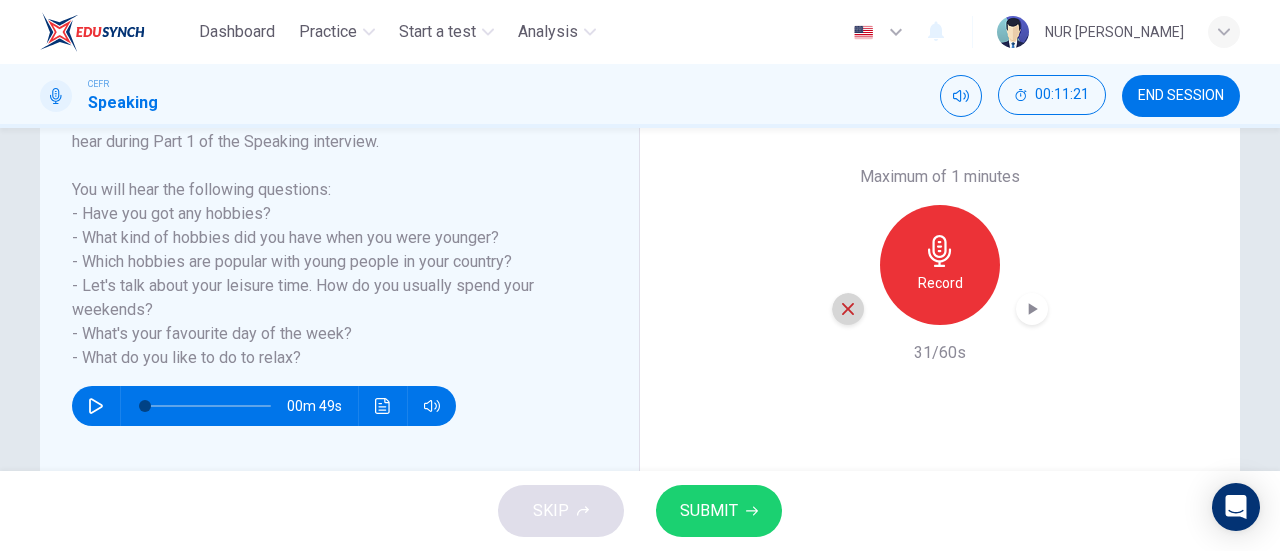 click 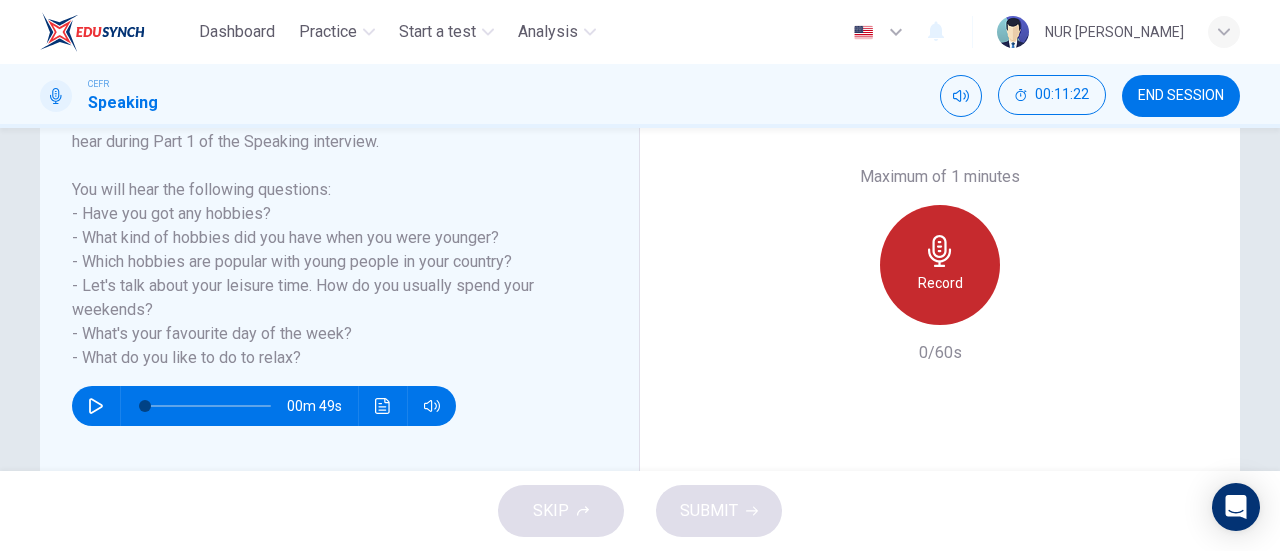 click 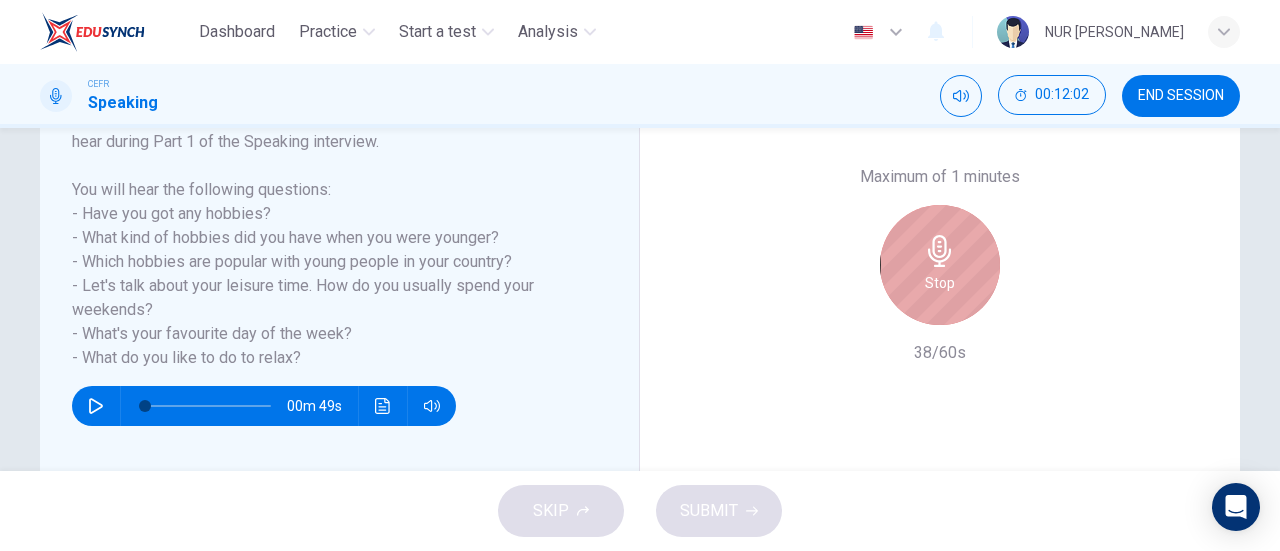 click 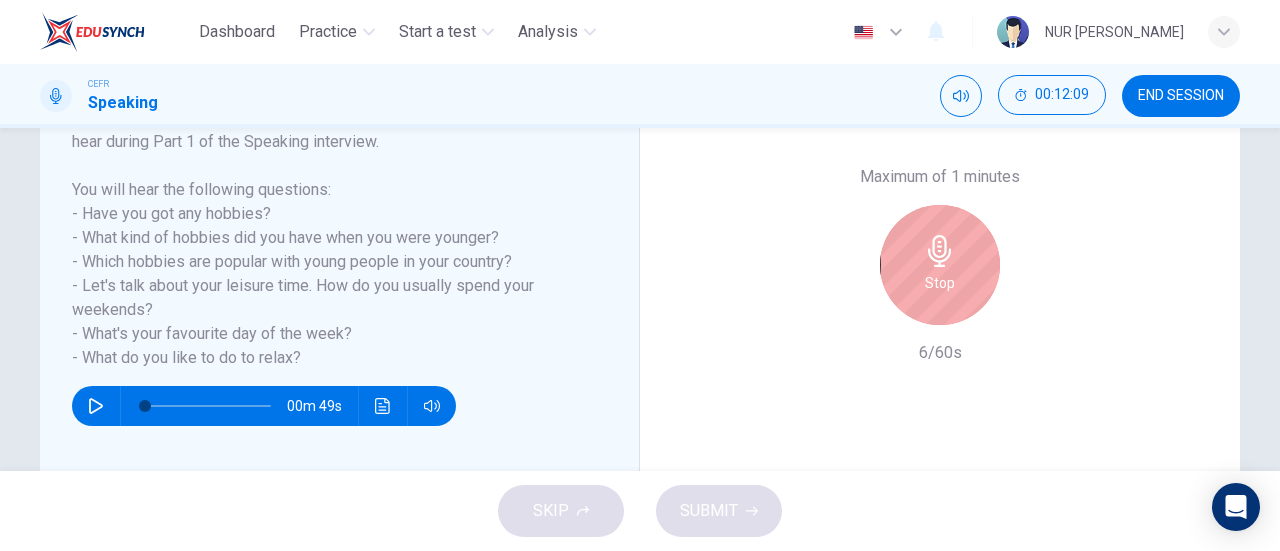 click on "Stop" at bounding box center (940, 283) 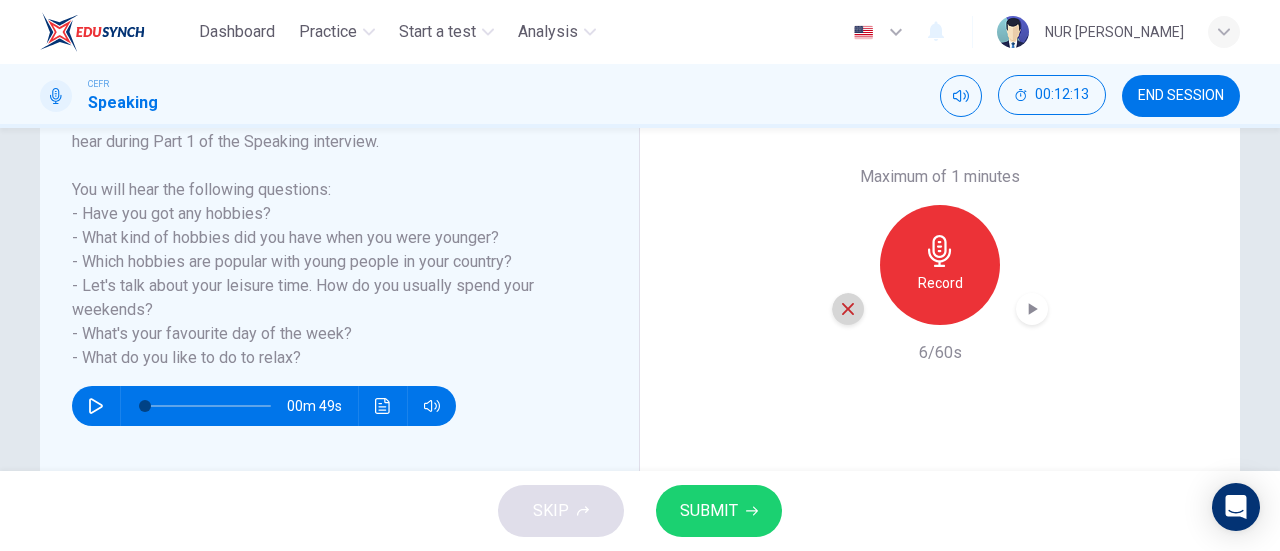click 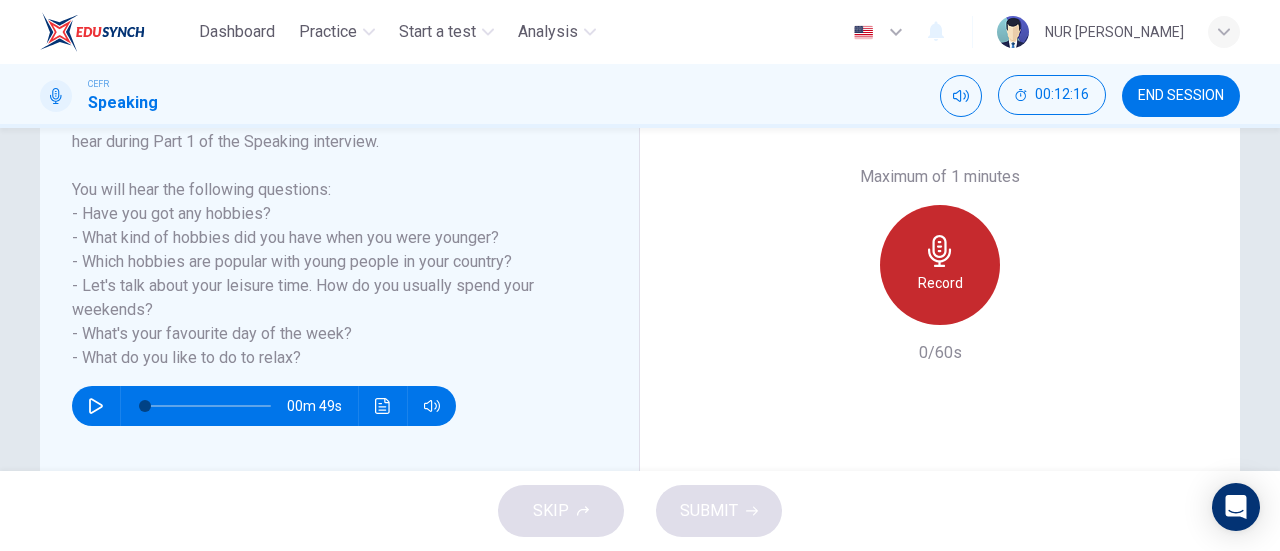 click 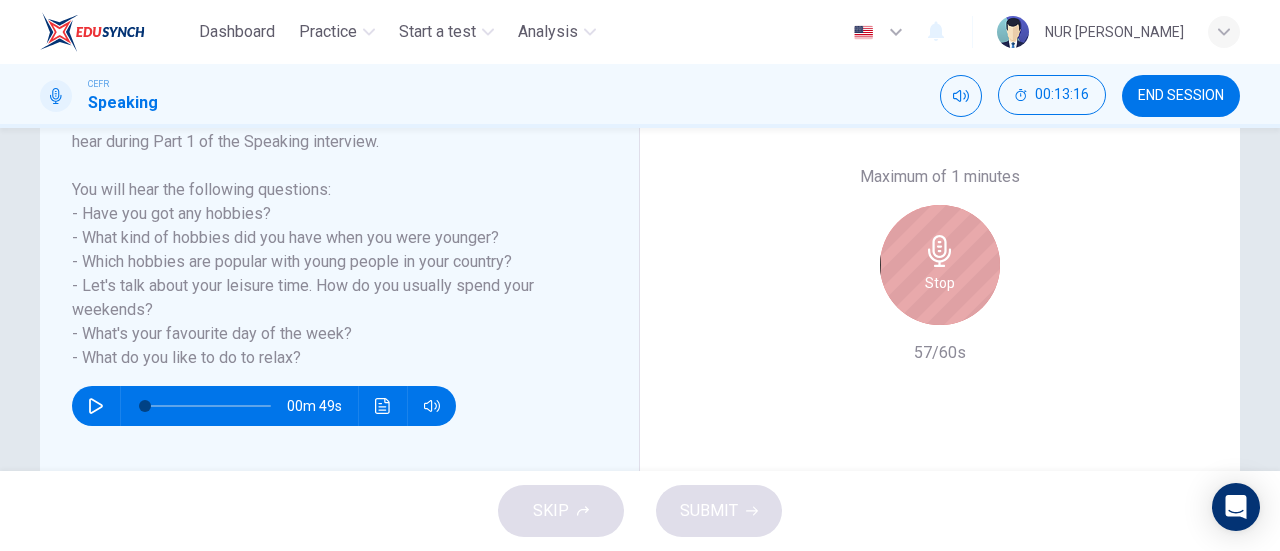 click 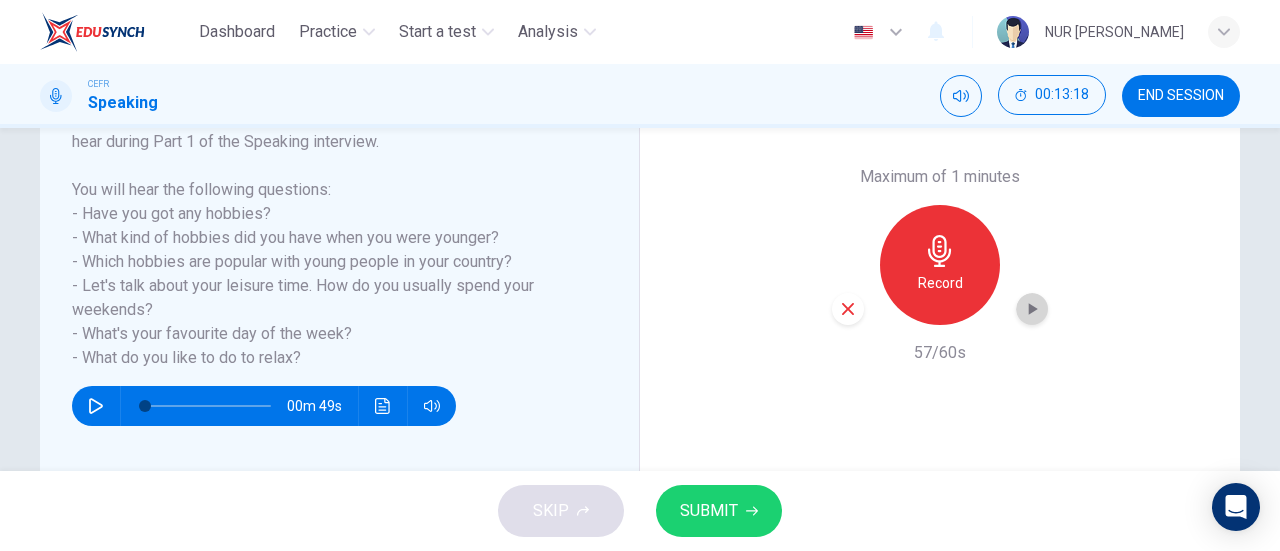 click 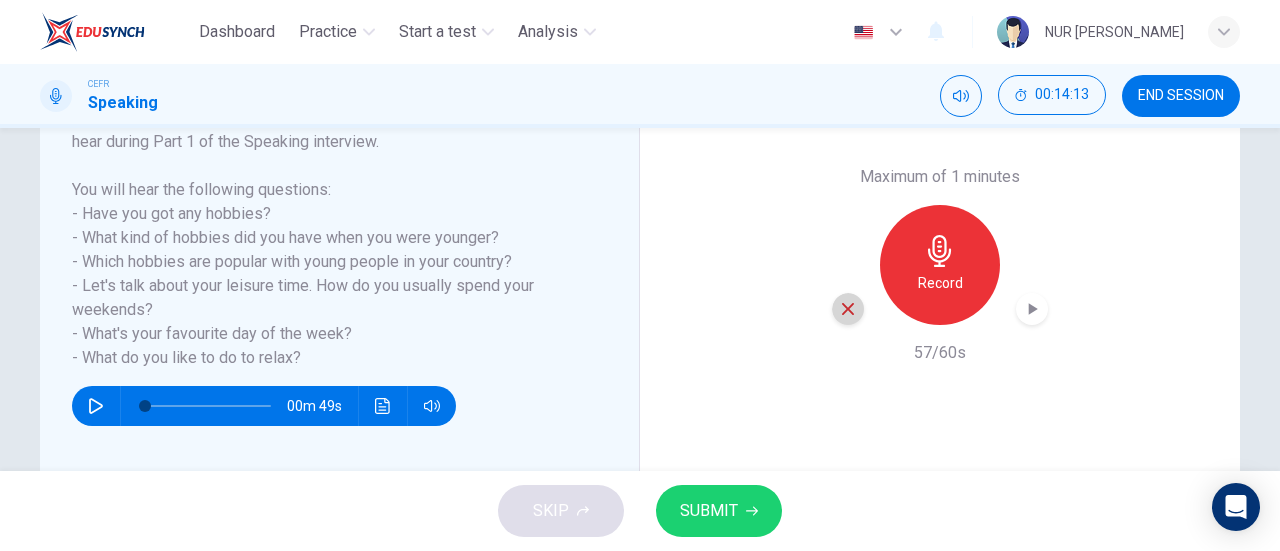 click 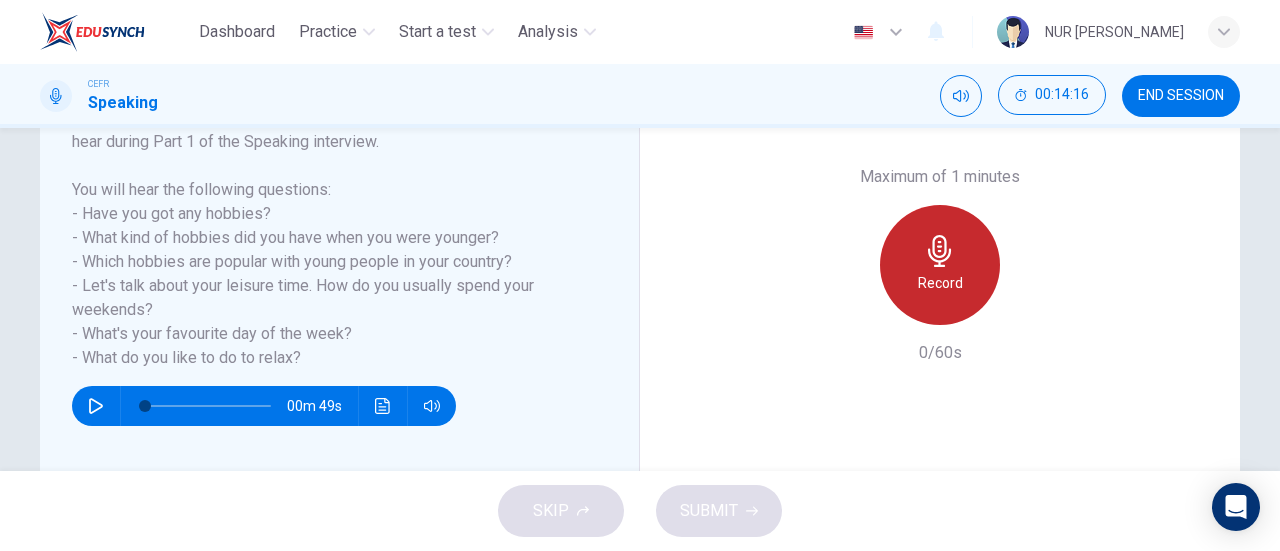 click on "Record" at bounding box center (940, 283) 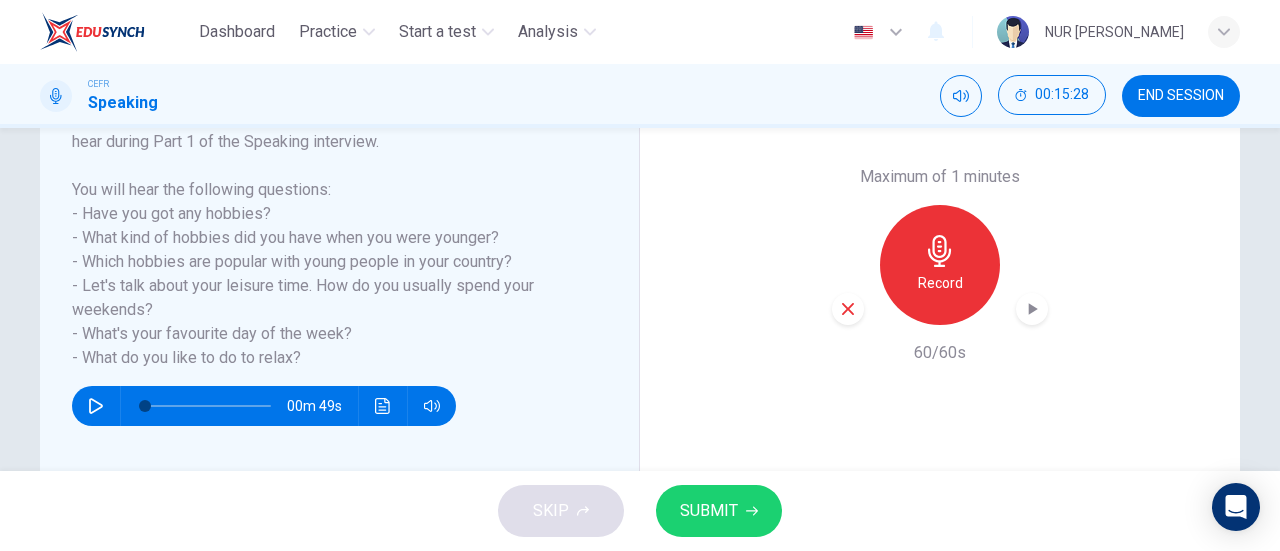 click on "Maximum of 1 minutes Record 60/60s" at bounding box center (940, 265) 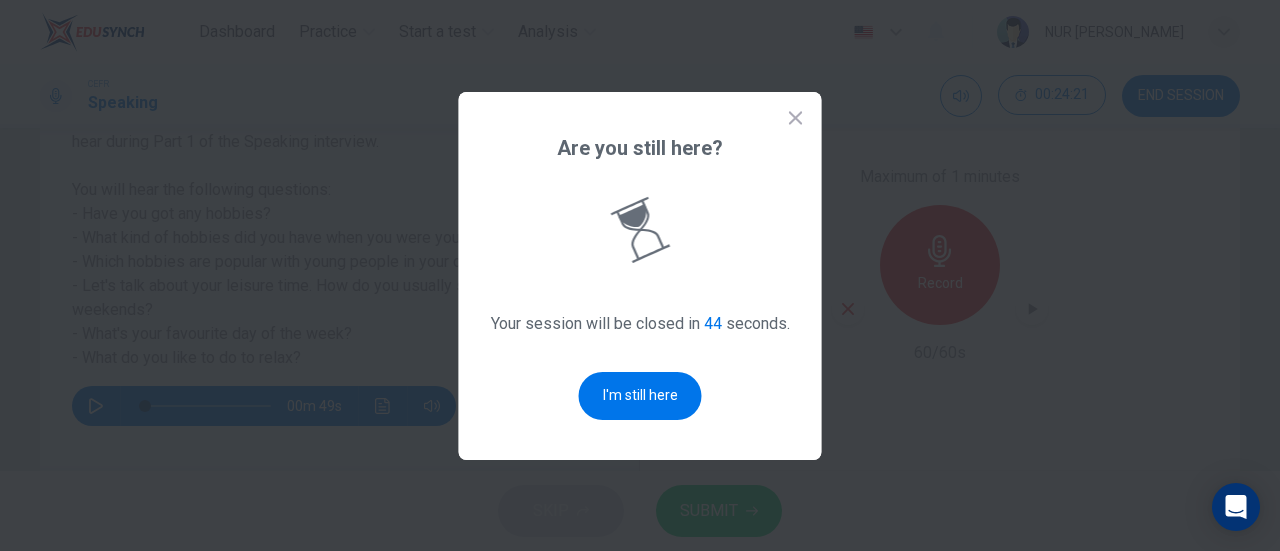 drag, startPoint x: 346, startPoint y: 279, endPoint x: 373, endPoint y: 264, distance: 30.88689 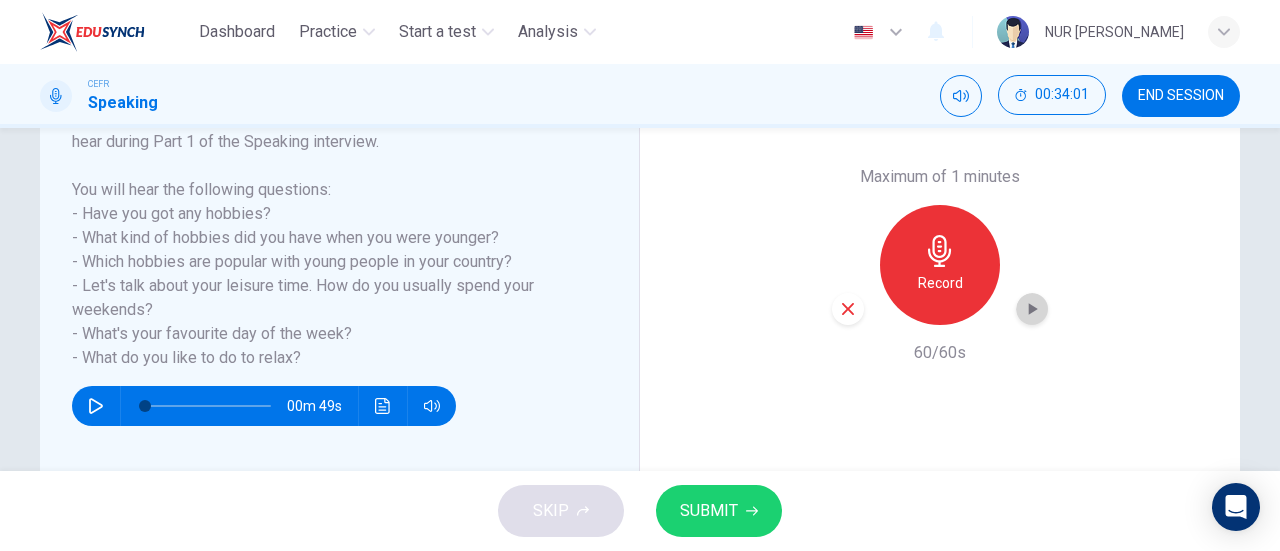 click 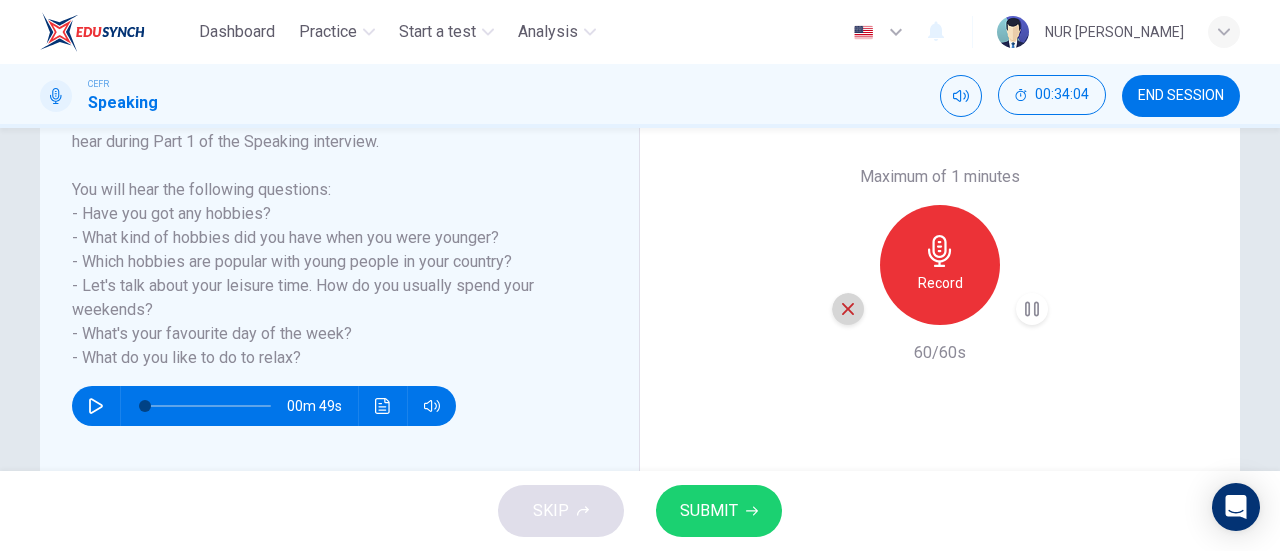 click 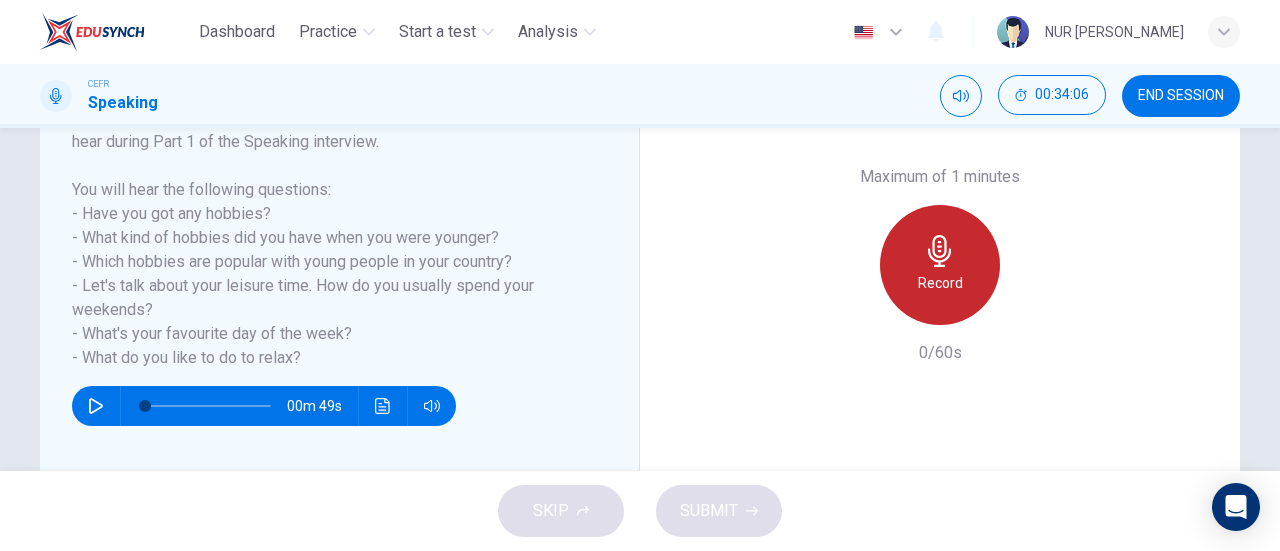 click on "Record" at bounding box center [940, 283] 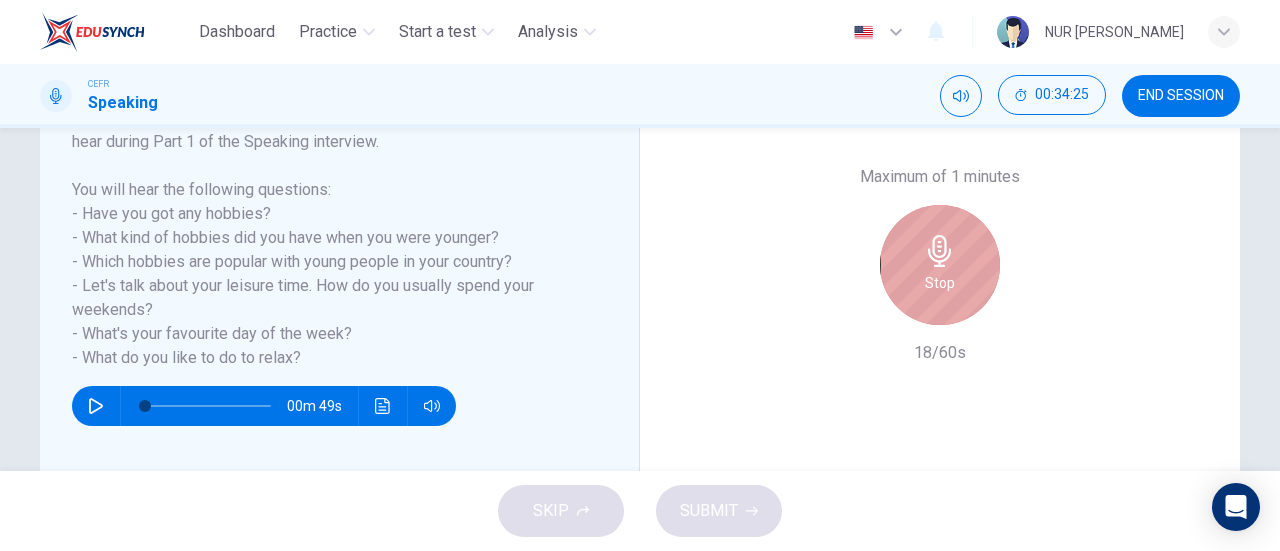 click 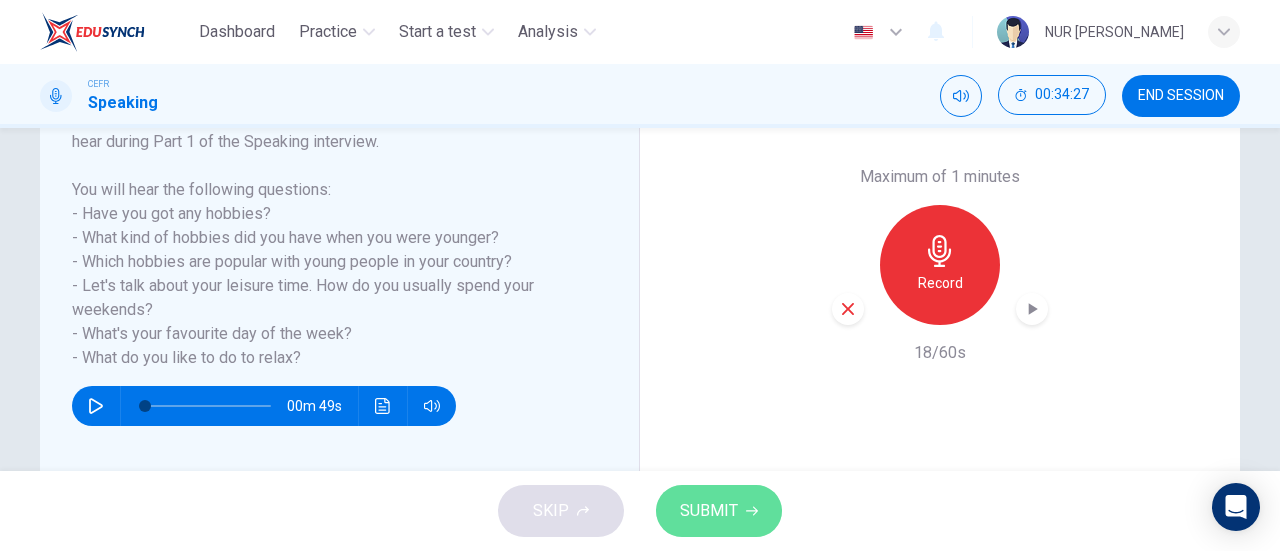 click on "SUBMIT" at bounding box center (709, 511) 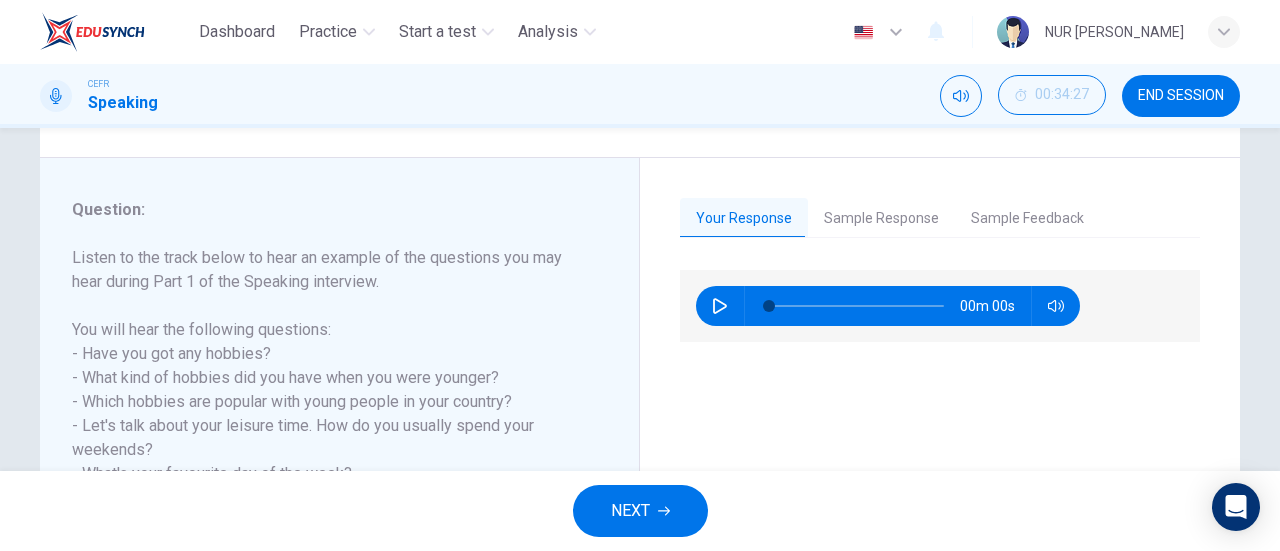 scroll, scrollTop: 177, scrollLeft: 0, axis: vertical 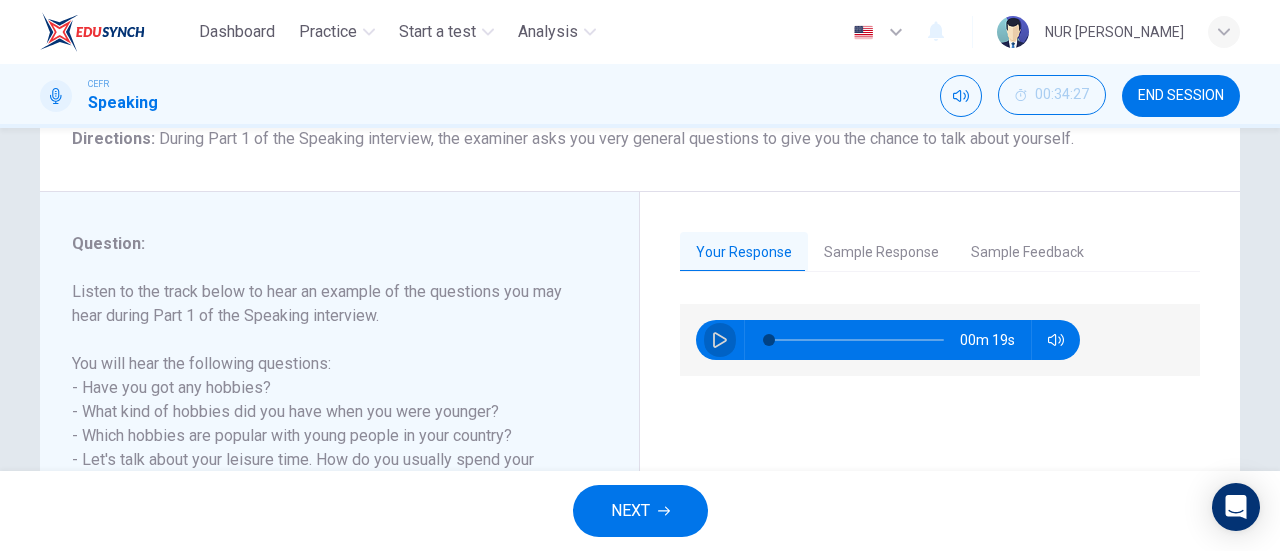click 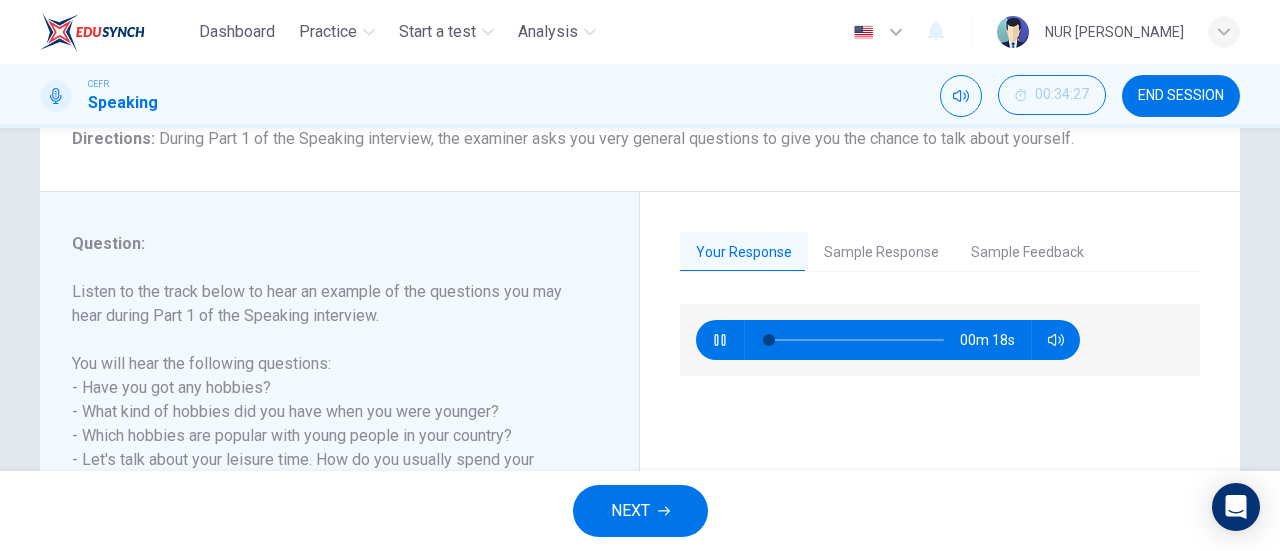 type on "5" 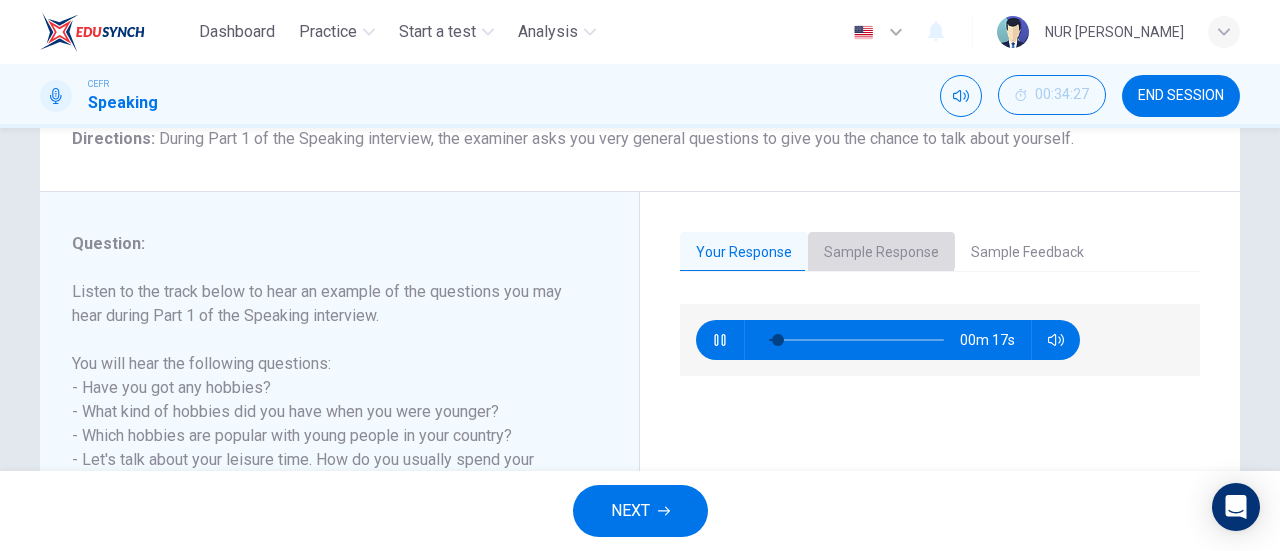 click on "Sample Response" at bounding box center (881, 253) 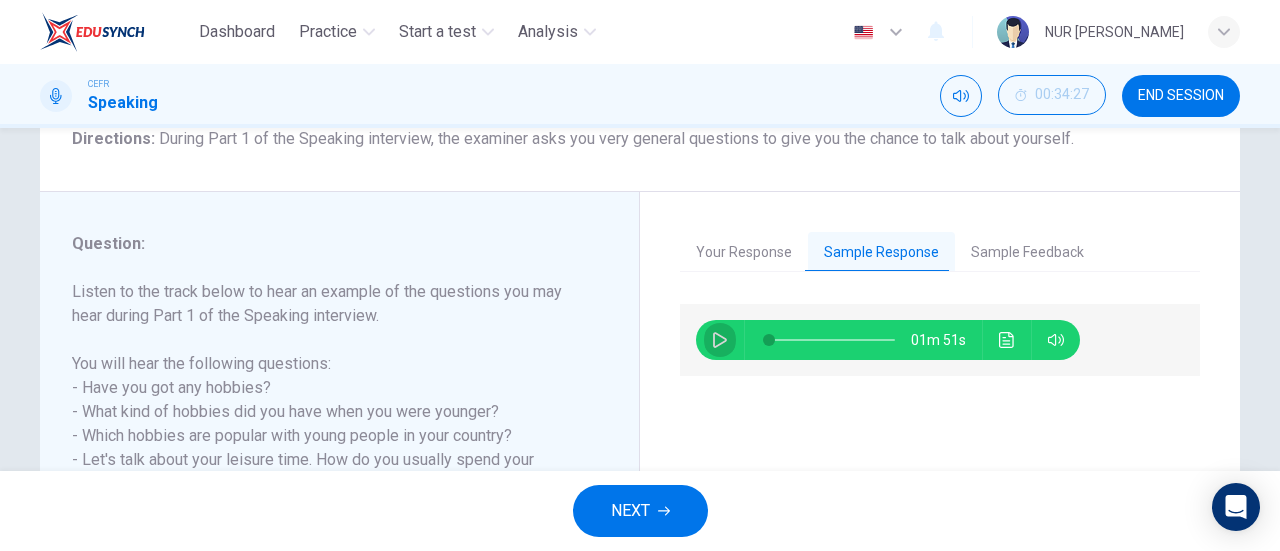 click at bounding box center (720, 340) 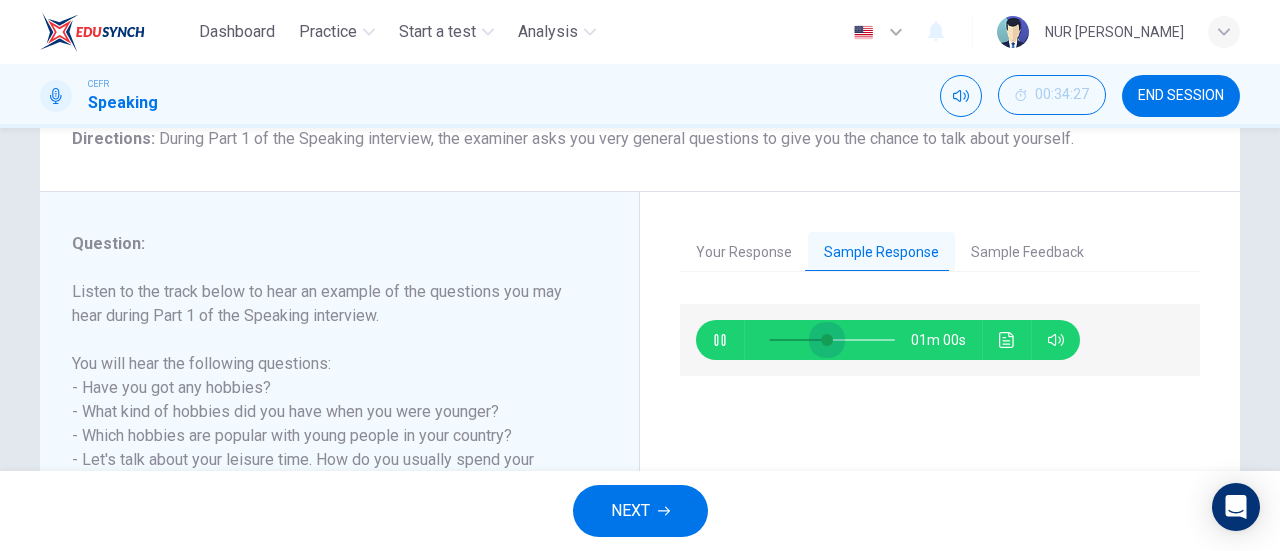 click at bounding box center [832, 340] 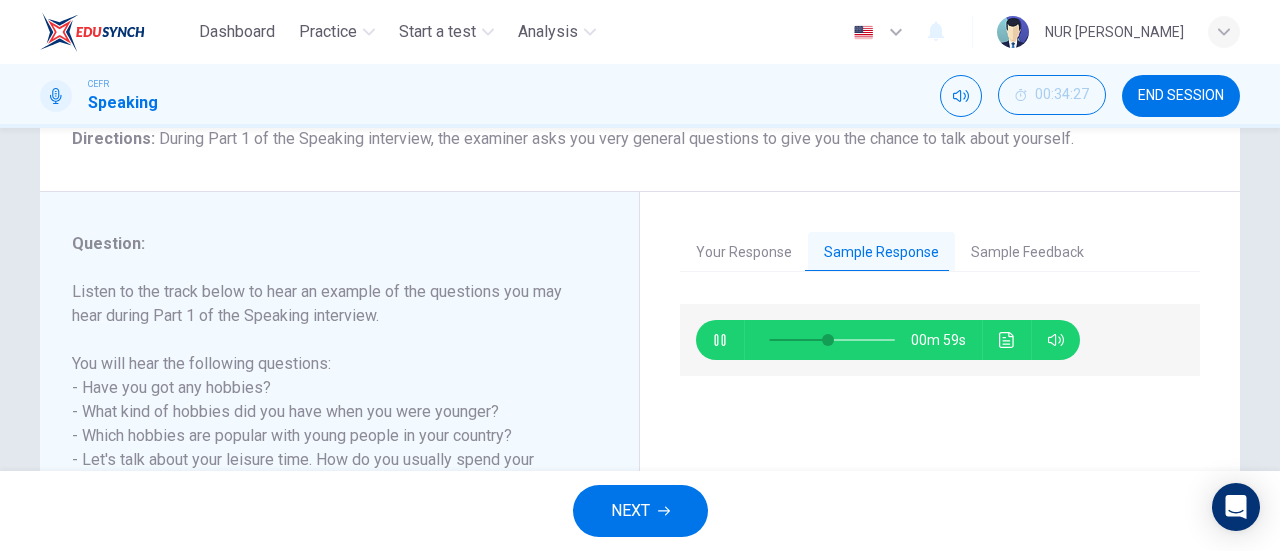 type on "48" 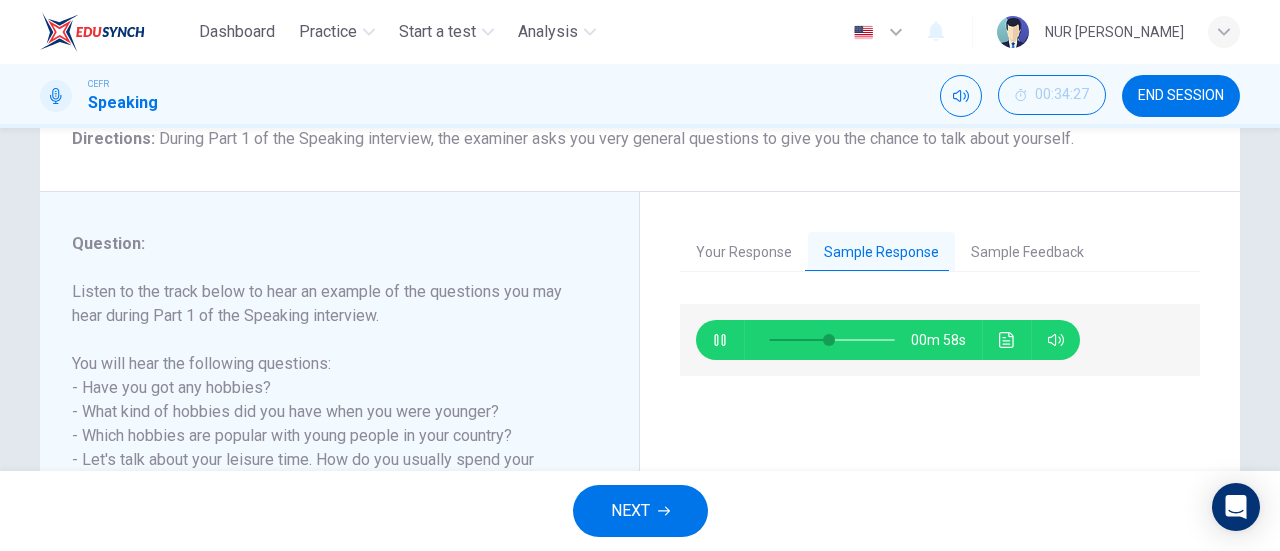type on "49" 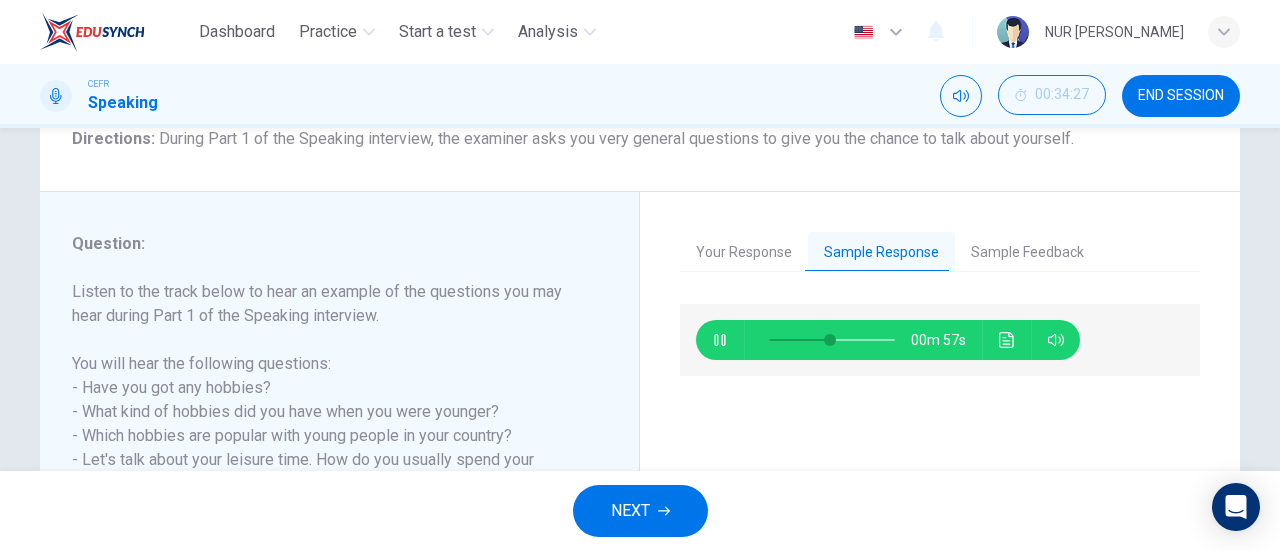 type on "49" 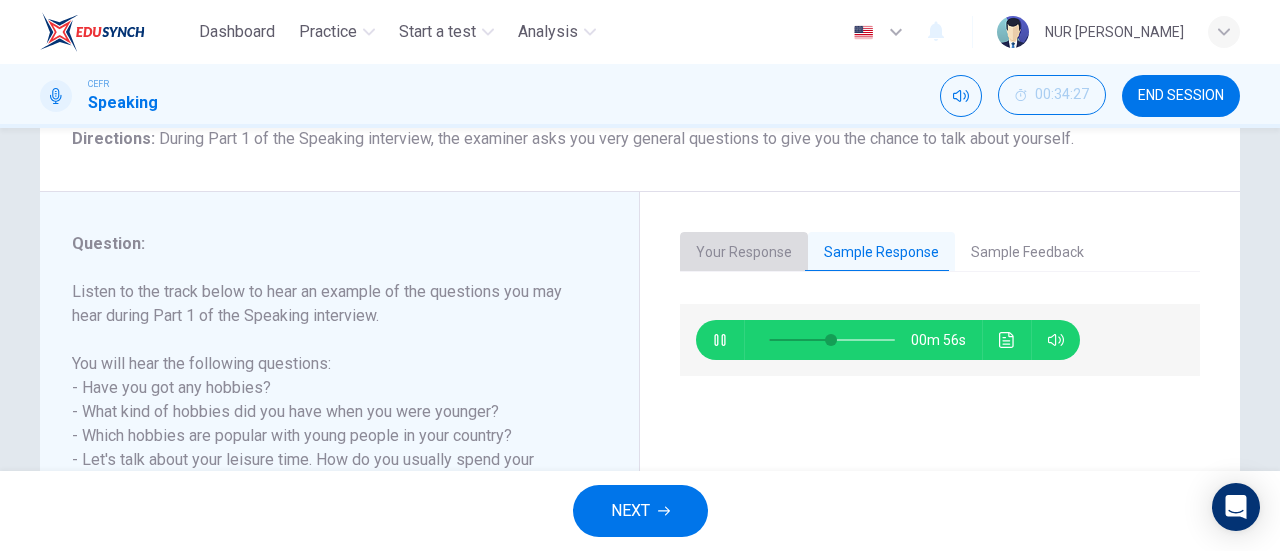 click on "Your Response" at bounding box center (744, 253) 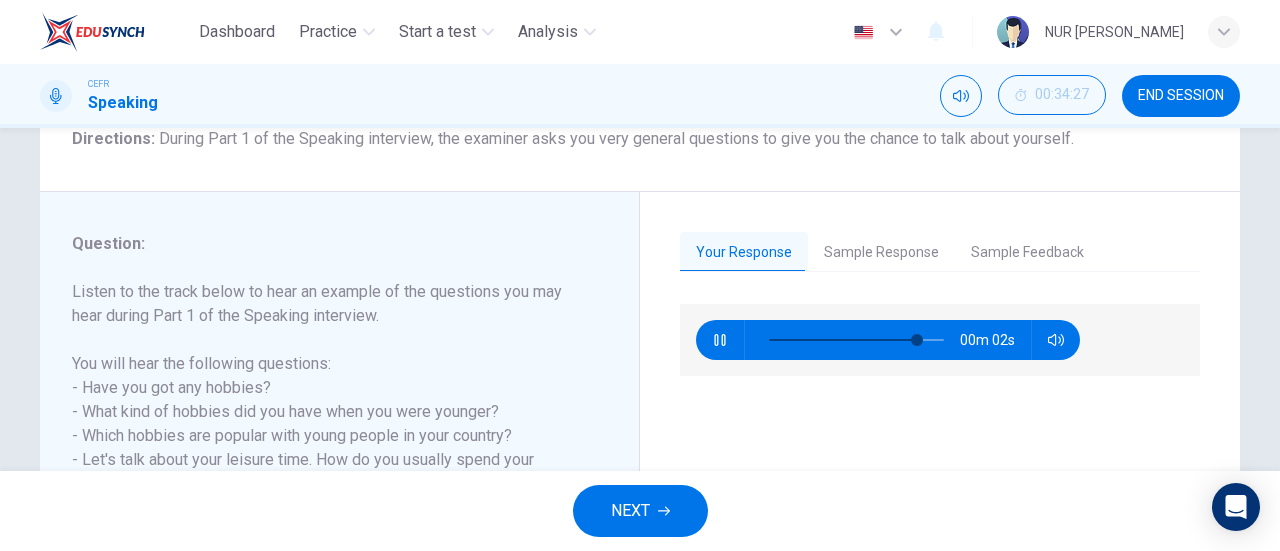 type on "90" 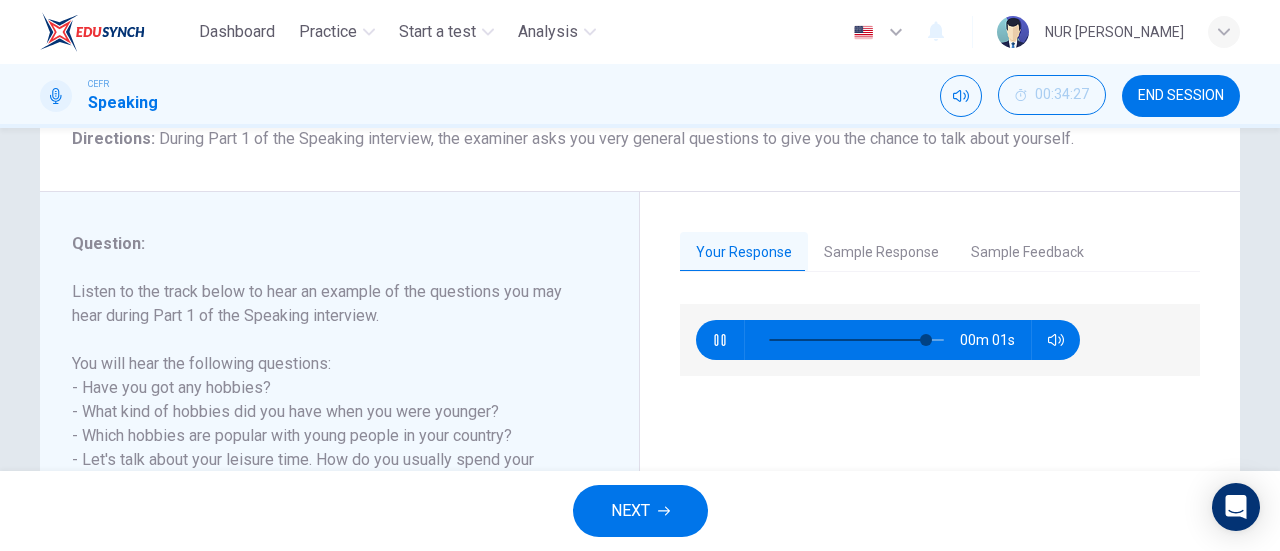 type on "52" 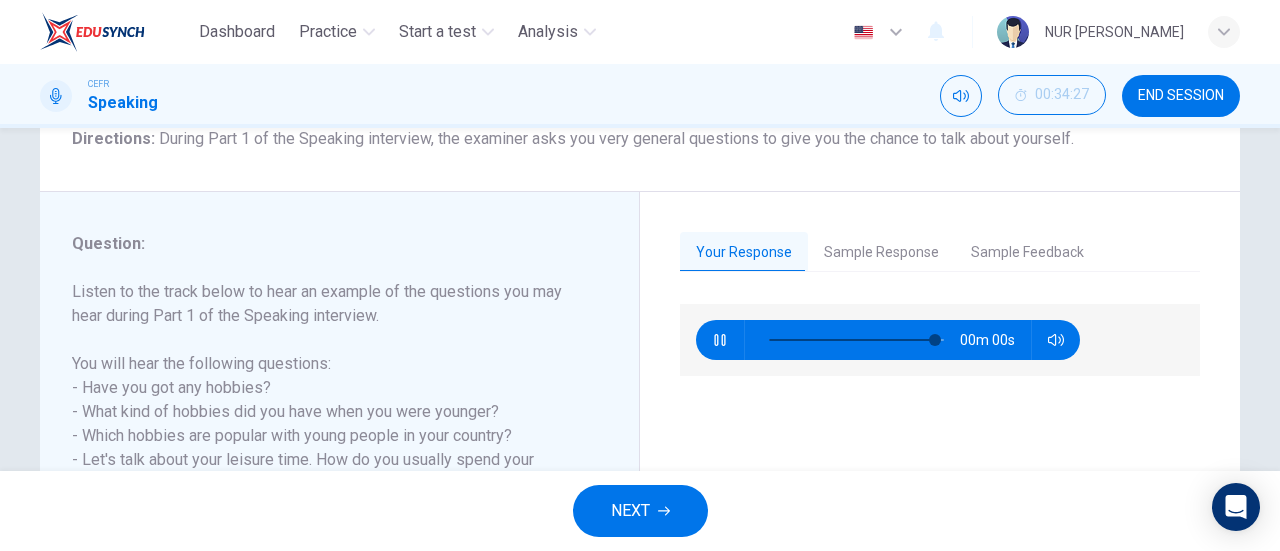 click 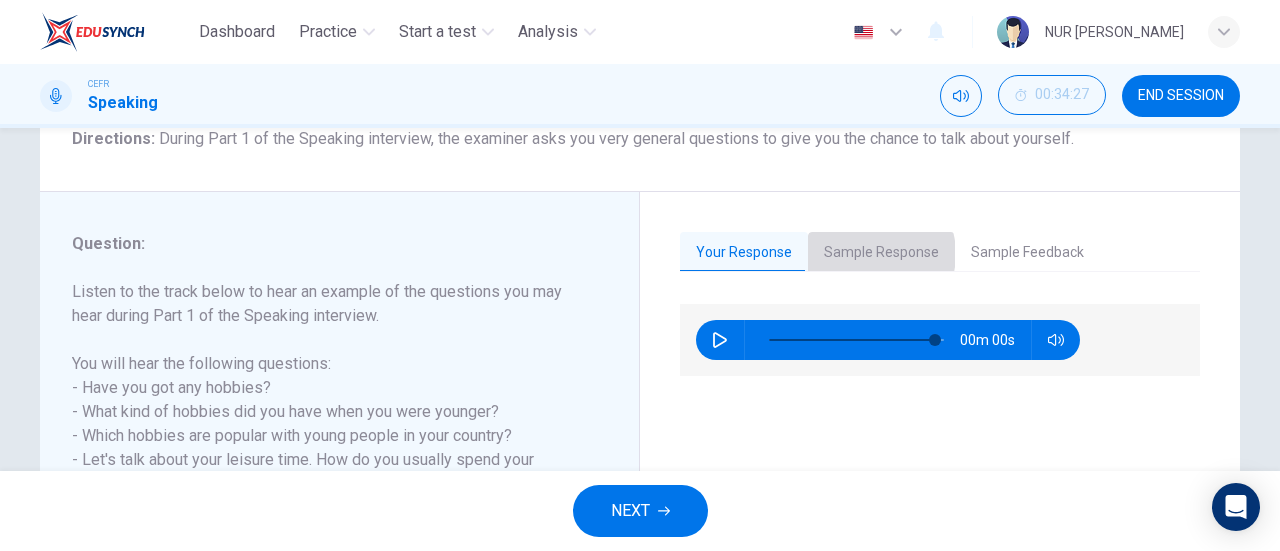 click on "Sample Response" at bounding box center [881, 253] 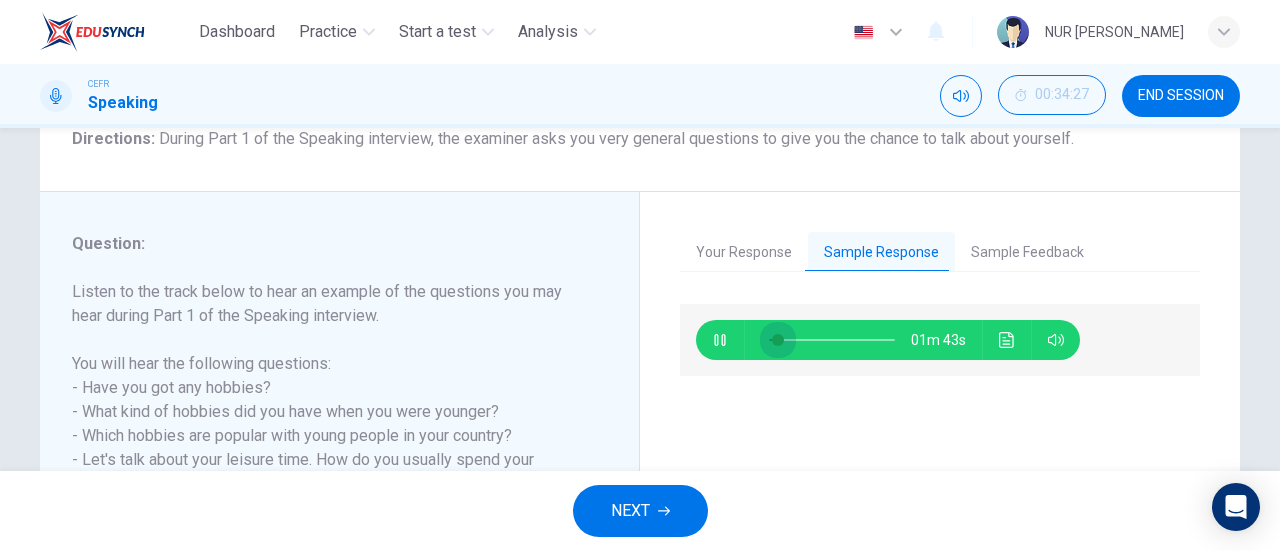 click at bounding box center [832, 340] 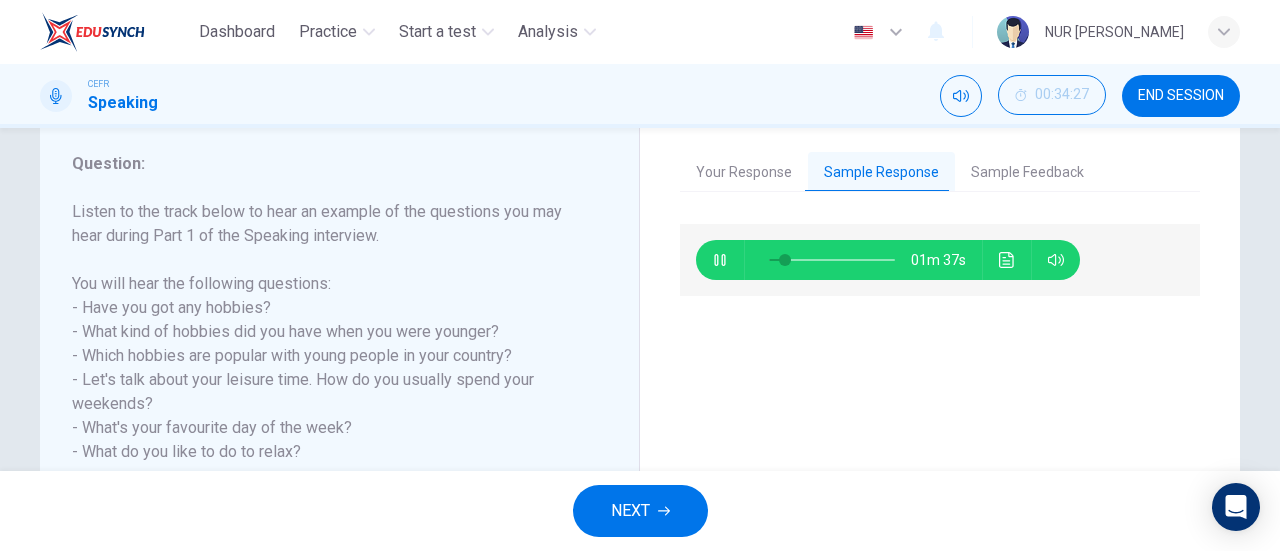 scroll, scrollTop: 259, scrollLeft: 0, axis: vertical 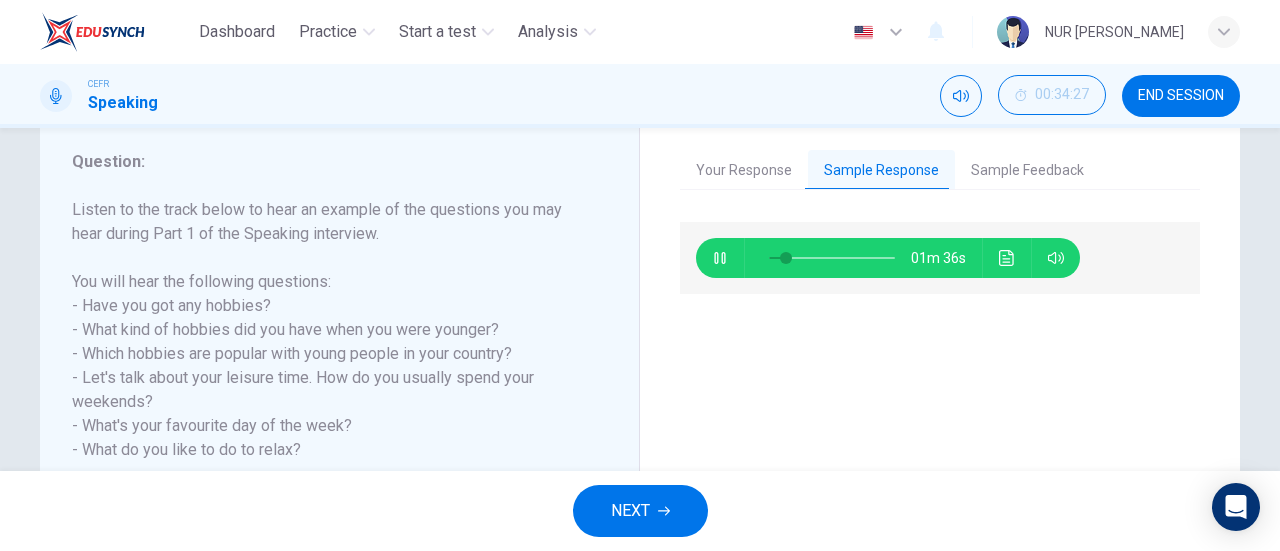 click on "Sample Feedback" at bounding box center (1027, 171) 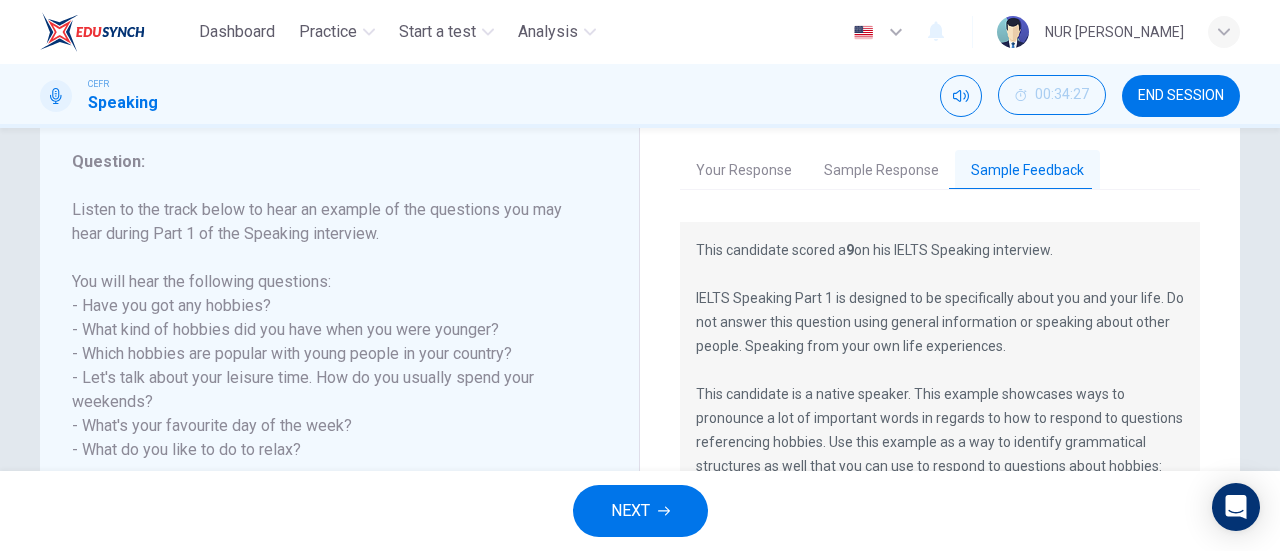 scroll, scrollTop: 261, scrollLeft: 0, axis: vertical 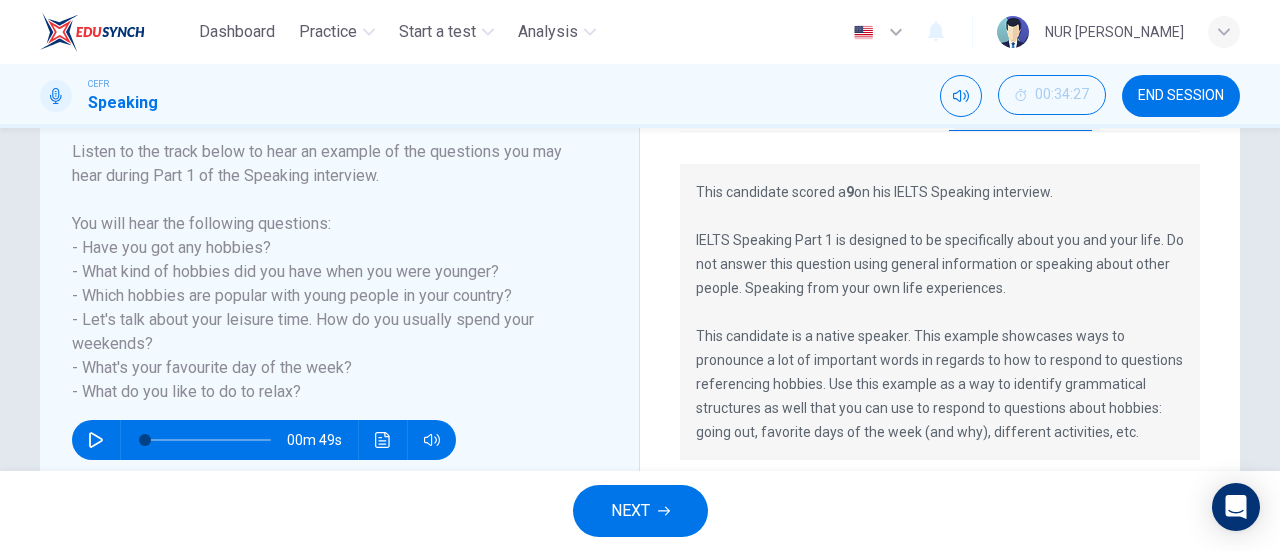 drag, startPoint x: 827, startPoint y: 189, endPoint x: 844, endPoint y: 194, distance: 17.720045 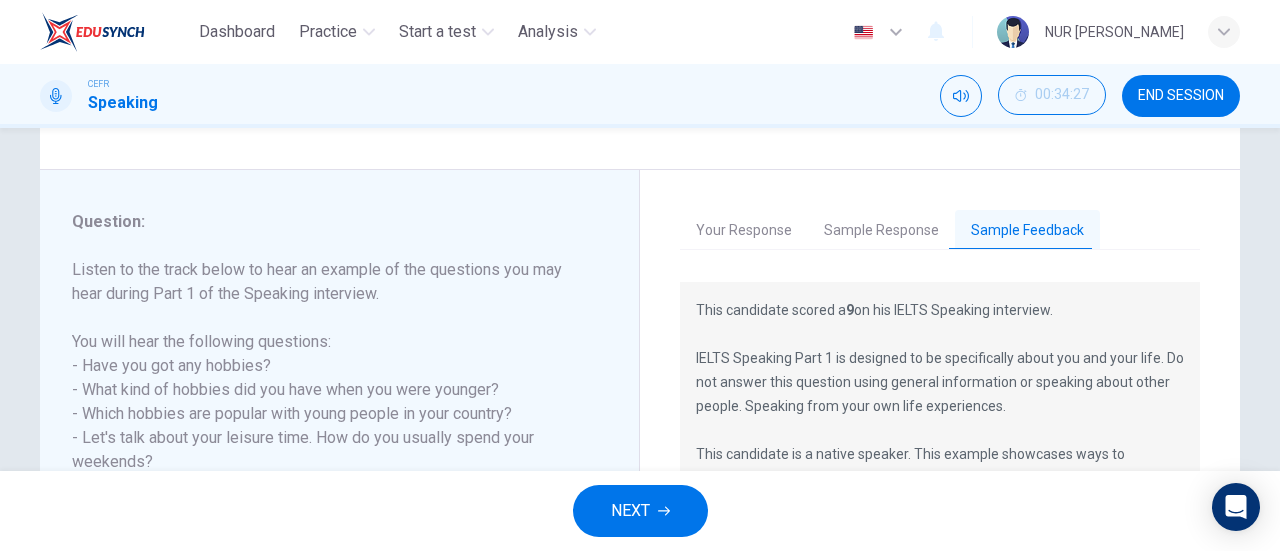scroll, scrollTop: 170, scrollLeft: 0, axis: vertical 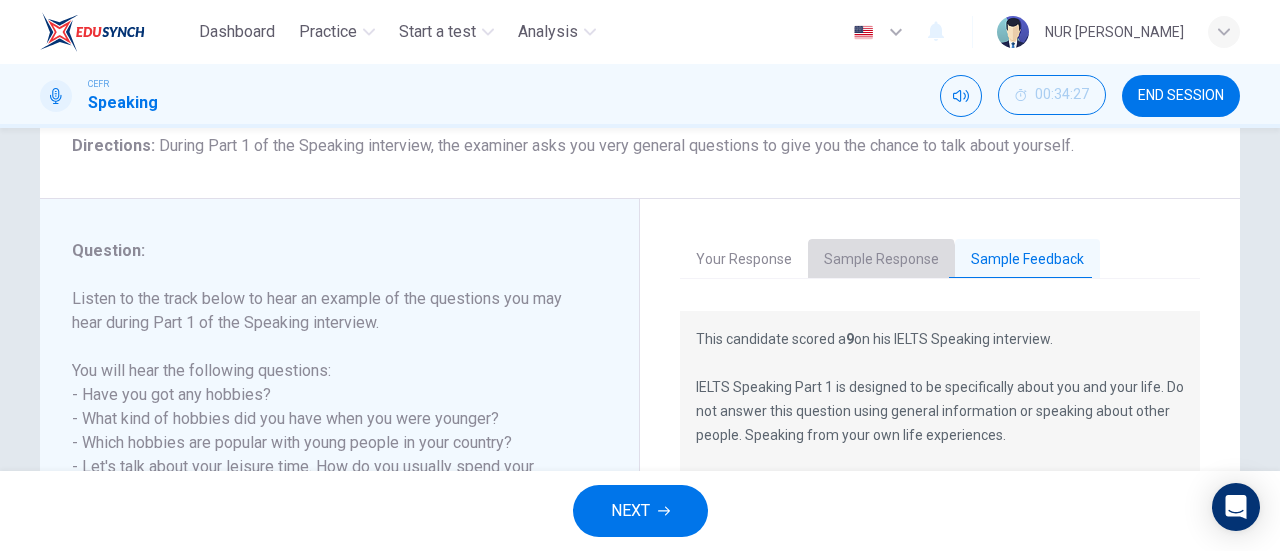click on "Sample Response" at bounding box center [881, 260] 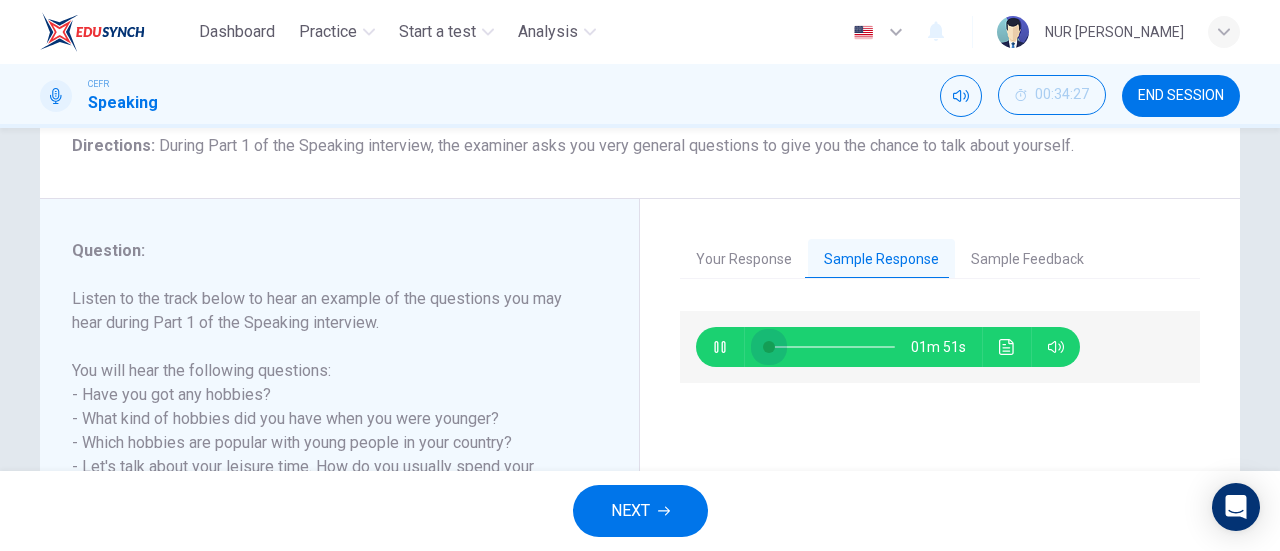 drag, startPoint x: 826, startPoint y: 339, endPoint x: 601, endPoint y: 375, distance: 227.8618 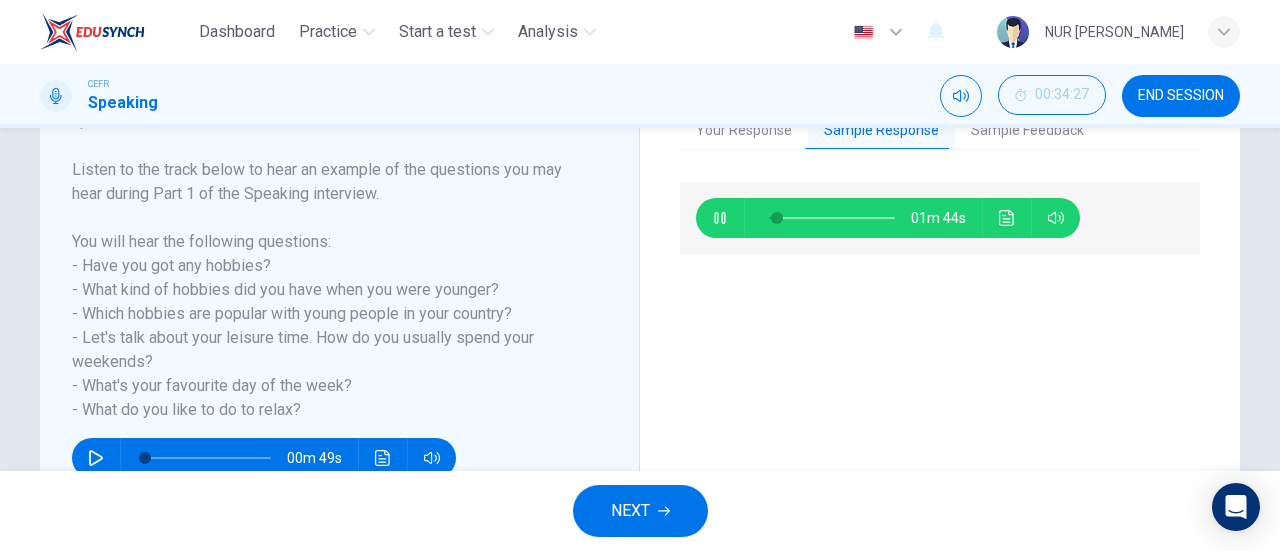 scroll, scrollTop: 301, scrollLeft: 0, axis: vertical 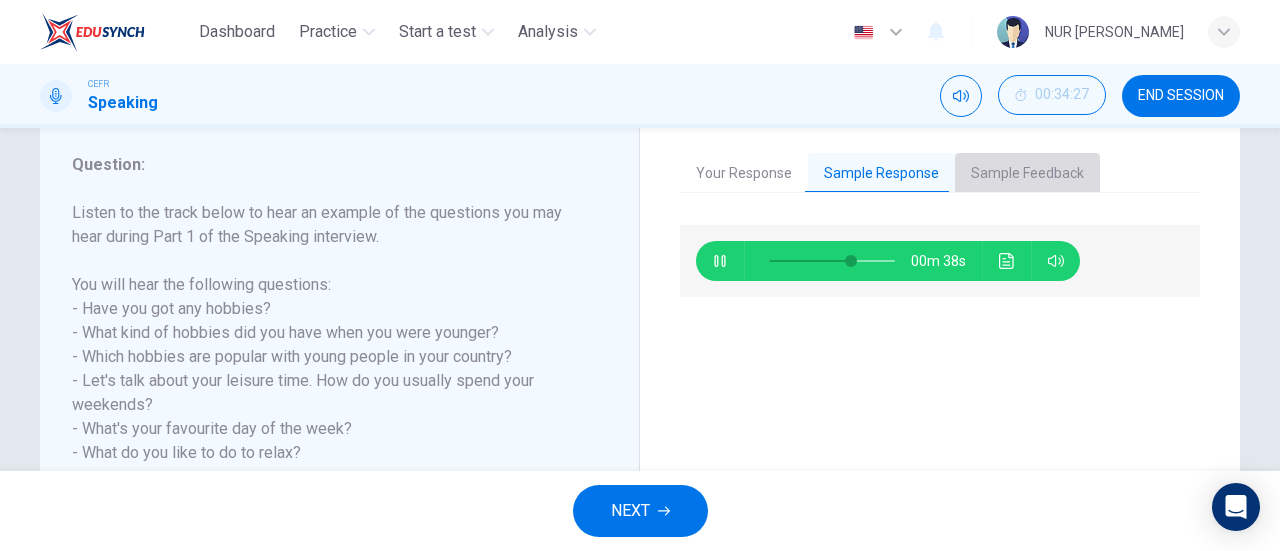 click on "Sample Feedback" at bounding box center [1027, 174] 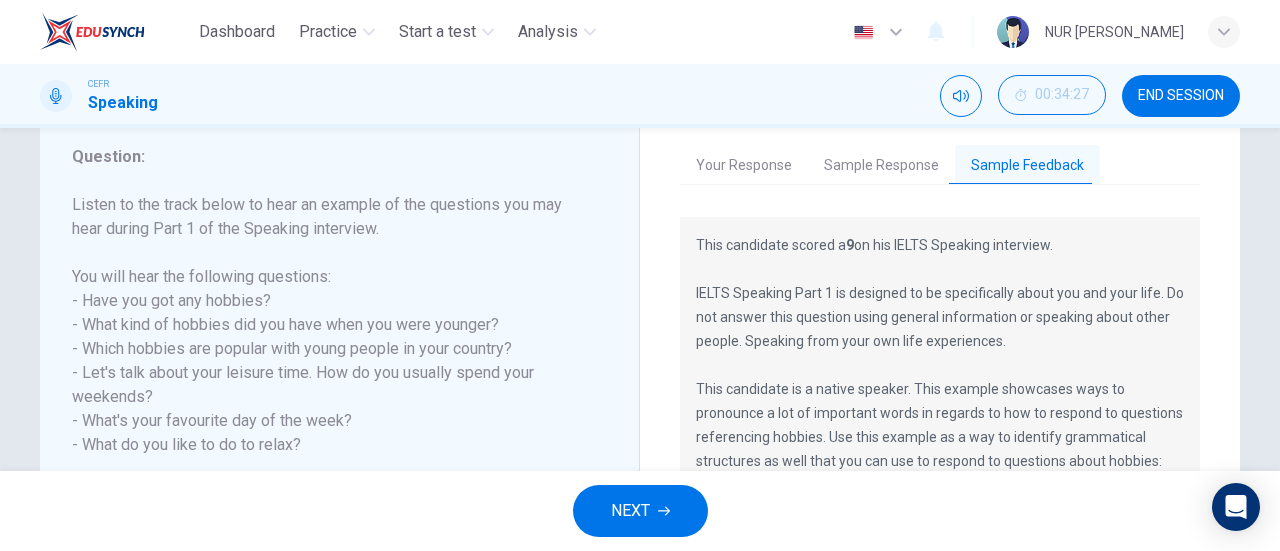 scroll, scrollTop: 266, scrollLeft: 0, axis: vertical 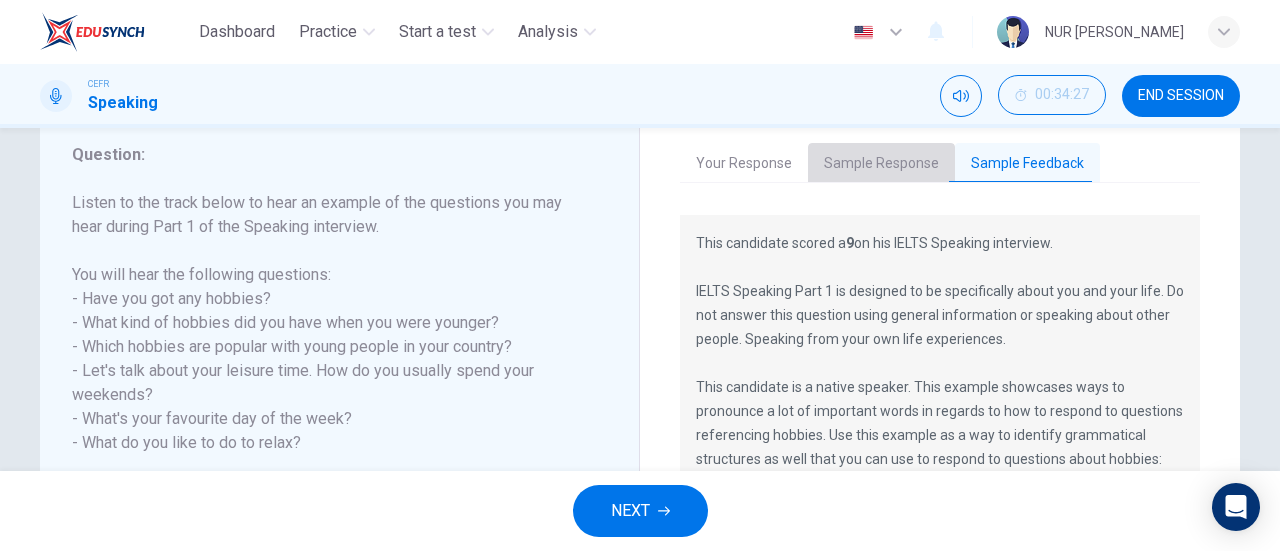 click on "Sample Response" at bounding box center (881, 164) 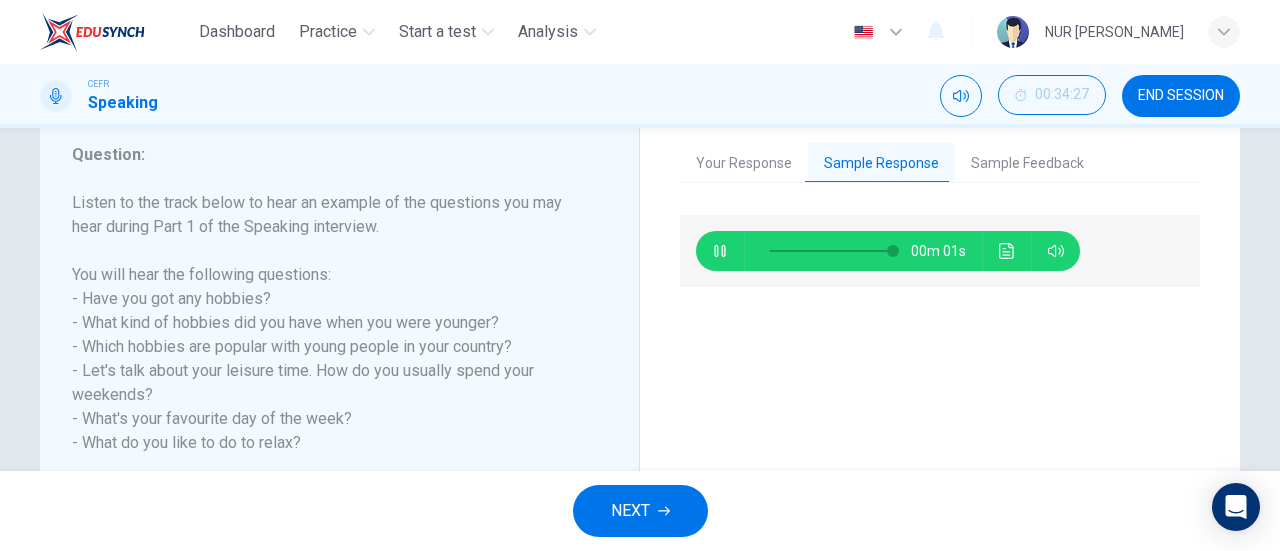 type on "99" 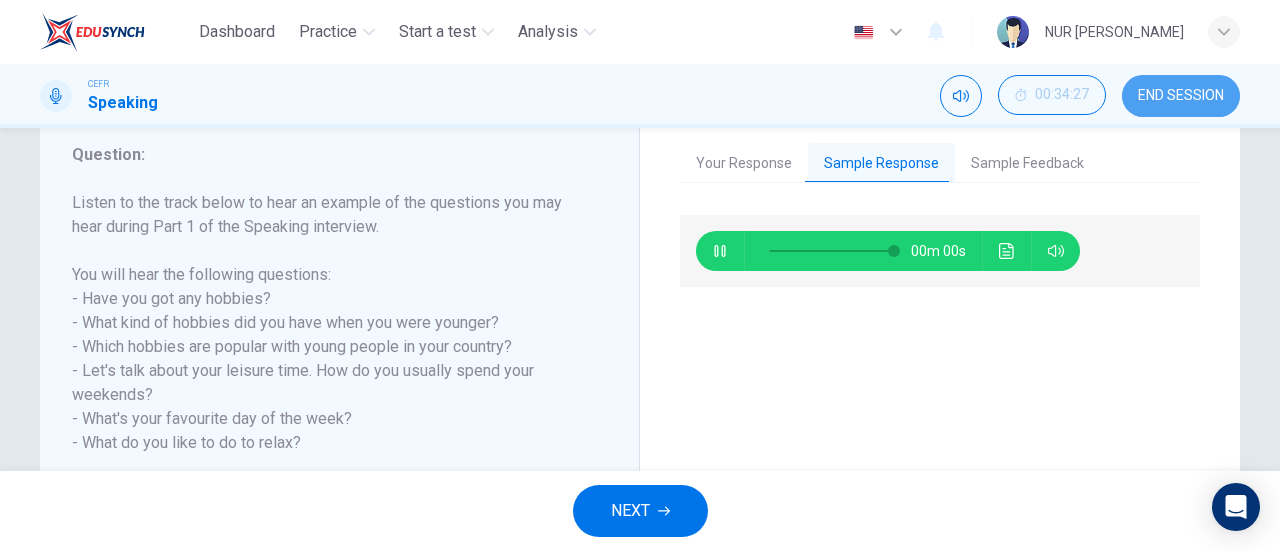 click on "END SESSION" at bounding box center (1181, 96) 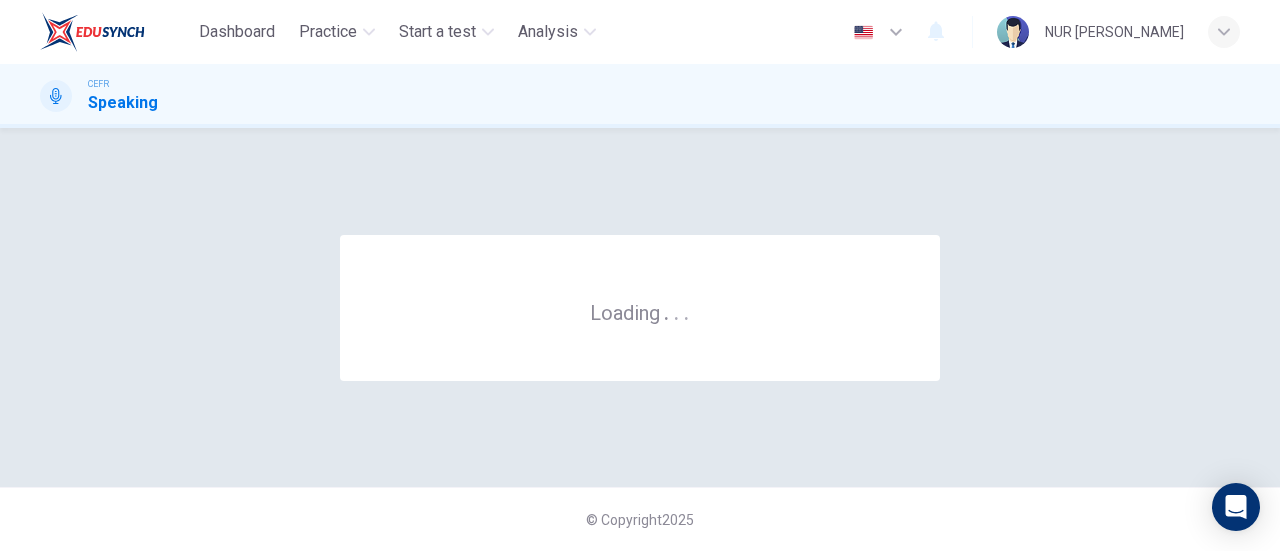 scroll, scrollTop: 0, scrollLeft: 0, axis: both 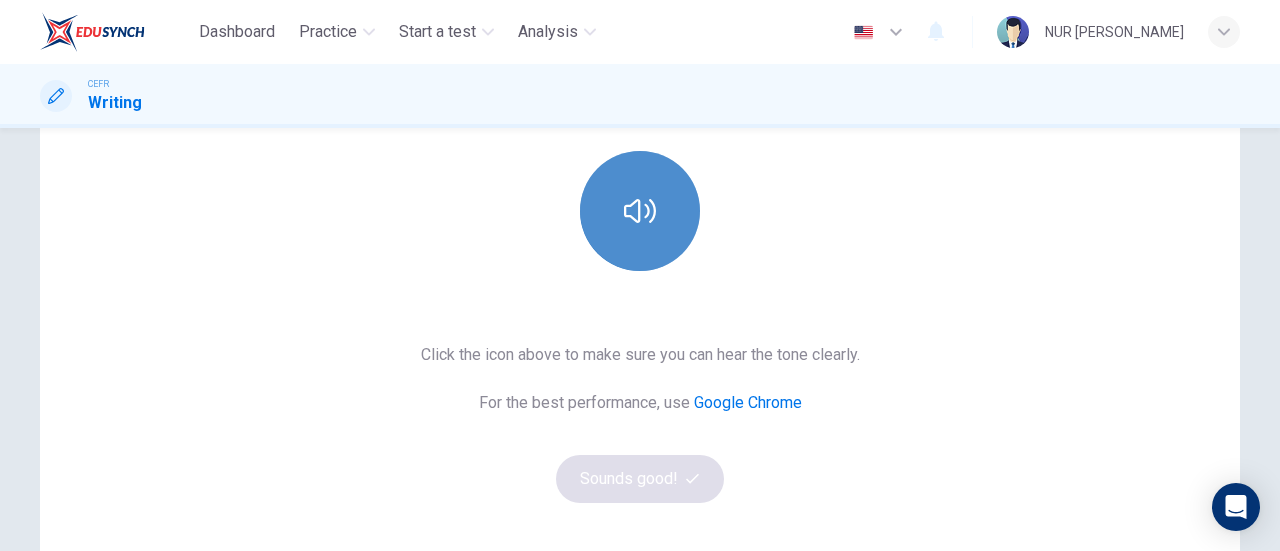click at bounding box center (640, 211) 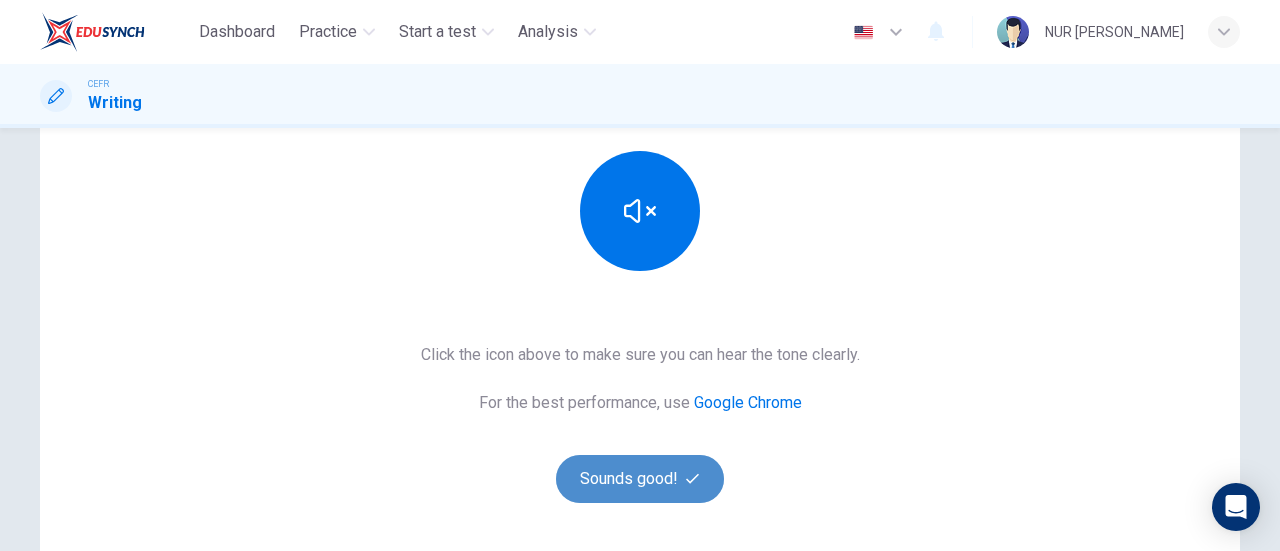 click on "Sounds good!" at bounding box center [640, 479] 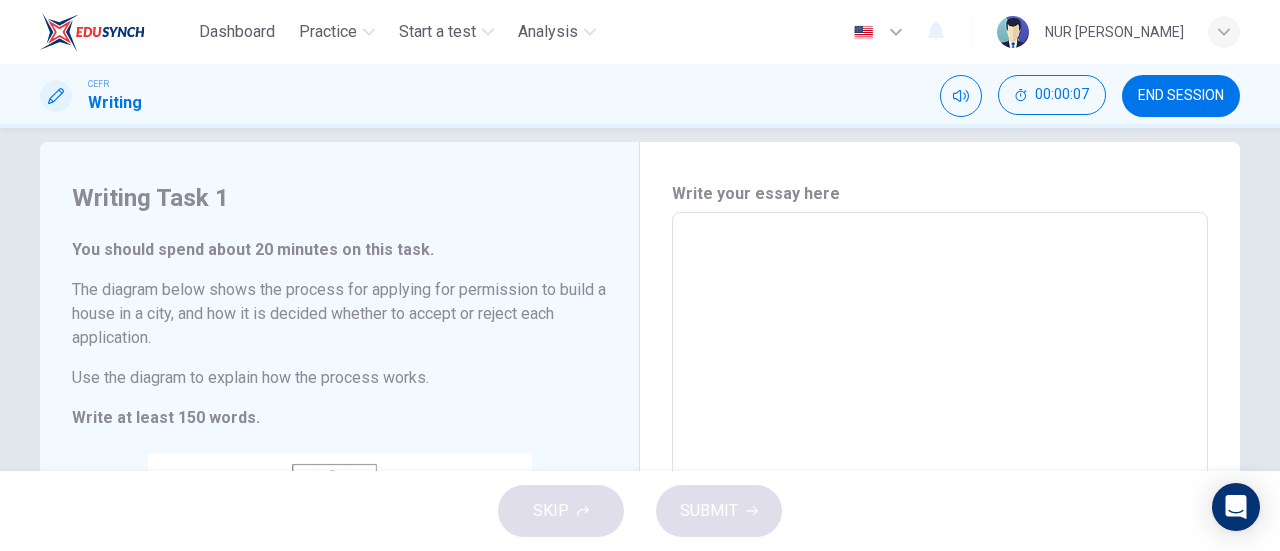 scroll, scrollTop: 34, scrollLeft: 0, axis: vertical 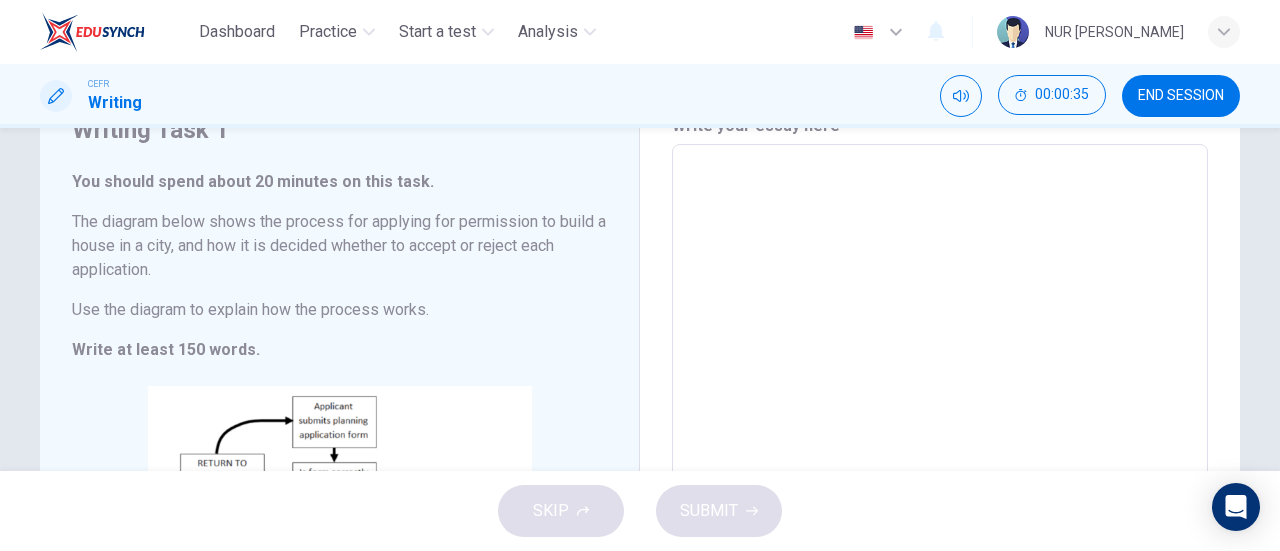 click at bounding box center [940, 440] 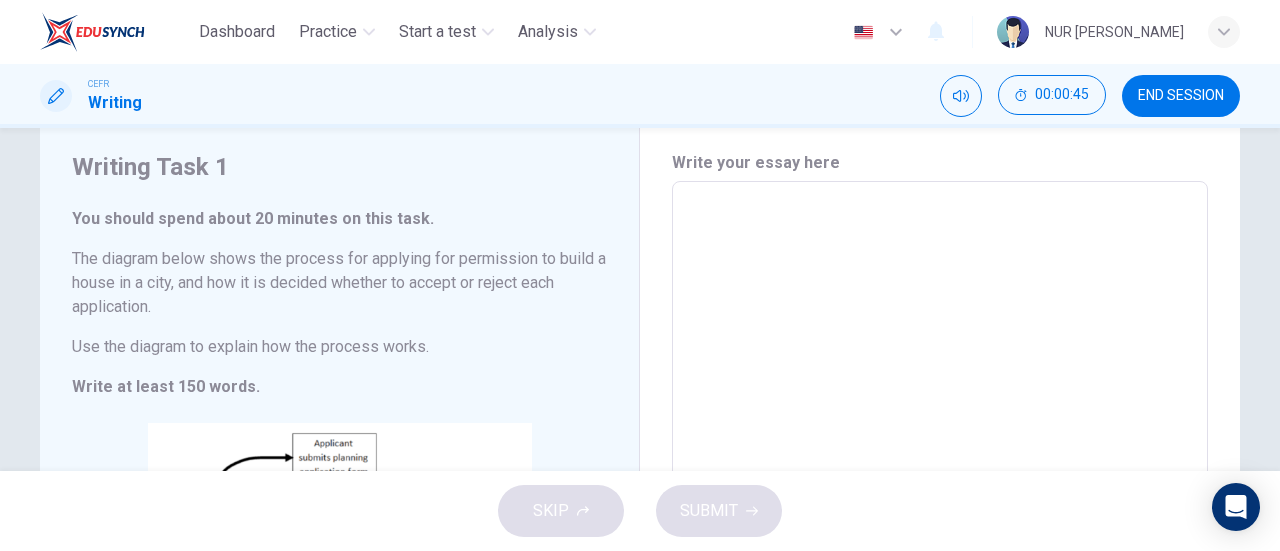 scroll, scrollTop: 52, scrollLeft: 0, axis: vertical 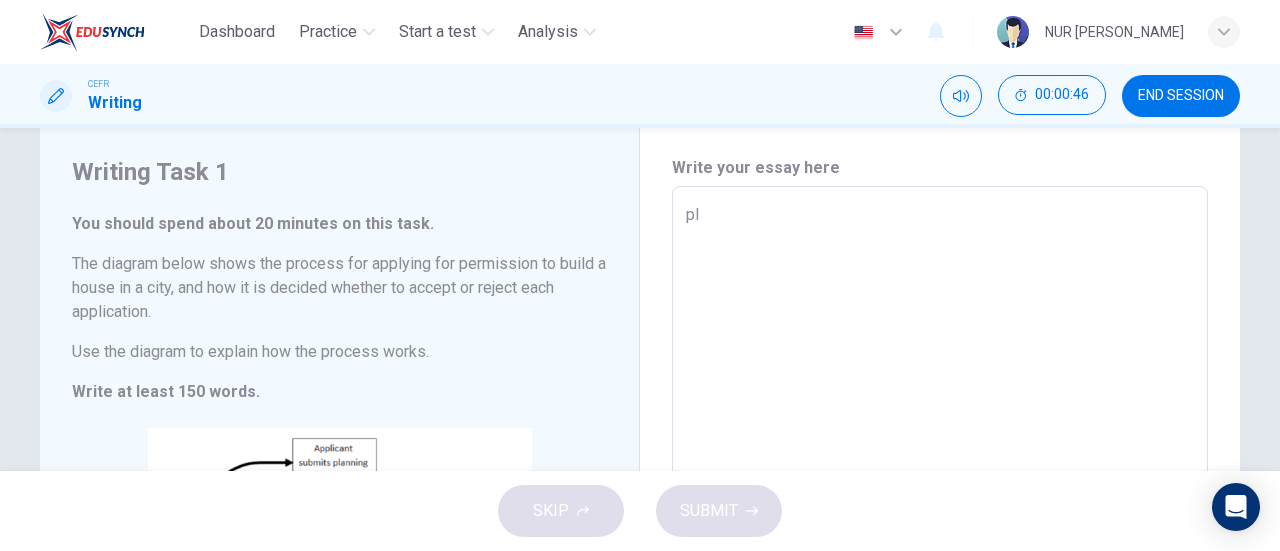 type on "plw" 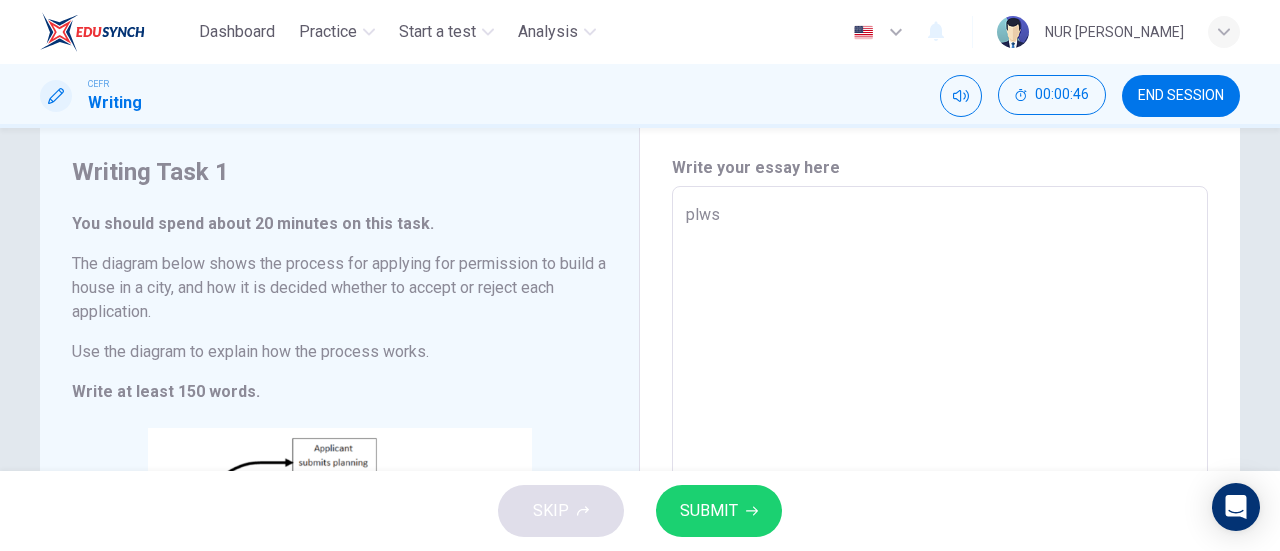 type on "plws," 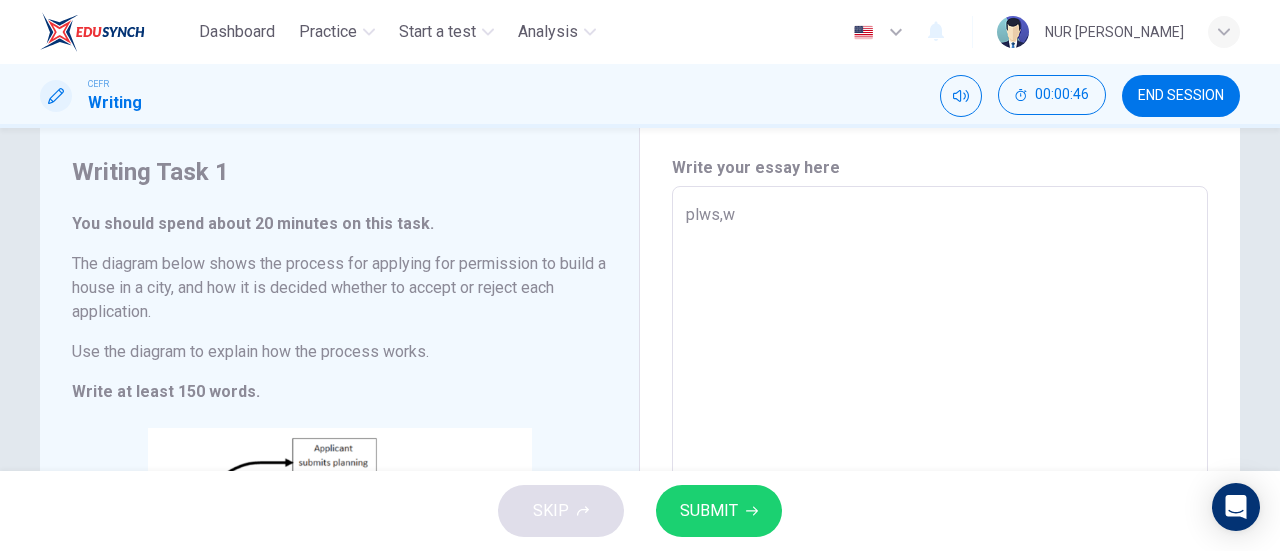 type on "plws,wm" 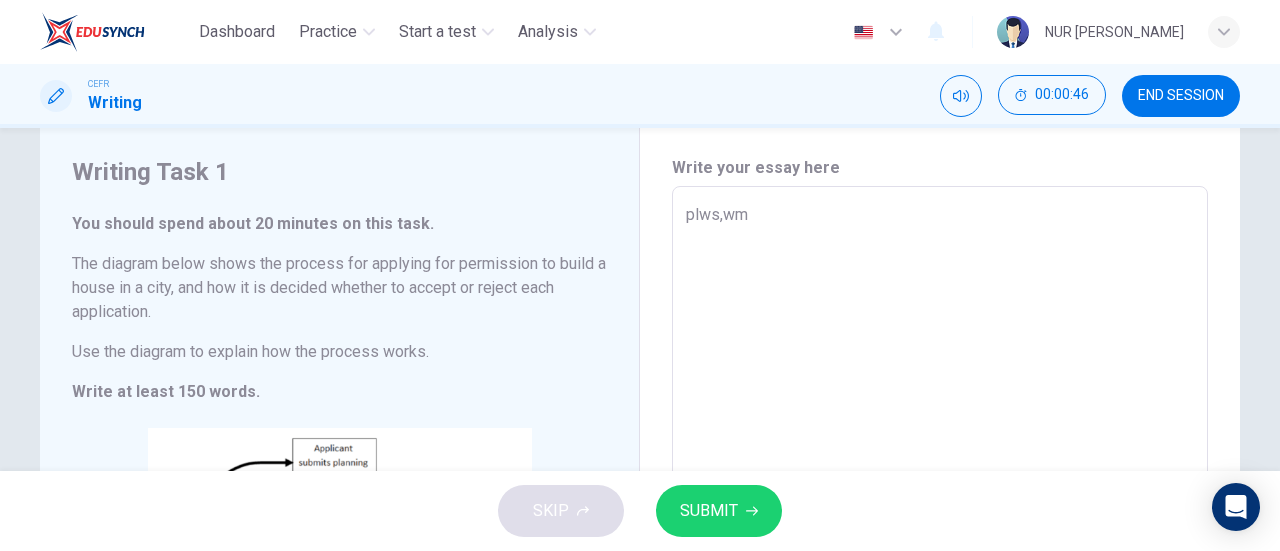 type on "x" 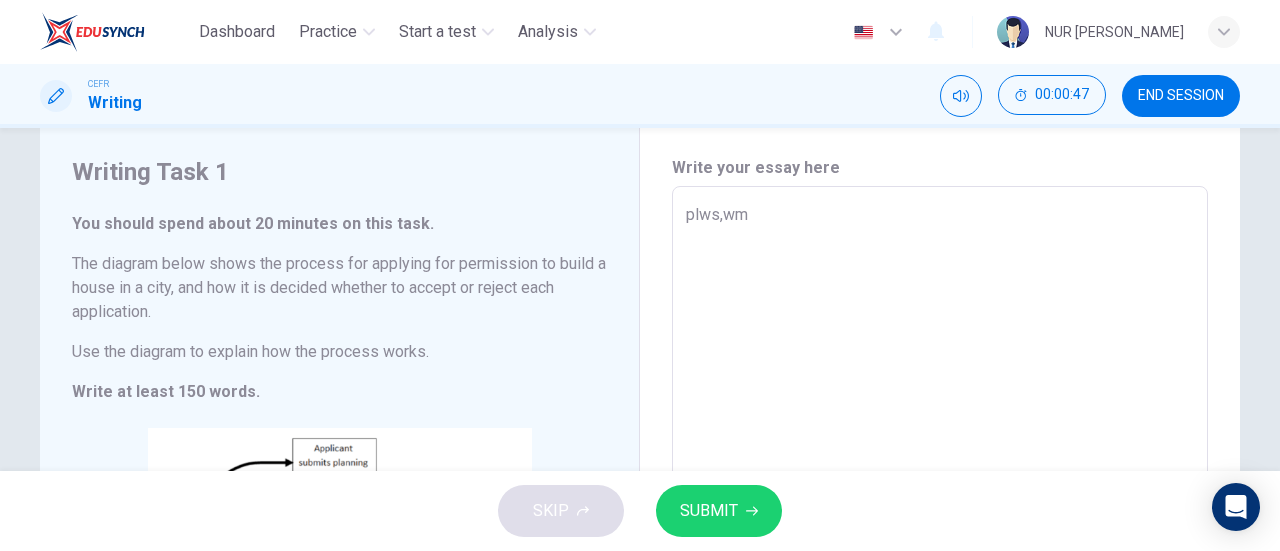 type on "plws,w" 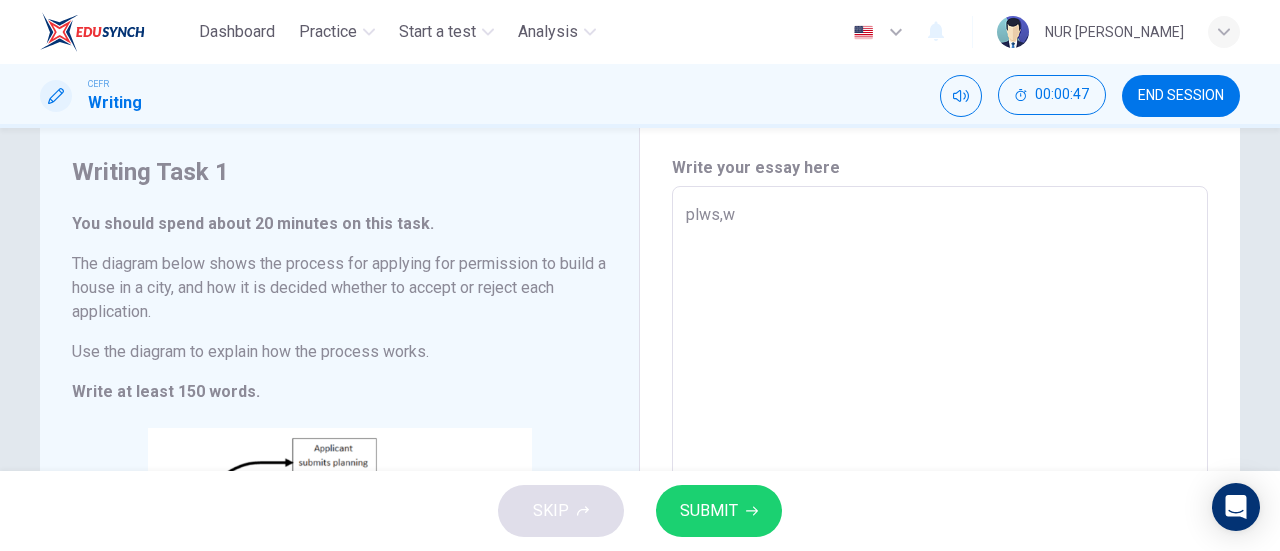 type on "plws," 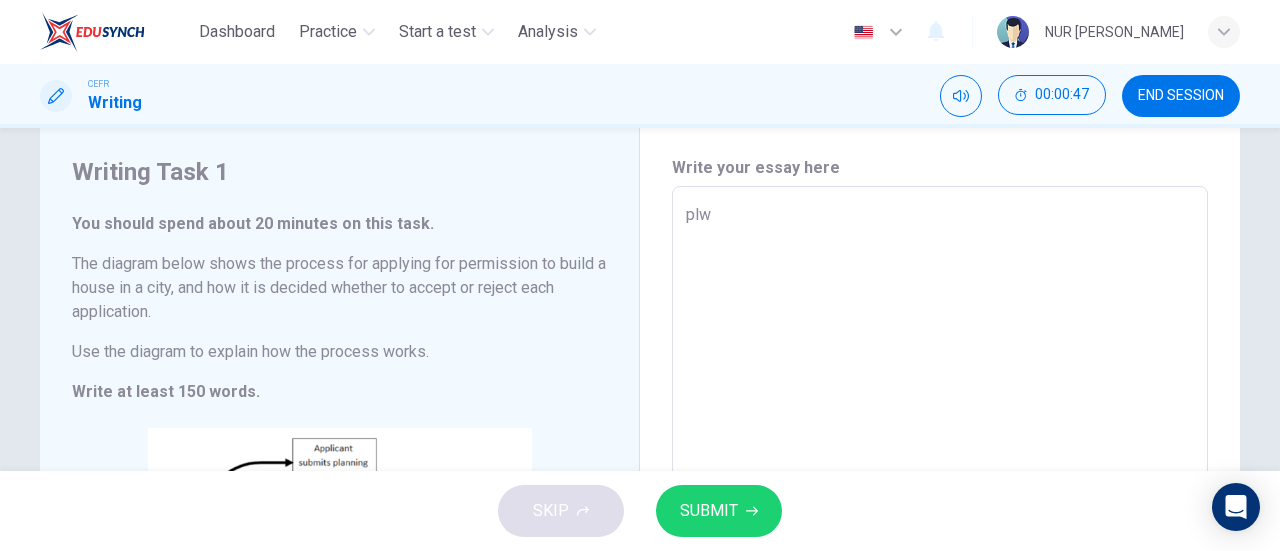 type on "pl" 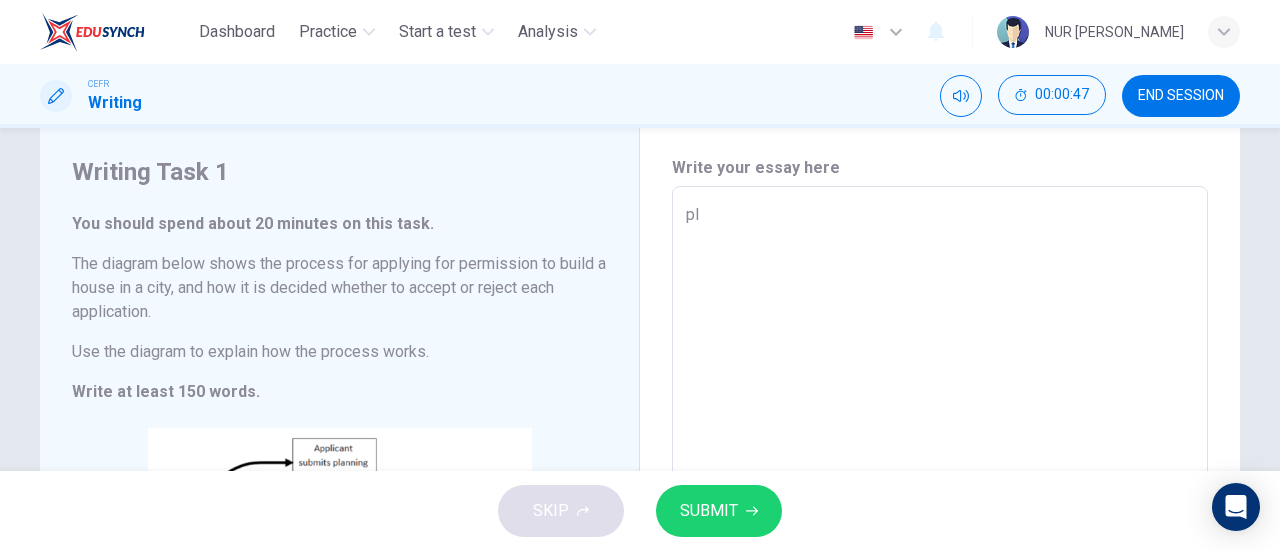 type on "p" 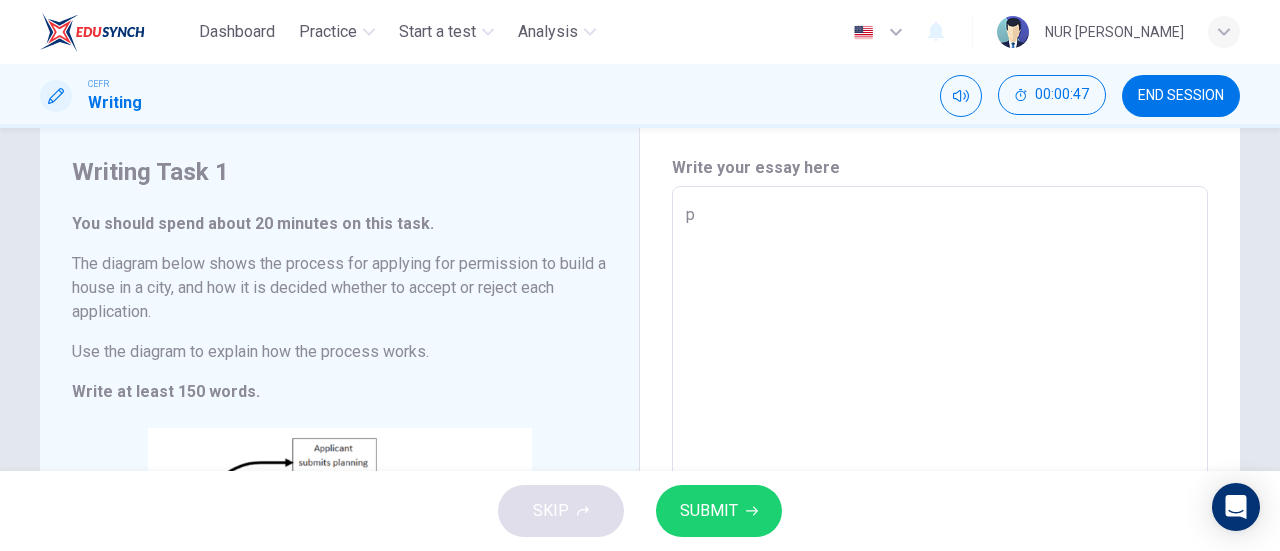 type 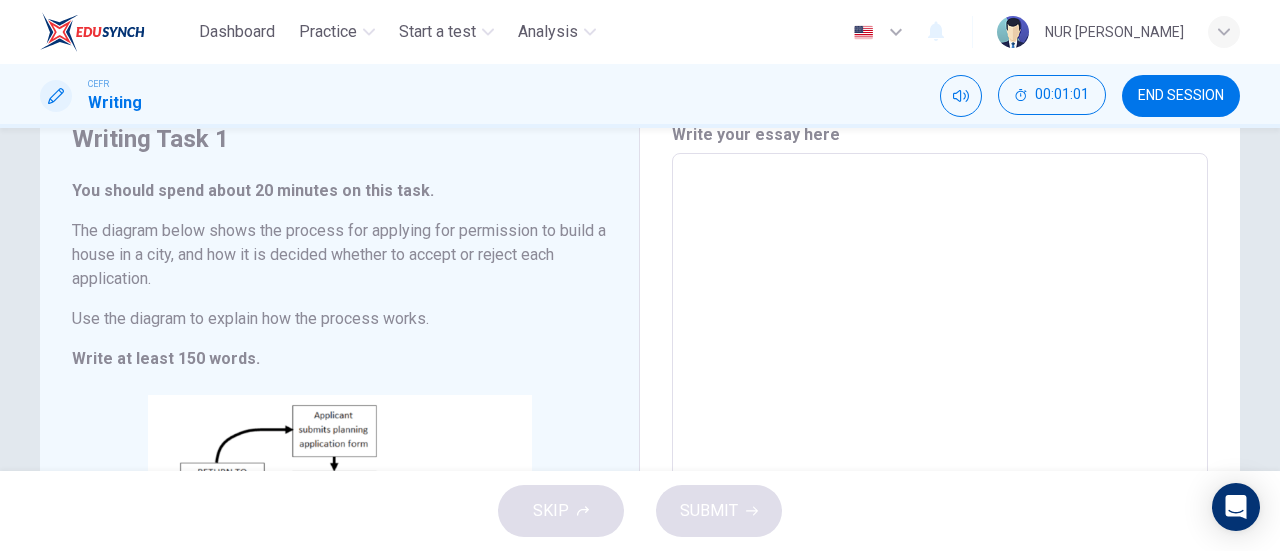 scroll, scrollTop: 84, scrollLeft: 0, axis: vertical 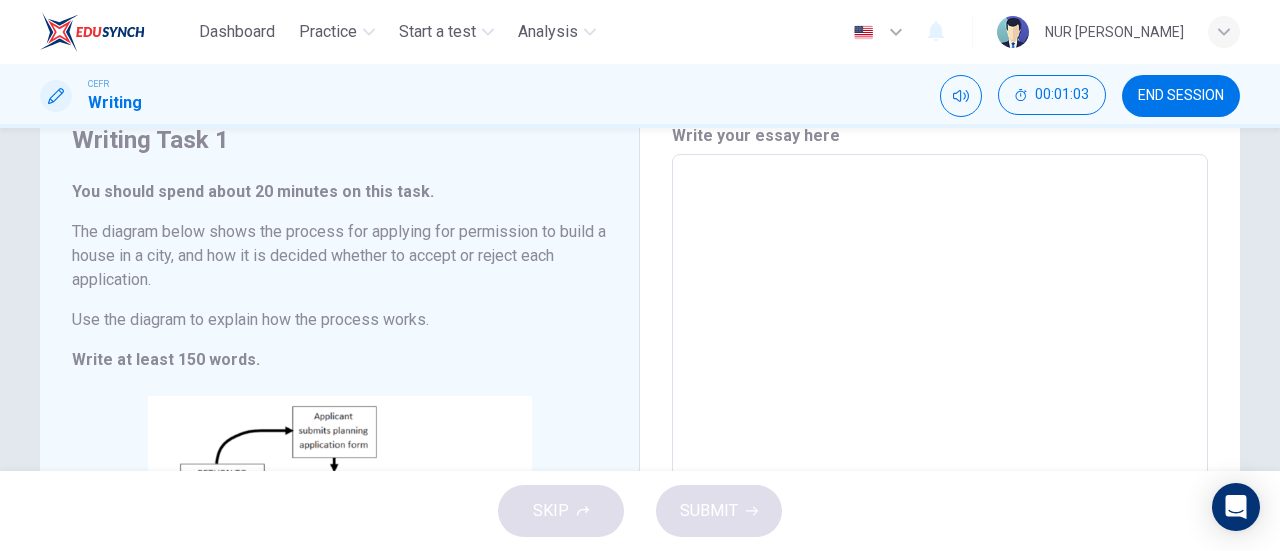 click at bounding box center (940, 450) 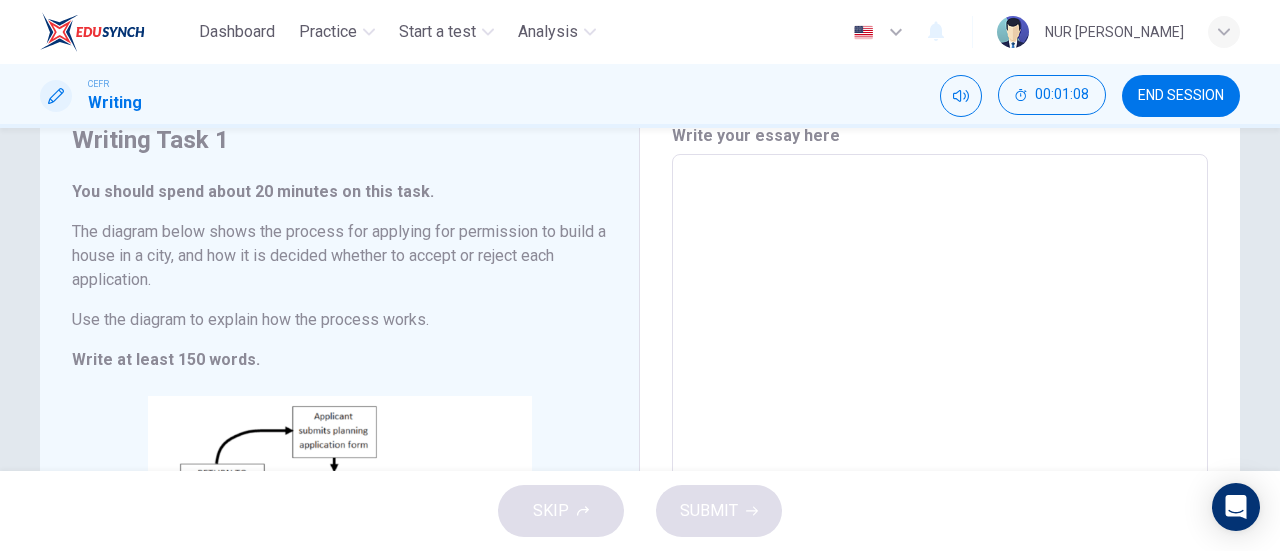 type on "t" 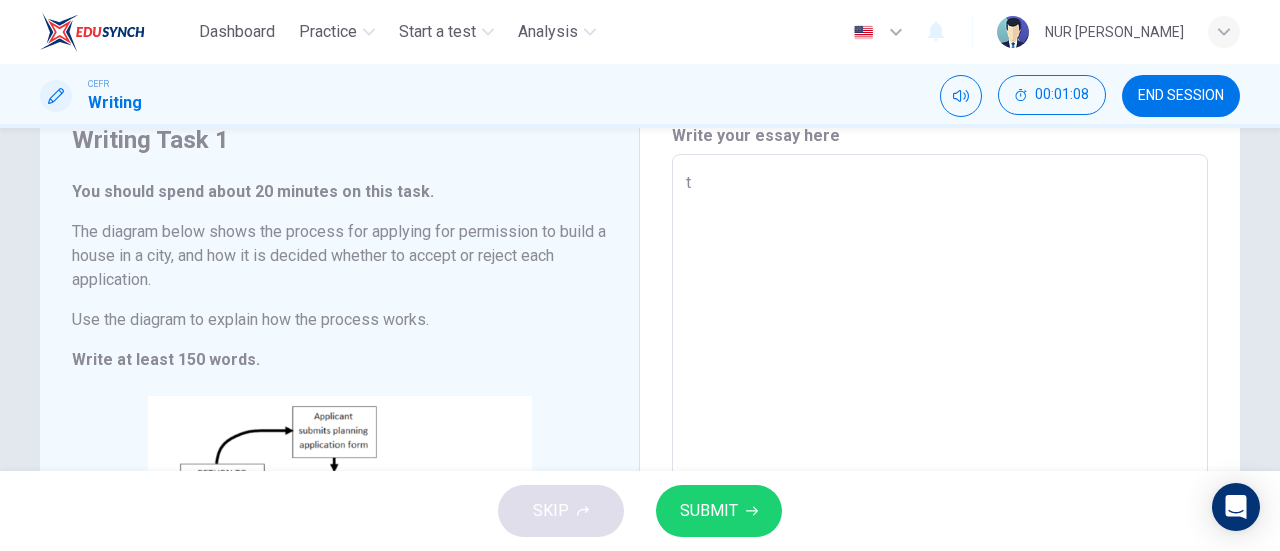 type on "th" 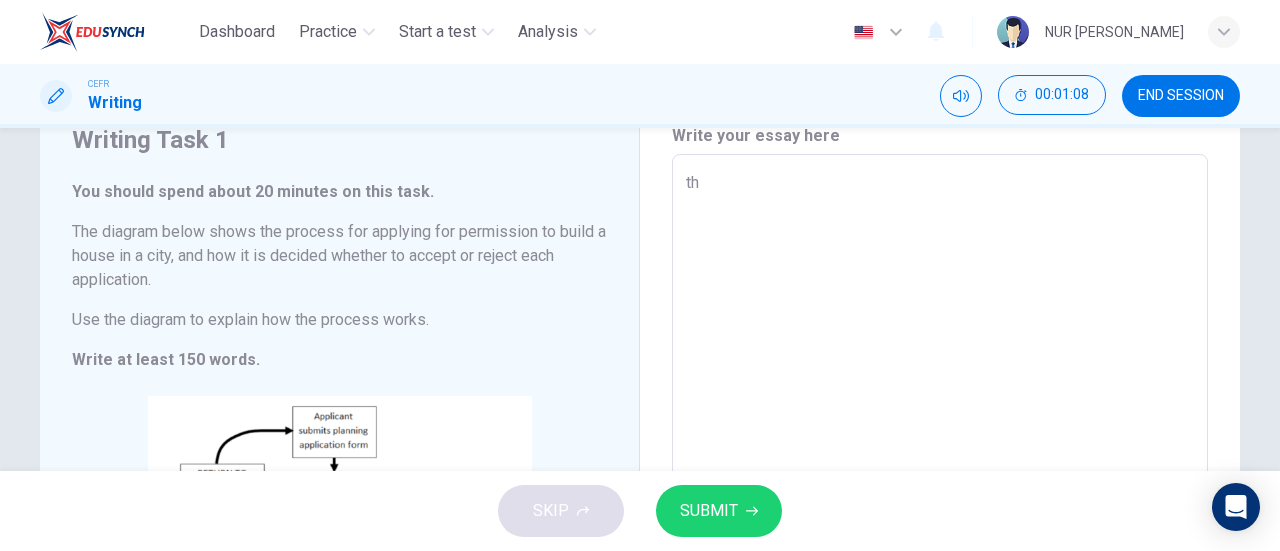 type on "the" 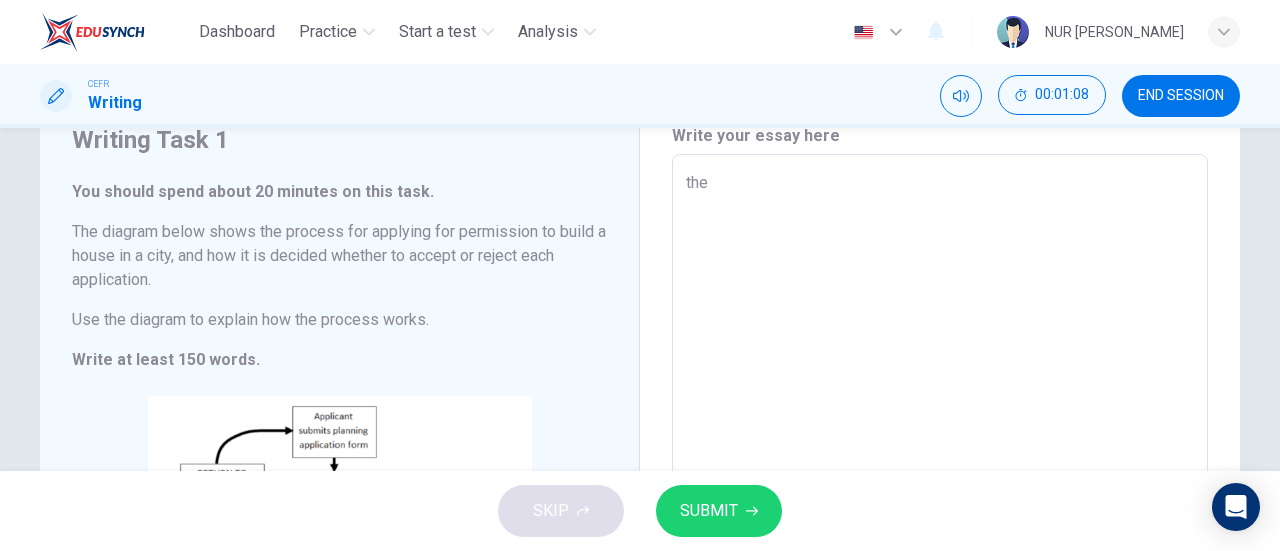 type on "x" 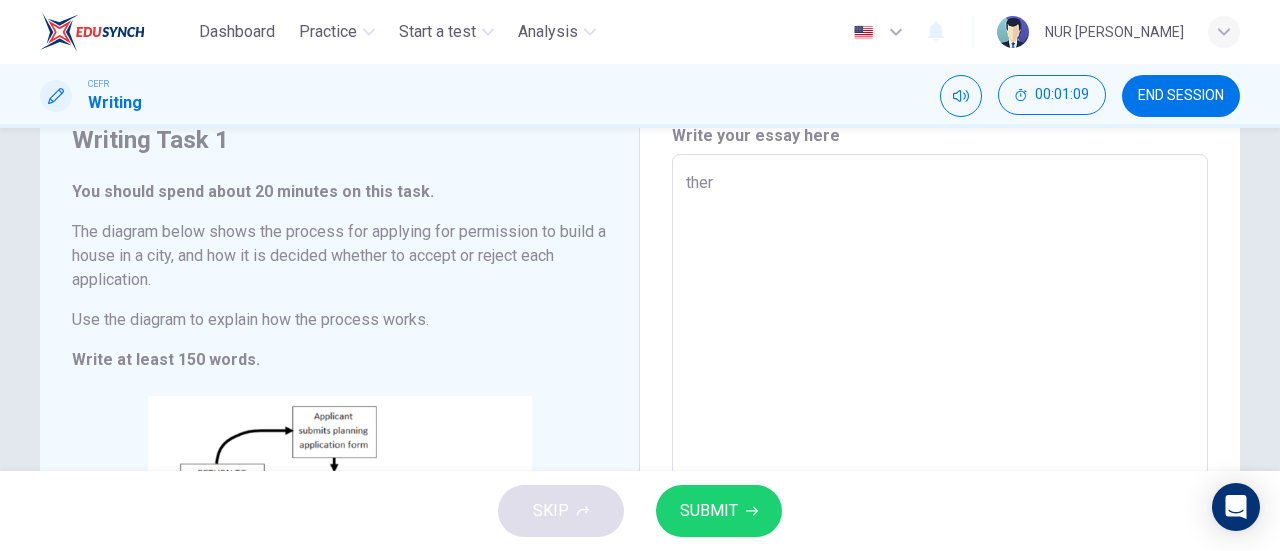 type on "x" 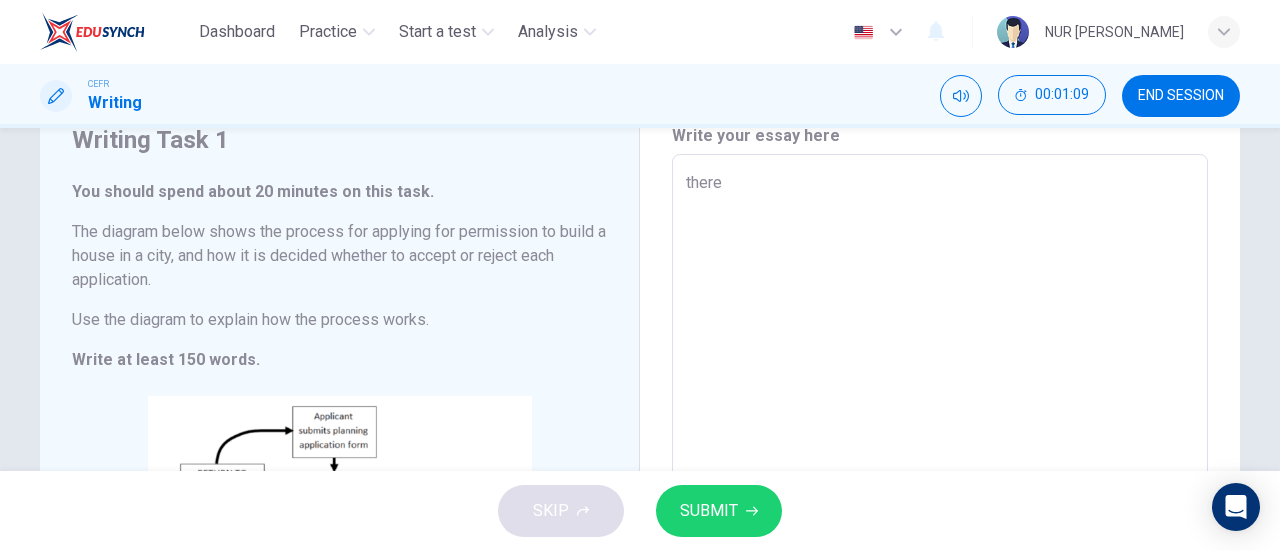 type on "x" 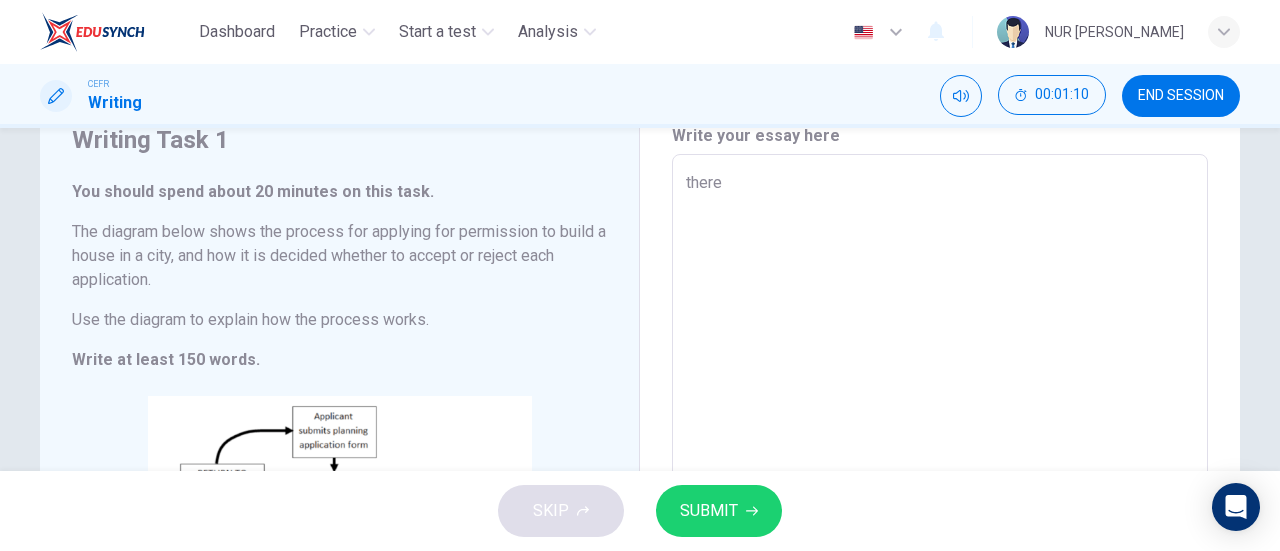 type on "there w" 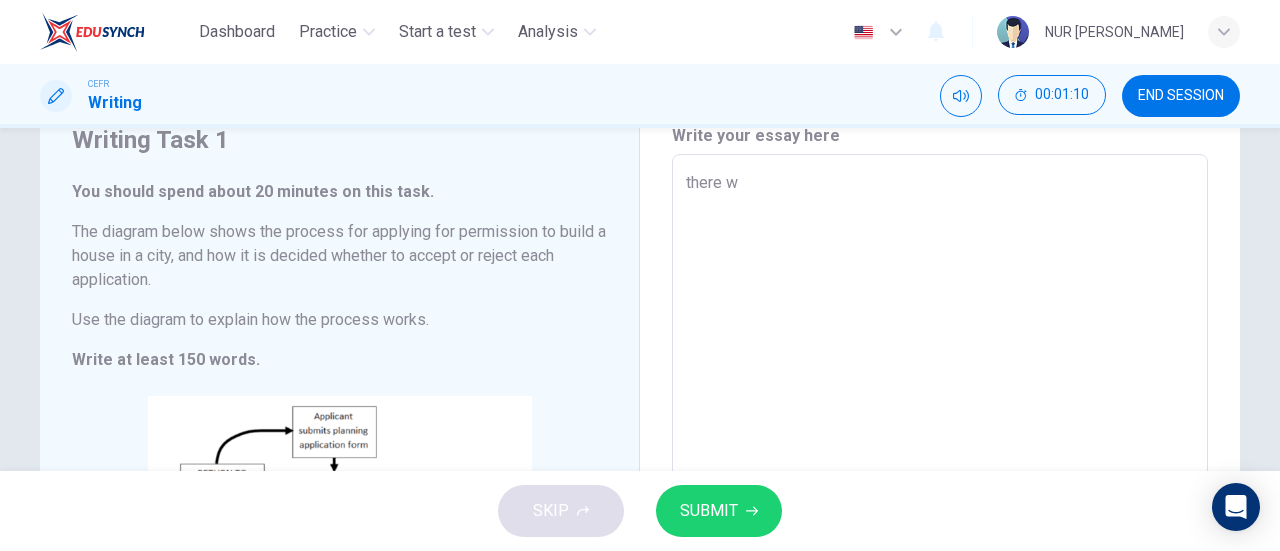 type on "x" 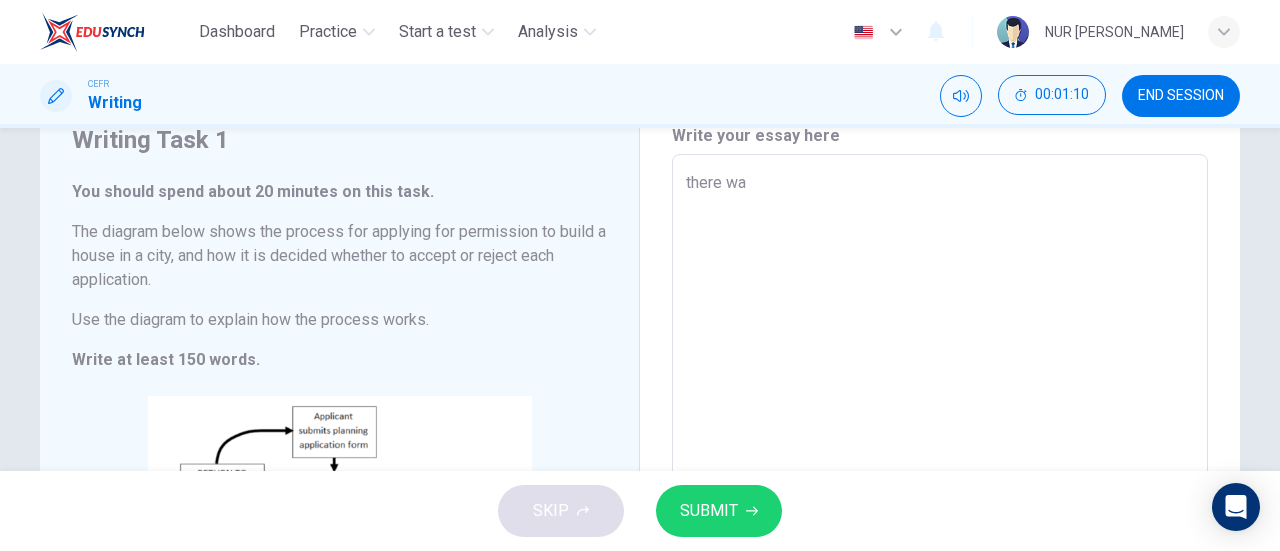 type on "there was" 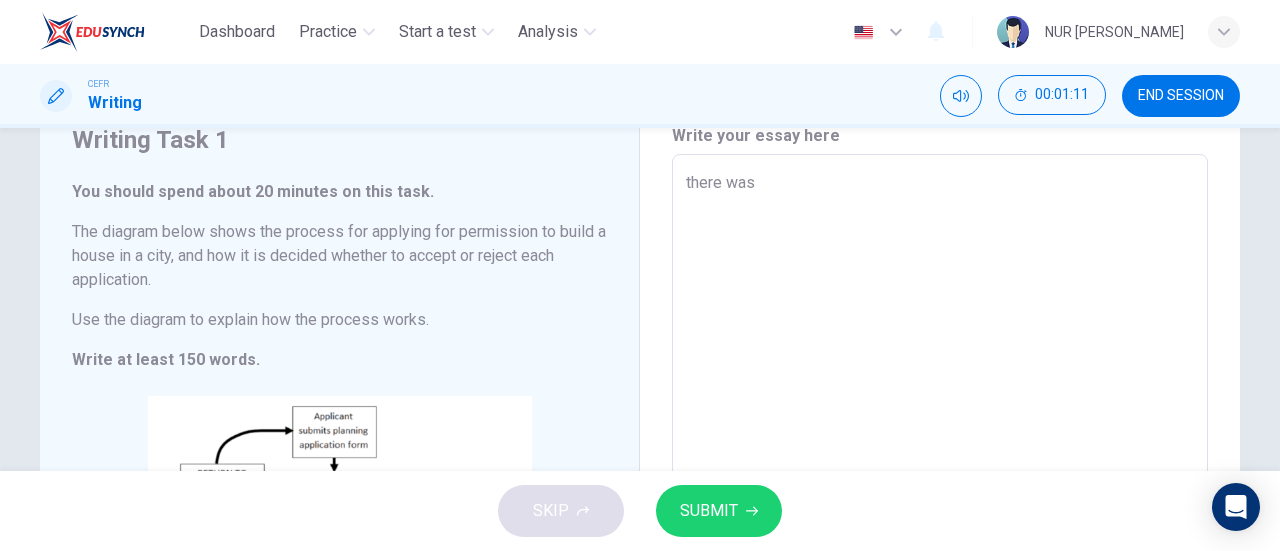 type on "x" 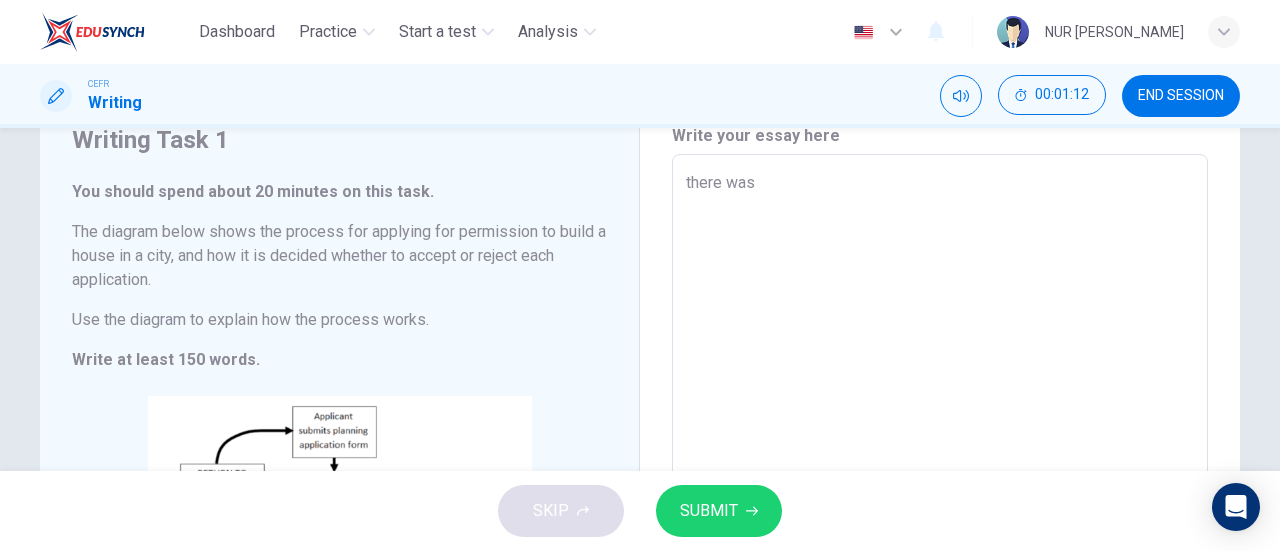 type on "there was t" 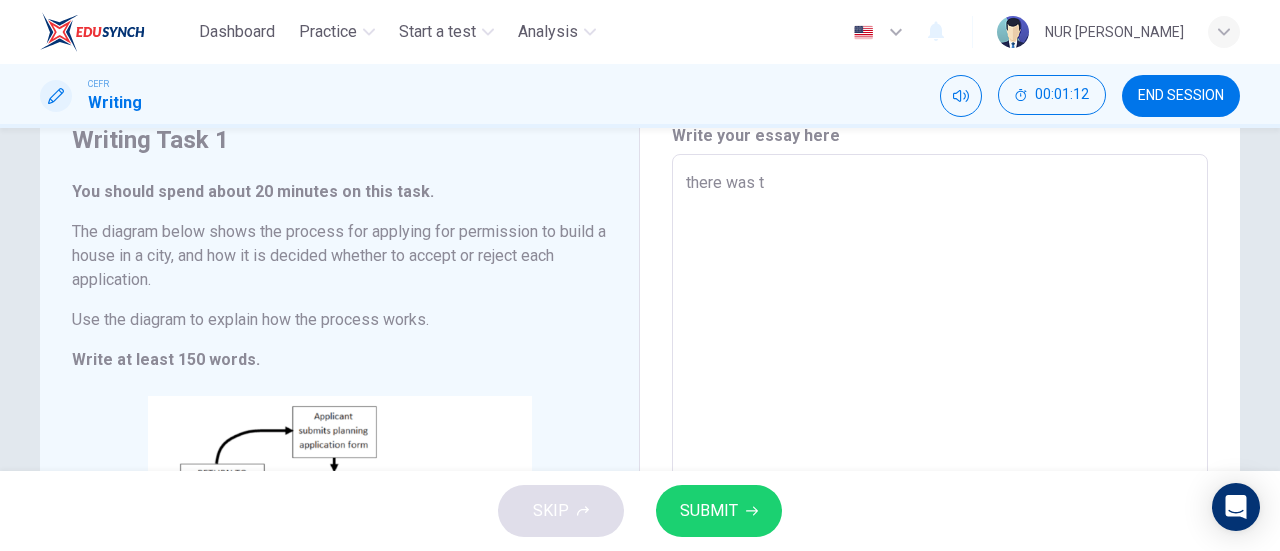 type on "x" 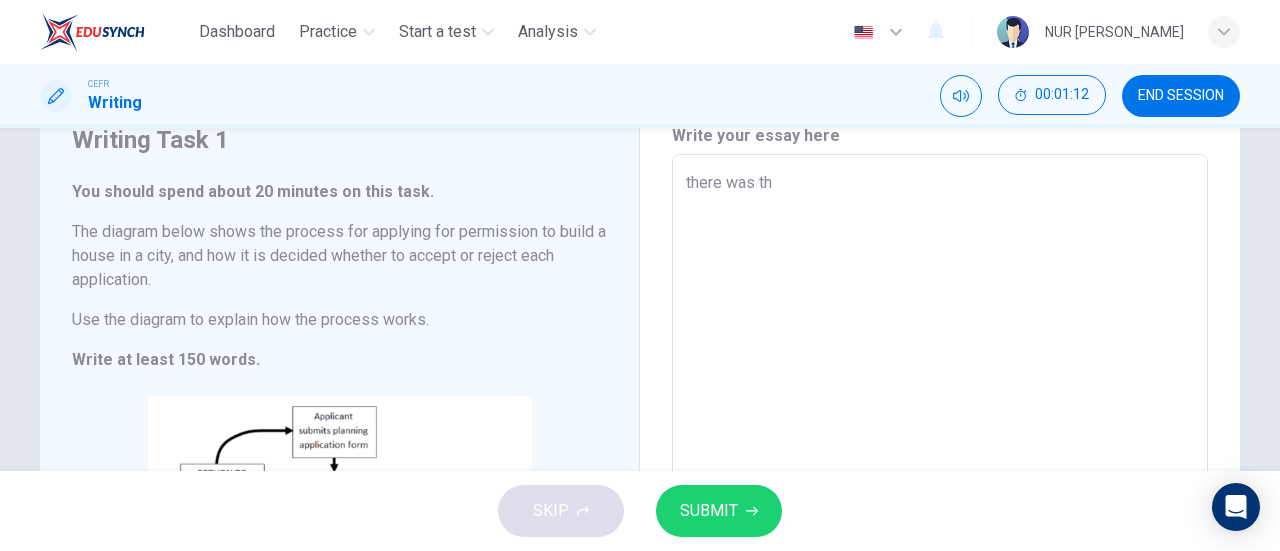 type on "x" 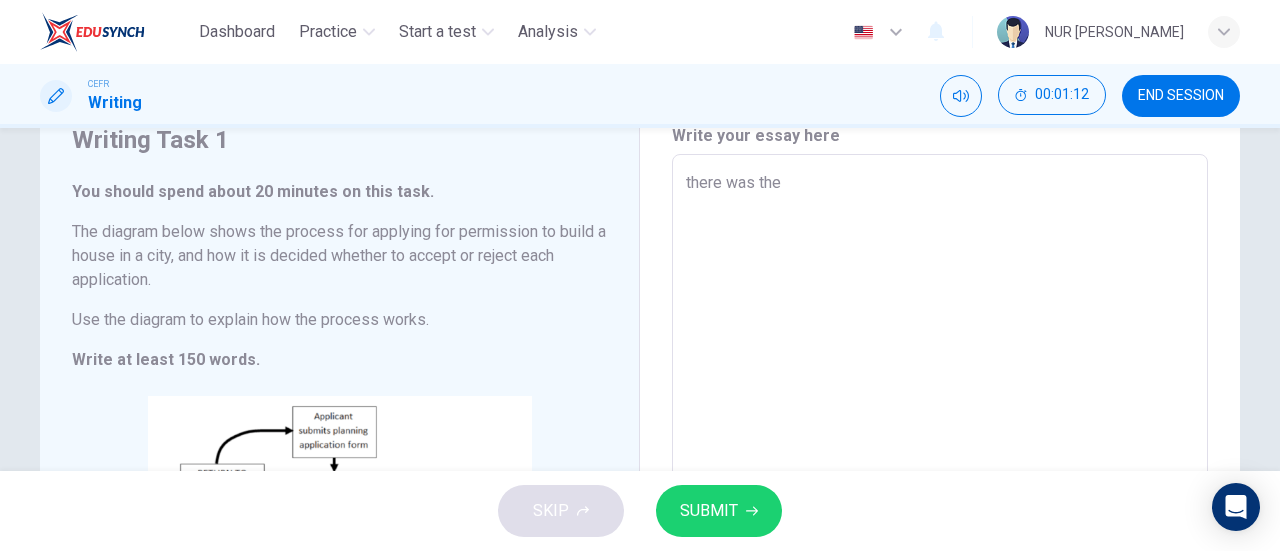 type on "x" 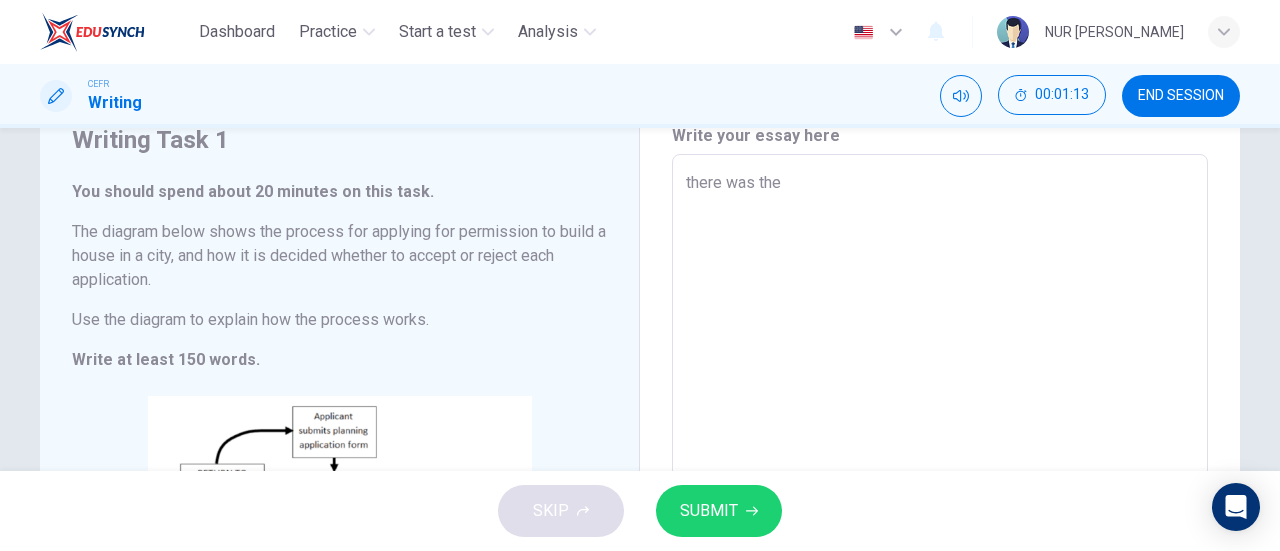 type on "x" 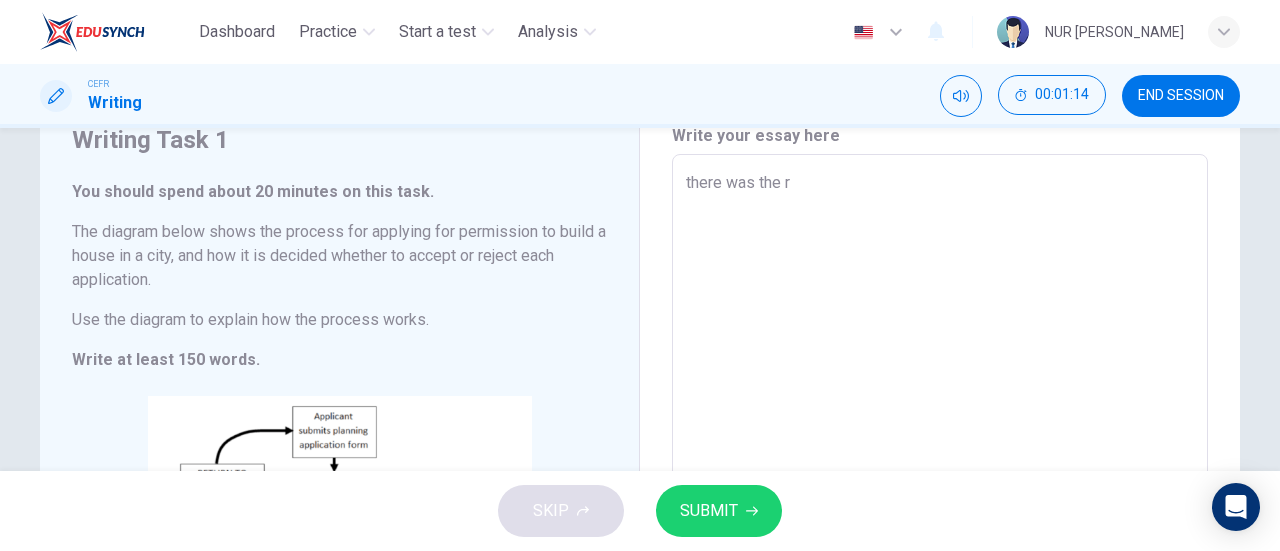 type on "there was the" 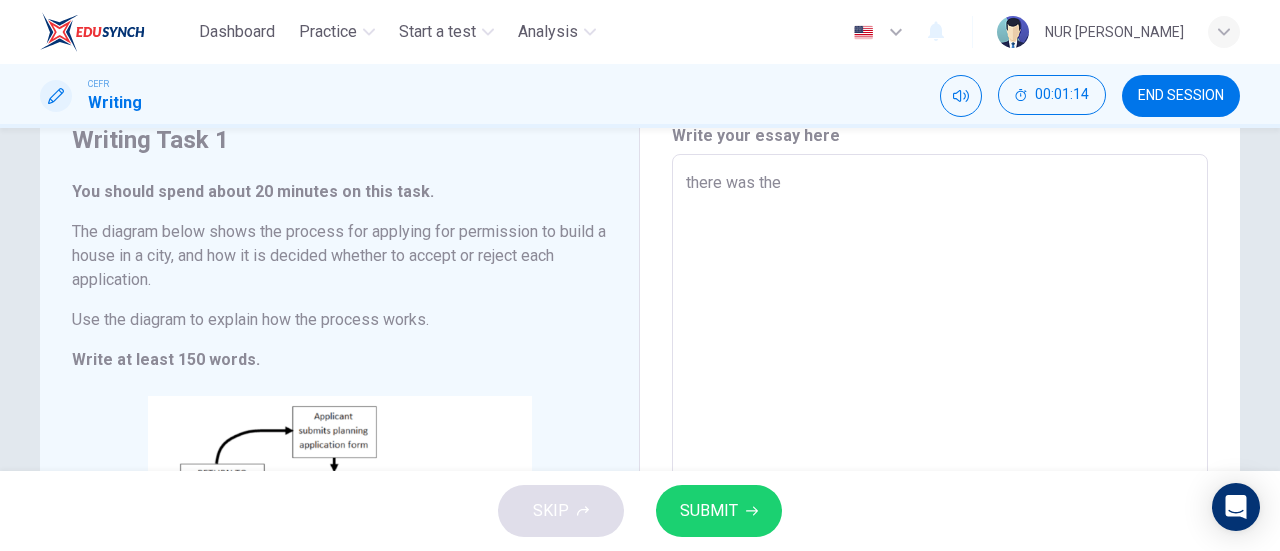 type on "x" 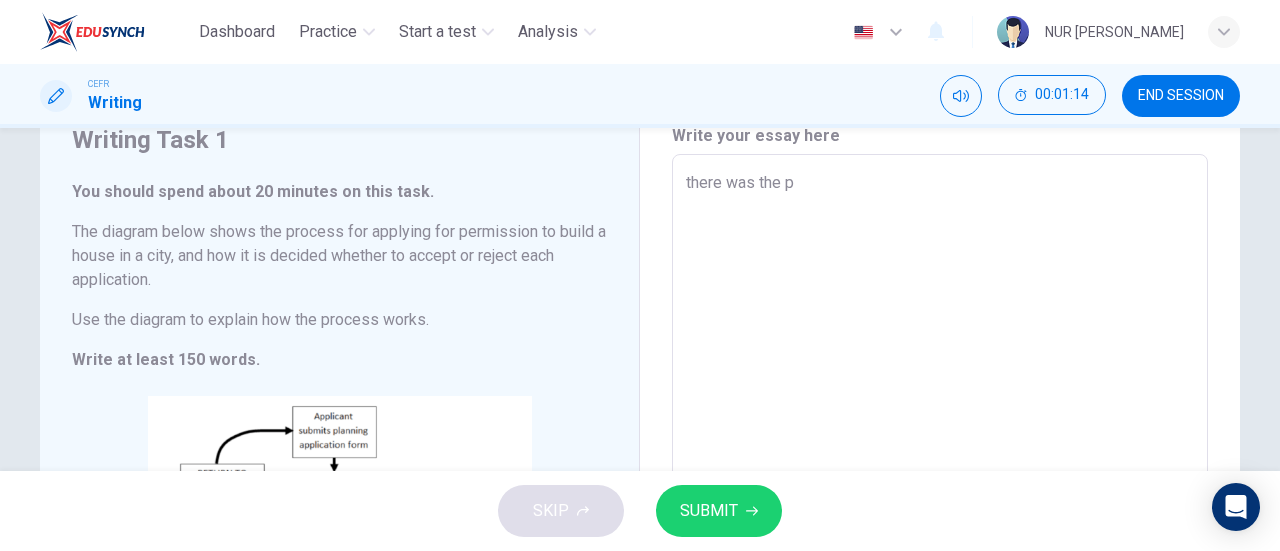 type on "x" 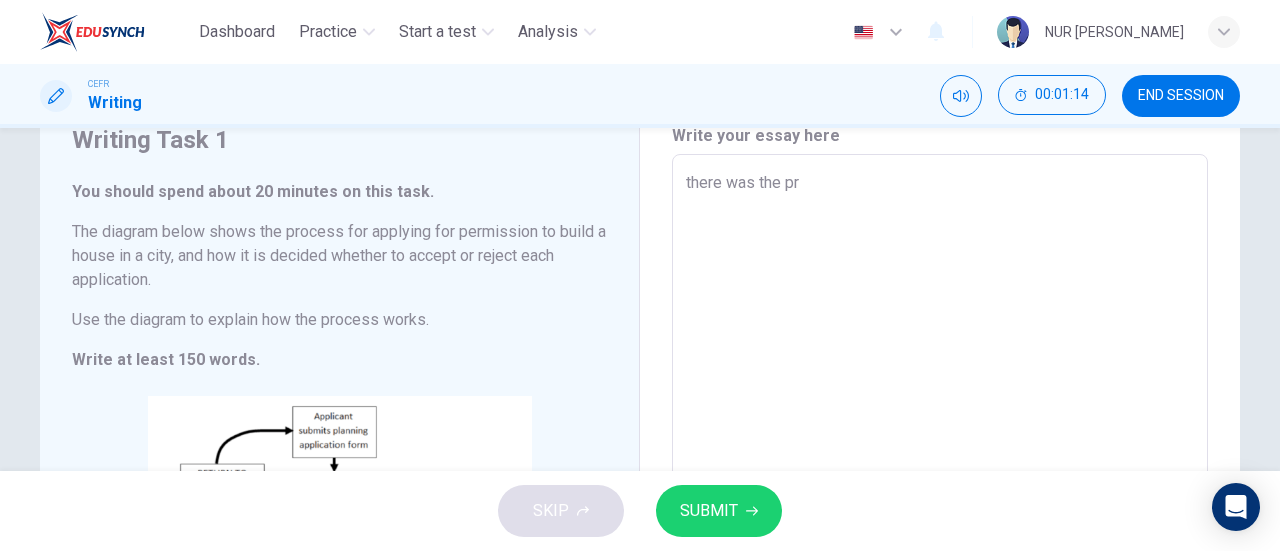 type on "x" 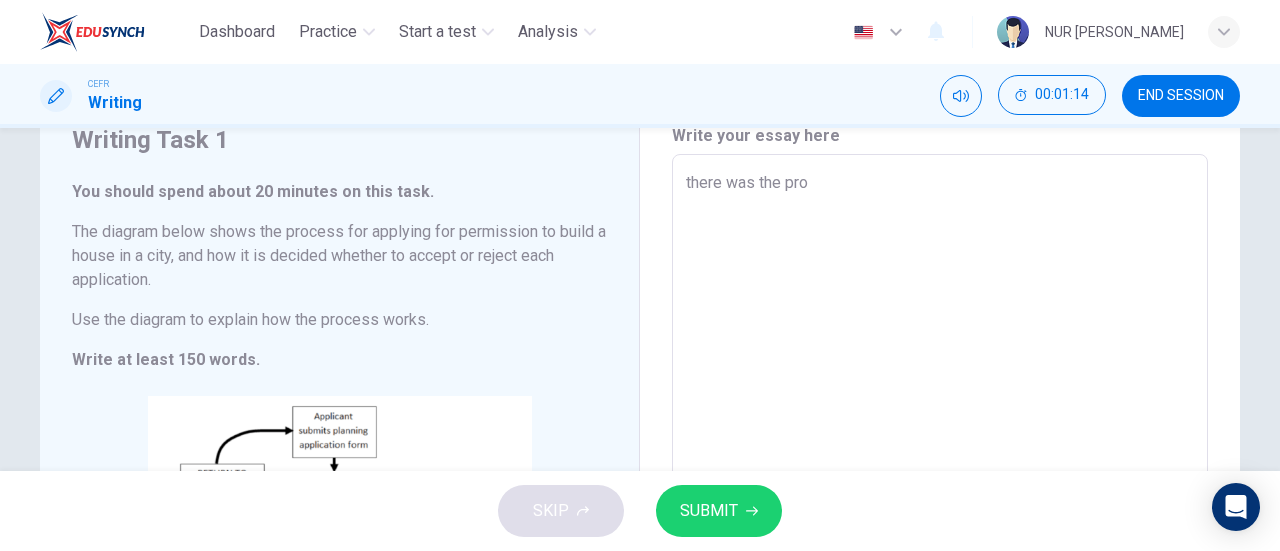 type on "x" 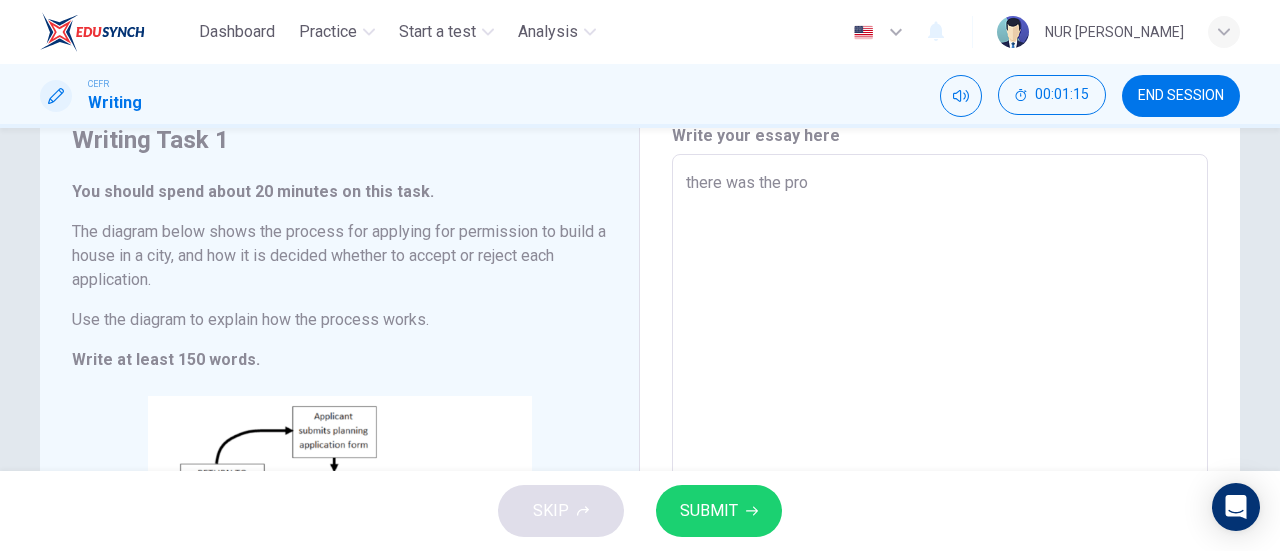type on "there was the proc" 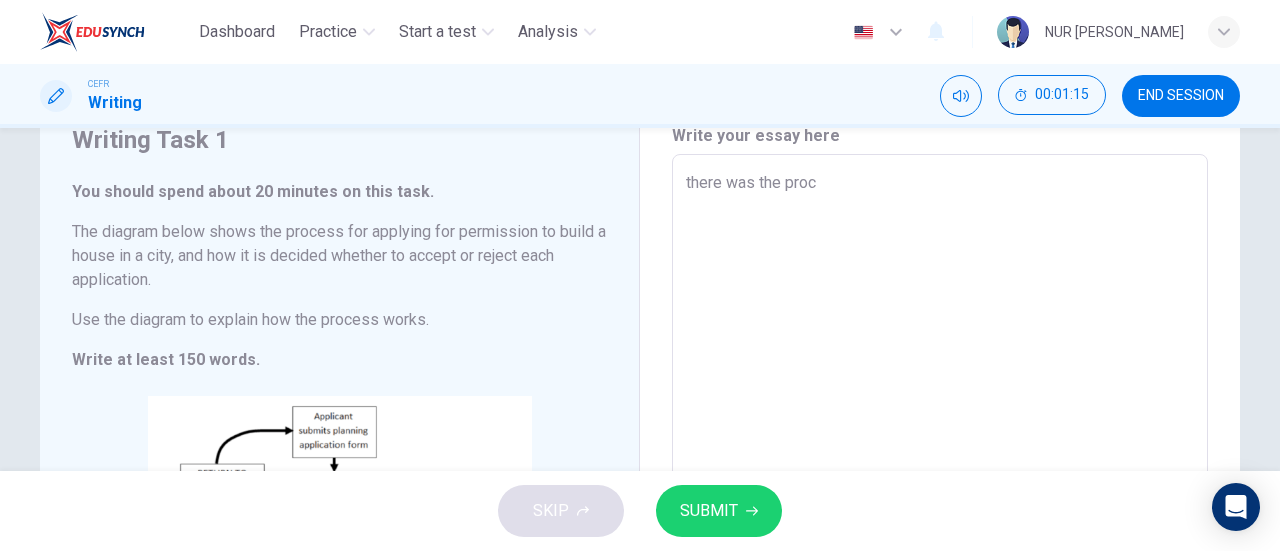 type on "x" 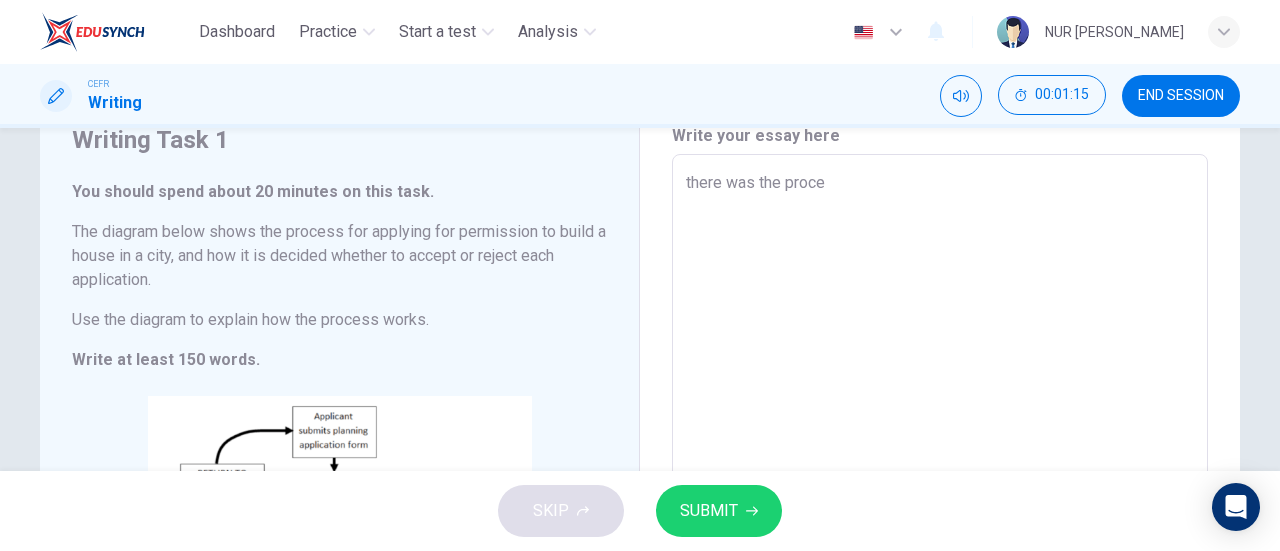 type on "x" 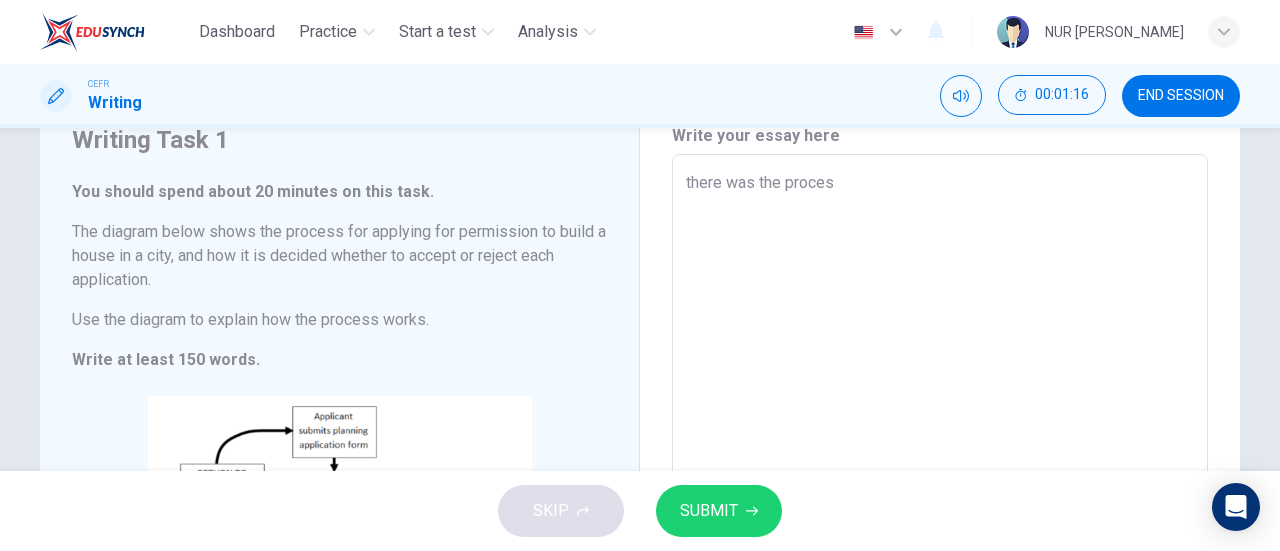 type on "there was the process" 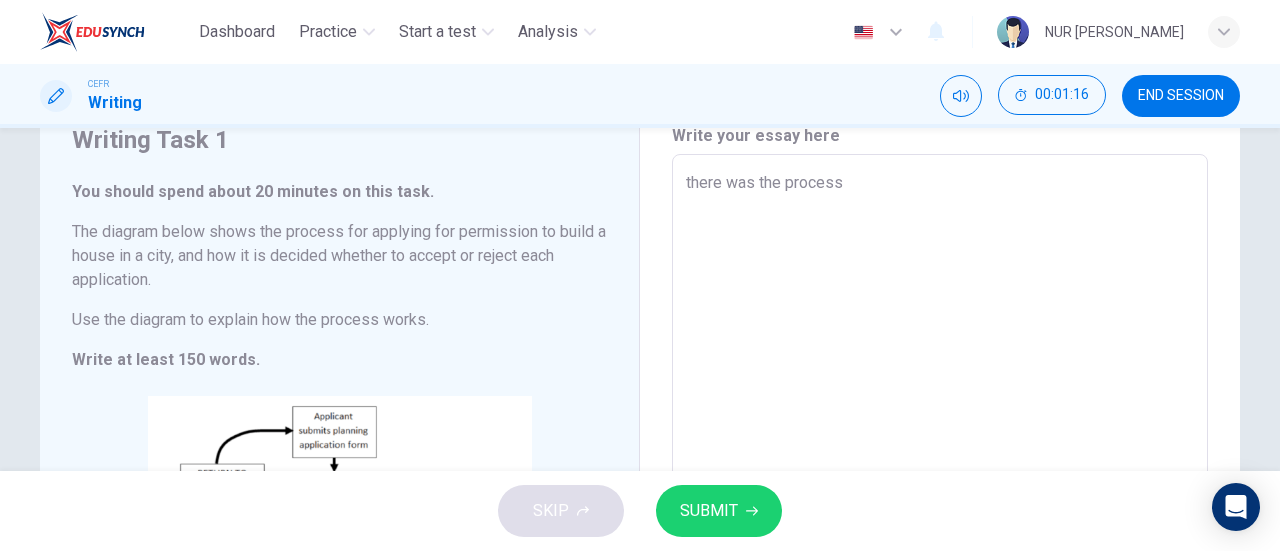 type on "x" 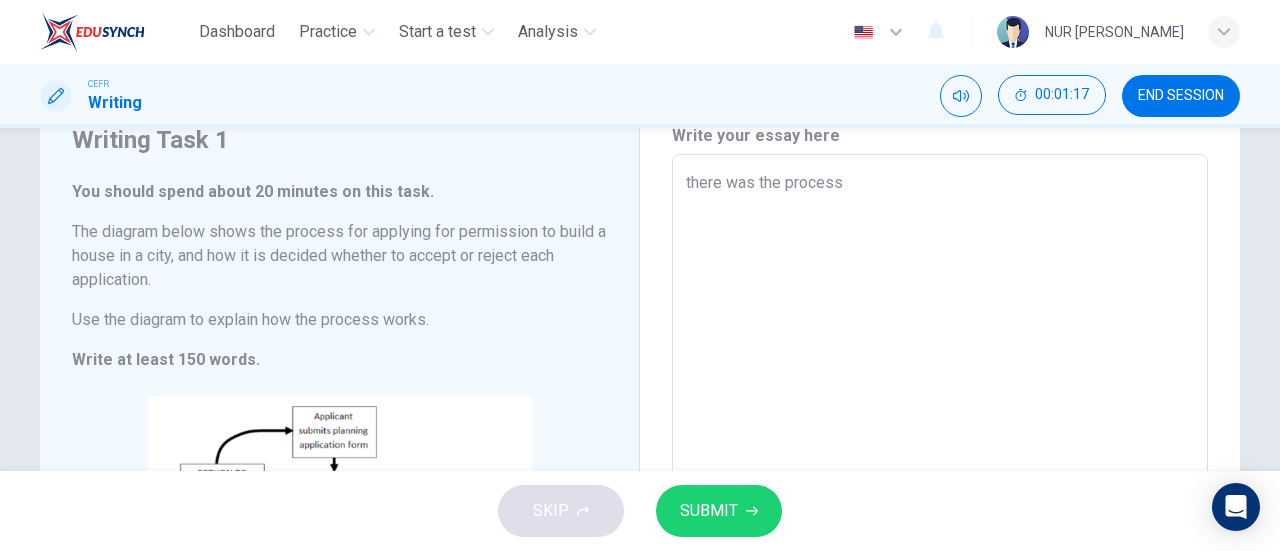 type on "there was the process f" 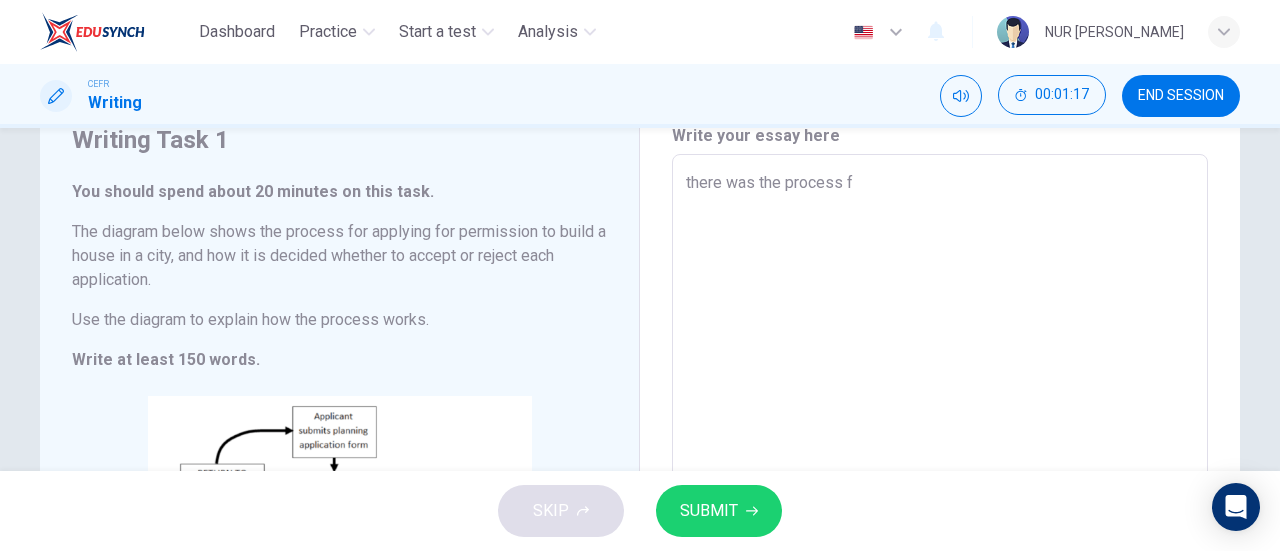 type on "x" 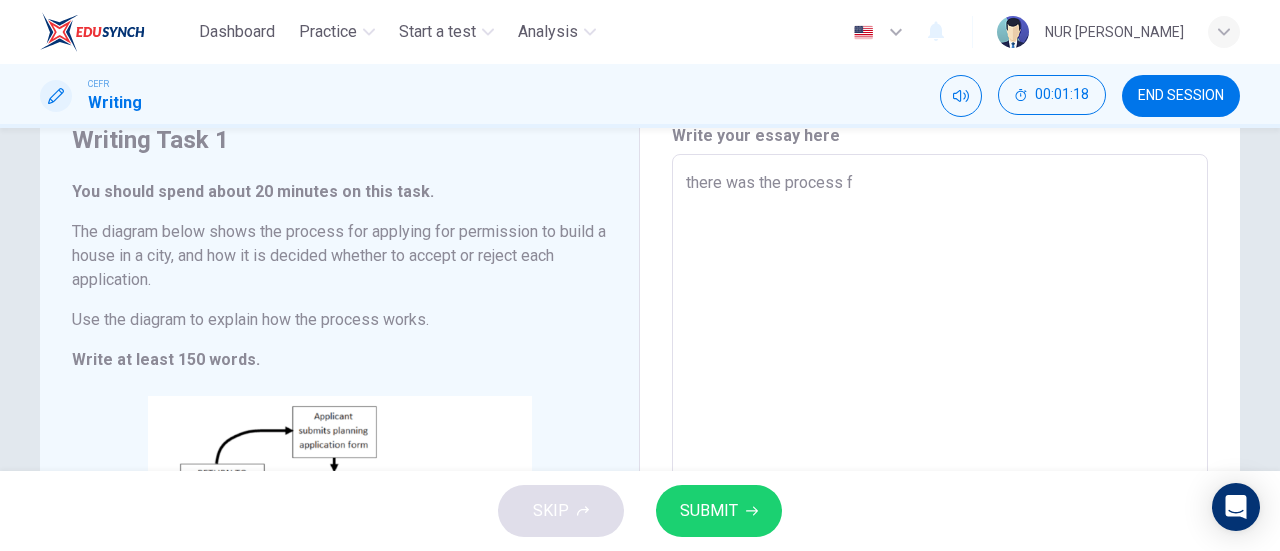 type on "there was the process fo" 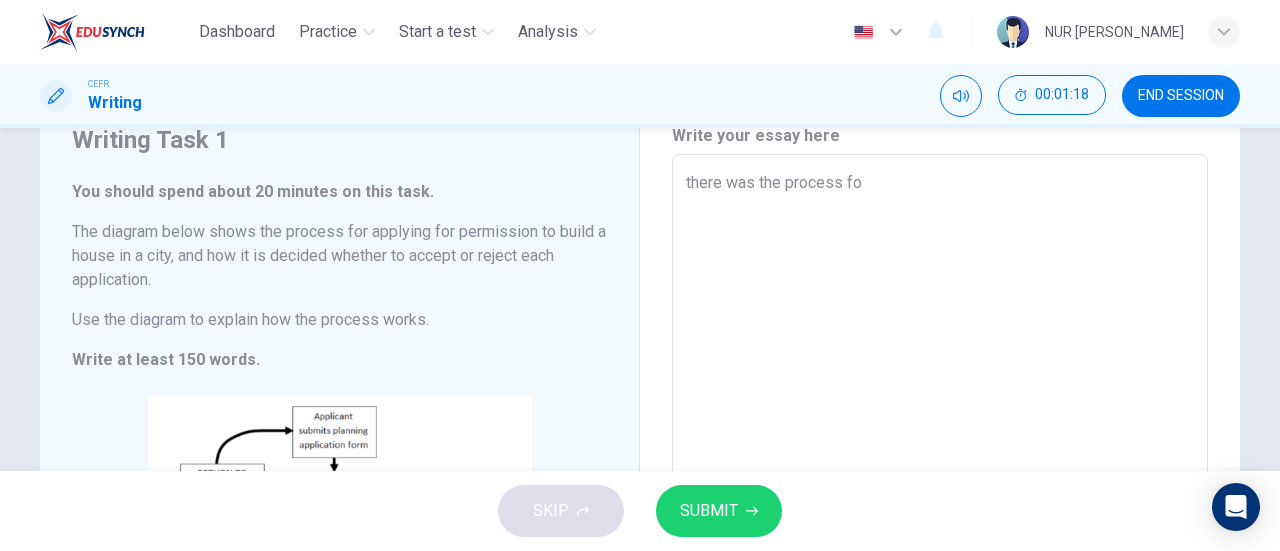 type on "x" 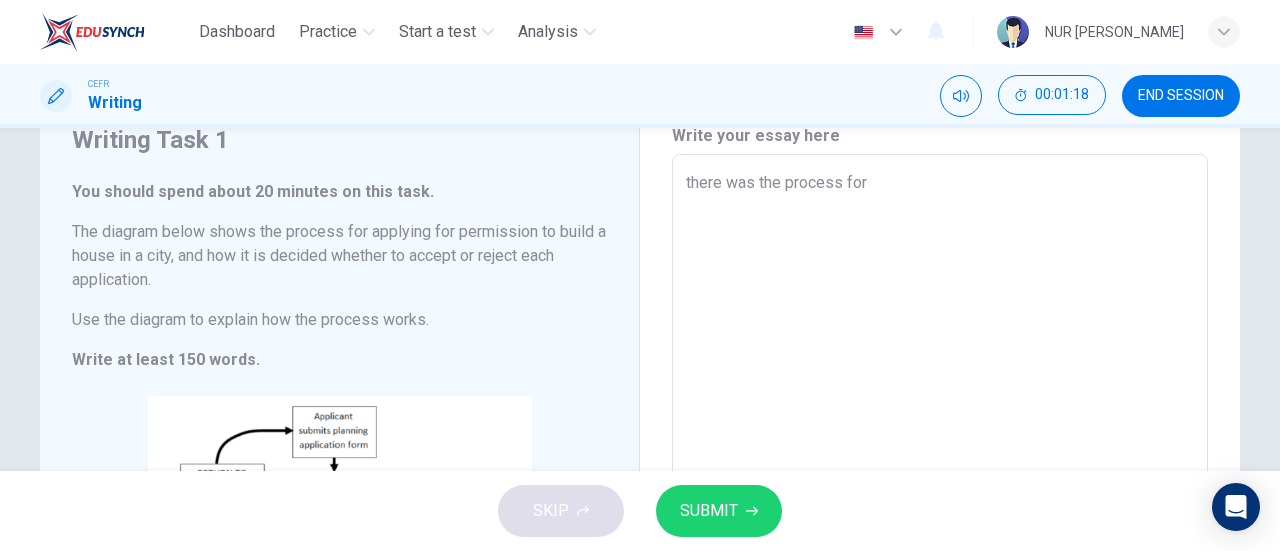 type on "x" 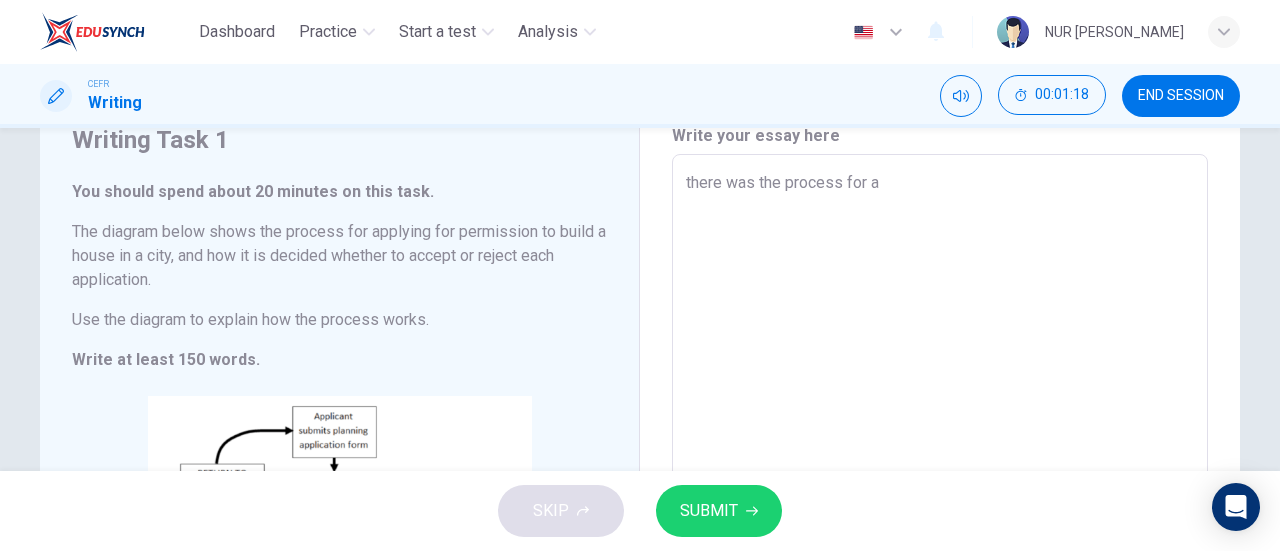 type on "x" 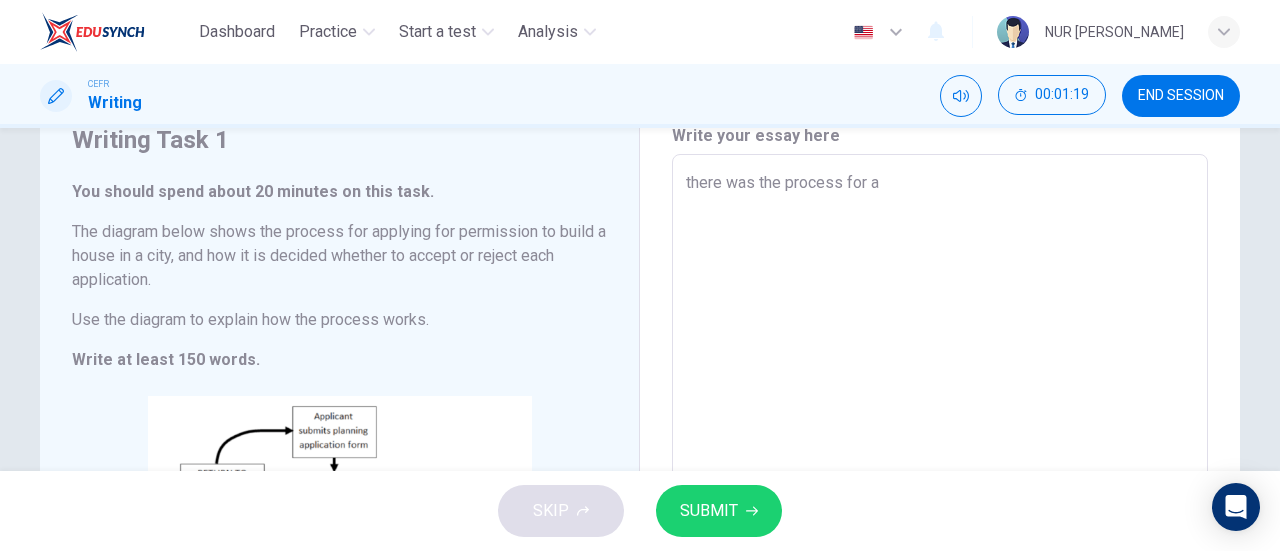 type on "there was the process for ap" 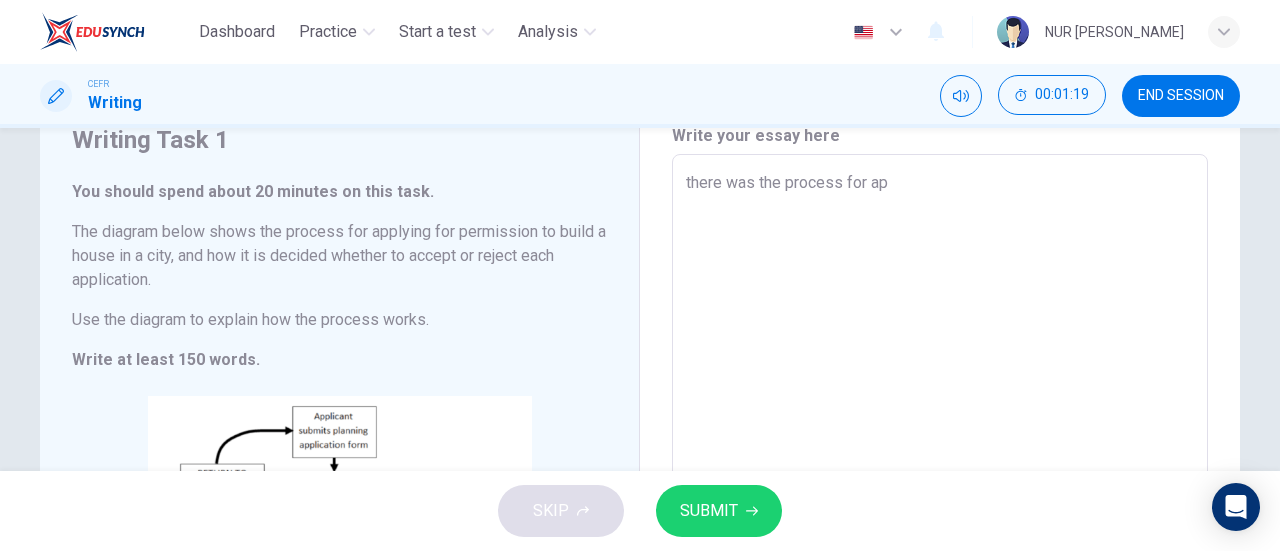 type on "x" 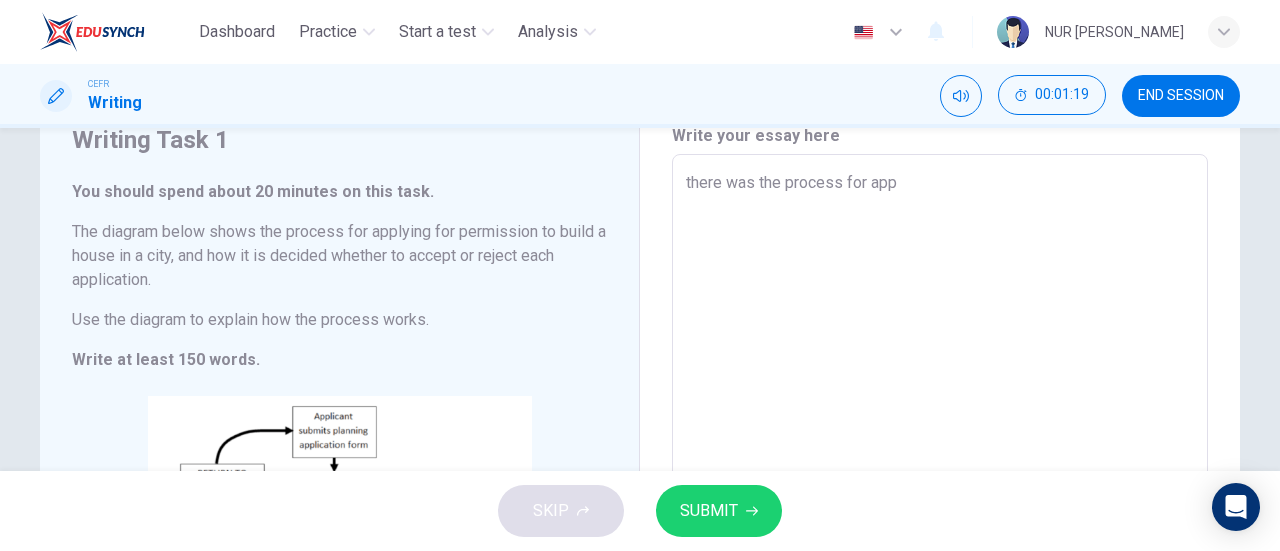 type on "x" 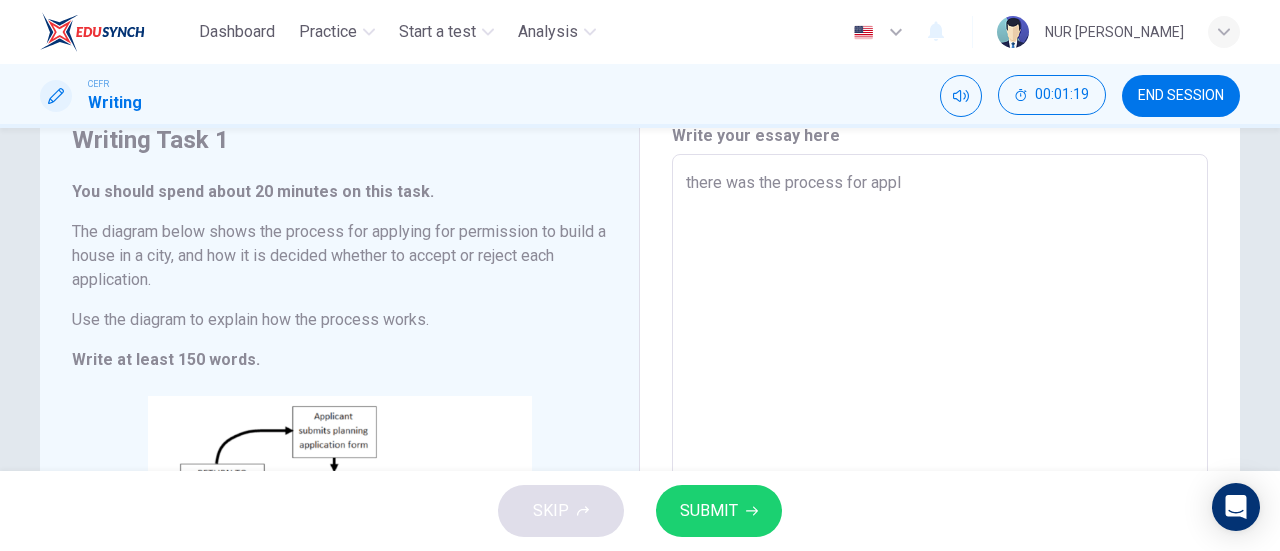 type on "x" 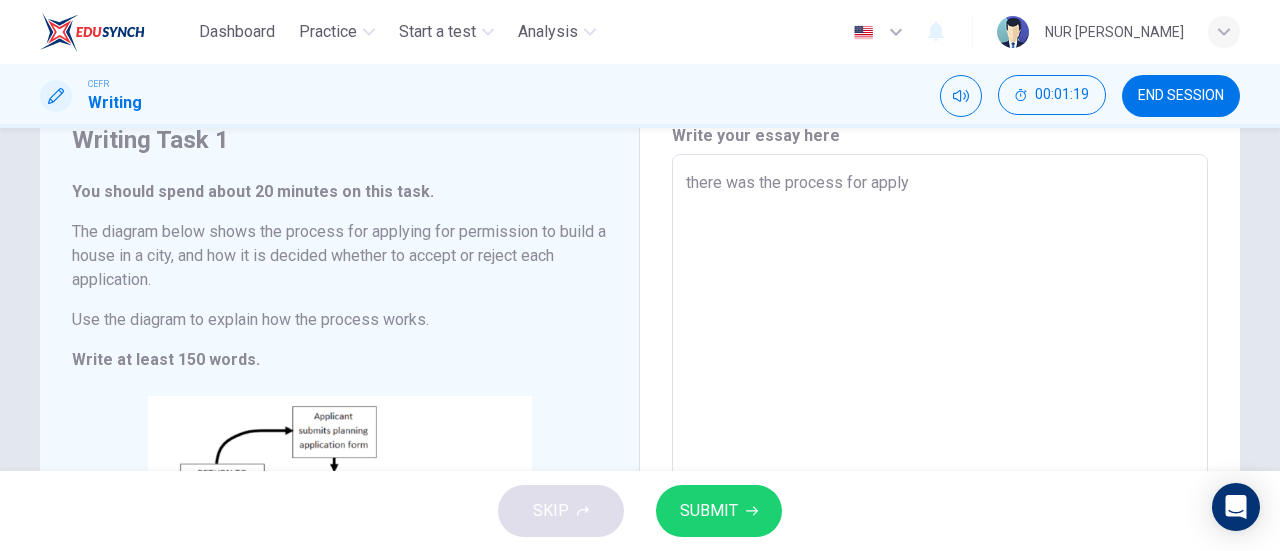 type on "x" 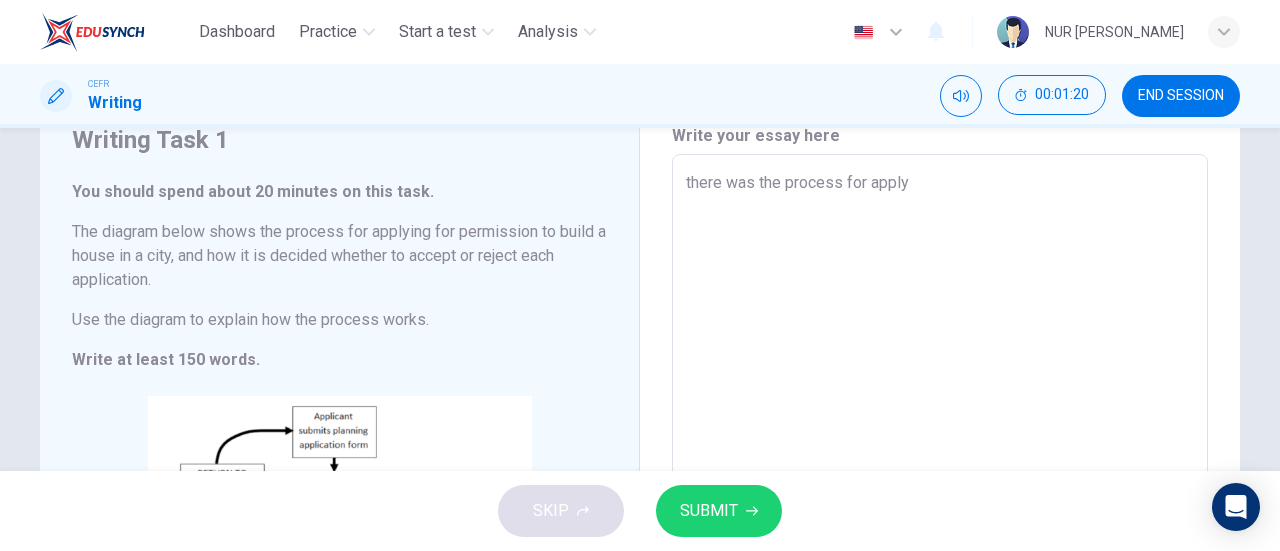 type on "there was the process for applyi" 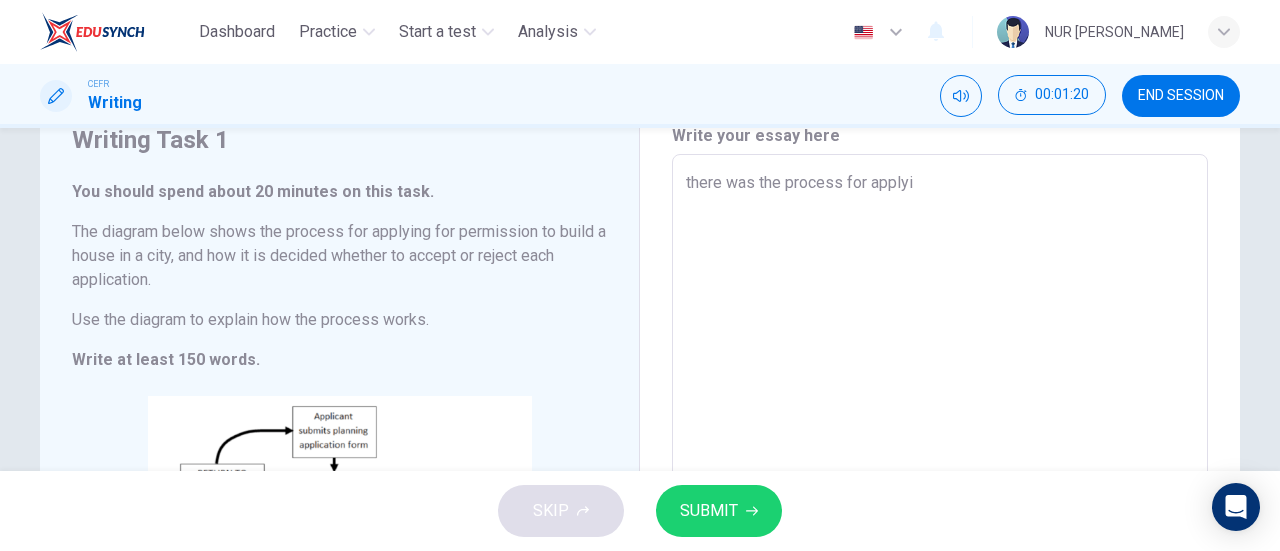 type on "x" 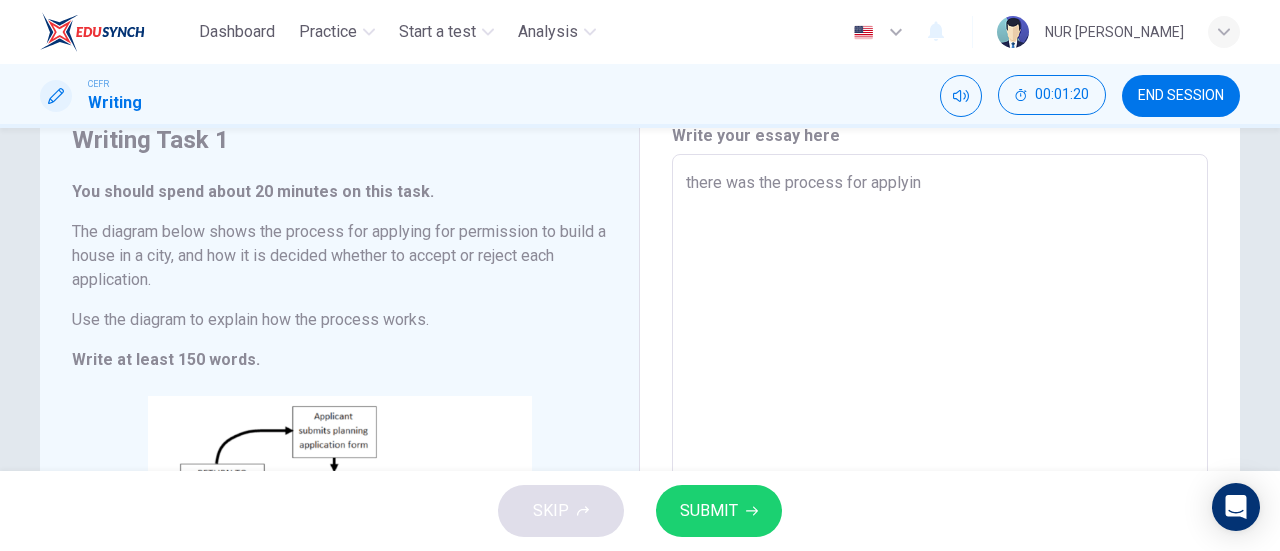 type on "x" 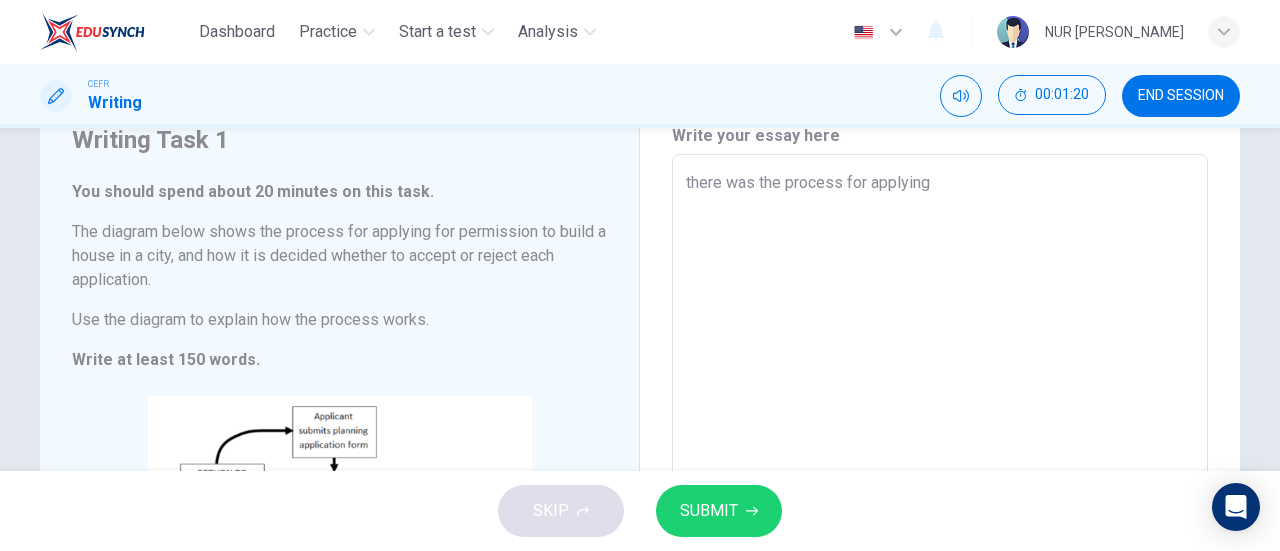 type on "x" 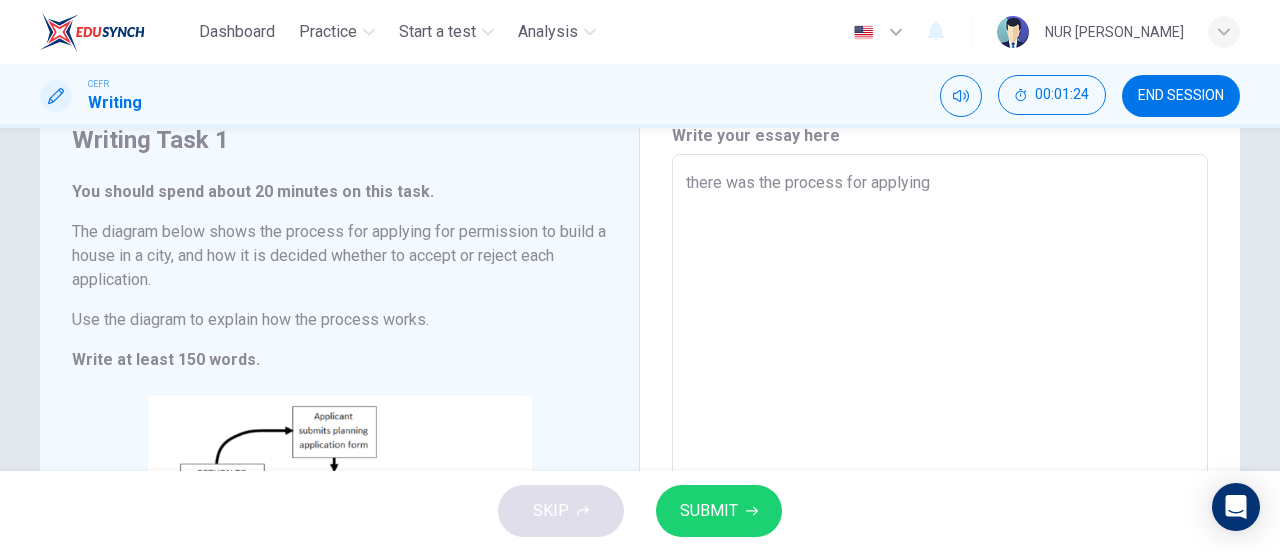 type on "there was the process for applying f" 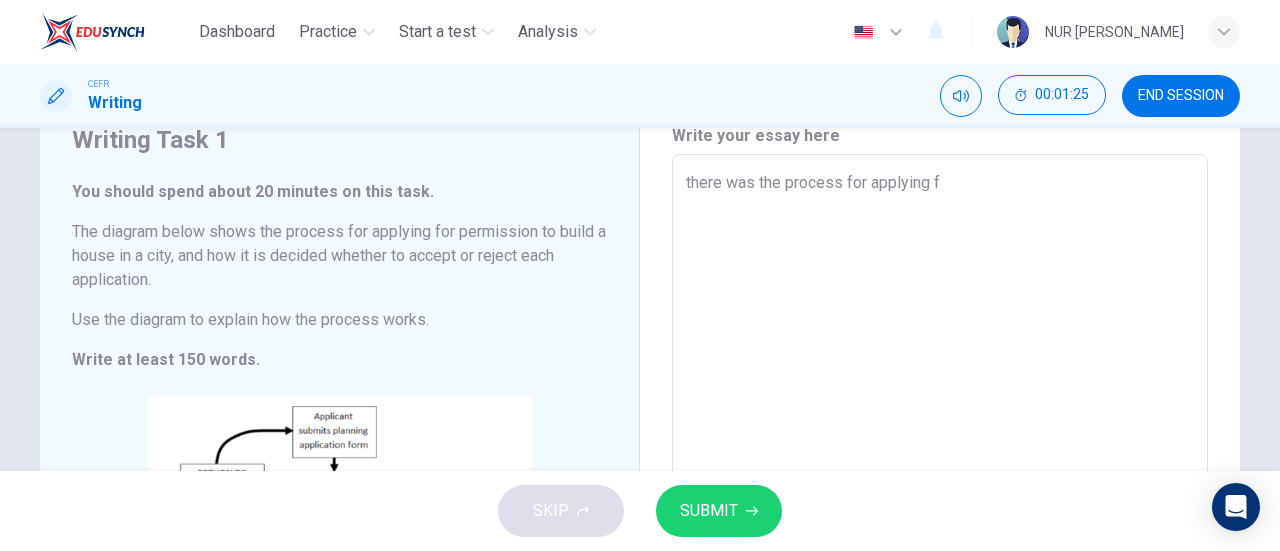 type on "there was the process for applying fo" 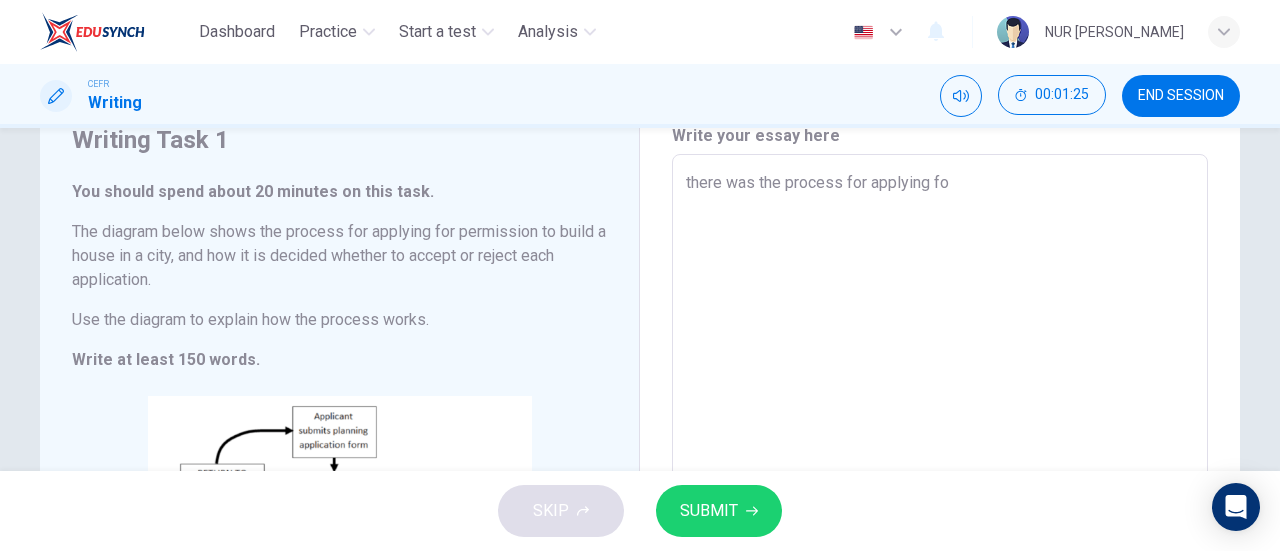 type on "x" 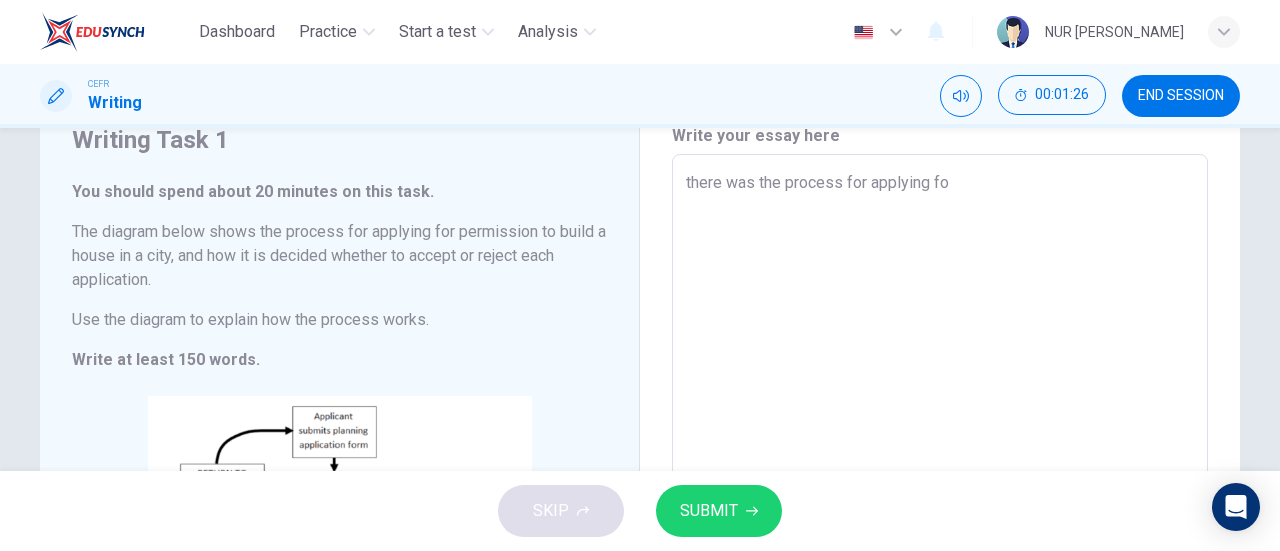 type on "there was the process for applying for" 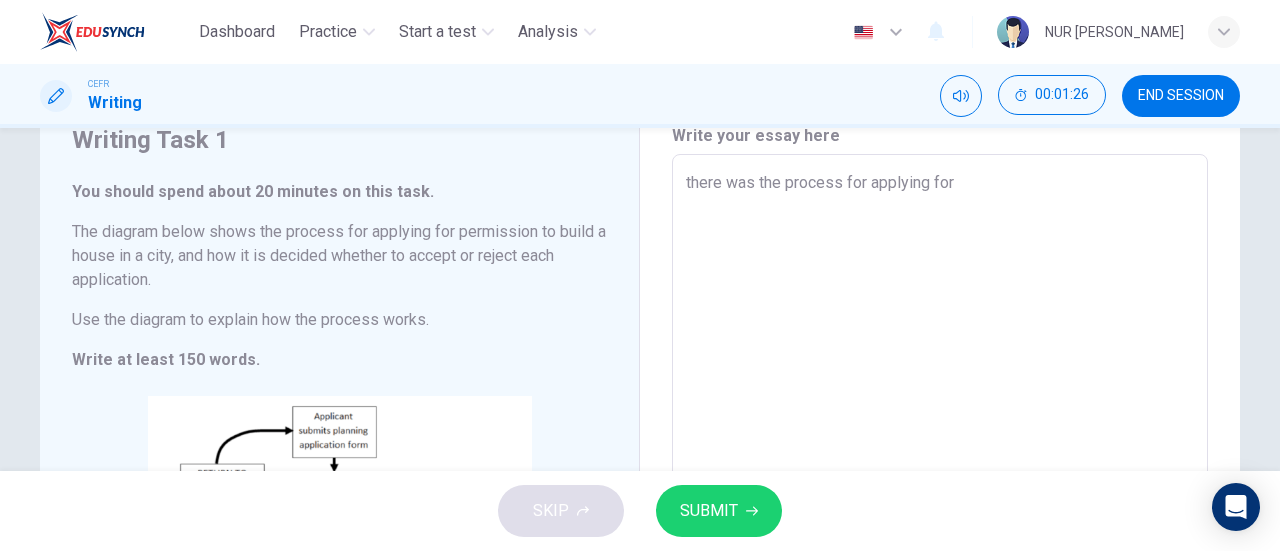 type on "x" 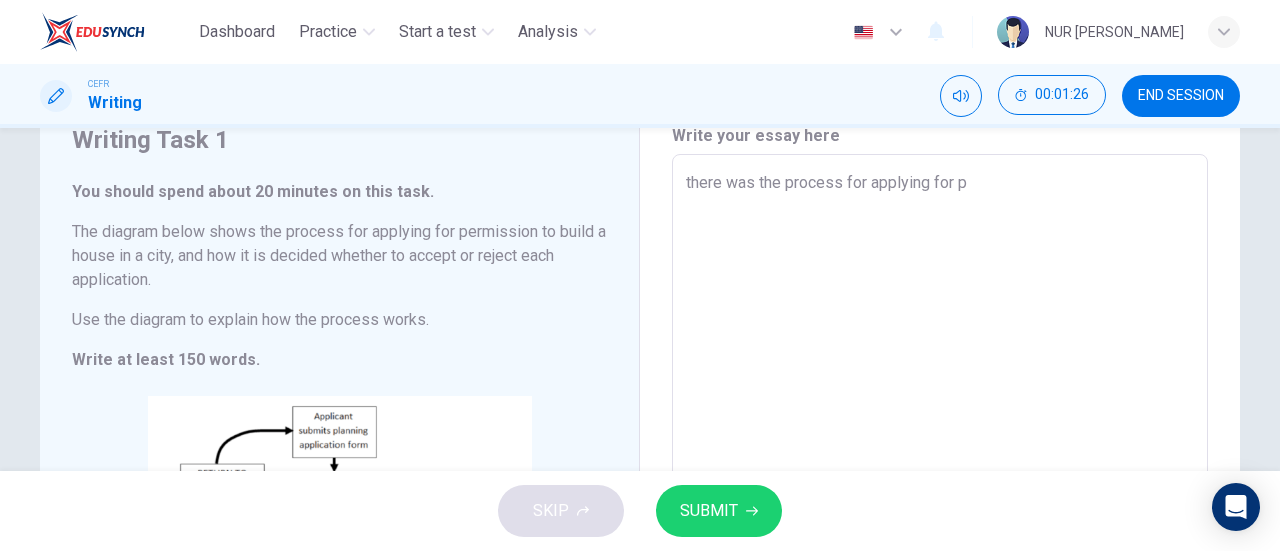 type on "x" 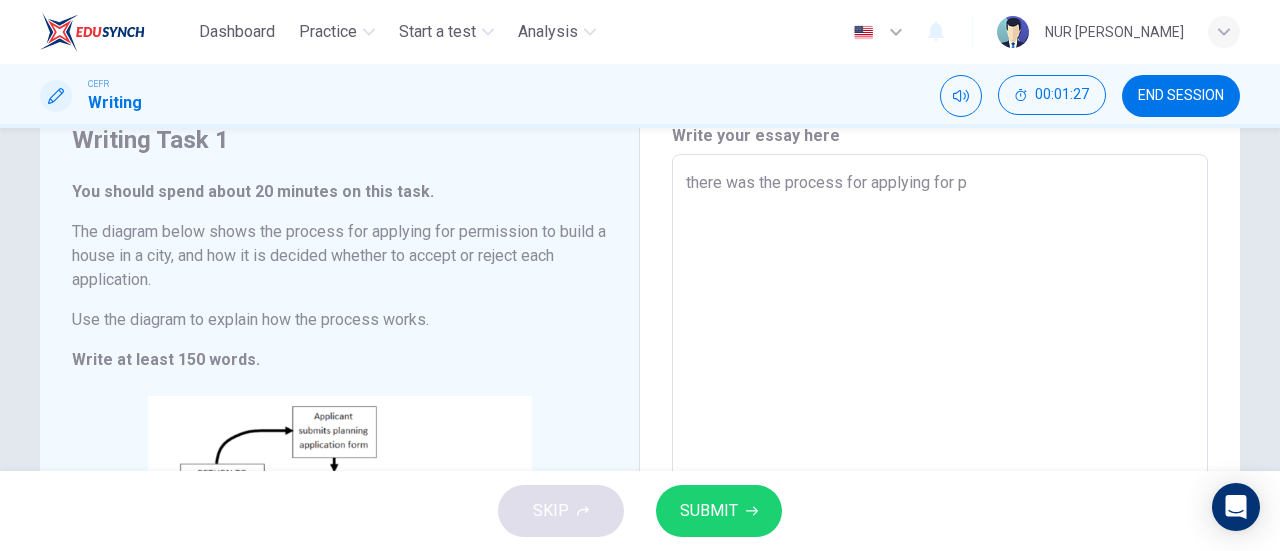 type on "there was the process for applying for pe" 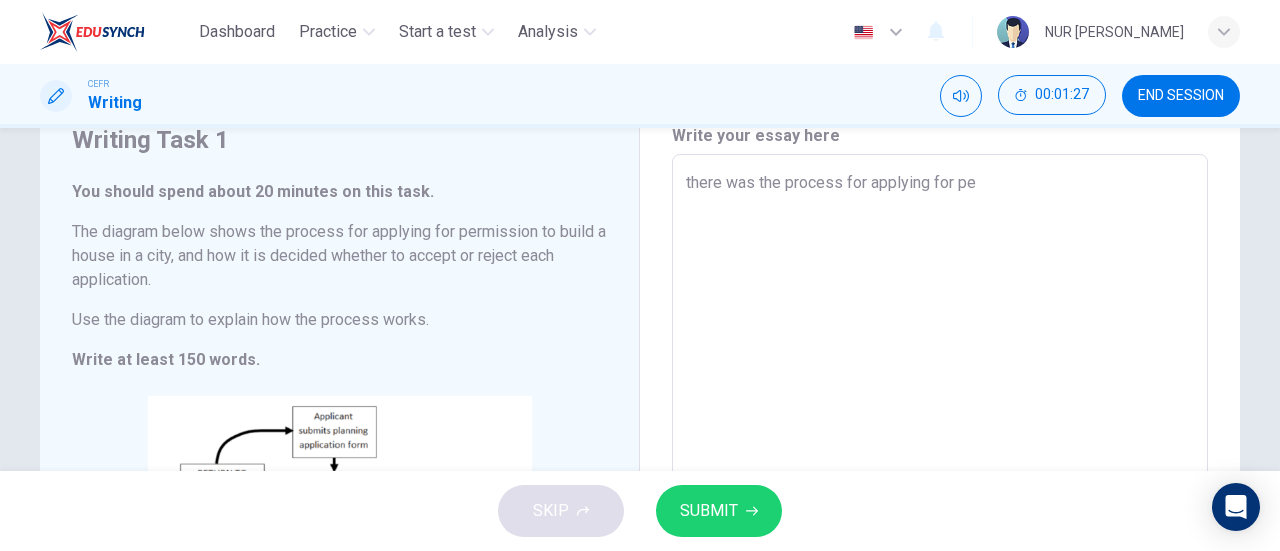 type on "x" 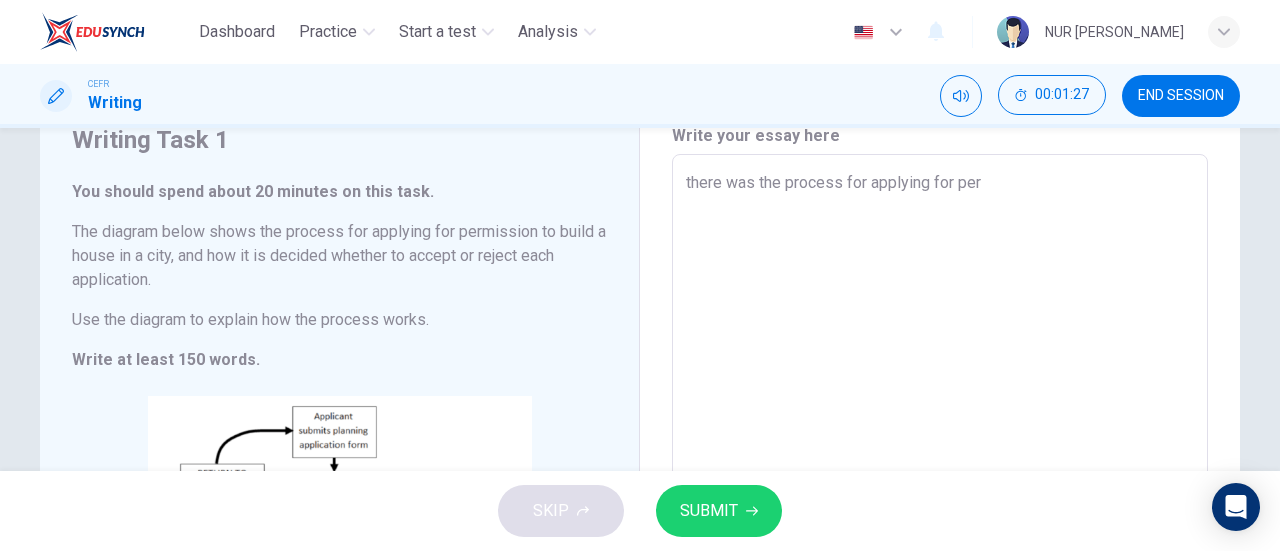 type on "x" 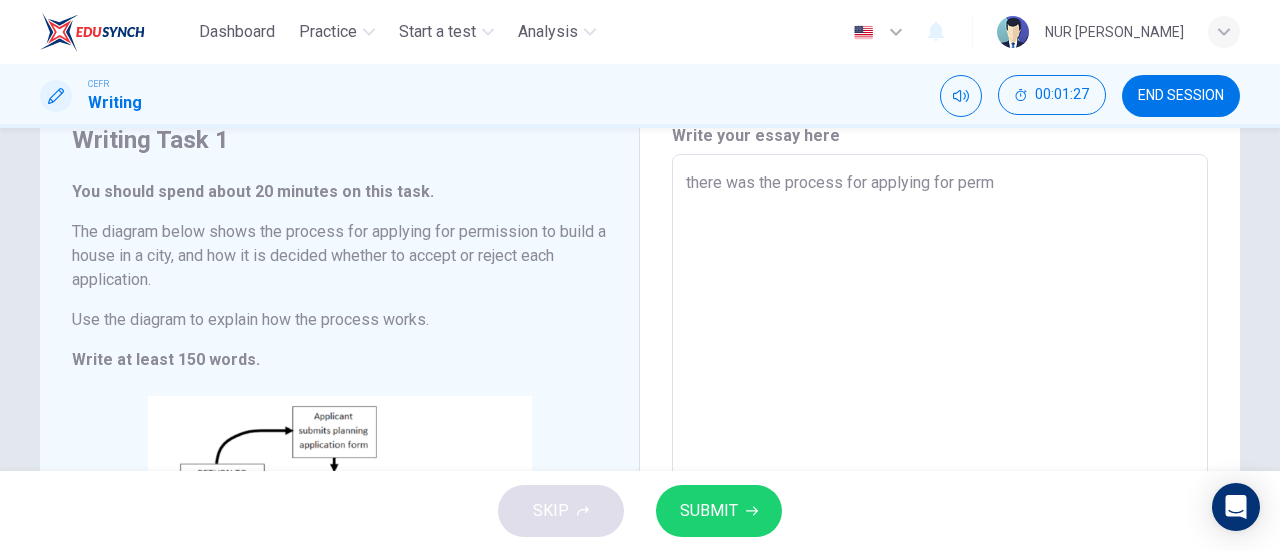 type on "there was the process for applying for permi" 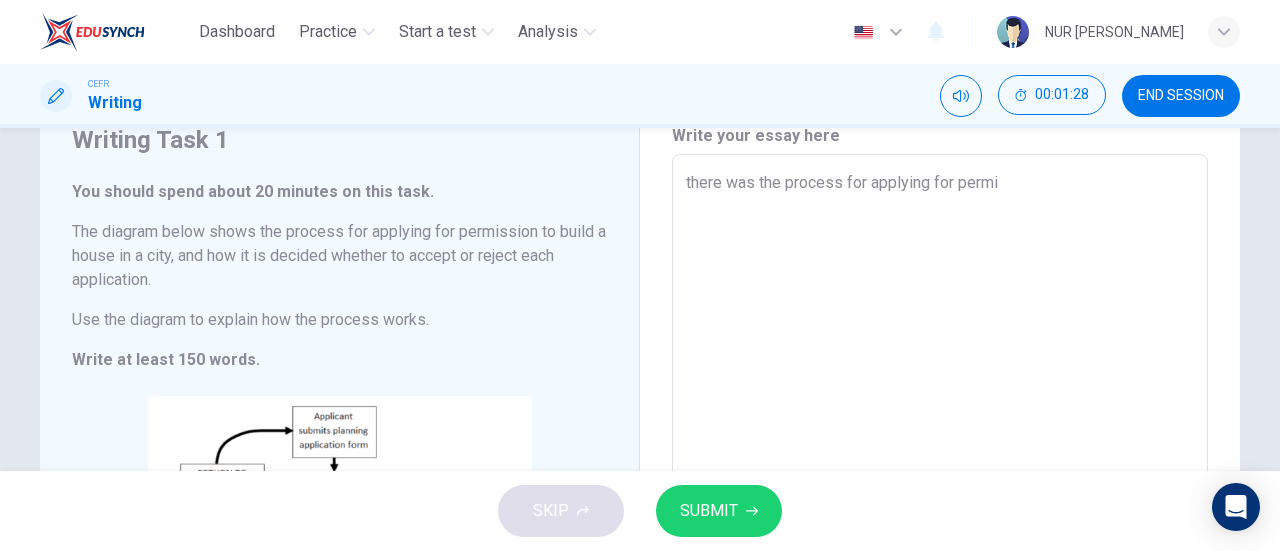 type on "x" 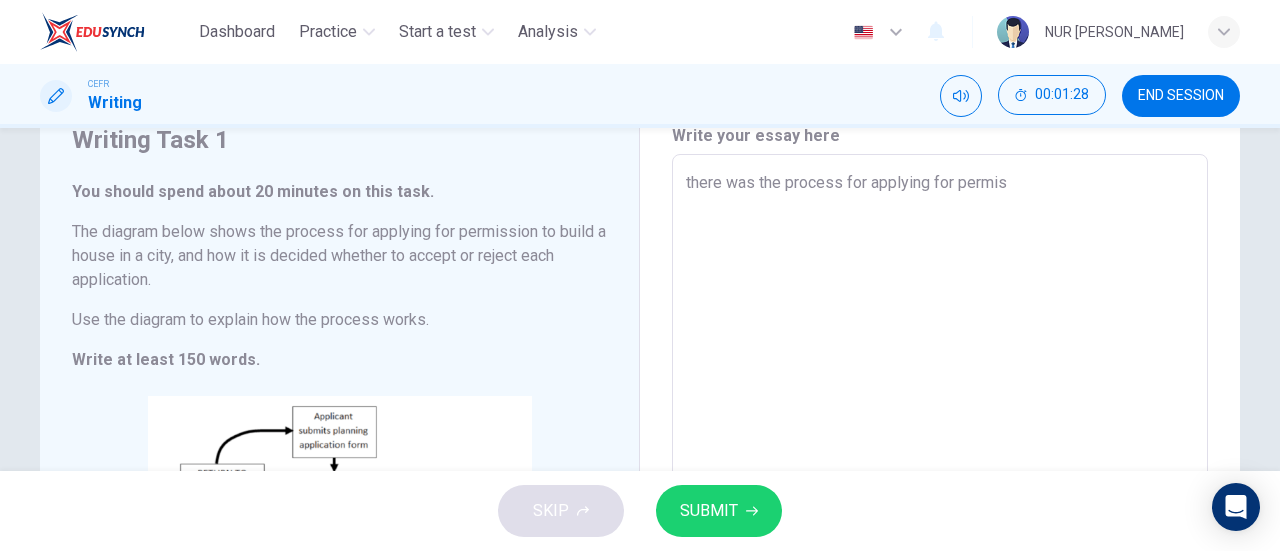 type on "x" 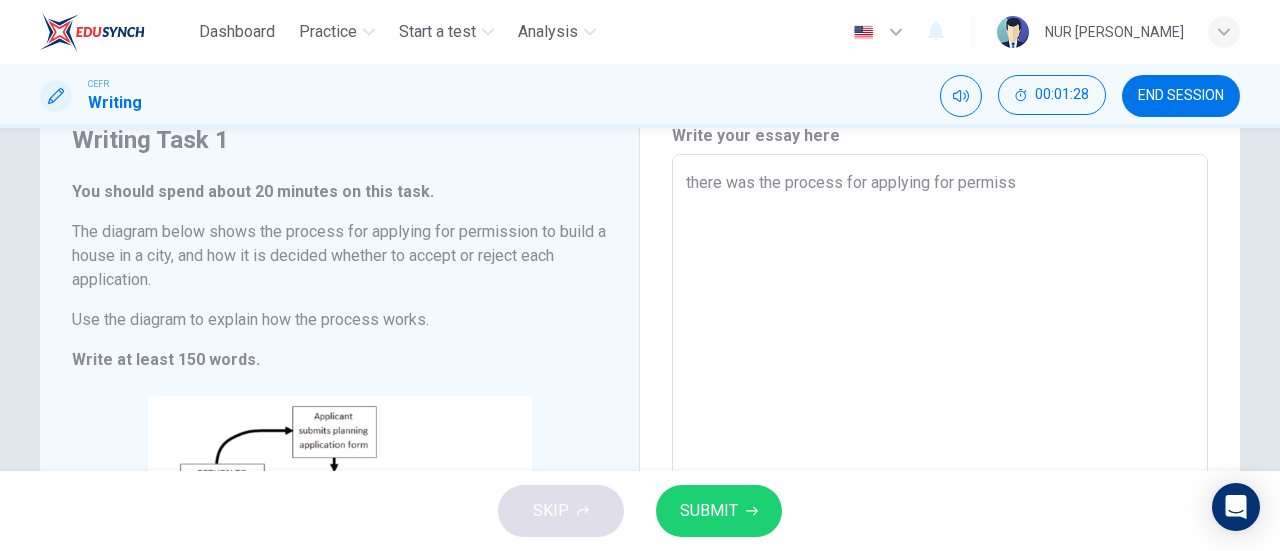 type on "there was the process for applying for permissi" 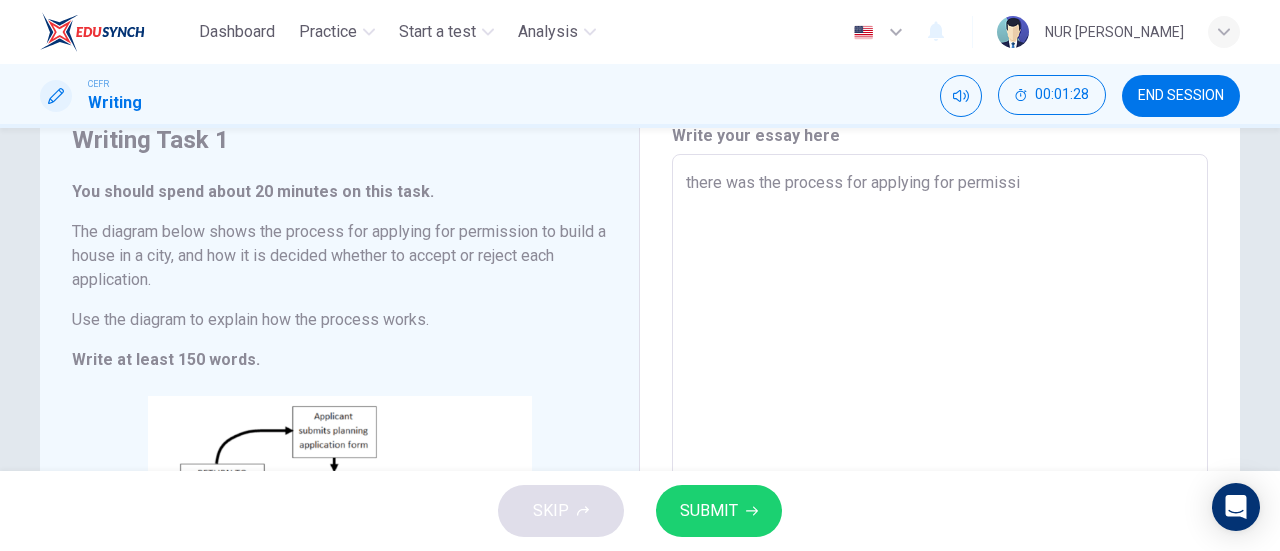 type on "x" 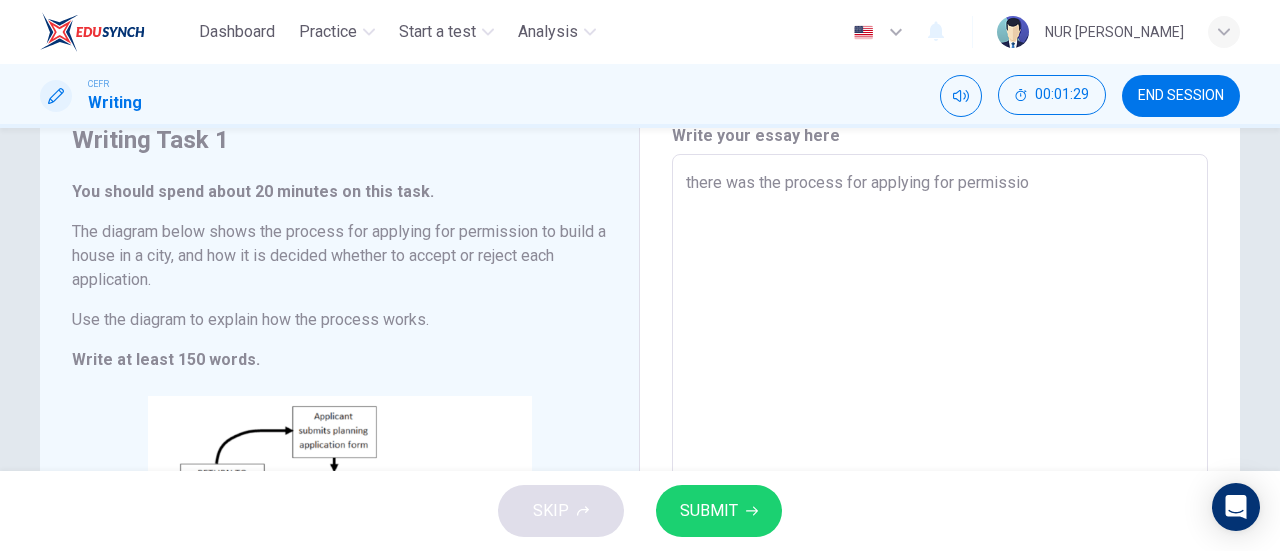 type on "x" 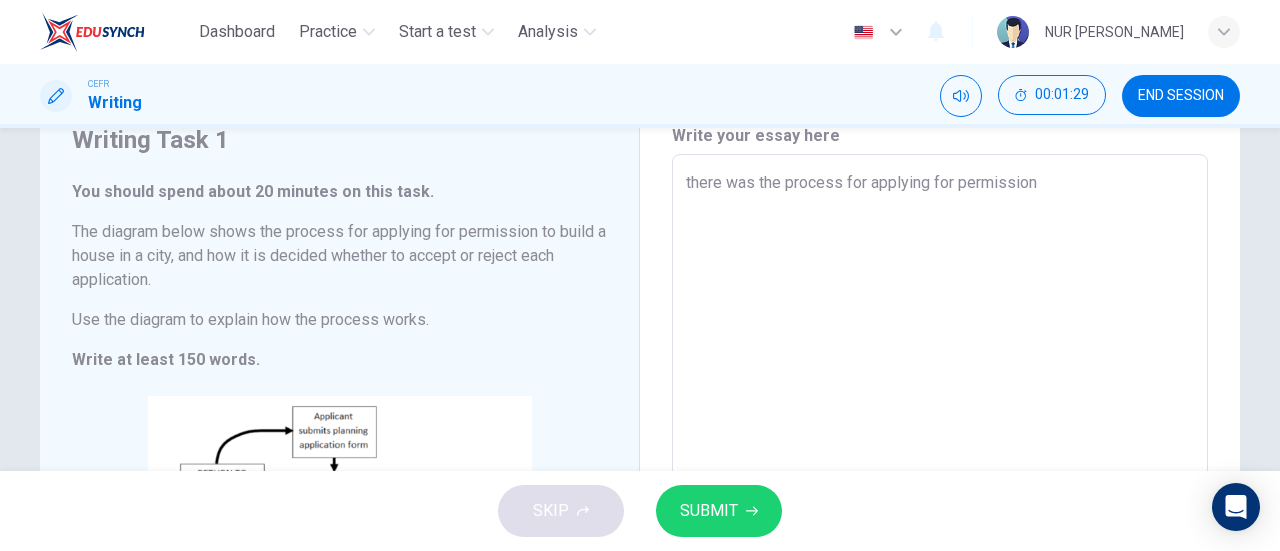 type on "x" 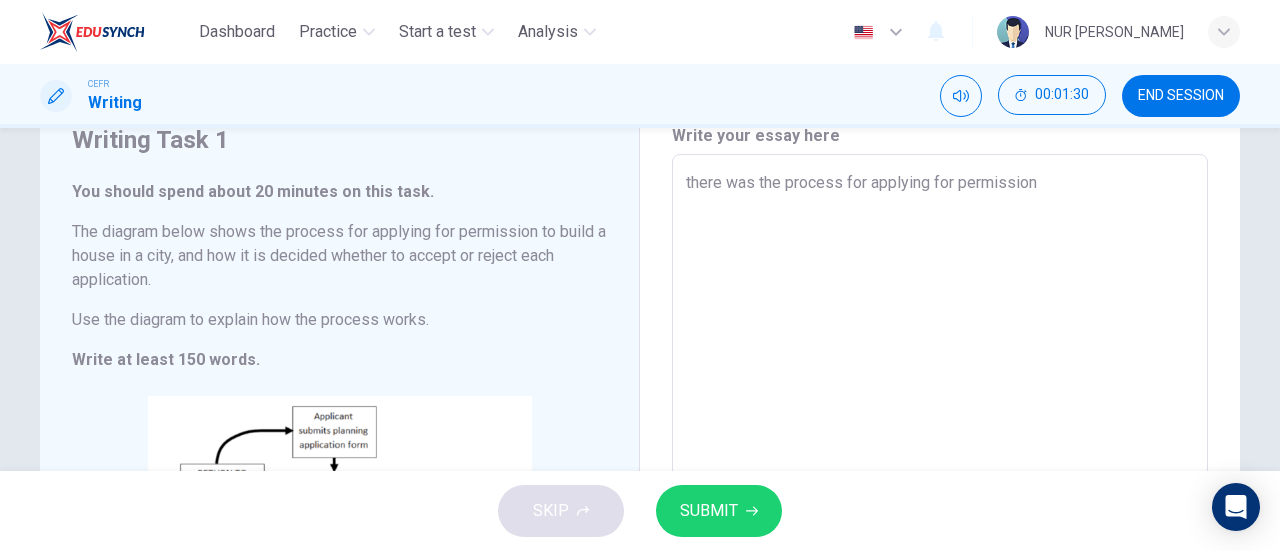 type on "there was the process for applying for permission t" 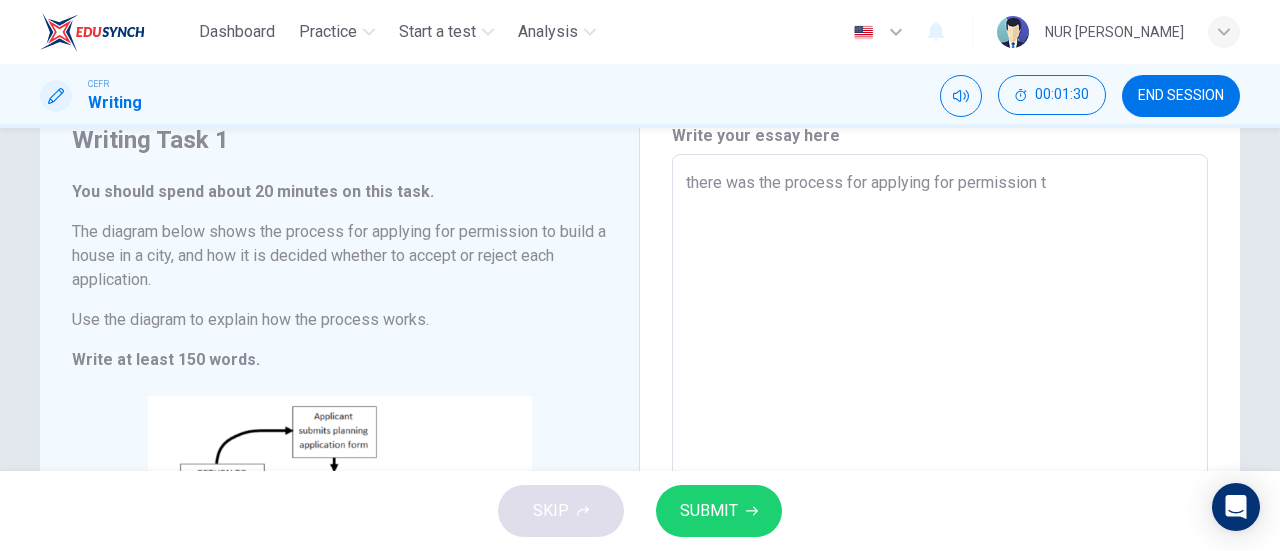 type on "there was the process for applying for permission to" 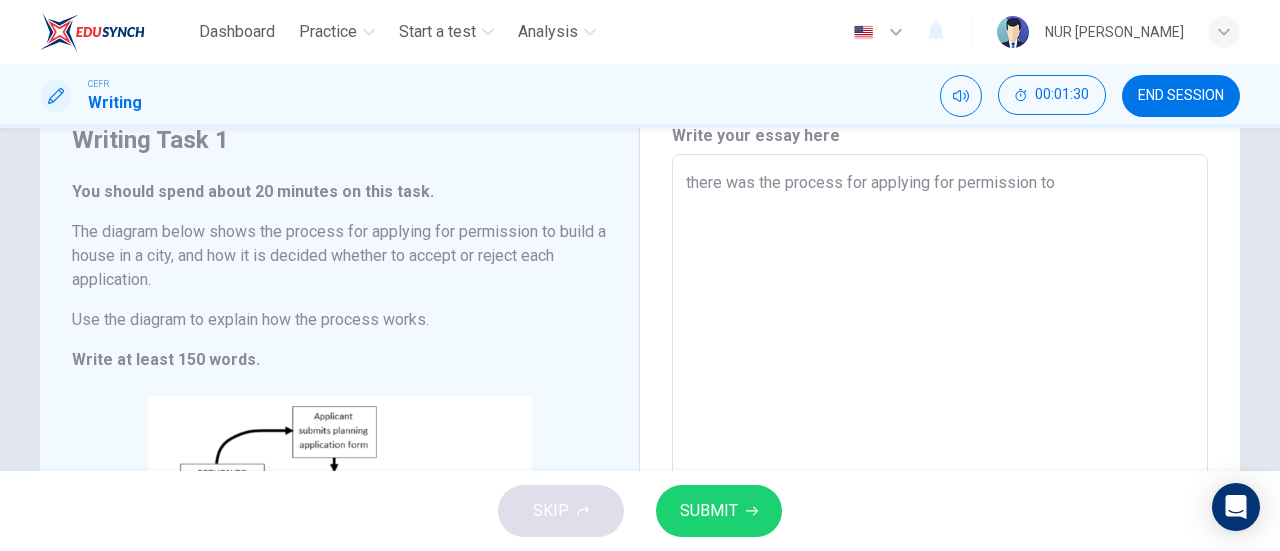 type on "there was the process for applying for permission to" 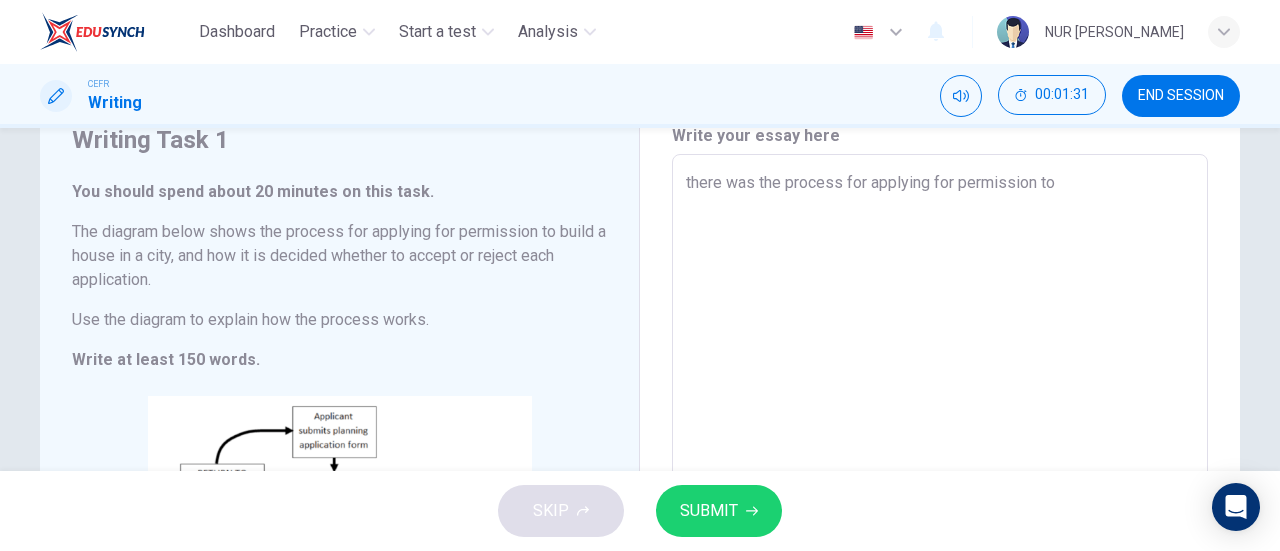 type on "there was the process for applying for permission to b" 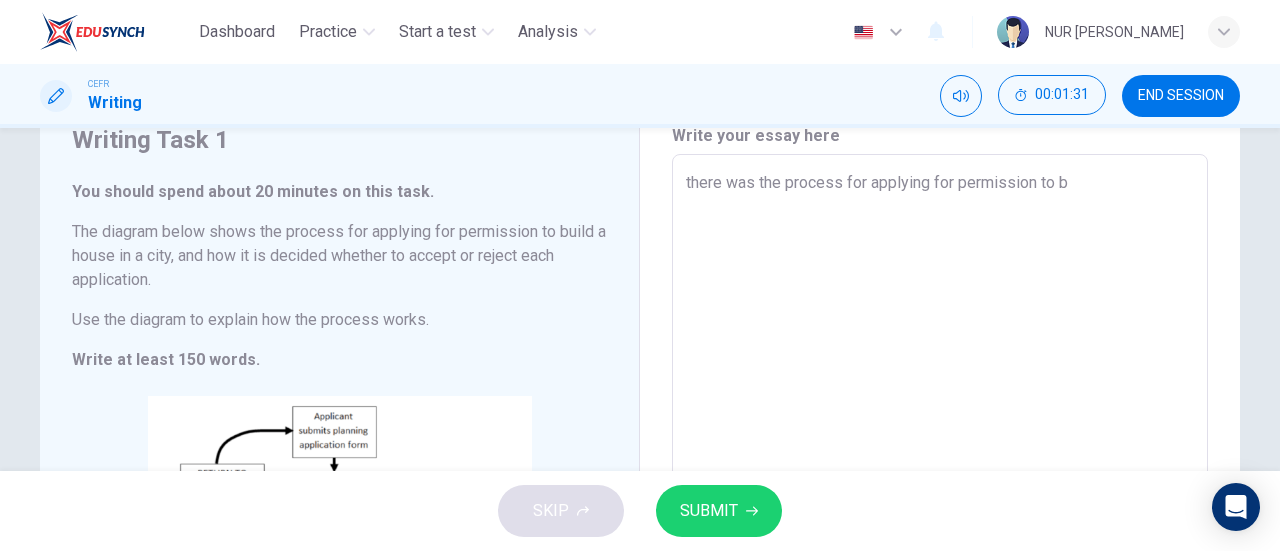 type on "x" 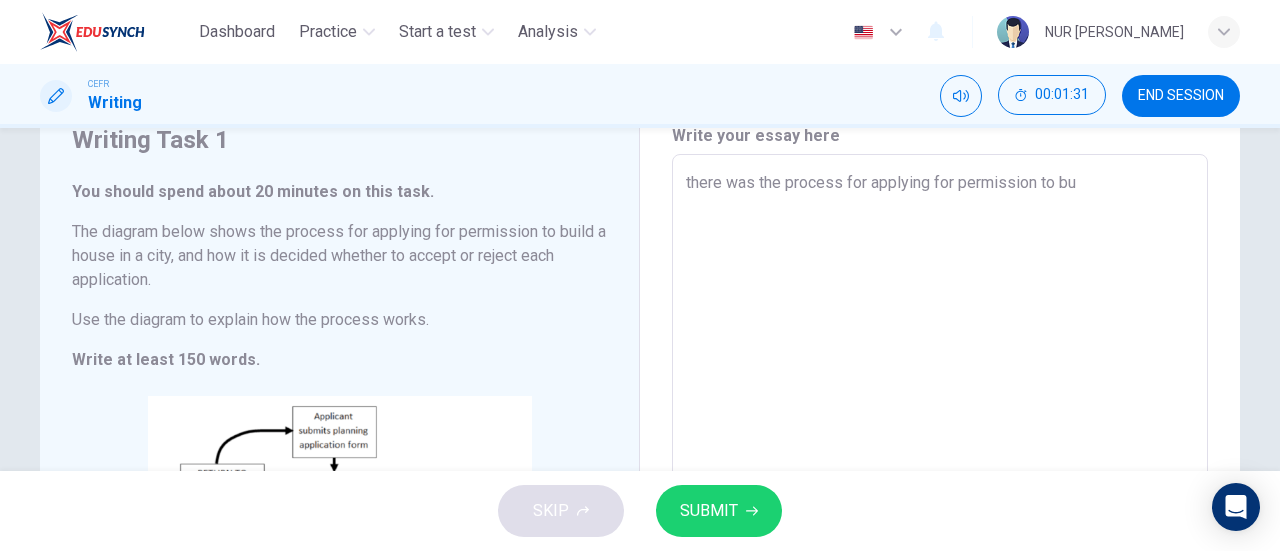 type on "x" 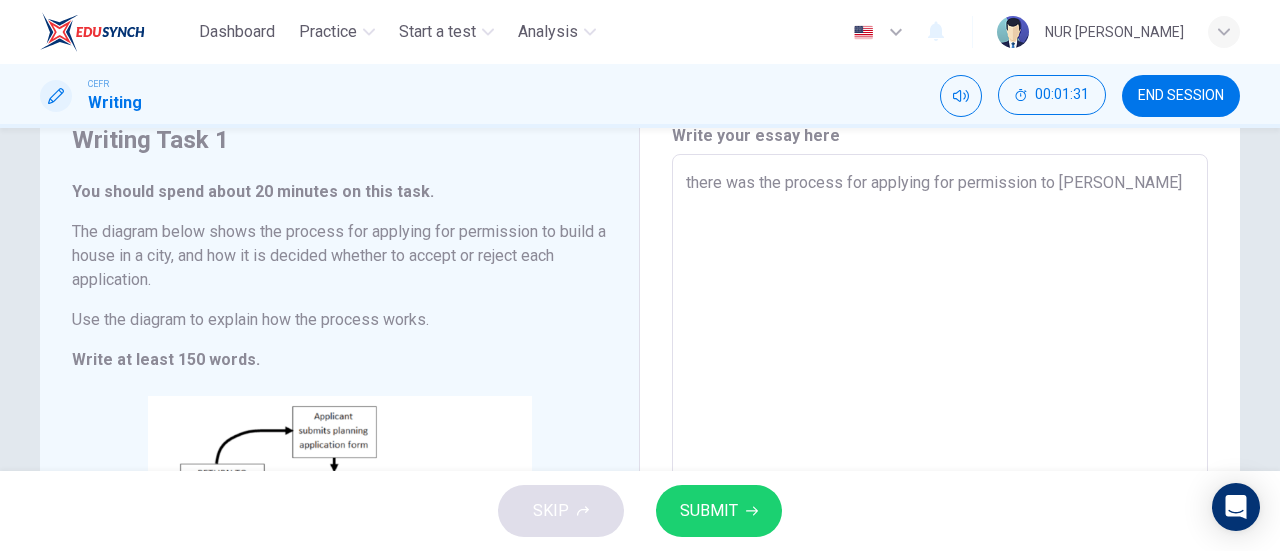 type on "x" 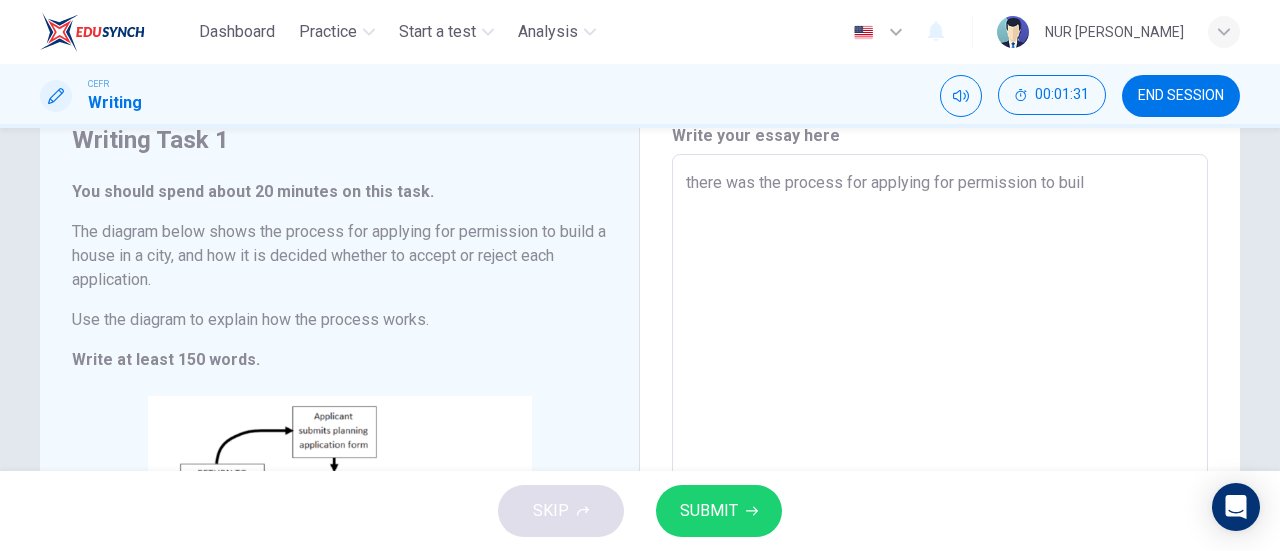 type on "x" 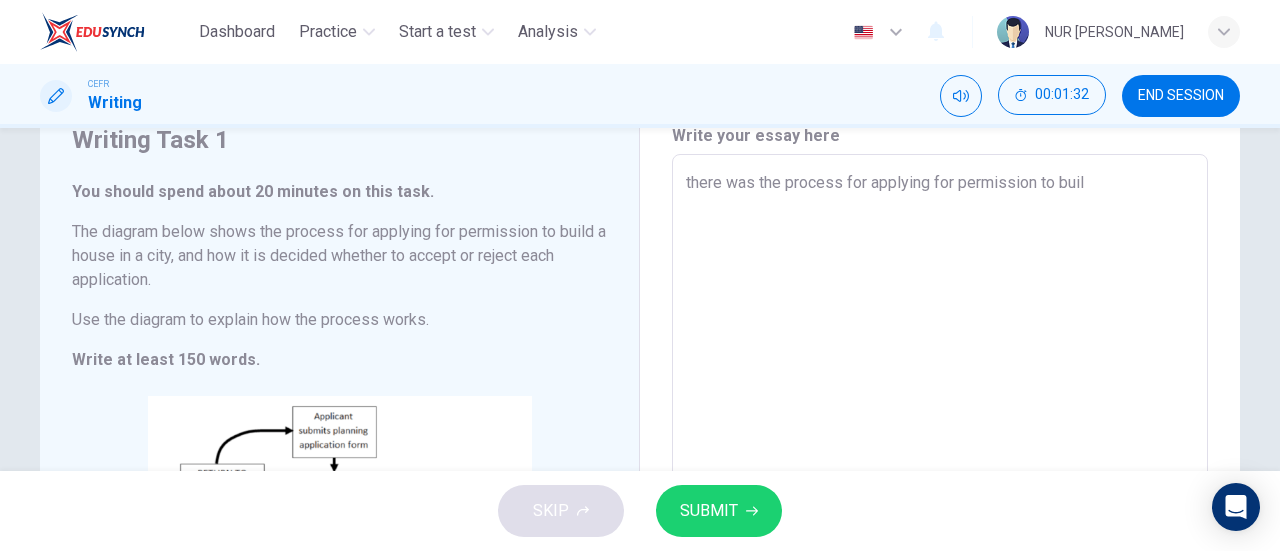type on "there was the process for applying for permission to build" 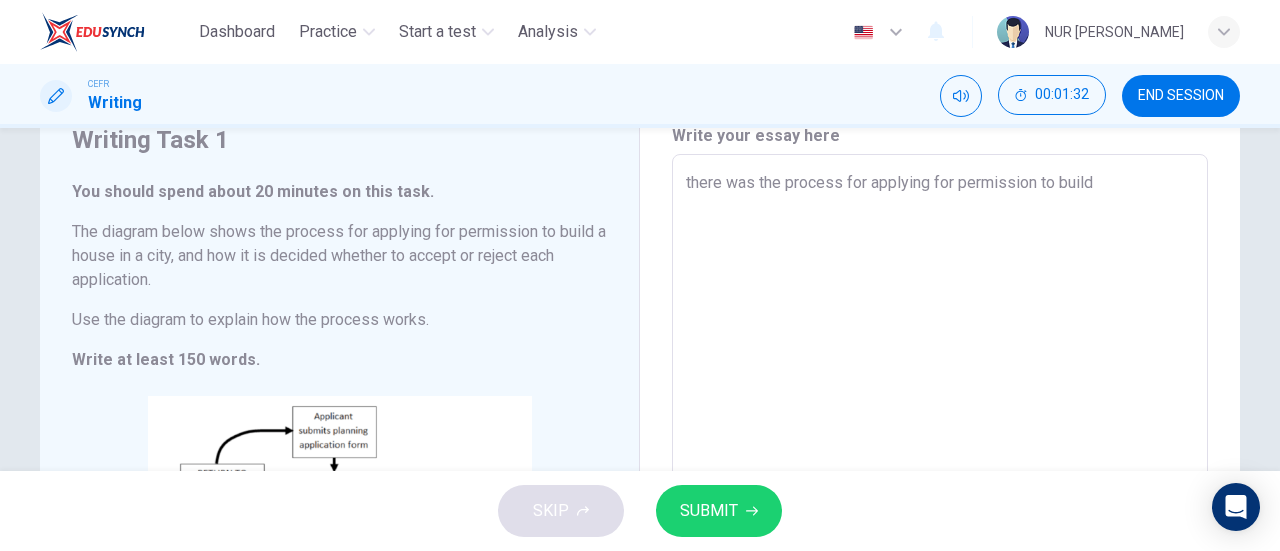 type on "x" 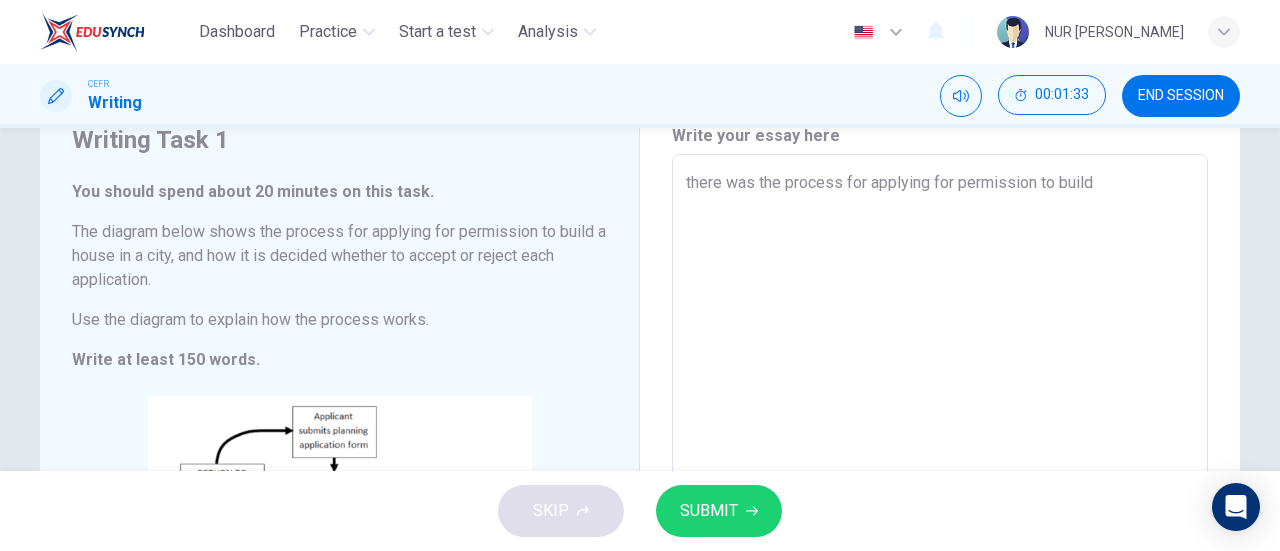 type on "there was the process for applying for permission to build h" 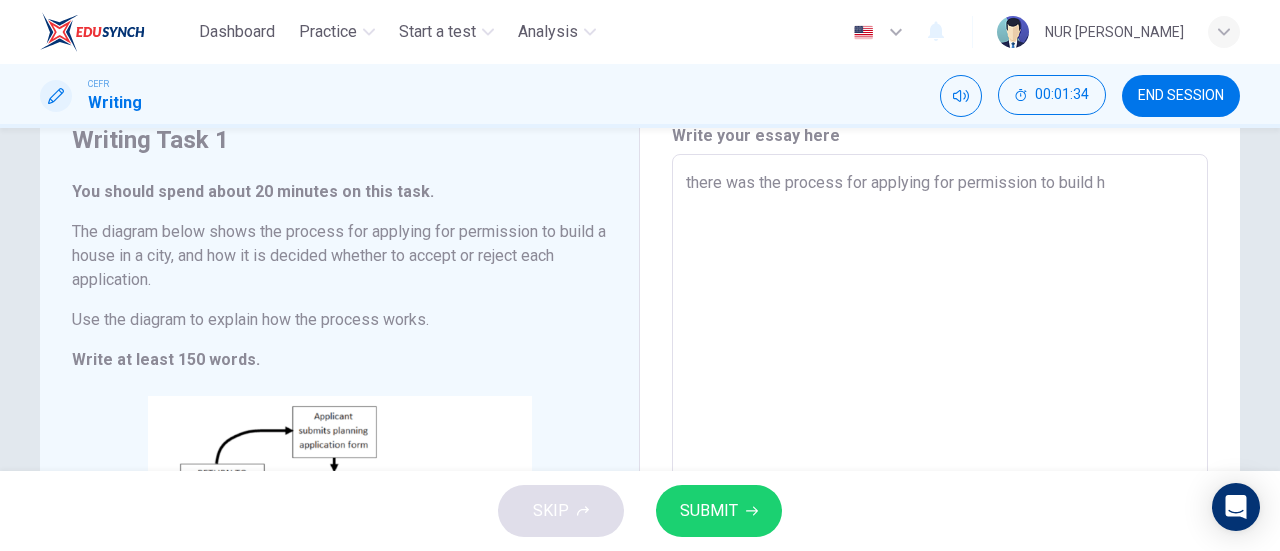 type on "there was the process for applying for permission to build ho" 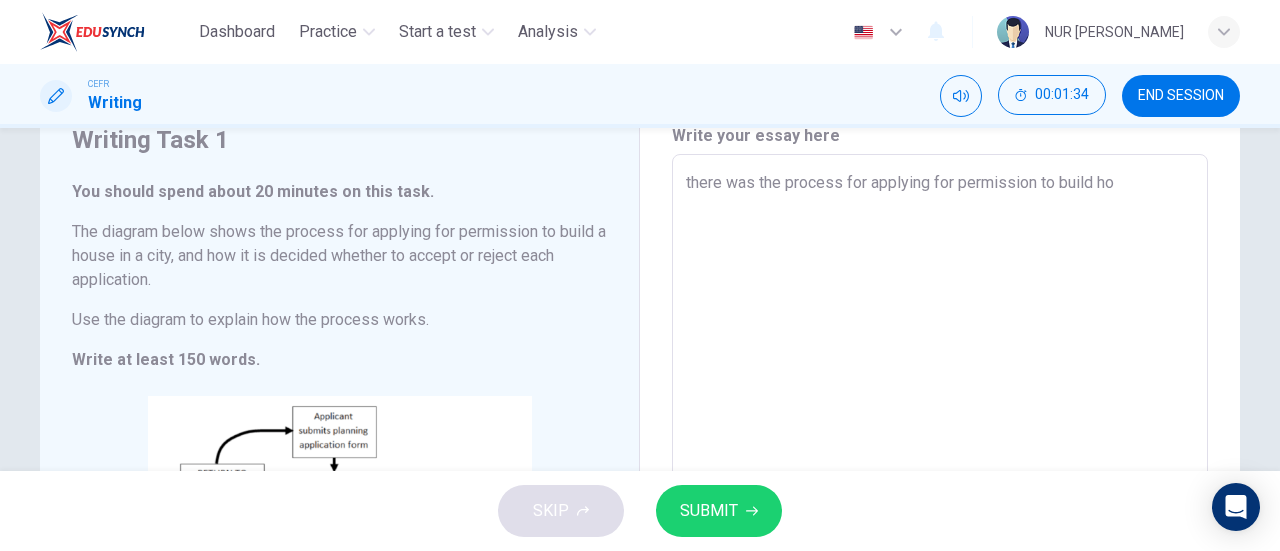 type on "x" 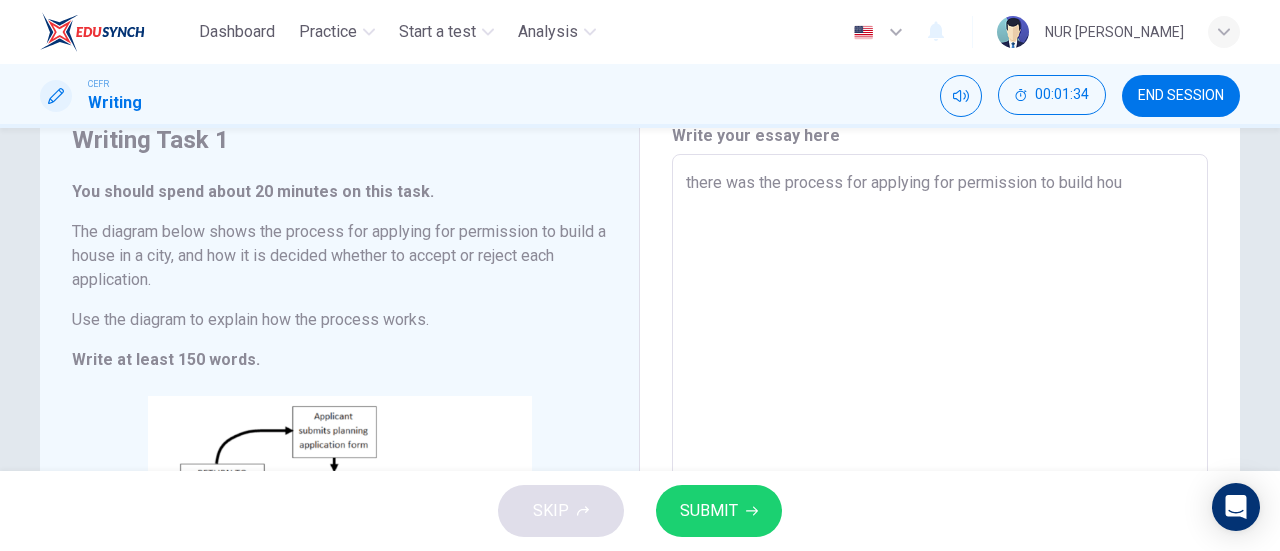 type on "x" 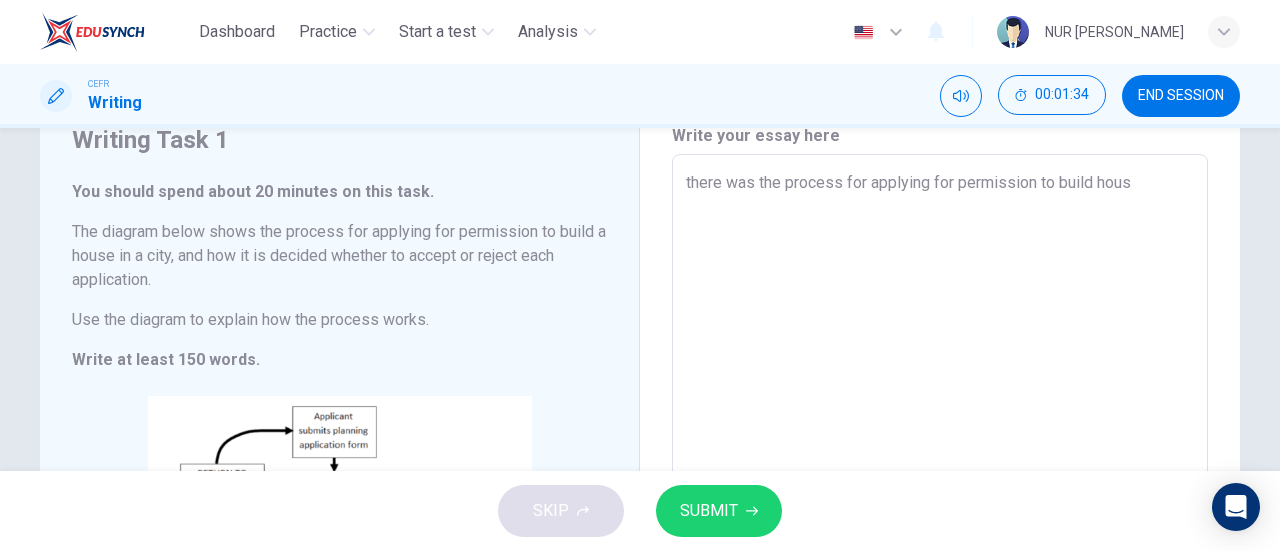 type on "x" 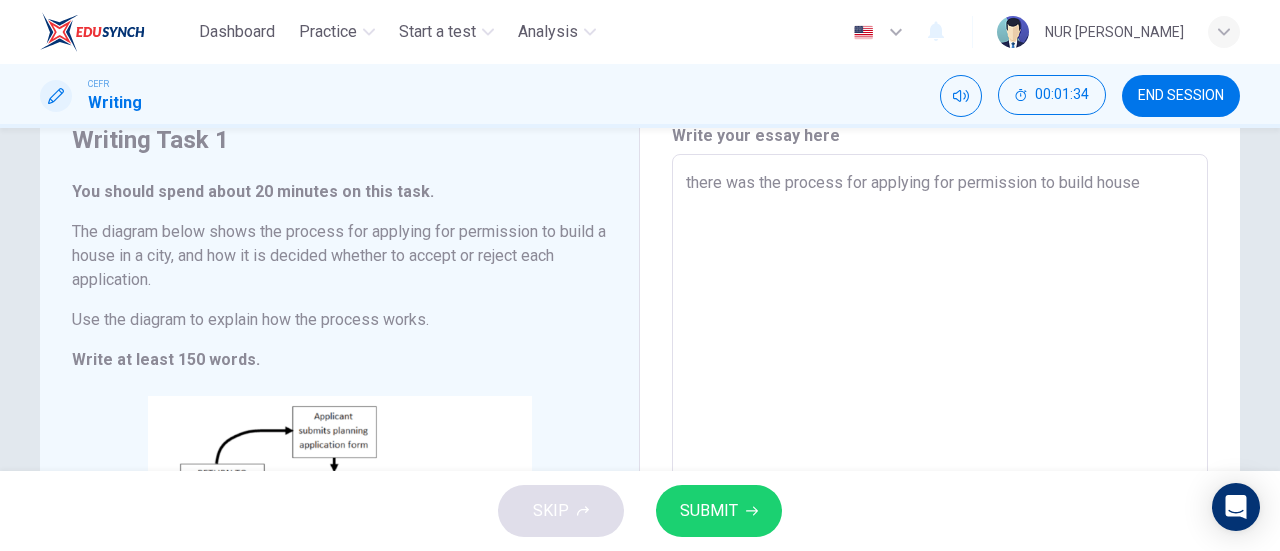 type on "x" 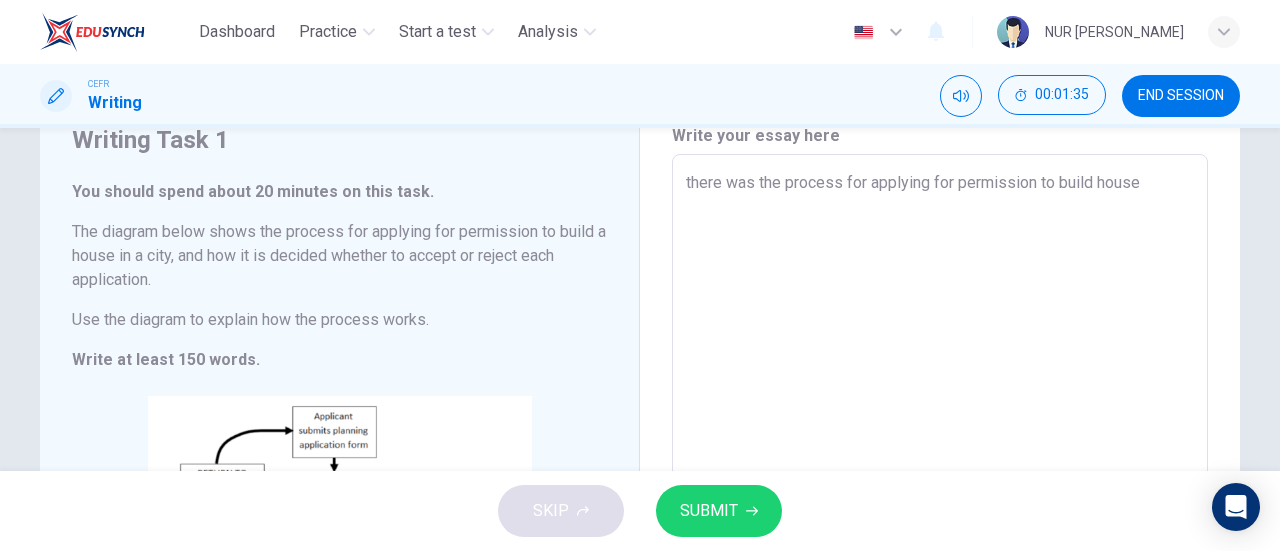 type on "there was the process for applying for permission to build house" 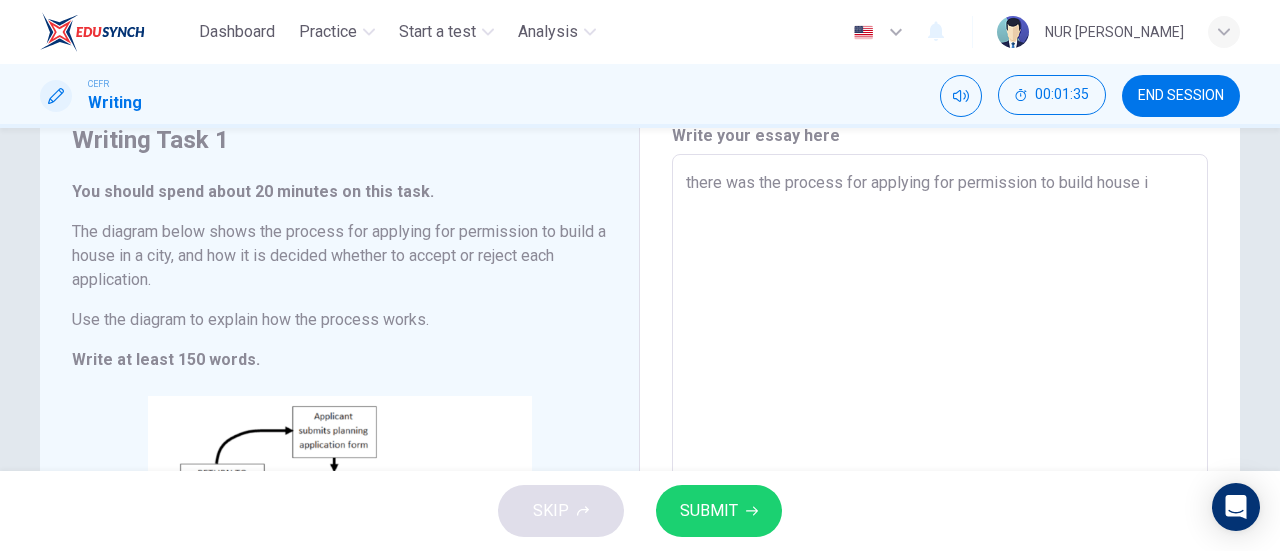 type on "x" 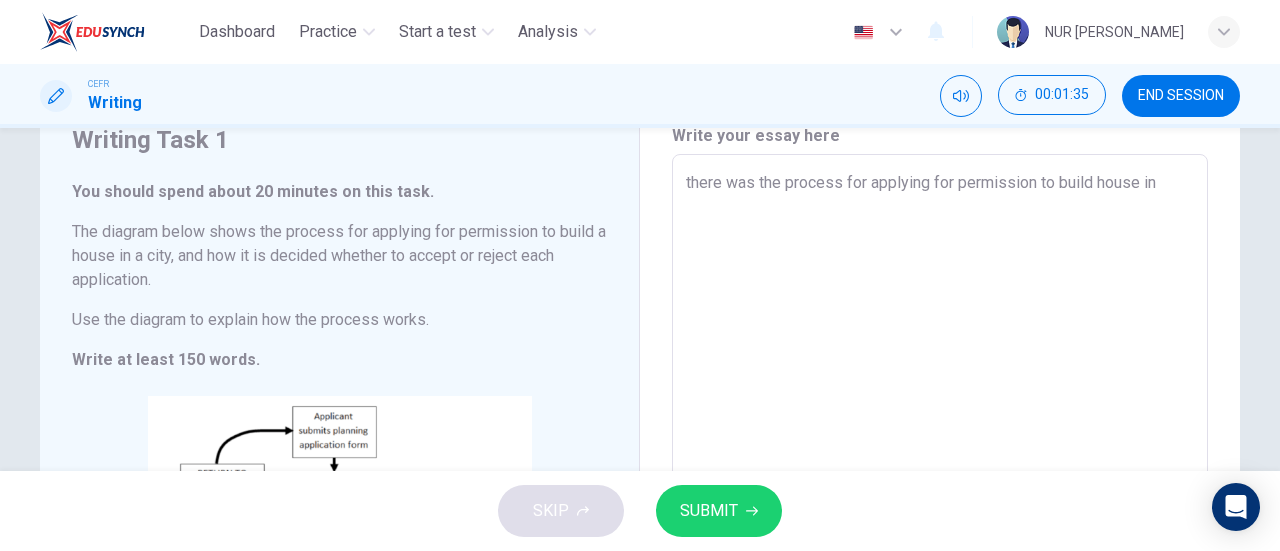 type on "x" 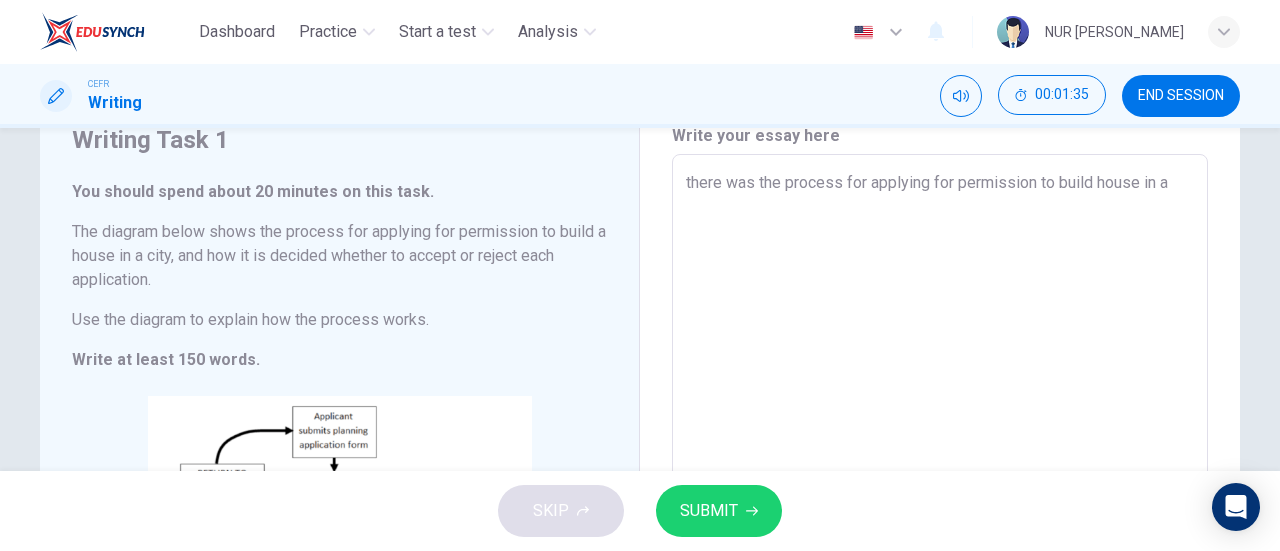 type on "x" 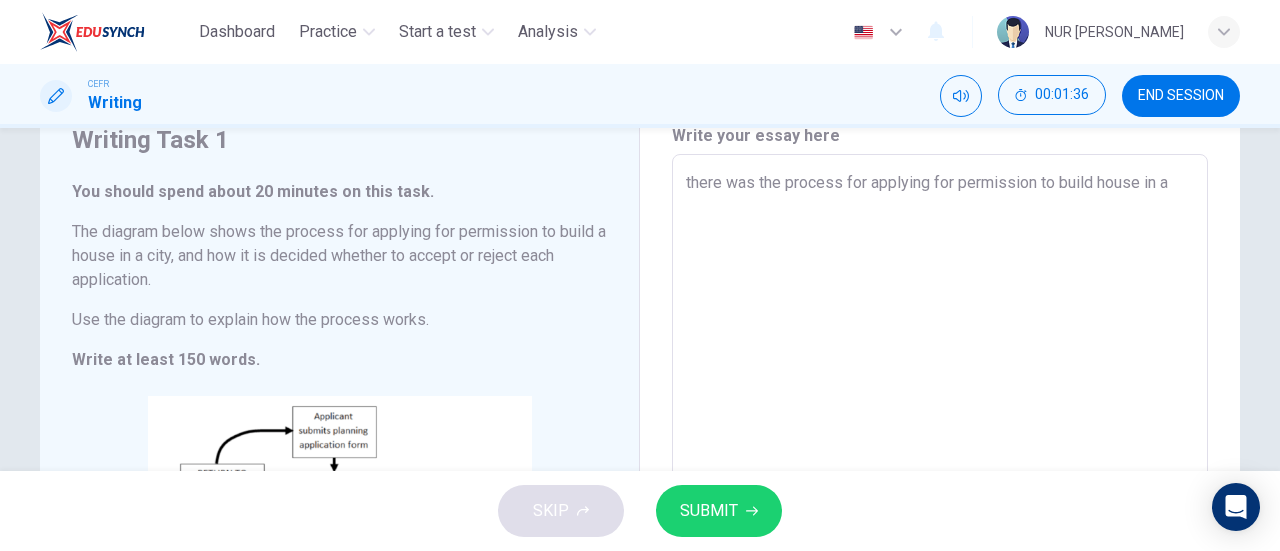 type on "there was the process for applying for permission to build house in a" 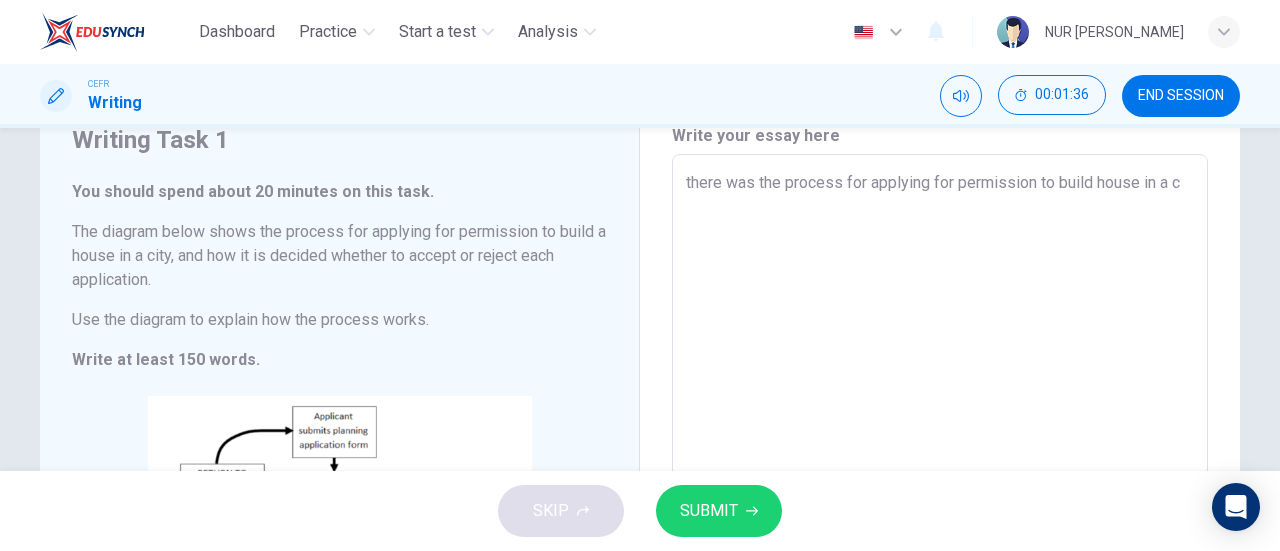 type on "x" 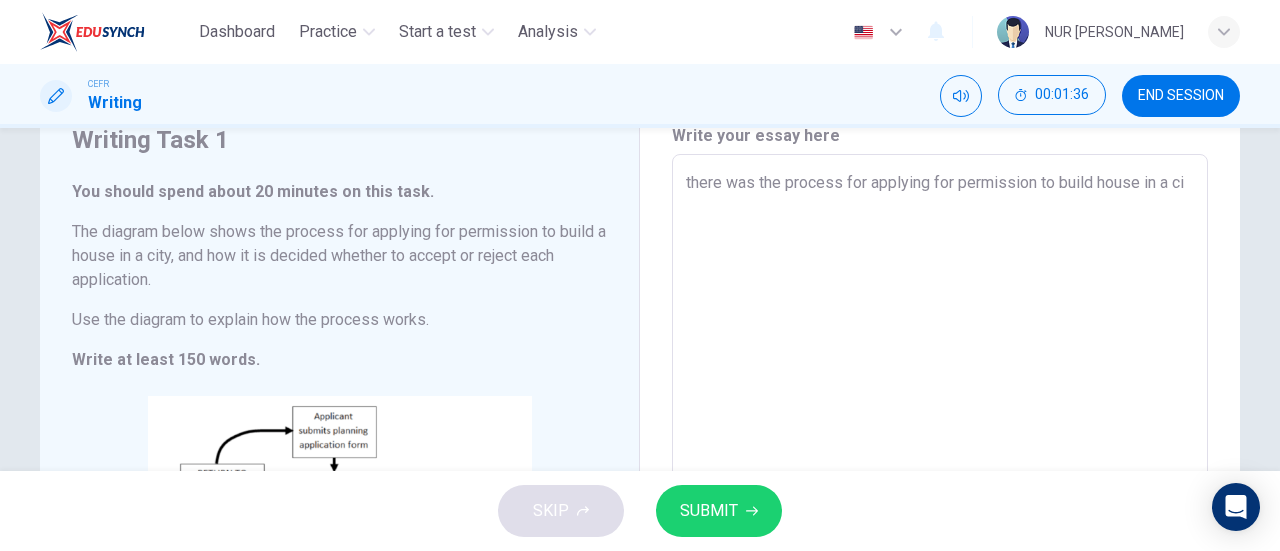 type on "x" 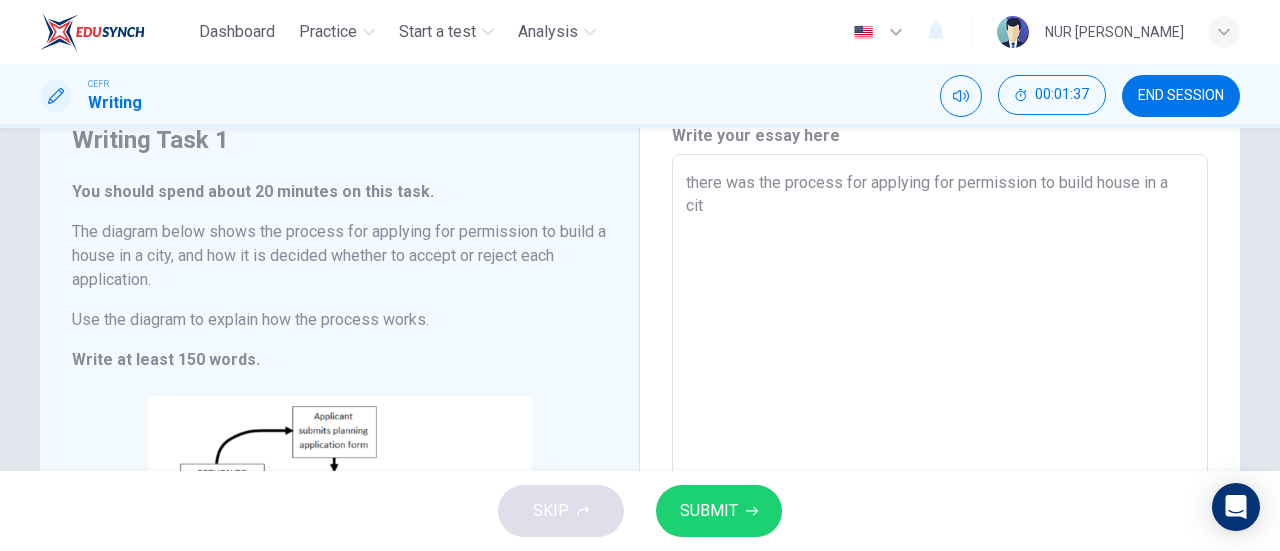 type on "there was the process for applying for permission to build house in a city" 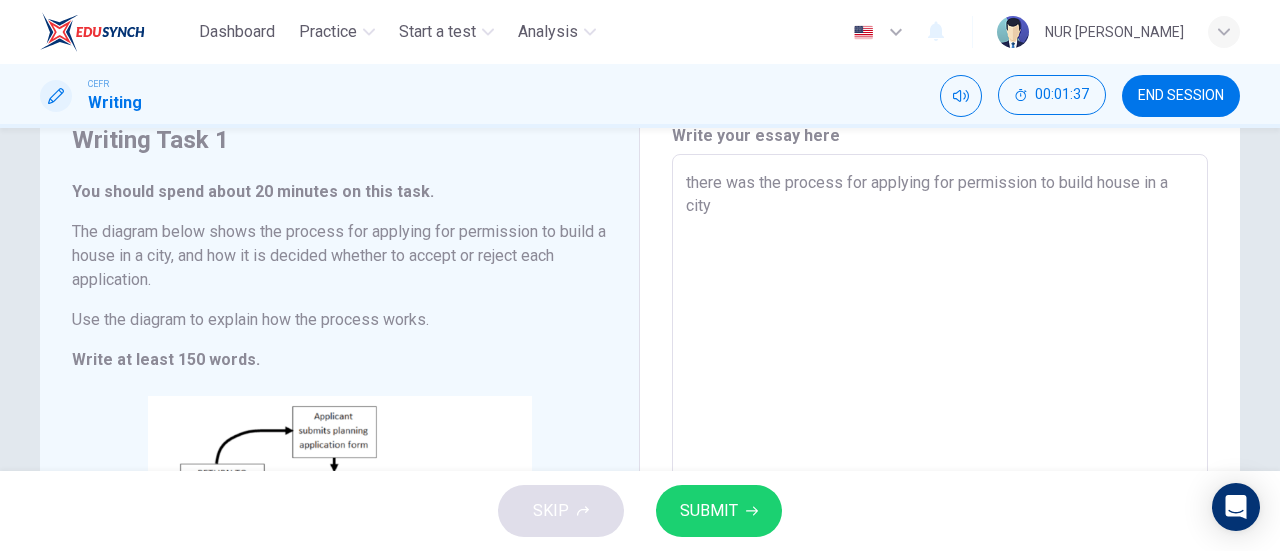 type on "x" 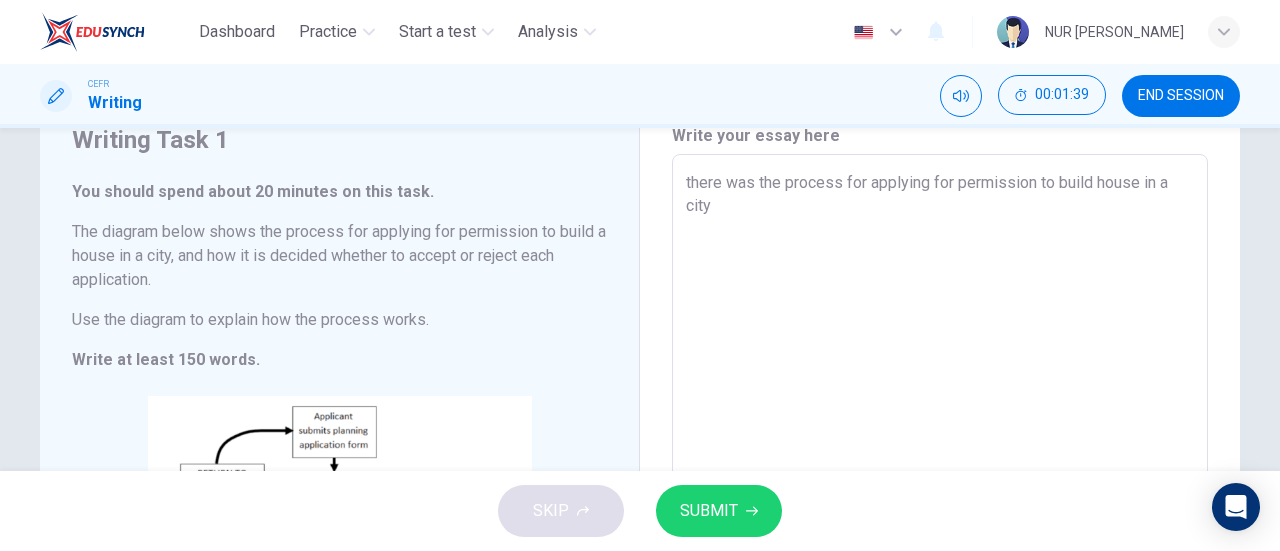 type on "there was the process for applying for permission to build house in a city." 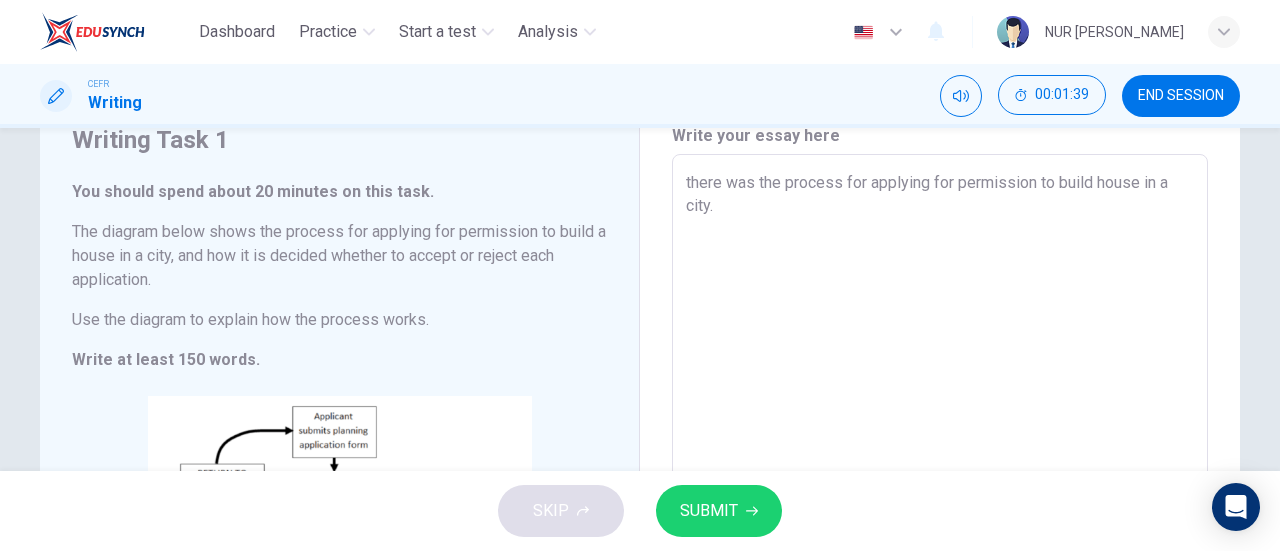 type on "x" 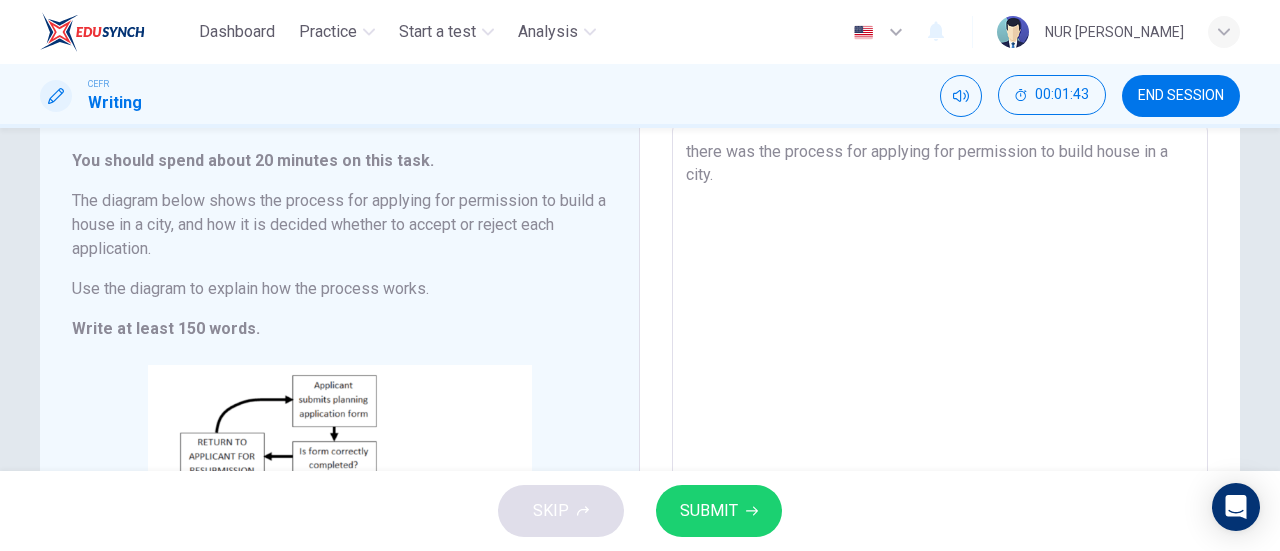 scroll, scrollTop: 112, scrollLeft: 0, axis: vertical 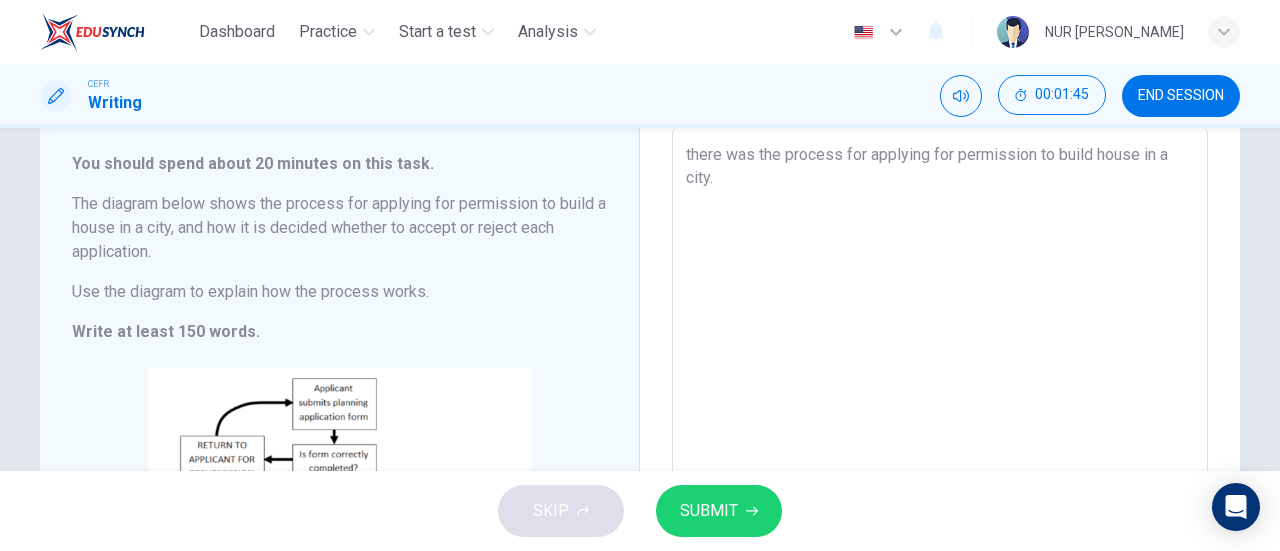 click on "there was the process for applying for permission to build house in a city." at bounding box center [940, 422] 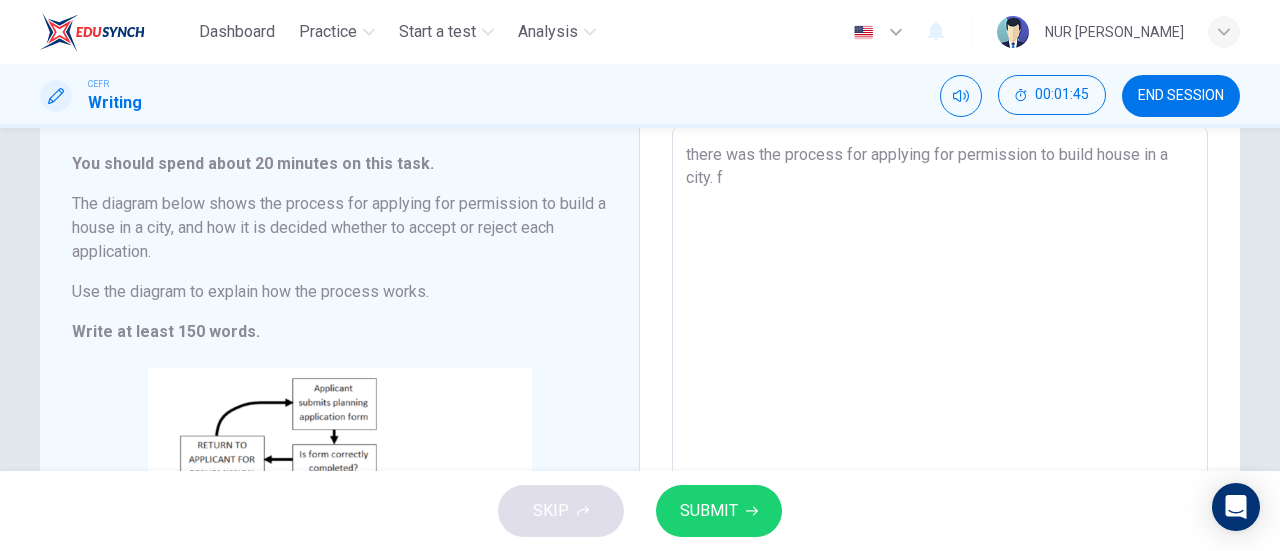 type on "x" 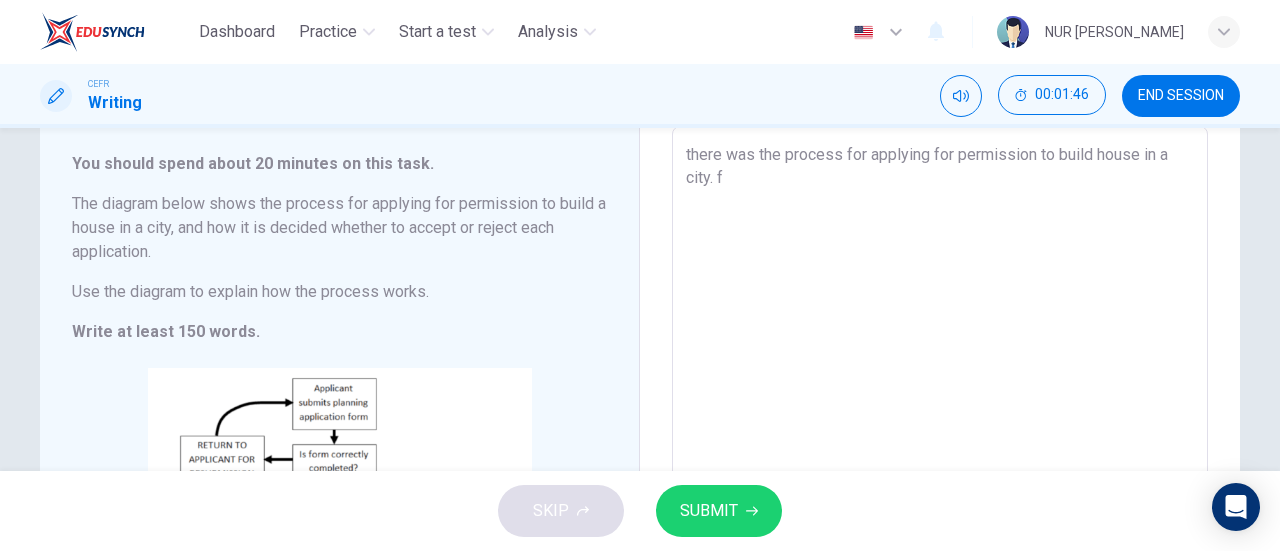 type on "there was the process for applying for permission to build house in a city. fi" 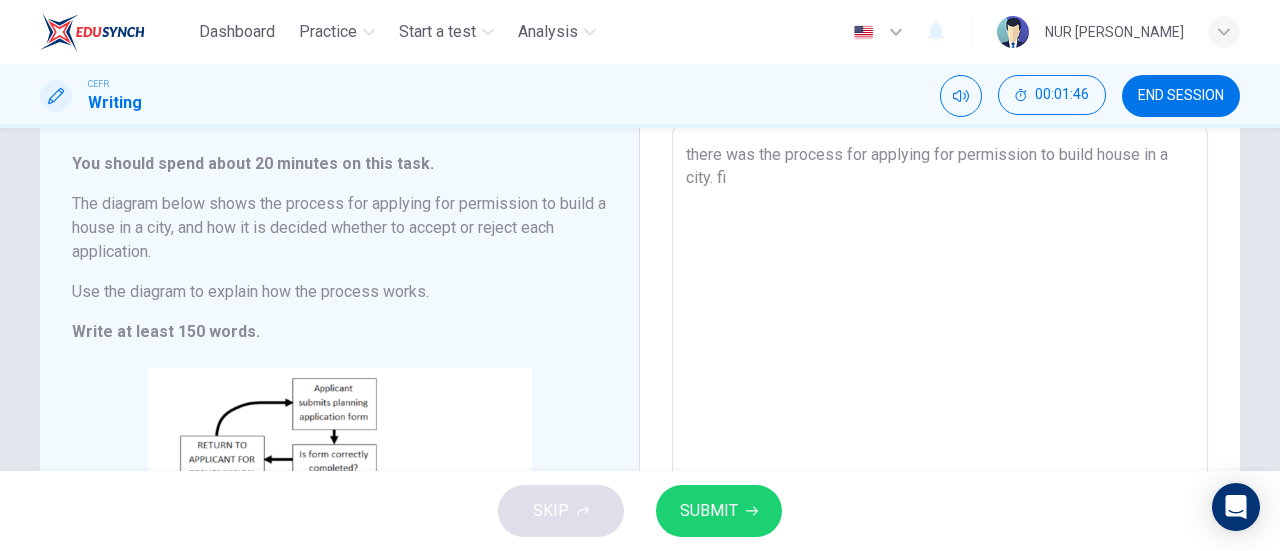 type on "x" 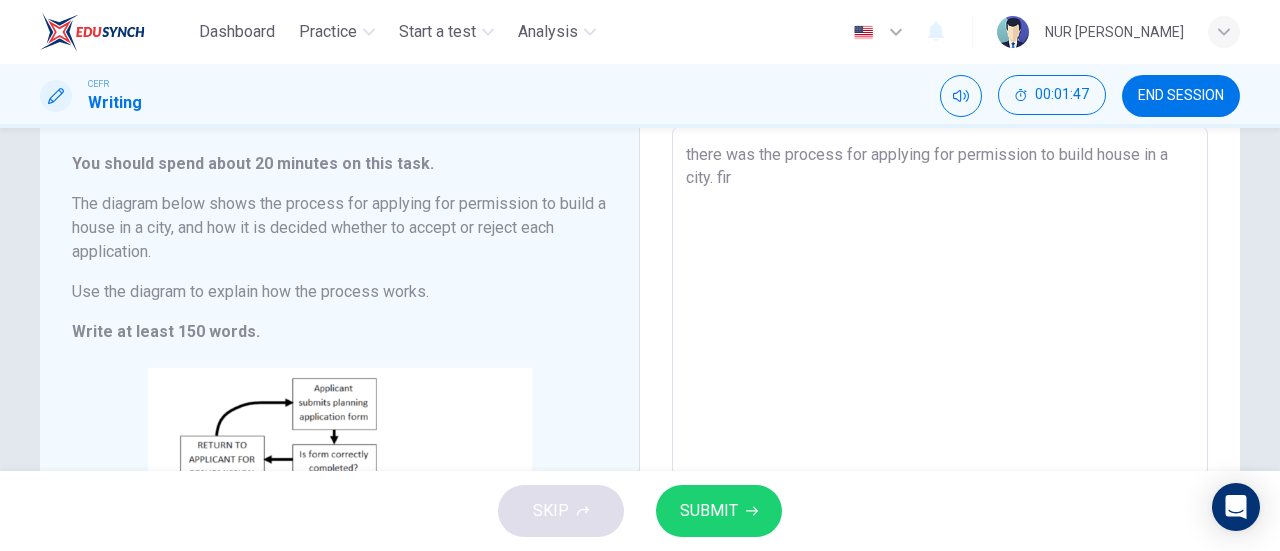 type on "there was the process for applying for permission to build house in a city. firs" 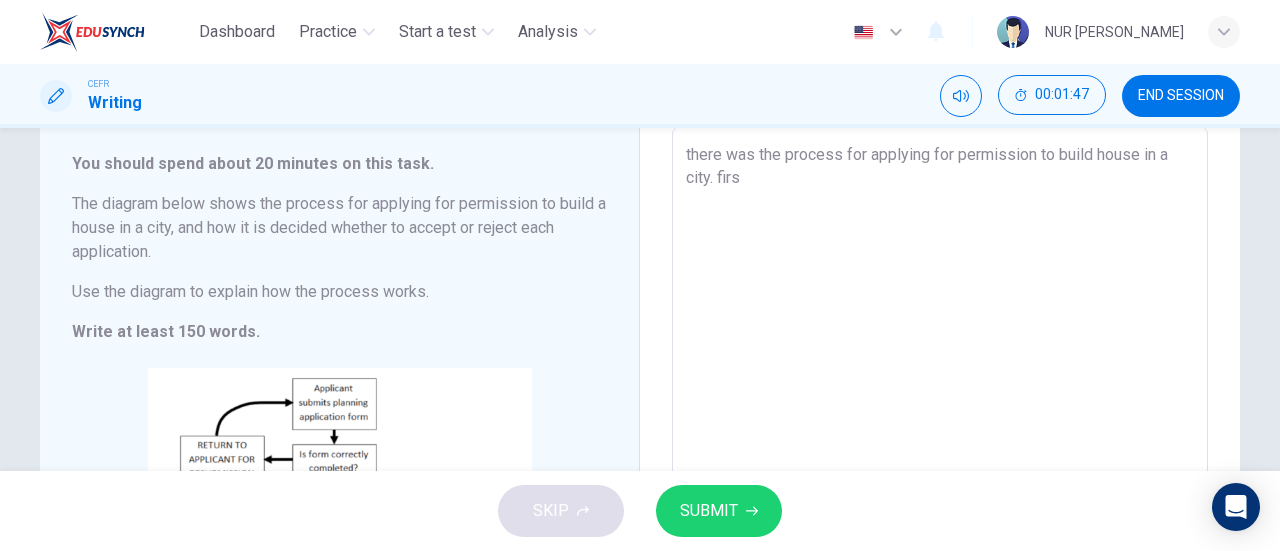 type on "x" 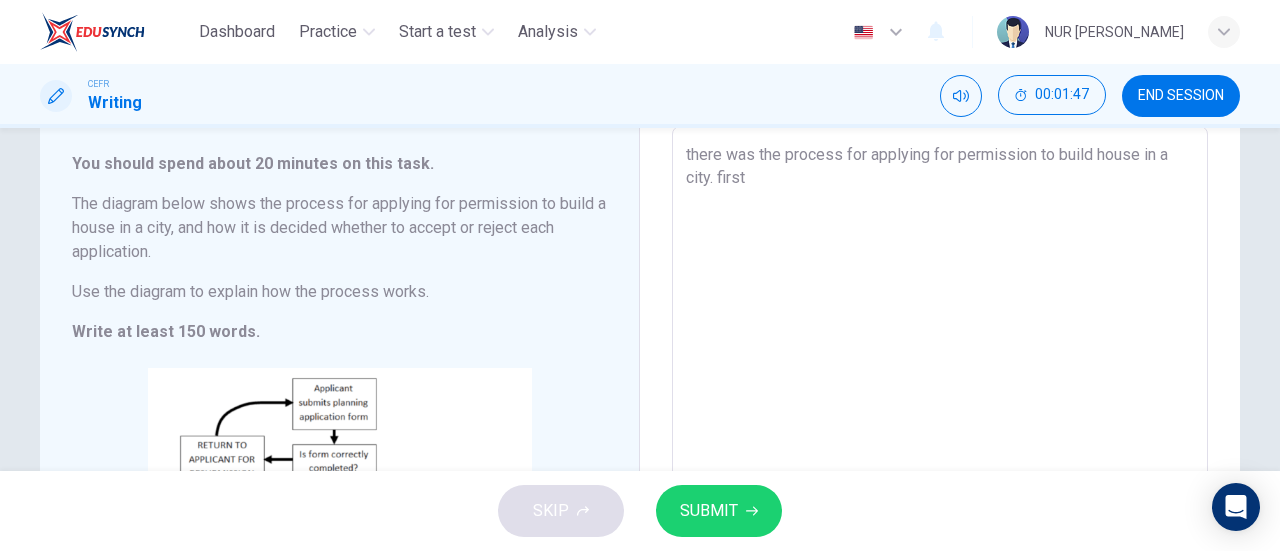 type on "x" 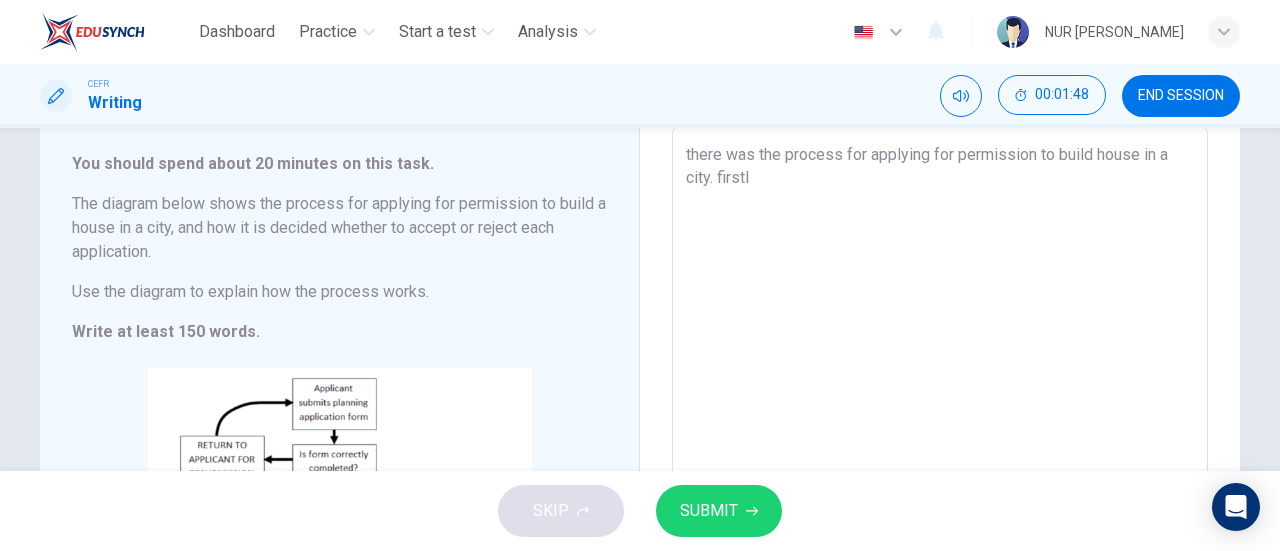 type on "there was the process for applying for permission to build house in a city. firstly" 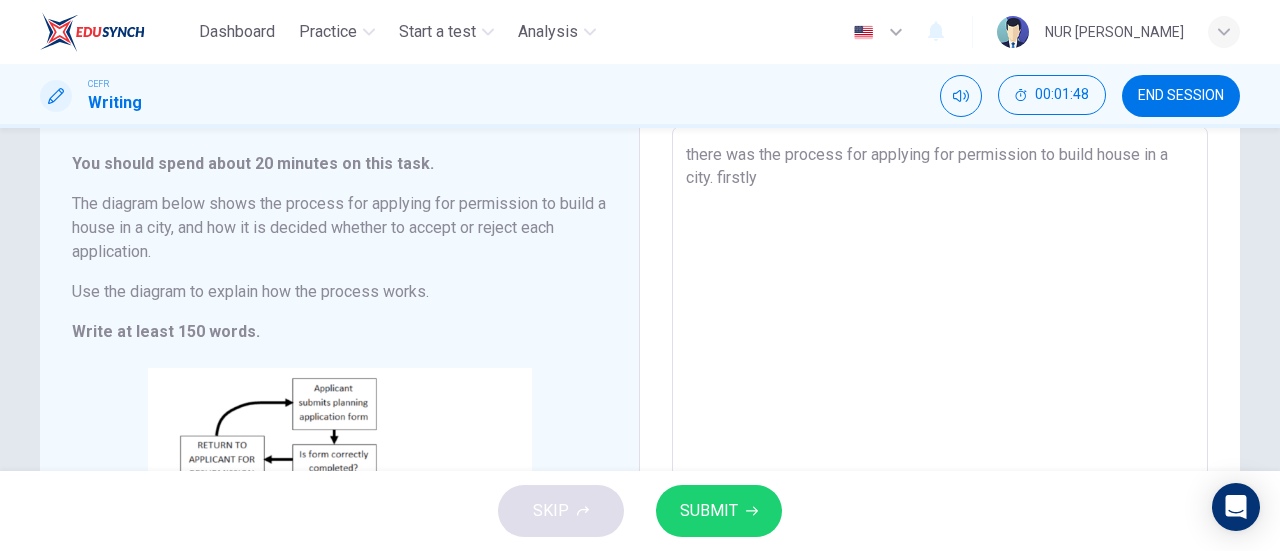 type on "x" 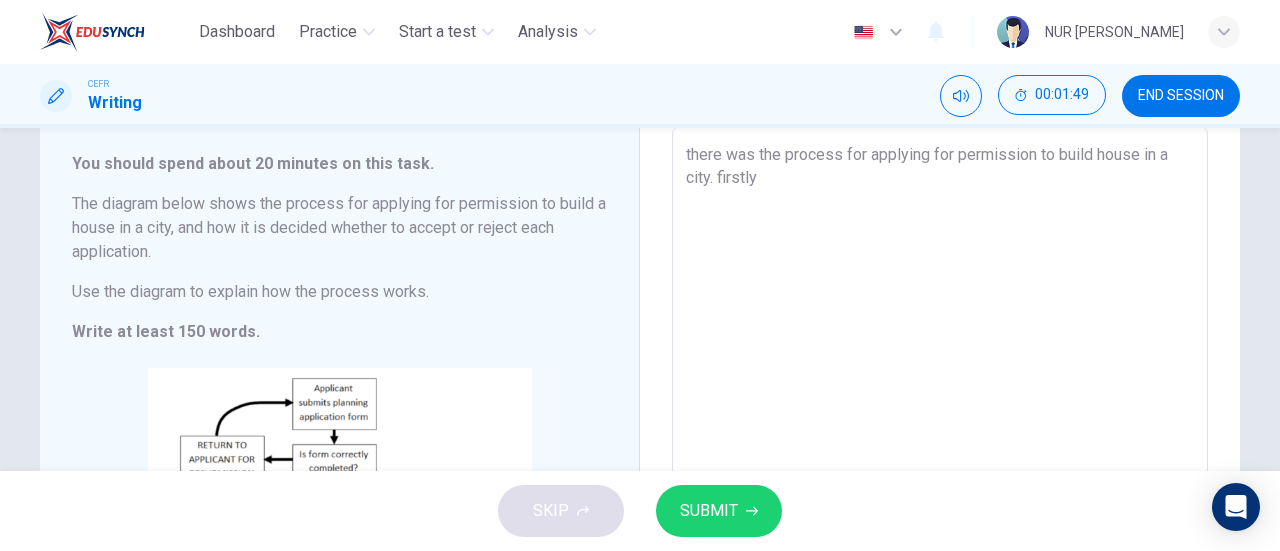 type on "there was the process for applying for permission to build house in a city. firstly," 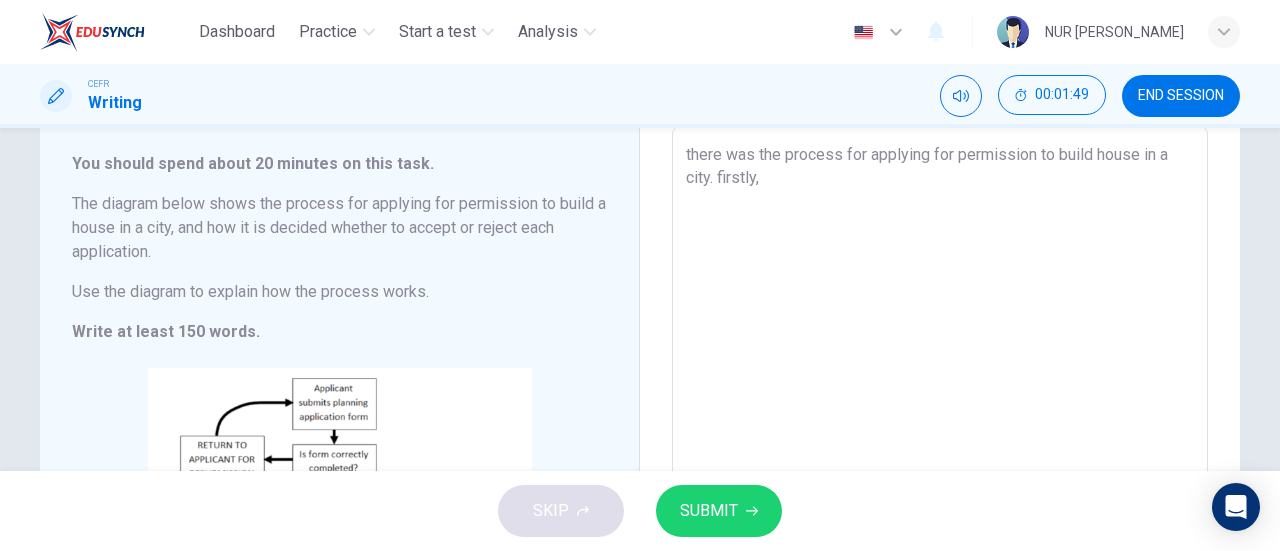 type on "there was the process for applying for permission to build house in a city. firstly," 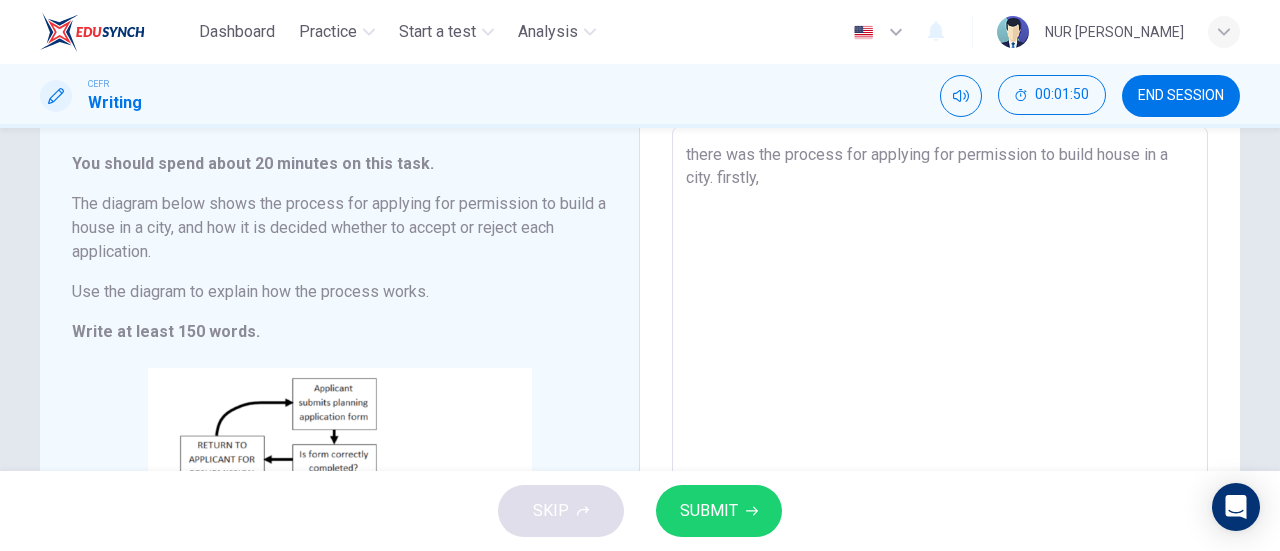 type on "there was the process for applying for permission to build house in a city. firstly, t" 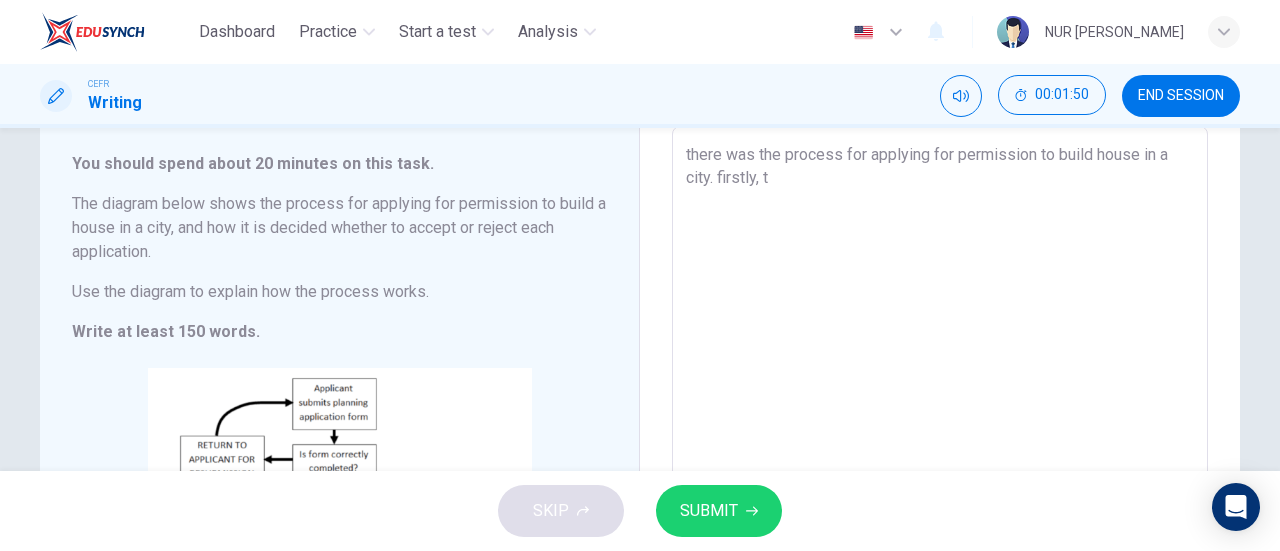type on "x" 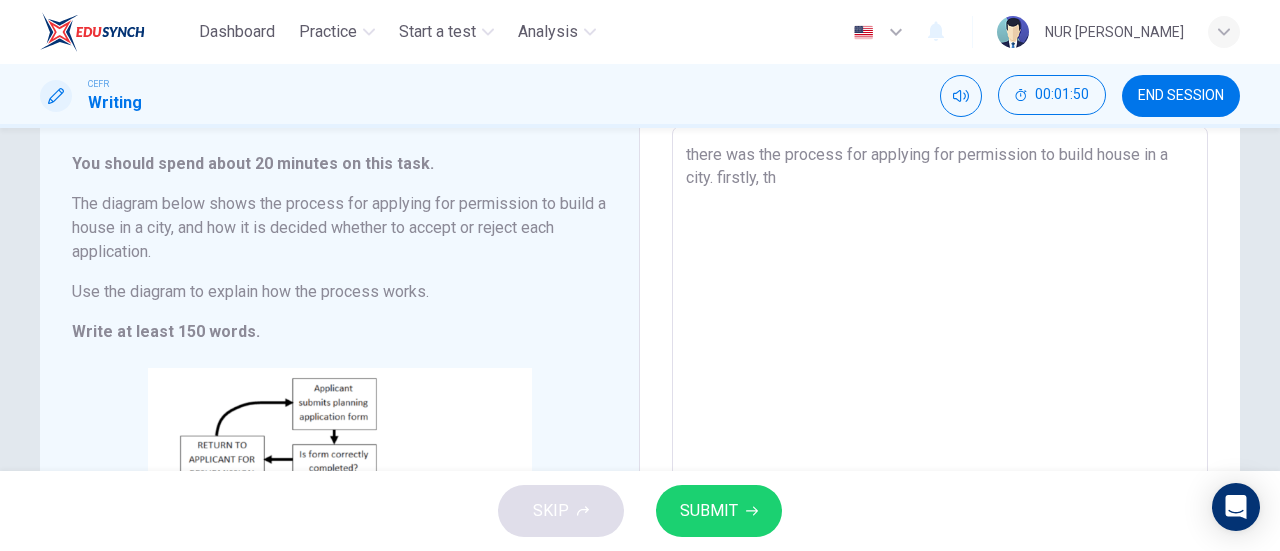 type on "x" 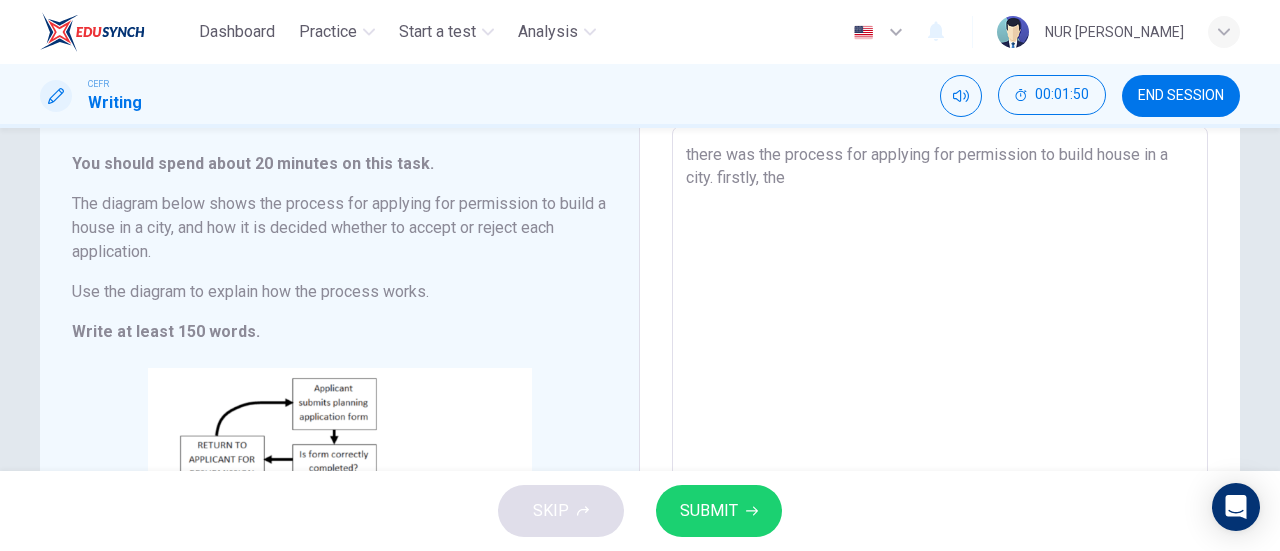 type on "x" 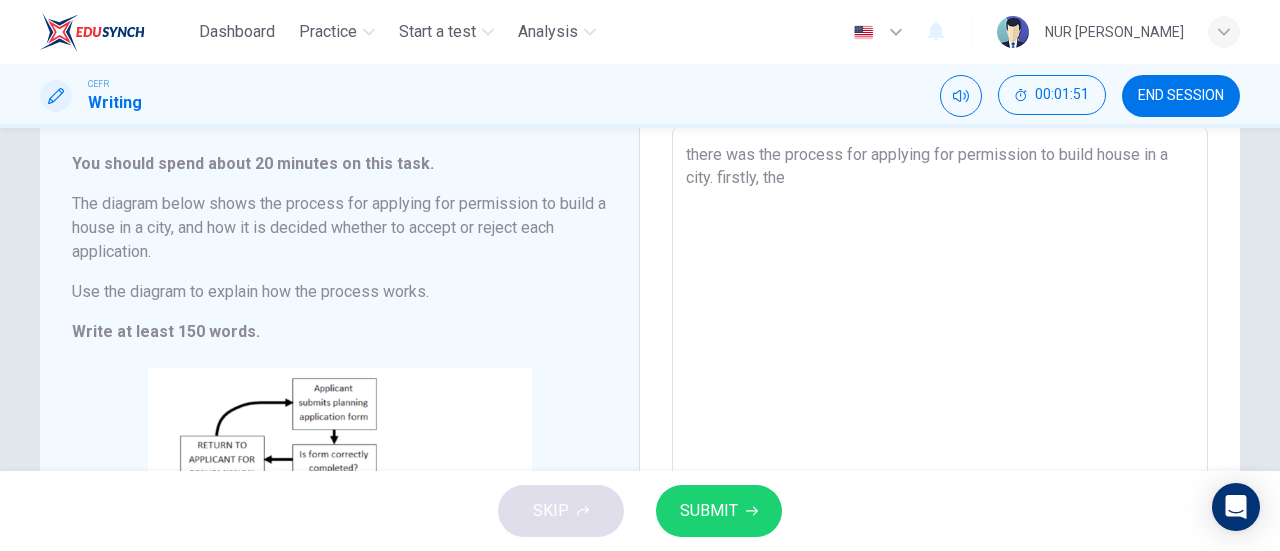 type on "there was the process for applying for permission to build house in a city. firstly, the" 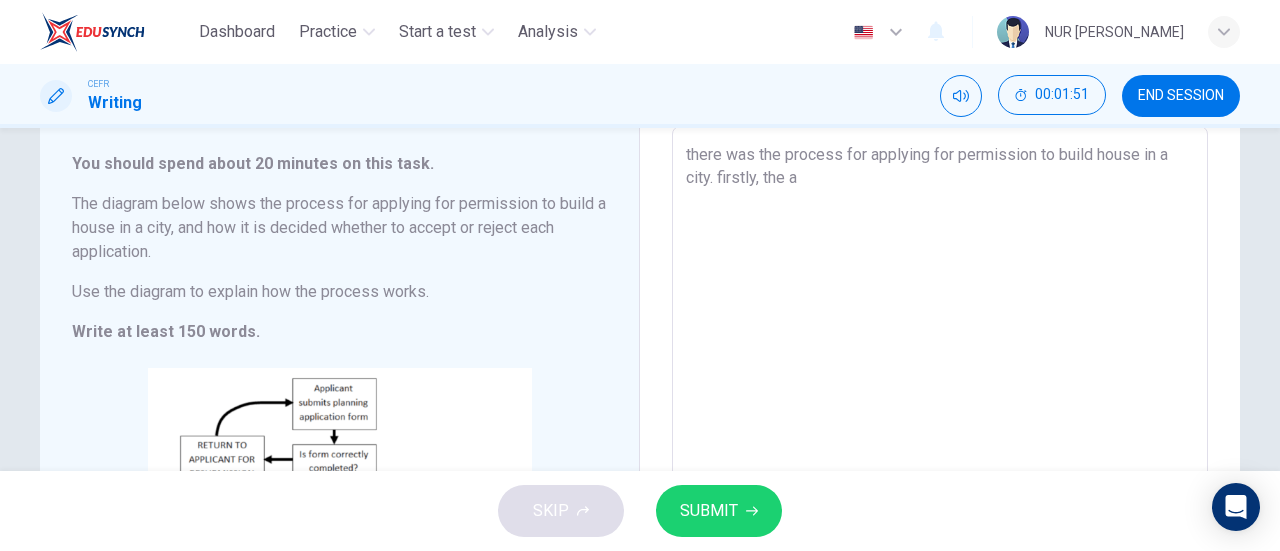 type on "x" 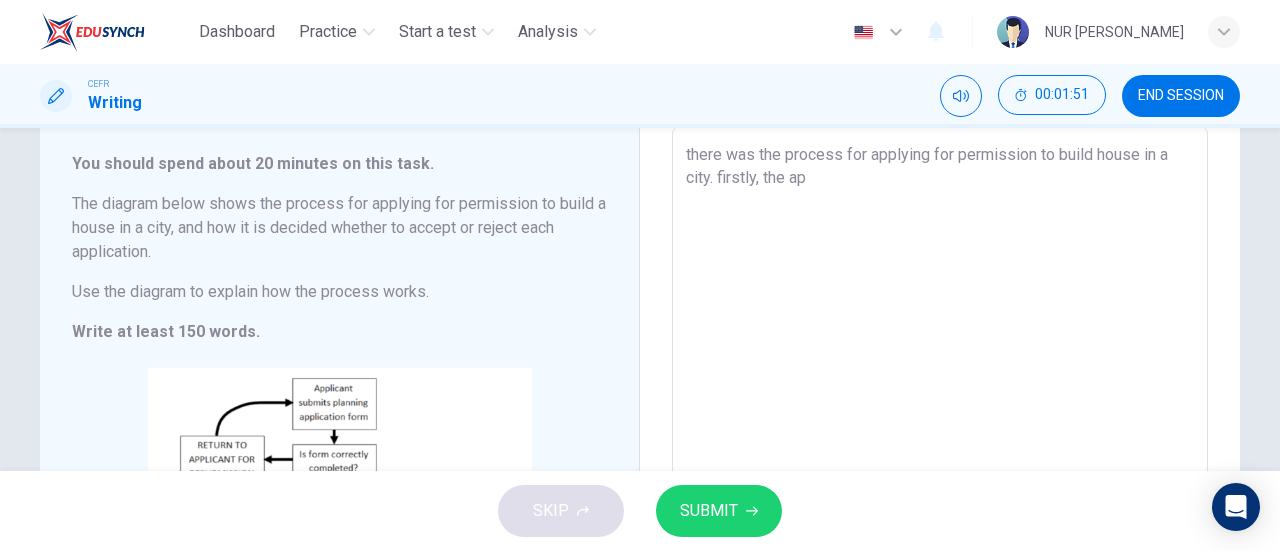 type 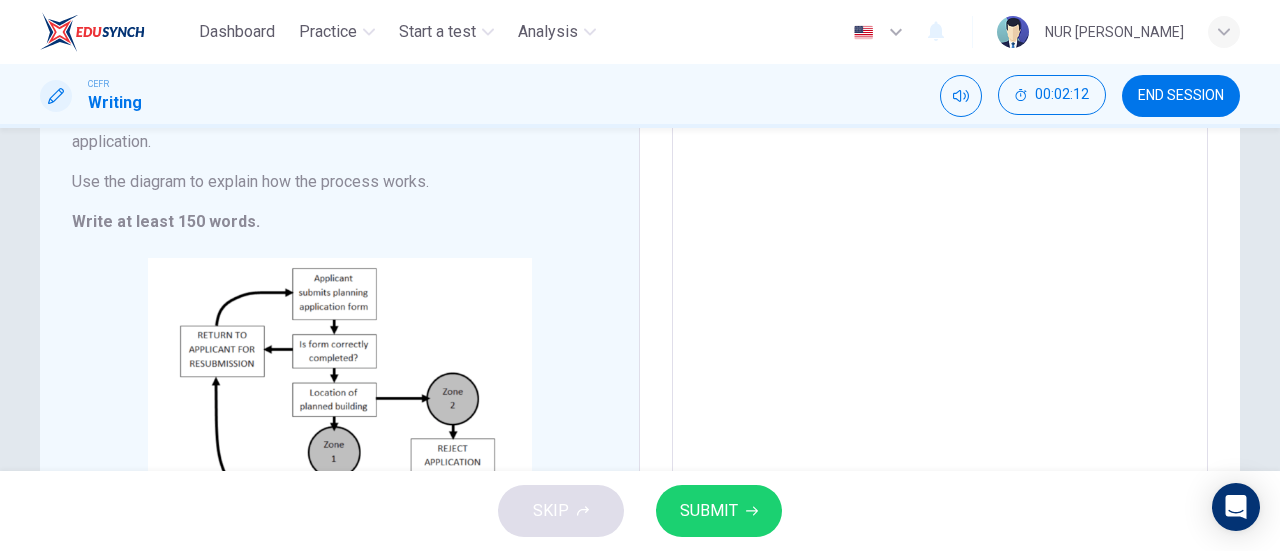 scroll, scrollTop: 228, scrollLeft: 0, axis: vertical 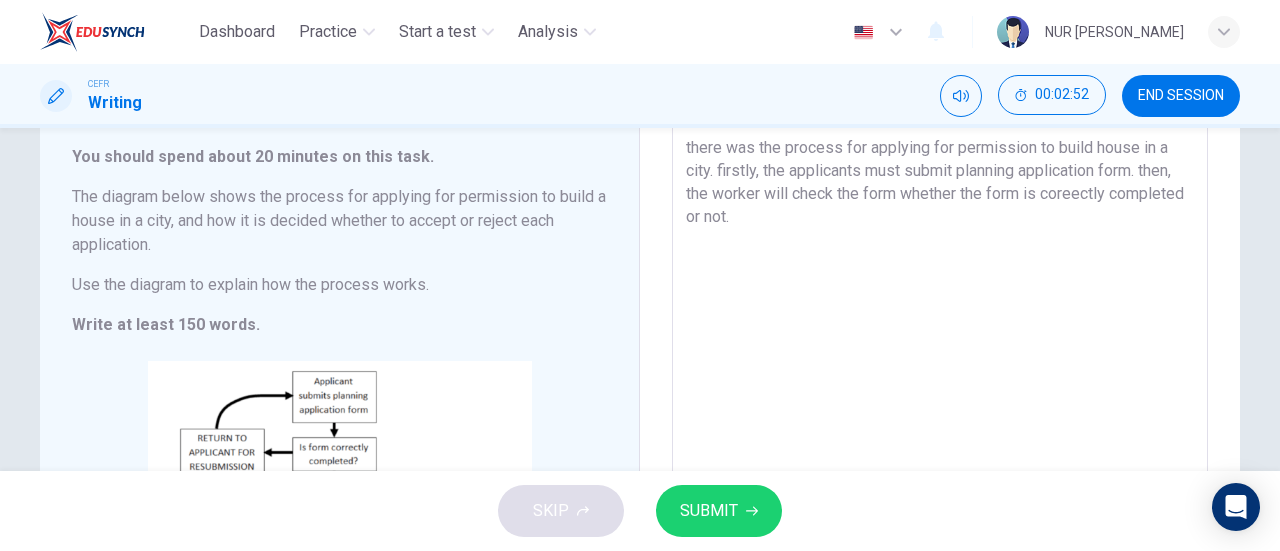 click on "there was the process for applying for permission to build house in a city. firstly, the applicants must submit planning application form. then, the worker will check the form whether the form is coreectly completed or not." at bounding box center (940, 415) 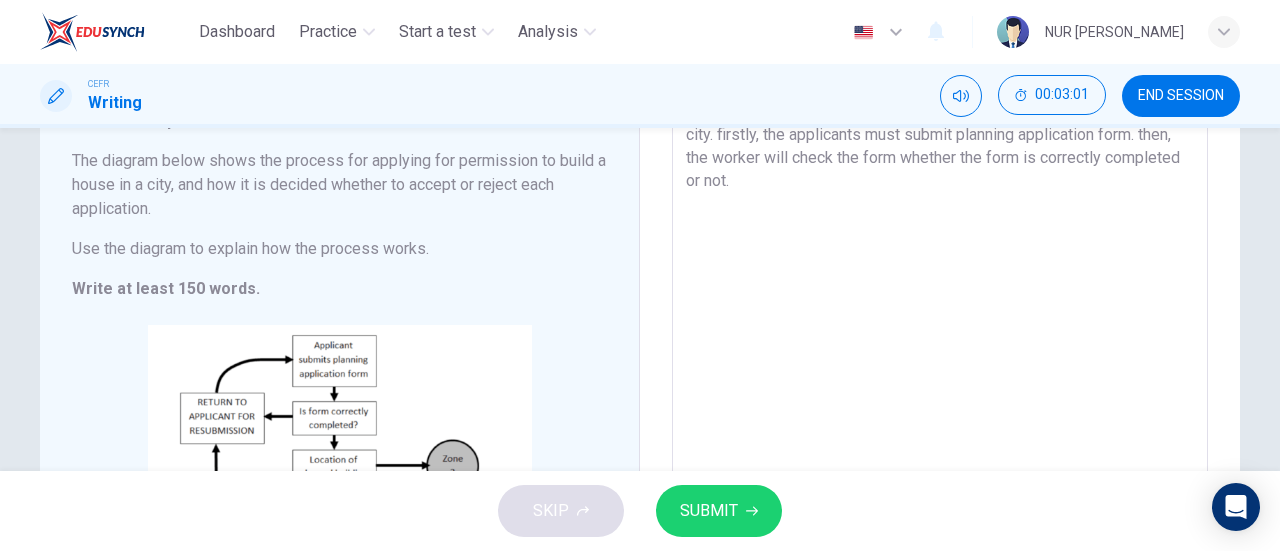 scroll, scrollTop: 144, scrollLeft: 0, axis: vertical 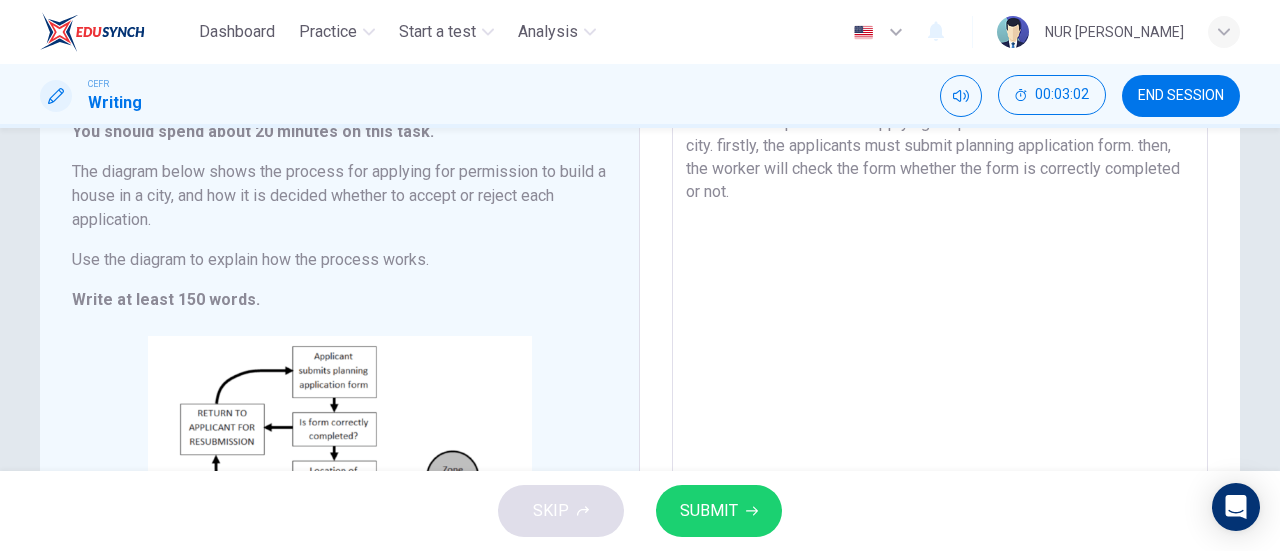 click on "there was the process for applying for permission to build house in a city. firstly, the applicants must submit planning application form. then, the worker will check the form whether the form is correctly completed or not." at bounding box center (940, 390) 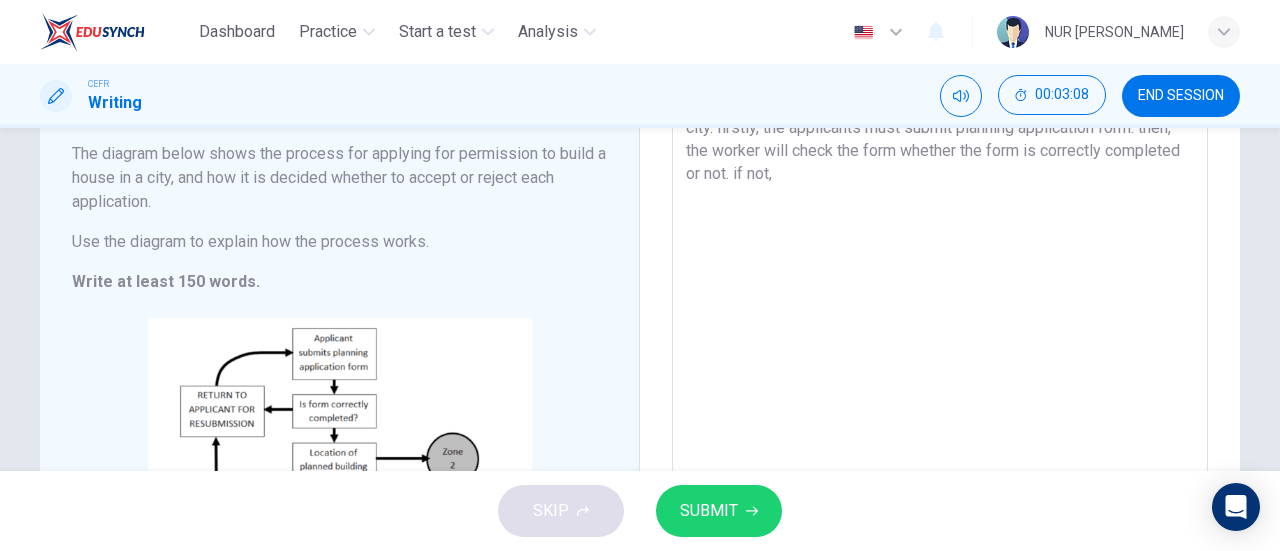 scroll, scrollTop: 156, scrollLeft: 0, axis: vertical 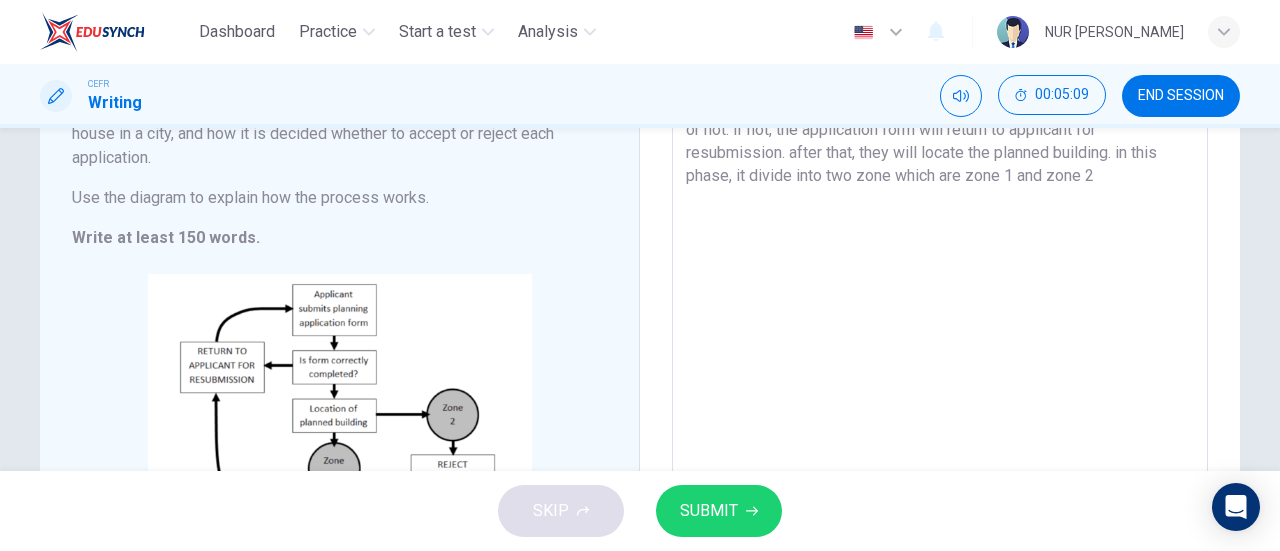 click on "there was the process for applying for permission to build house in a city. firstly, the applicants must submit planning application form. then, the worker will check the form whether the form is correctly completed or not. if not, the application form will return to applicant for resubmission. after that, they will locate the planned building. in this phase, it divide into two zone which are zone 1 and zone 2" at bounding box center (940, 328) 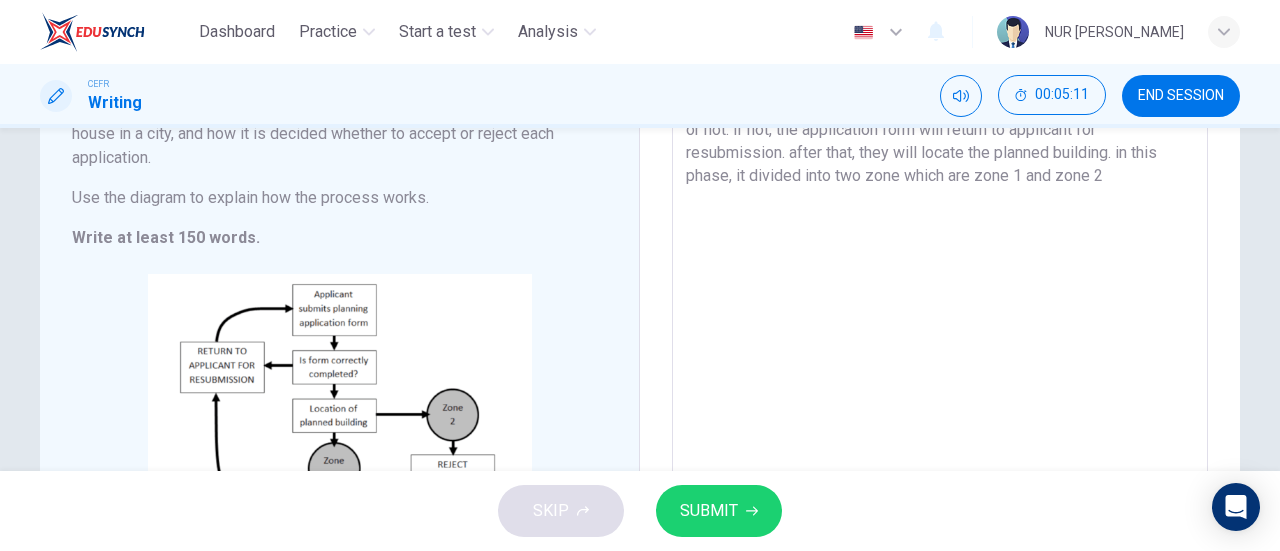 click on "there was the process for applying for permission to build house in a city. firstly, the applicants must submit planning application form. then, the worker will check the form whether the form is correctly completed or not. if not, the application form will return to applicant for resubmission. after that, they will locate the planned building. in this phase, it divided into two zone which are zone 1 and zone 2" at bounding box center [940, 328] 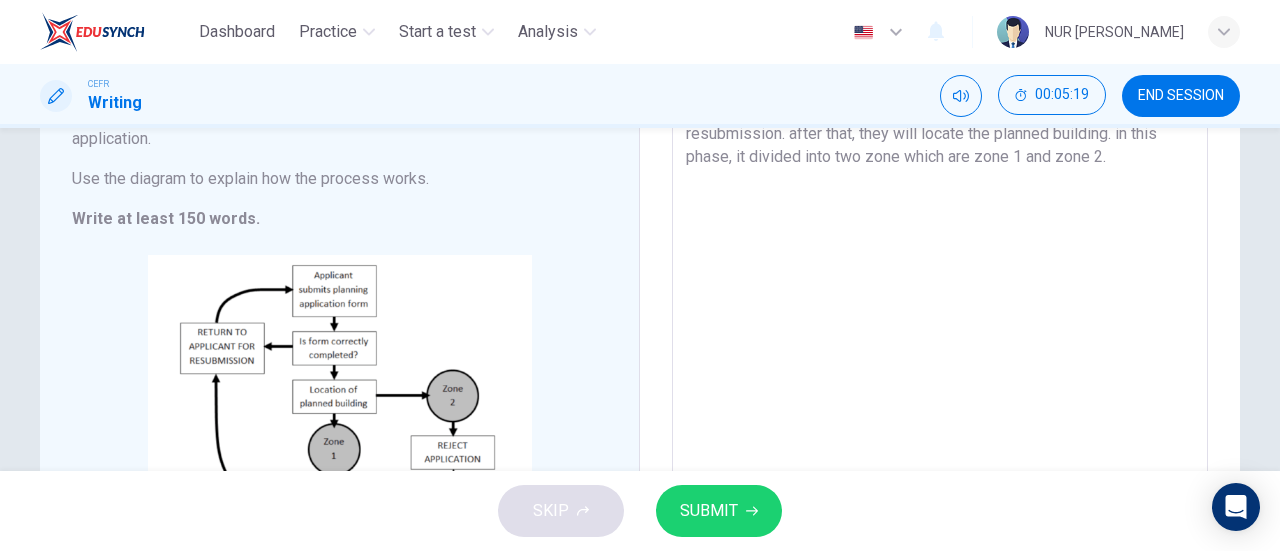 scroll, scrollTop: 224, scrollLeft: 0, axis: vertical 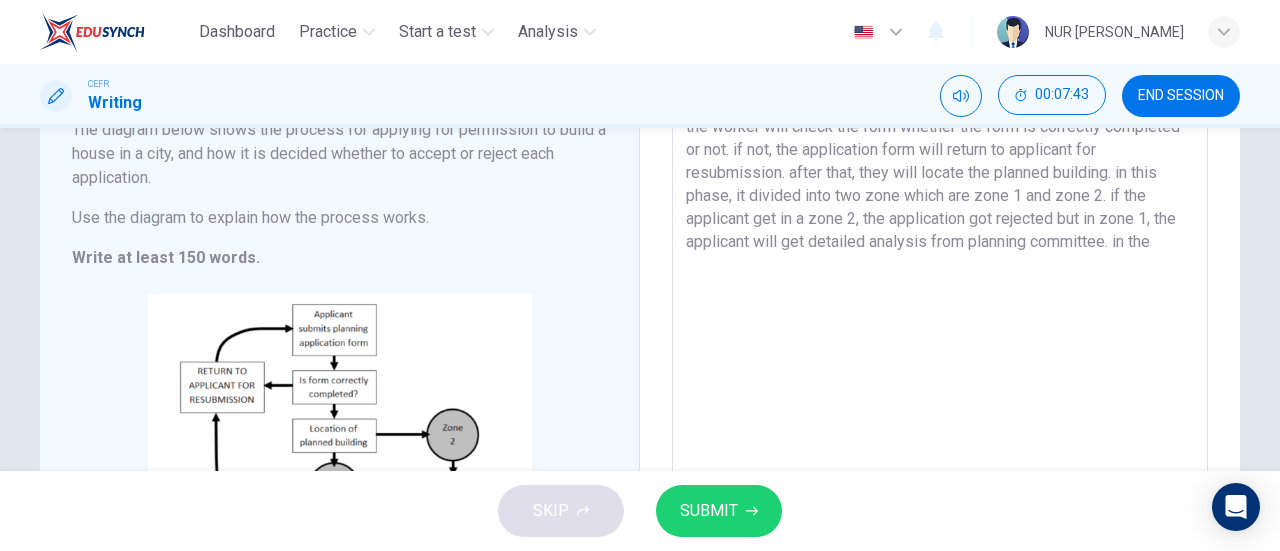 click on "there was the process for applying for permission to build house in a city. firstly, the applicants must submit planning application form. then, the worker will check the form whether the form is correctly completed or not. if not, the application form will return to applicant for resubmission. after that, they will locate the planned building. in this phase, it divided into two zone which are zone 1 and zone 2. if the applicant get in a zone 2, the application got rejected but in zone 1, the applicant will get detailed analysis from planning committee. in the" at bounding box center (940, 348) 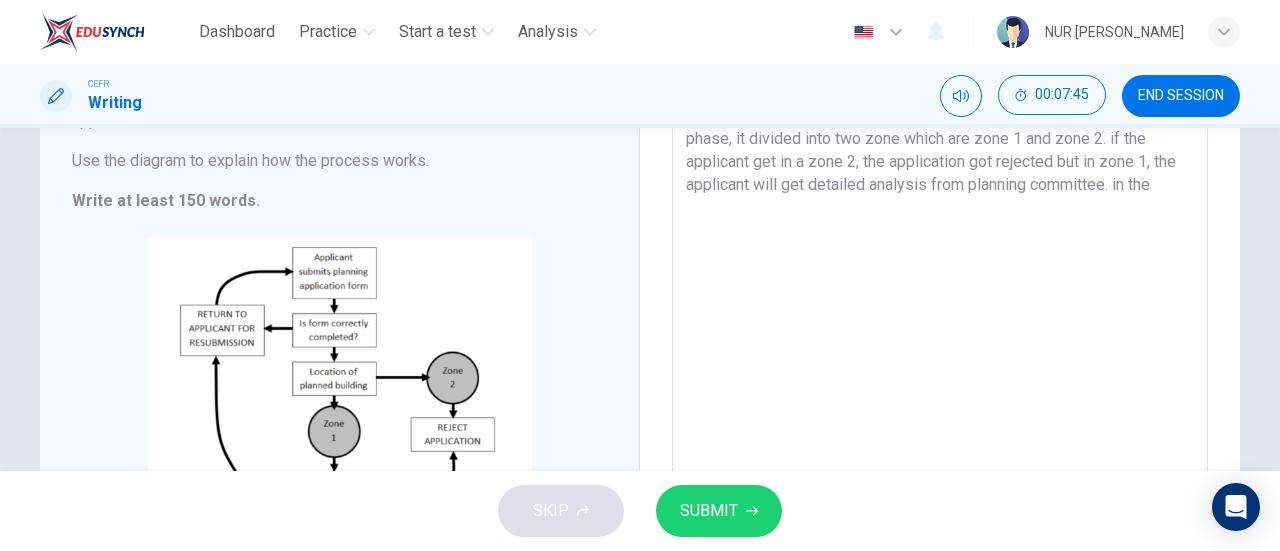 scroll, scrollTop: 250, scrollLeft: 0, axis: vertical 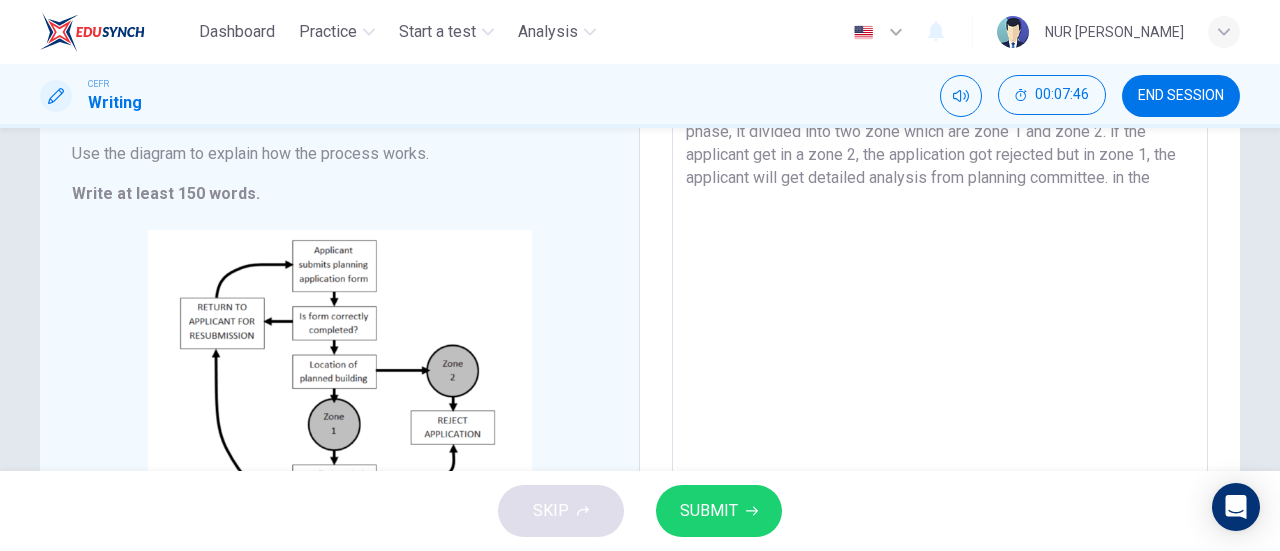 click on "there was the process for applying for permission to build house in a city. firstly, the applicants must submit planning application form. then, the worker will check the form whether the form is correctly completed or not. if not, the application form will return to applicant for resubmission. after that, they will locate the planned building. in this phase, it divided into two zone which are zone 1 and zone 2. if the applicant get in a zone 2, the application got rejected but in zone 1, the applicant will get detailed analysis from planning committee. in the" at bounding box center (940, 284) 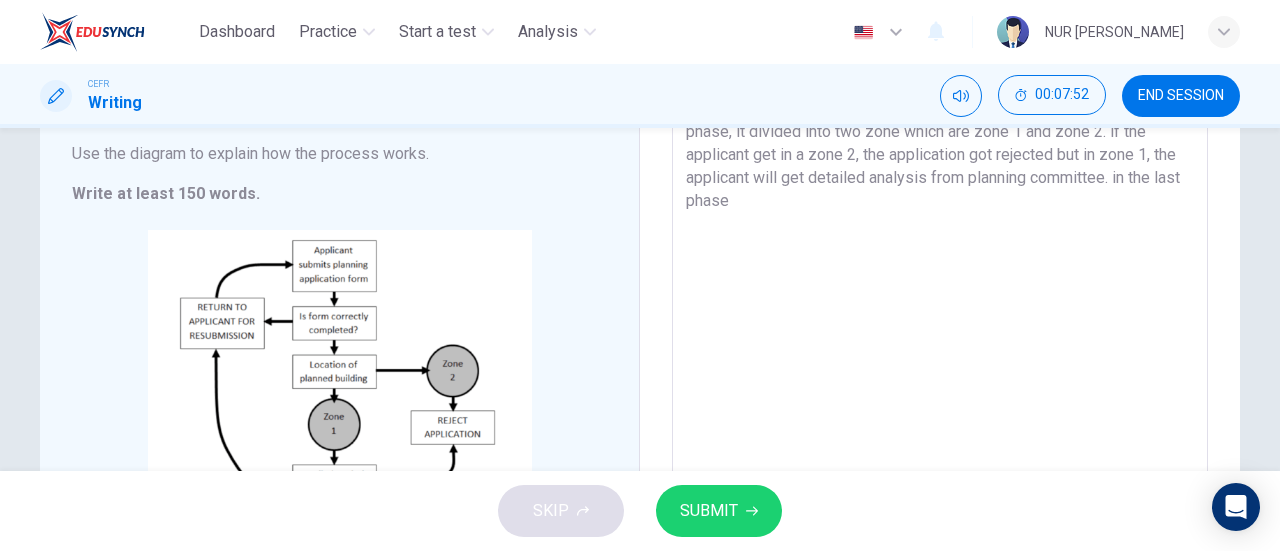 scroll, scrollTop: 470, scrollLeft: 0, axis: vertical 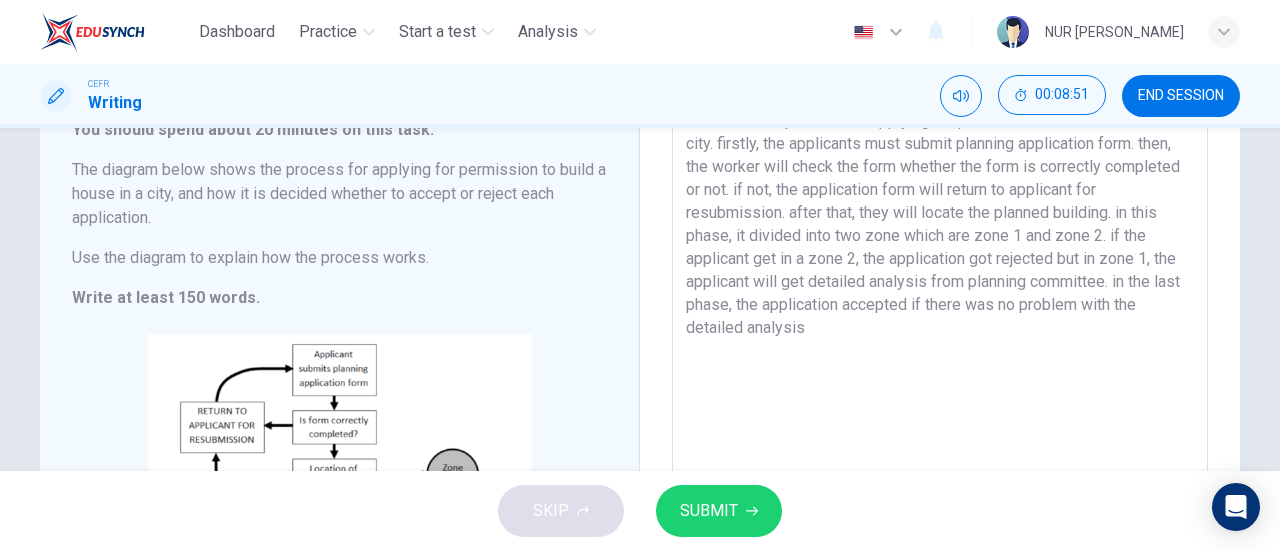 click on "there was the process for applying for permission to build house in a city. firstly, the applicants must submit planning application form. then, the worker will check the form whether the form is correctly completed or not. if not, the application form will return to applicant for resubmission. after that, they will locate the planned building. in this phase, it divided into two zone which are zone 1 and zone 2. if the applicant get in a zone 2, the application got rejected but in zone 1, the applicant will get detailed analysis from planning committee. in the last phase, the application accepted if there was no problem with the detailed analysis" at bounding box center (940, 388) 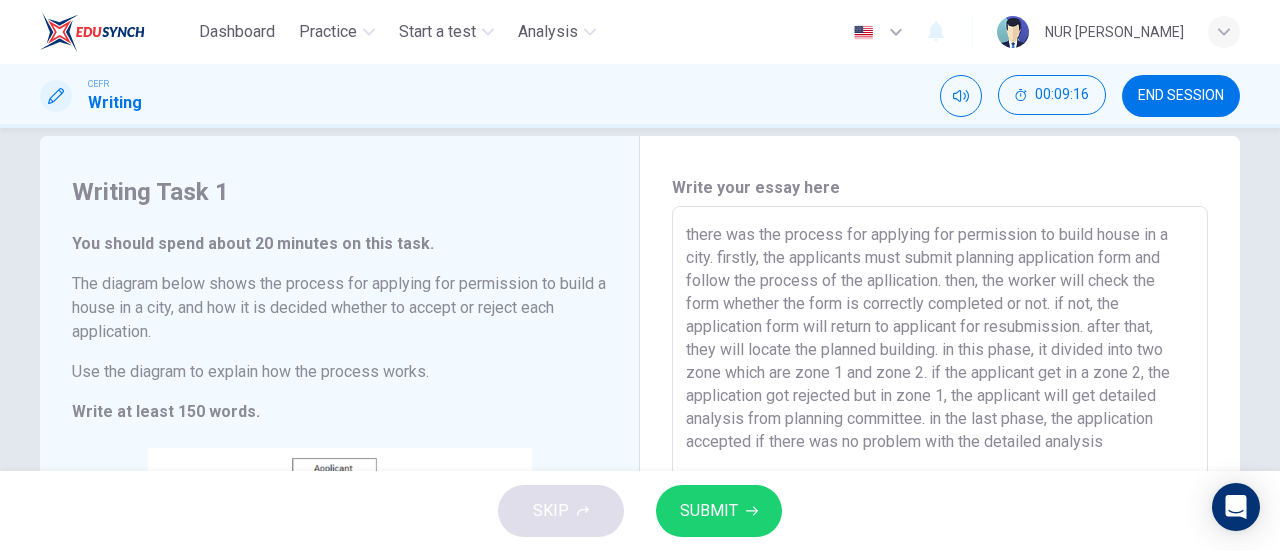 scroll, scrollTop: 0, scrollLeft: 0, axis: both 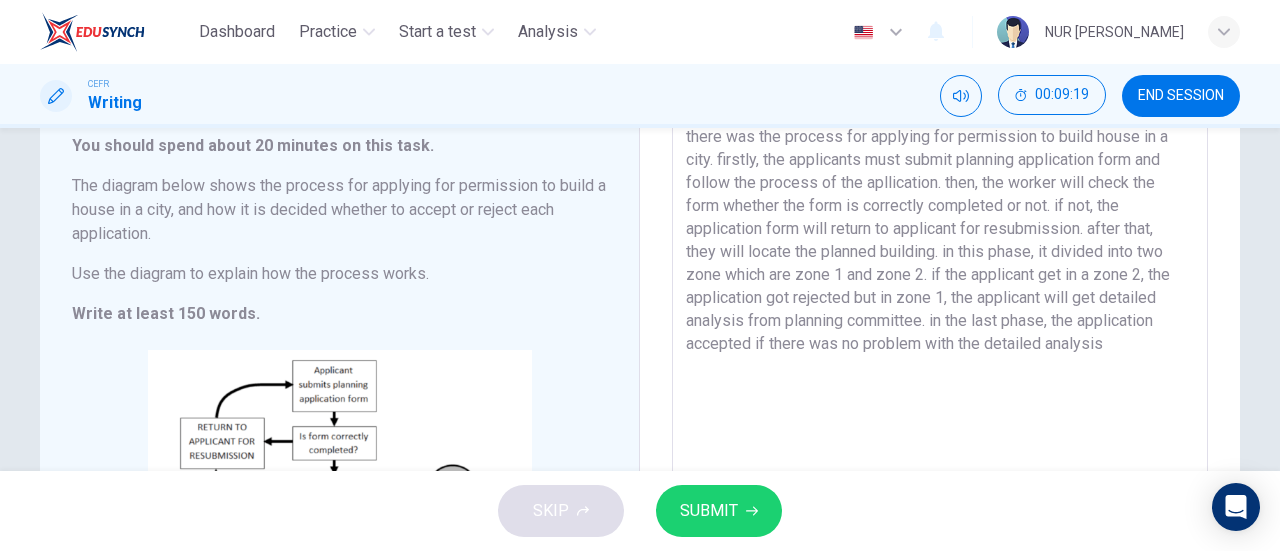 click on "there was the process for applying for permission to build house in a city. firstly, the applicants must submit planning application form and follow the process of the apllication. then, the worker will check the form whether the form is correctly completed or not. if not, the application form will return to applicant for resubmission. after that, they will locate the planned building. in this phase, it divided into two zone which are zone 1 and zone 2. if the applicant get in a zone 2, the application got rejected but in zone 1, the applicant will get detailed analysis from planning committee. in the last phase, the application accepted if there was no problem with the detailed analysis" at bounding box center (940, 404) 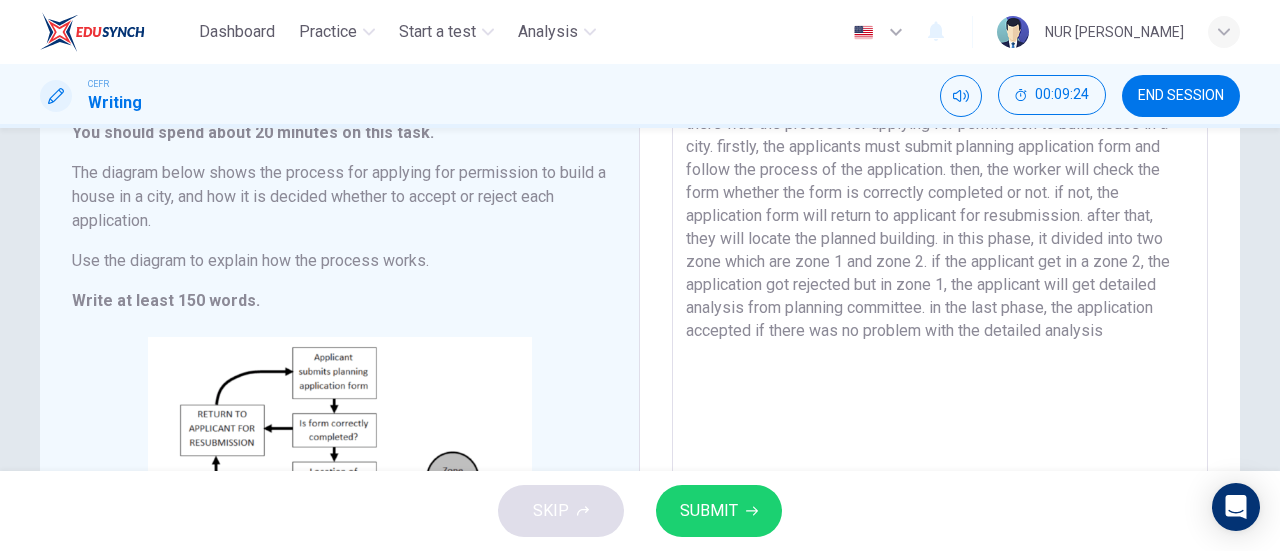 scroll, scrollTop: 148, scrollLeft: 0, axis: vertical 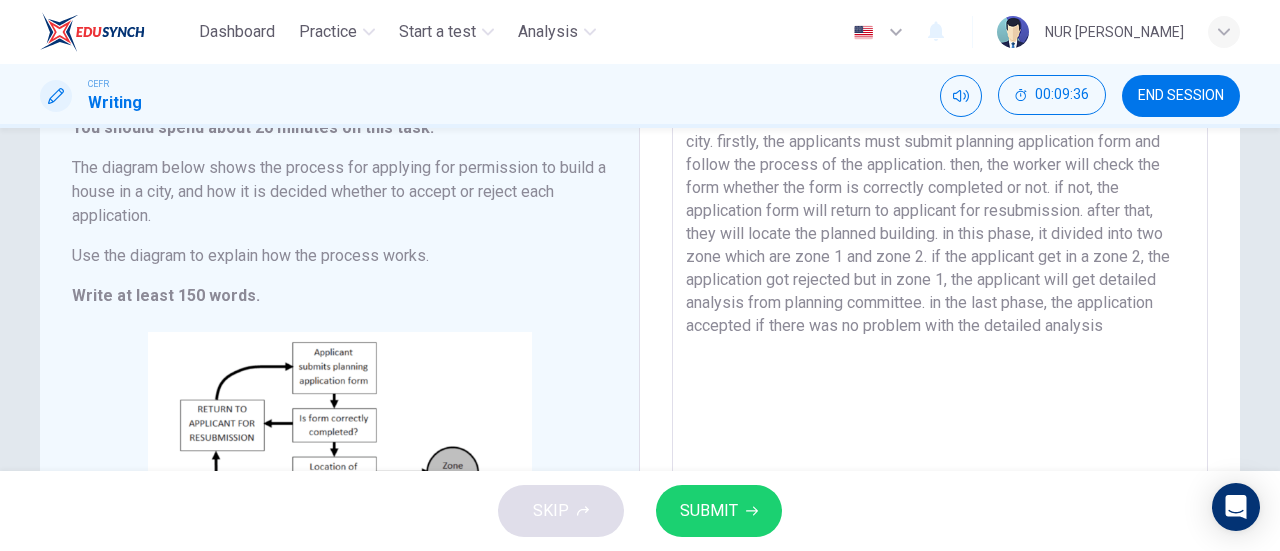 click on "there was the process for applying for permission to build house in a city. firstly, the applicants must submit planning application form and follow the process of the application. then, the worker will check the form whether the form is correctly completed or not. if not, the application form will return to applicant for resubmission. after that, they will locate the planned building. in this phase, it divided into two zone which are zone 1 and zone 2. if the applicant get in a zone 2, the application got rejected but in zone 1, the applicant will get detailed analysis from planning committee. in the last phase, the application accepted if there was no problem with the detailed analysis" at bounding box center (940, 386) 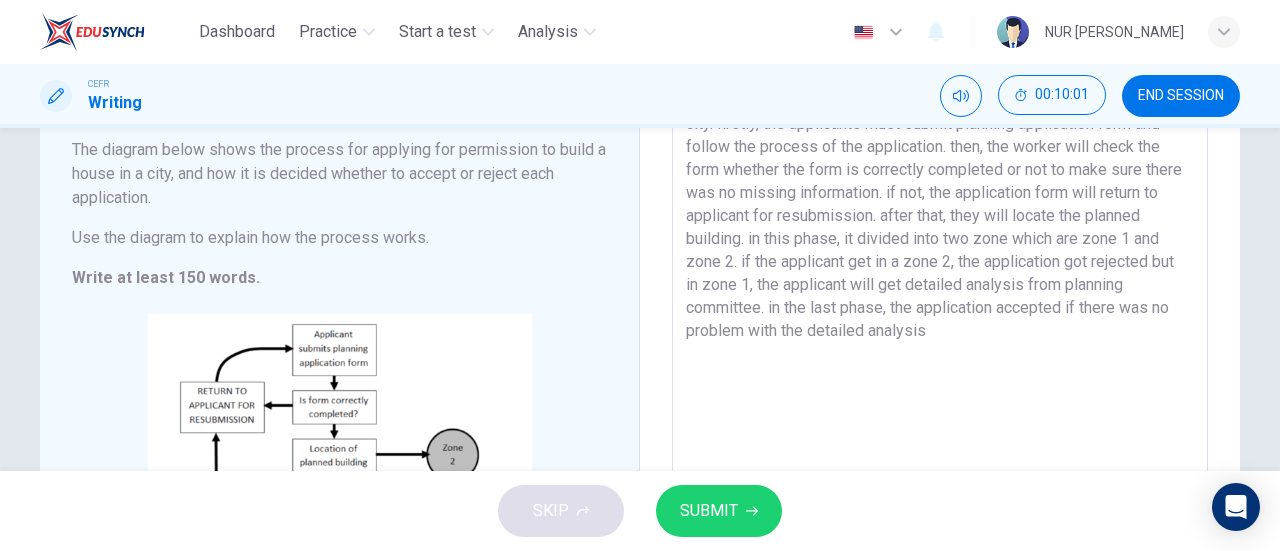 scroll, scrollTop: 168, scrollLeft: 0, axis: vertical 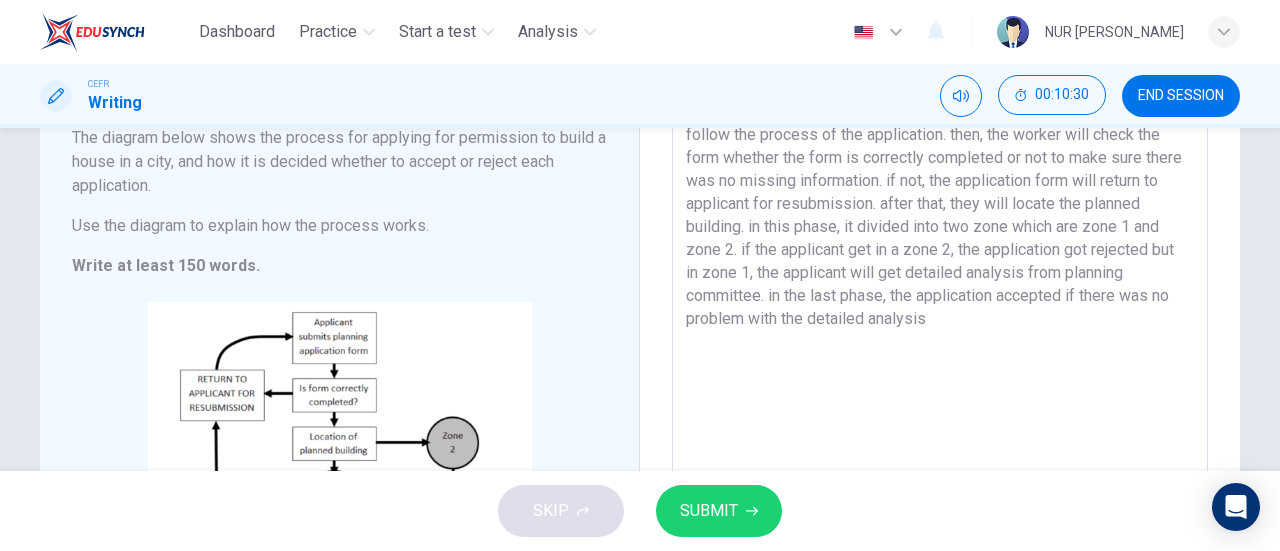 drag, startPoint x: 1069, startPoint y: 157, endPoint x: 771, endPoint y: 183, distance: 299.13208 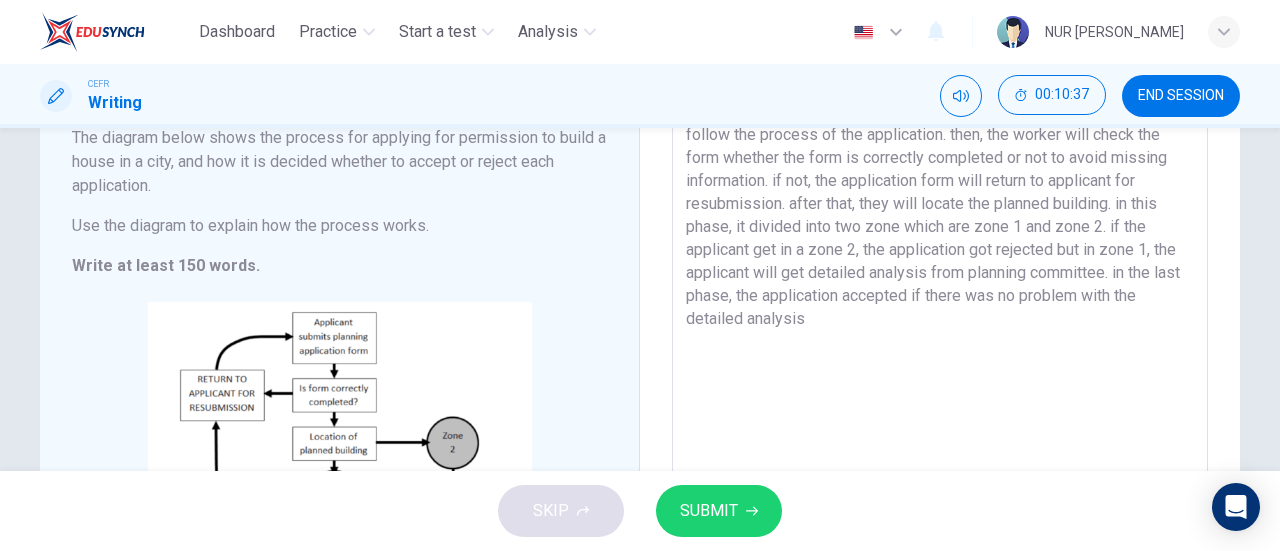 click on "there was the process for applying for permission to build house in a city. firstly, the applicants must submit planning application form and follow the process of the application. then, the worker will check the form whether the form is correctly completed or not to avoid missing information. if not, the application form will return to applicant for resubmission. after that, they will locate the planned building. in this phase, it divided into two zone which are zone 1 and zone 2. if the applicant get in a zone 2, the application got rejected but in zone 1, the applicant will get detailed analysis from planning committee. in the last phase, the application accepted if there was no problem with the detailed analysis" at bounding box center [940, 356] 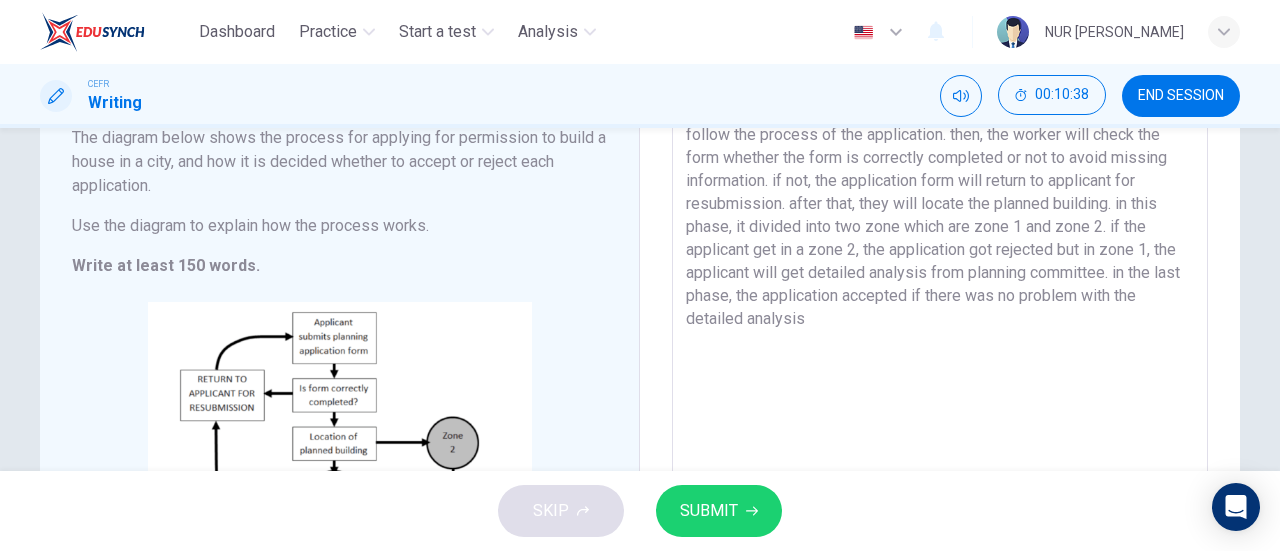 click on "there was the process for applying for permission to build house in a city. firstly, the applicants must submit planning application form and follow the process of the application. then, the worker will check the form whether the form is correctly completed or not to avoid missing information. if not, the application form will return to applicant for resubmission. after that, they will locate the planned building. in this phase, it divided into two zone which are zone 1 and zone 2. if the applicant get in a zone 2, the application got rejected but in zone 1, the applicant will get detailed analysis from planning committee. in the last phase, the application accepted if there was no problem with the detailed analysis" at bounding box center (940, 356) 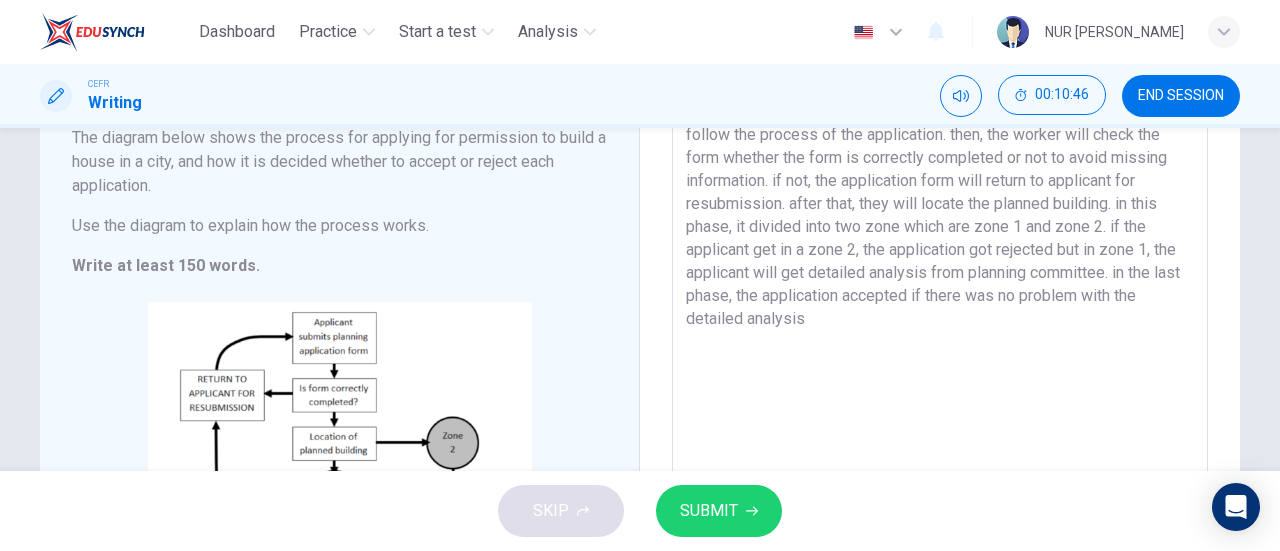 click on "there was the process for applying for permission to build house in a city. firstly, the applicants must submit planning application form and follow the process of the application. then, the worker will check the form whether the form is correctly completed or not to avoid missing information. if not, the application form will return to applicant for resubmission. after that, they will locate the planned building. in this phase, it divided into two zone which are zone 1 and zone 2. if the applicant get in a zone 2, the application got rejected but in zone 1, the applicant will get detailed analysis from planning committee. in the last phase, the application accepted if there was no problem with the detailed analysis" at bounding box center [940, 356] 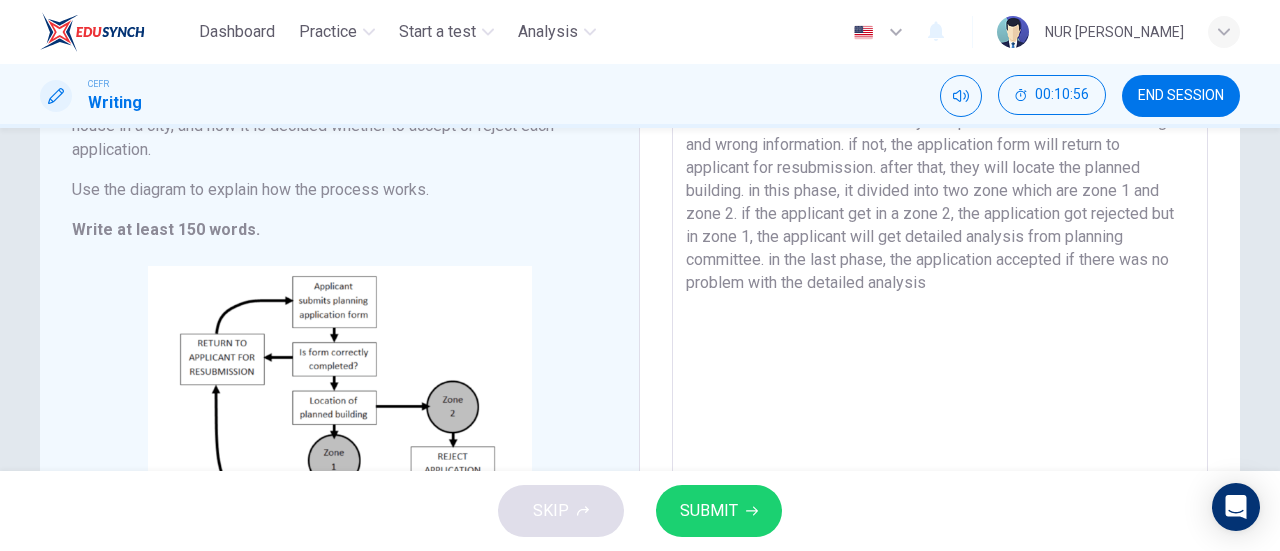 scroll, scrollTop: 218, scrollLeft: 0, axis: vertical 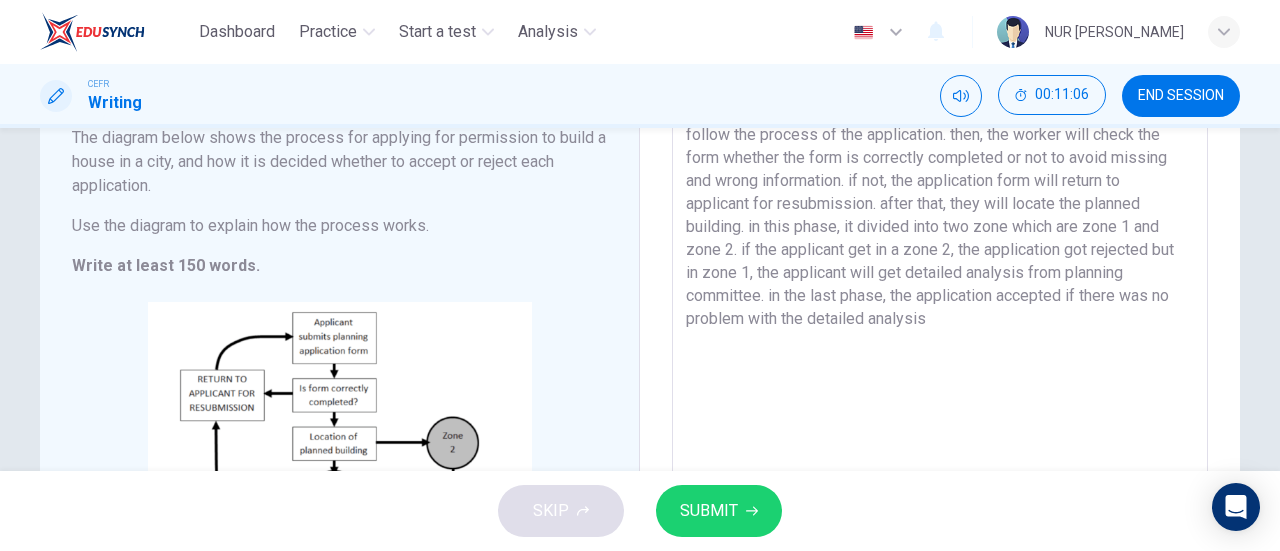 drag, startPoint x: 979, startPoint y: 205, endPoint x: 952, endPoint y: 205, distance: 27 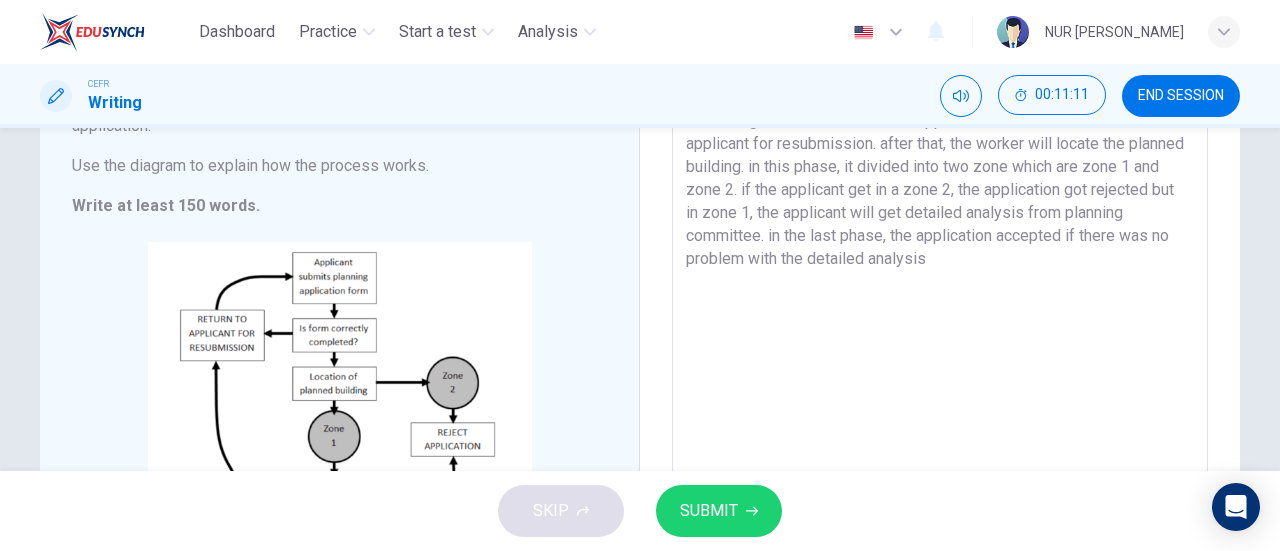 scroll, scrollTop: 242, scrollLeft: 0, axis: vertical 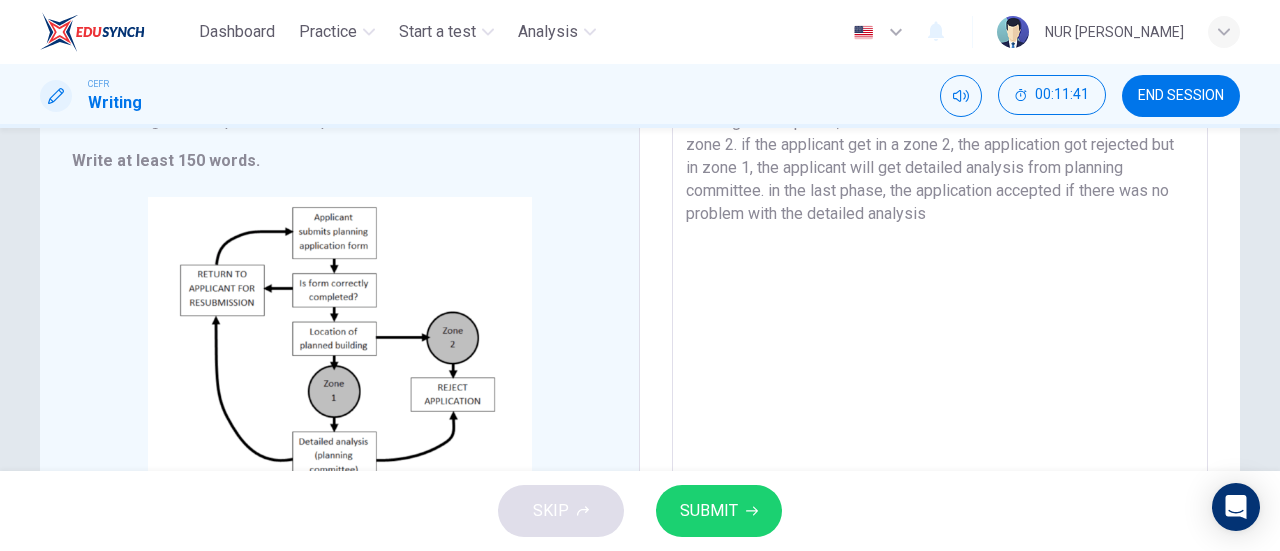 click on "there was the process for applying for permission to build house in a city. firstly, the applicants must submit planning application form and follow the process of the application. then, the worker will check the form whether the form is correctly completed or not to avoid missing and wrong information. if not, the application form will return to applicant for resubmission. after that, the worker will locate the planned building. in this phase, it divided into two zone which are zone 1 and zone 2. if the applicant get in a zone 2, the application got rejected but in zone 1, the applicant will get detailed analysis from planning committee. in the last phase, the application accepted if there was no problem with the detailed analysis" at bounding box center [940, 251] 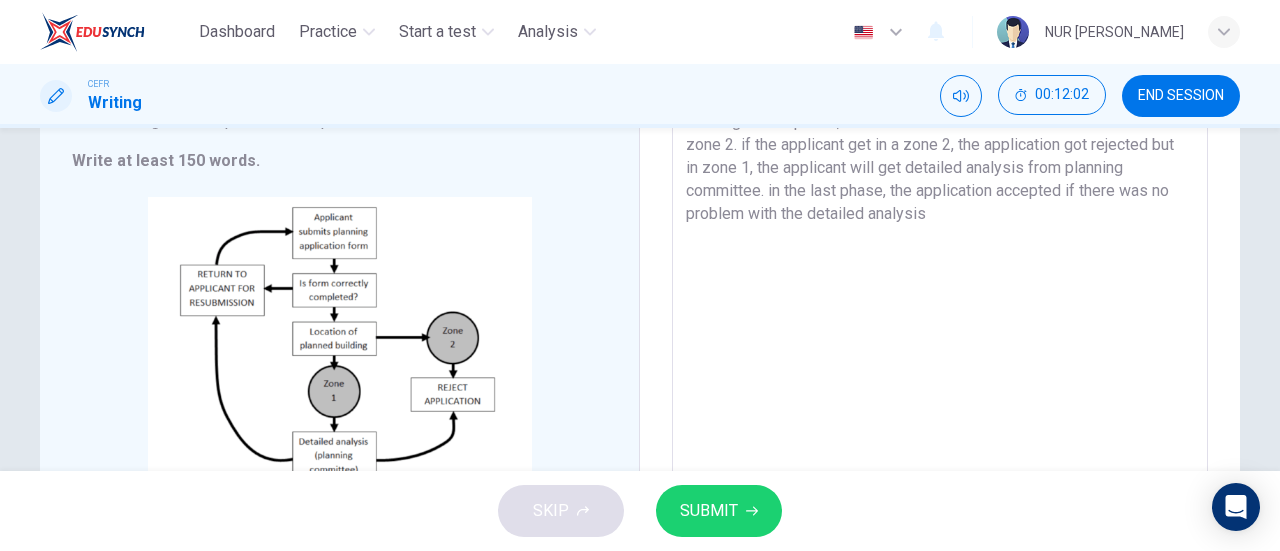 click on "there was the process for applying for permission to build house in a city. firstly, the applicants must submit planning application form and follow the process of the application. then, the worker will check the form whether the form is correctly completed or not to avoid missing and wrong information. if not, the application form will return to applicant for resubmission. after that, the worker will locate the planned building. in this phase, it divided into two zone which are zone 1 and zone 2. if the applicant get in a zone 2, the application got rejected but in zone 1, the applicant will get detailed analysis from planning committee. in the last phase, the application accepted if there was no problem with the detailed analysis" at bounding box center [940, 251] 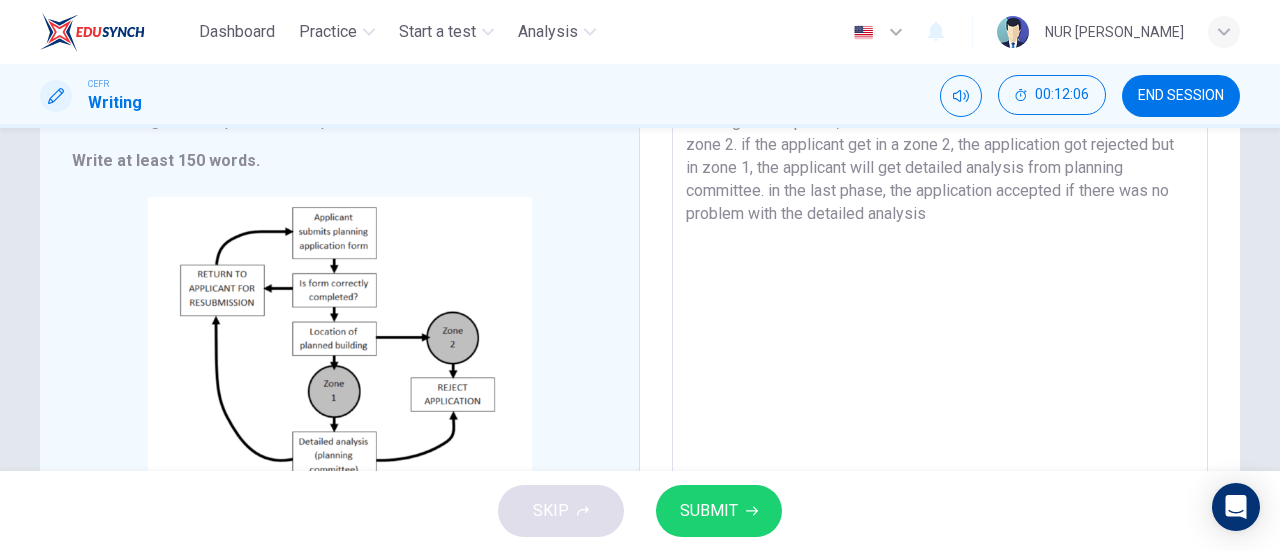 drag, startPoint x: 743, startPoint y: 167, endPoint x: 837, endPoint y: 168, distance: 94.00532 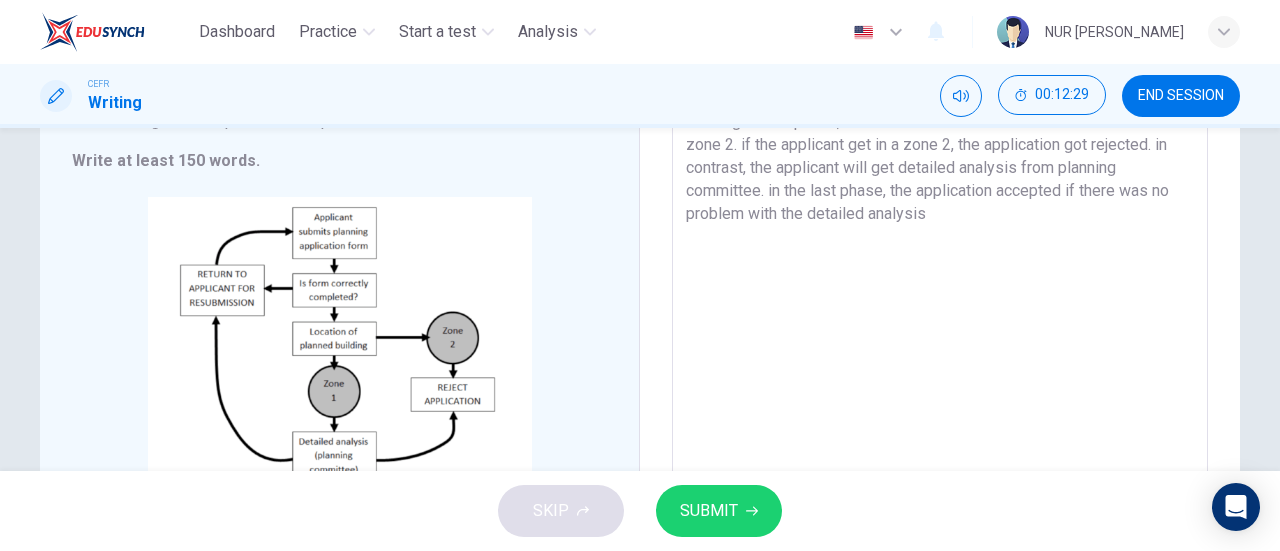 click on "there was the process for applying for permission to build house in a city. firstly, the applicants must submit planning application form and follow the process of the application. then, the worker will check the form whether the form is correctly completed or not to avoid missing and wrong information. if not, the application form will return to applicant for resubmission. after that, the worker will locate the planned building. in this phase, it divided into two zone which are zone 1 and zone 2. if the applicant get in a zone 2, the application got rejected. in contrast, the applicant will get detailed analysis from planning committee. in the last phase, the application accepted if there was no problem with the detailed analysis" at bounding box center [940, 251] 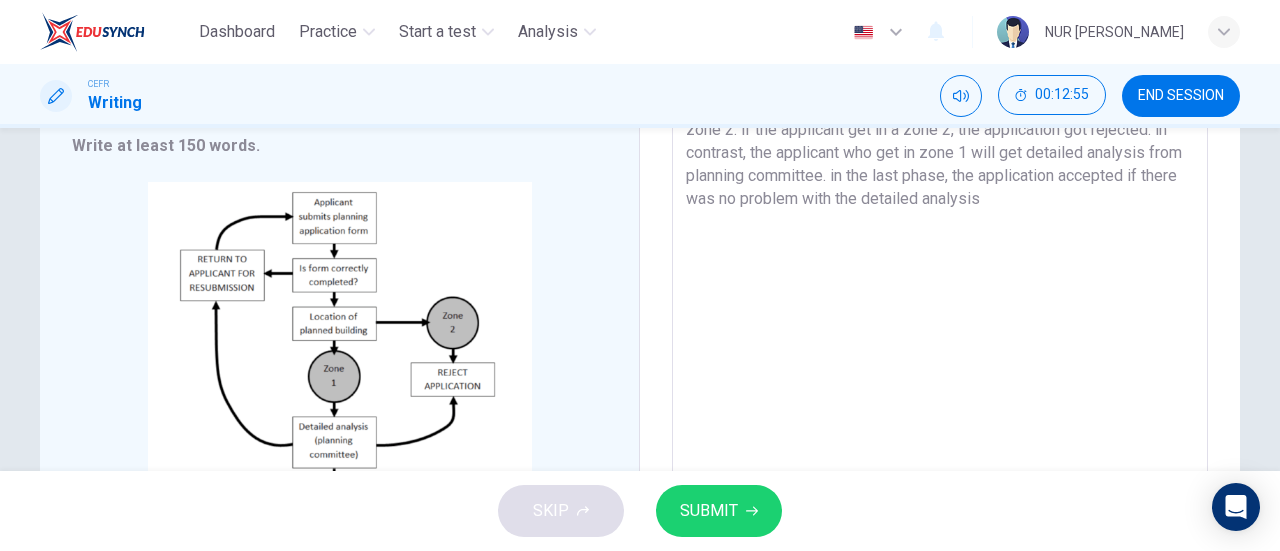 scroll, scrollTop: 309, scrollLeft: 0, axis: vertical 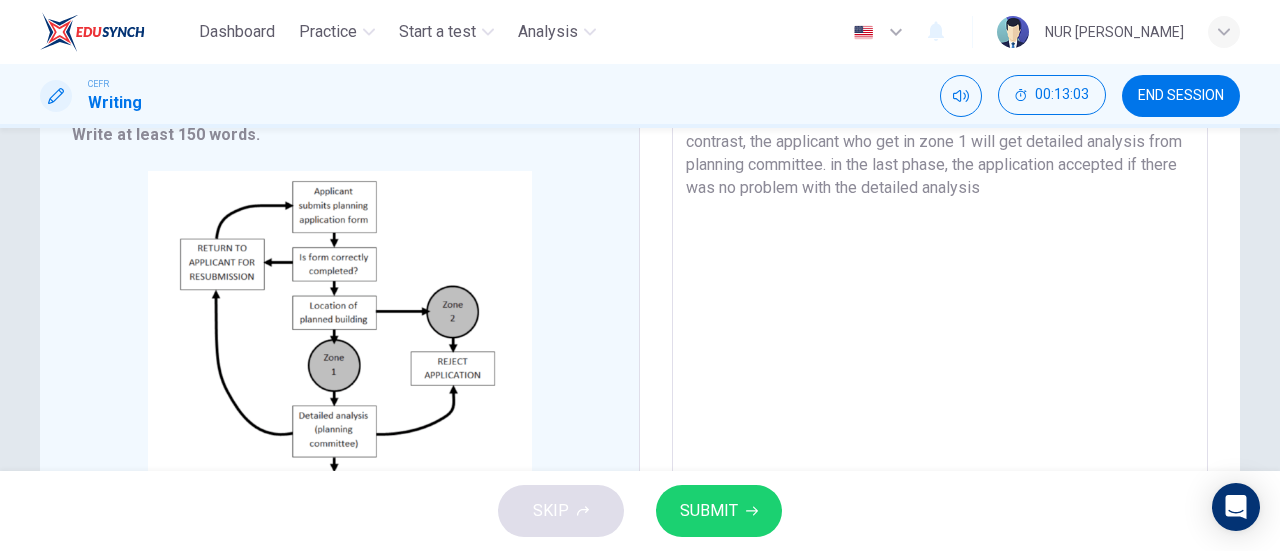 click on "there was the process for applying for permission to build house in a city. firstly, the applicants must submit planning application form and follow the process of the application. then, the worker will check the form whether the form is correctly completed or not to avoid missing and wrong information. if not, the application form will return to applicant for resubmission. after that, the worker will locate the planned building. in this phase, it divided into two zone which are zone 1 and zone 2. if the applicant get in a zone 2, the application got rejected. in contrast, the applicant who get in zone 1 will get detailed analysis from planning committee. in the last phase, the application accepted if there was no problem with the detailed analysis" at bounding box center (940, 225) 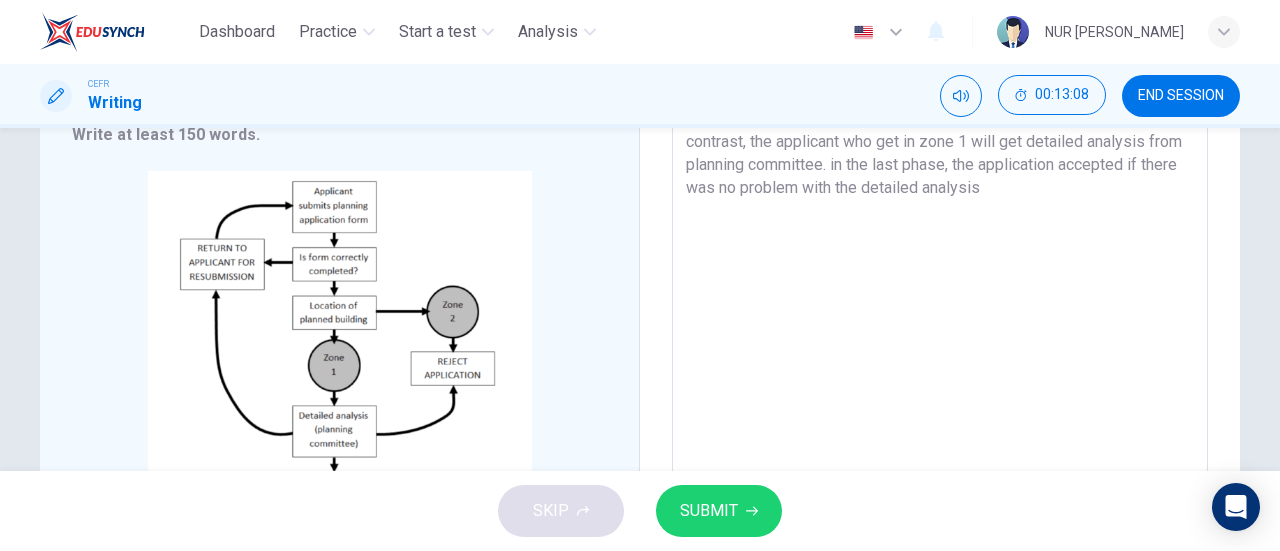 drag, startPoint x: 930, startPoint y: 165, endPoint x: 1202, endPoint y: 207, distance: 275.22354 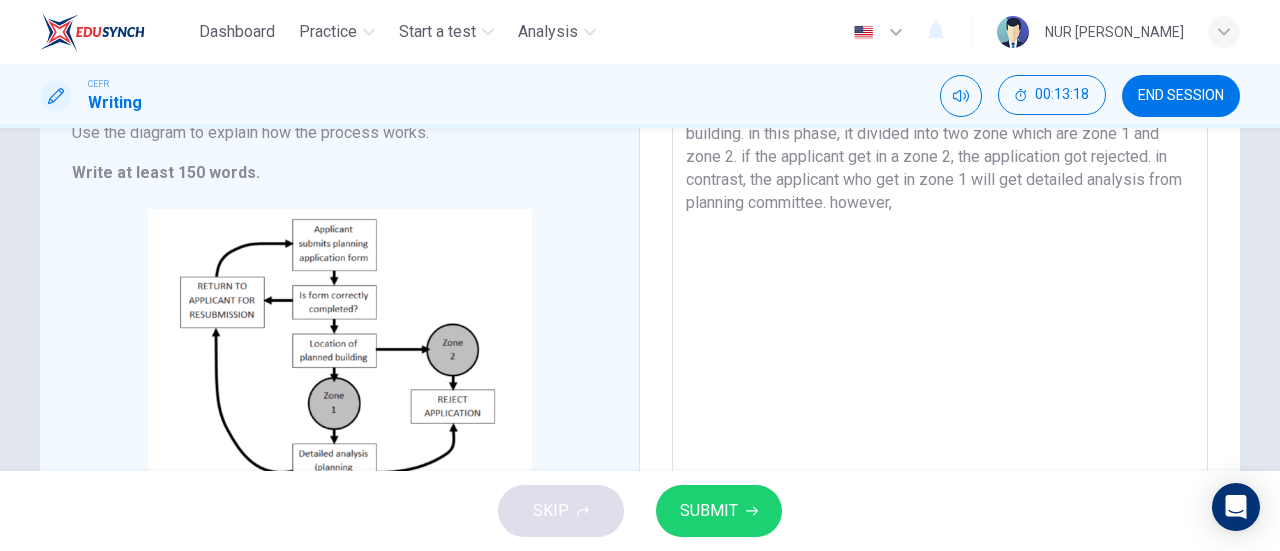scroll, scrollTop: 256, scrollLeft: 0, axis: vertical 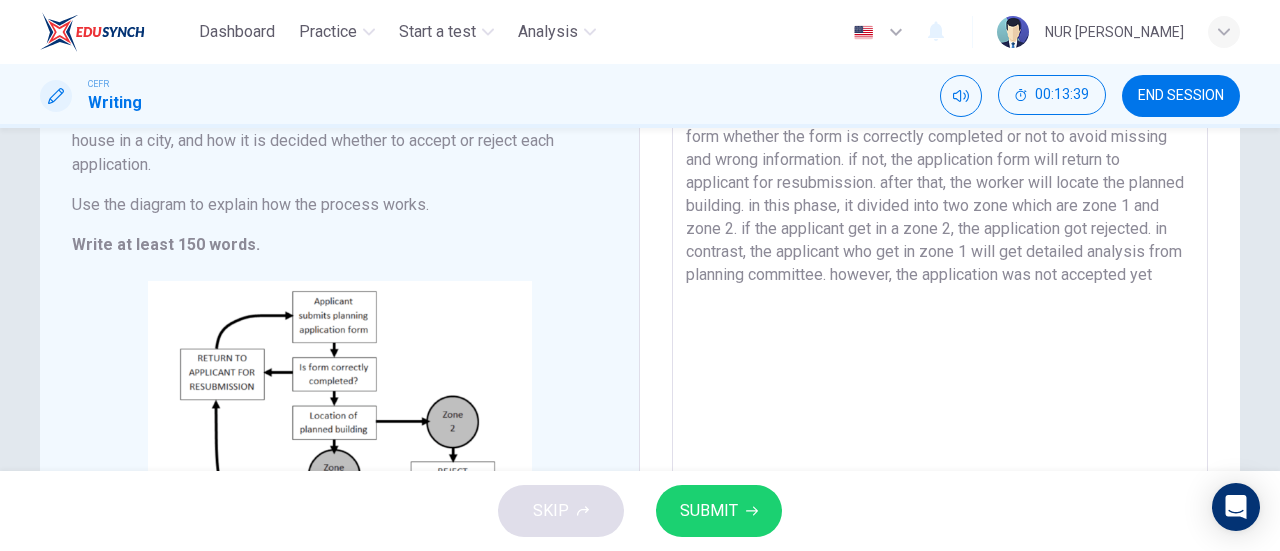 click on "there was the process for applying for permission to build house in a city. firstly, the applicants must submit planning application form and follow the process of the application. then, the worker will check the form whether the form is correctly completed or not to avoid missing and wrong information. if not, the application form will return to applicant for resubmission. after that, the worker will locate the planned building. in this phase, it divided into two zone which are zone 1 and zone 2. if the applicant get in a zone 2, the application got rejected. in contrast, the applicant who get in zone 1 will get detailed analysis from planning committee. however, the application was not accepted yet" at bounding box center (940, 335) 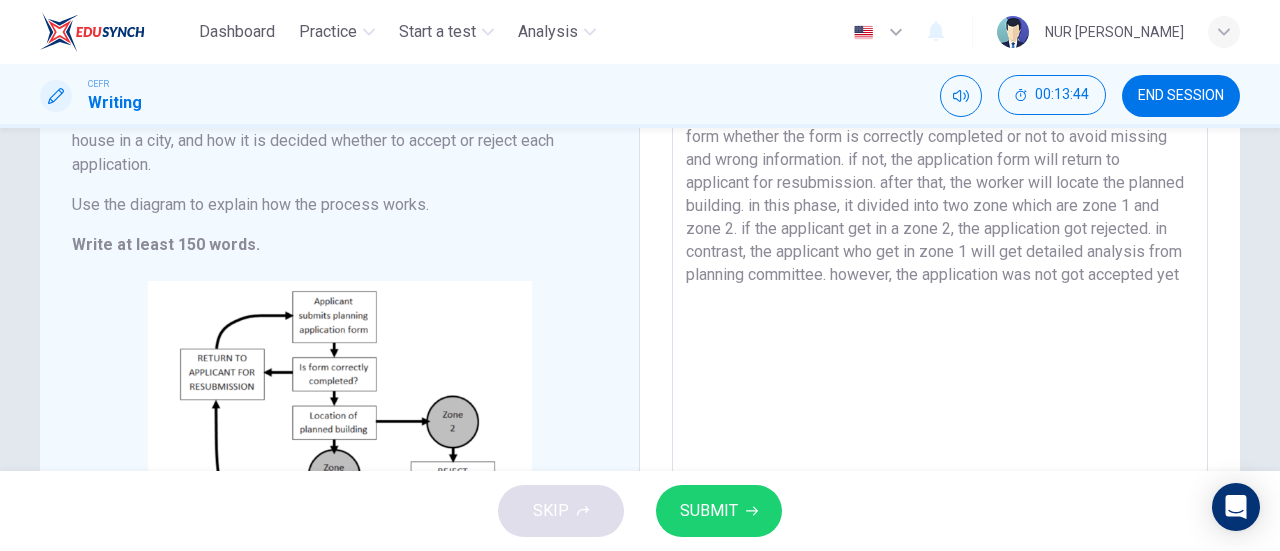 click on "there was the process for applying for permission to build house in a city. firstly, the applicants must submit planning application form and follow the process of the application. then, the worker will check the form whether the form is correctly completed or not to avoid missing and wrong information. if not, the application form will return to applicant for resubmission. after that, the worker will locate the planned building. in this phase, it divided into two zone which are zone 1 and zone 2. if the applicant get in a zone 2, the application got rejected. in contrast, the applicant who get in zone 1 will get detailed analysis from planning committee. however, the application was not got accepted yet" at bounding box center [940, 335] 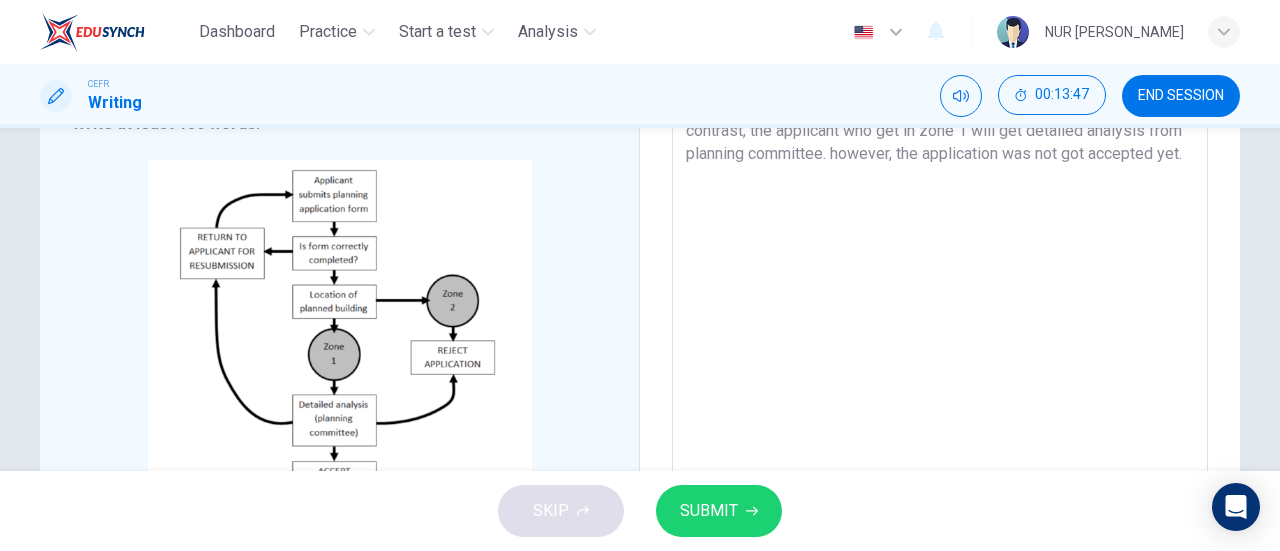 scroll, scrollTop: 322, scrollLeft: 0, axis: vertical 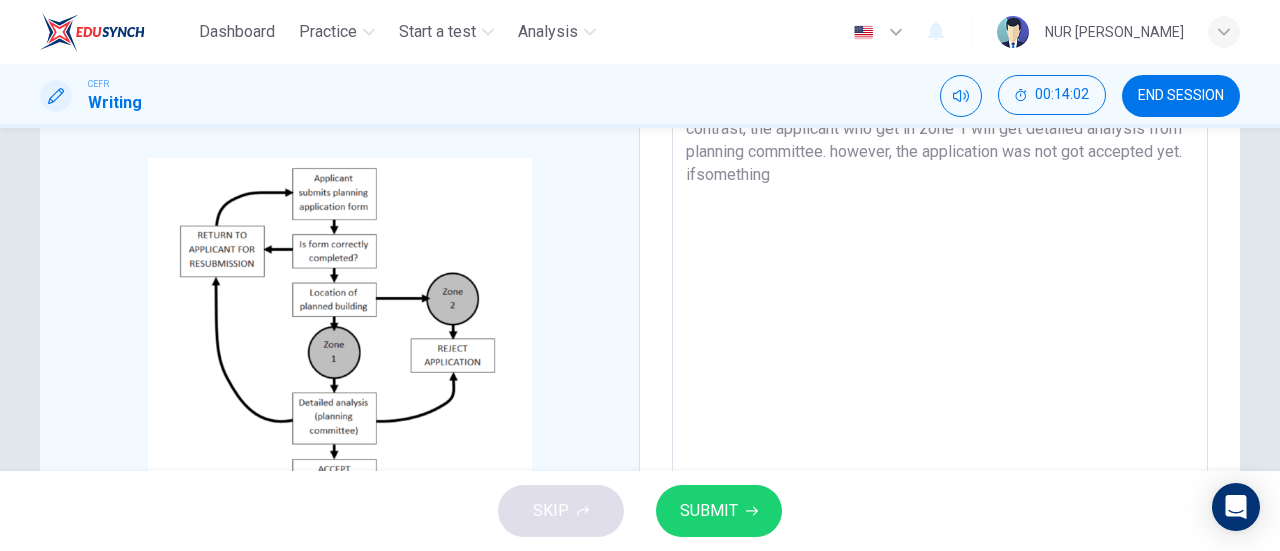 click on "there was the process for applying for permission to build house in a city. firstly, the applicants must submit planning application form and follow the process of the application. then, the worker will check the form whether the form is correctly completed or not to avoid missing and wrong information. if not, the application form will return to applicant for resubmission. after that, the worker will locate the planned building. in this phase, it divided into two zone which are zone 1 and zone 2. if the applicant get in a zone 2, the application got rejected. in contrast, the applicant who get in zone 1 will get detailed analysis from planning committee. however, the application was not got accepted yet. ifsomething" at bounding box center (940, 212) 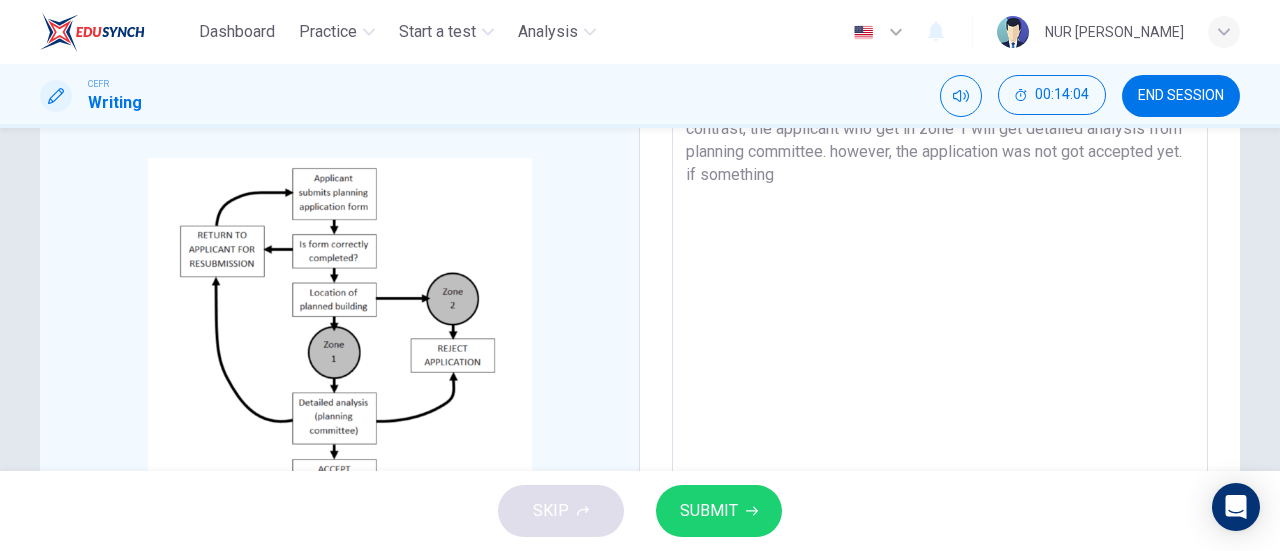 click on "there was the process for applying for permission to build house in a city. firstly, the applicants must submit planning application form and follow the process of the application. then, the worker will check the form whether the form is correctly completed or not to avoid missing and wrong information. if not, the application form will return to applicant for resubmission. after that, the worker will locate the planned building. in this phase, it divided into two zone which are zone 1 and zone 2. if the applicant get in a zone 2, the application got rejected. in contrast, the applicant who get in zone 1 will get detailed analysis from planning committee. however, the application was not got accepted yet. if something" at bounding box center (940, 212) 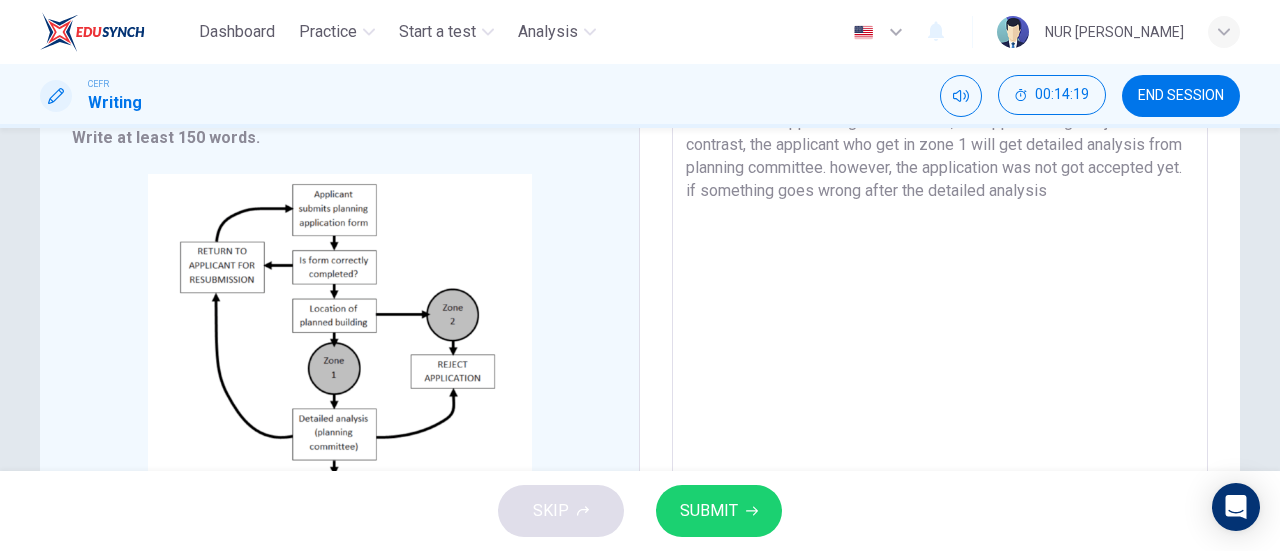 scroll, scrollTop: 279, scrollLeft: 0, axis: vertical 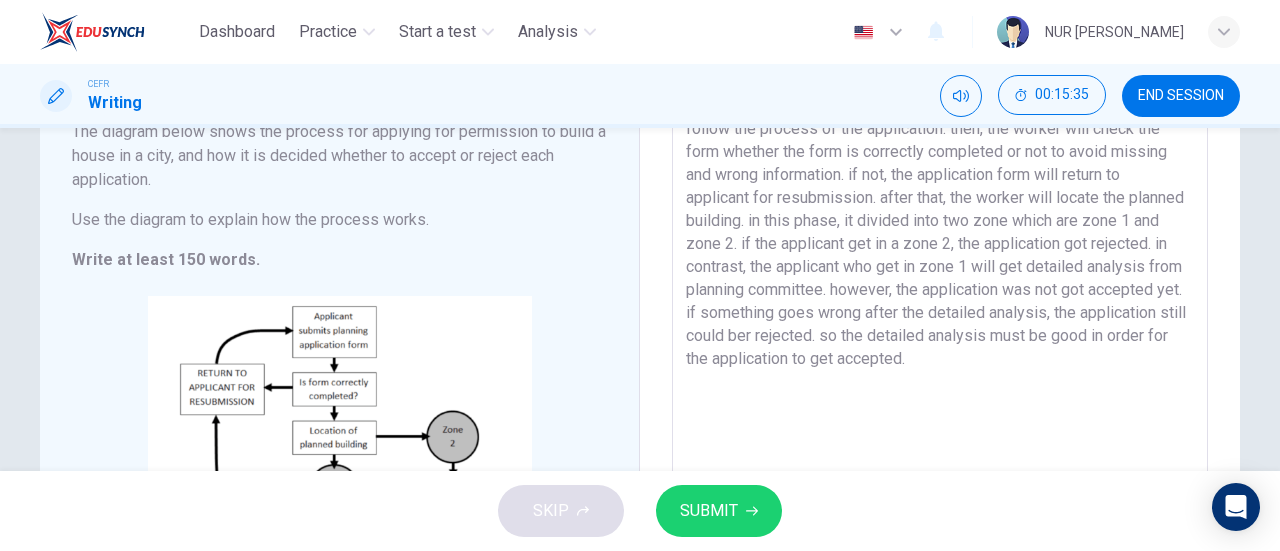 click on "there was the process for applying for permission to build house in a city. firstly, the applicants must submit planning application form and follow the process of the application. then, the worker will check the form whether the form is correctly completed or not to avoid missing and wrong information. if not, the application form will return to applicant for resubmission. after that, the worker will locate the planned building. in this phase, it divided into two zone which are zone 1 and zone 2. if the applicant get in a zone 2, the application got rejected. in contrast, the applicant who get in zone 1 will get detailed analysis from planning committee. however, the application was not got accepted yet. if something goes wrong after the detailed analysis, the application still could ber rejected. so the detailed analysis must be good in order for the application to get accepted." at bounding box center (940, 350) 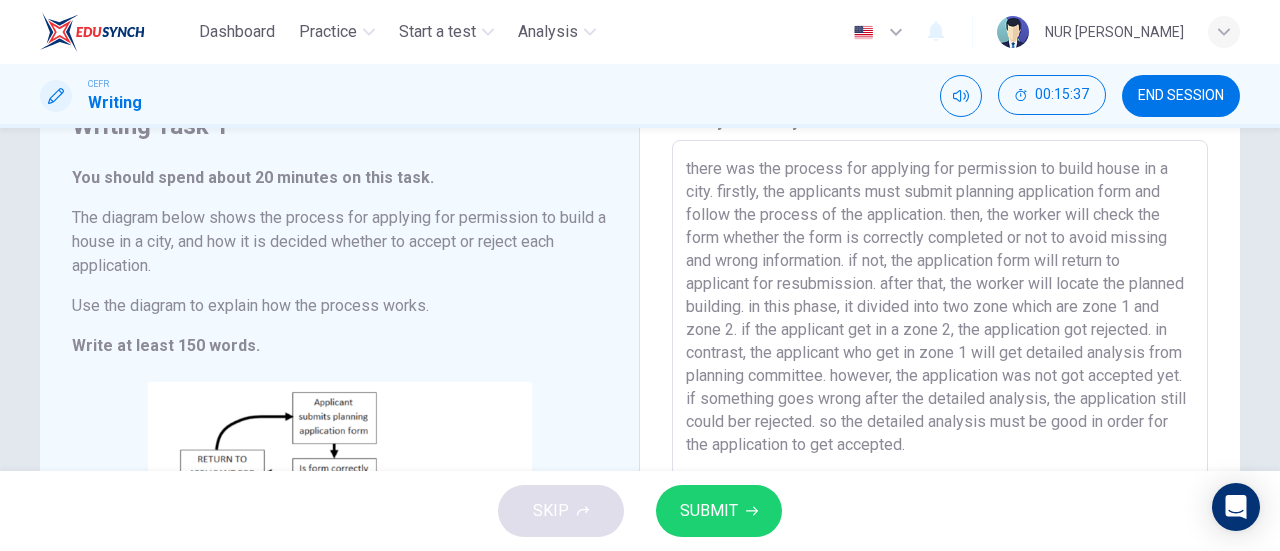 scroll, scrollTop: 110, scrollLeft: 0, axis: vertical 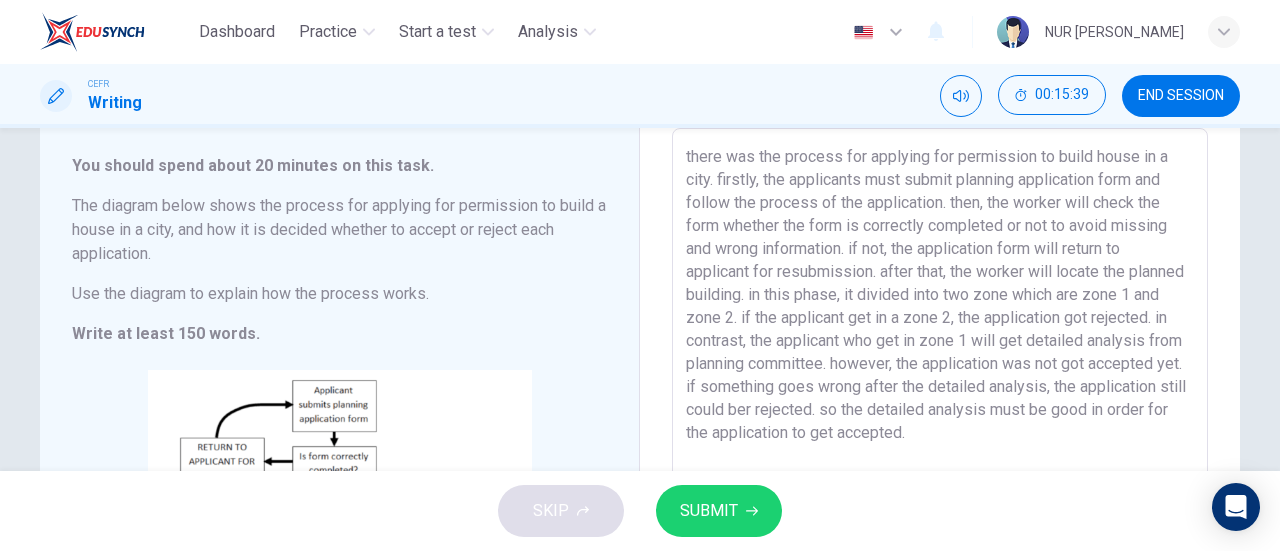 drag, startPoint x: 1050, startPoint y: 431, endPoint x: 663, endPoint y: 153, distance: 476.5008 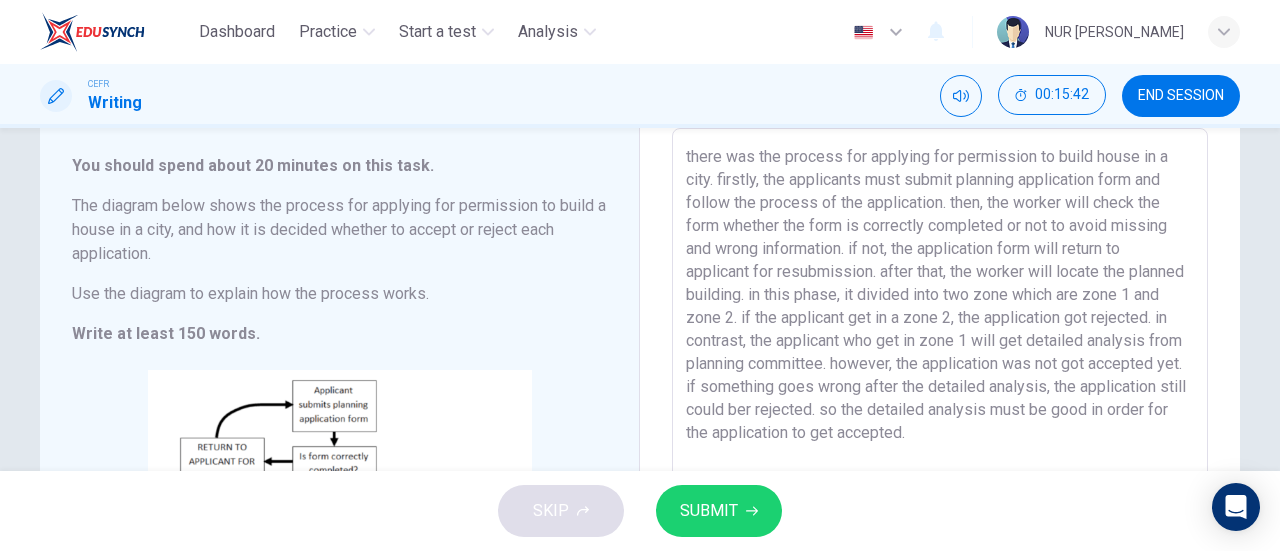 click on "there was the process for applying for permission to build house in a city. firstly, the applicants must submit planning application form and follow the process of the application. then, the worker will check the form whether the form is correctly completed or not to avoid missing and wrong information. if not, the application form will return to applicant for resubmission. after that, the worker will locate the planned building. in this phase, it divided into two zone which are zone 1 and zone 2. if the applicant get in a zone 2, the application got rejected. in contrast, the applicant who get in zone 1 will get detailed analysis from planning committee. however, the application was not got accepted yet. if something goes wrong after the detailed analysis, the application still could ber rejected. so the detailed analysis must be good in order for the application to get accepted." at bounding box center (940, 424) 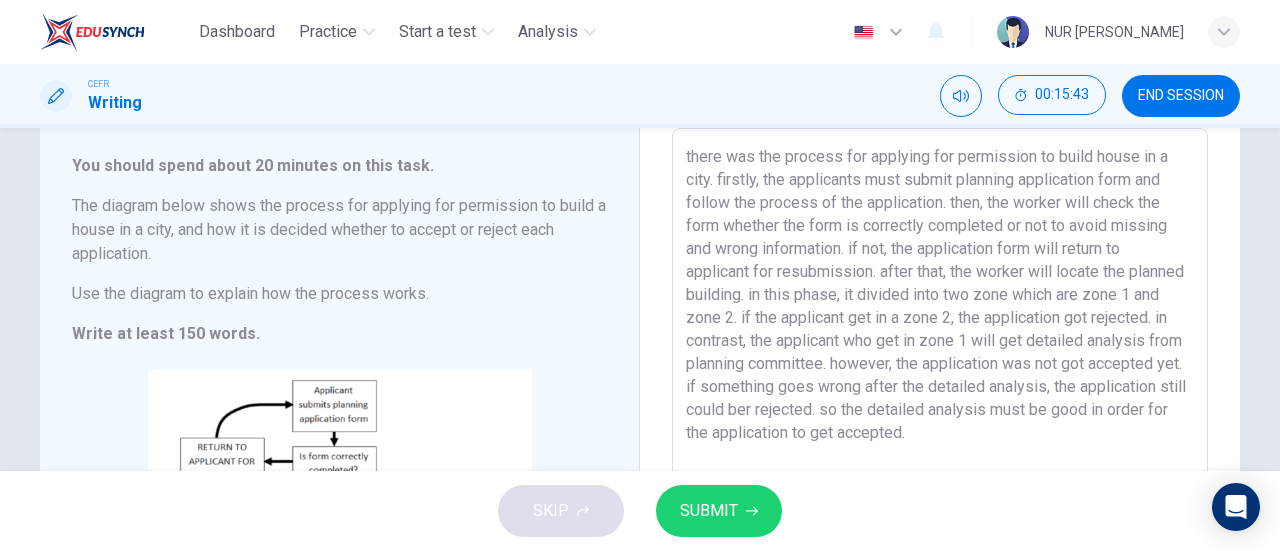 click on "there was the process for applying for permission to build house in a city. firstly, the applicants must submit planning application form and follow the process of the application. then, the worker will check the form whether the form is correctly completed or not to avoid missing and wrong information. if not, the application form will return to applicant for resubmission. after that, the worker will locate the planned building. in this phase, it divided into two zone which are zone 1 and zone 2. if the applicant get in a zone 2, the application got rejected. in contrast, the applicant who get in zone 1 will get detailed analysis from planning committee. however, the application was not got accepted yet. if something goes wrong after the detailed analysis, the application still could ber rejected. so the detailed analysis must be good in order for the application to get accepted." at bounding box center [940, 424] 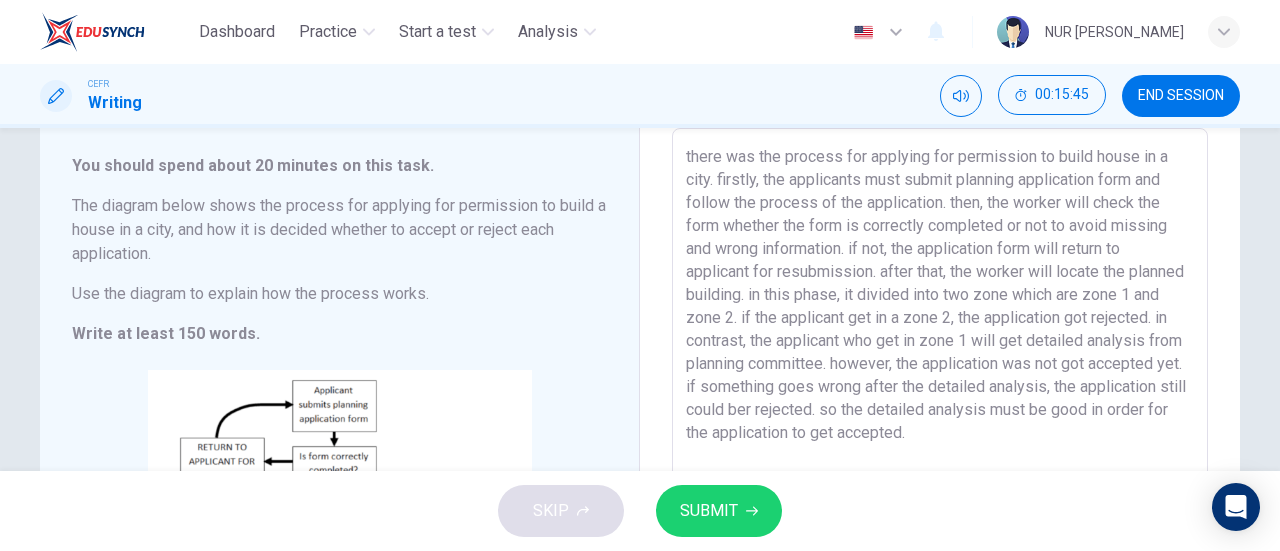 click on "there was the process for applying for permission to build house in a city. firstly, the applicants must submit planning application form and follow the process of the application. then, the worker will check the form whether the form is correctly completed or not to avoid missing and wrong information. if not, the application form will return to applicant for resubmission. after that, the worker will locate the planned building. in this phase, it divided into two zone which are zone 1 and zone 2. if the applicant get in a zone 2, the application got rejected. in contrast, the applicant who get in zone 1 will get detailed analysis from planning committee. however, the application was not got accepted yet. if something goes wrong after the detailed analysis, the application still could ber rejected. so the detailed analysis must be good in order for the application to get accepted." at bounding box center (940, 424) 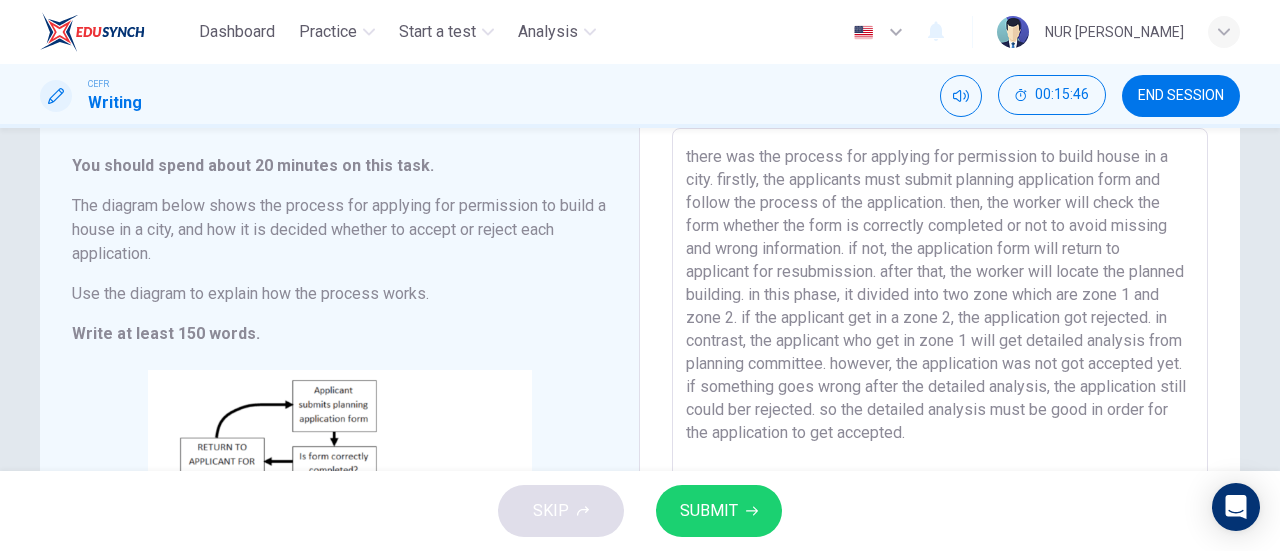 scroll, scrollTop: 0, scrollLeft: 0, axis: both 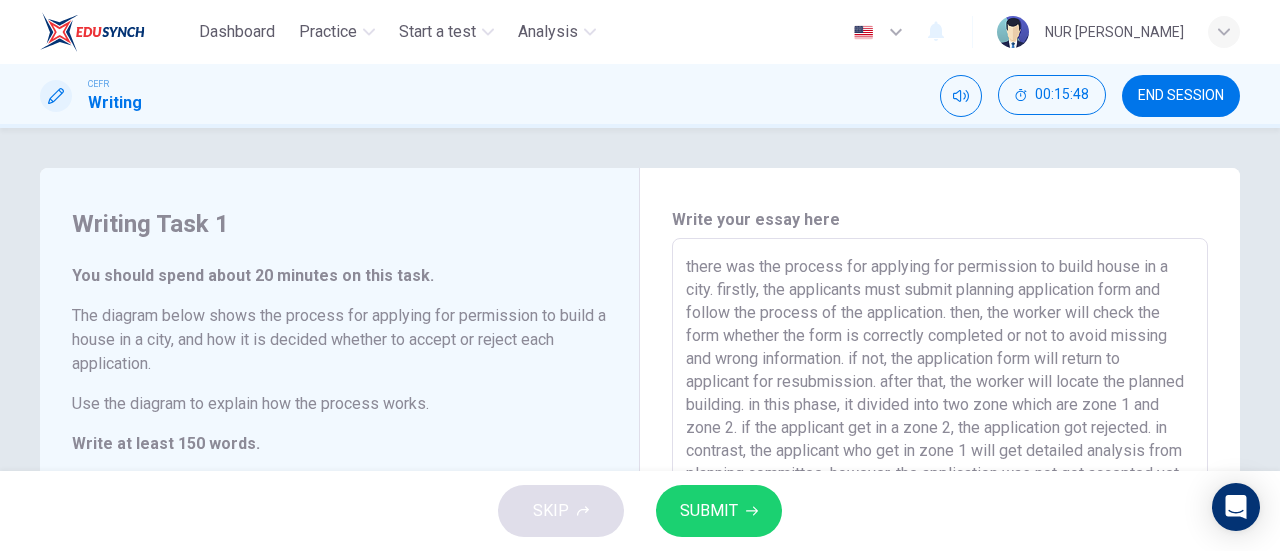 drag, startPoint x: 1064, startPoint y: 437, endPoint x: 673, endPoint y: 261, distance: 428.7855 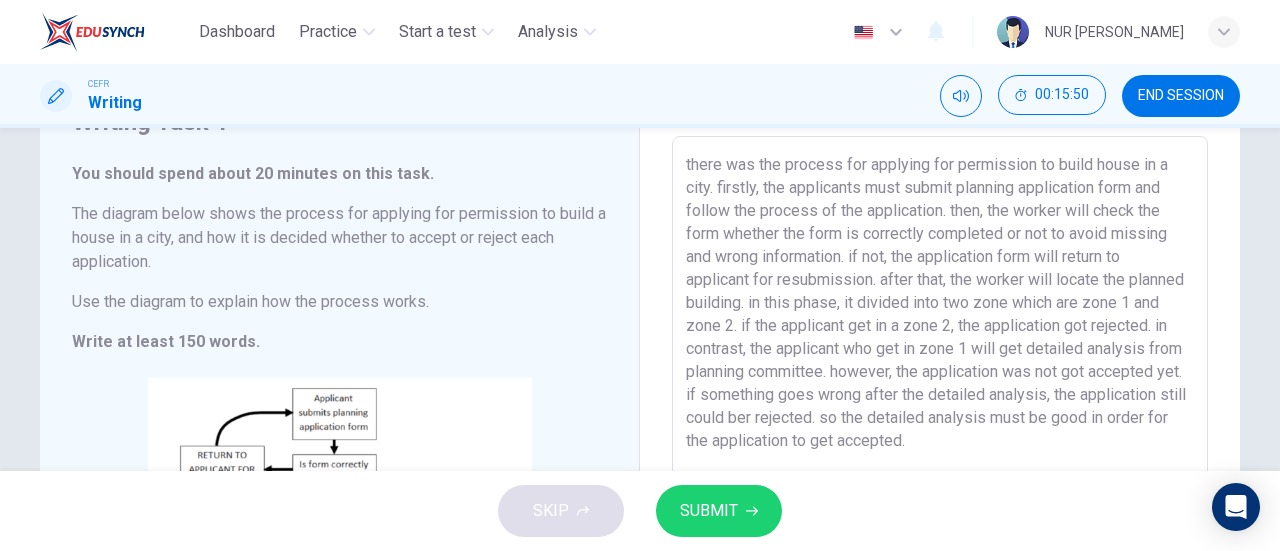 scroll, scrollTop: 108, scrollLeft: 0, axis: vertical 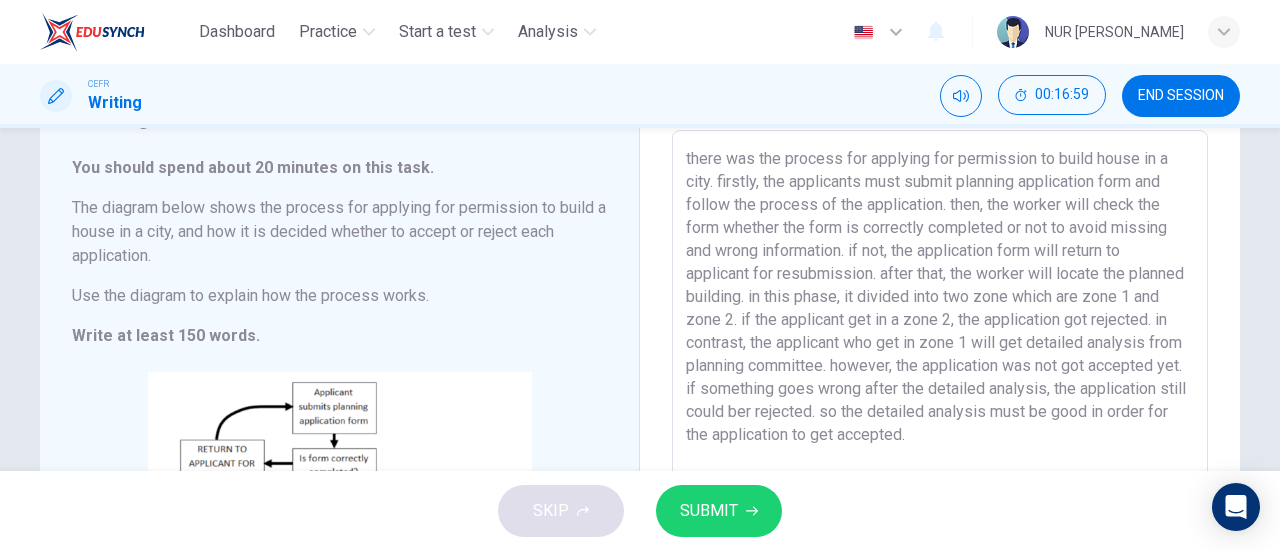 click on "SUBMIT" at bounding box center [709, 511] 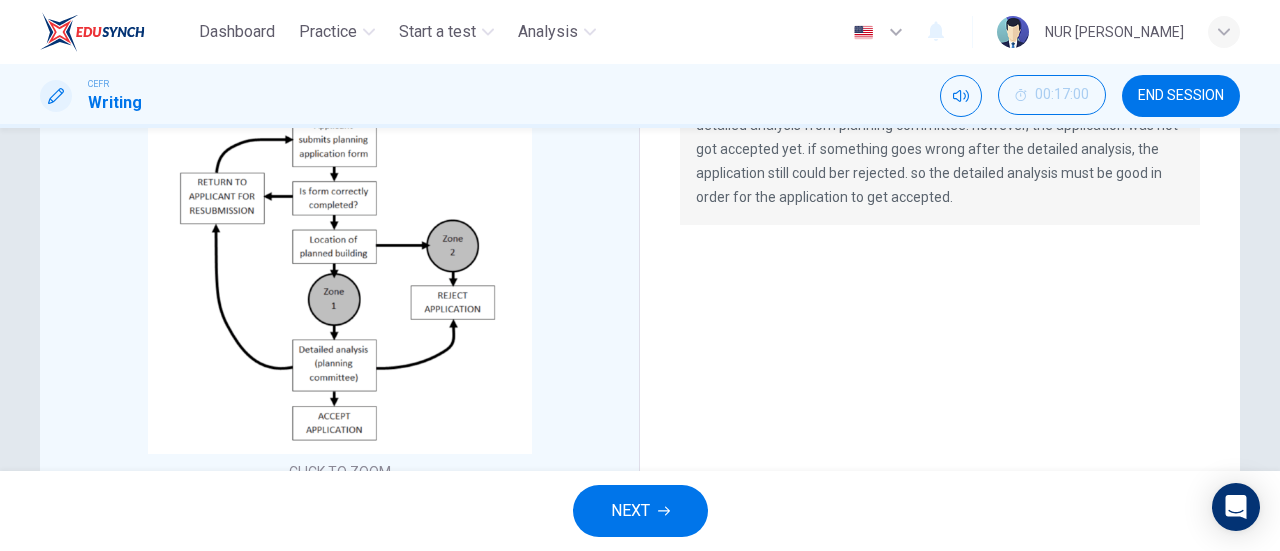 scroll, scrollTop: 0, scrollLeft: 0, axis: both 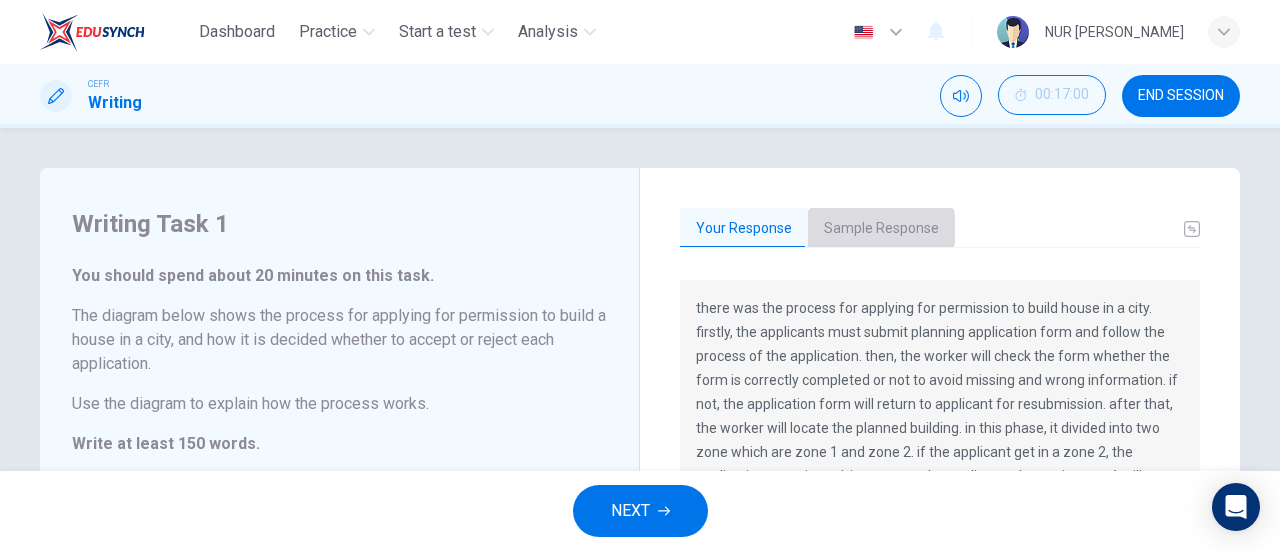 click on "Sample Response" at bounding box center (881, 229) 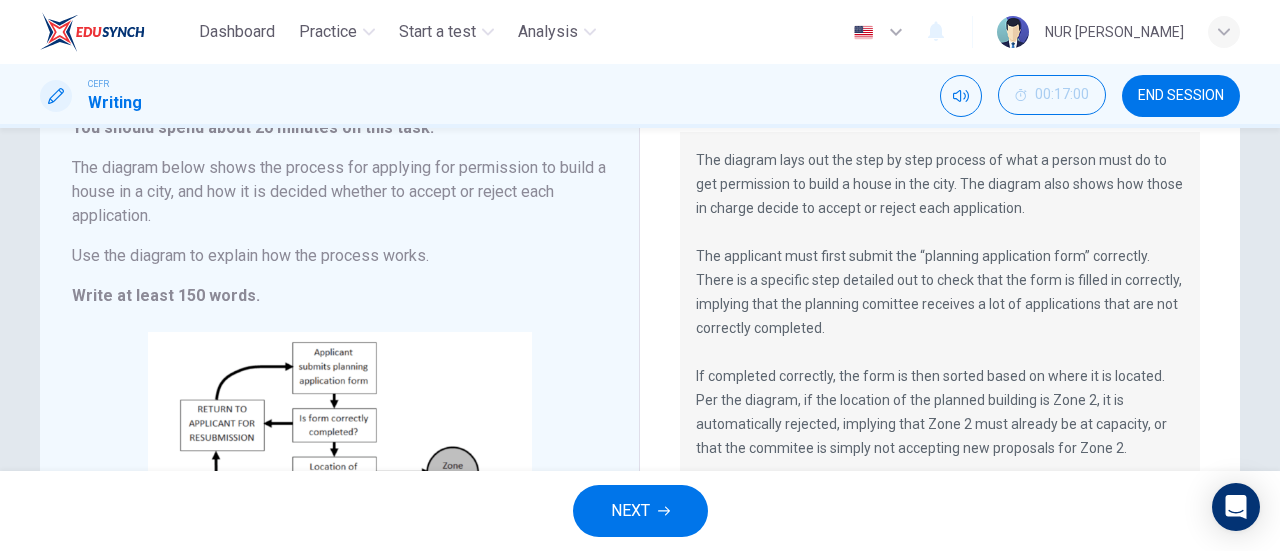 scroll, scrollTop: 150, scrollLeft: 0, axis: vertical 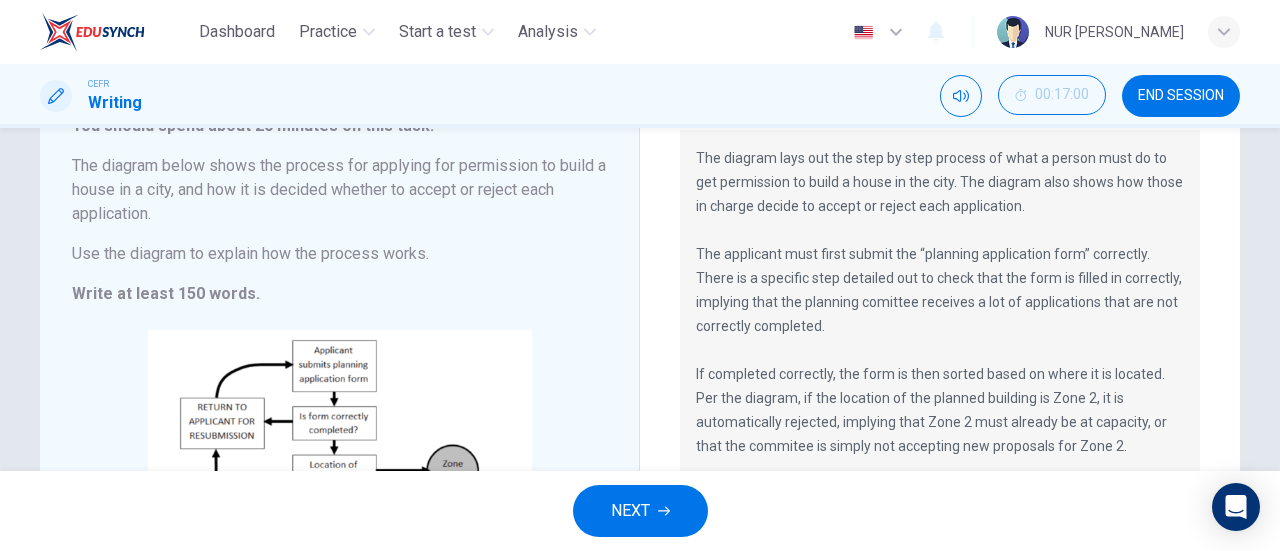 drag, startPoint x: 1012, startPoint y: 281, endPoint x: 1127, endPoint y: 320, distance: 121.433105 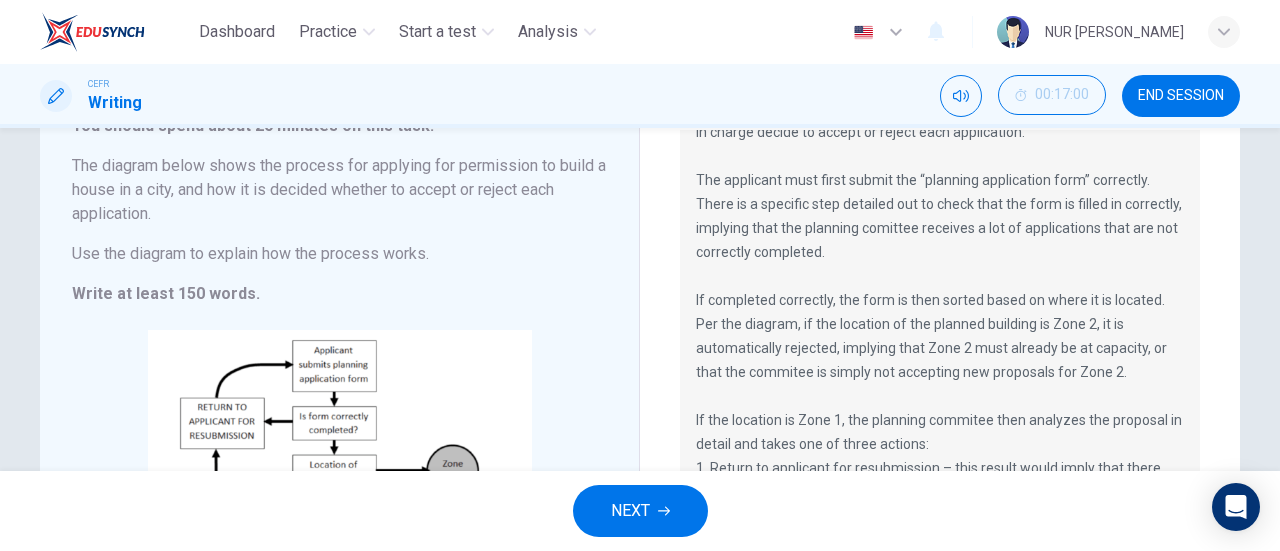 scroll, scrollTop: 64, scrollLeft: 0, axis: vertical 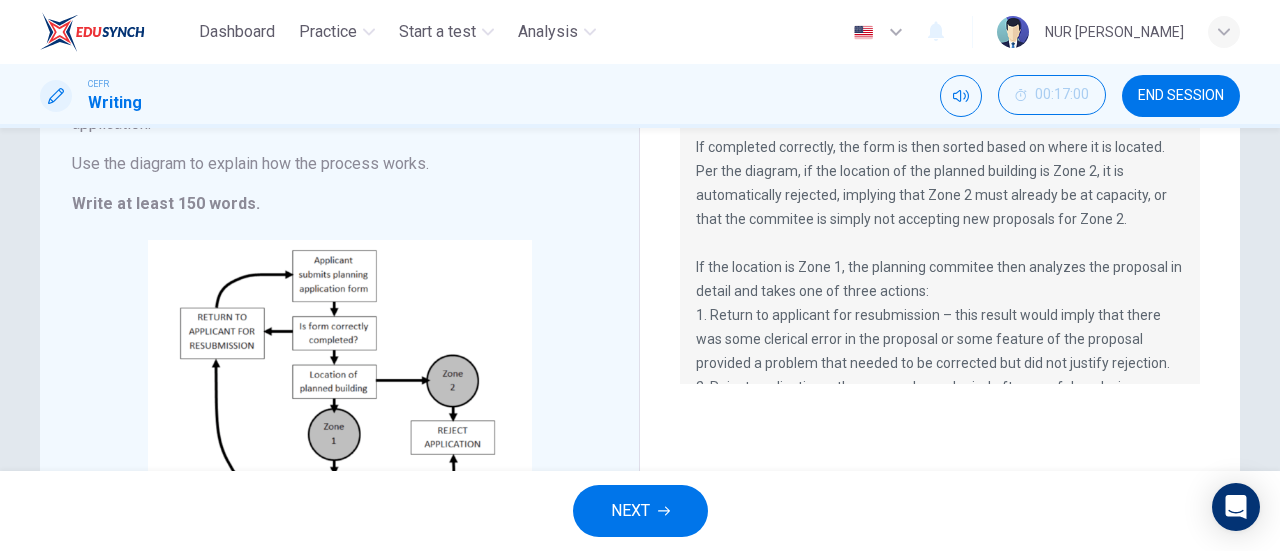 drag, startPoint x: 1200, startPoint y: 239, endPoint x: 1202, endPoint y: 356, distance: 117.01709 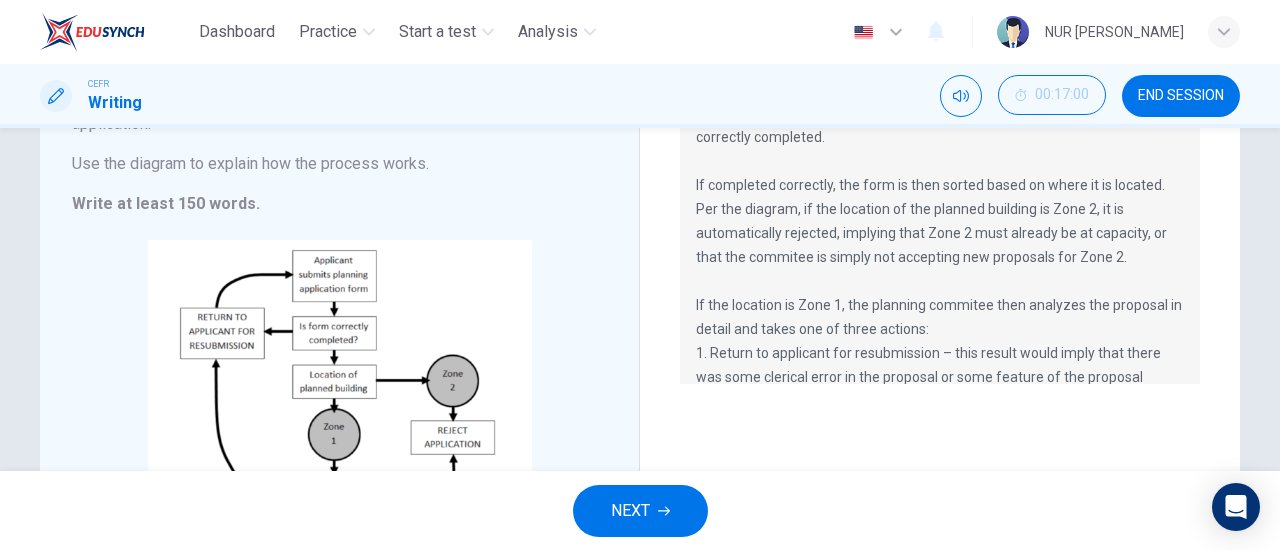 scroll, scrollTop: 105, scrollLeft: 0, axis: vertical 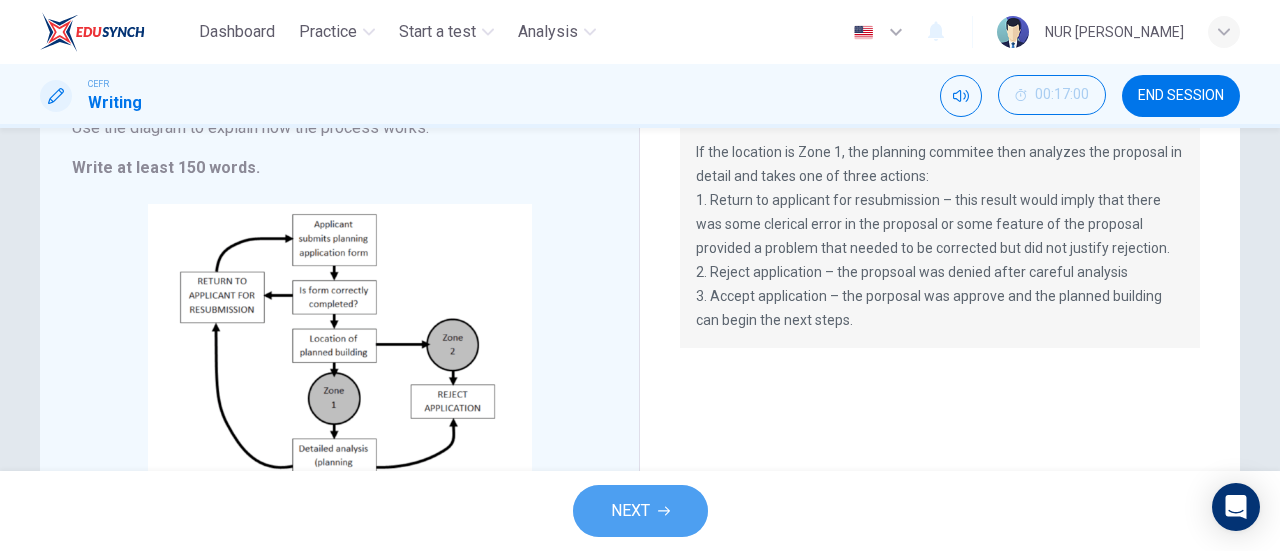 click on "NEXT" at bounding box center (640, 511) 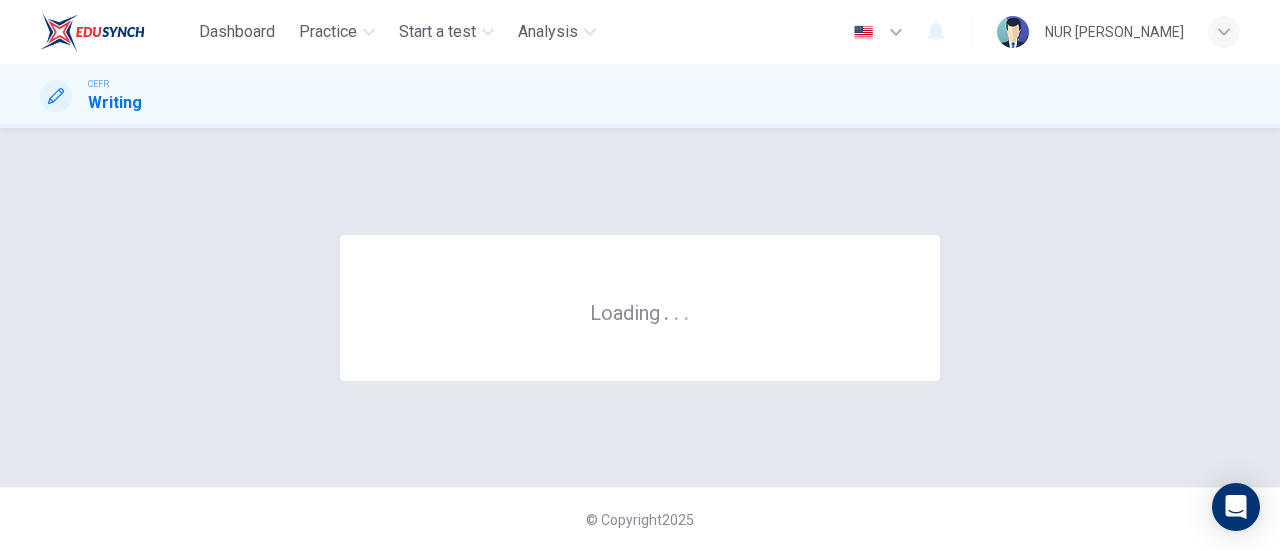 scroll, scrollTop: 0, scrollLeft: 0, axis: both 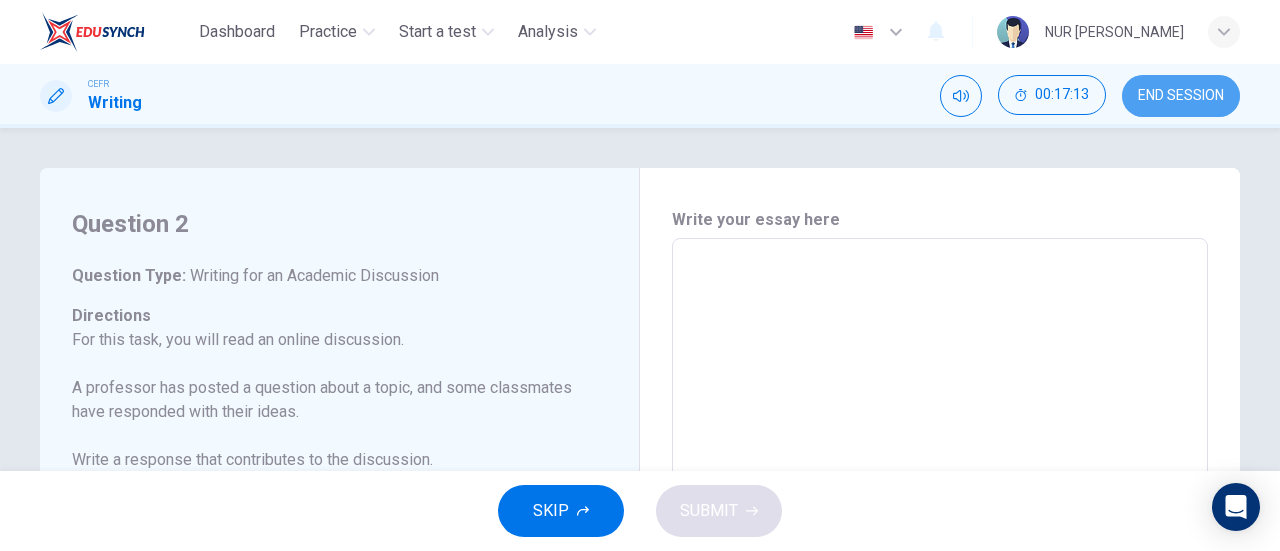 click on "END SESSION" at bounding box center (1181, 96) 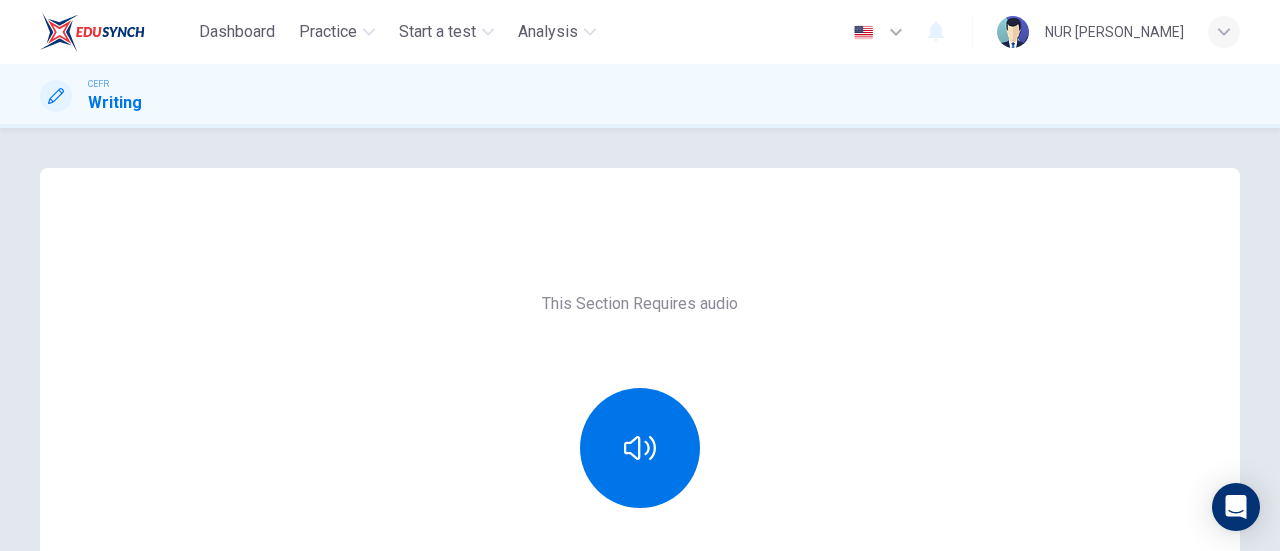 scroll, scrollTop: 0, scrollLeft: 0, axis: both 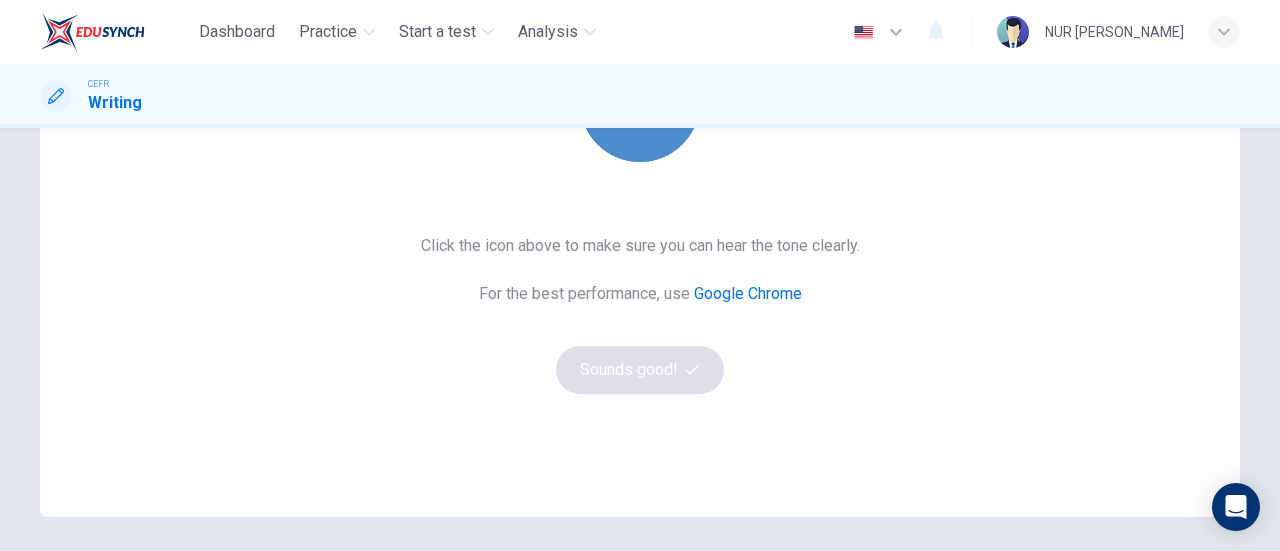 click at bounding box center [640, 102] 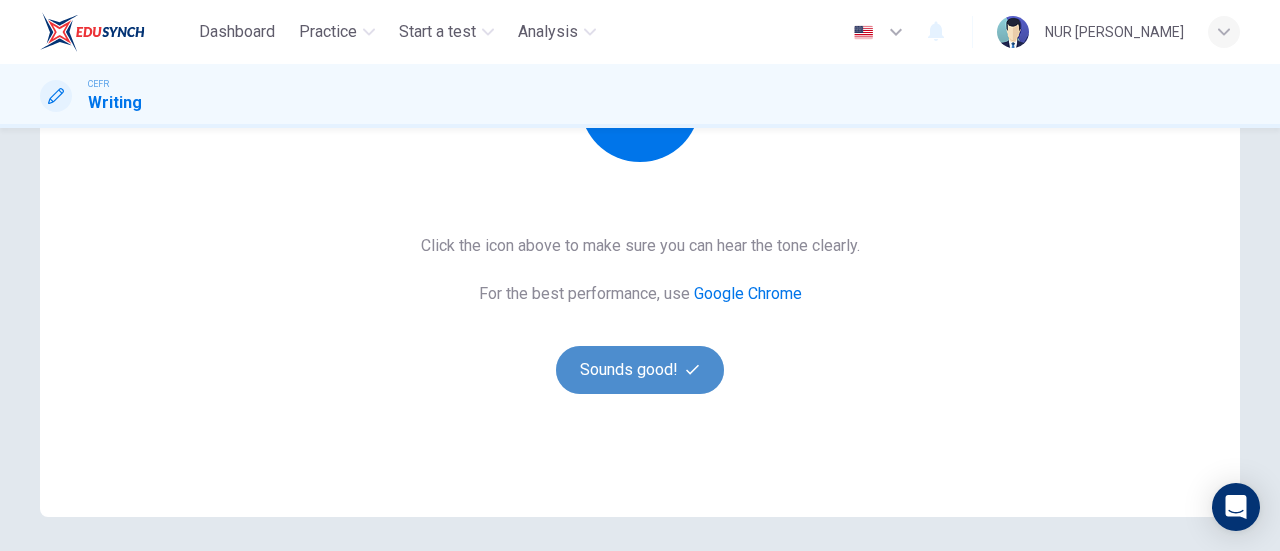 click on "Sounds good!" at bounding box center (640, 370) 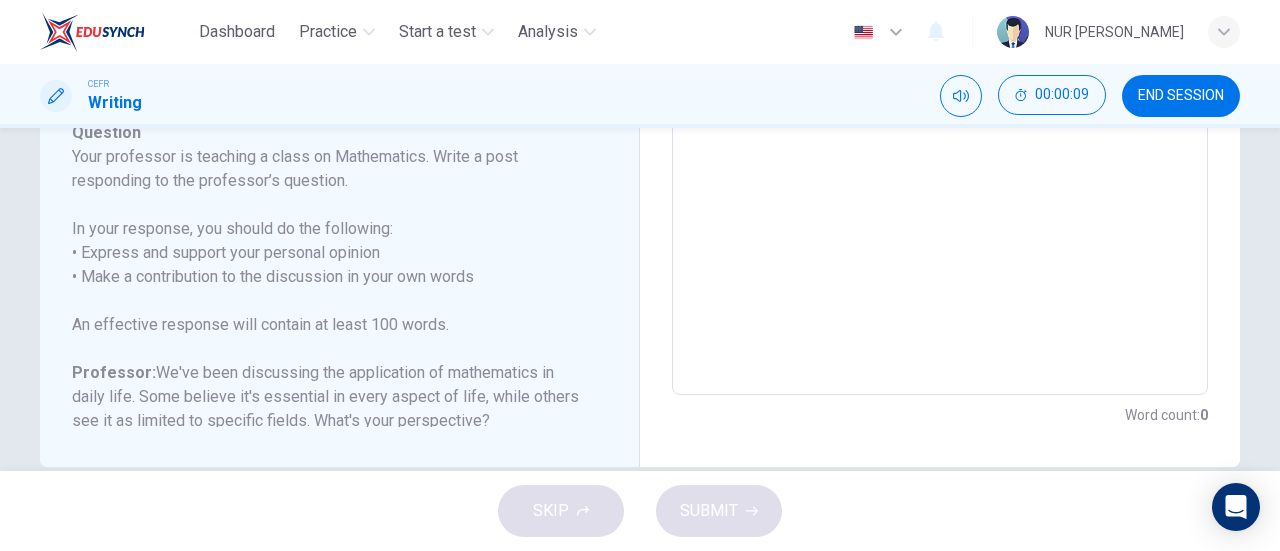 scroll, scrollTop: 542, scrollLeft: 0, axis: vertical 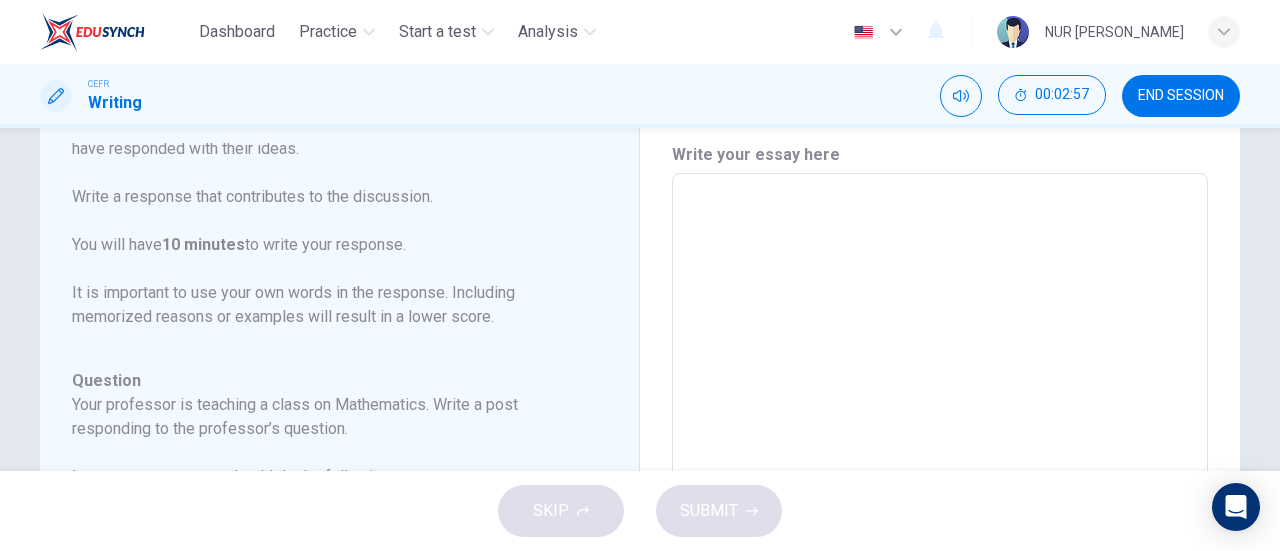 click at bounding box center [940, 507] 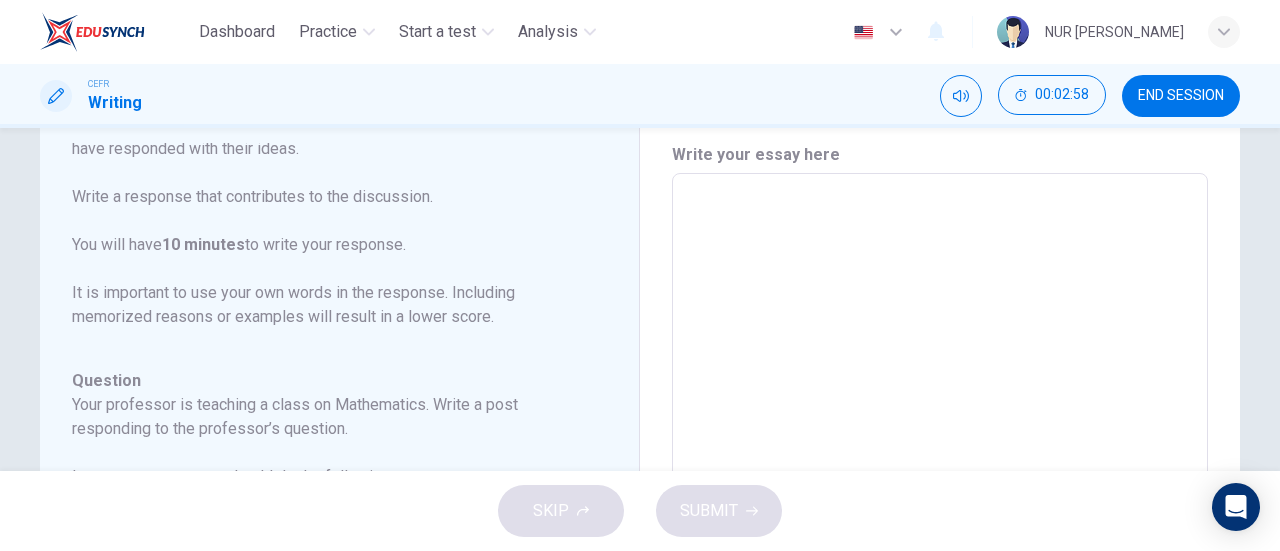 type on "i" 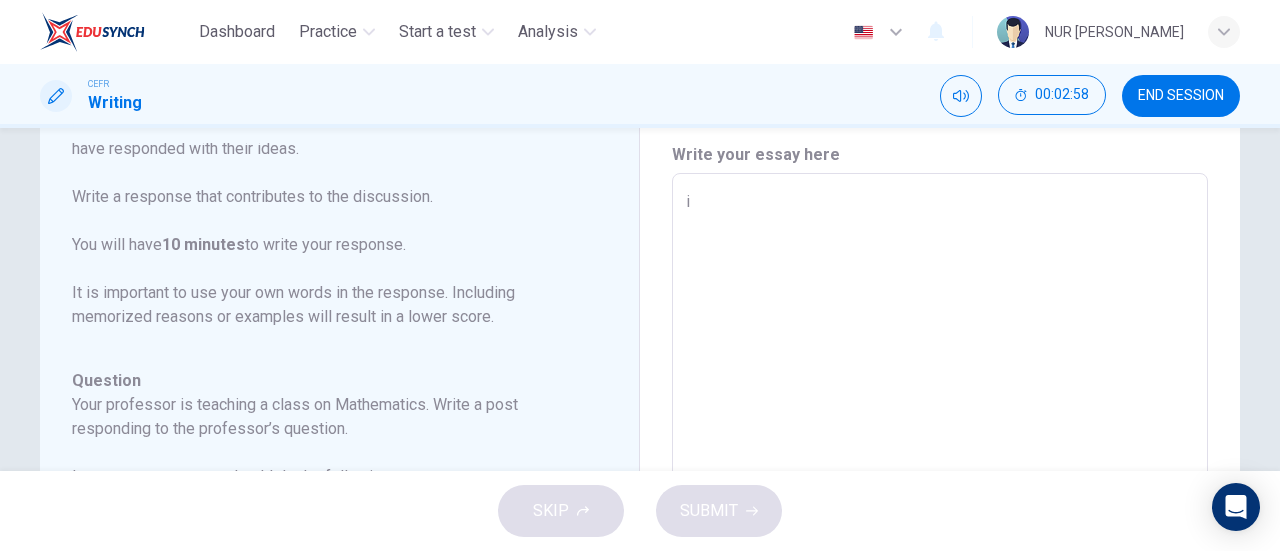 type on "x" 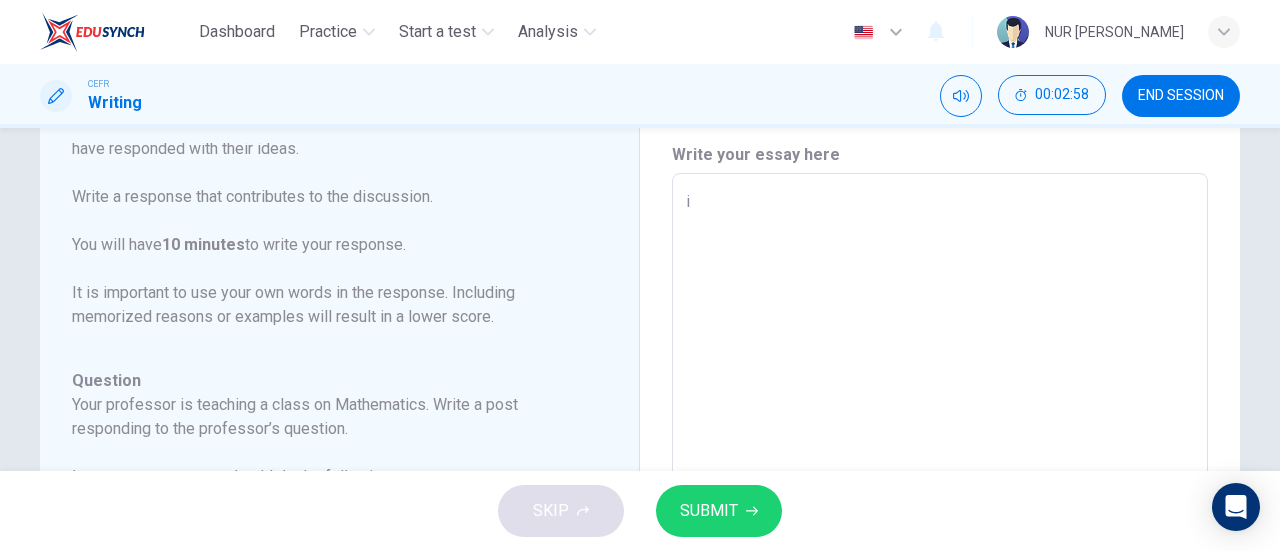 type on "in" 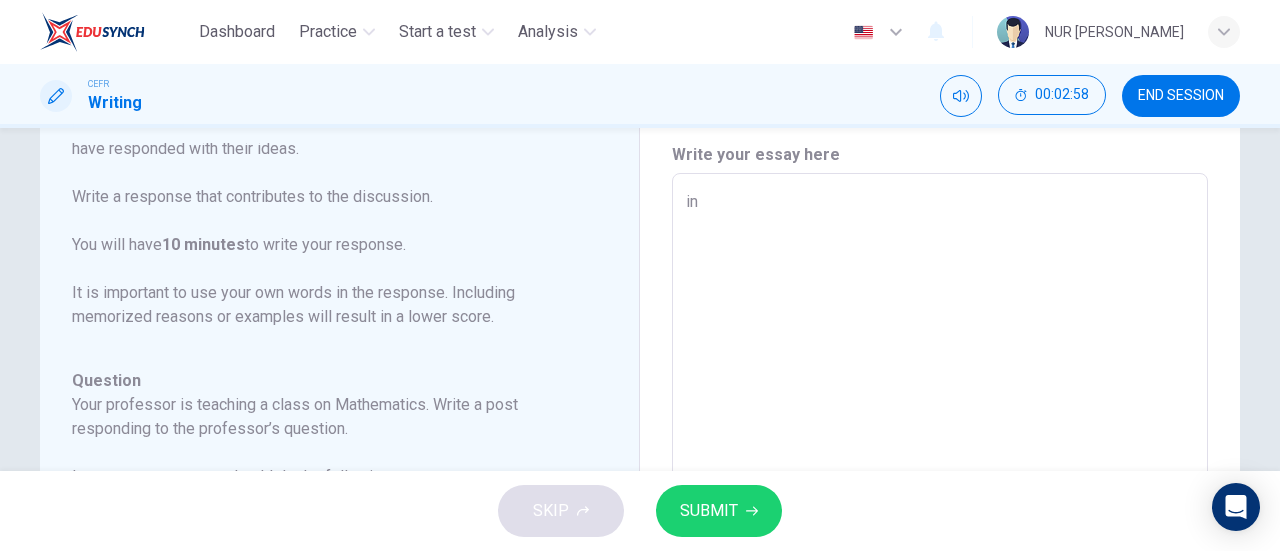 type on "x" 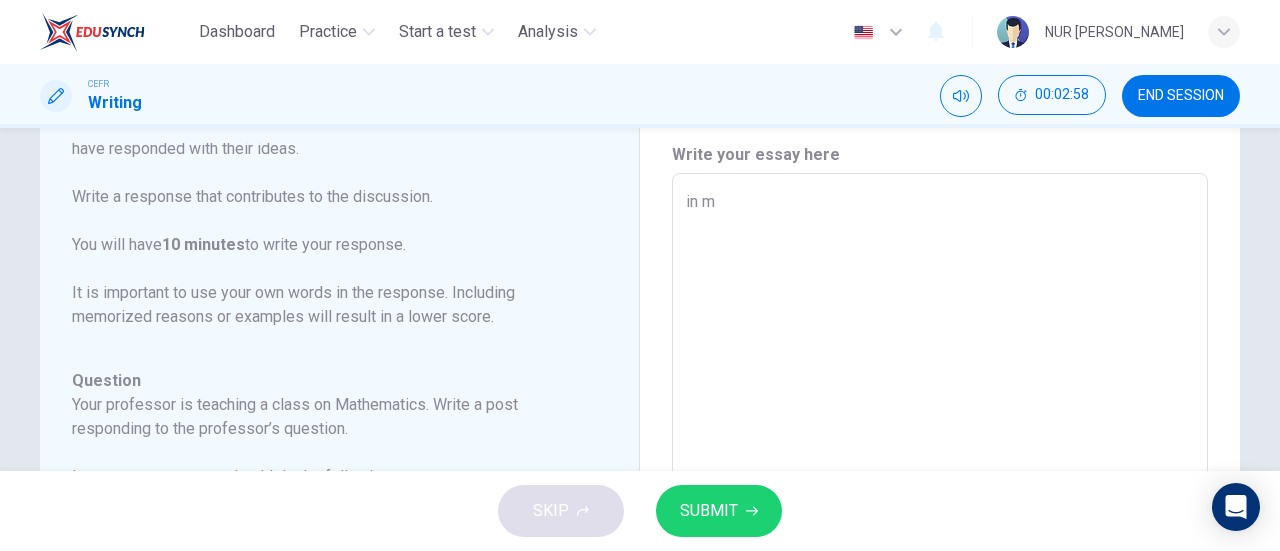 type on "x" 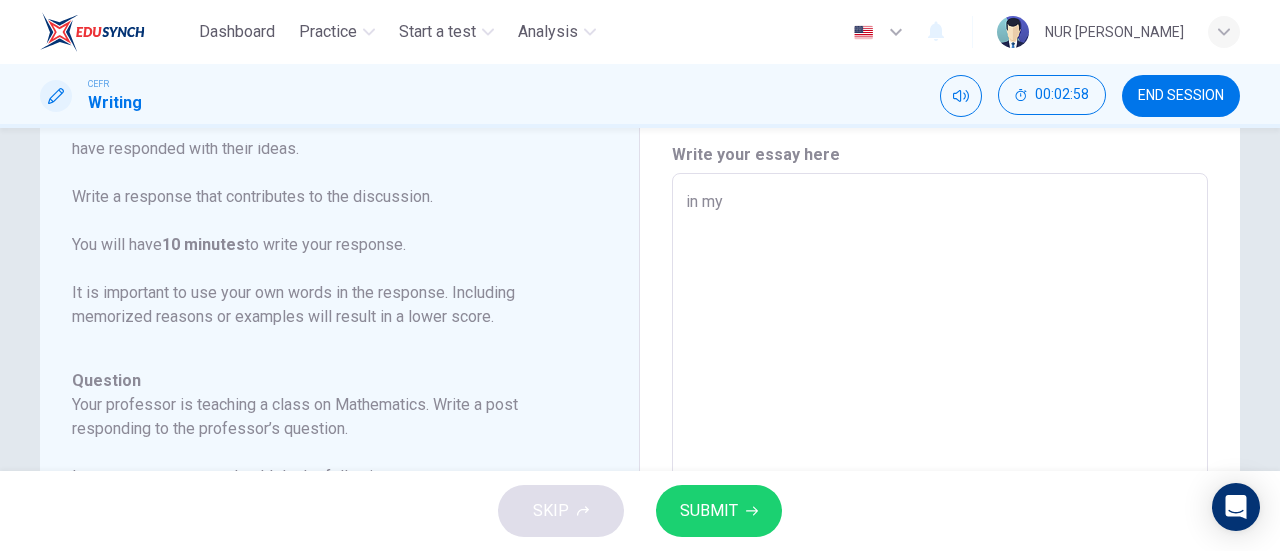 type on "x" 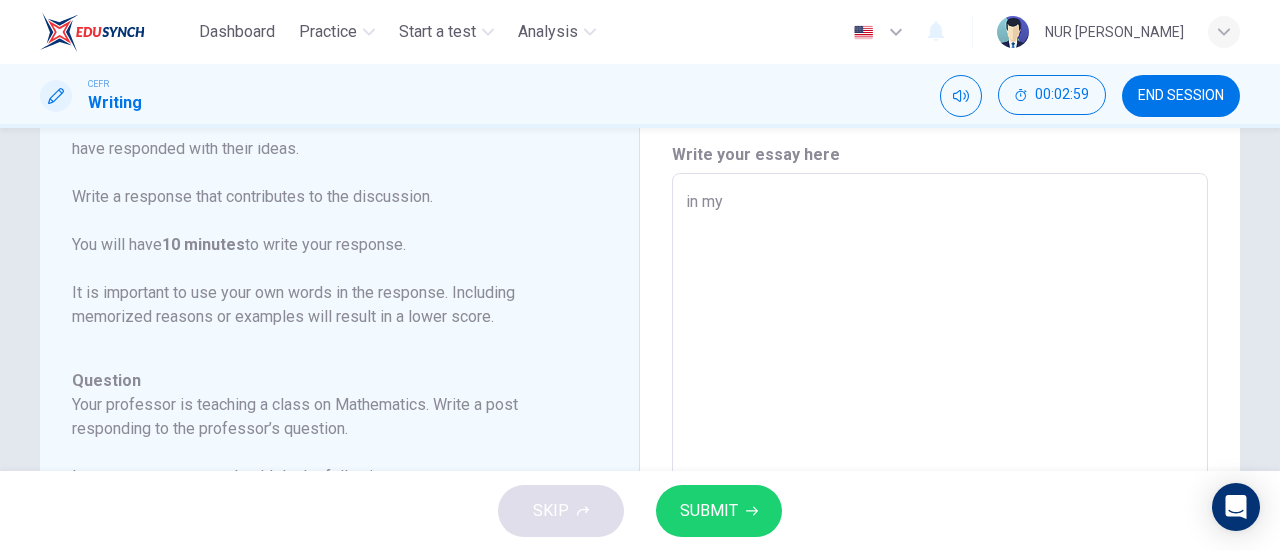 type on "in my" 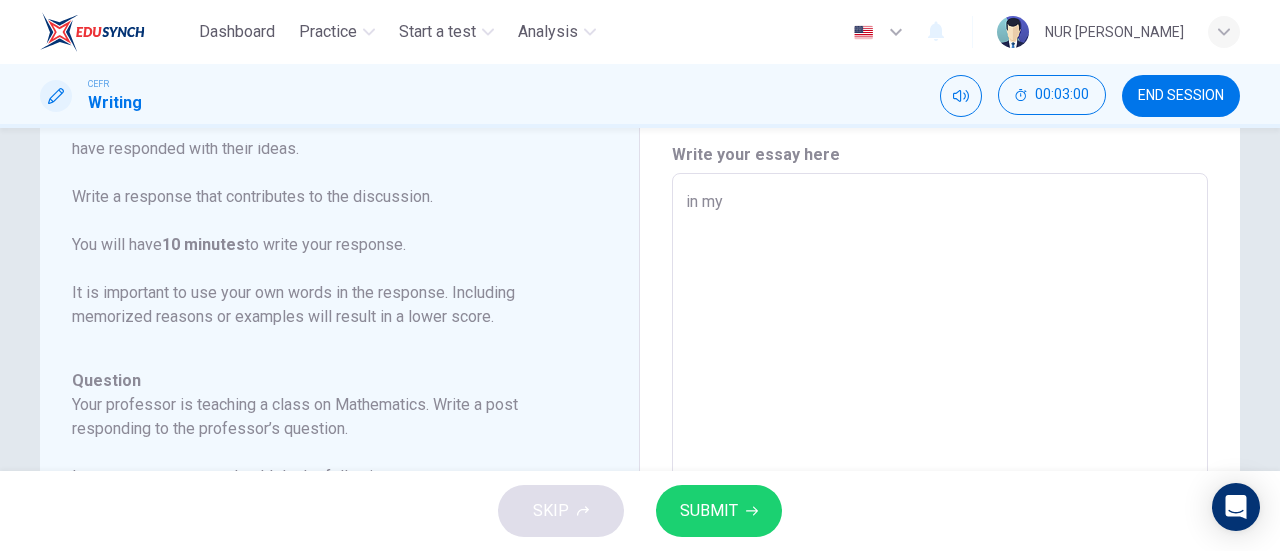 type on "in my o" 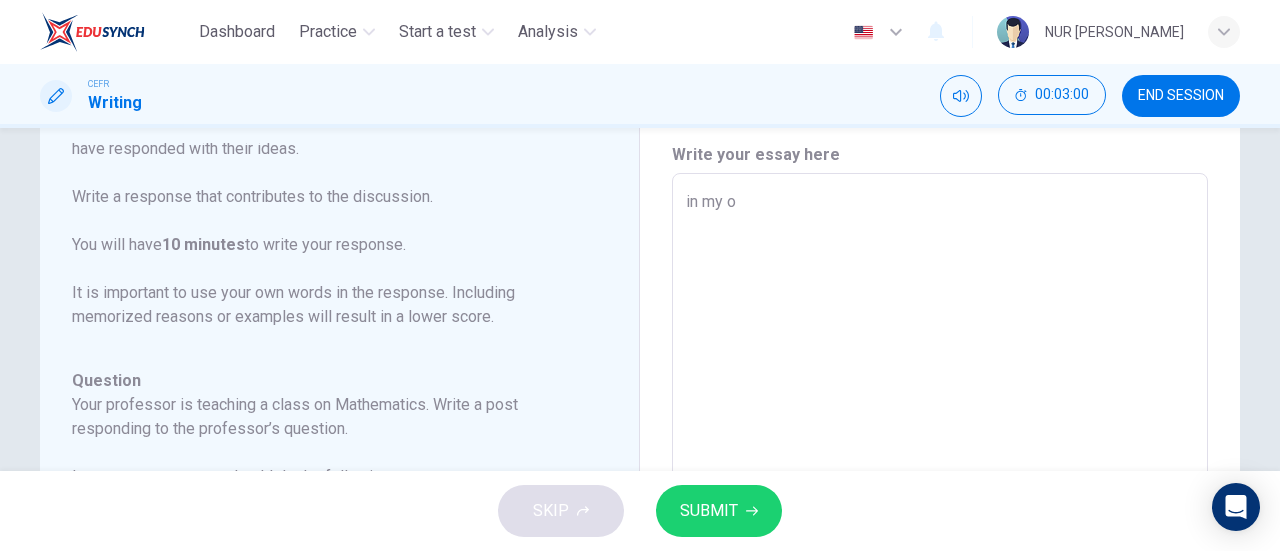 type on "x" 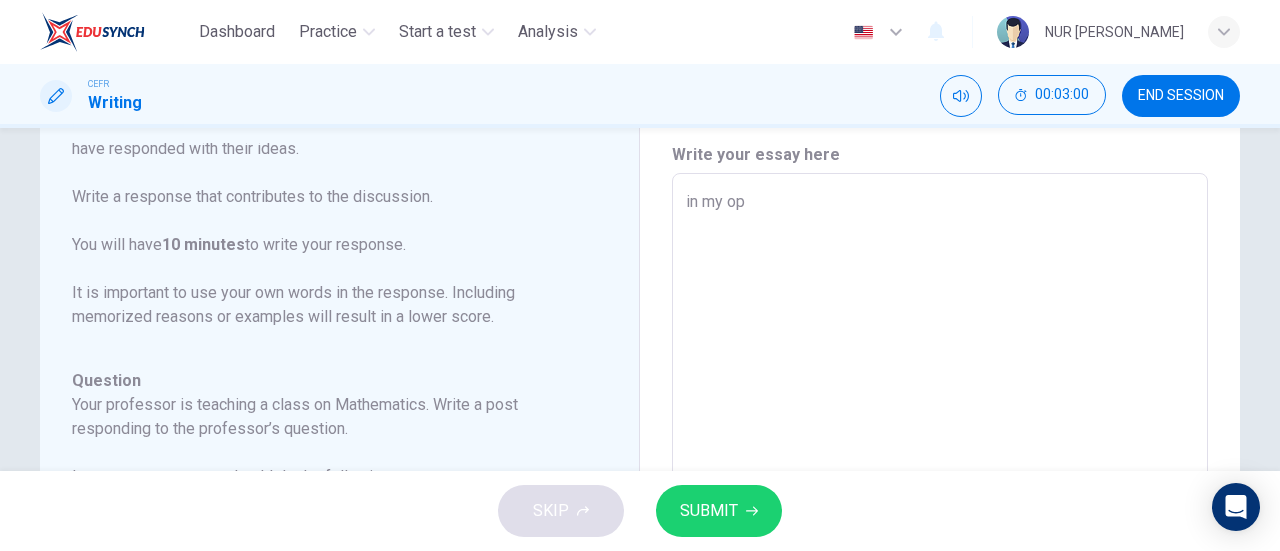 type on "x" 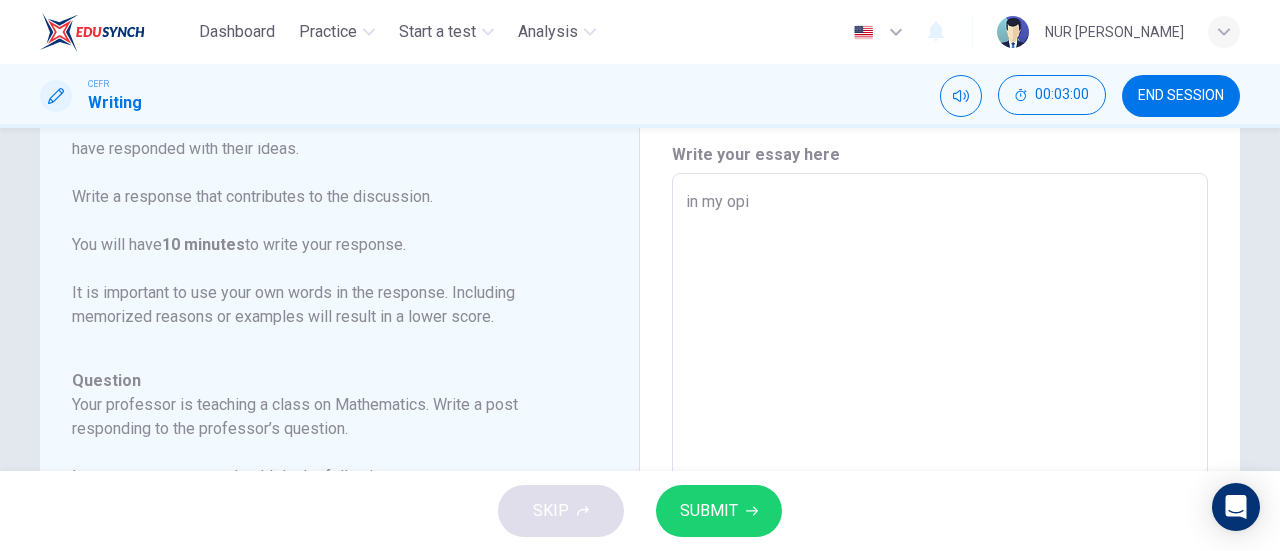 type on "x" 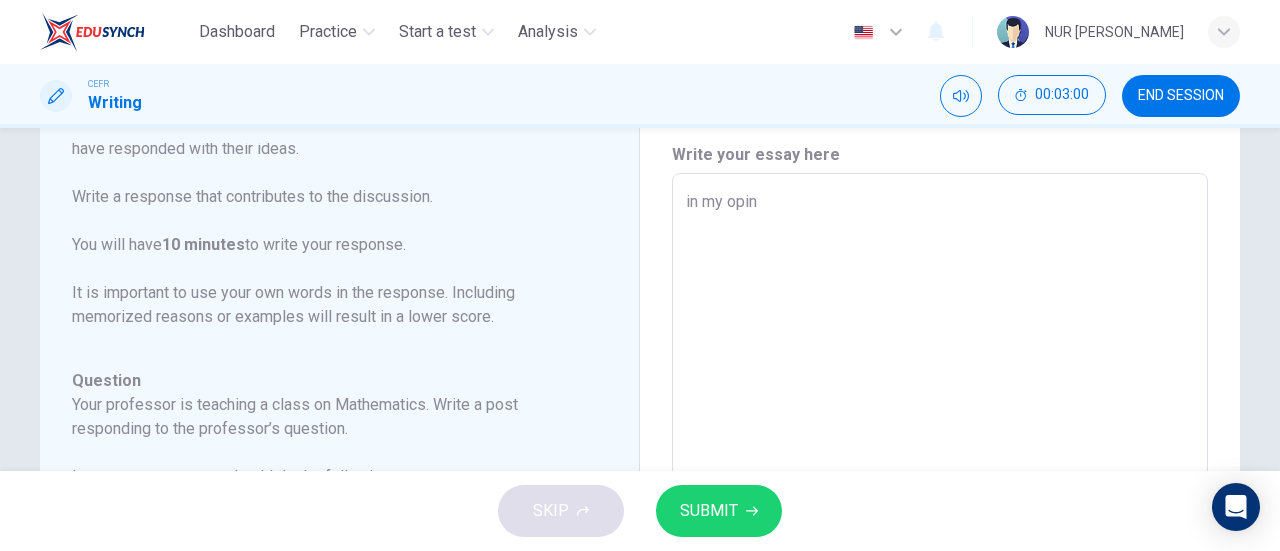 type on "x" 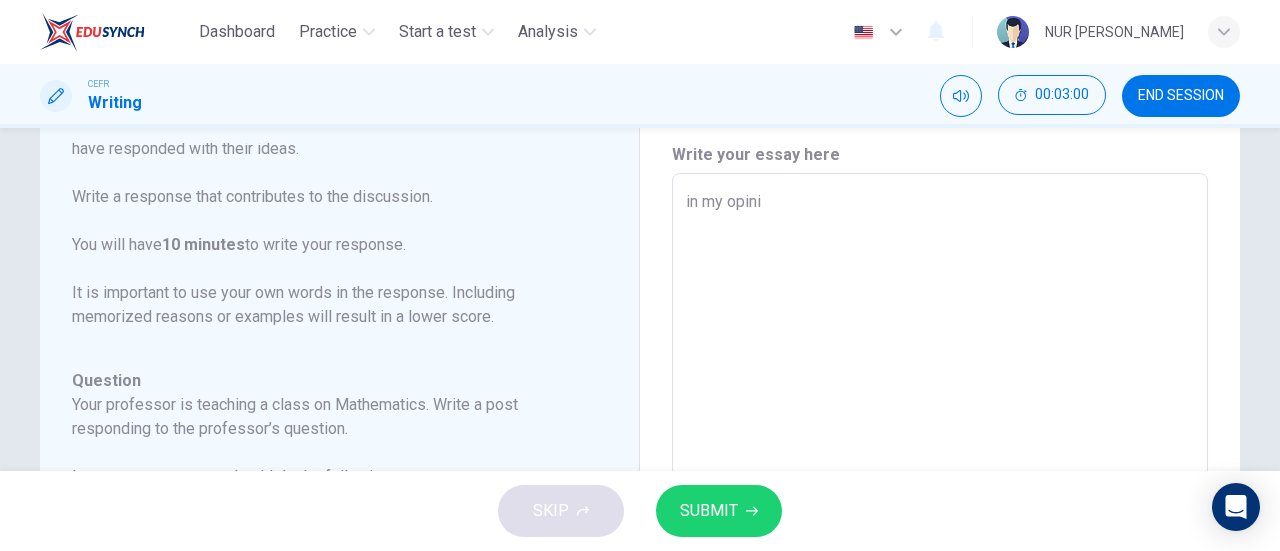 type on "x" 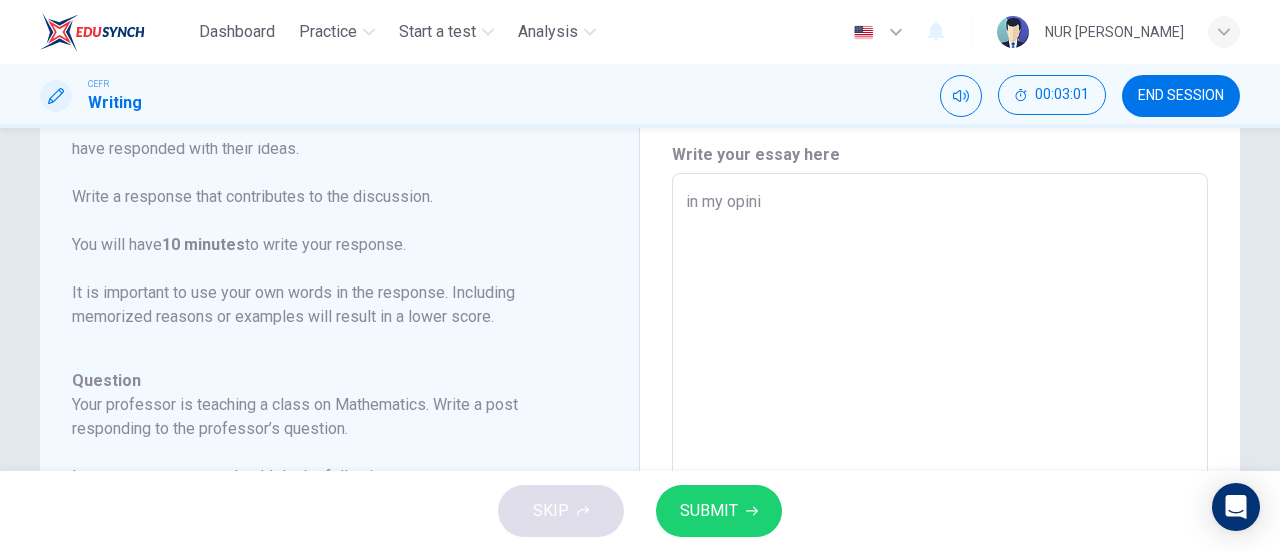 type on "in my opinio" 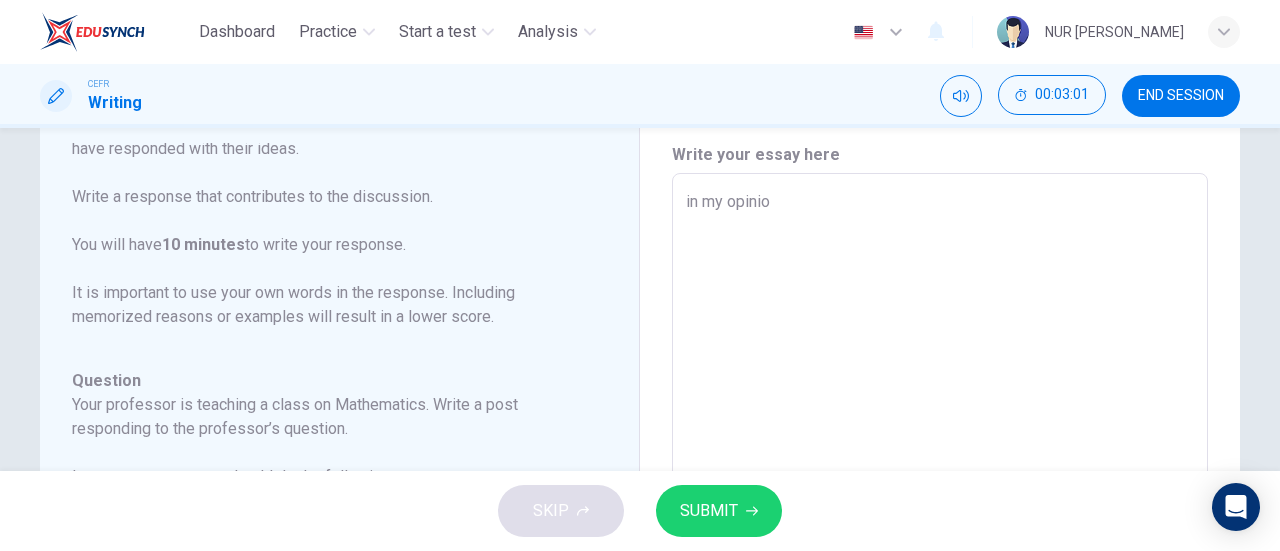 type on "x" 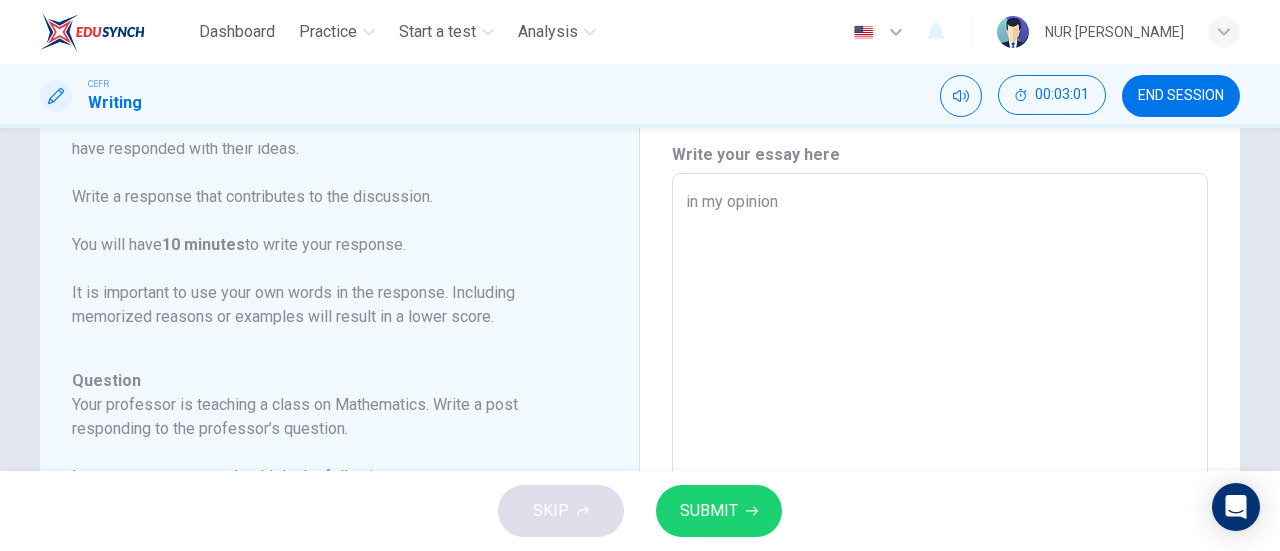 type on "x" 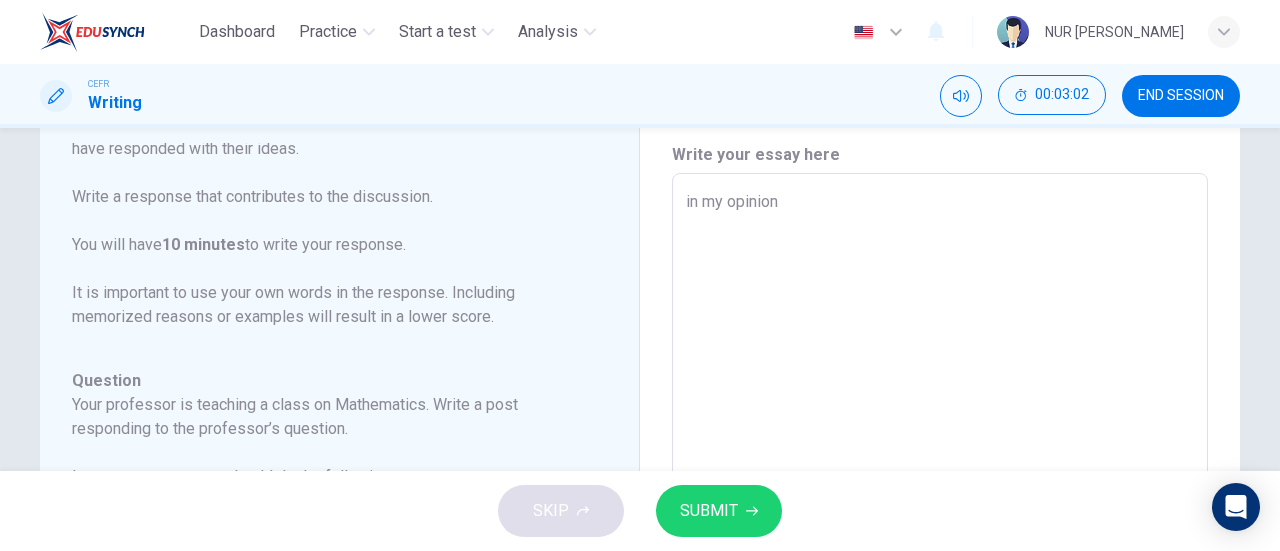 type on "in my opinion," 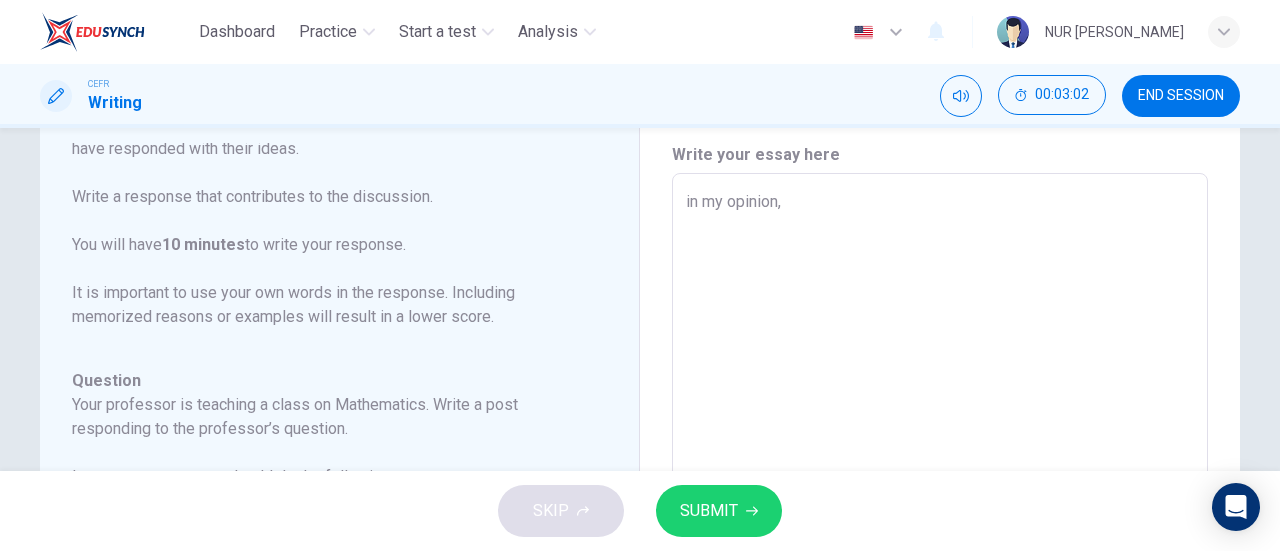 type on "x" 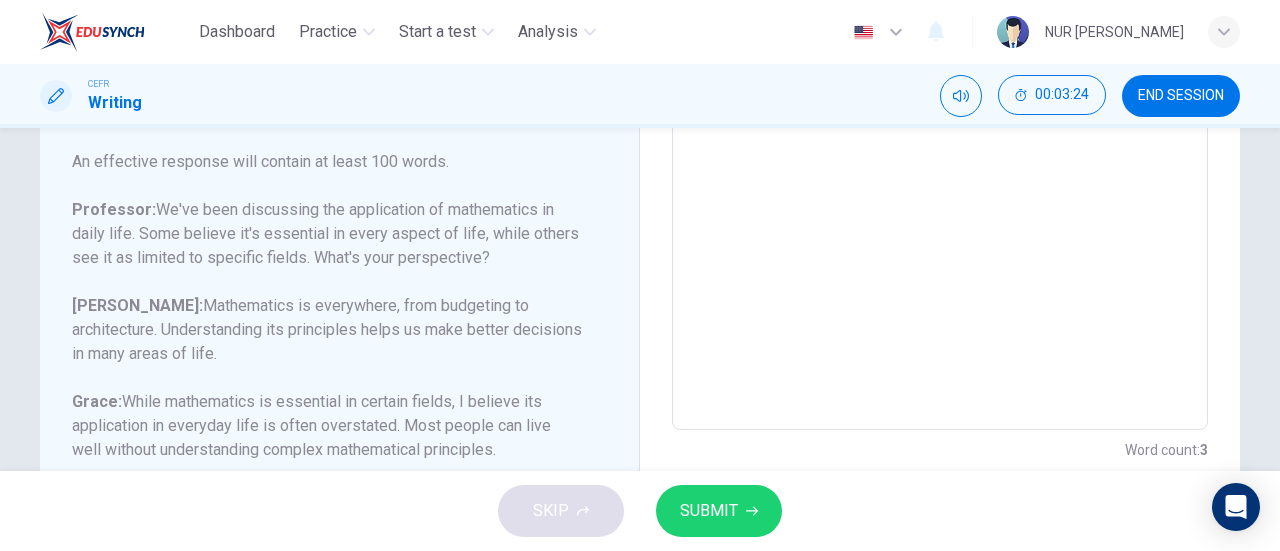 scroll, scrollTop: 468, scrollLeft: 0, axis: vertical 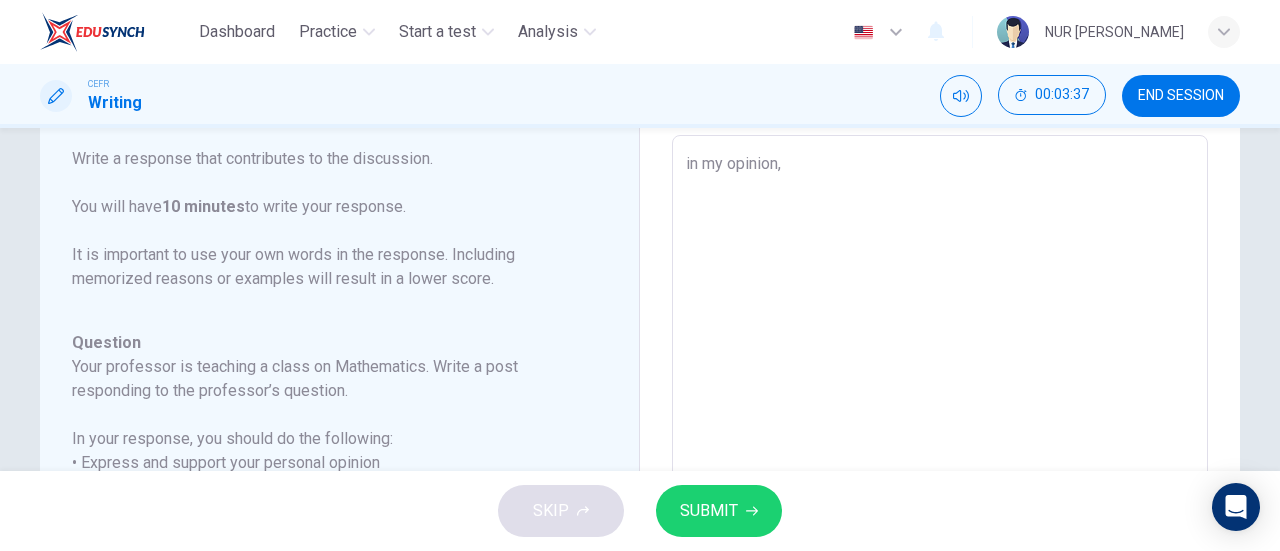 type on "in my opinion," 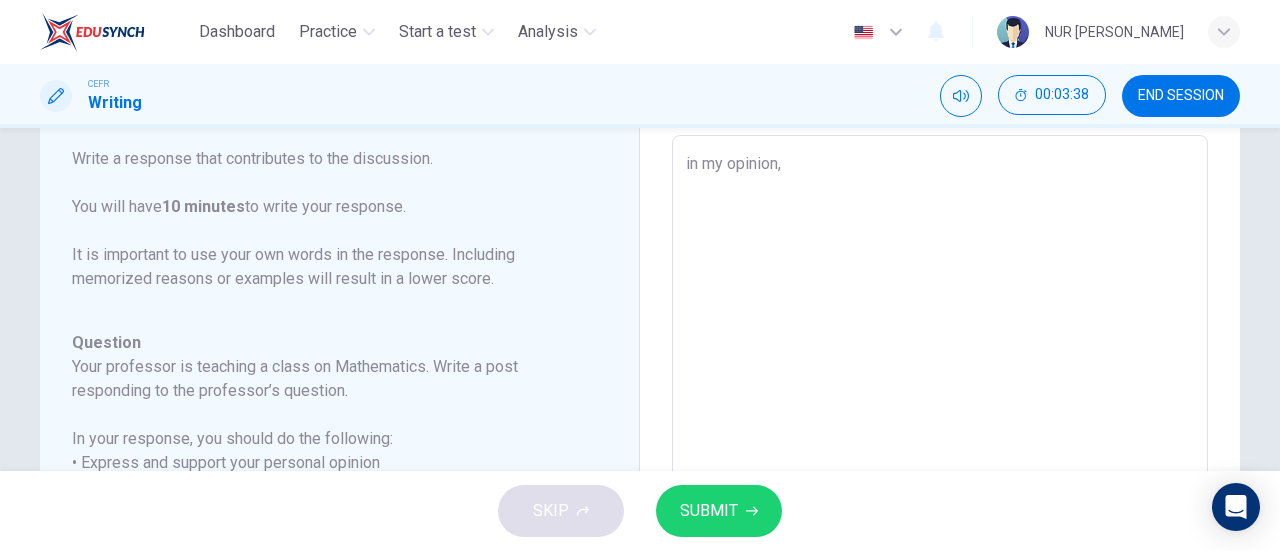 type on "in my opinion, m" 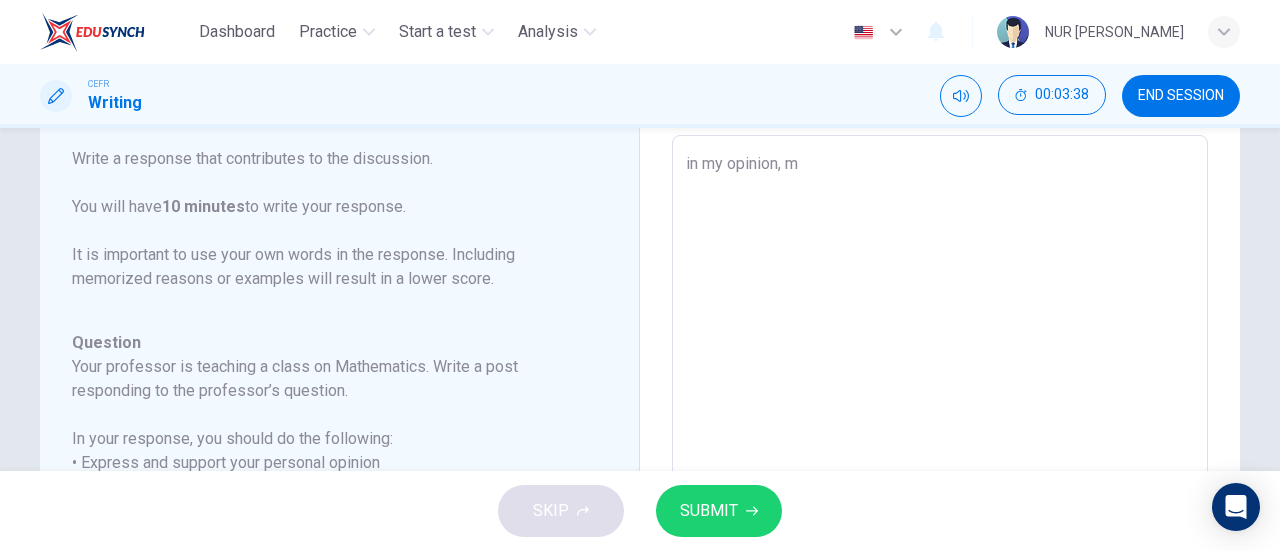 type on "x" 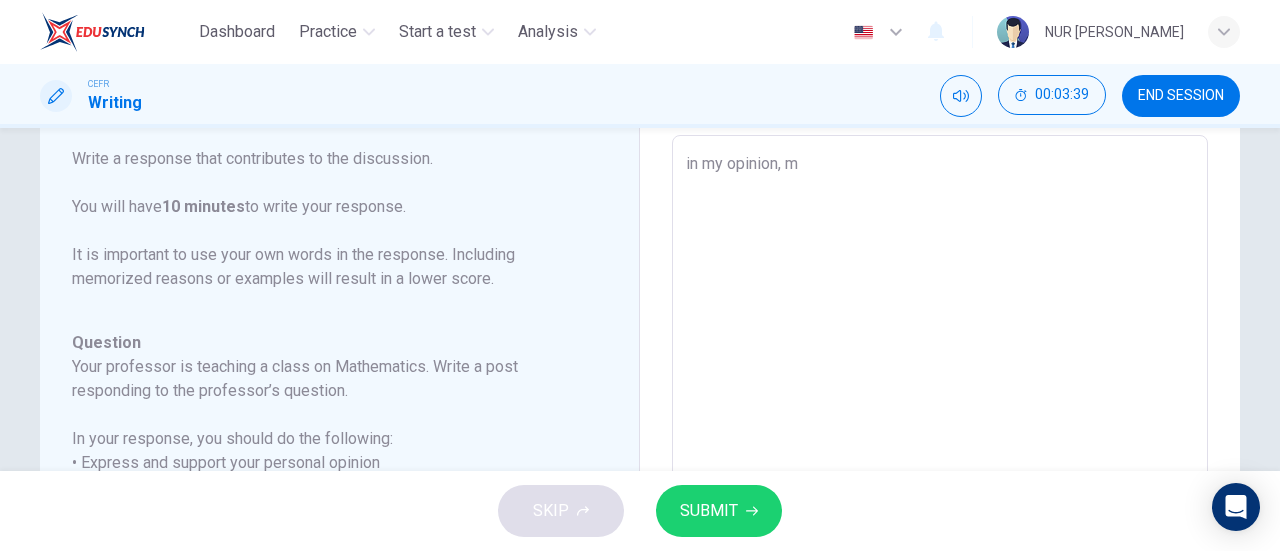 type on "in my opinion, ma" 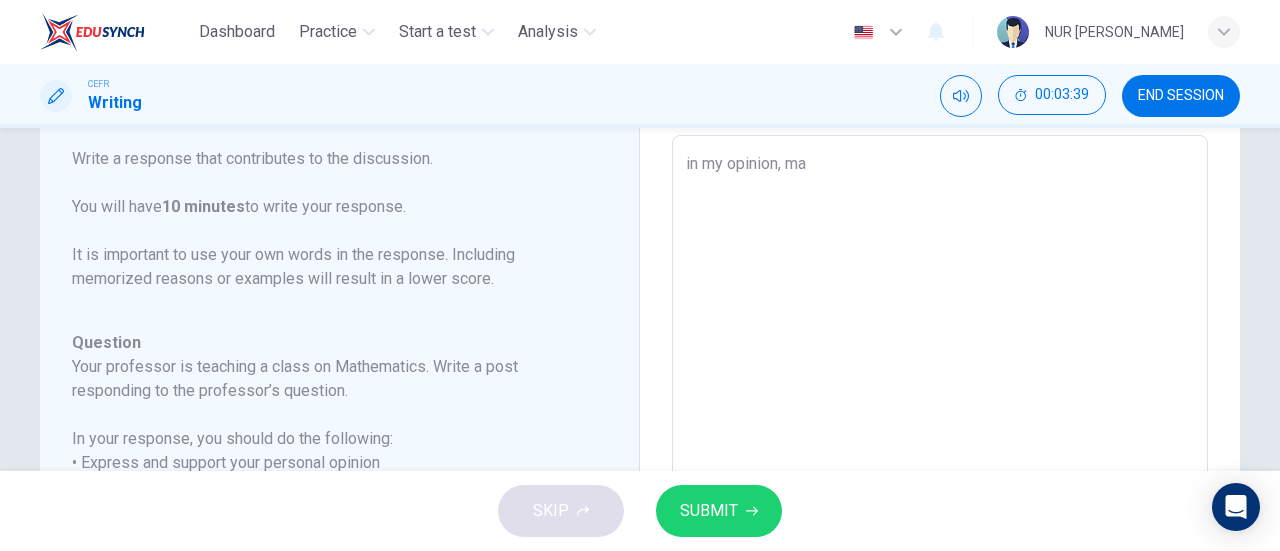 type on "in my opinion, mat" 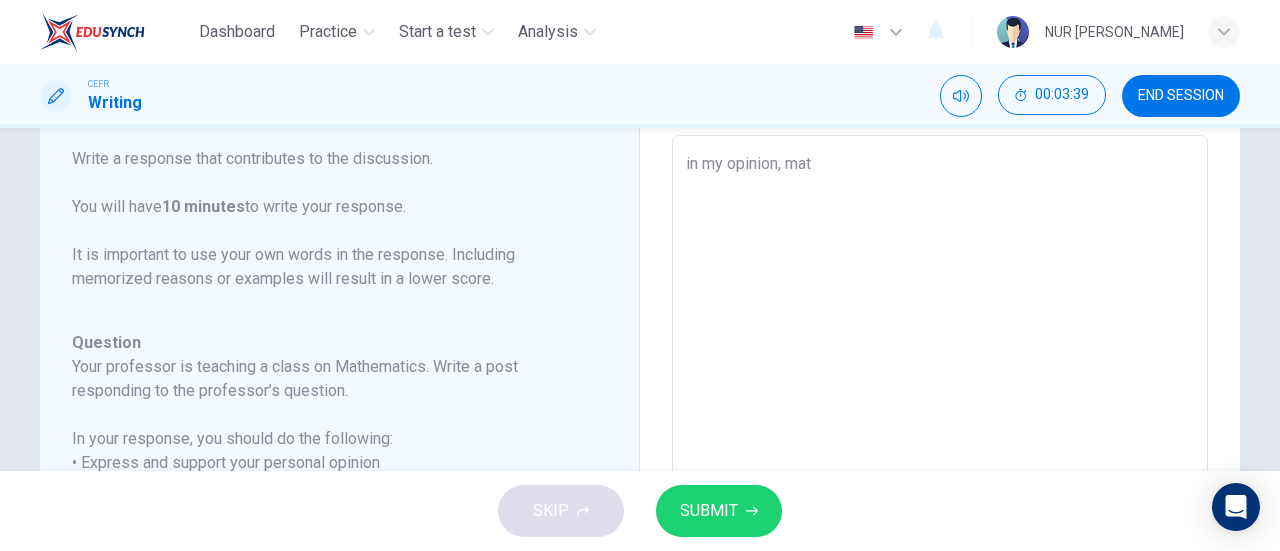 type on "x" 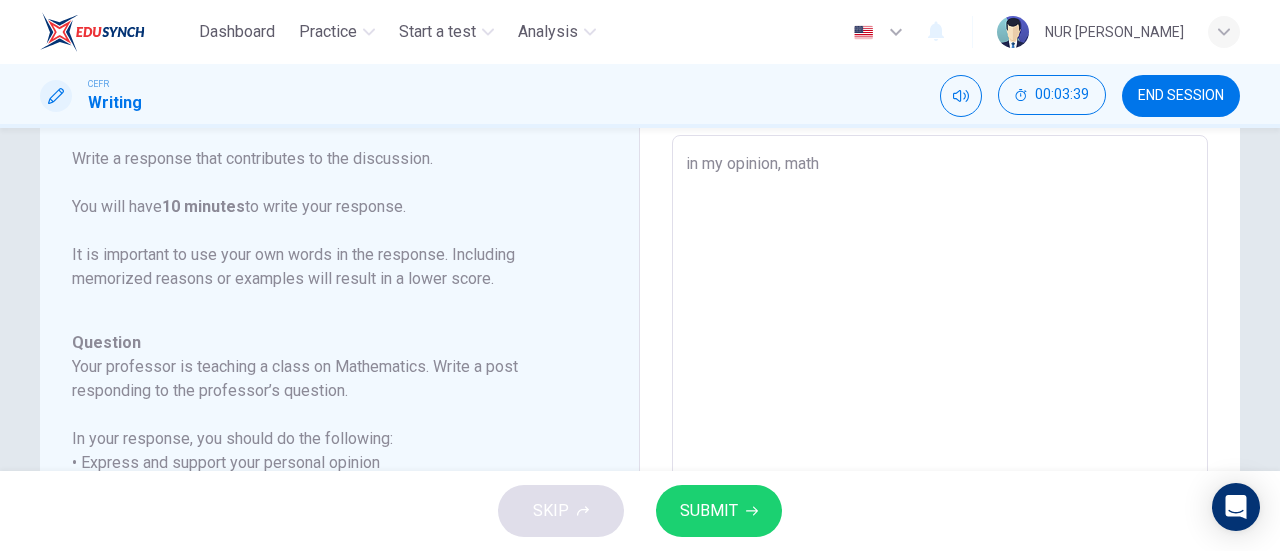 type on "x" 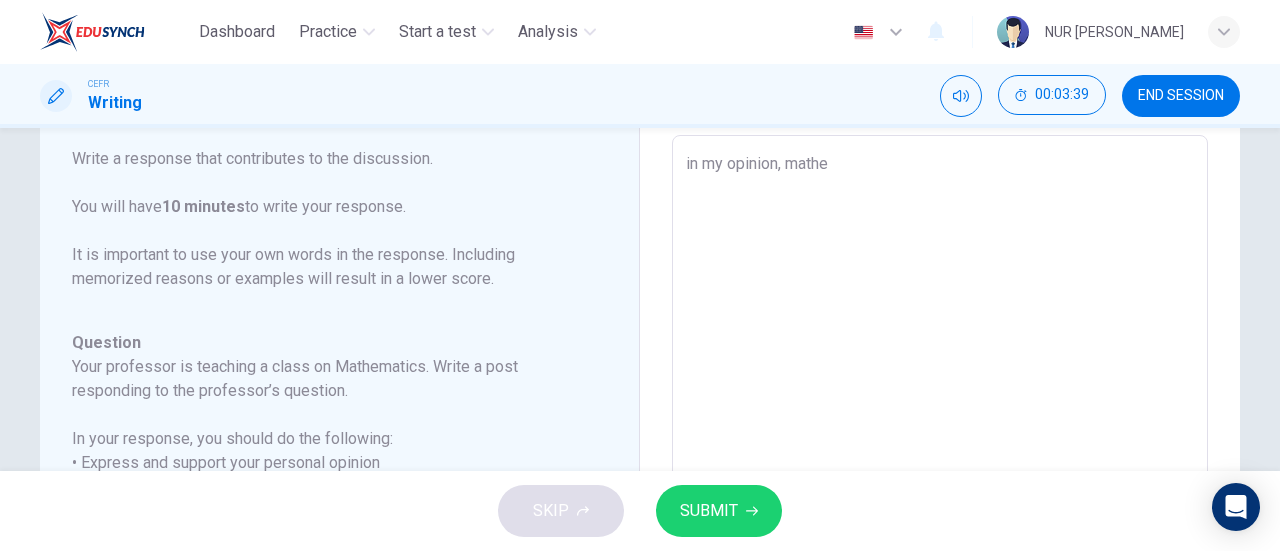 type on "x" 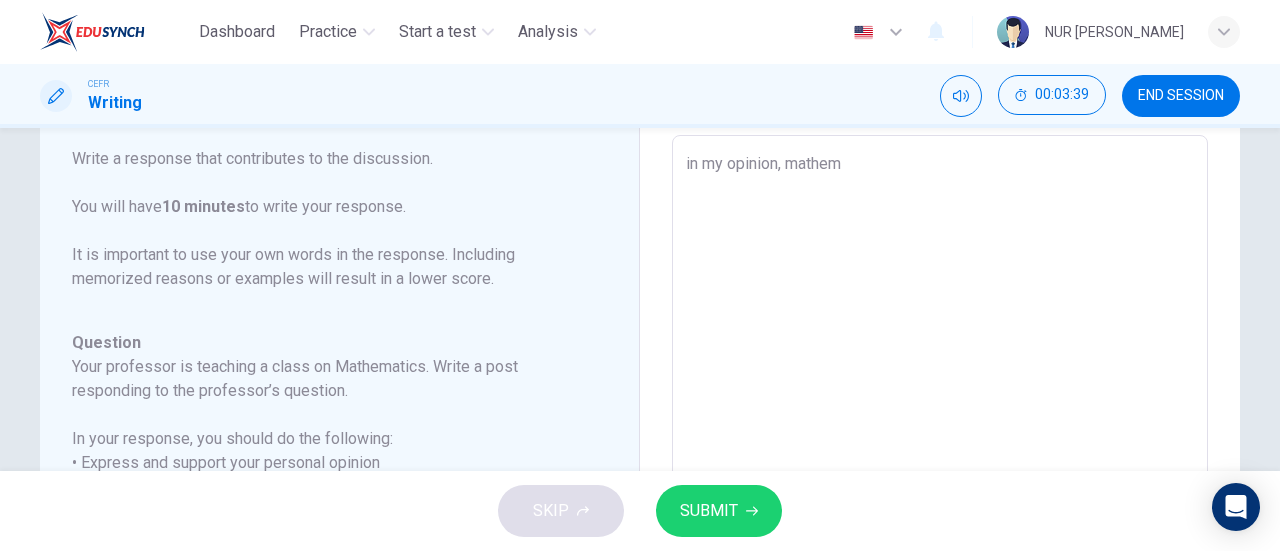 type on "x" 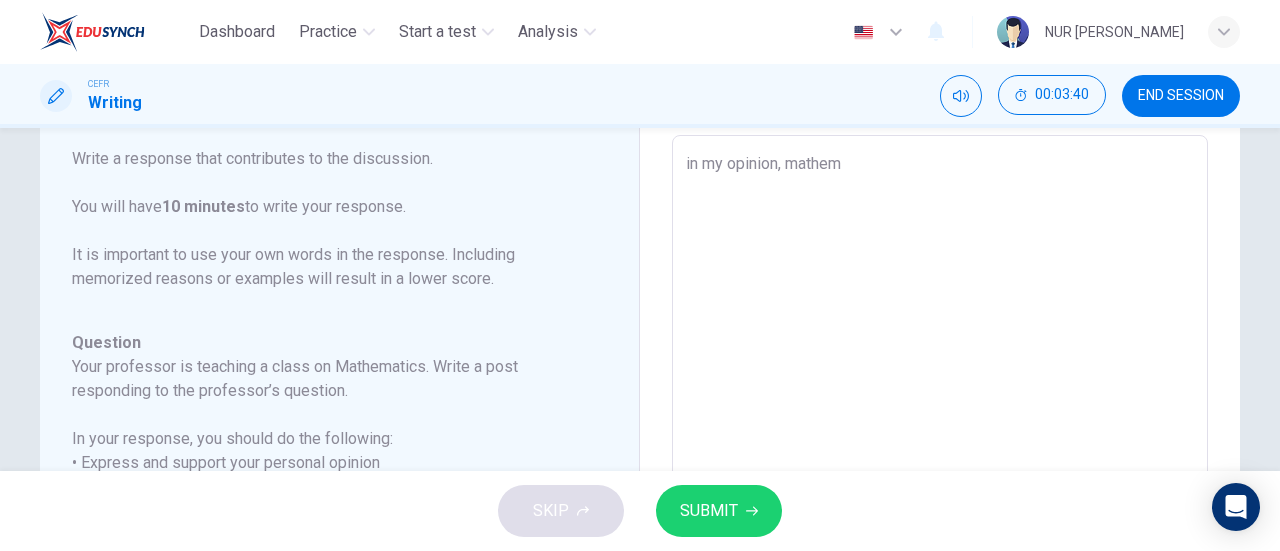 type on "in my opinion, mathema" 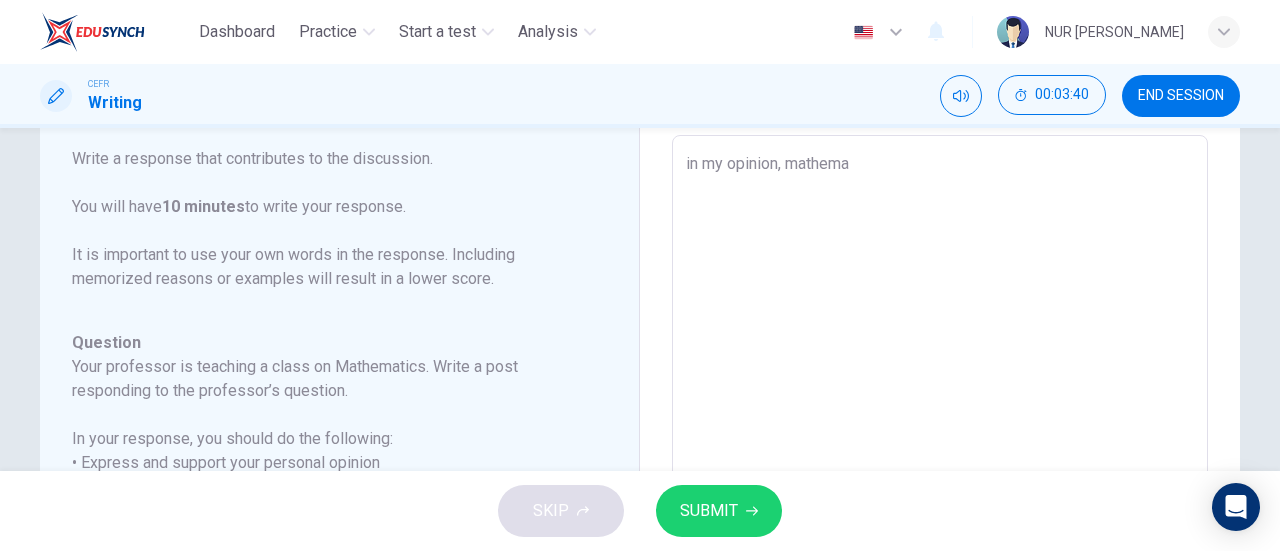 type on "in my opinion, mathemat" 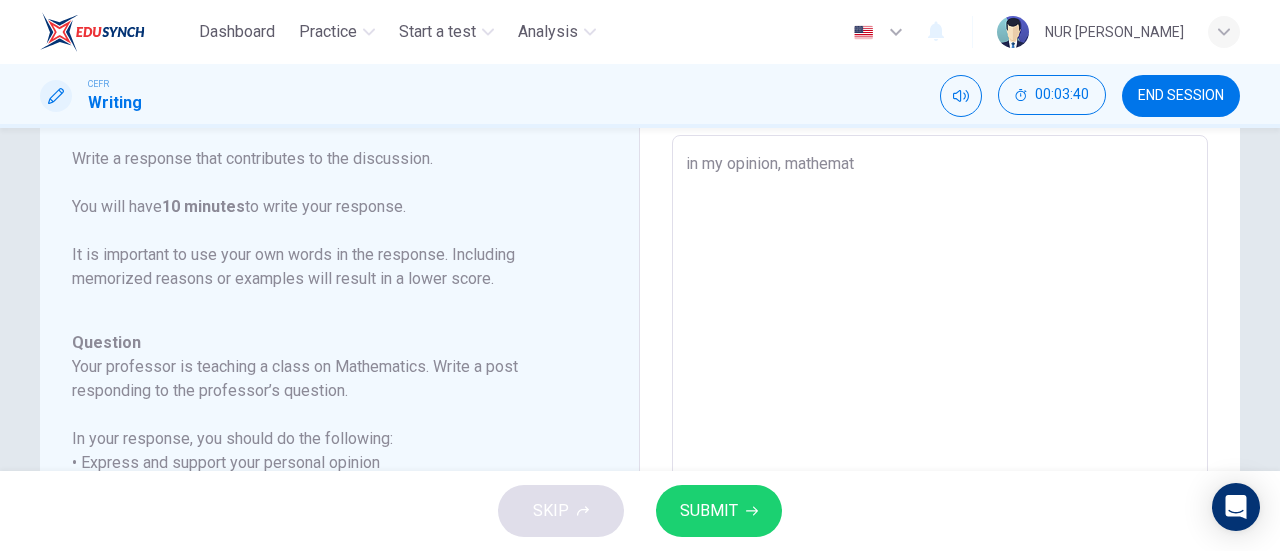 type on "x" 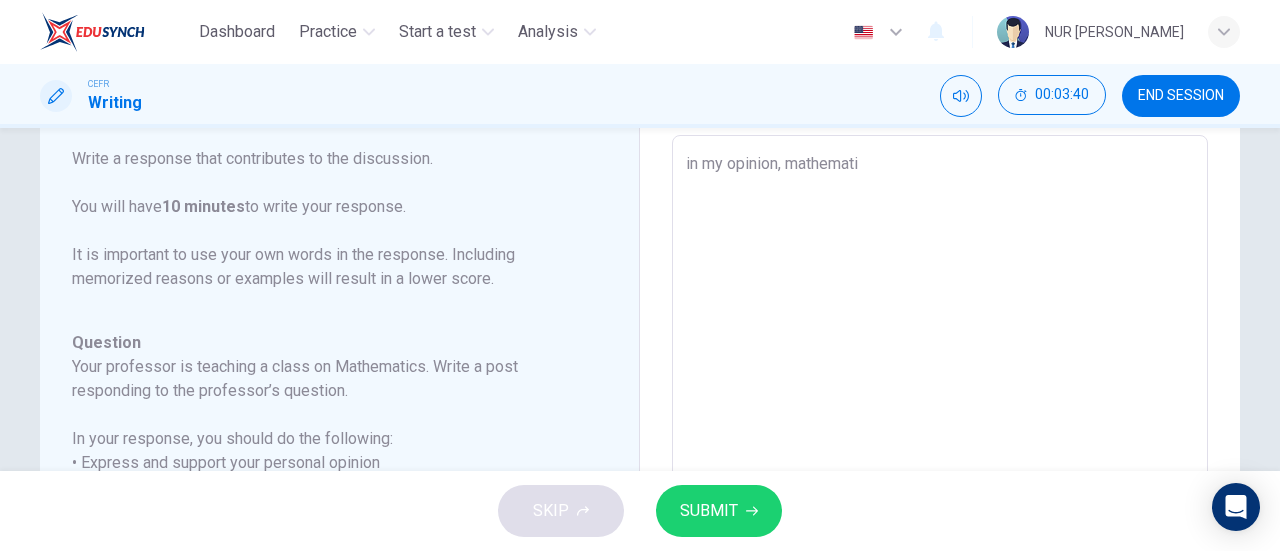 type on "x" 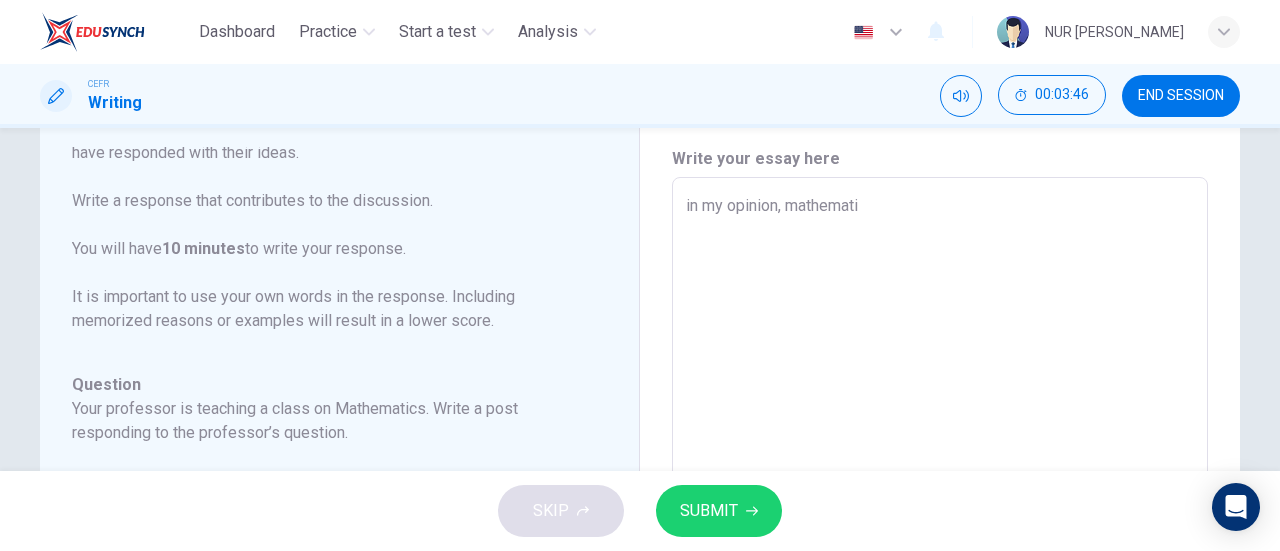 scroll, scrollTop: 59, scrollLeft: 0, axis: vertical 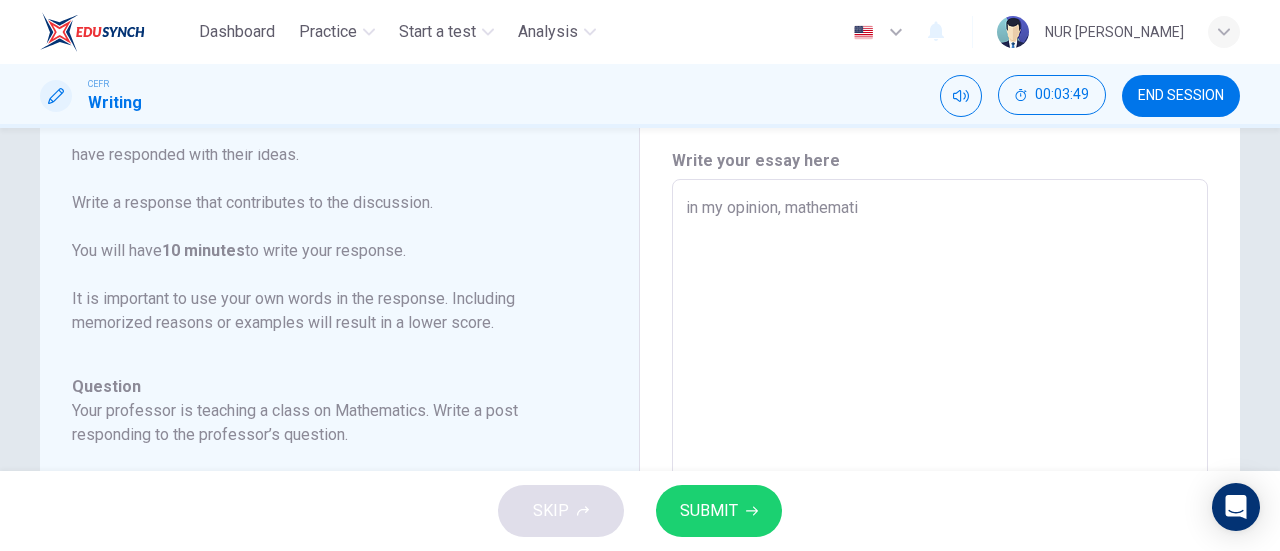 type on "in my opinion, mathematic" 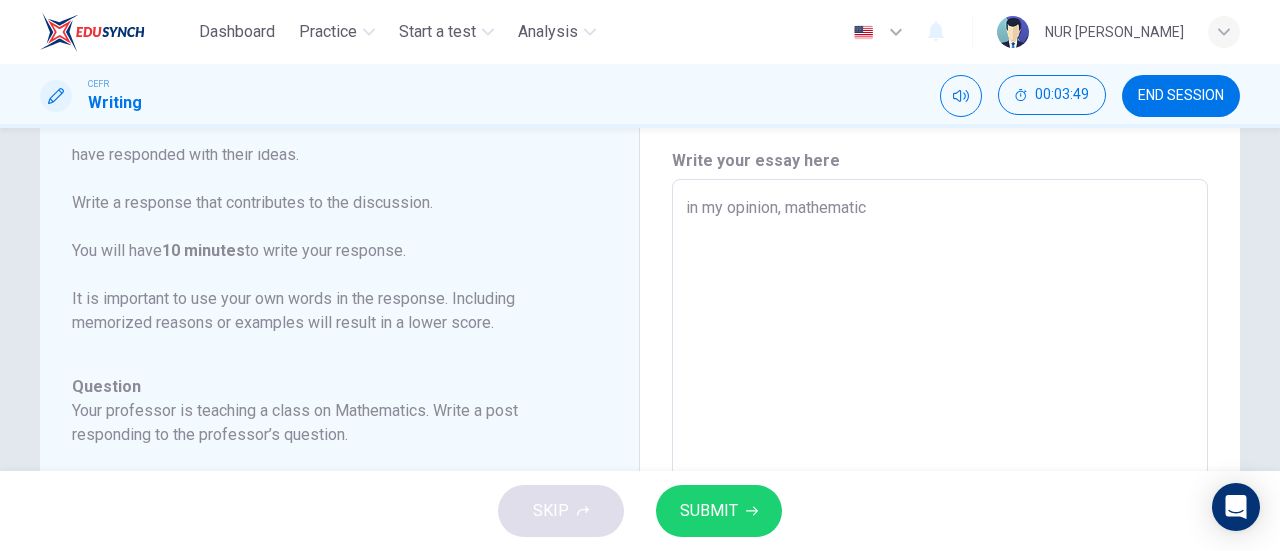 type on "x" 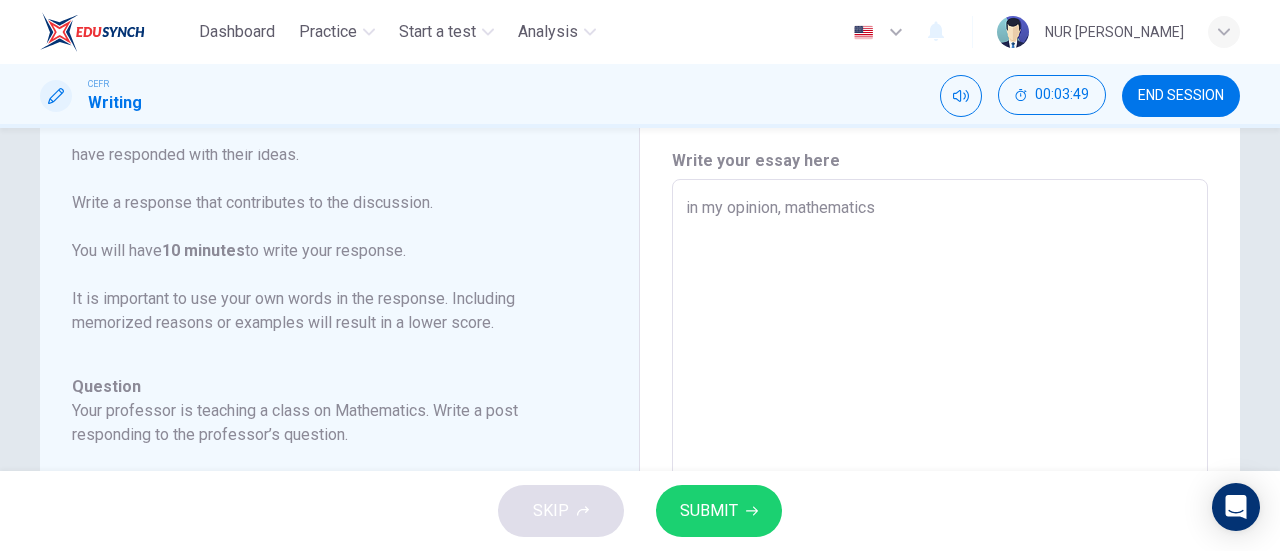 type on "x" 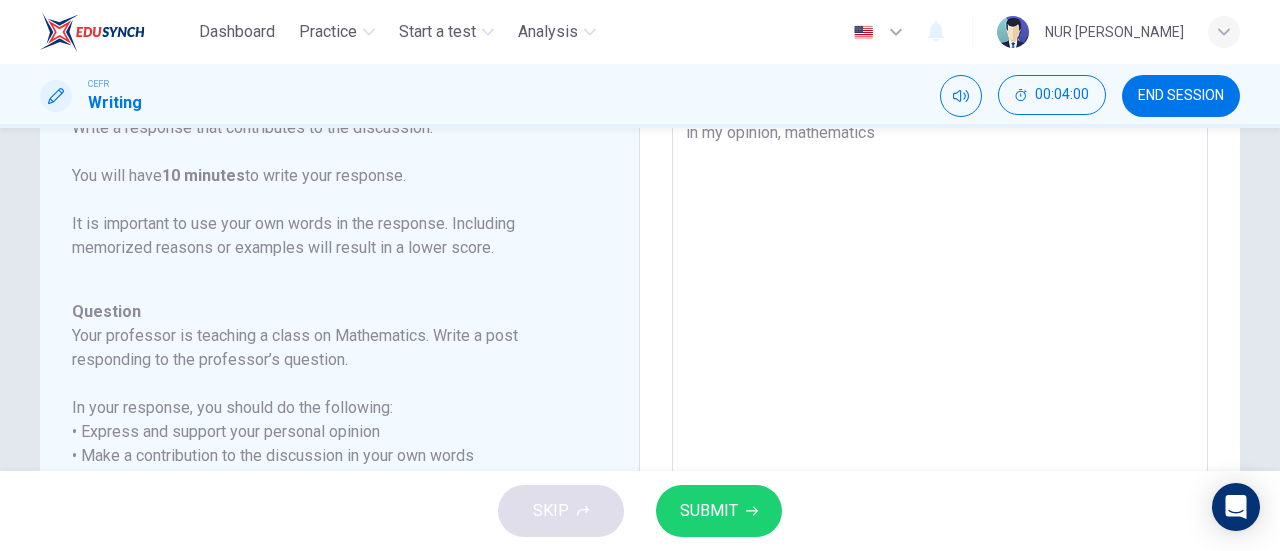 scroll, scrollTop: 0, scrollLeft: 0, axis: both 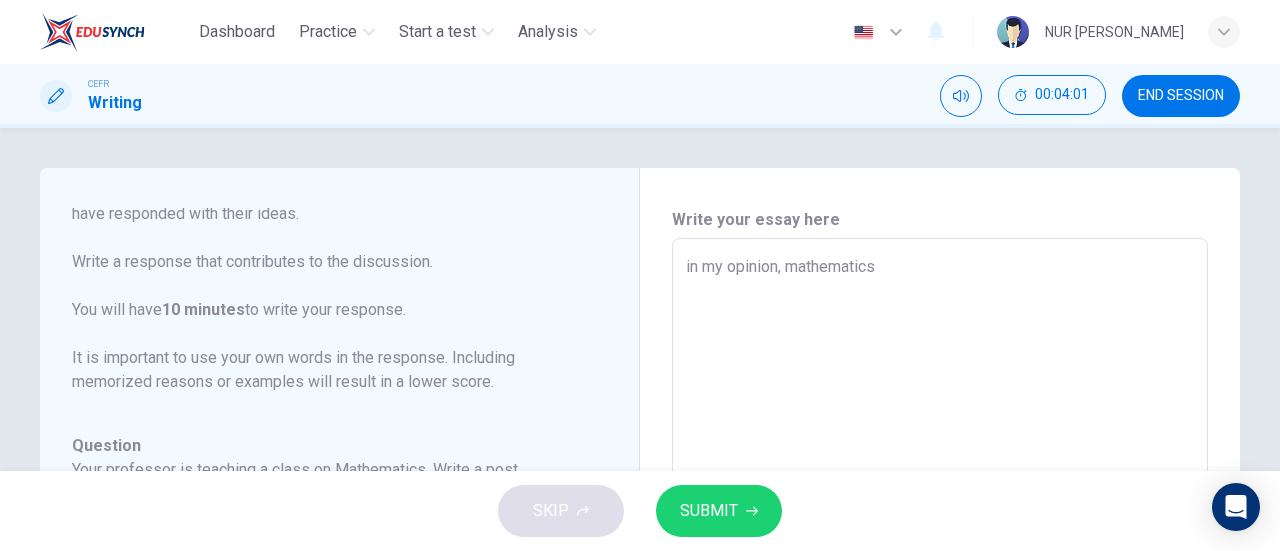 type on "in my opinion, mathematics" 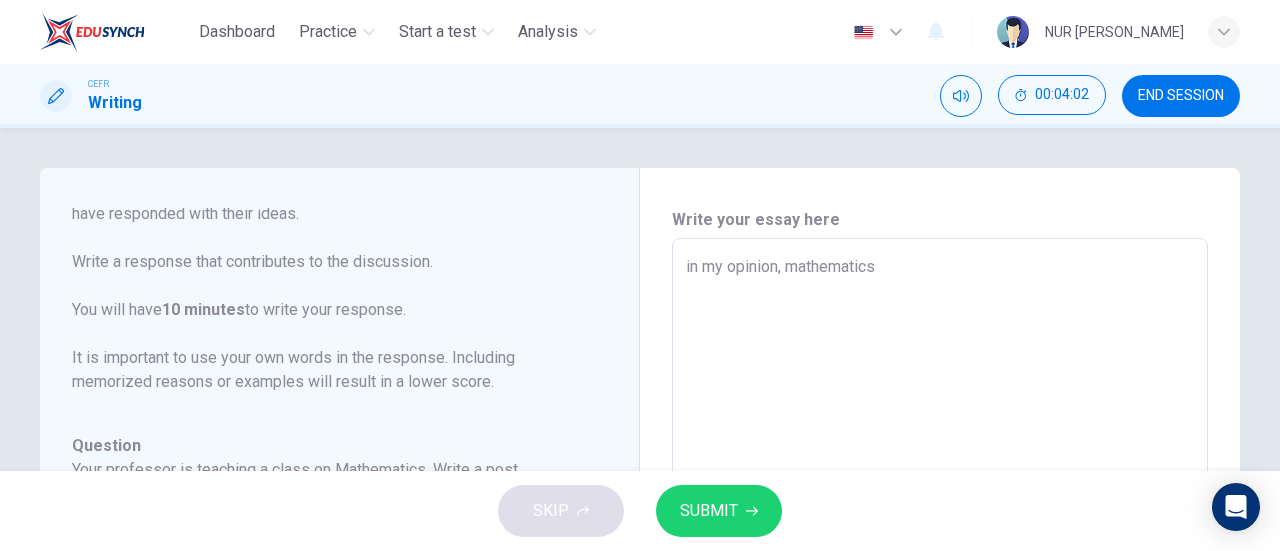 type on "in my opinion, mathematics i" 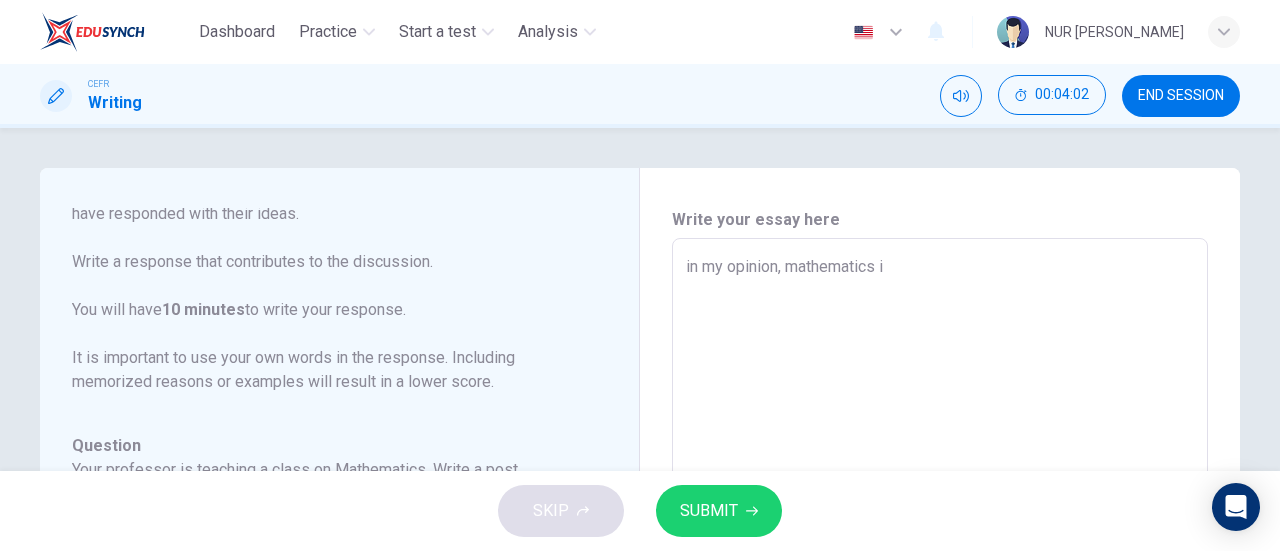 type on "x" 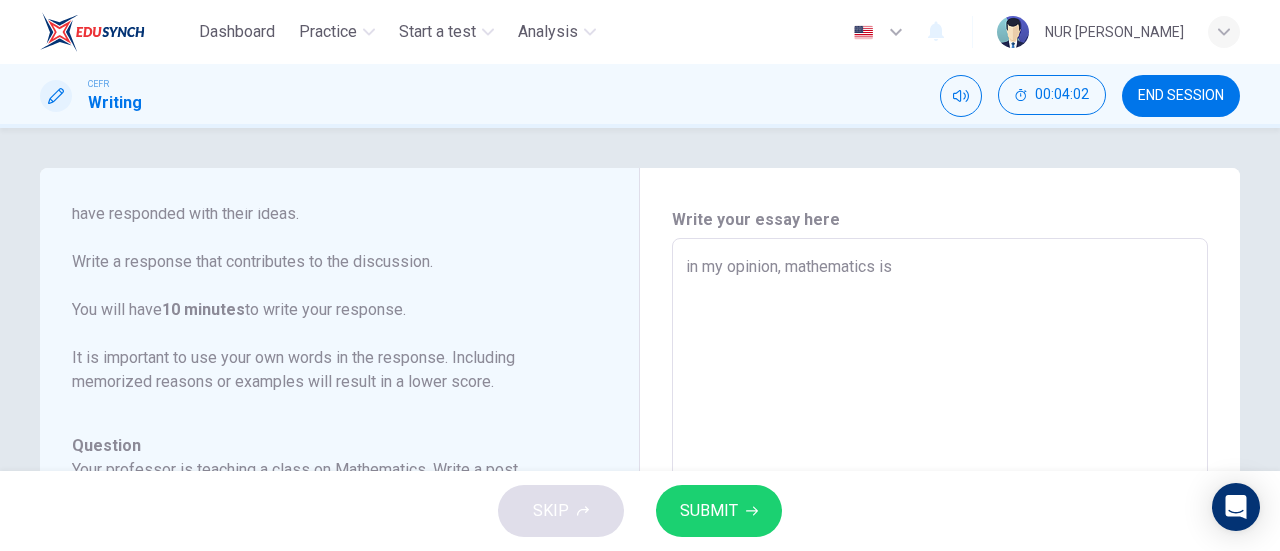 type on "x" 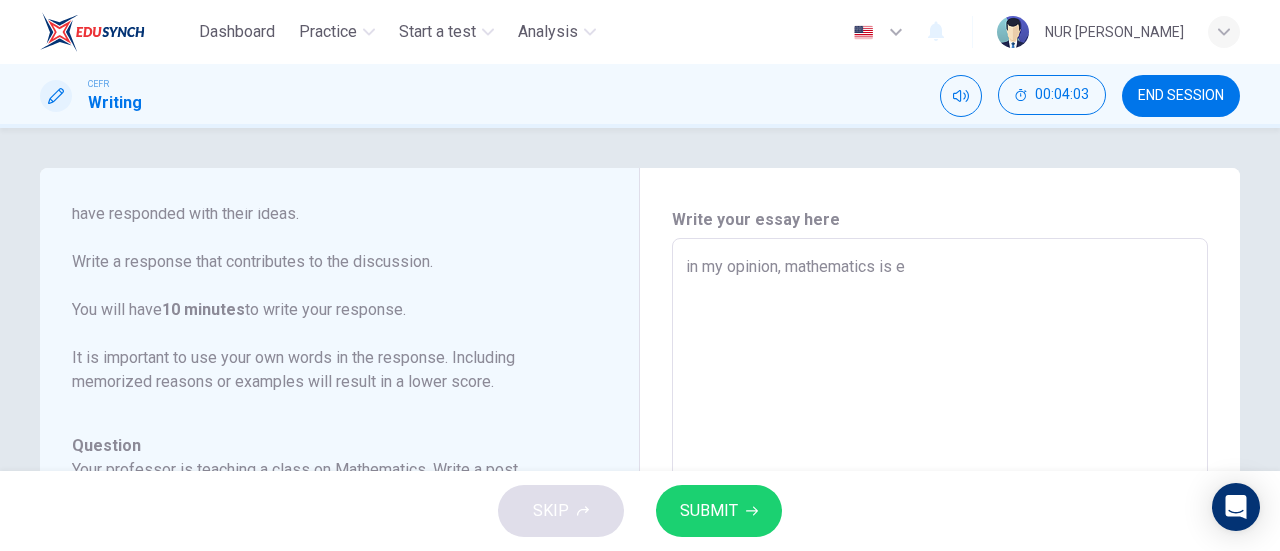 type on "in my opinion, mathematics is es" 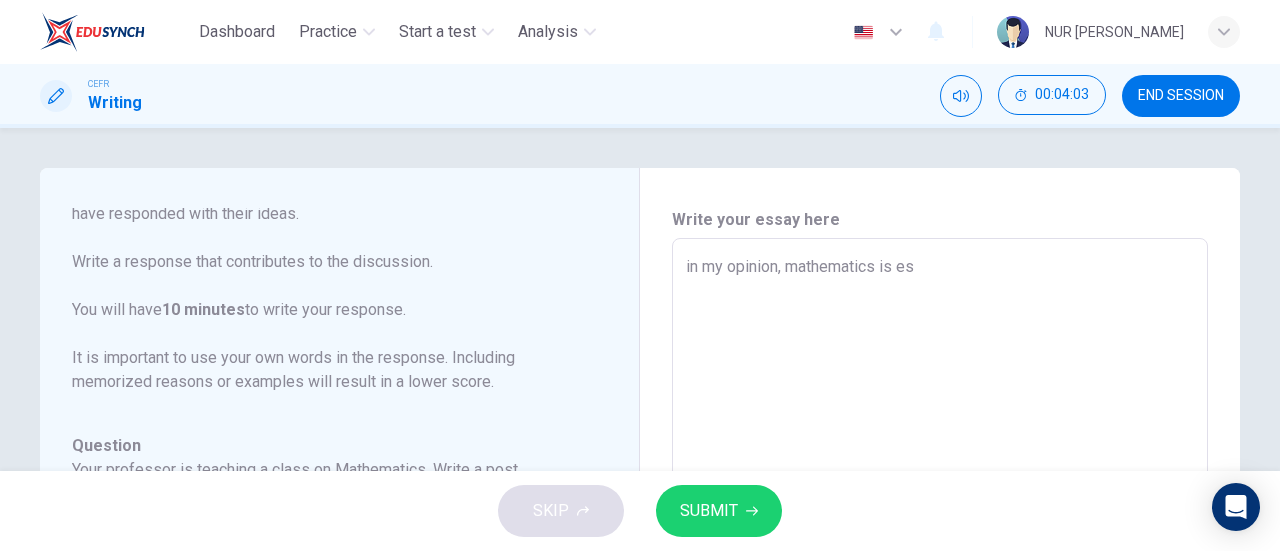 type on "x" 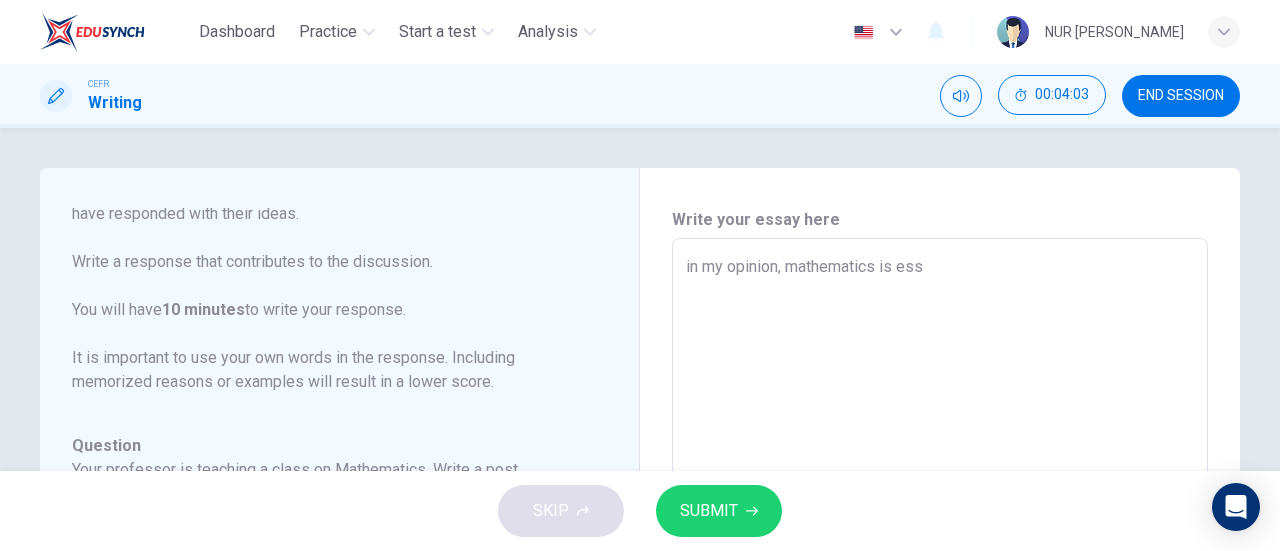 type on "x" 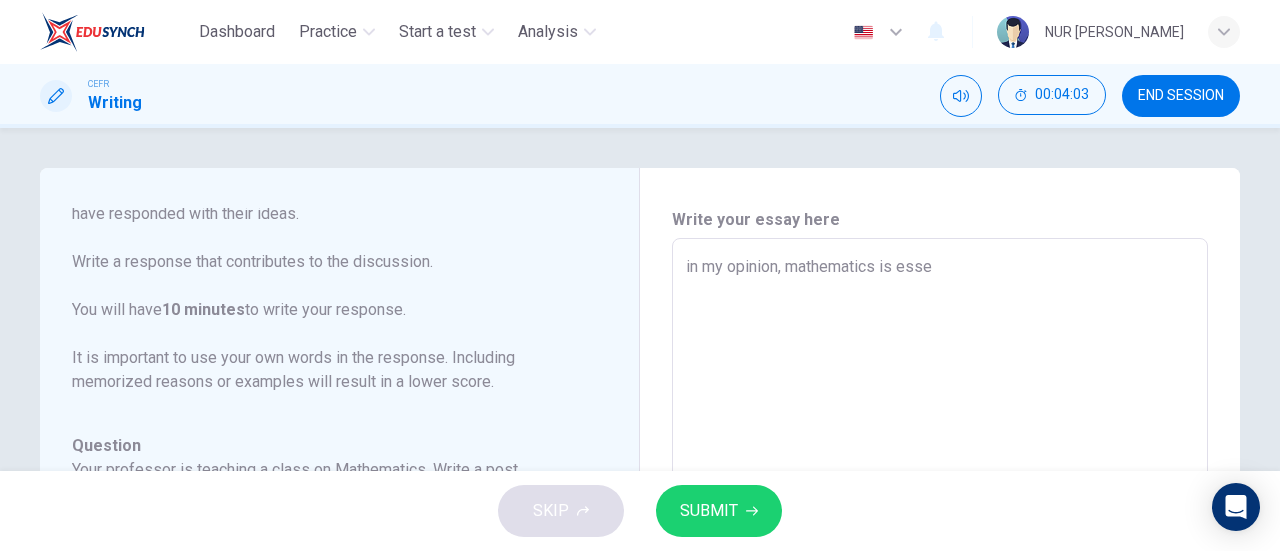 type on "x" 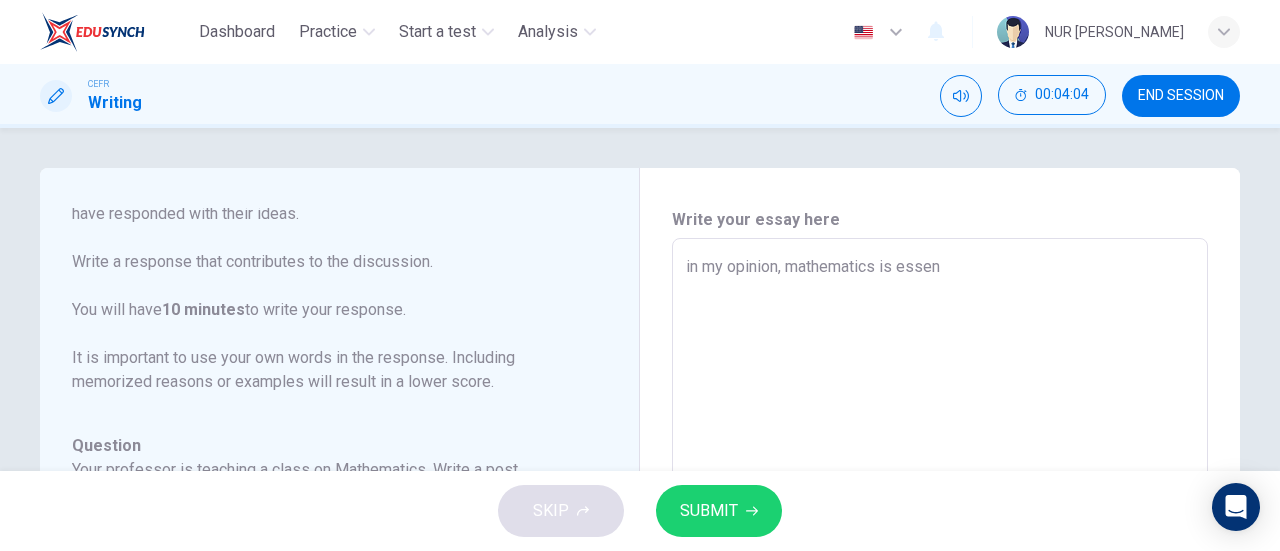 type on "x" 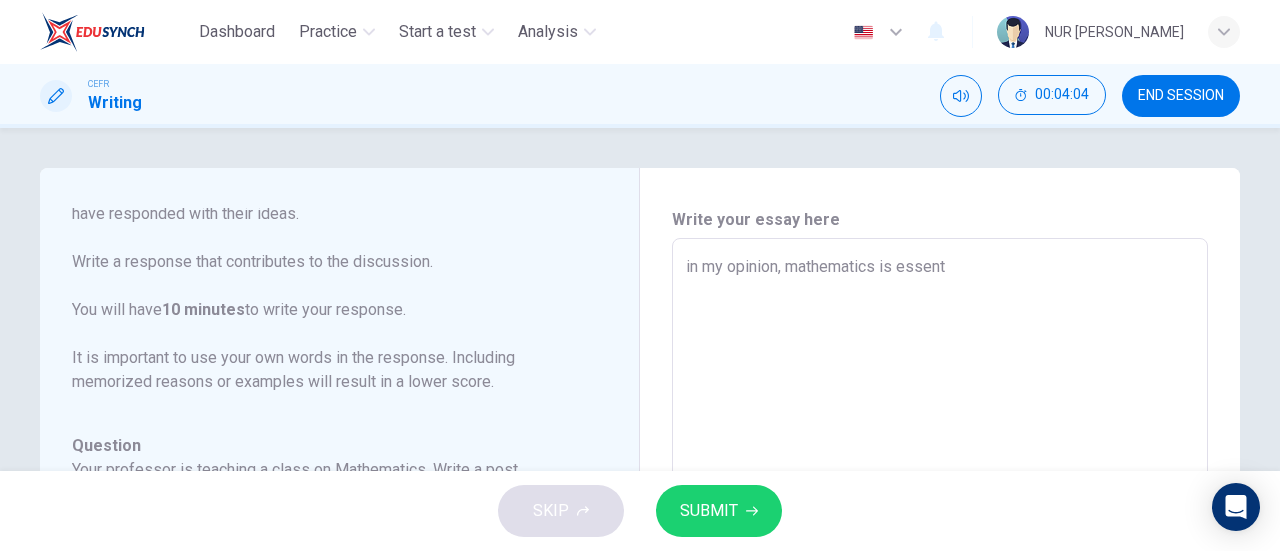 type on "x" 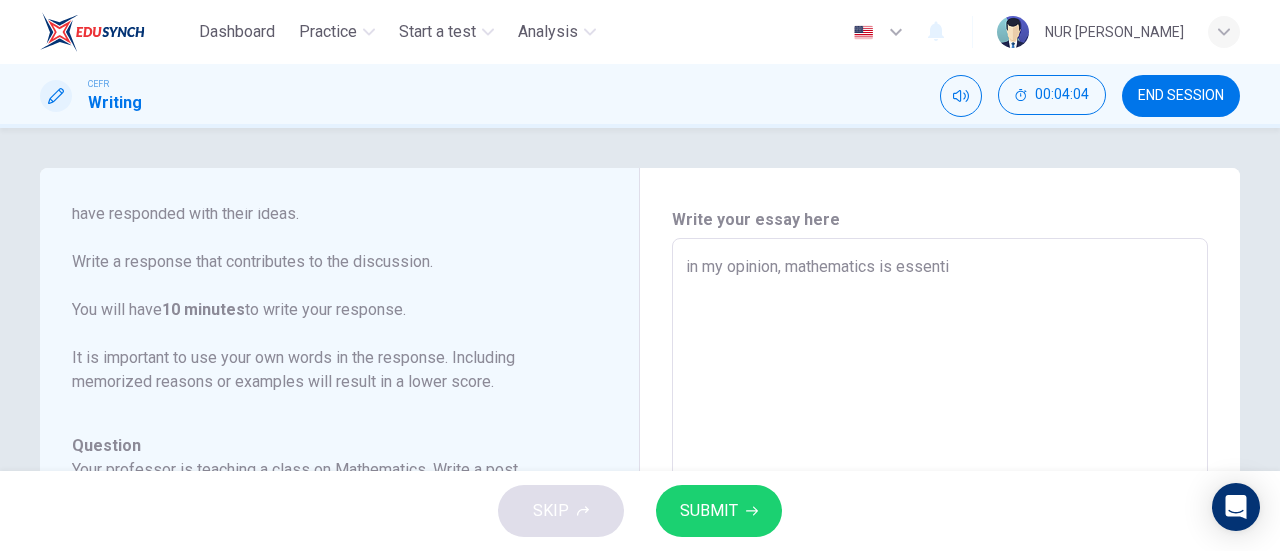 type on "x" 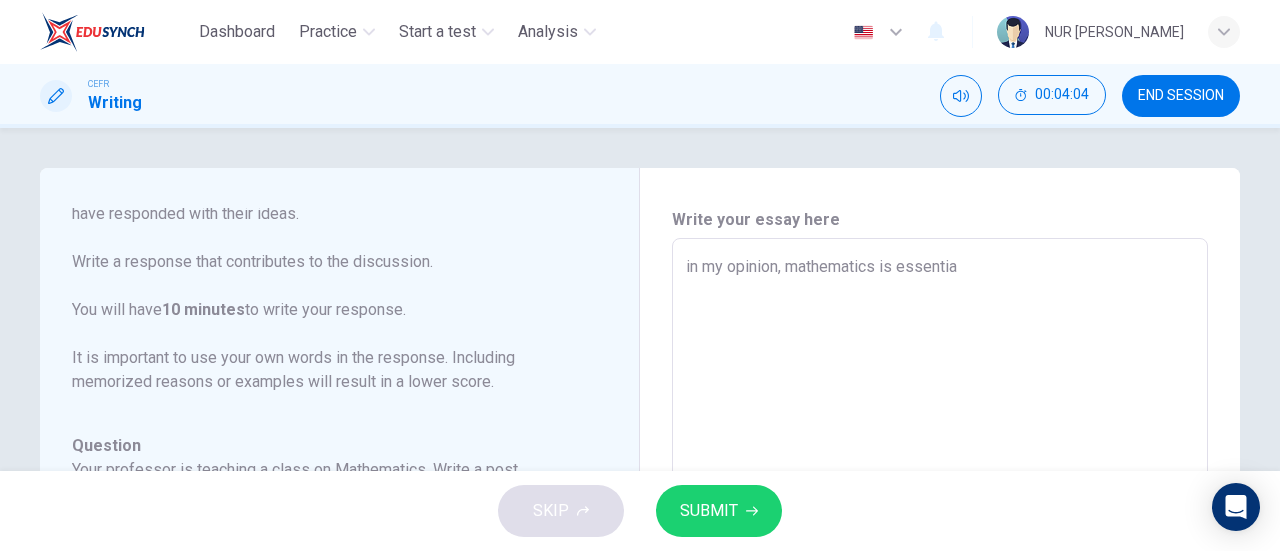 type on "x" 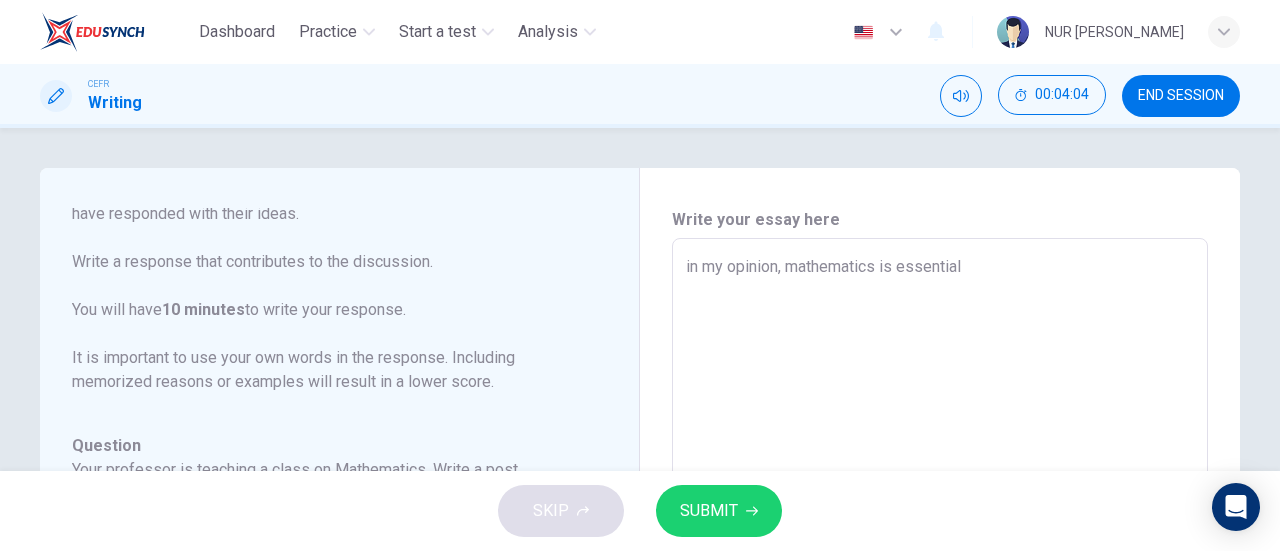type on "x" 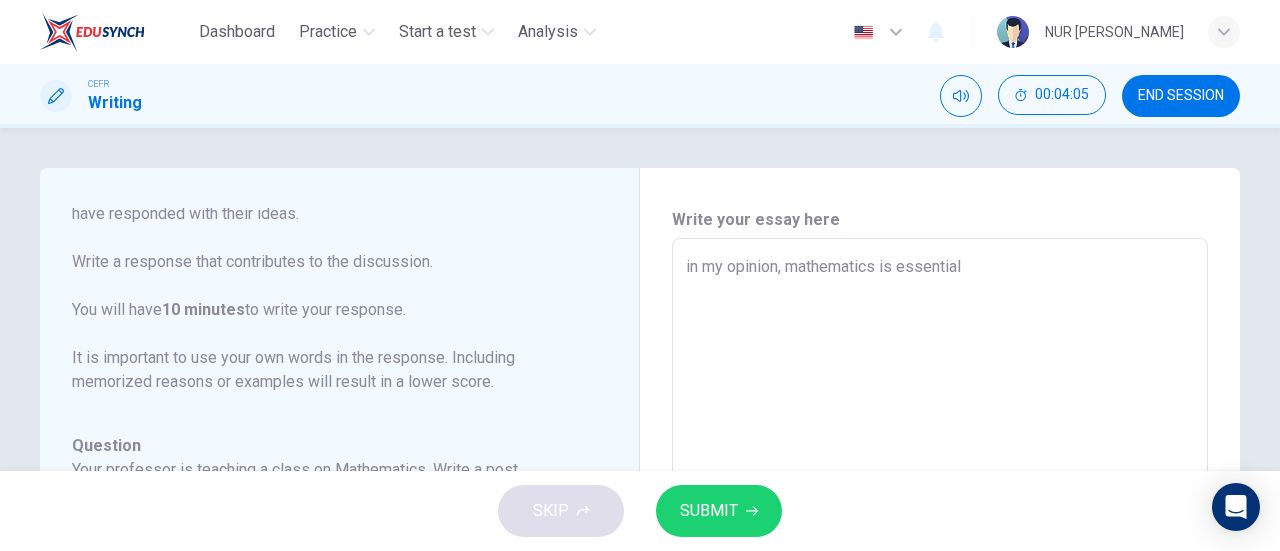 type on "in my opinion, mathematics is essential" 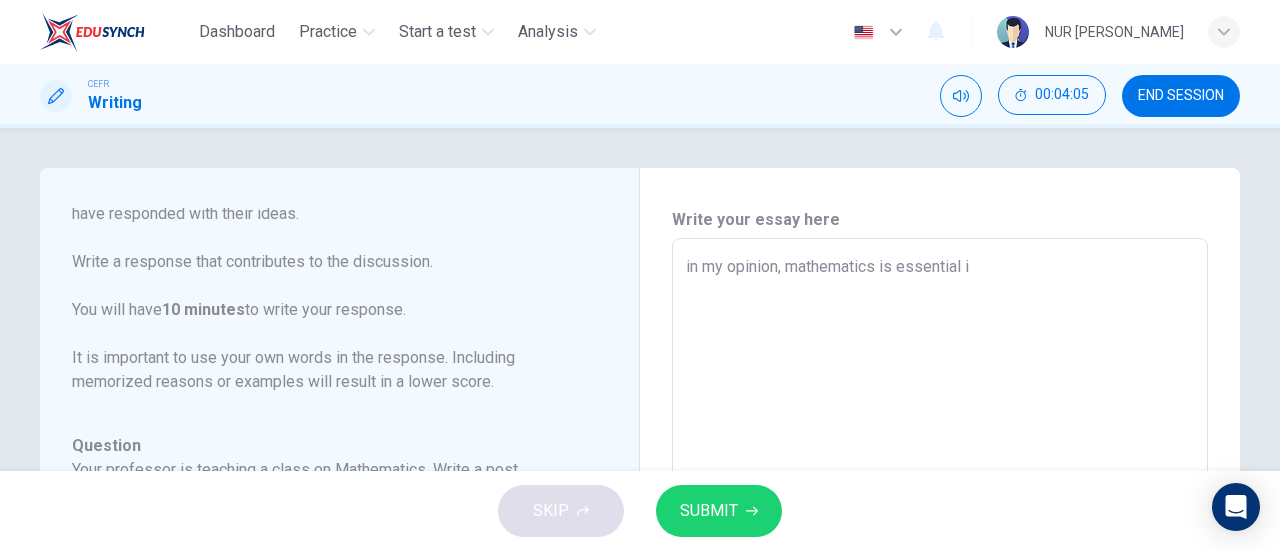 type on "x" 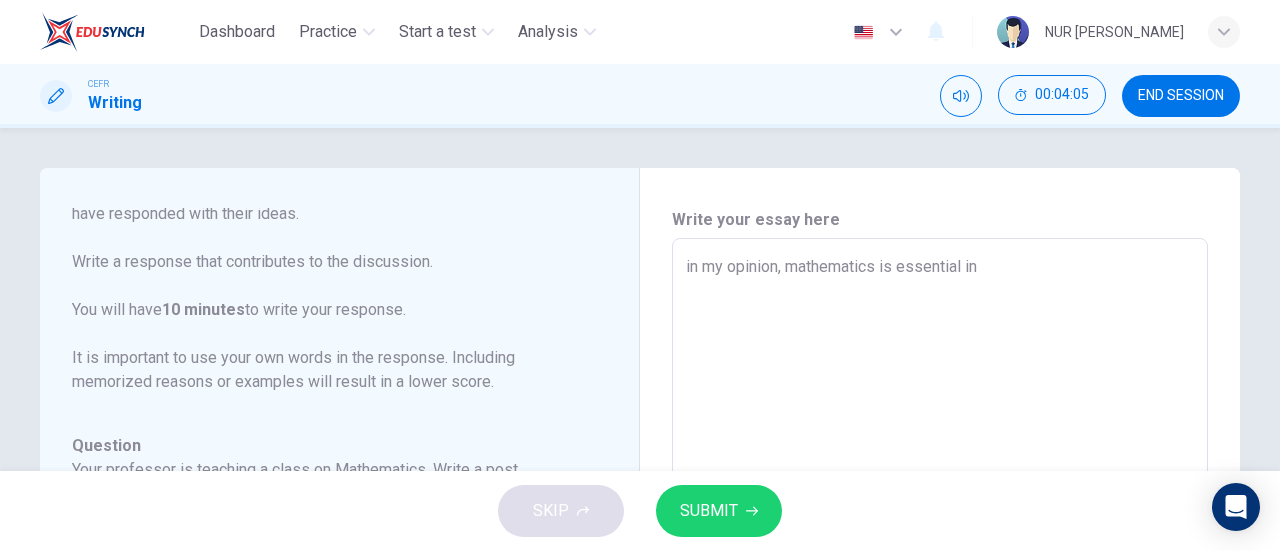 type on "x" 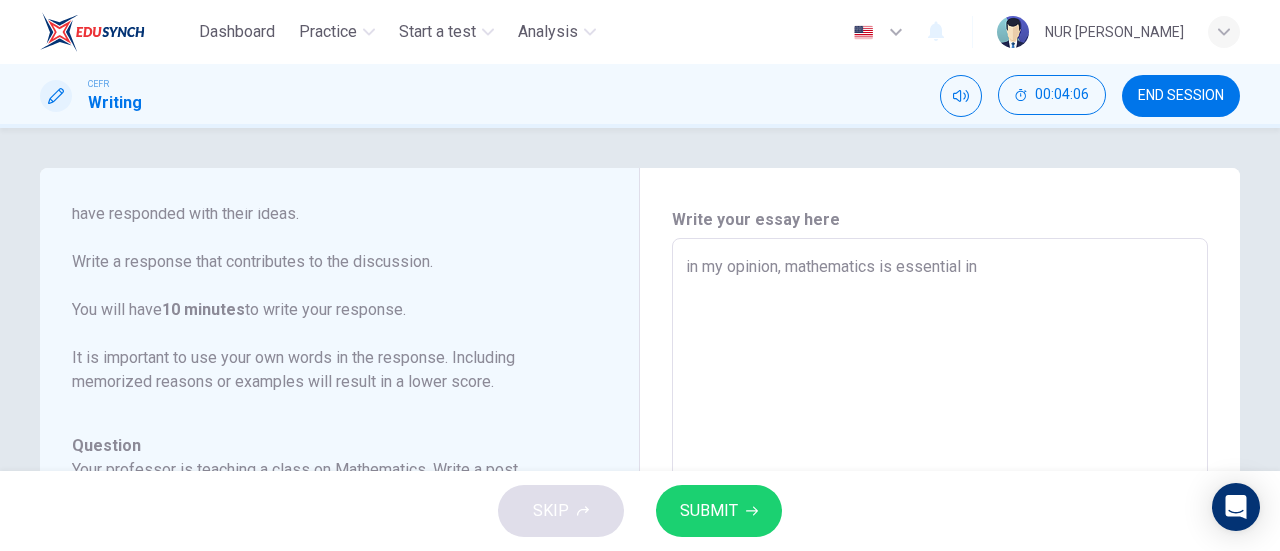 type on "in my opinion, mathematics is essential in o" 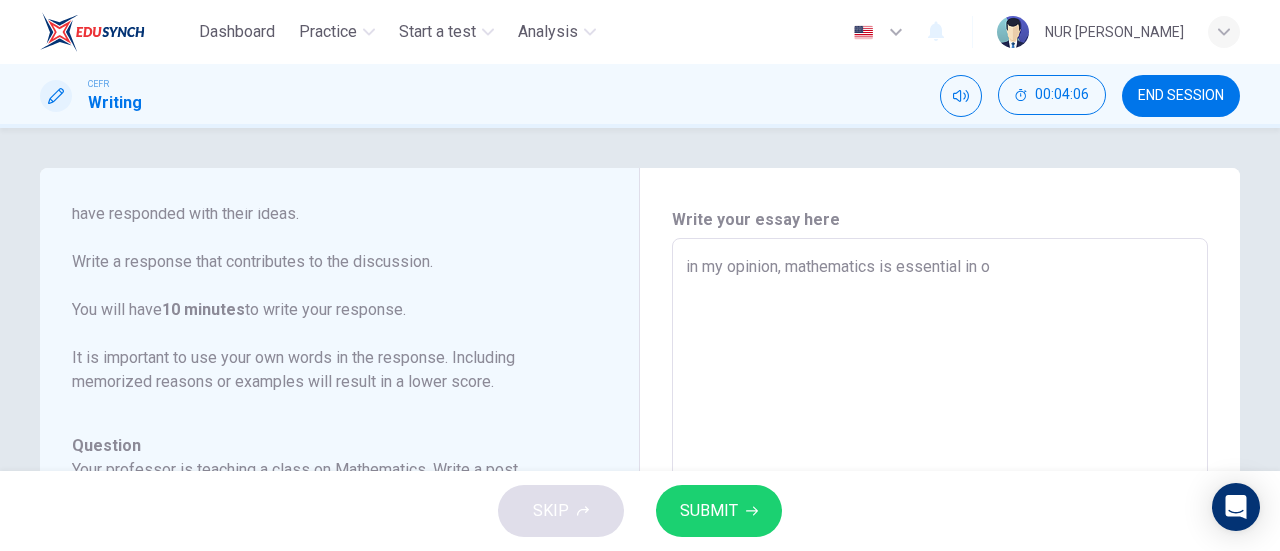 type on "x" 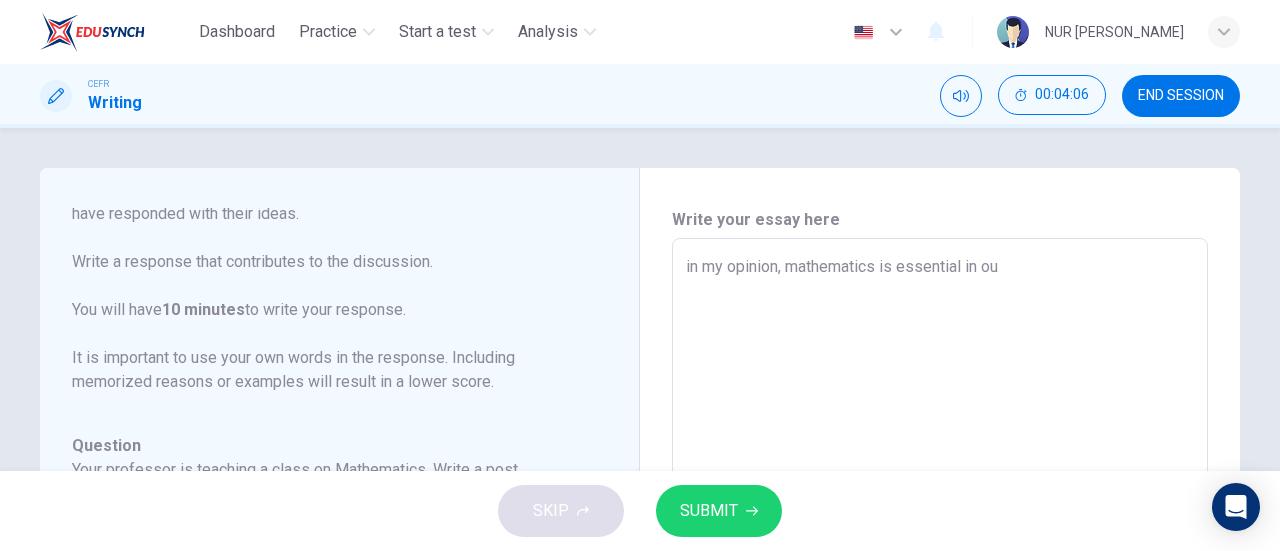 type on "x" 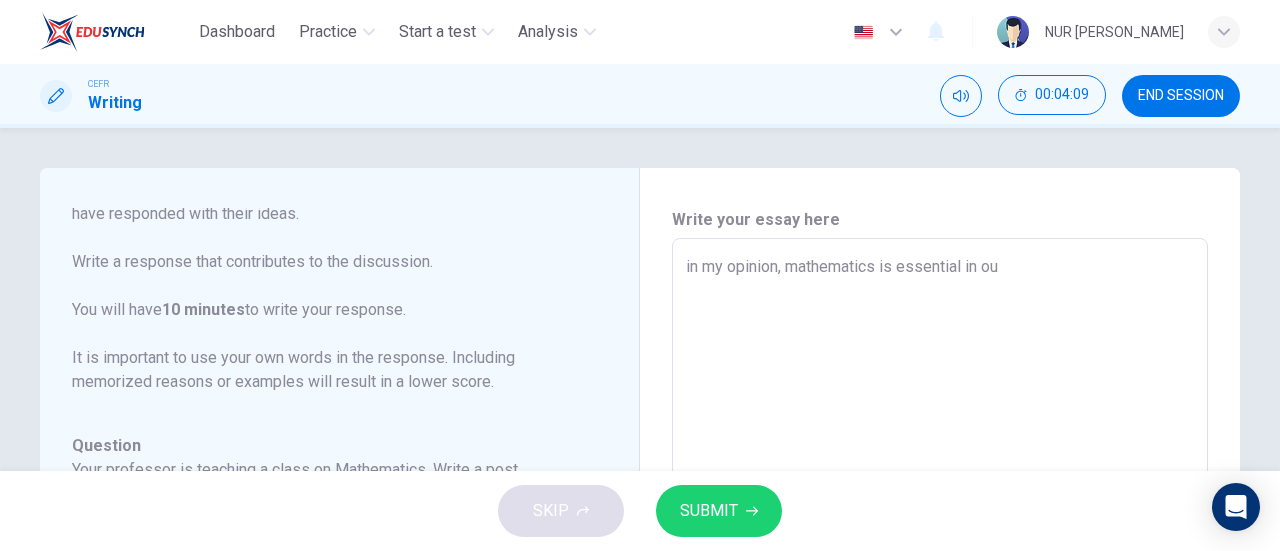 type on "in my opinion, mathematics is essential in our" 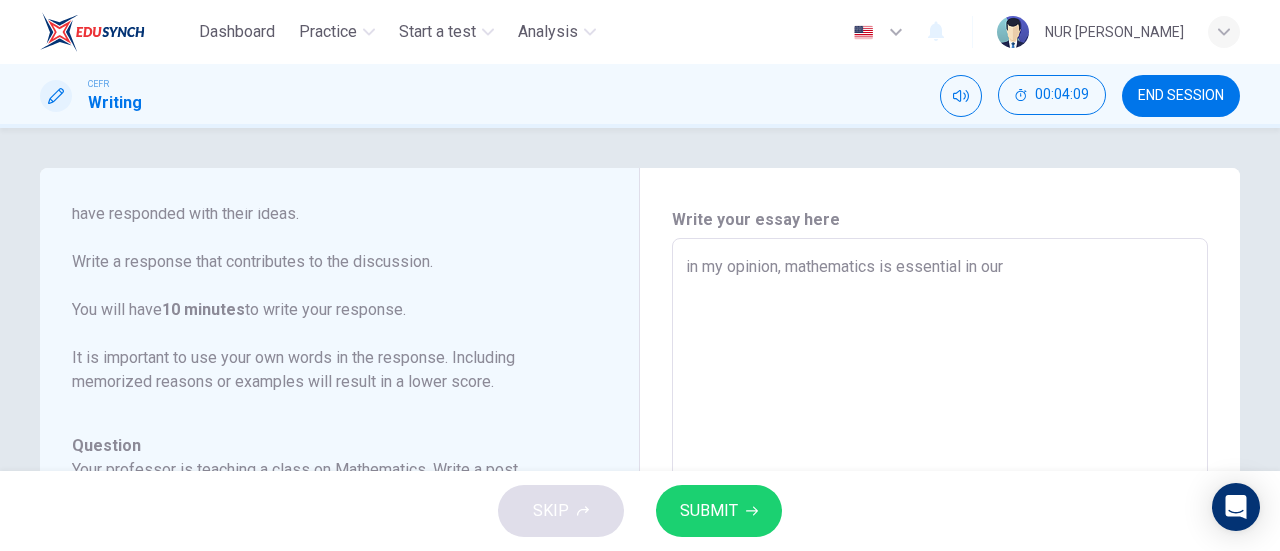 type on "in my opinion, mathematics is essential in our" 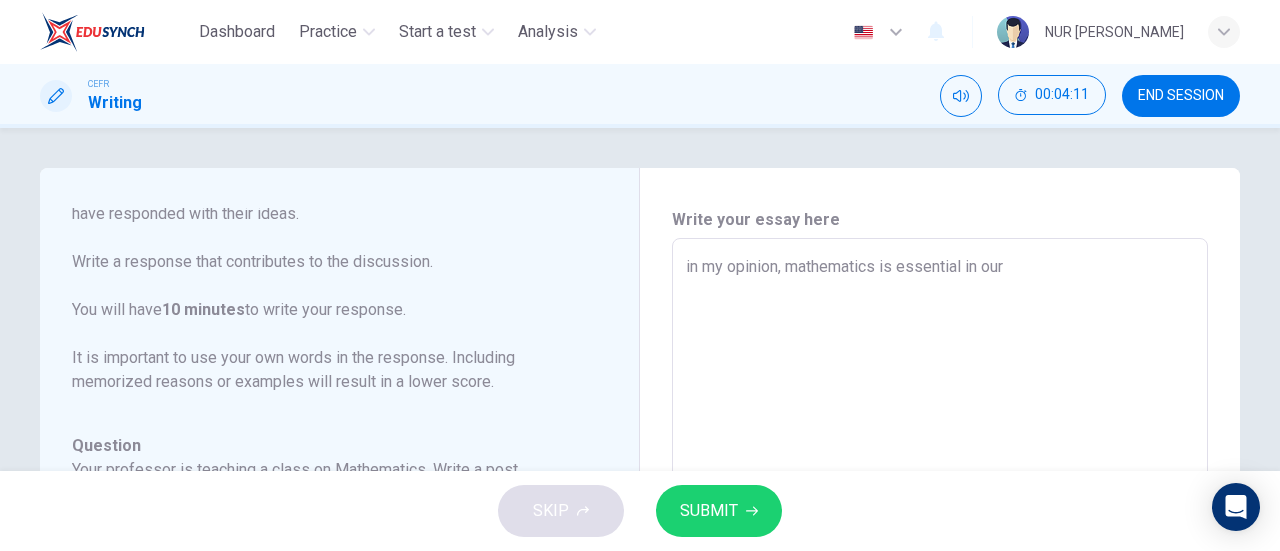 type on "in my opinion, mathematics is essential in our l" 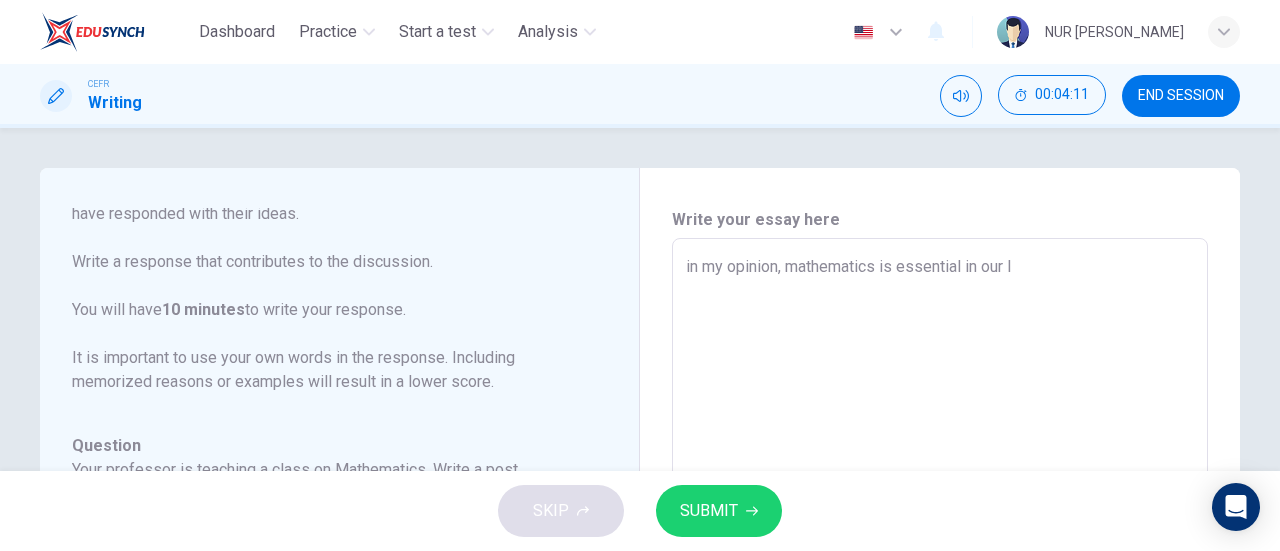 type on "x" 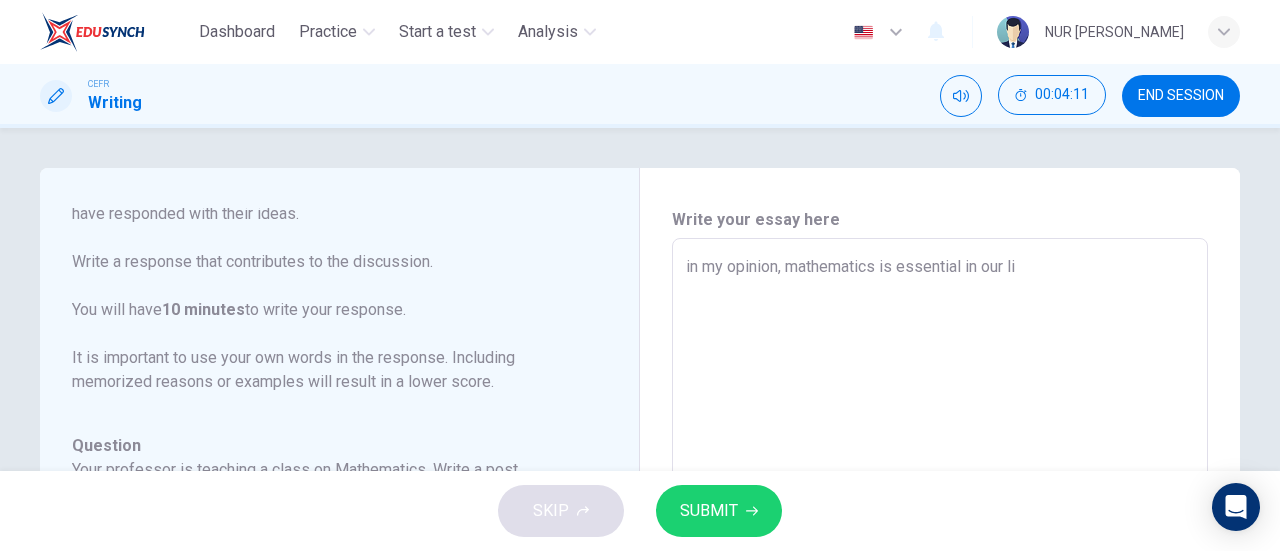 type on "x" 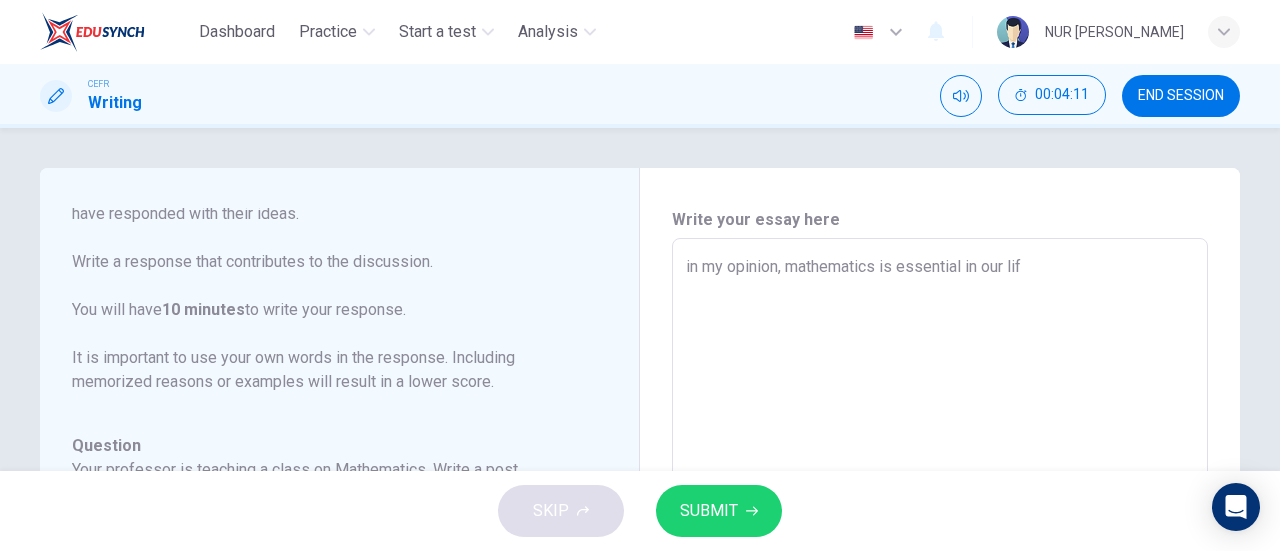 type on "x" 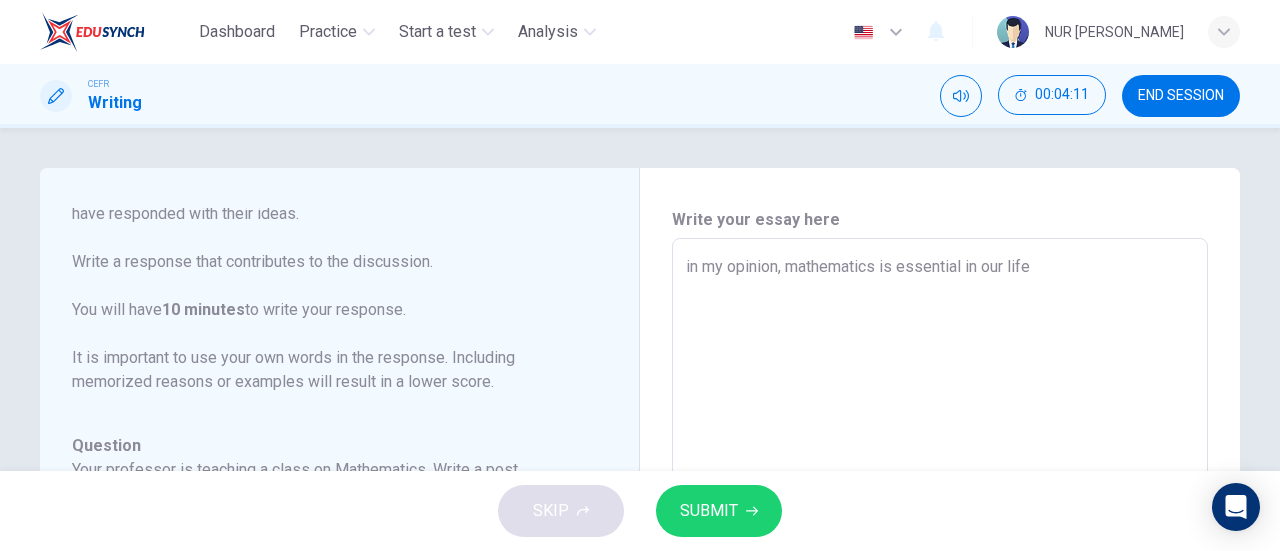 type on "x" 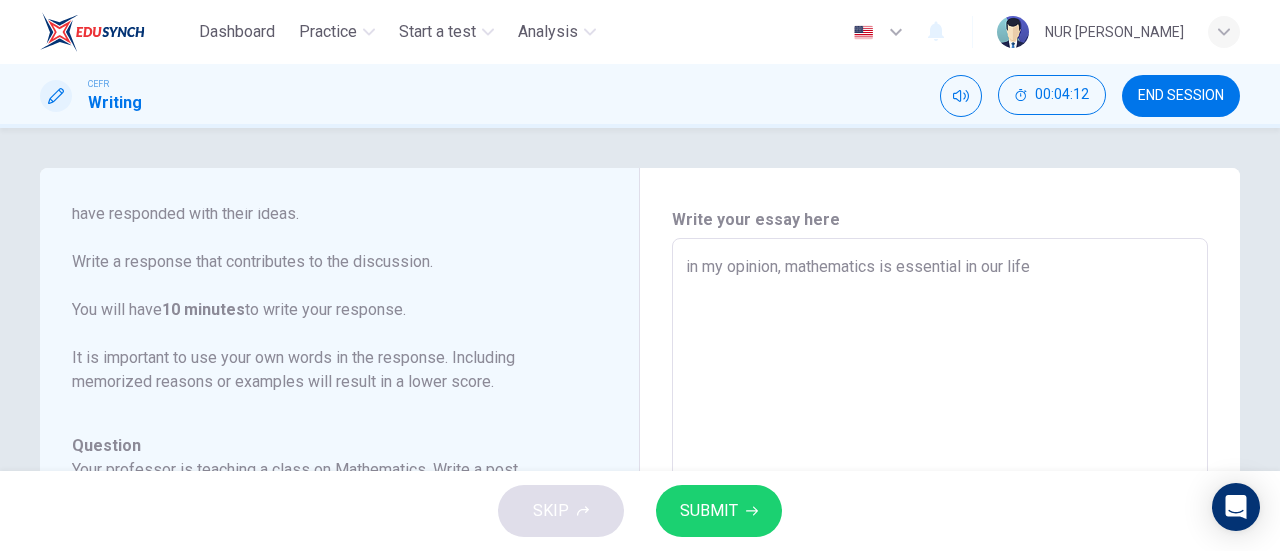 type on "in my opinion, mathematics is essential in our life," 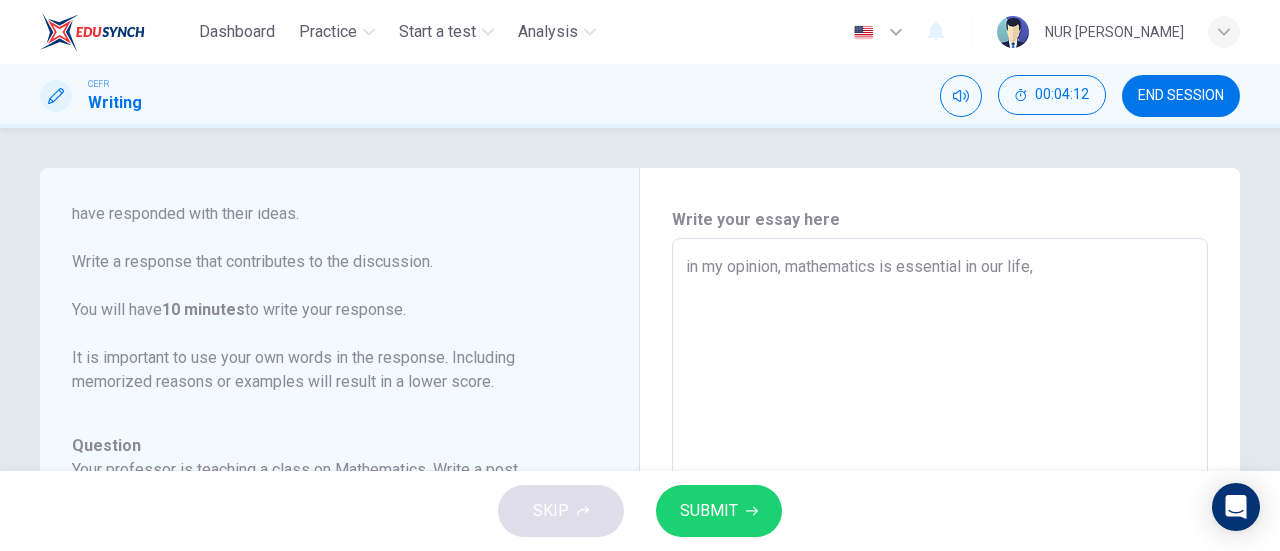 type on "x" 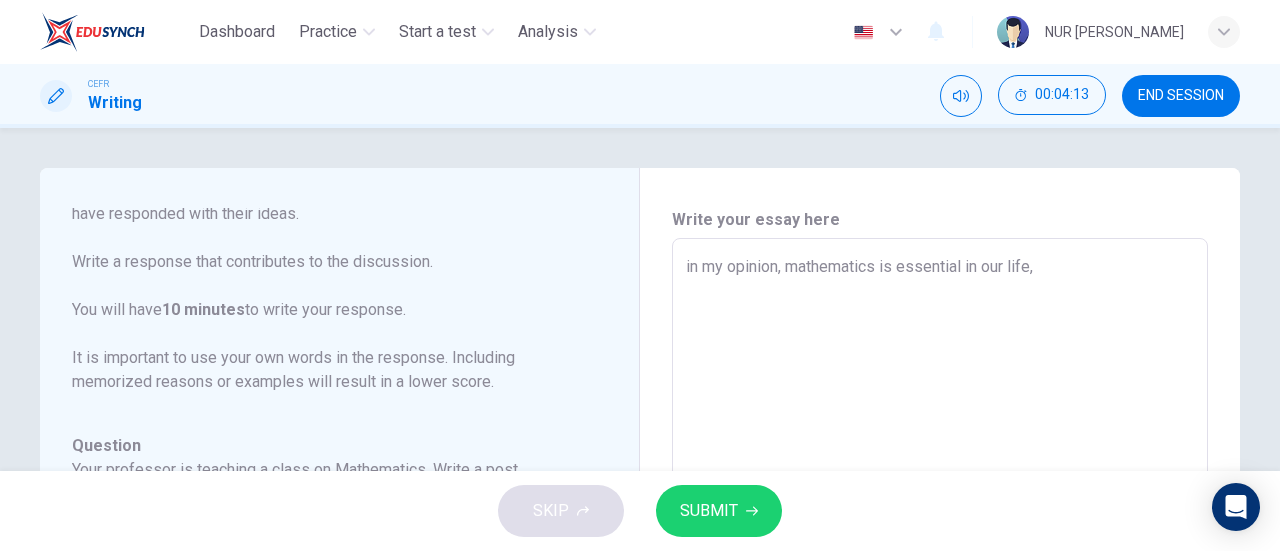 type on "in my opinion, mathematics is essential in our life, e" 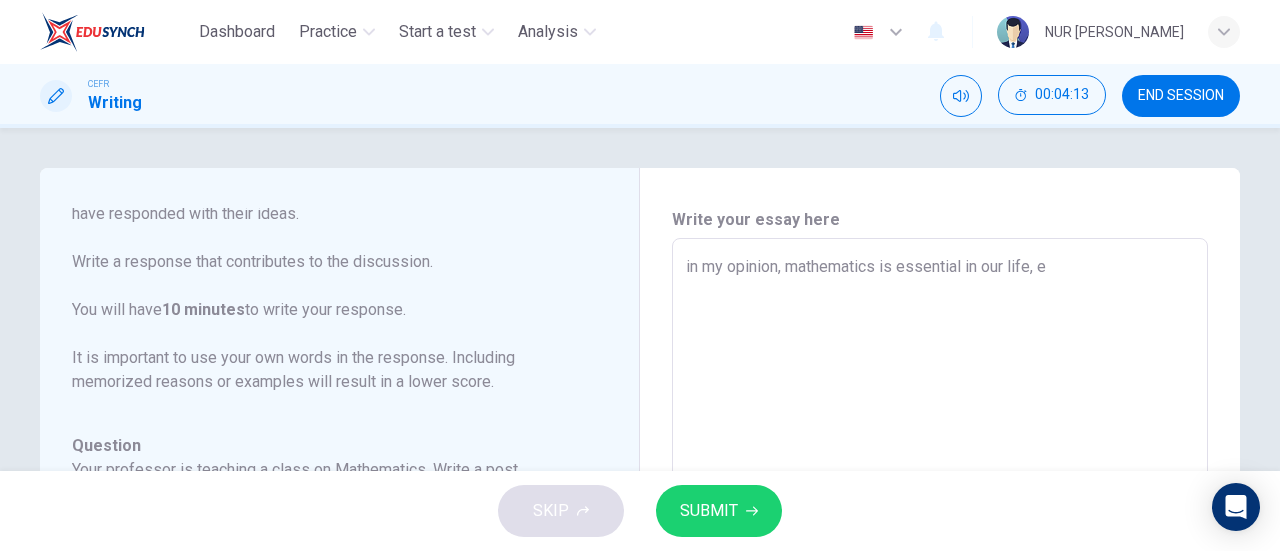 type on "in my opinion, mathematics is essential in our life, ev" 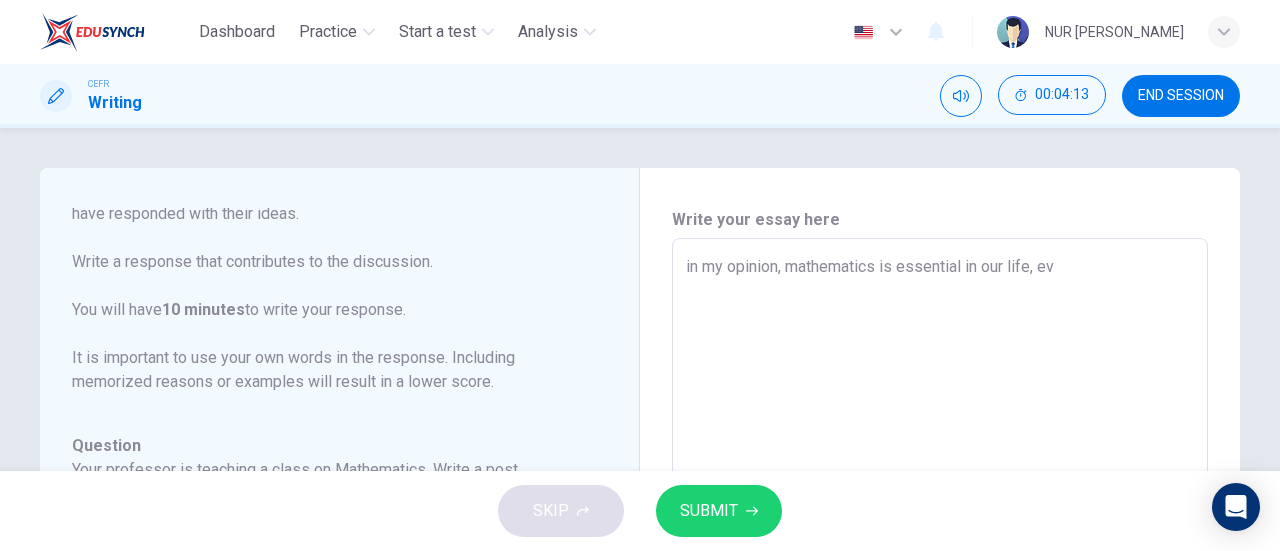 type on "x" 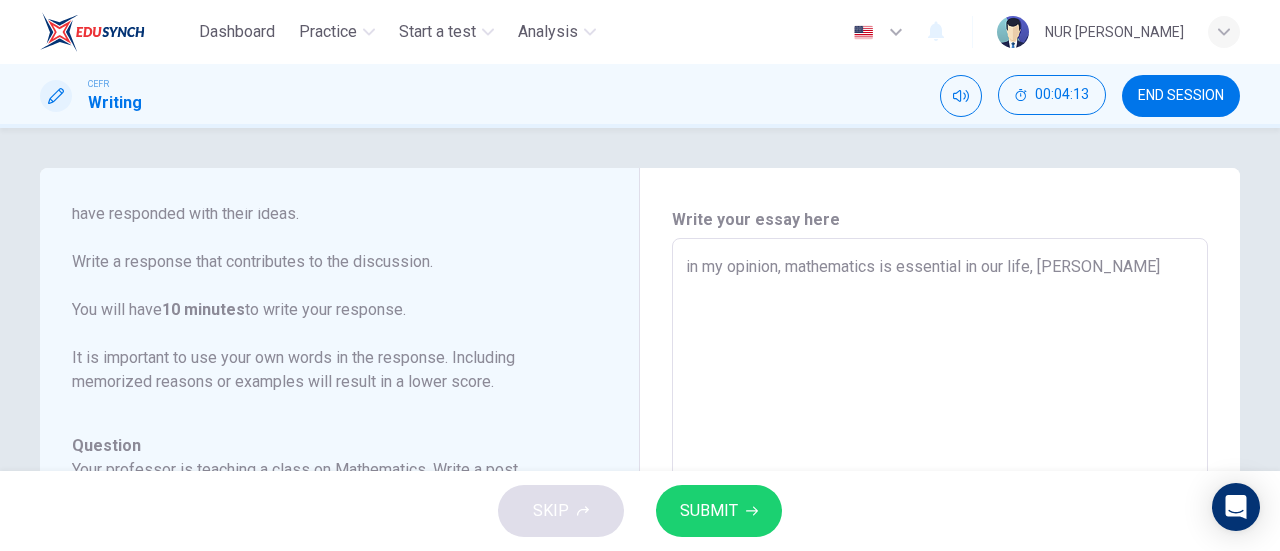 type on "x" 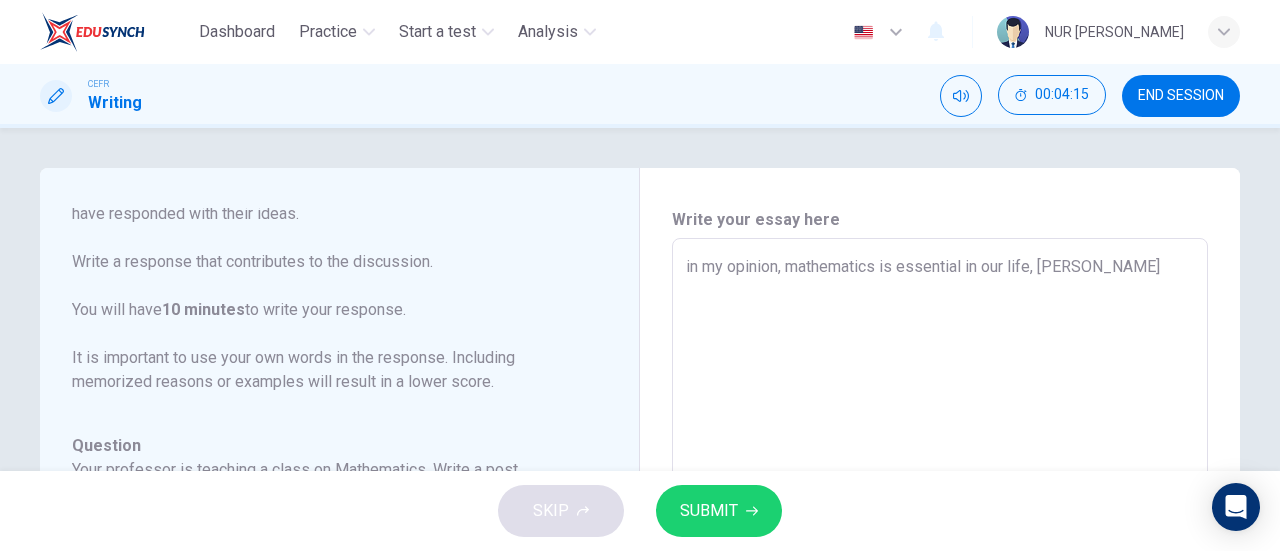 type on "in my opinion, mathematics is essential in our life, ev" 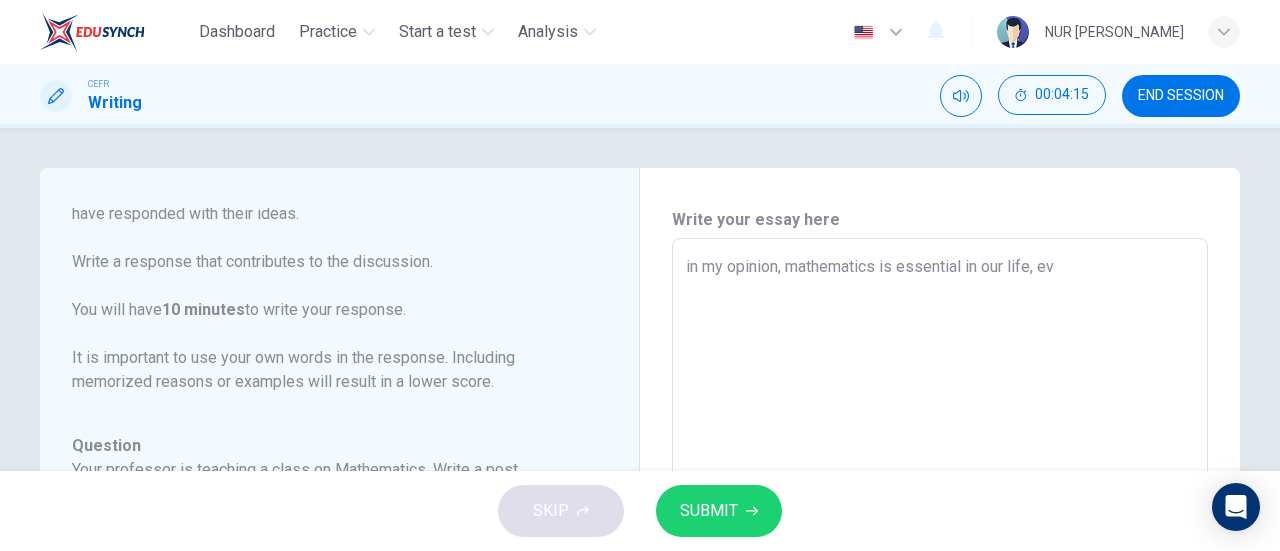type on "x" 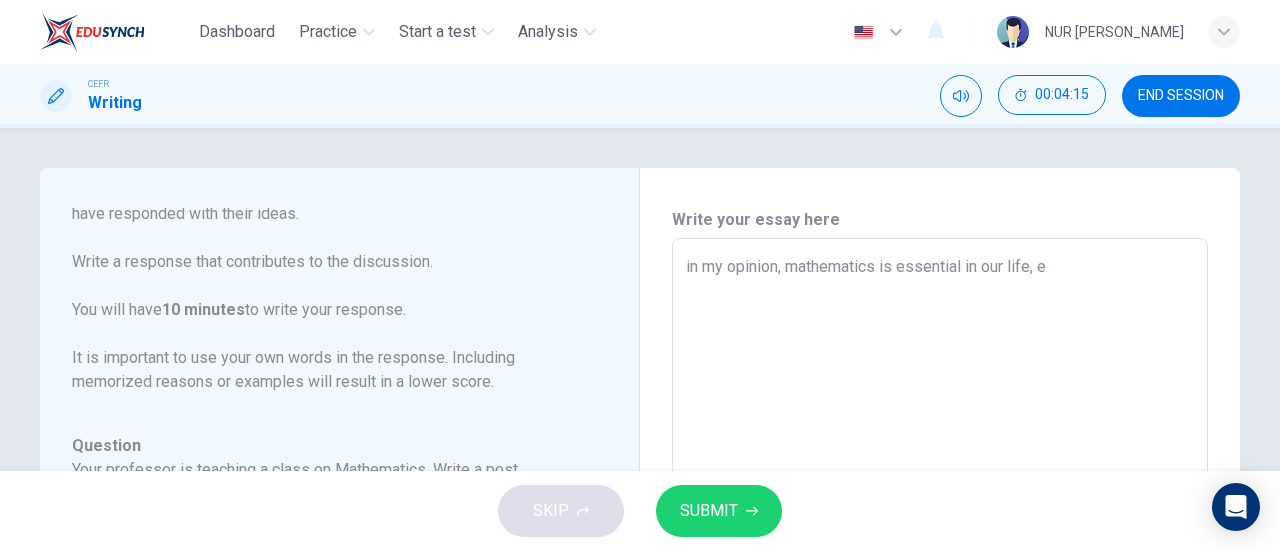 type on "x" 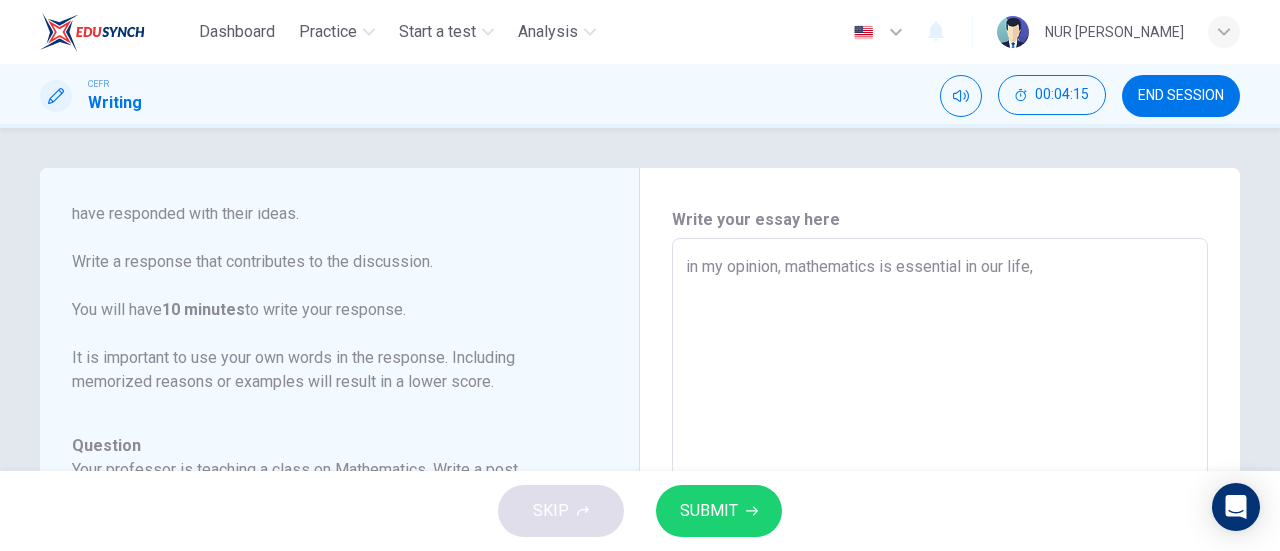 type on "x" 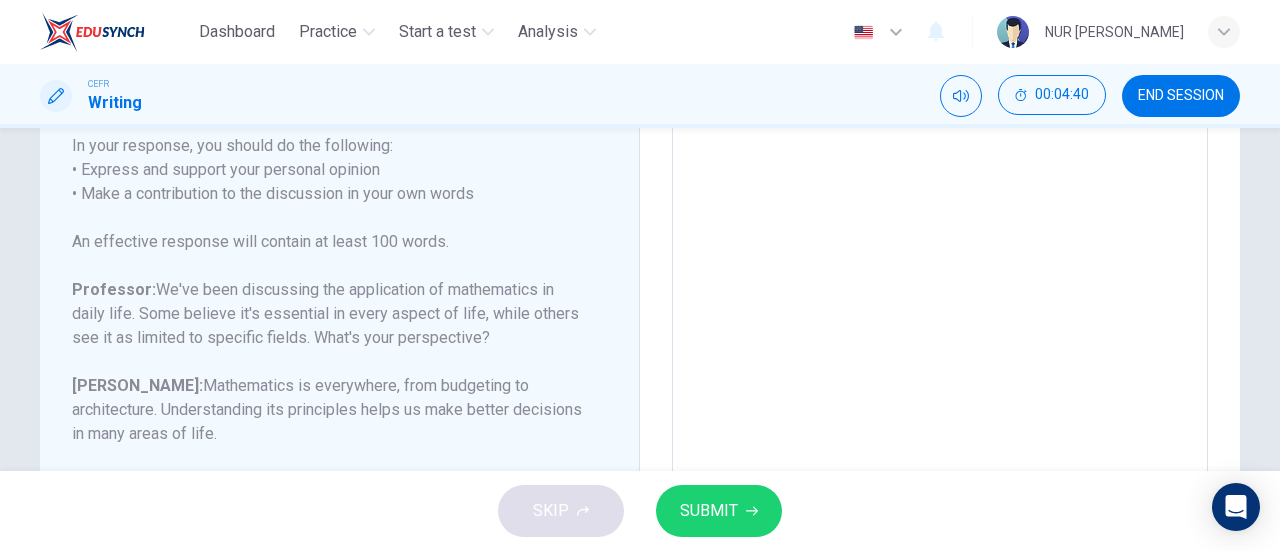 scroll, scrollTop: 0, scrollLeft: 0, axis: both 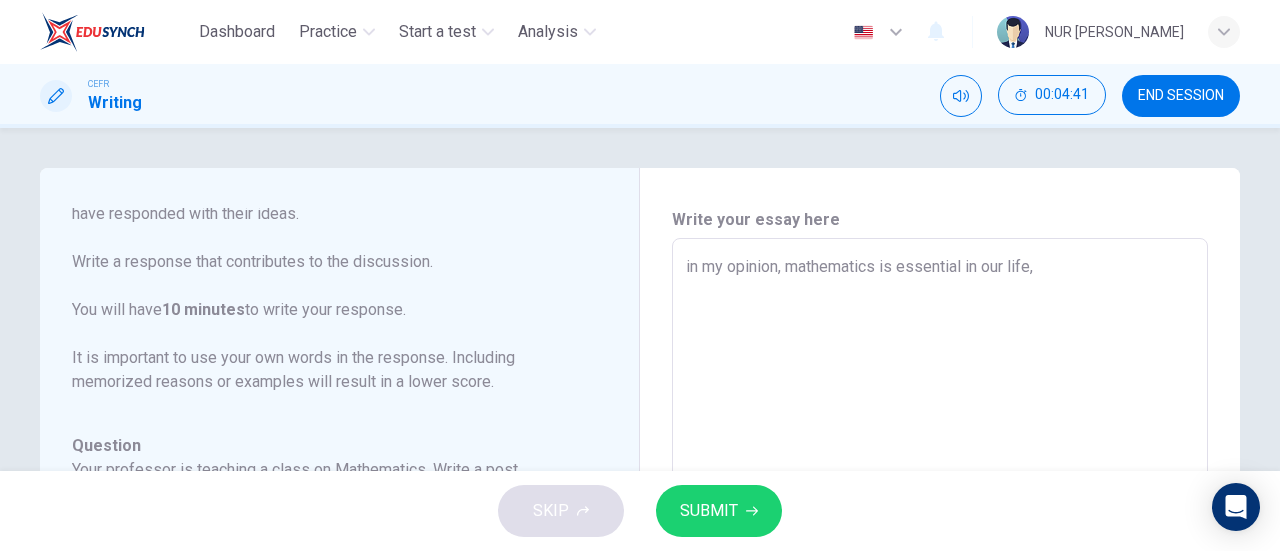 type on "in my opinion, mathematics is essential in our life," 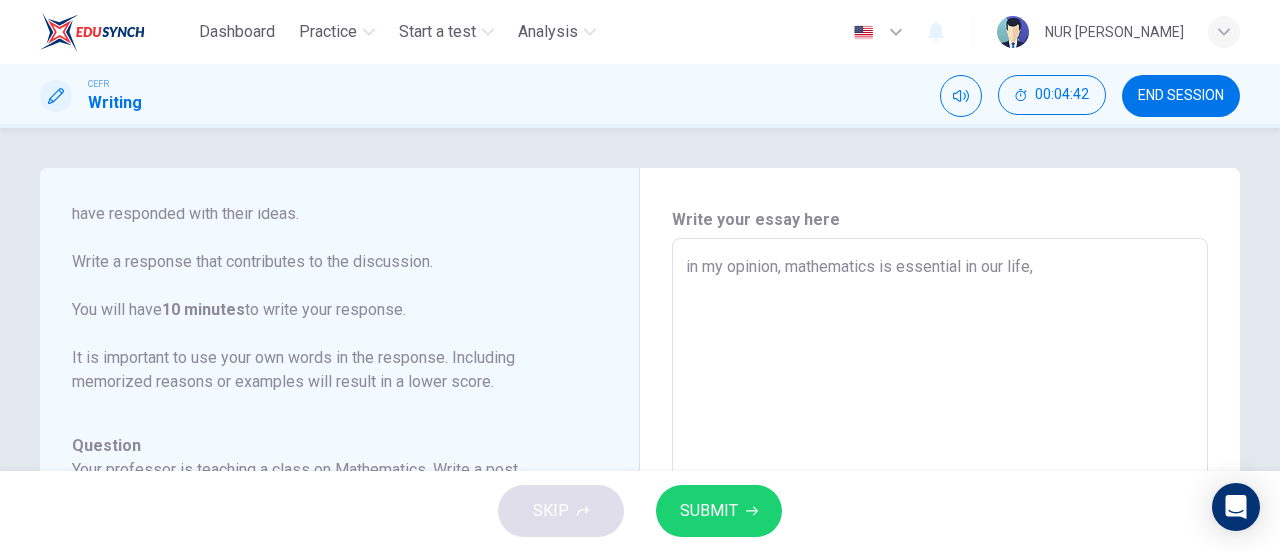 type on "in my opinion, mathematics is essential in our life, f" 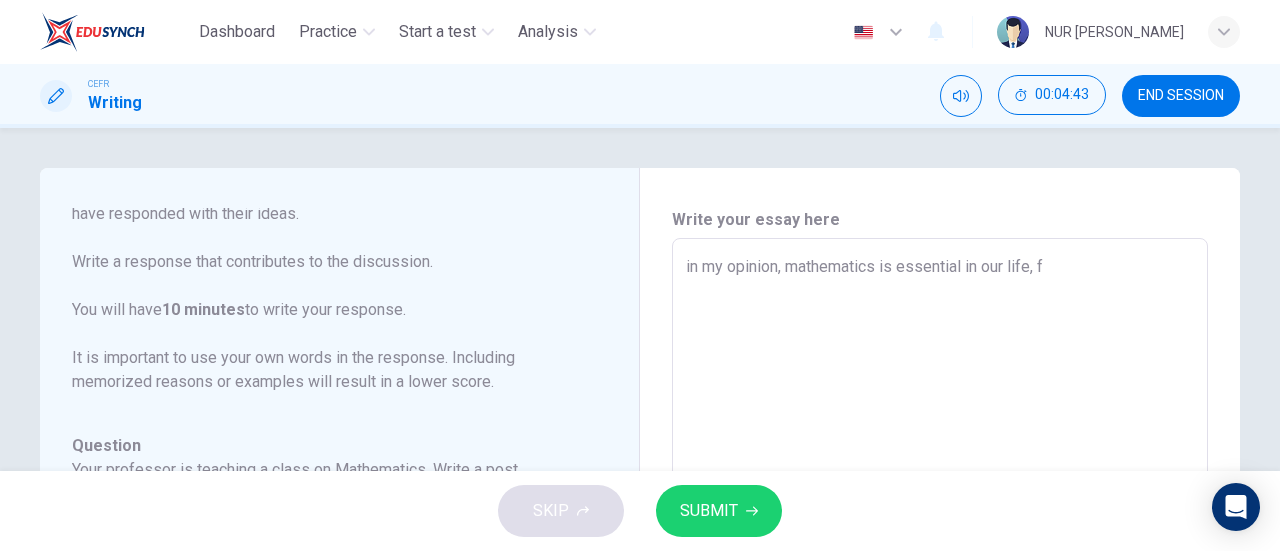 type on "in my opinion, mathematics is essential in our life, fr" 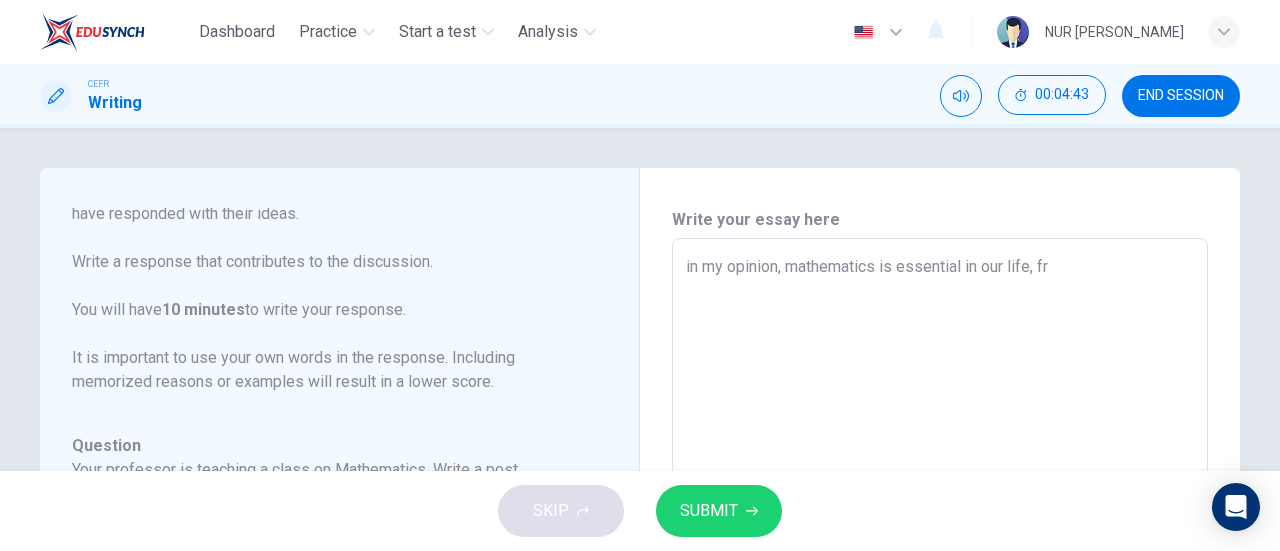 type on "in my opinion, mathematics is essential in our life, fro" 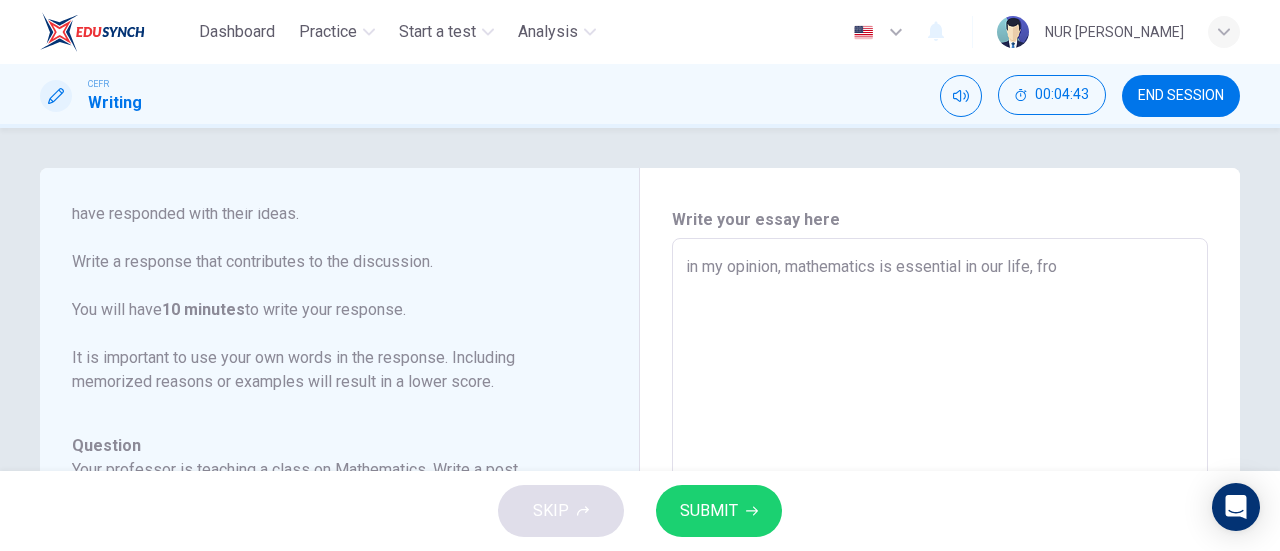 type on "x" 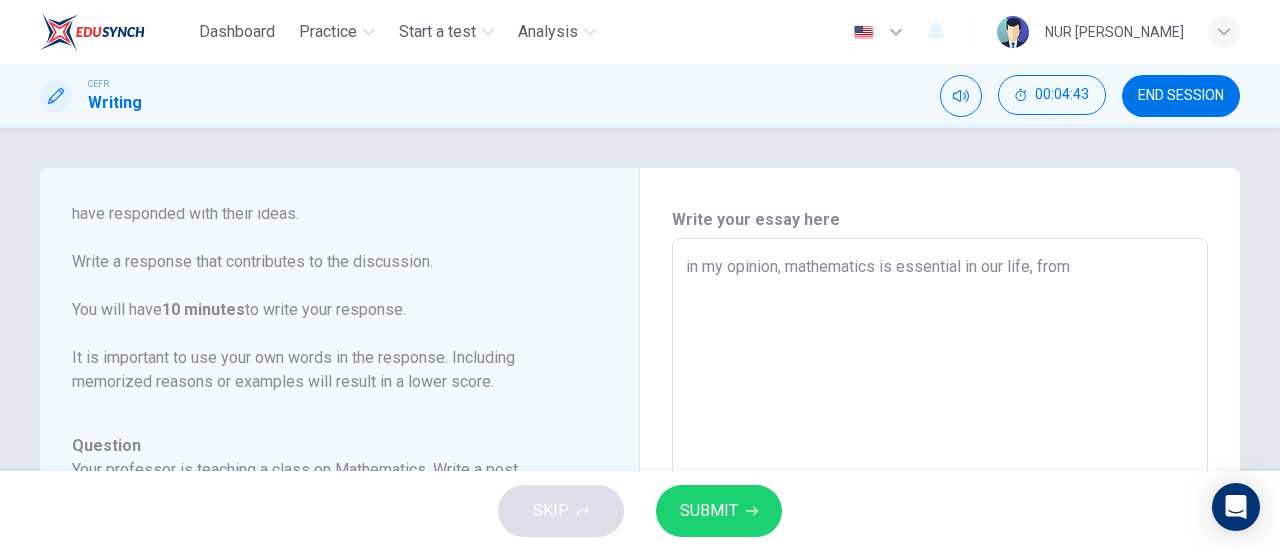 type on "x" 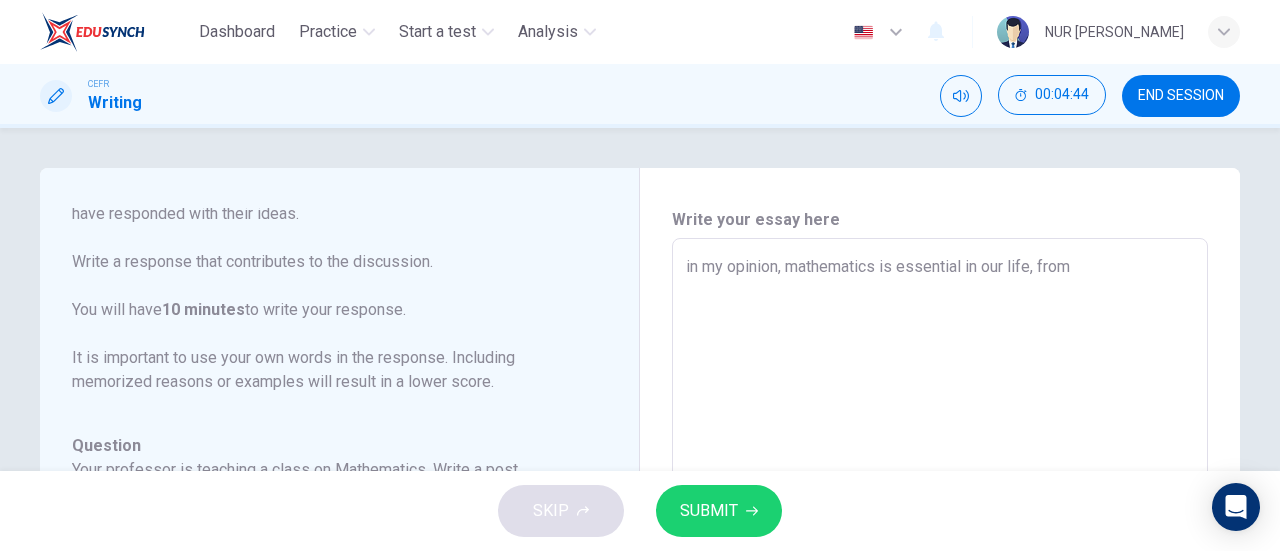 type on "in my opinion, mathematics is essential in our life, from" 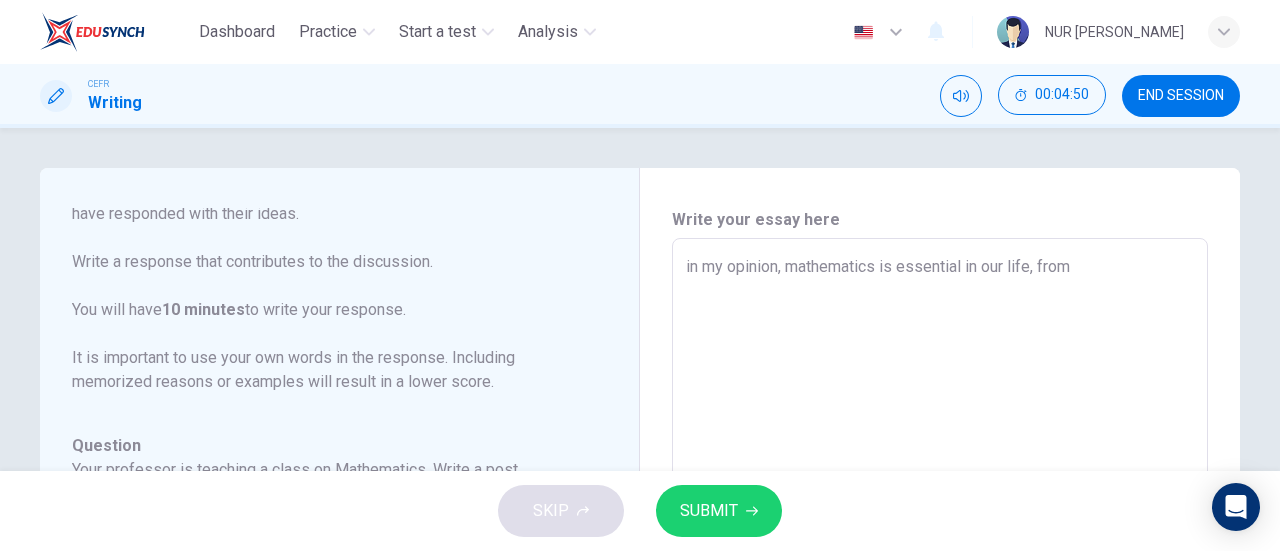 type on "in my opinion, mathematics is essential in our life, from c" 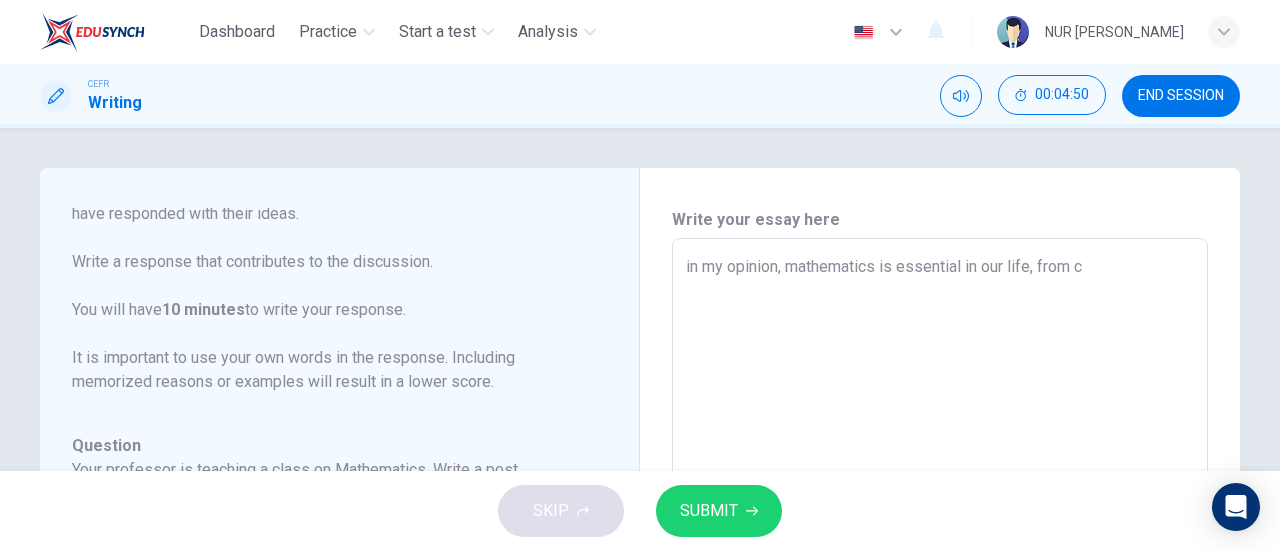 type on "x" 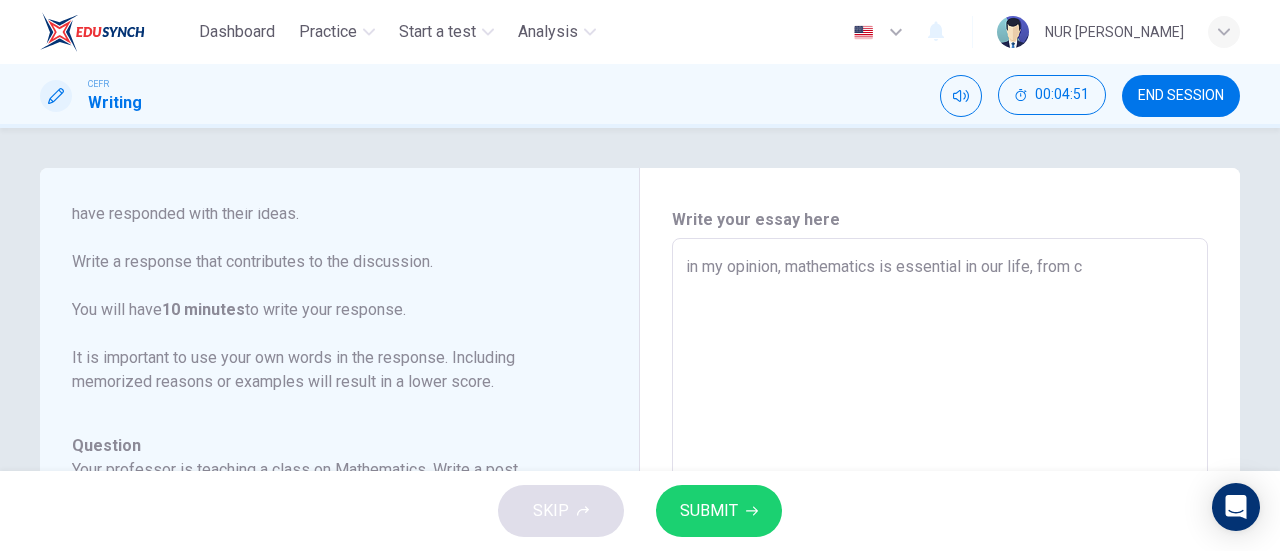 type on "in my opinion, mathematics is essential in our life, from ca" 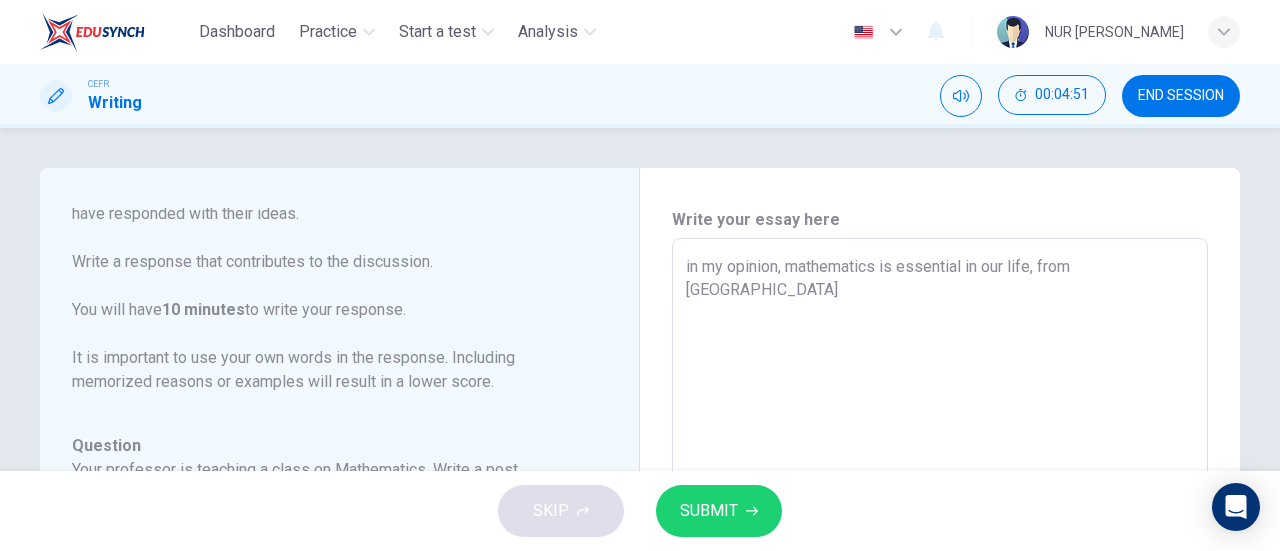 type on "in my opinion, mathematics is essential in our life, from cal" 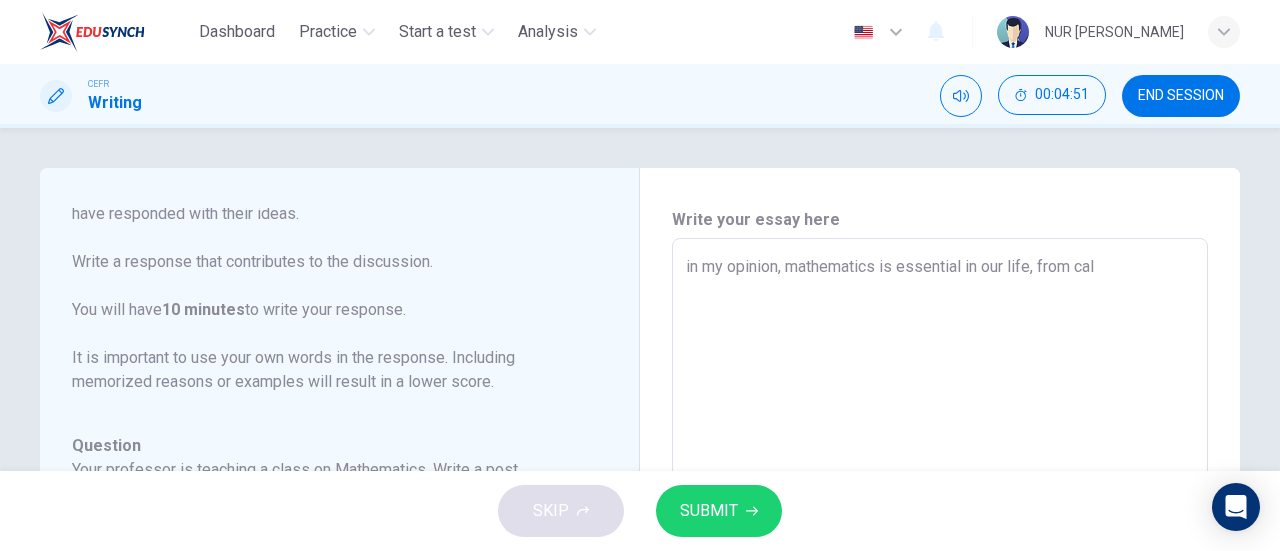 type on "x" 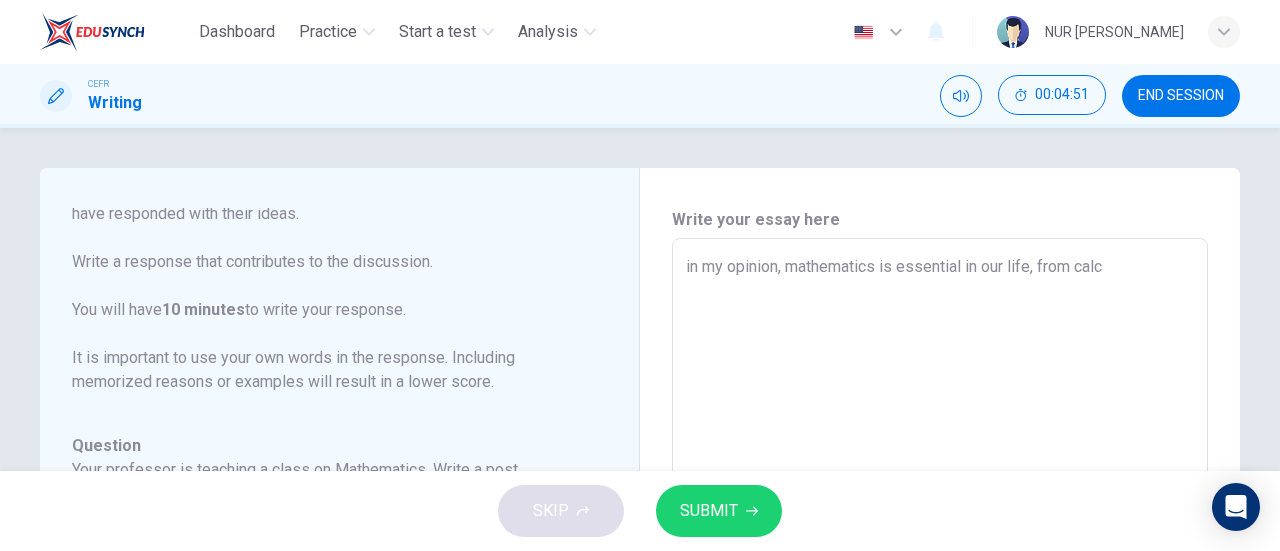 type on "x" 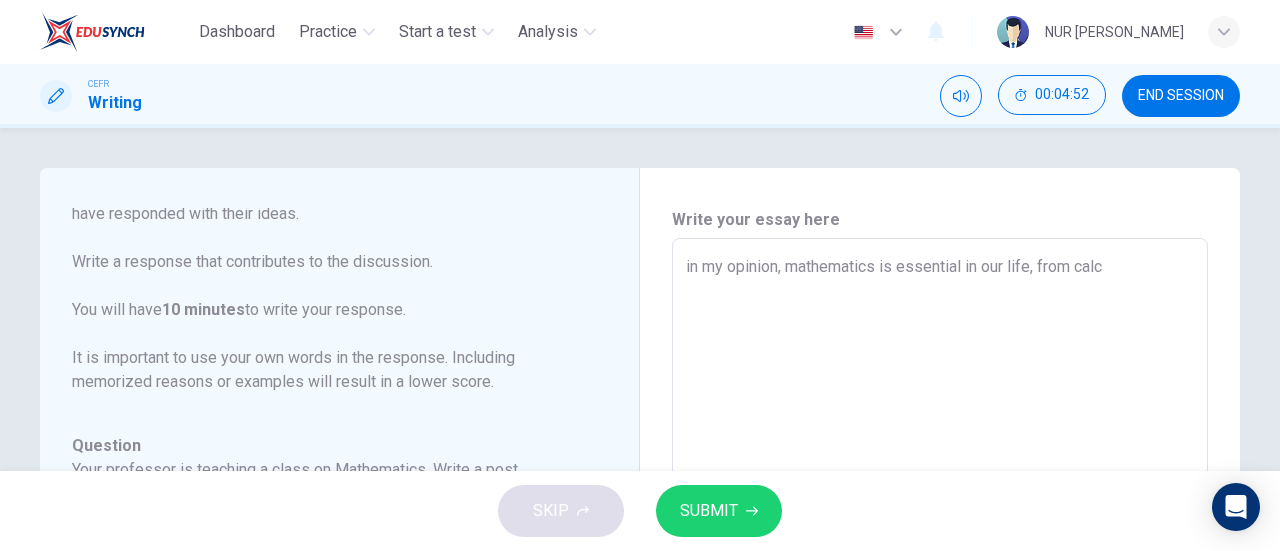 type on "in my opinion, mathematics is essential in our life, from calcu" 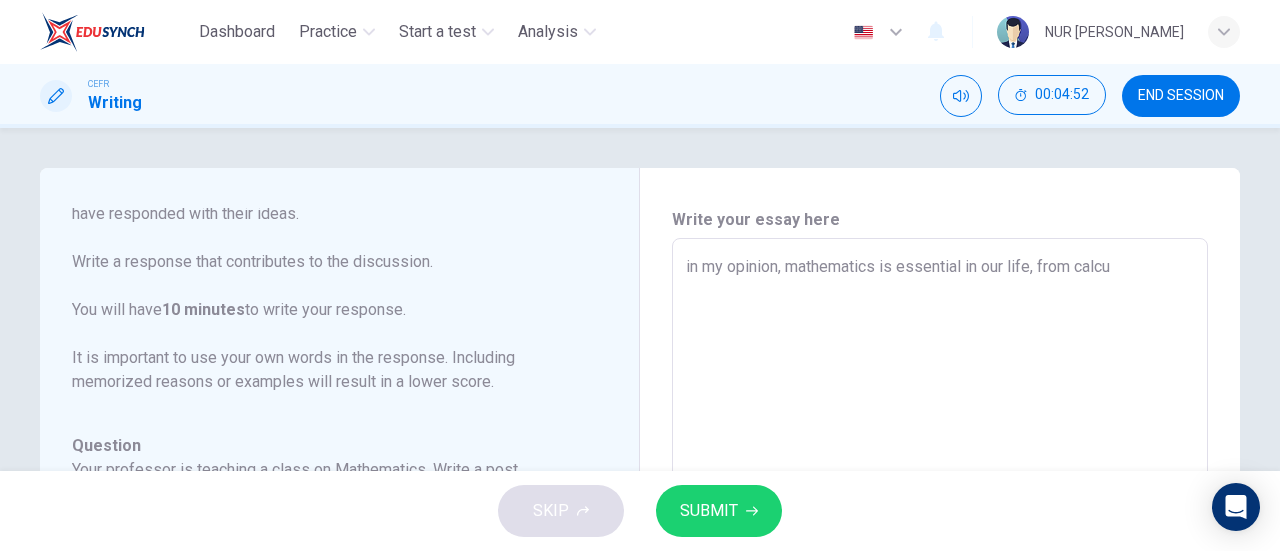 type on "x" 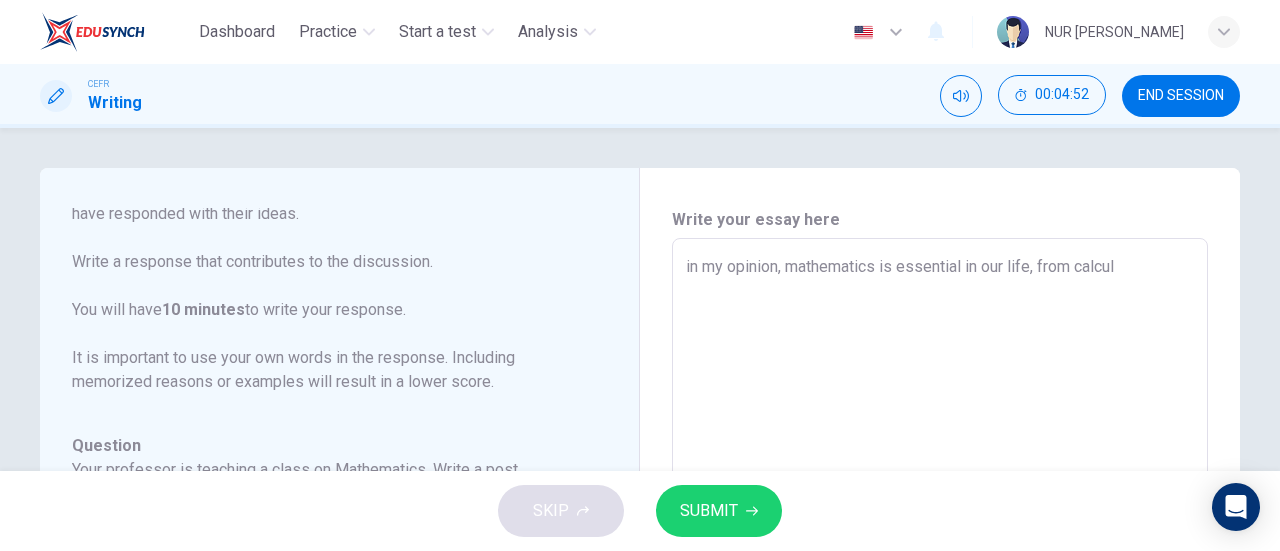 type on "x" 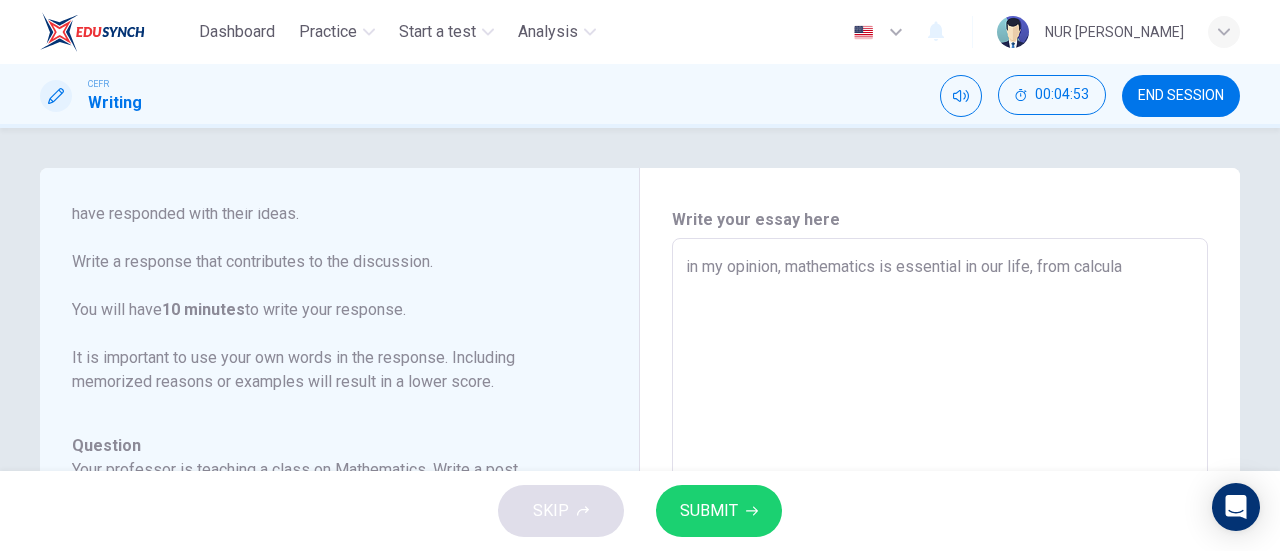 type on "in my opinion, mathematics is essential in our life, from calculat" 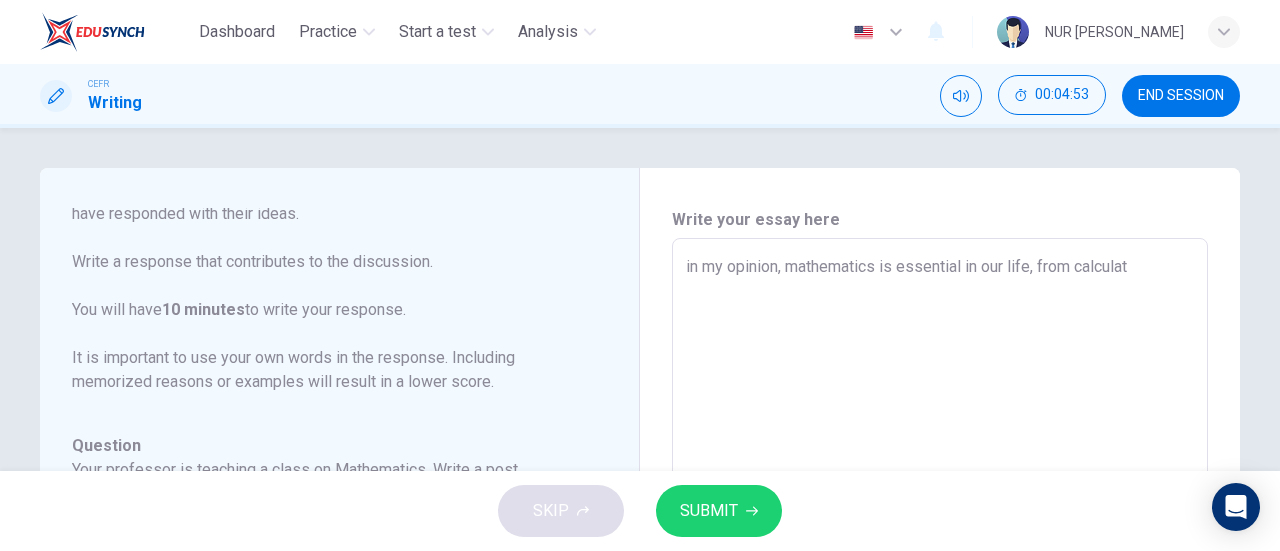 type on "x" 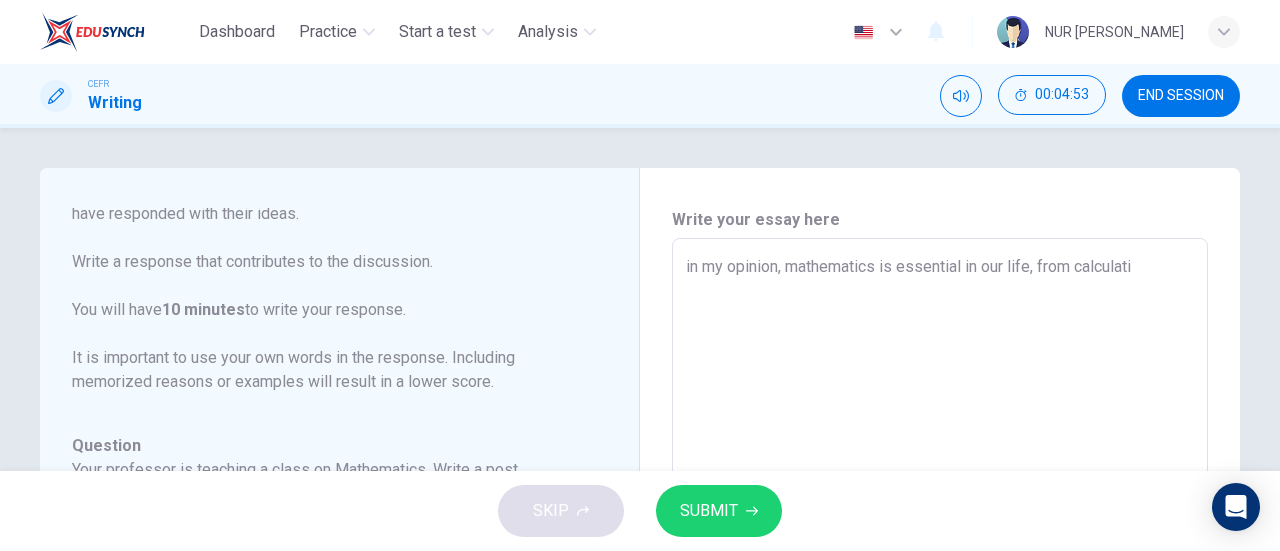 type on "x" 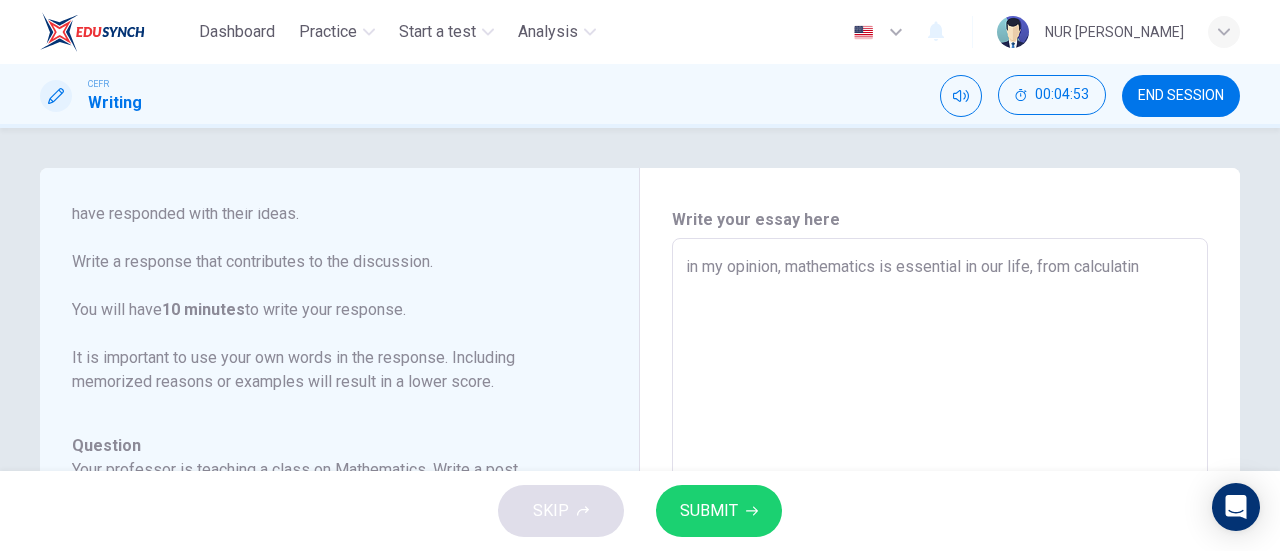 type on "x" 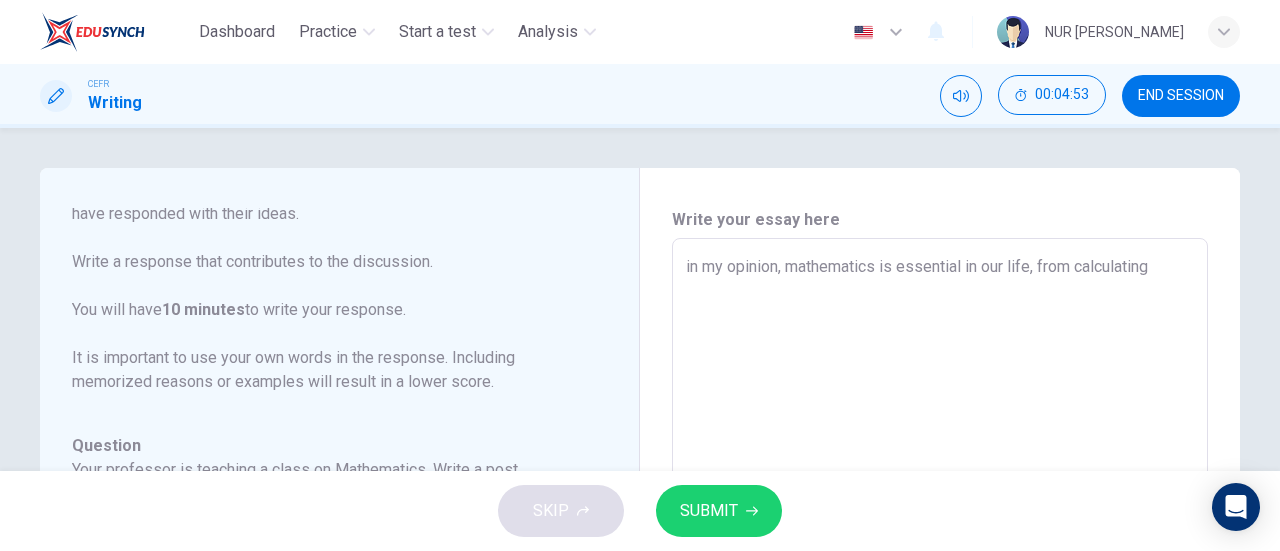 type on "x" 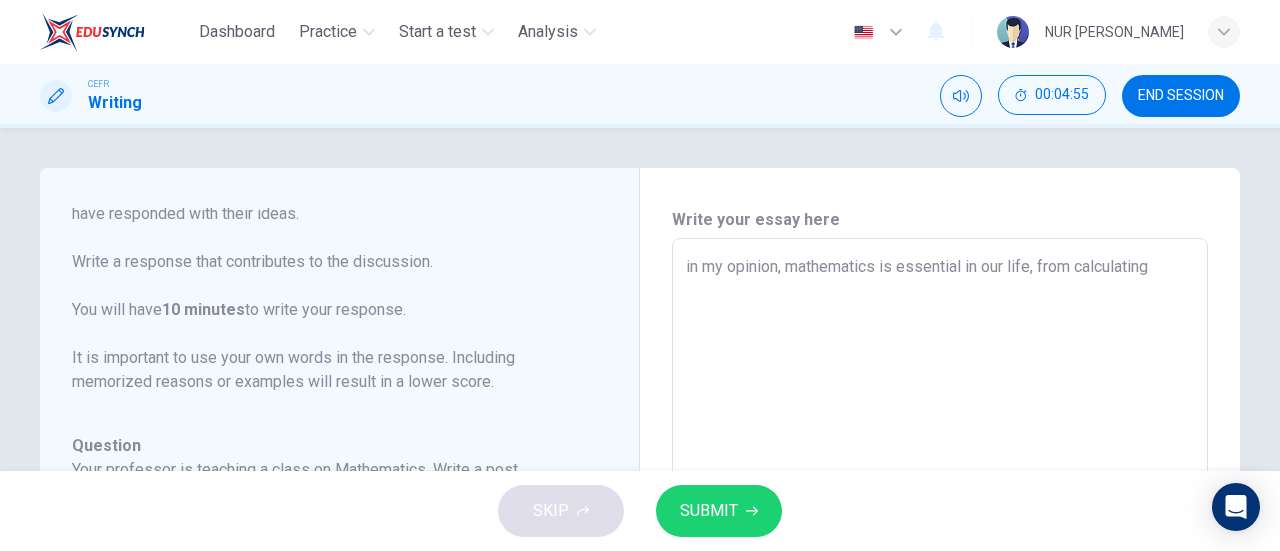 type on "in my opinion, mathematics is essential in our life, from calculating f" 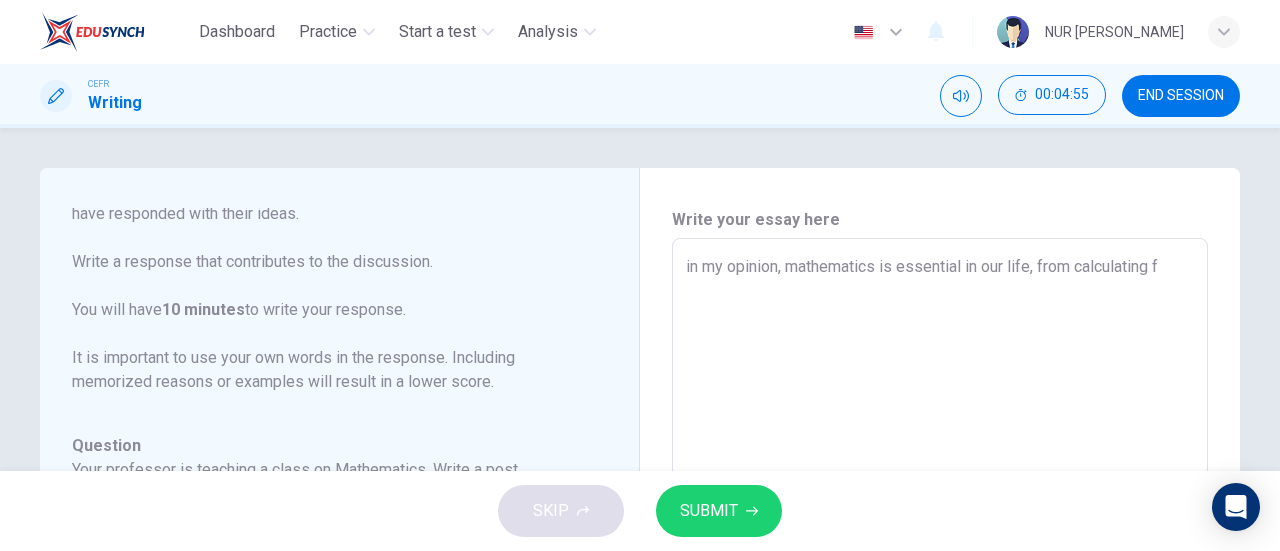 type on "in my opinion, mathematics is essential in our life, from calculating fo" 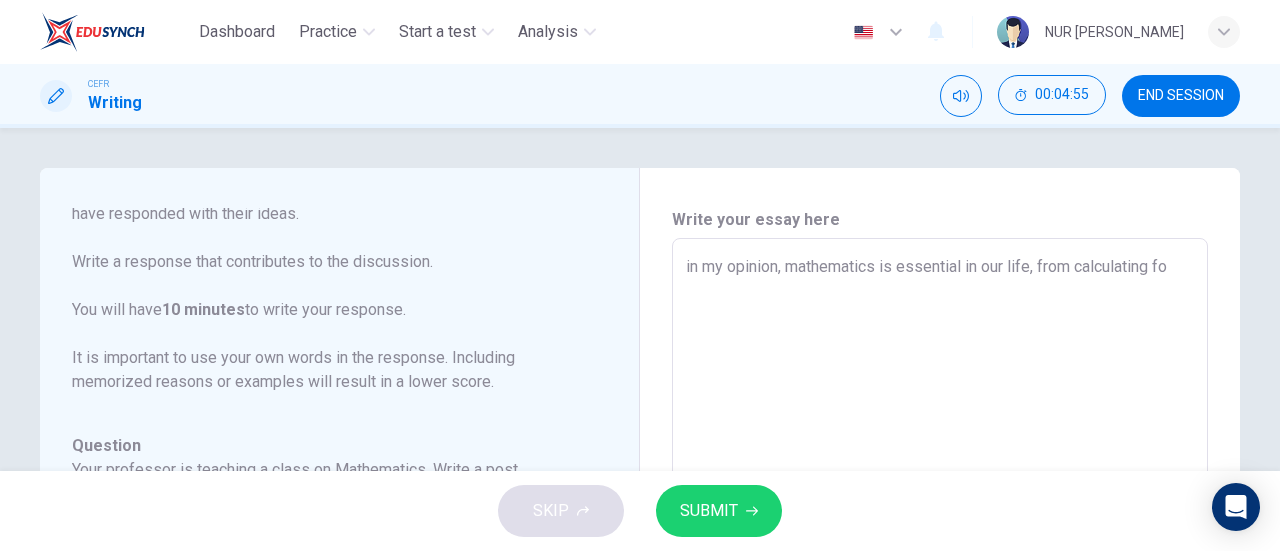 type on "x" 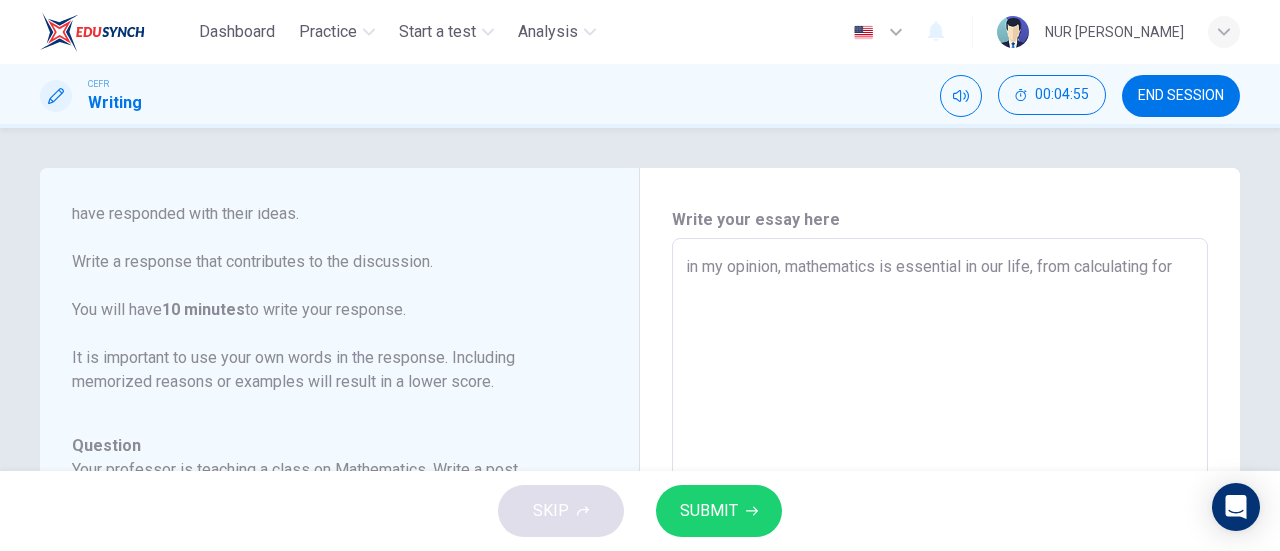 type on "x" 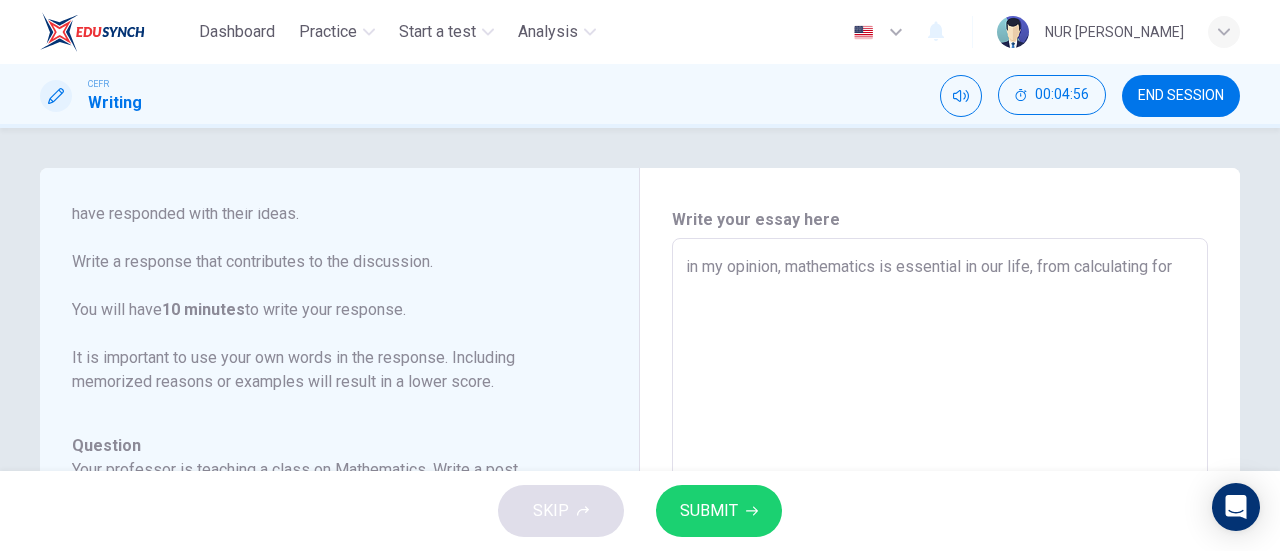 type on "in my opinion, mathematics is essential in our life, from calculating for" 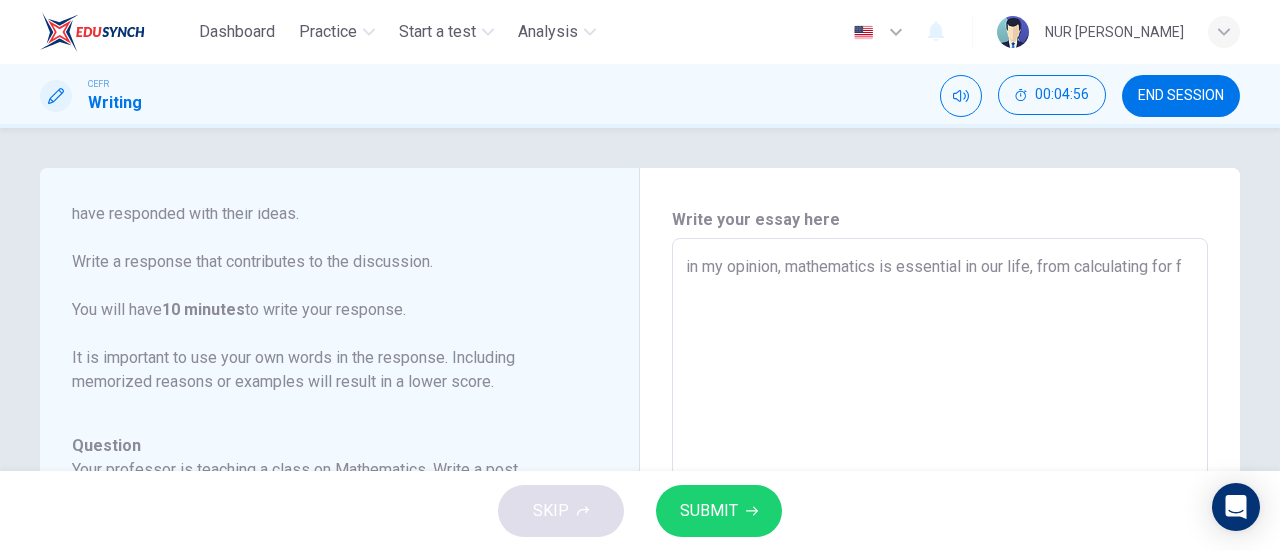 type on "x" 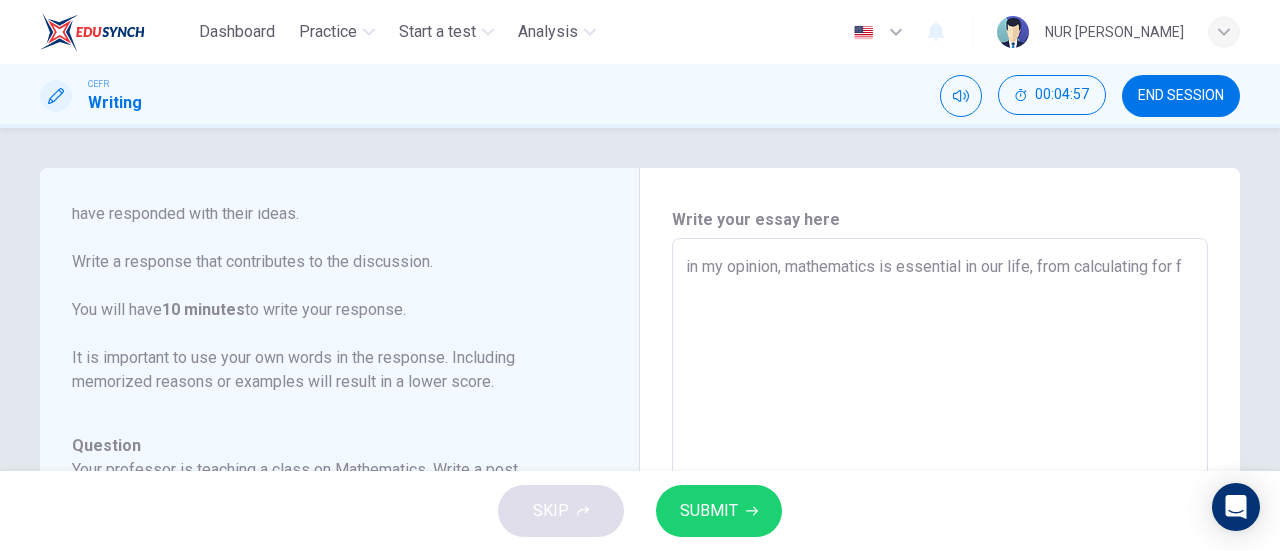 type on "in my opinion, mathematics is essential in our life, from calculating for fi" 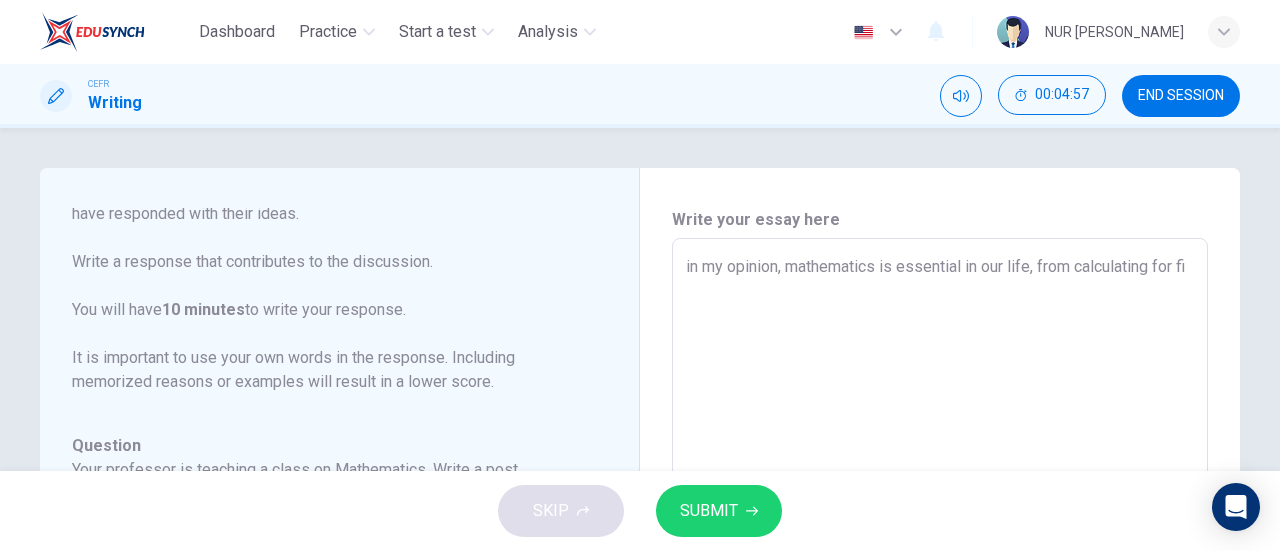 type on "x" 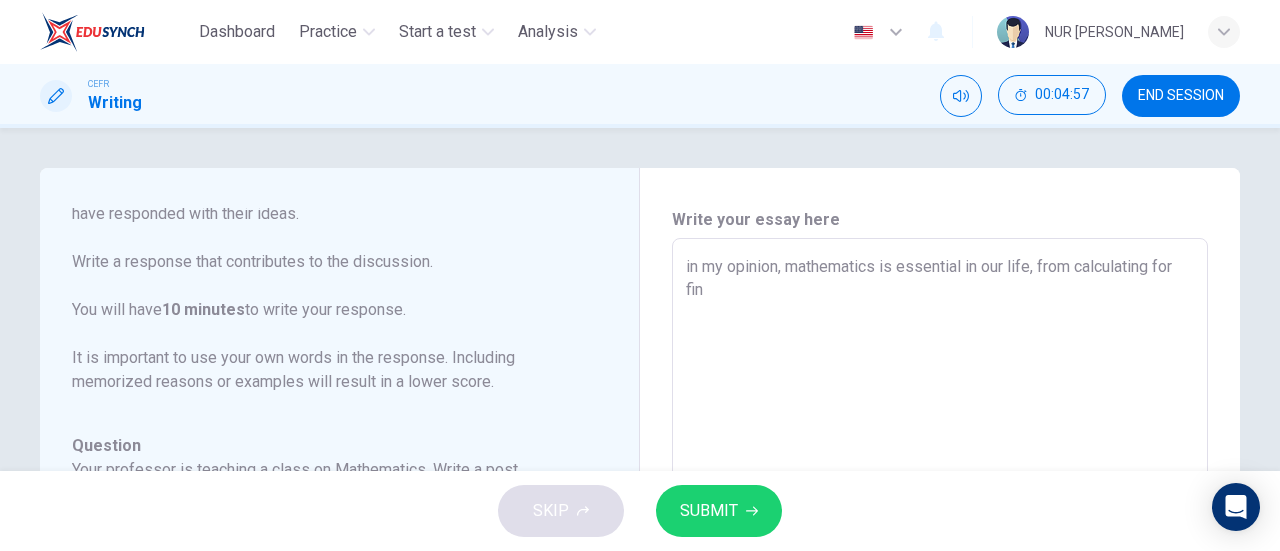 type on "x" 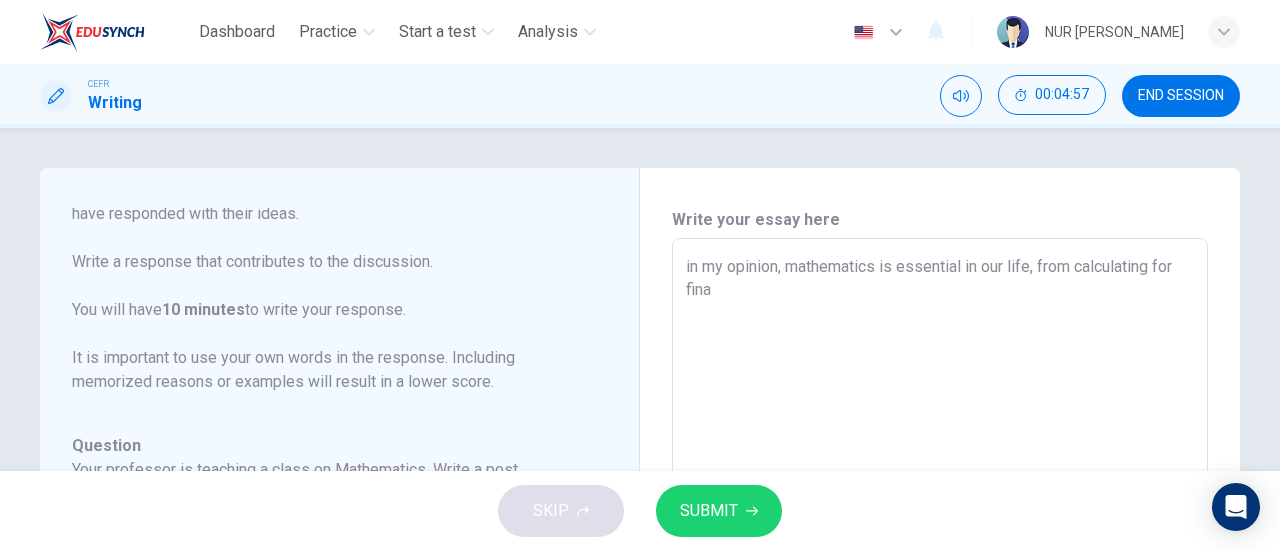 type on "x" 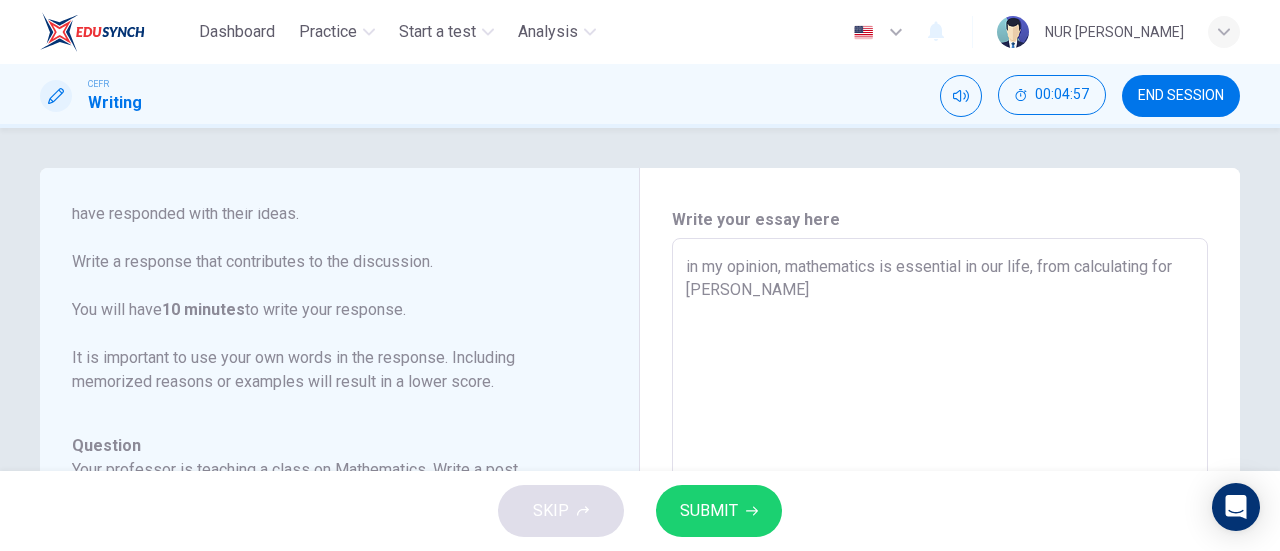 type on "x" 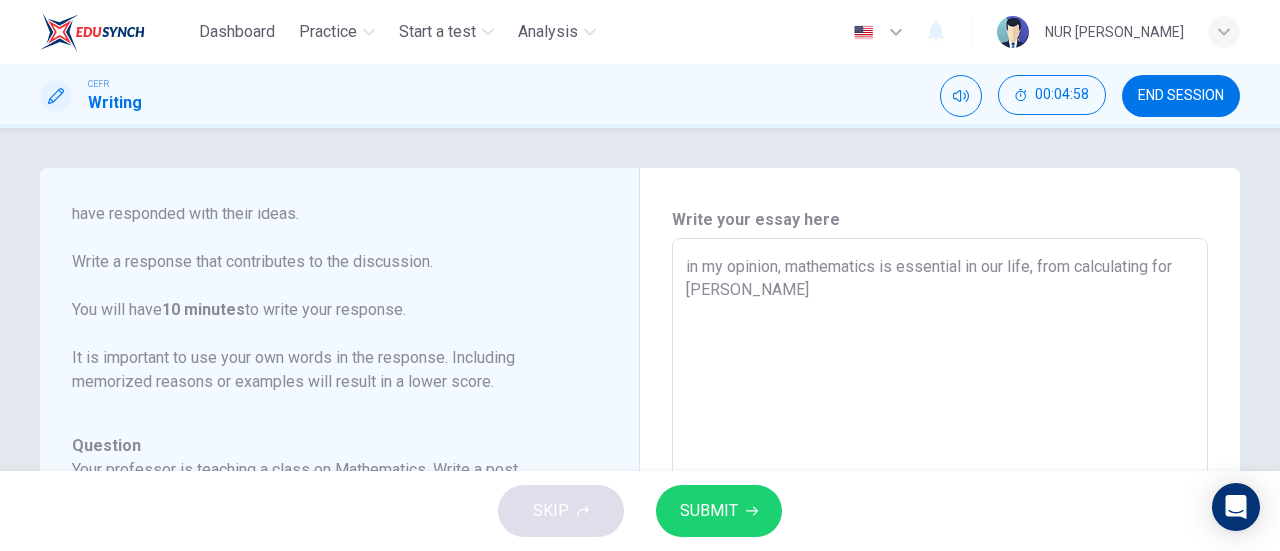 type on "in my opinion, mathematics is essential in our life, from calculating for financ" 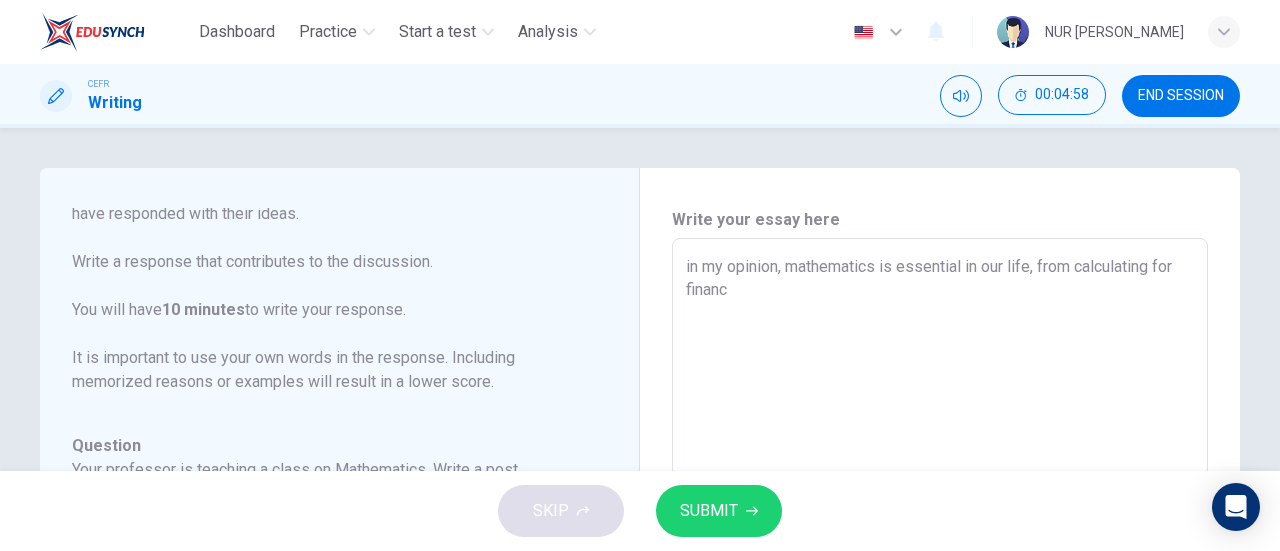 type on "x" 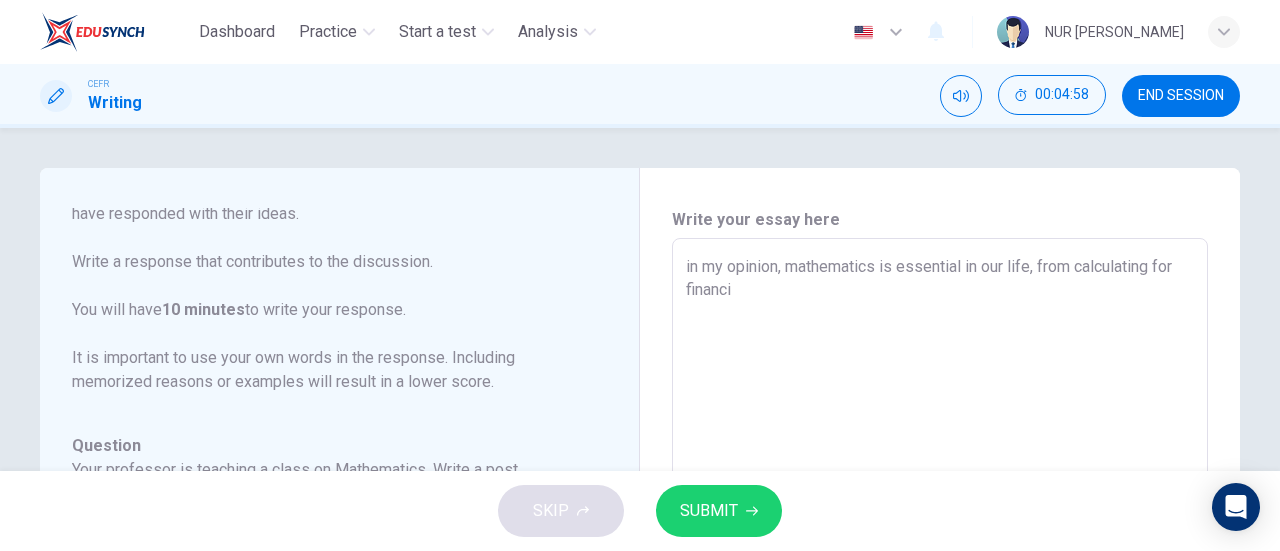 type on "x" 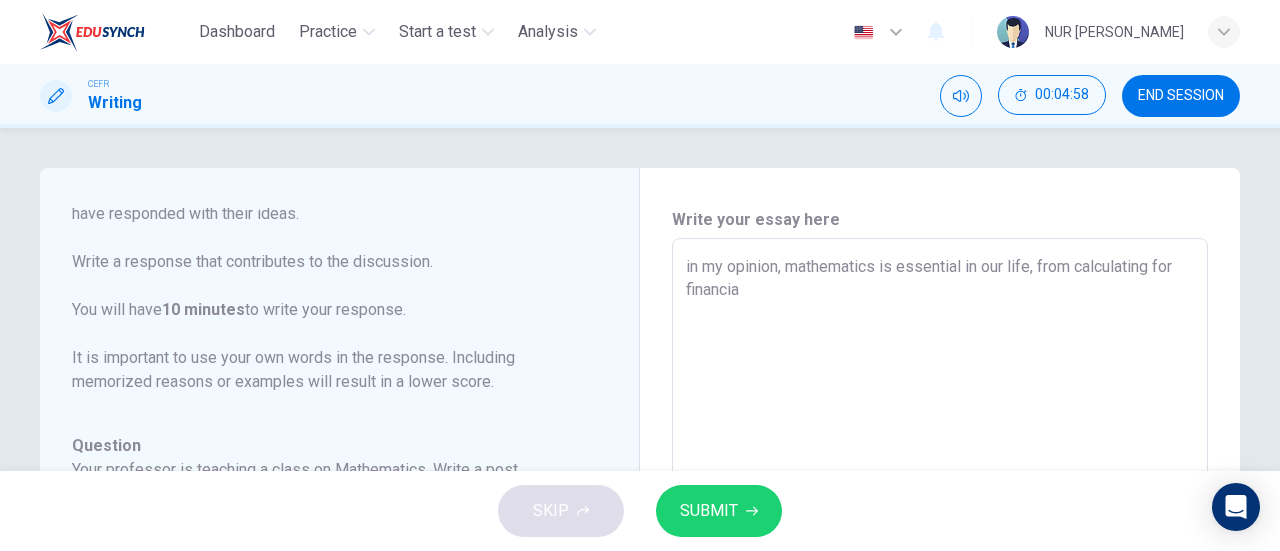 type on "x" 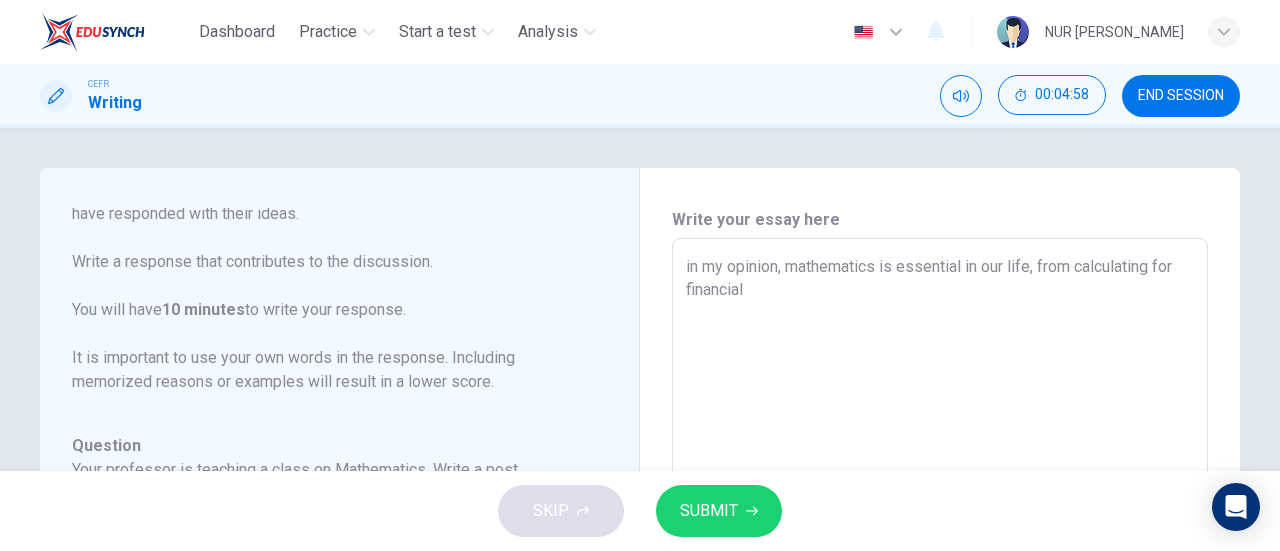 type on "x" 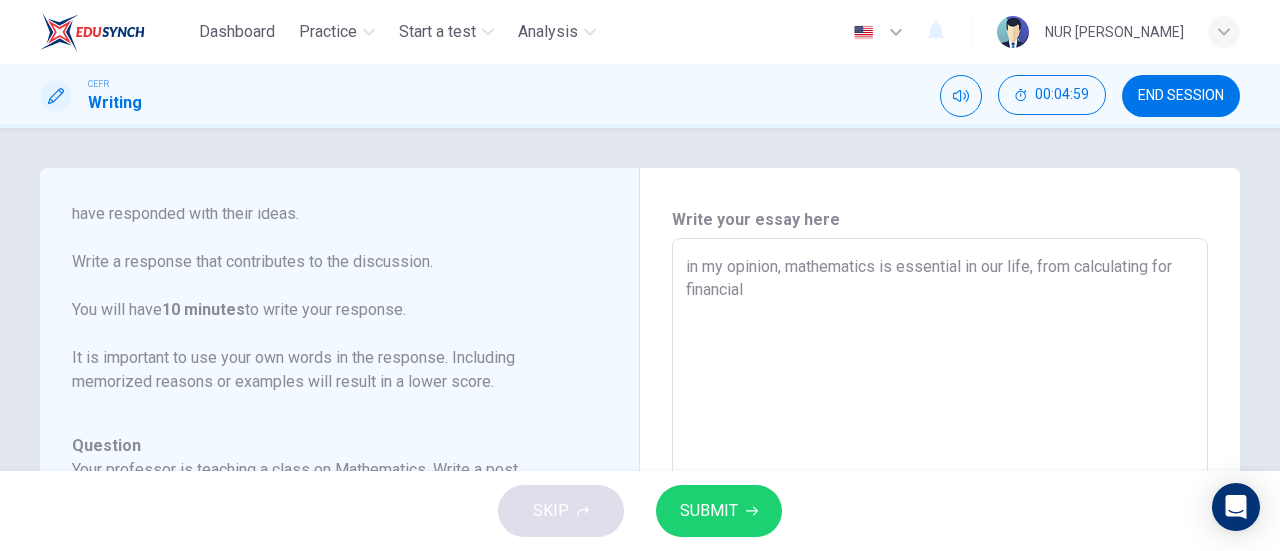 type on "in my opinion, mathematics is essential in our life, from calculating for financial" 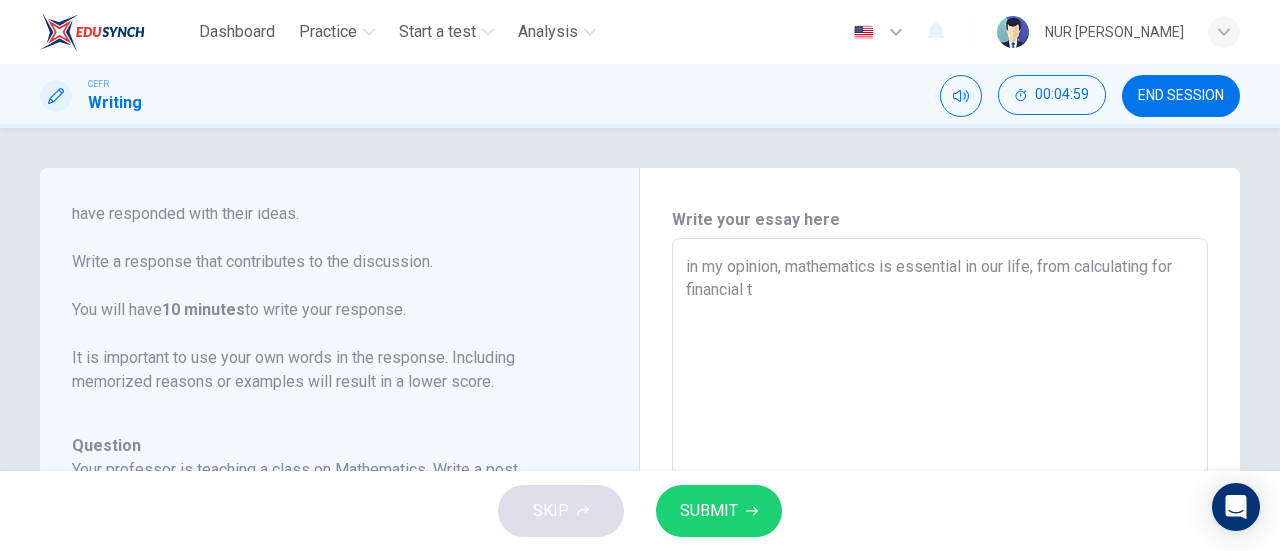 type on "x" 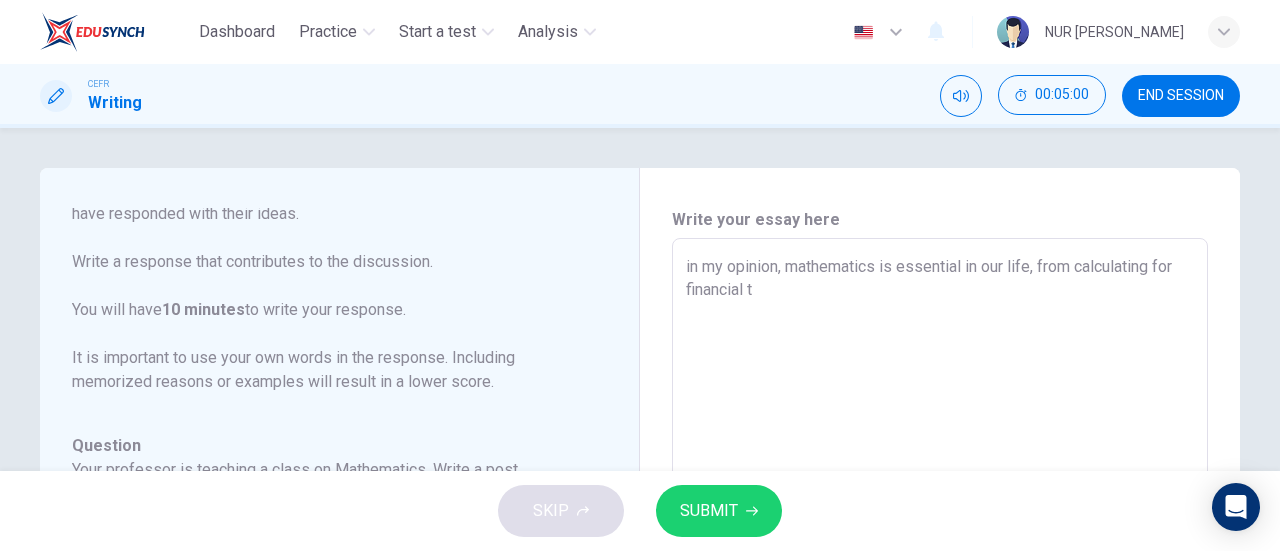 type on "in my opinion, mathematics is essential in our life, from calculating for financial to" 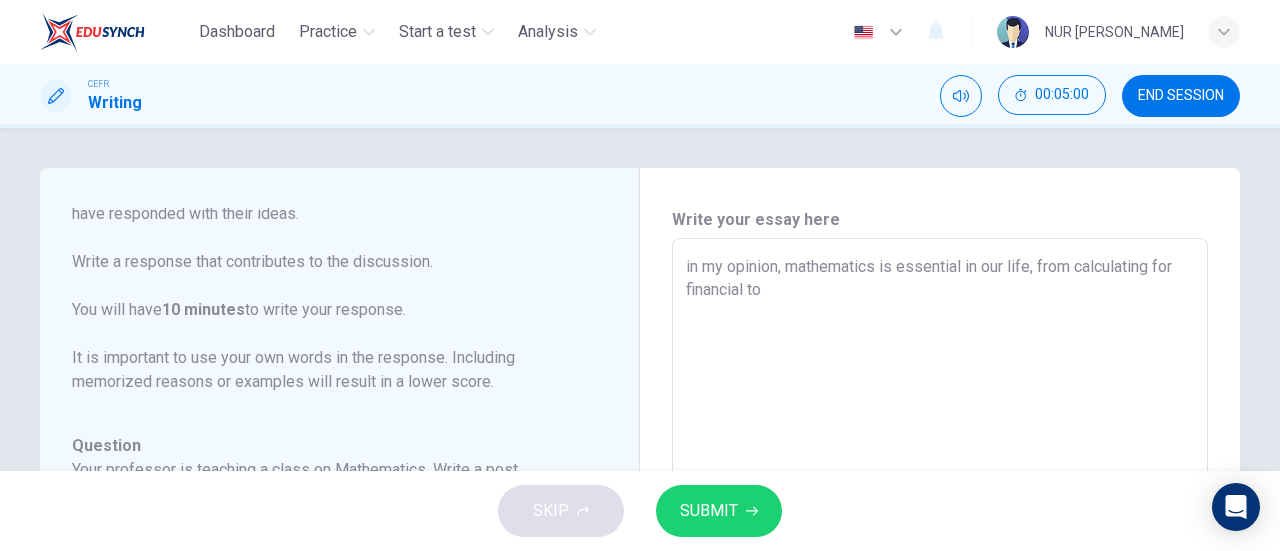 type on "x" 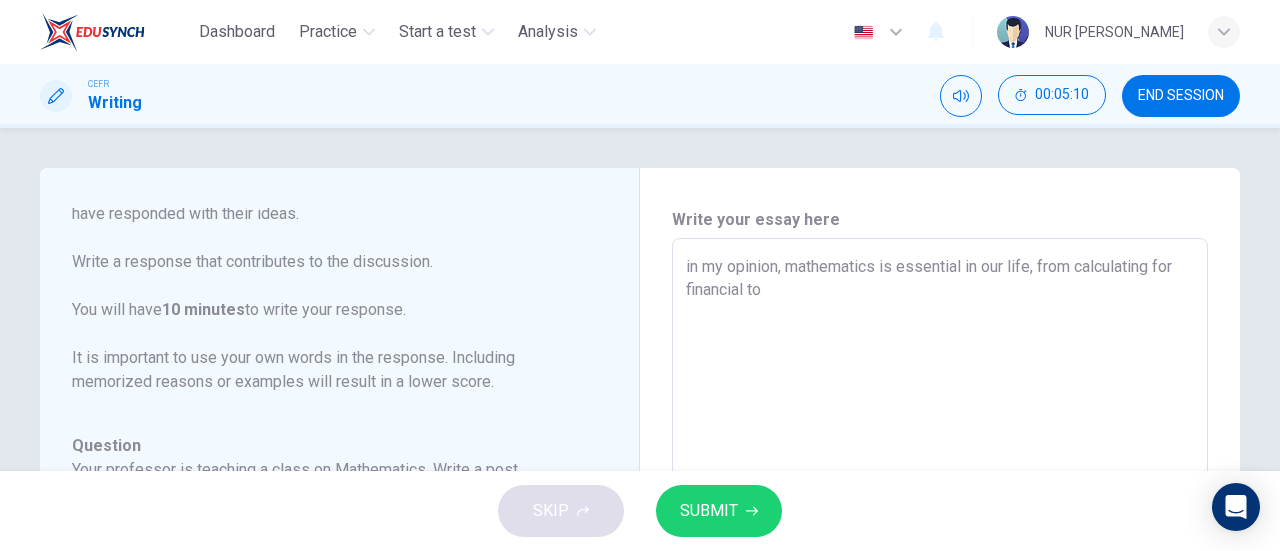 click on "in my opinion, mathematics is essential in our life, from calculating for financial to" at bounding box center [940, 572] 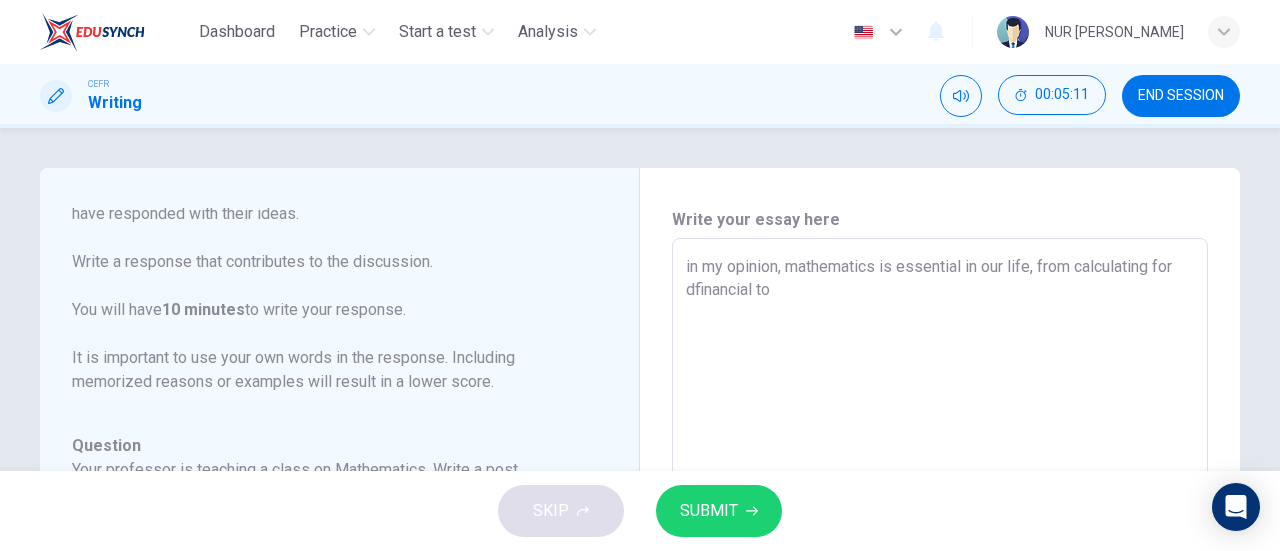 type on "x" 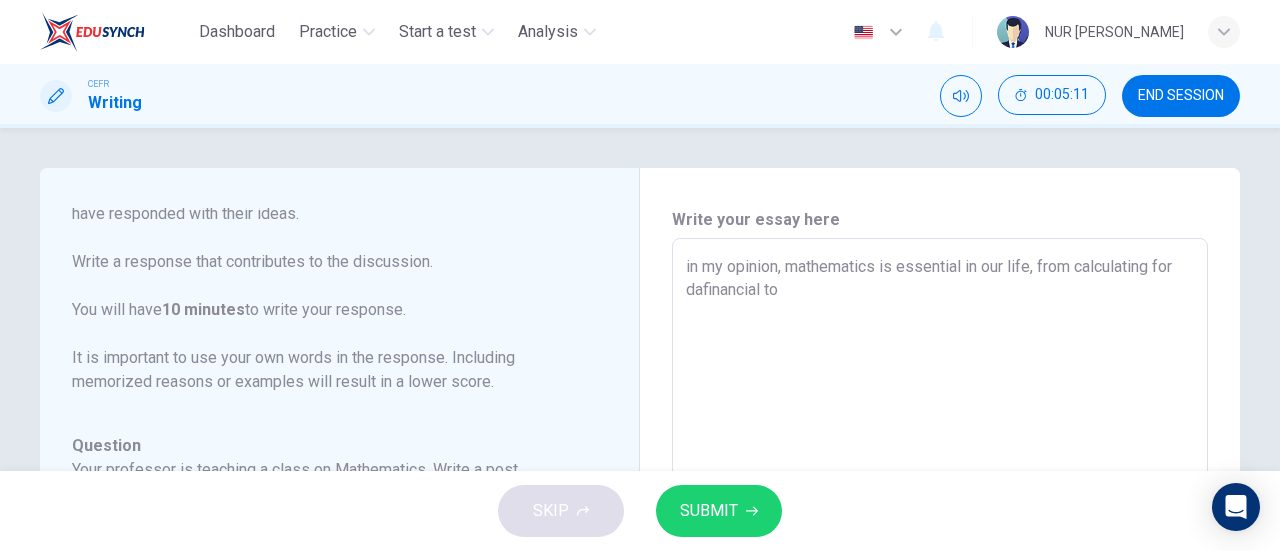 type on "in my opinion, mathematics is essential in our life, from calculating for daifinancial to" 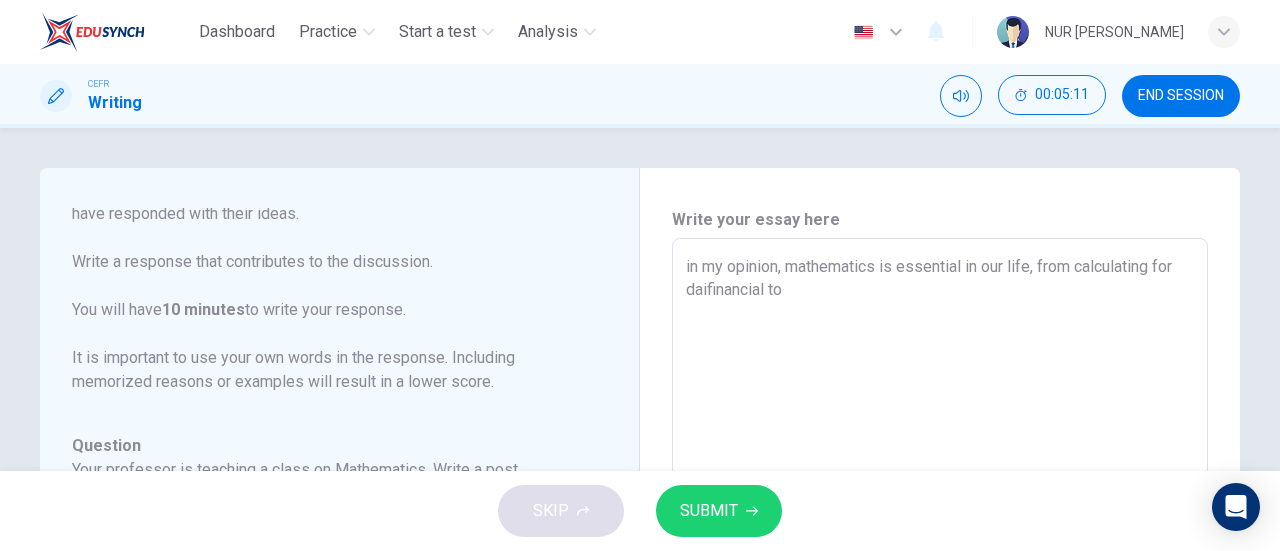 type on "x" 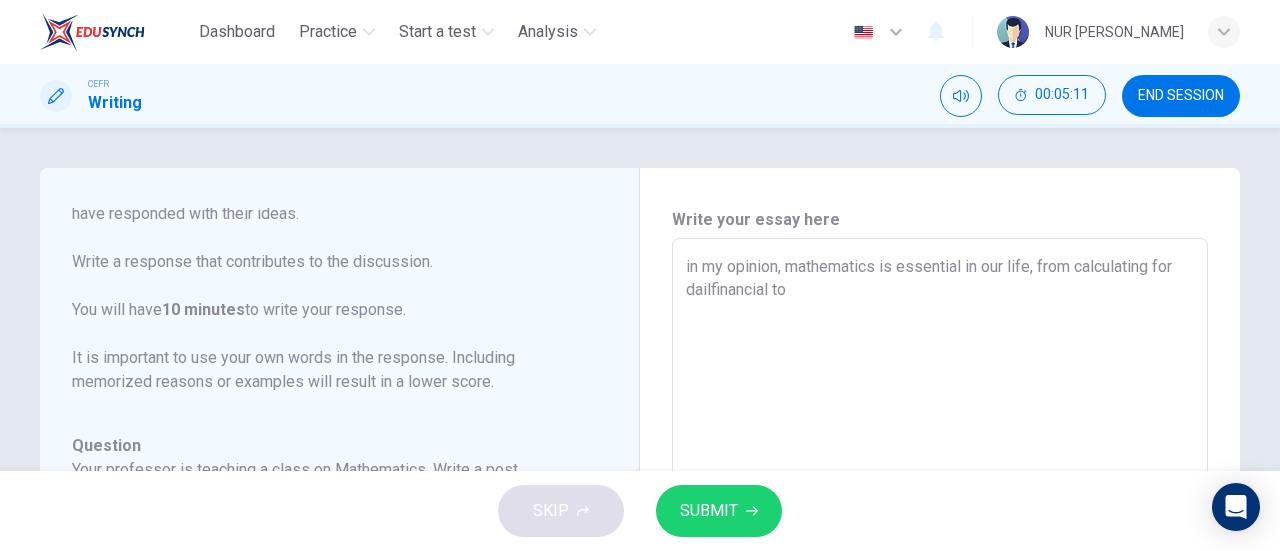 type on "x" 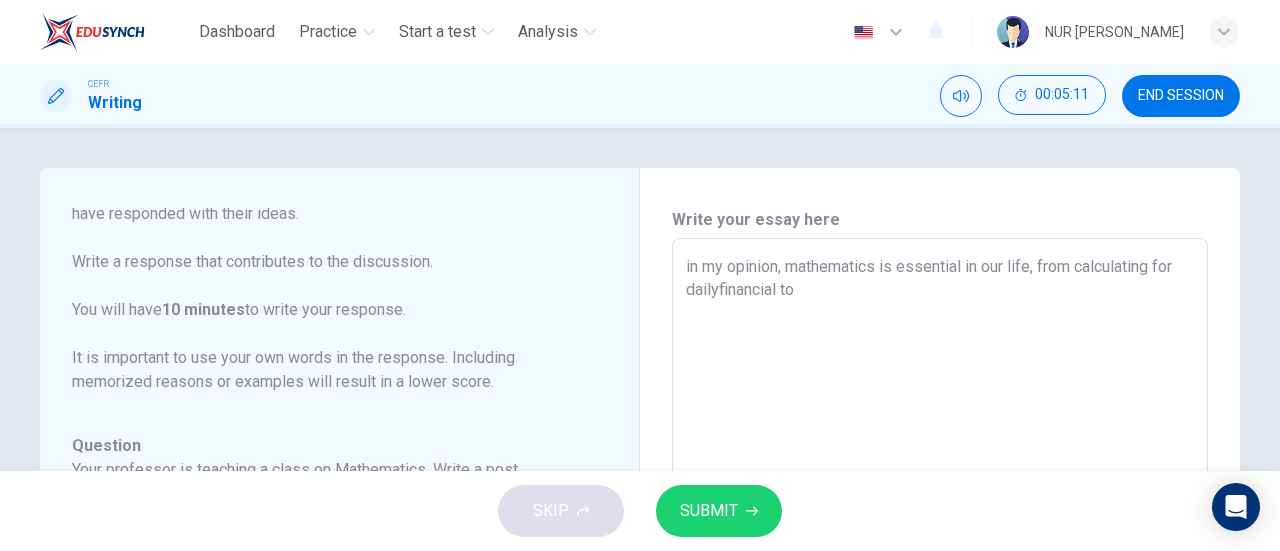 type on "x" 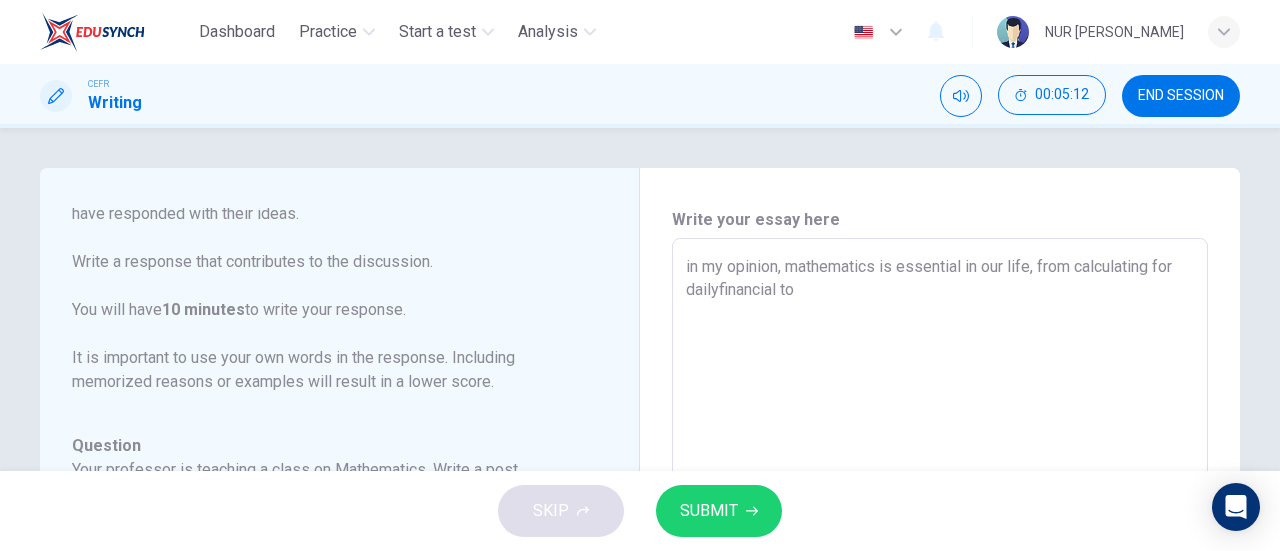 type 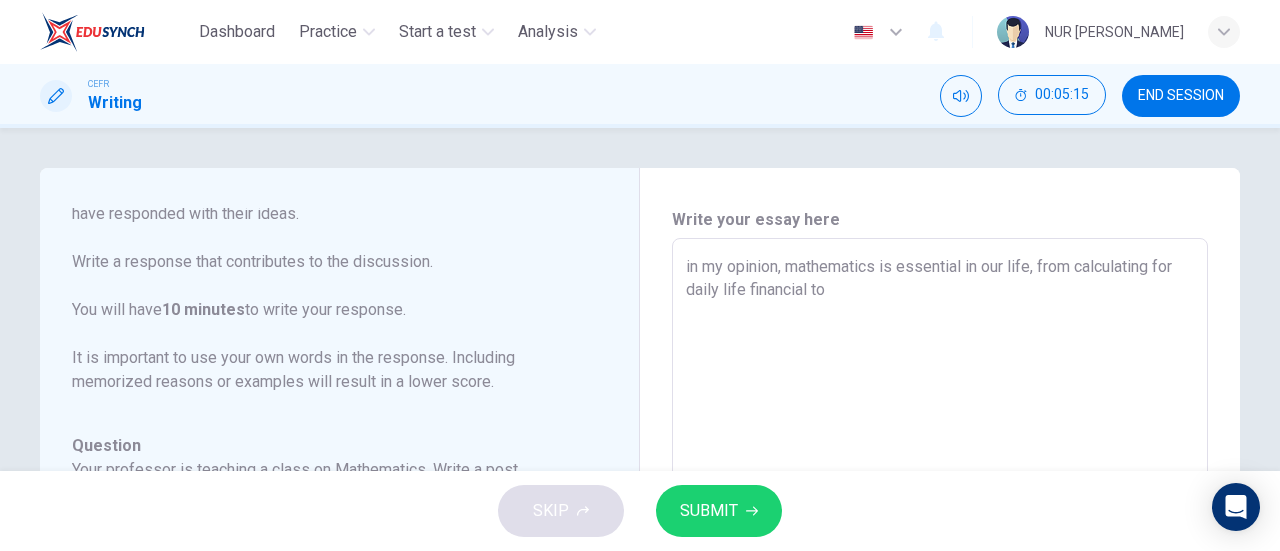 click on "in my opinion, mathematics is essential in our life, from calculating for daily life financial to" at bounding box center [940, 572] 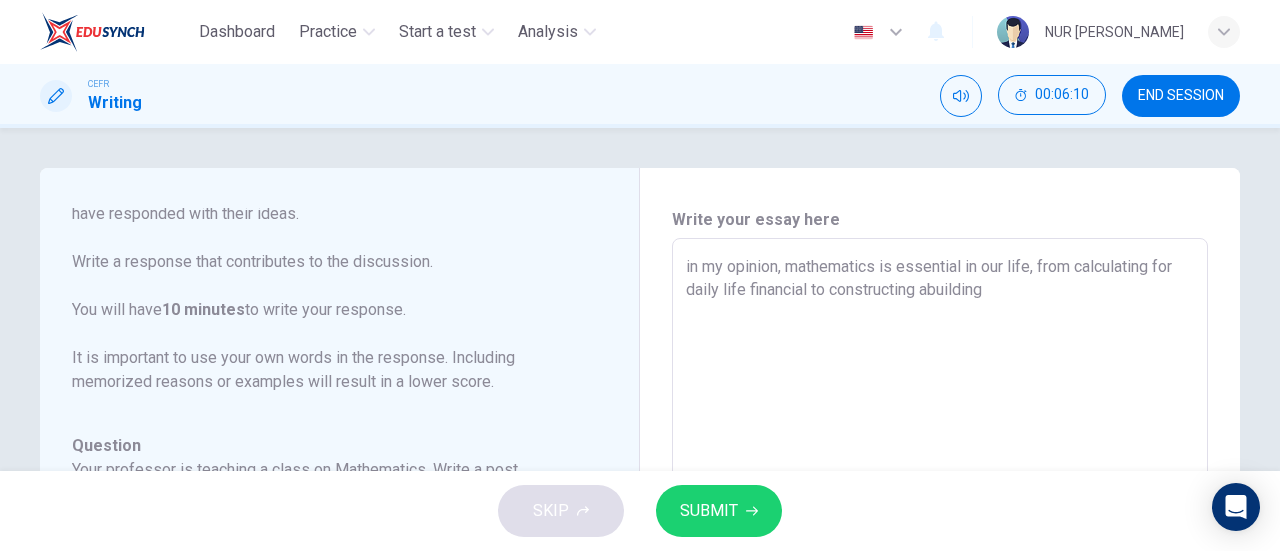 click on "in my opinion, mathematics is essential in our life, from calculating for daily life financial to constructing abuilding" at bounding box center (940, 572) 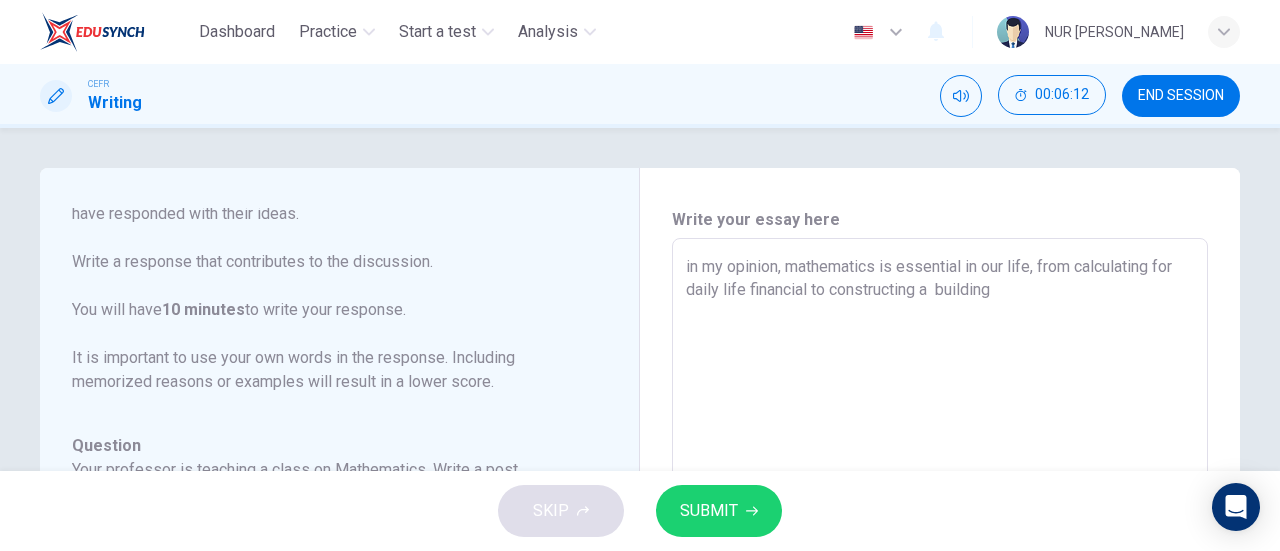 click on "in my opinion, mathematics is essential in our life, from calculating for daily life financial to constructing a  building" at bounding box center (940, 572) 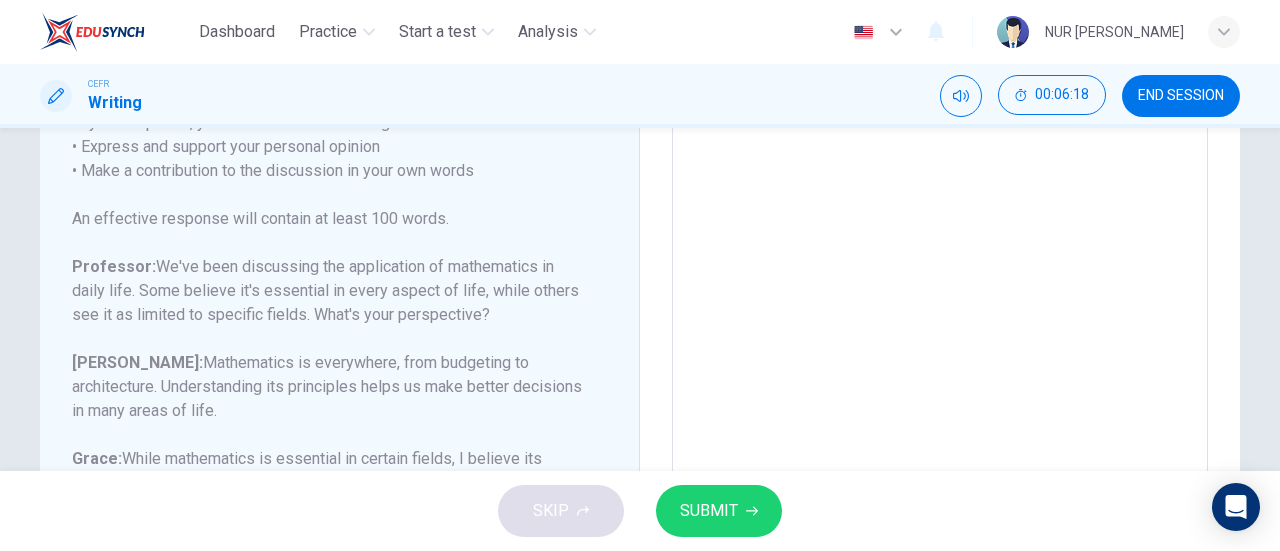 scroll, scrollTop: 414, scrollLeft: 0, axis: vertical 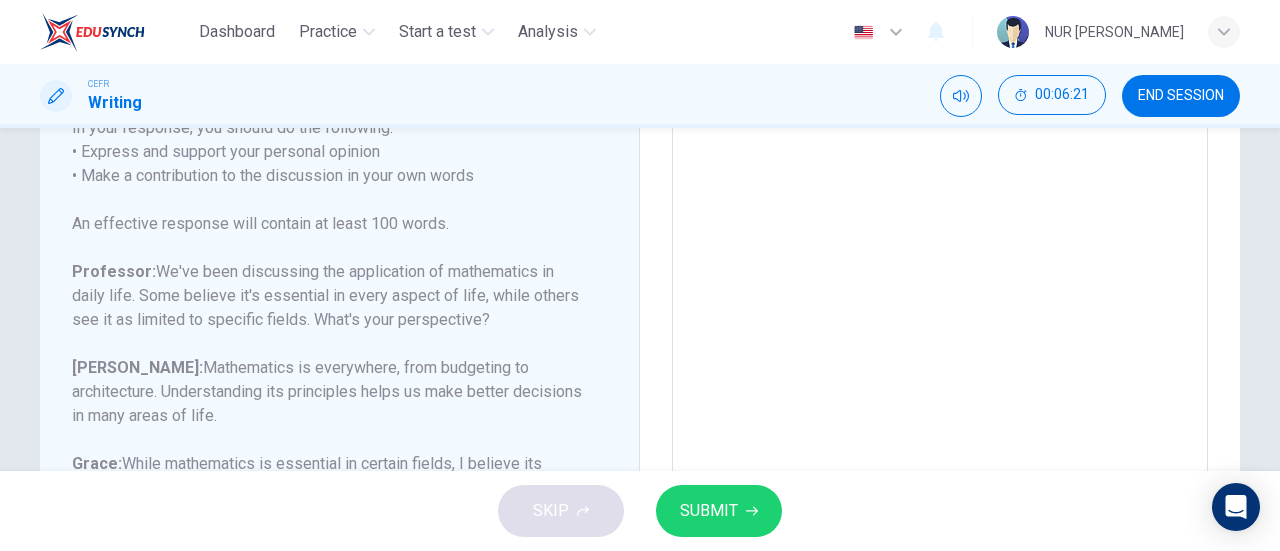 drag, startPoint x: 1268, startPoint y: 381, endPoint x: 1279, endPoint y: 349, distance: 33.83785 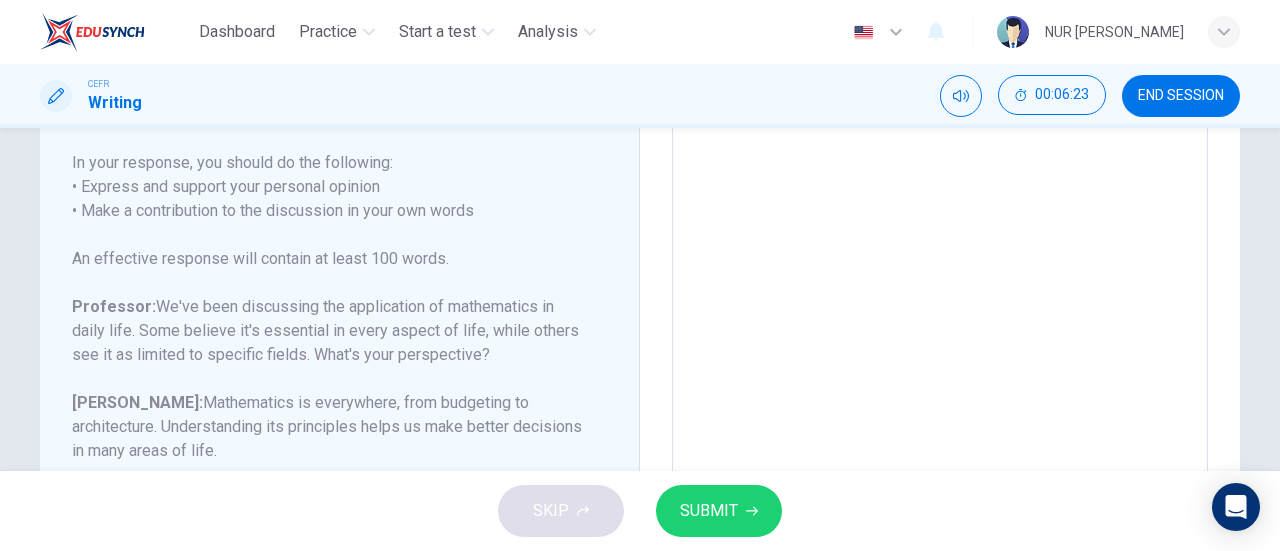 scroll, scrollTop: 377, scrollLeft: 0, axis: vertical 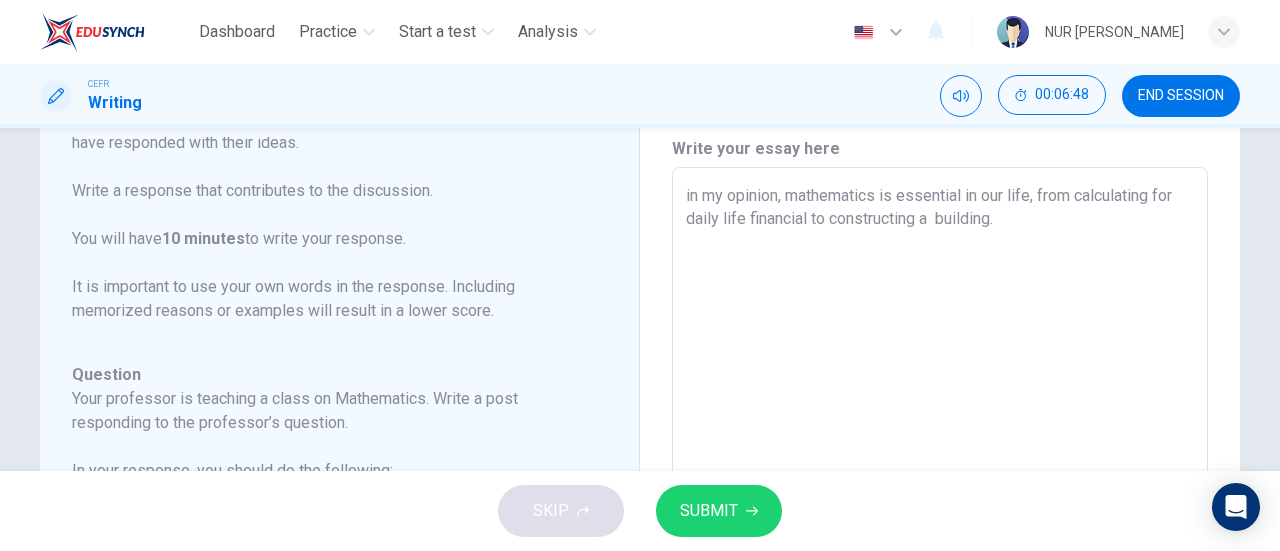 click on "in my opinion, mathematics is essential in our life, from calculating for daily life financial to constructing a  building." at bounding box center (940, 501) 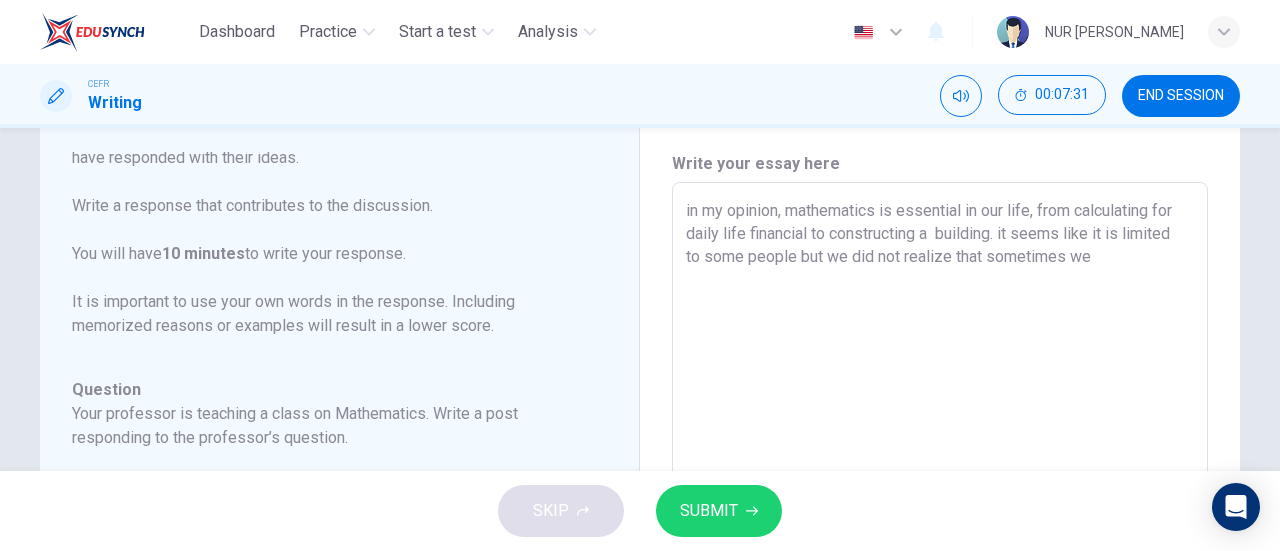 scroll, scrollTop: 0, scrollLeft: 0, axis: both 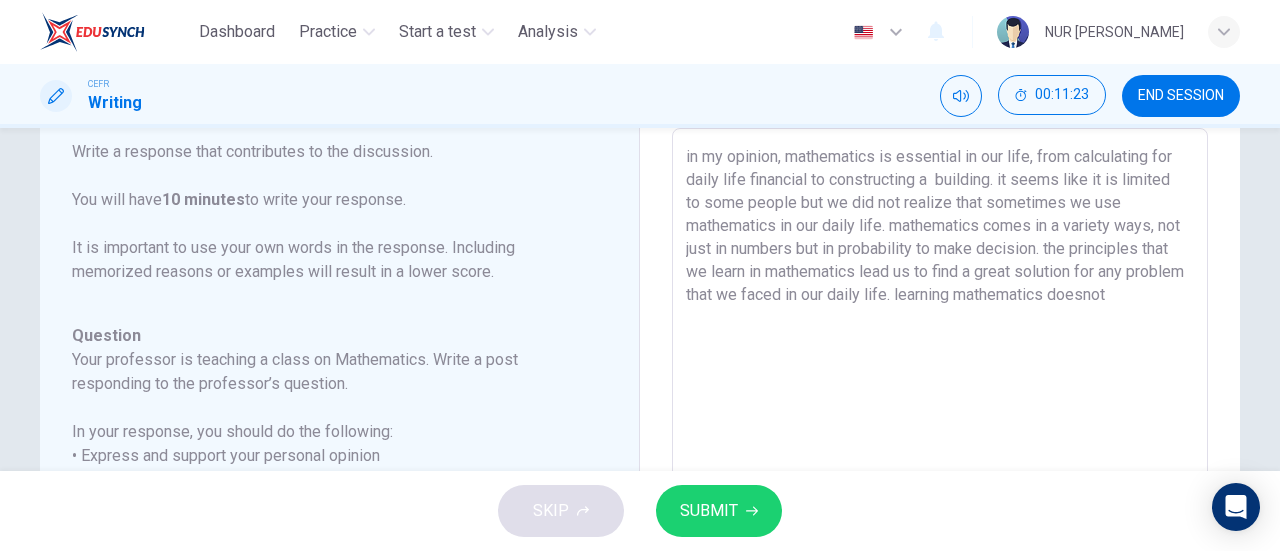 click on "in my opinion, mathematics is essential in our life, from calculating for daily life financial to constructing a  building. it seems like it is limited to some people but we did not realize that sometimes we use mathematics in our daily life. mathematics comes in a variety ways, not just in numbers but in probability to make decision. the principles that we learn in mathematics lead us to find a great solution for any problem that we faced in our daily life. learning mathematics doesnot" at bounding box center (940, 462) 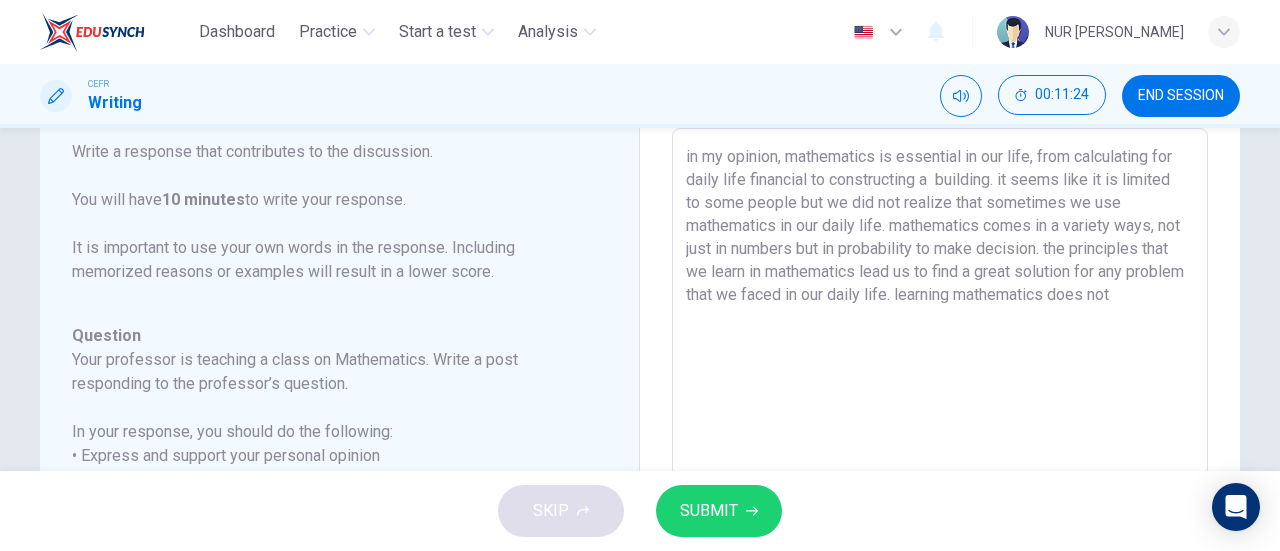 click on "in my opinion, mathematics is essential in our life, from calculating for daily life financial to constructing a  building. it seems like it is limited to some people but we did not realize that sometimes we use mathematics in our daily life. mathematics comes in a variety ways, not just in numbers but in probability to make decision. the principles that we learn in mathematics lead us to find a great solution for any problem that we faced in our daily life. learning mathematics does not" at bounding box center [940, 462] 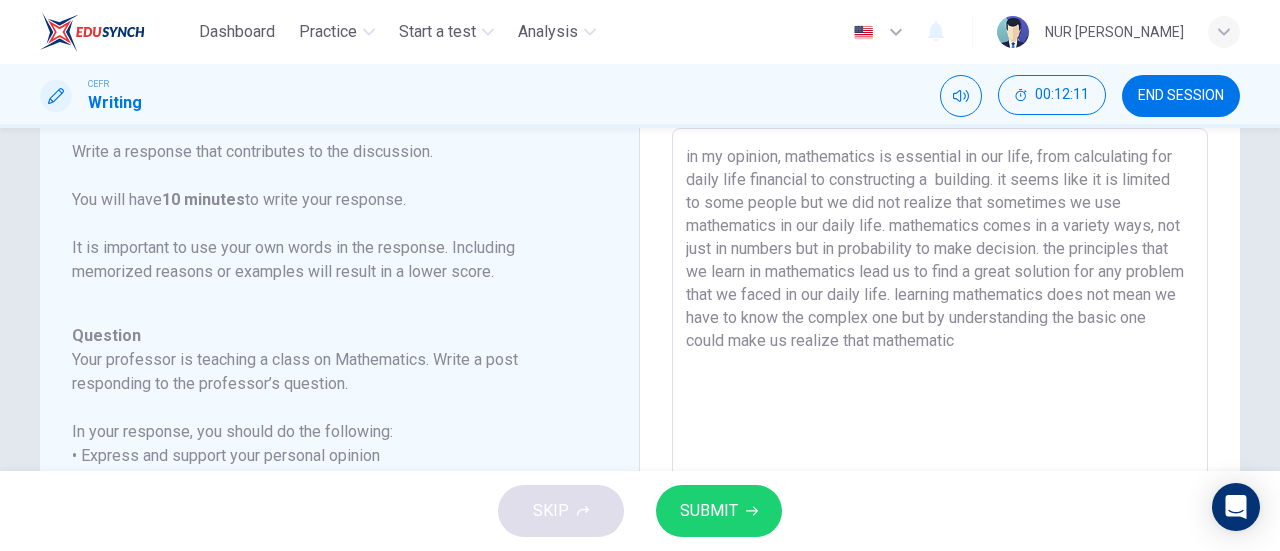 drag, startPoint x: 1041, startPoint y: 335, endPoint x: 860, endPoint y: 338, distance: 181.02486 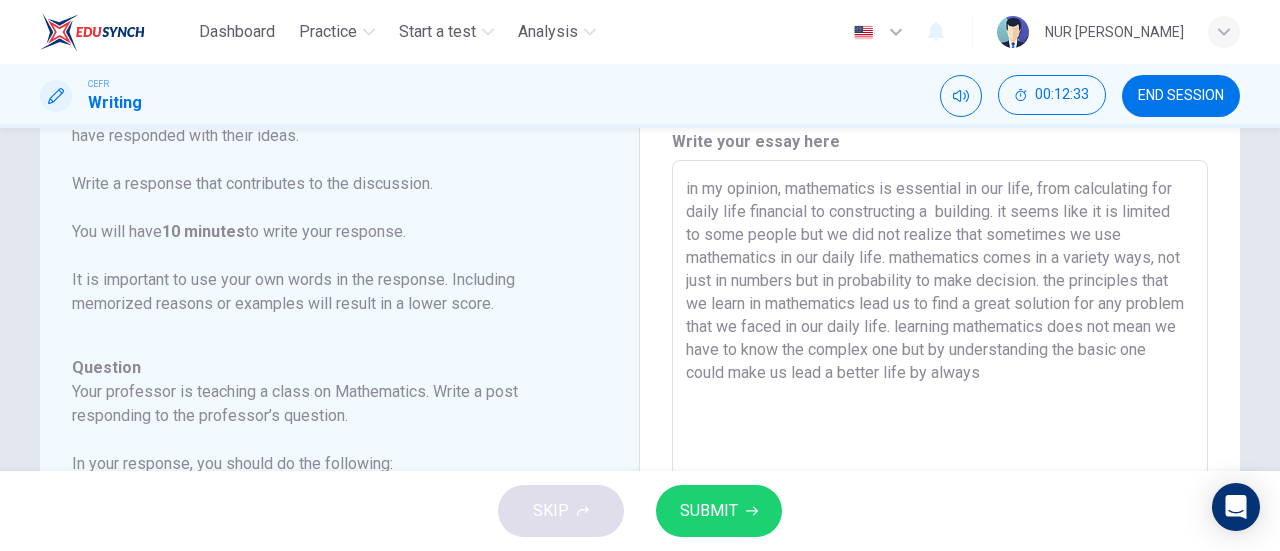 scroll, scrollTop: 74, scrollLeft: 0, axis: vertical 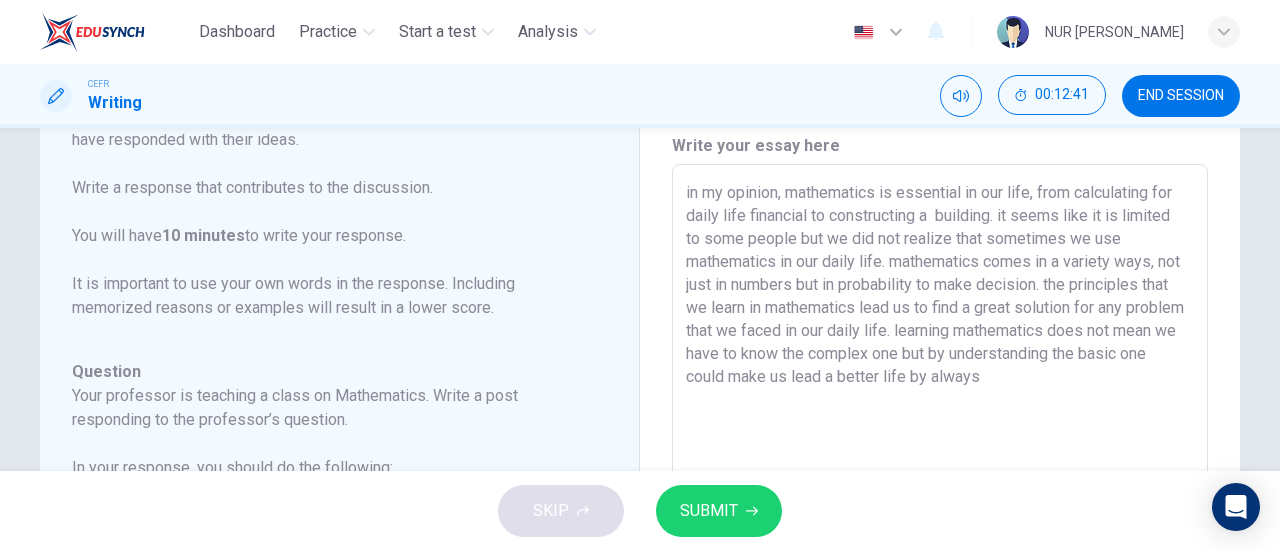 drag, startPoint x: 1074, startPoint y: 383, endPoint x: 979, endPoint y: 375, distance: 95.33625 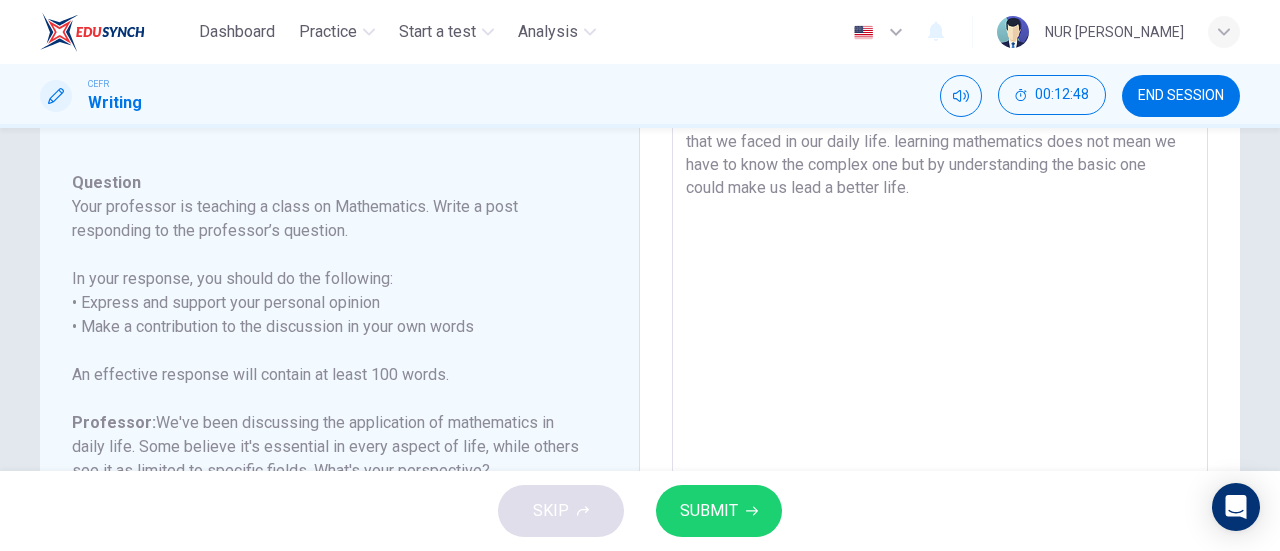 scroll, scrollTop: 261, scrollLeft: 0, axis: vertical 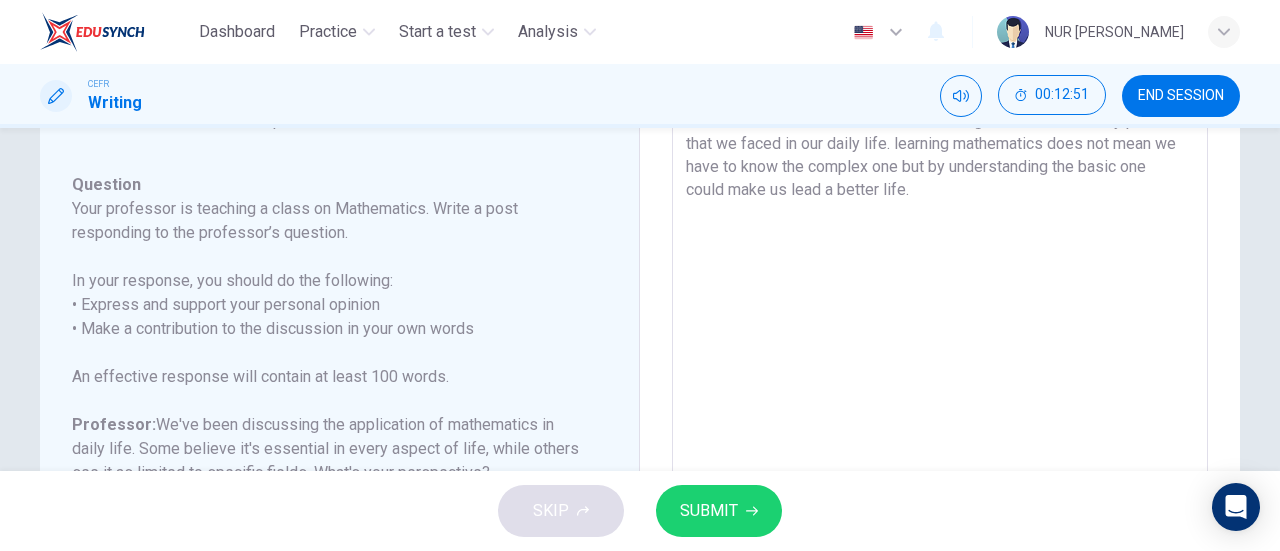 drag, startPoint x: 1252, startPoint y: 315, endPoint x: 1252, endPoint y: 295, distance: 20 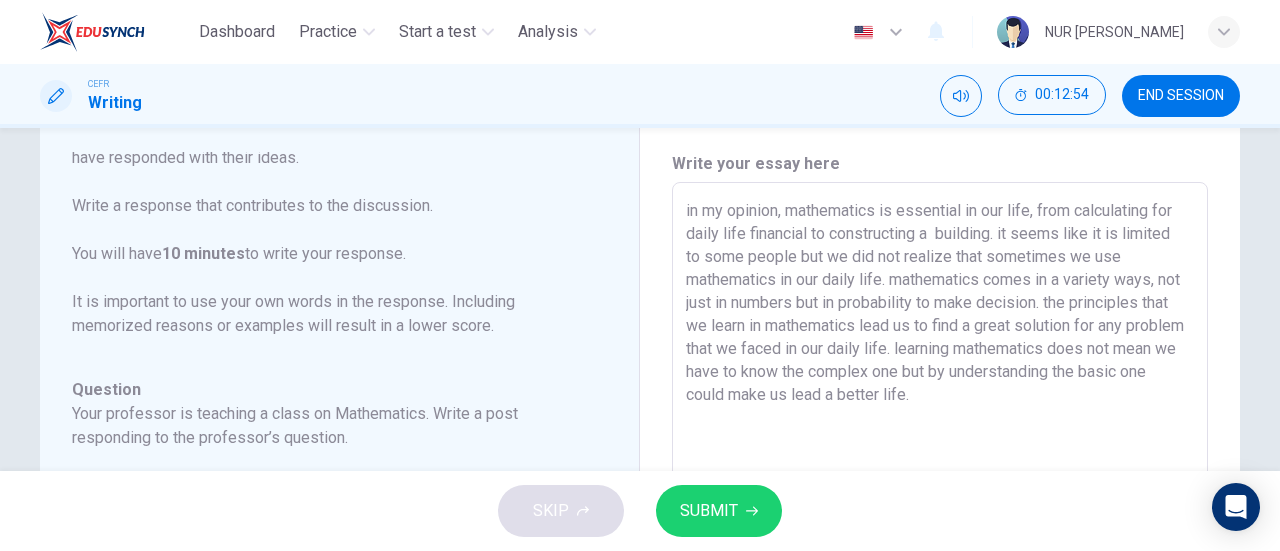 scroll, scrollTop: 50, scrollLeft: 0, axis: vertical 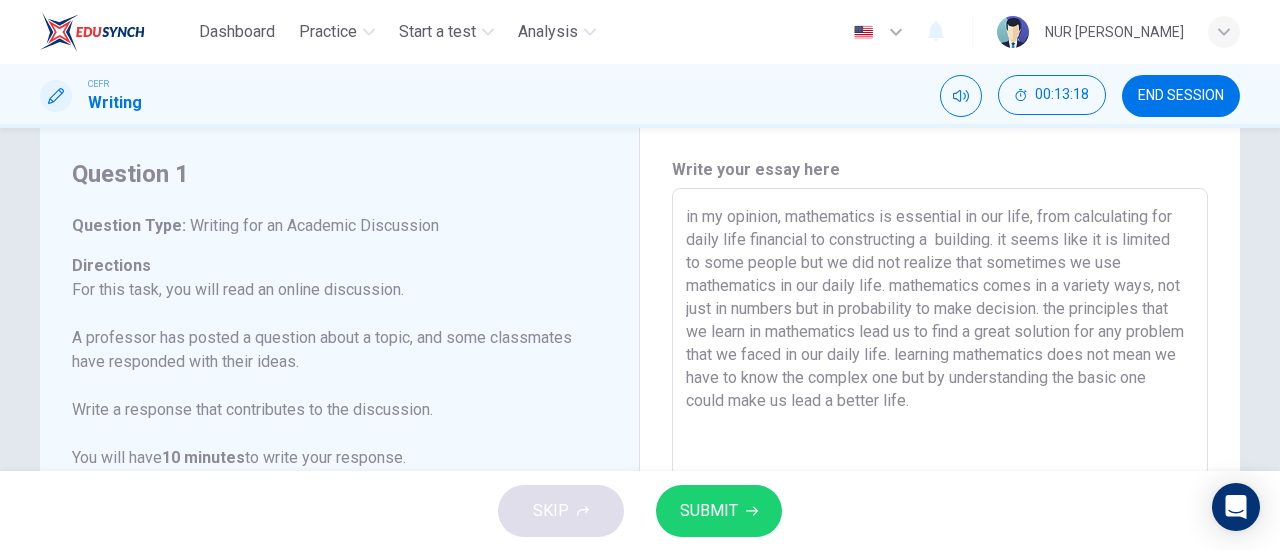 drag, startPoint x: 431, startPoint y: 318, endPoint x: 277, endPoint y: 286, distance: 157.28954 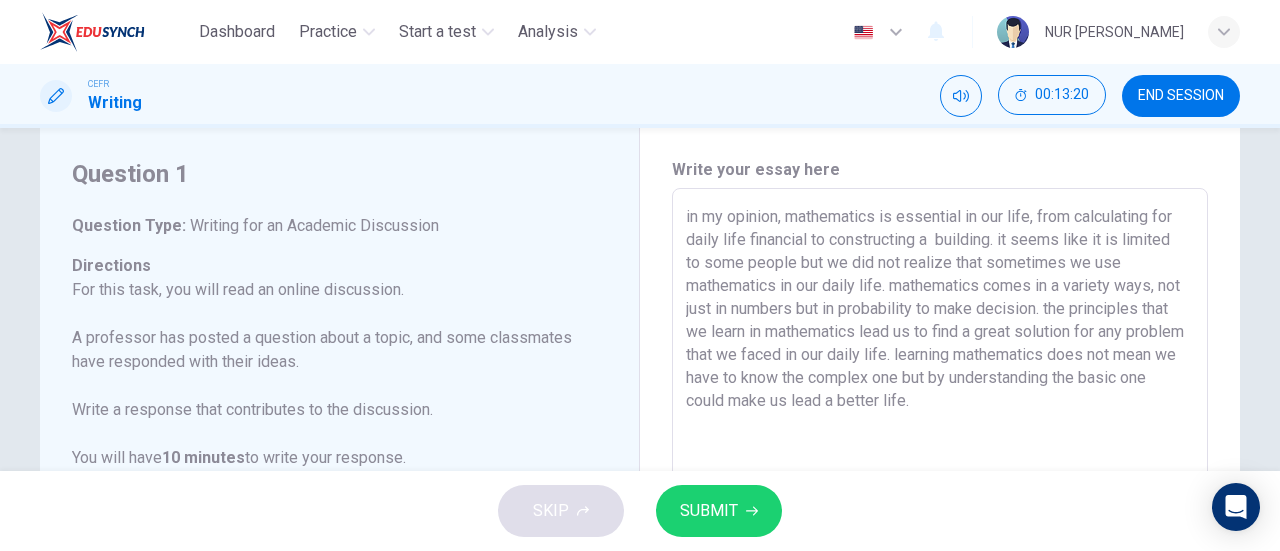 click on "SUBMIT" at bounding box center [709, 511] 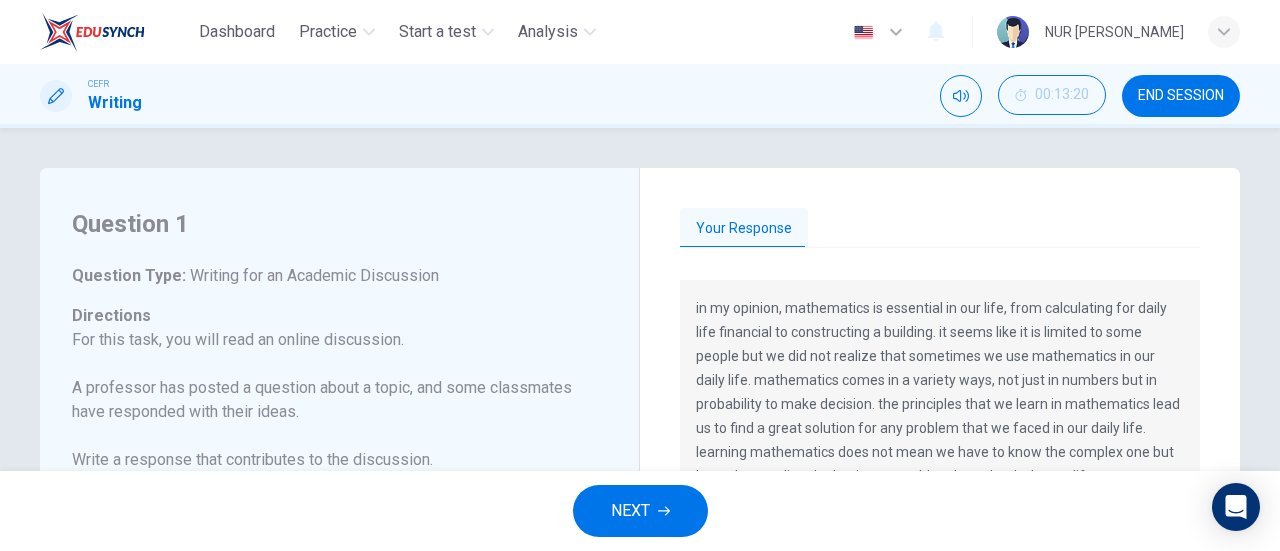 scroll, scrollTop: 66, scrollLeft: 0, axis: vertical 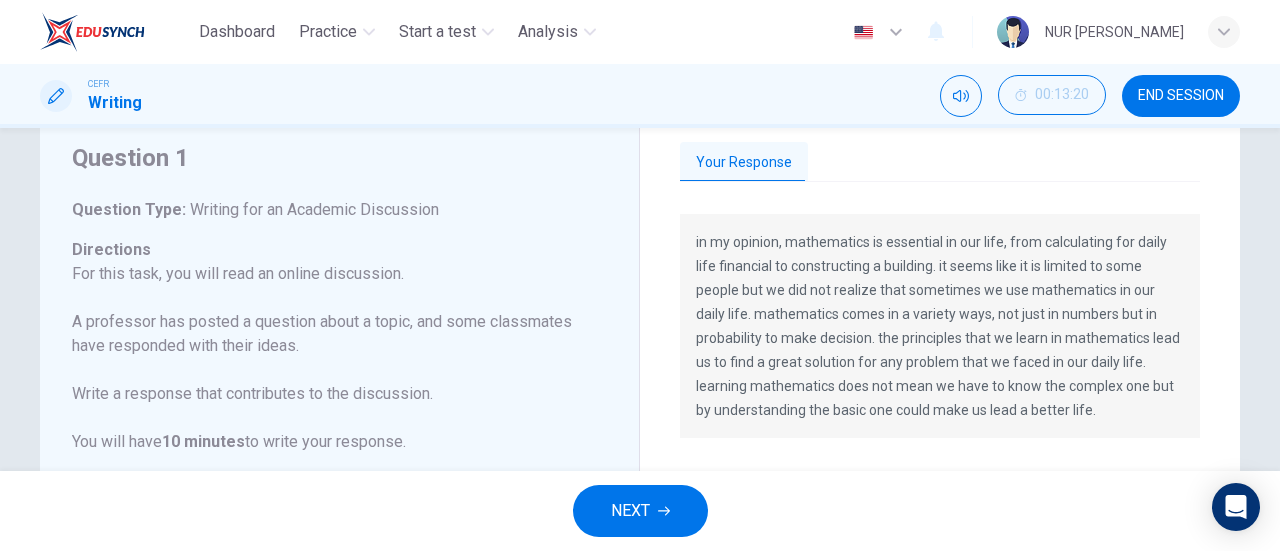 click on "Your Response" at bounding box center [940, 163] 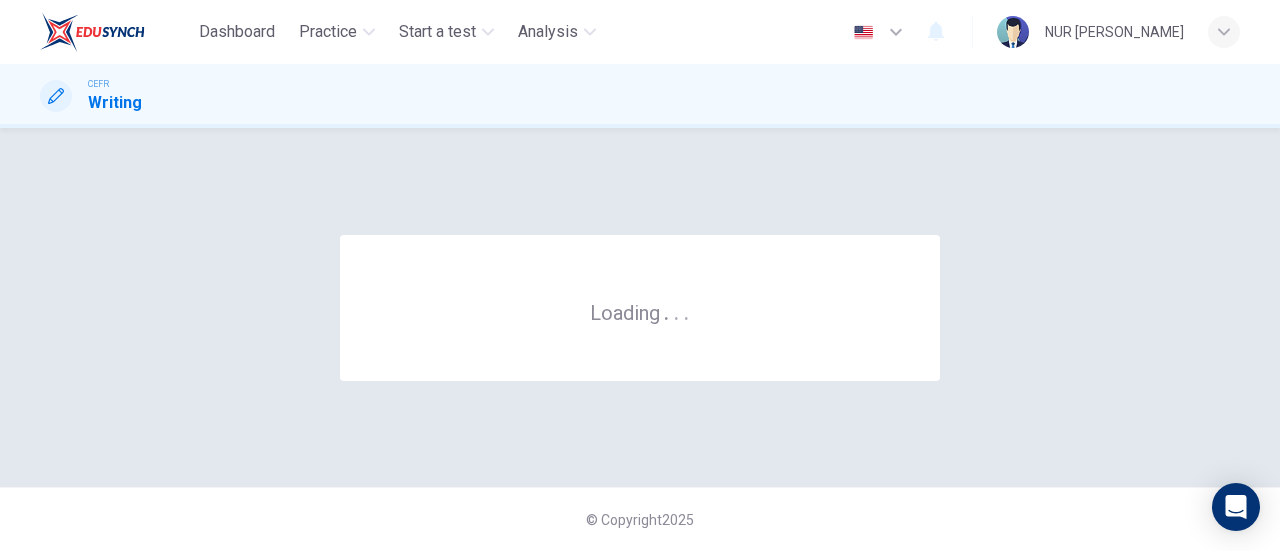 scroll, scrollTop: 0, scrollLeft: 0, axis: both 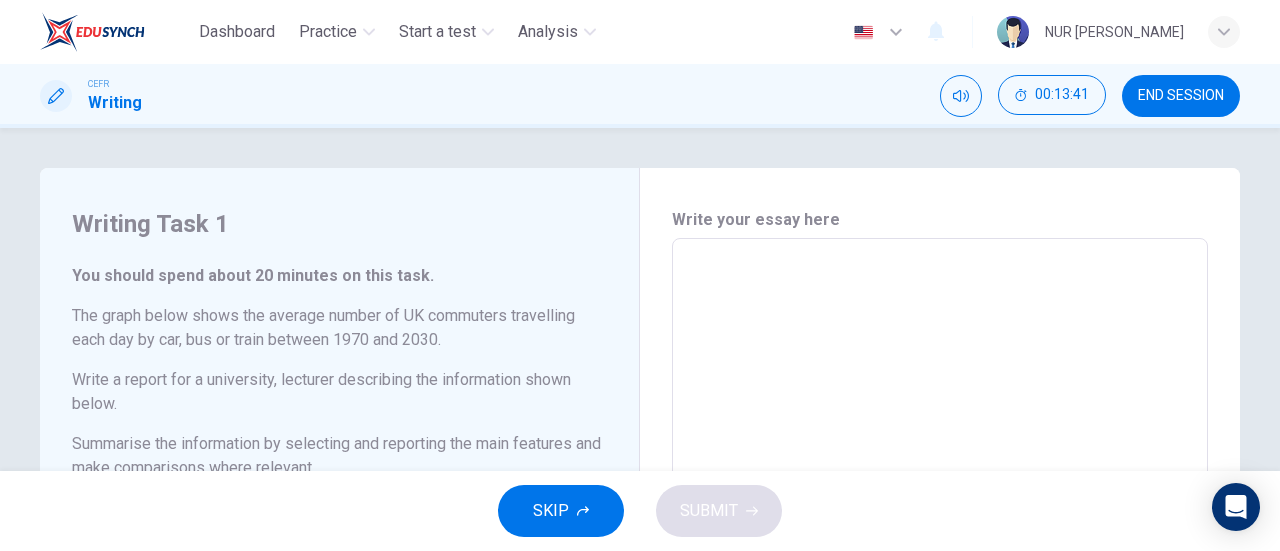 click at bounding box center (940, 566) 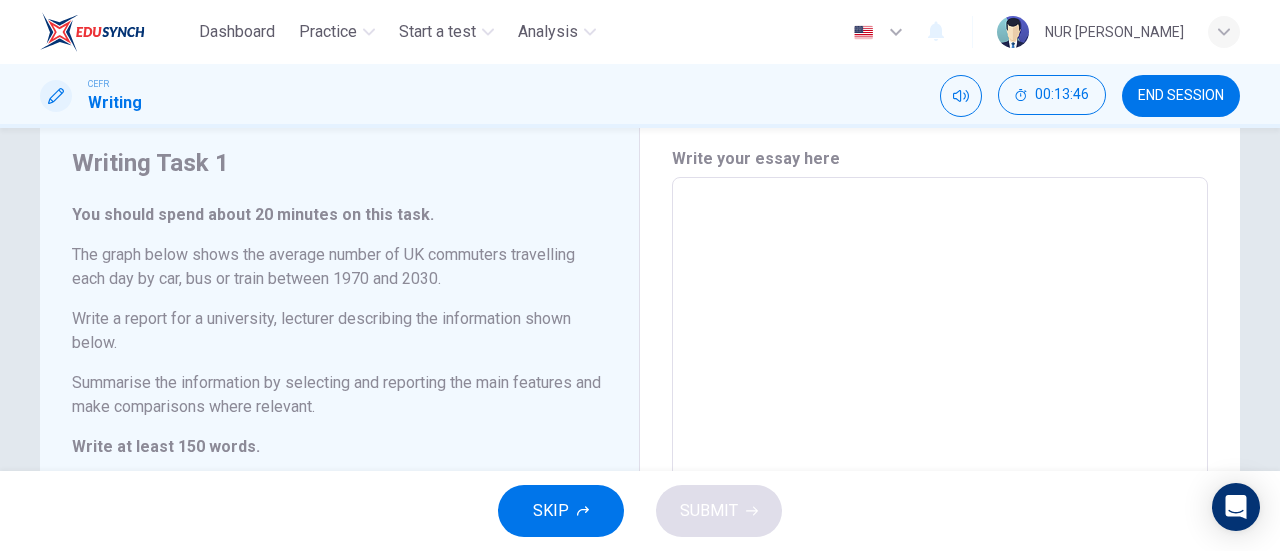 scroll, scrollTop: 70, scrollLeft: 0, axis: vertical 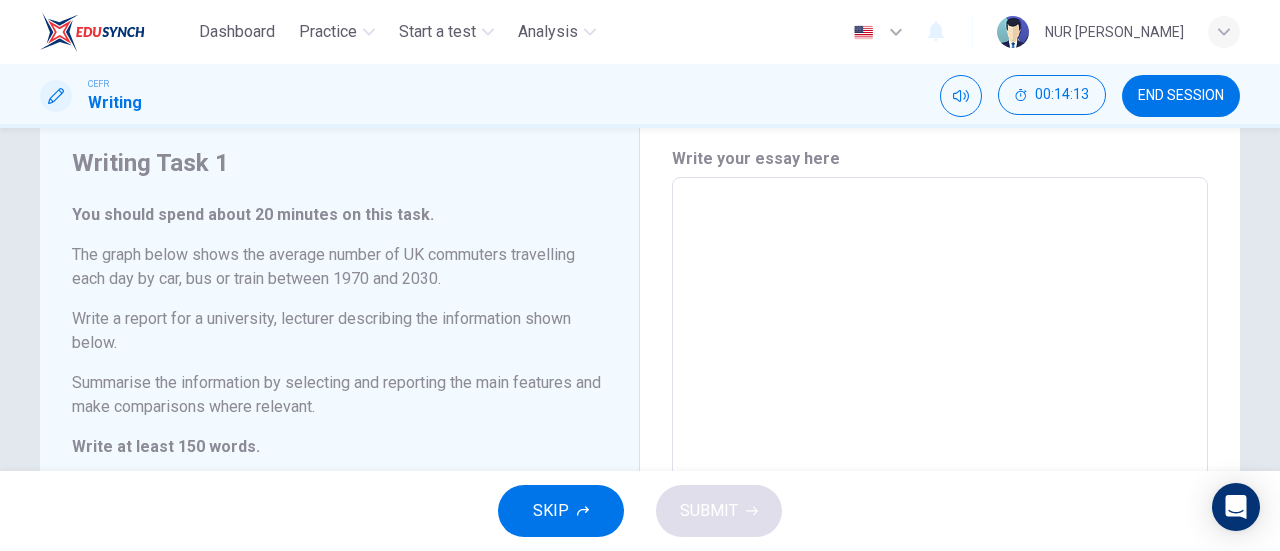 click at bounding box center [940, 505] 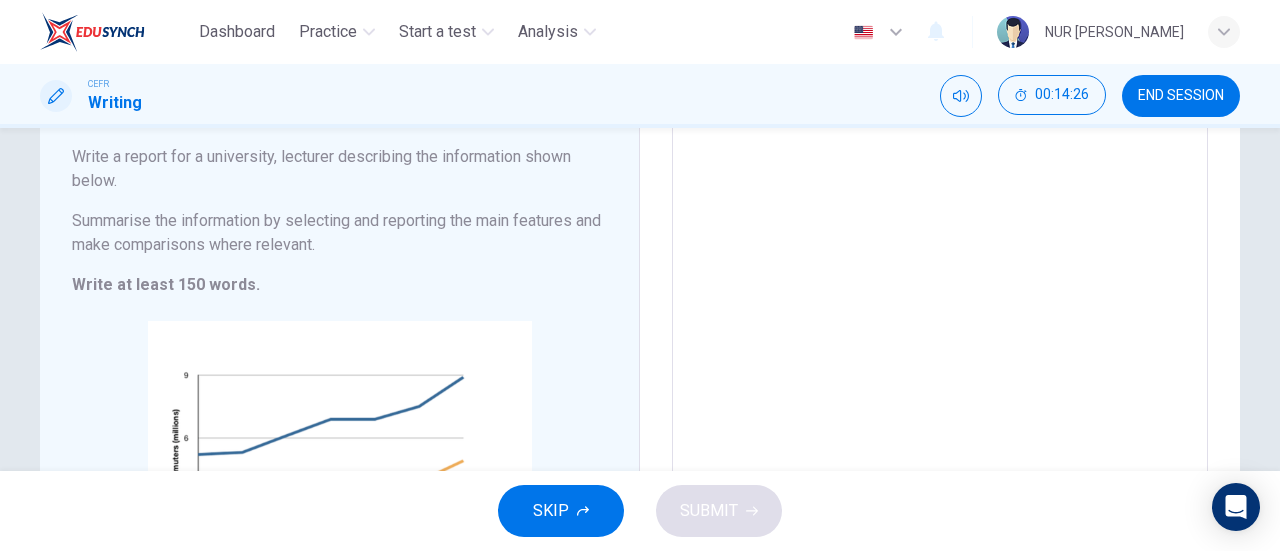 scroll, scrollTop: 0, scrollLeft: 0, axis: both 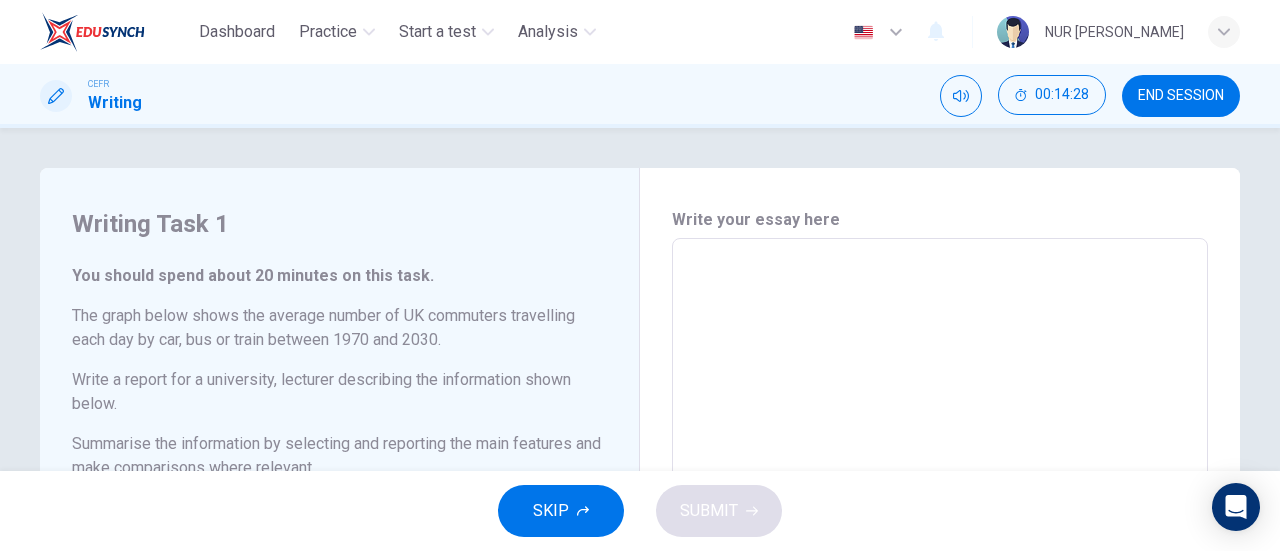 click at bounding box center [940, 566] 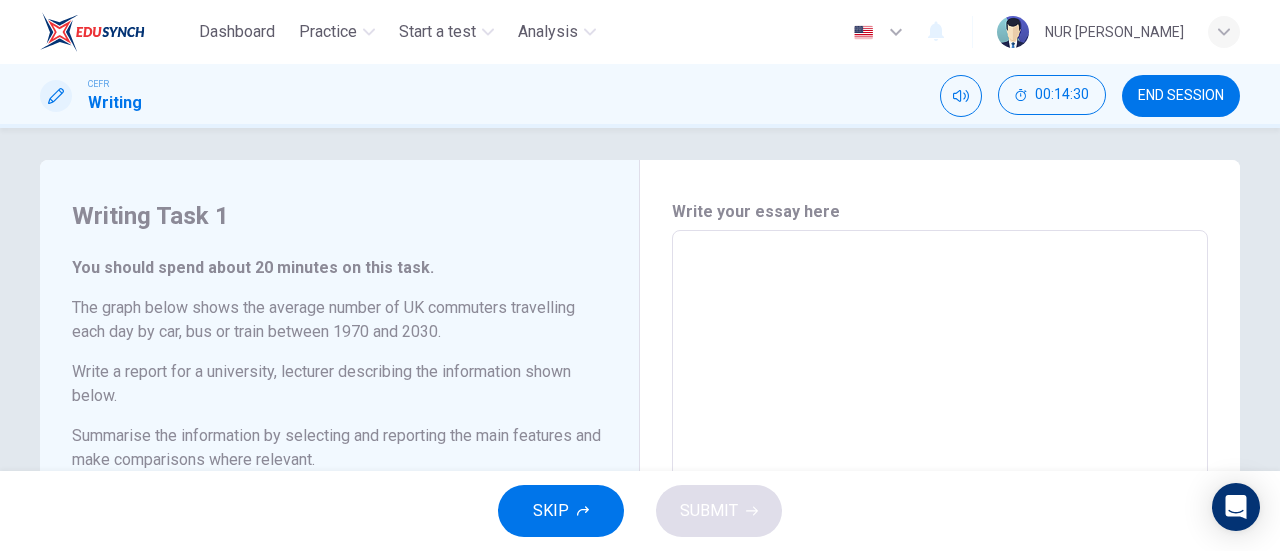 scroll, scrollTop: 10, scrollLeft: 0, axis: vertical 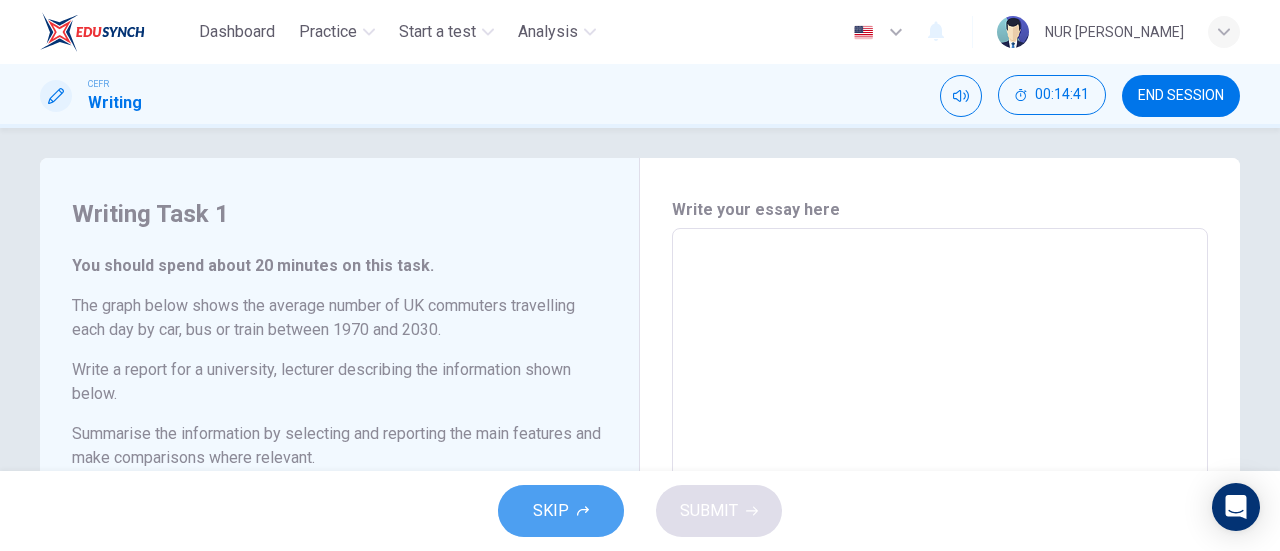 click on "SKIP" at bounding box center [551, 511] 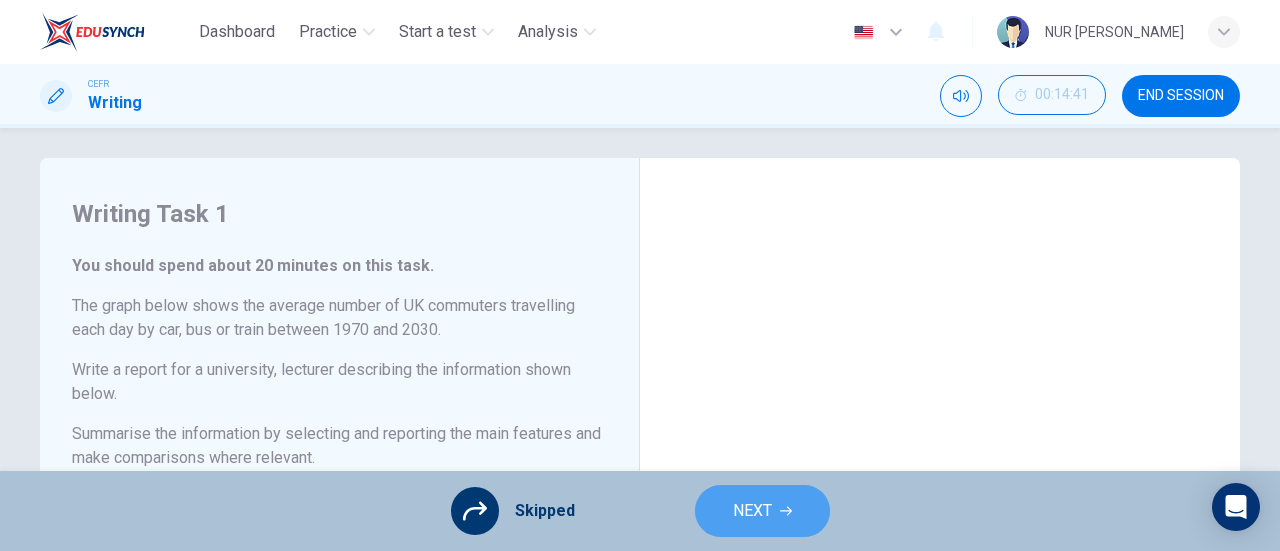click on "NEXT" at bounding box center [752, 511] 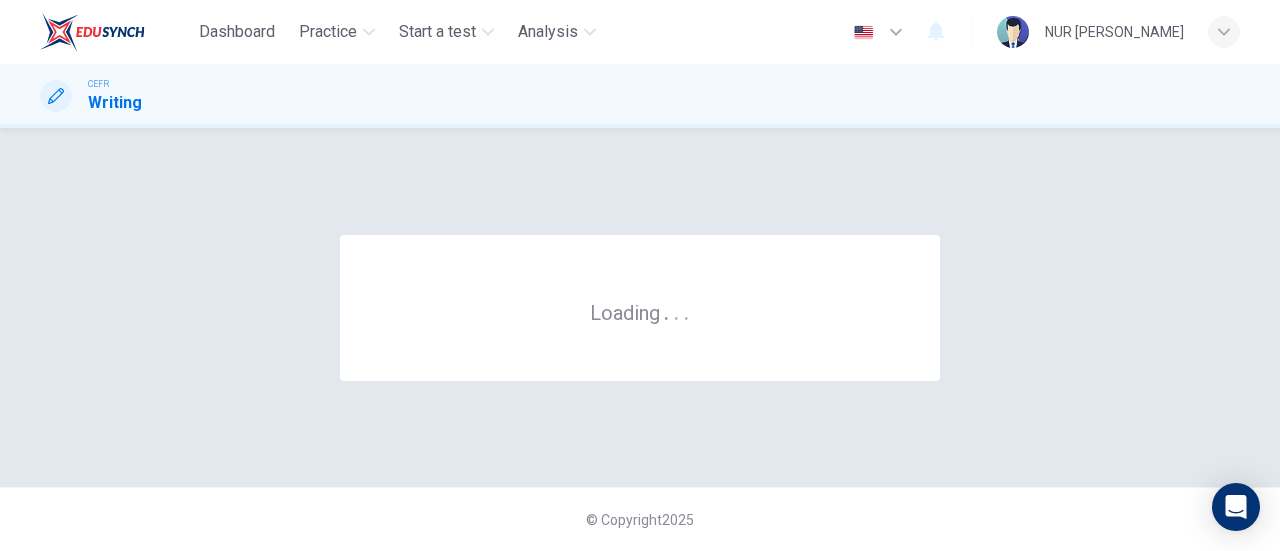 scroll, scrollTop: 0, scrollLeft: 0, axis: both 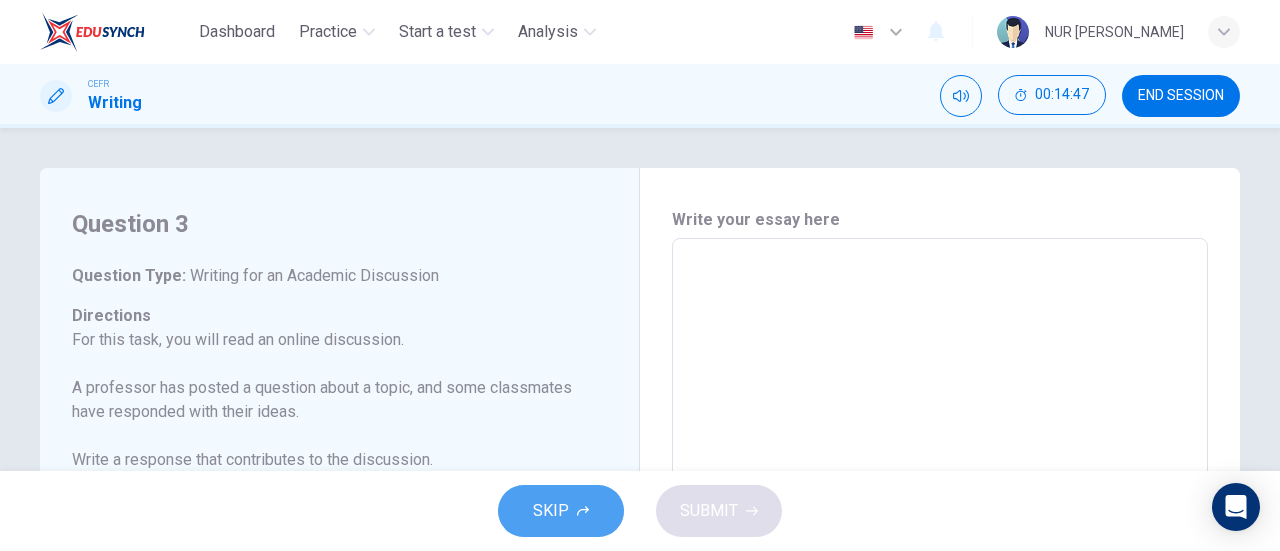 click on "SKIP" at bounding box center [551, 511] 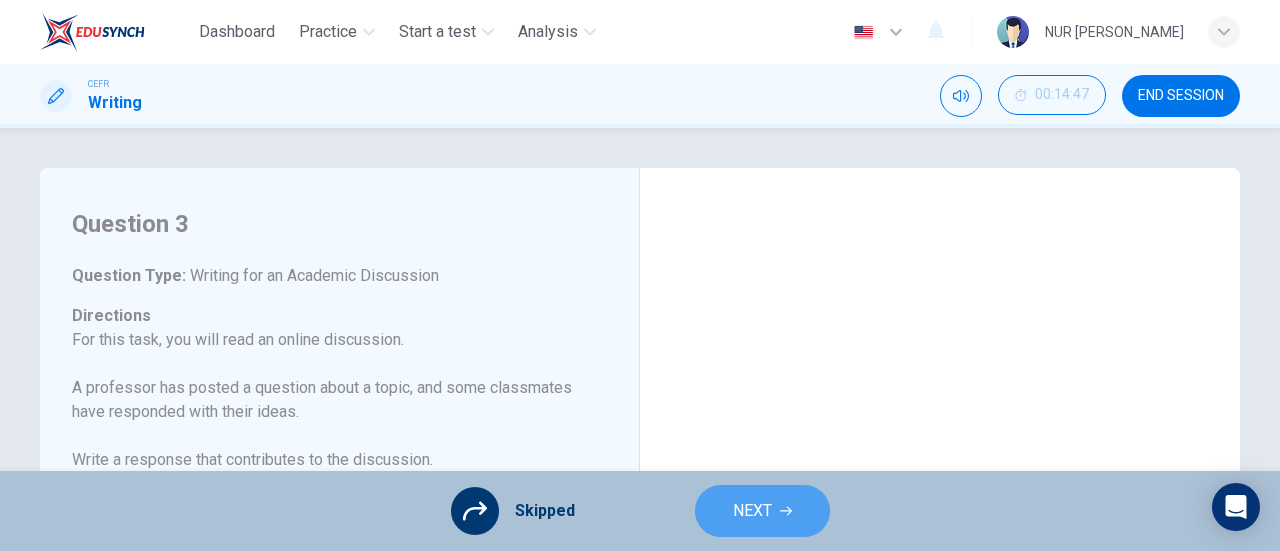 click on "NEXT" at bounding box center (752, 511) 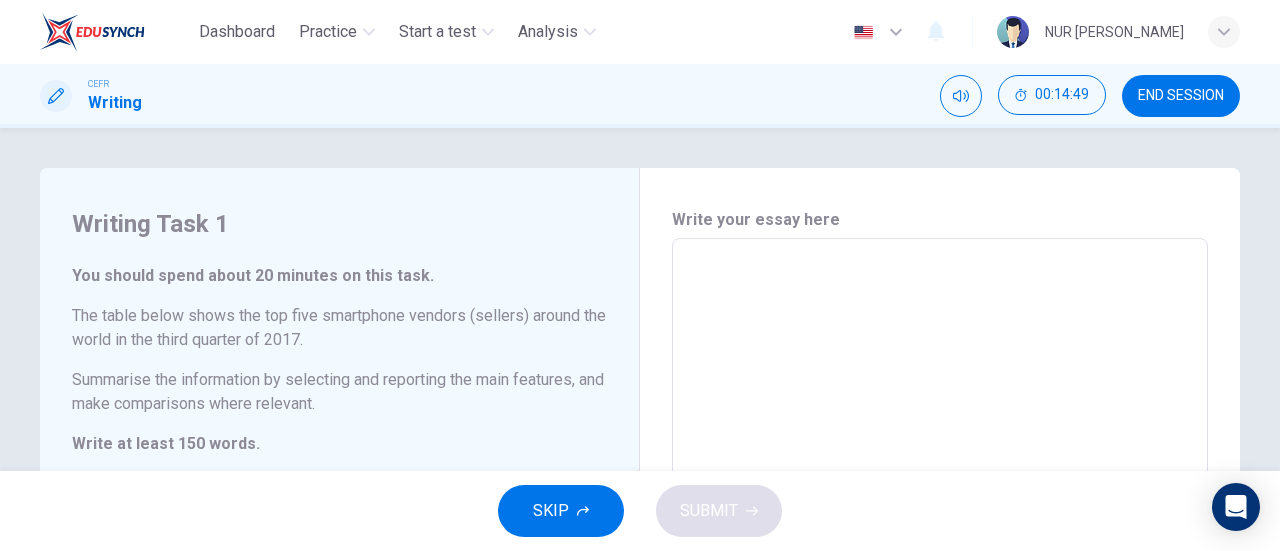 click at bounding box center [940, 534] 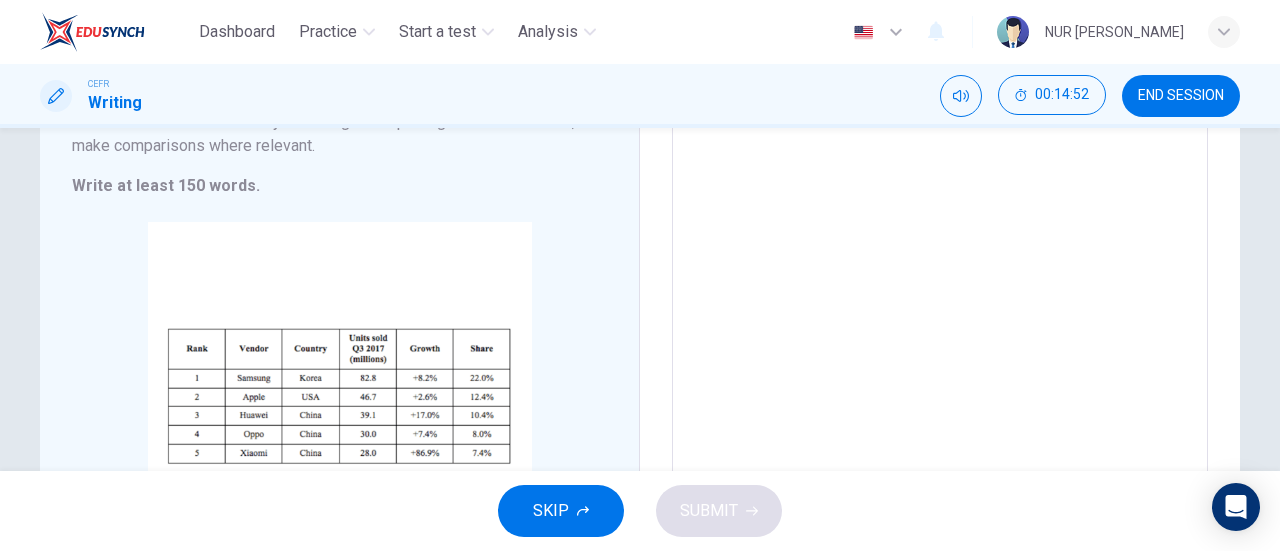 scroll, scrollTop: 0, scrollLeft: 0, axis: both 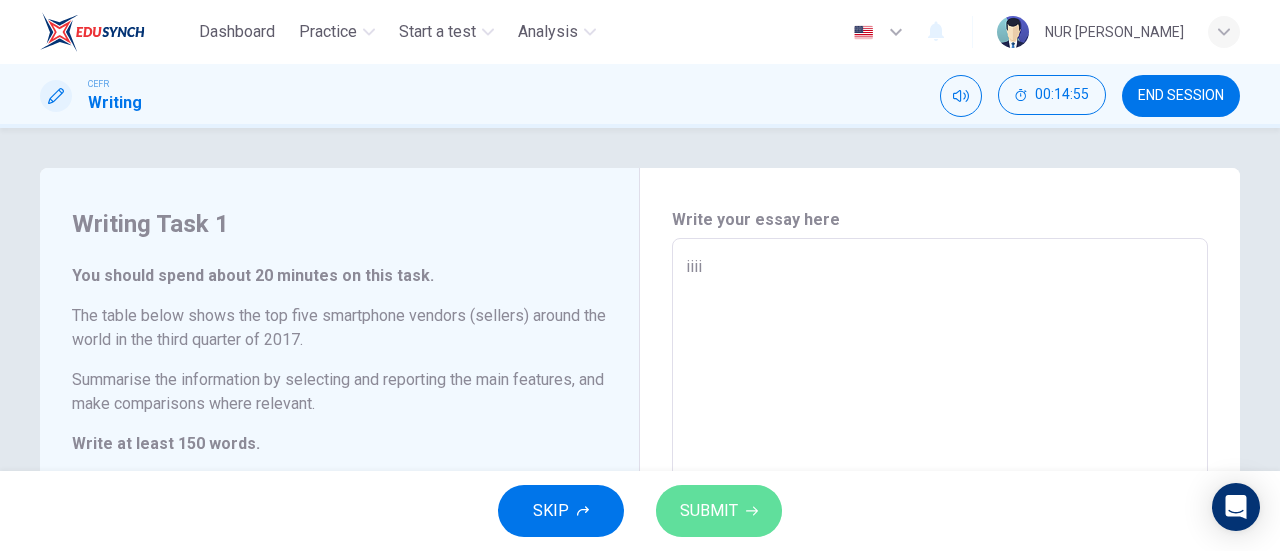 click on "SUBMIT" at bounding box center (719, 511) 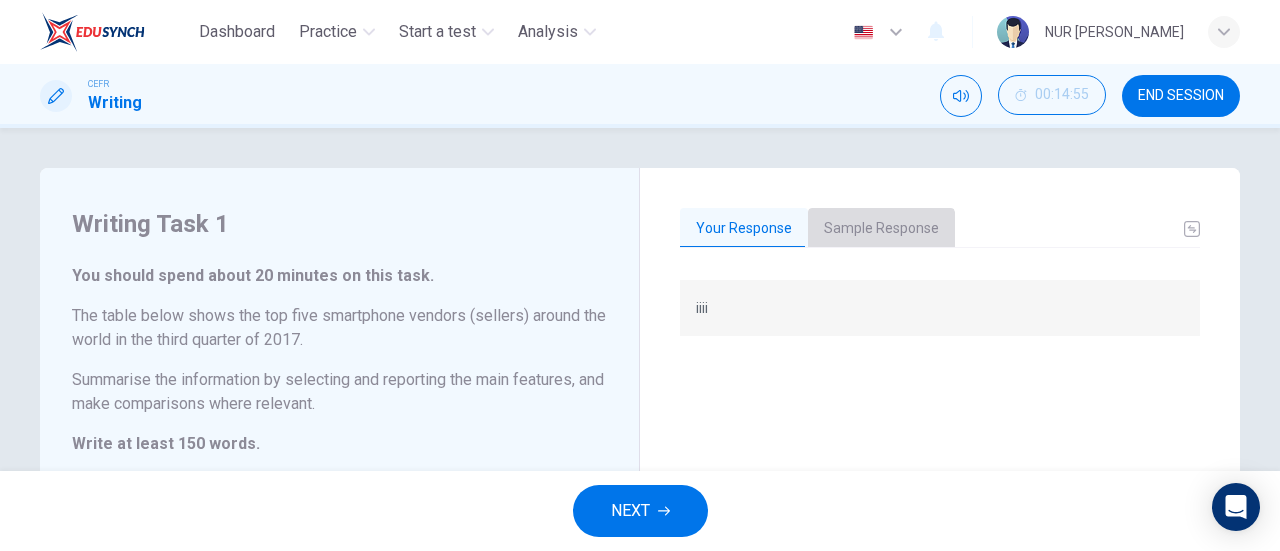 click on "Sample Response" at bounding box center (881, 229) 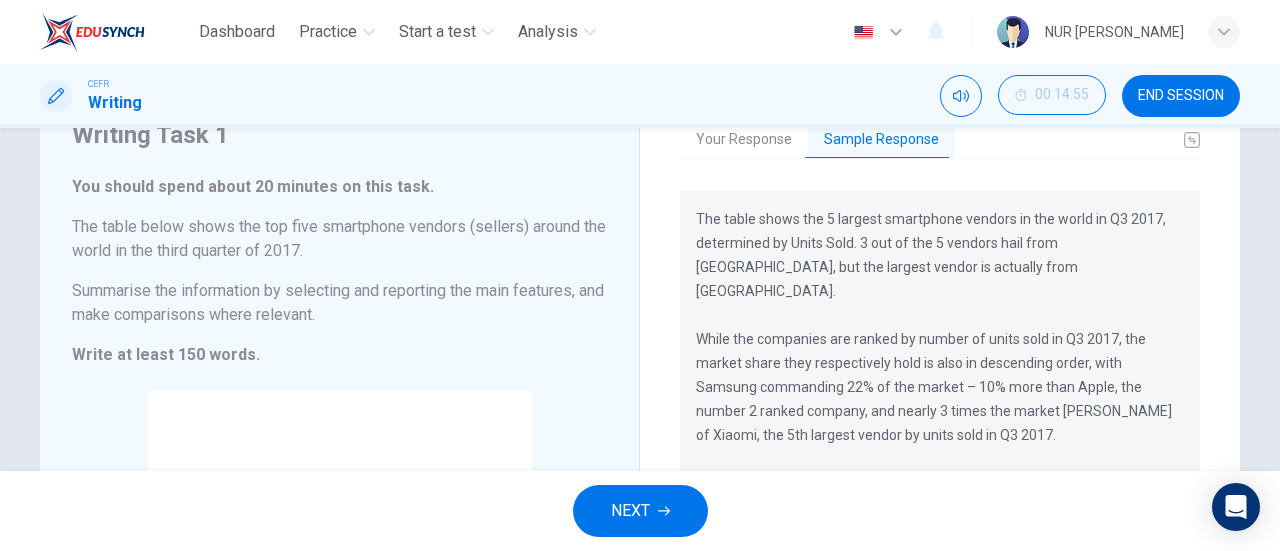 scroll, scrollTop: 94, scrollLeft: 0, axis: vertical 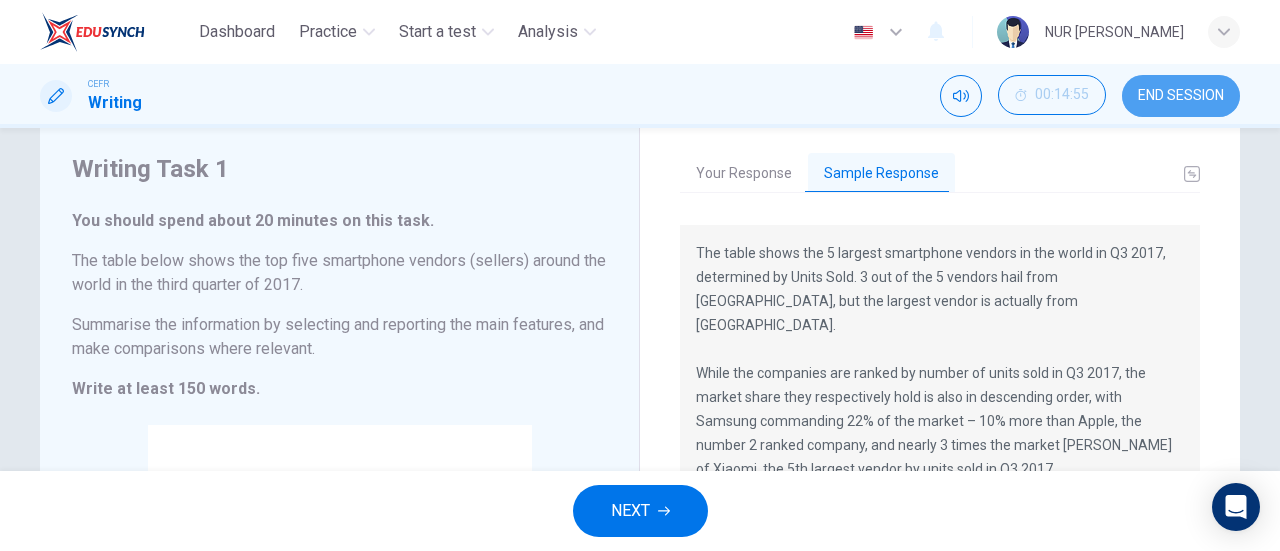 click on "END SESSION" at bounding box center (1181, 96) 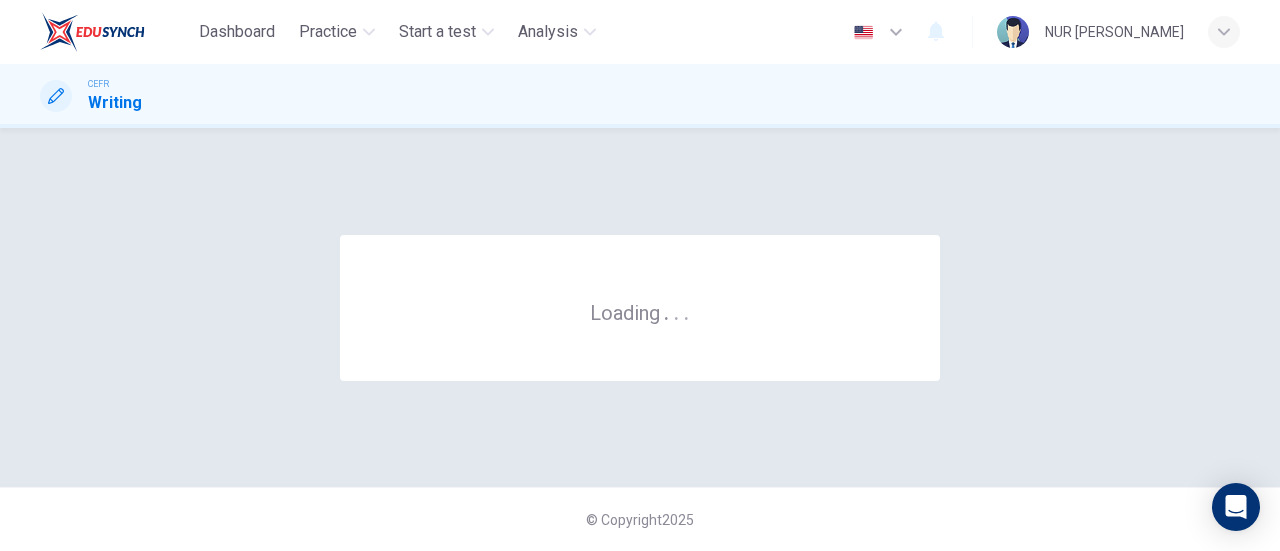 scroll, scrollTop: 0, scrollLeft: 0, axis: both 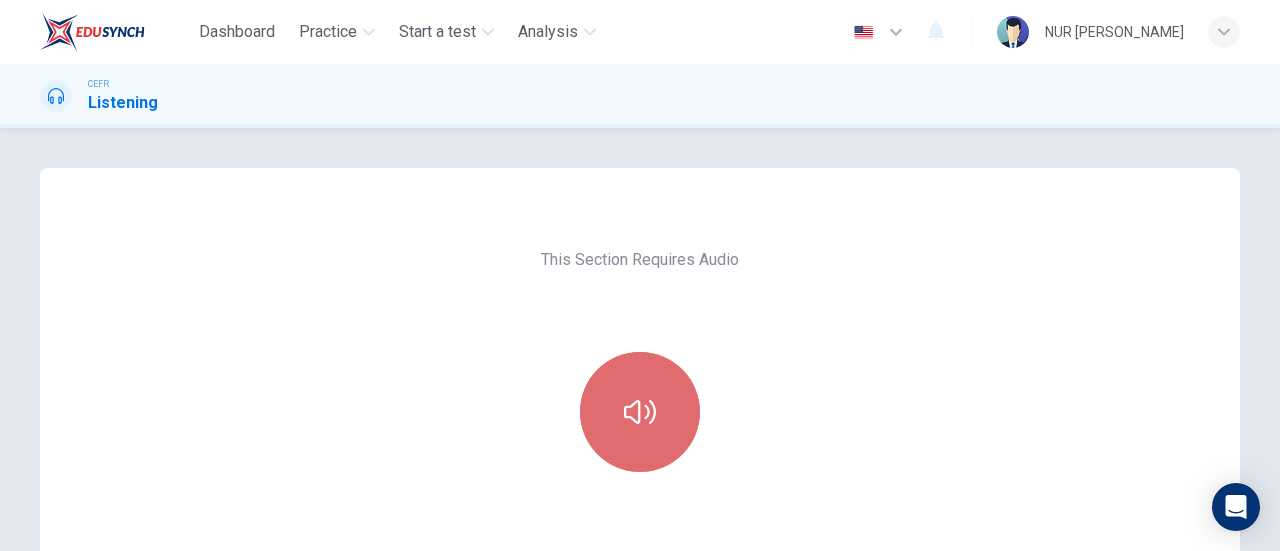 click 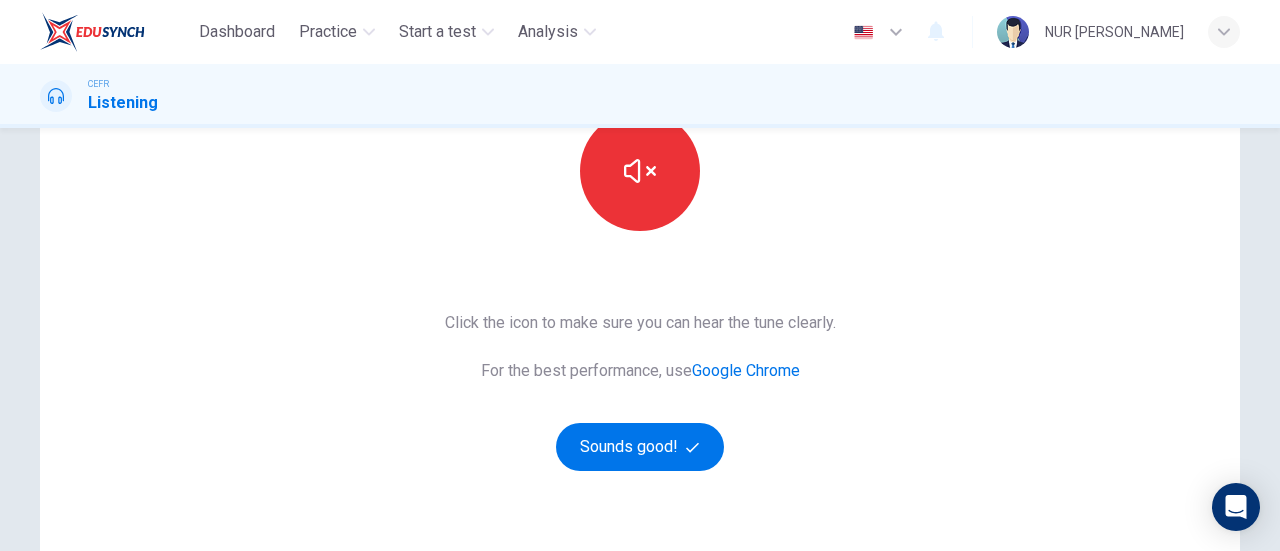 scroll, scrollTop: 255, scrollLeft: 0, axis: vertical 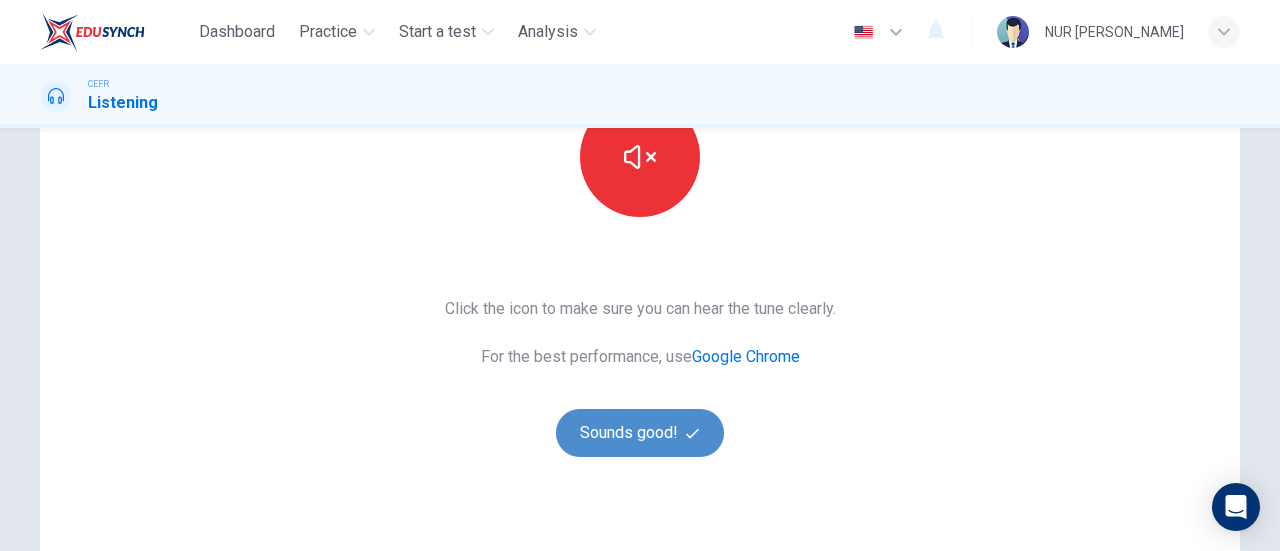 click on "Sounds good!" at bounding box center (640, 433) 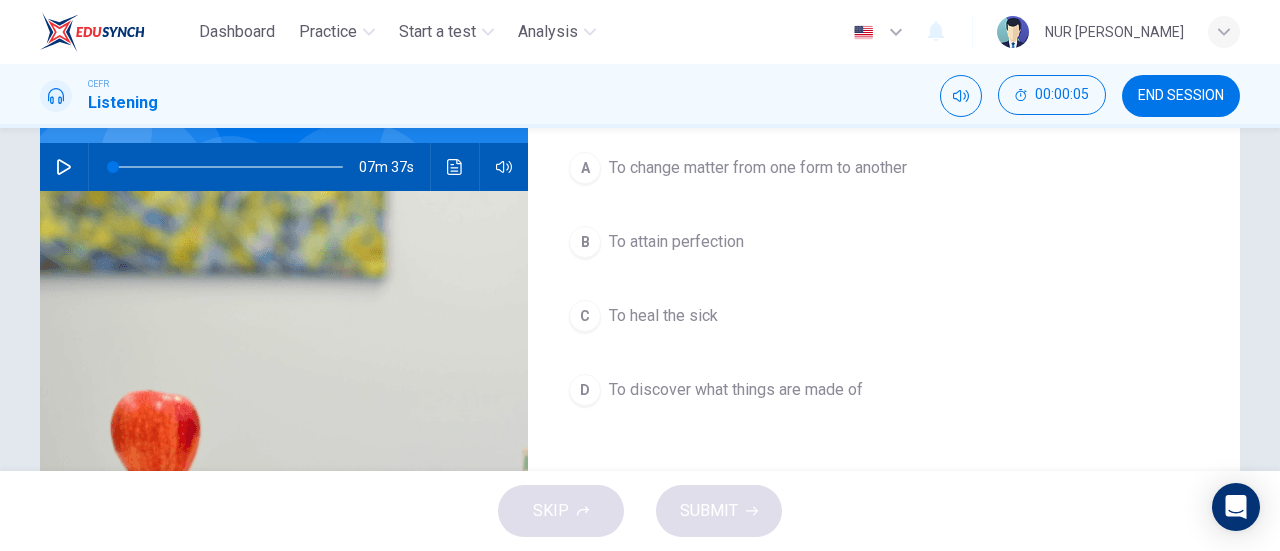 scroll, scrollTop: 164, scrollLeft: 0, axis: vertical 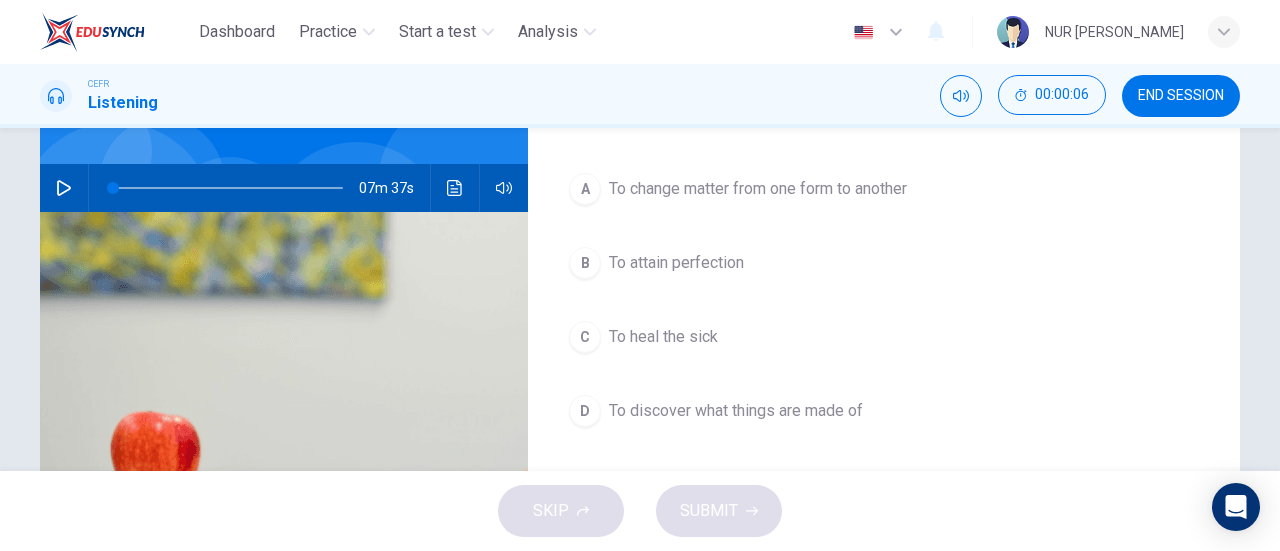 drag, startPoint x: 1268, startPoint y: 314, endPoint x: 1274, endPoint y: 265, distance: 49.365982 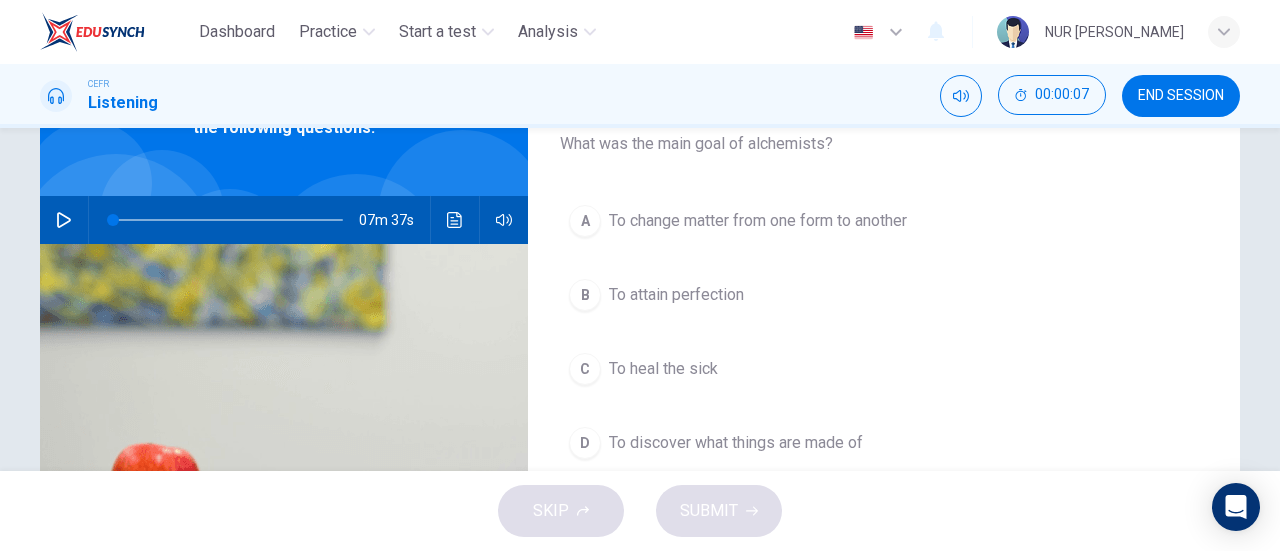 scroll, scrollTop: 134, scrollLeft: 0, axis: vertical 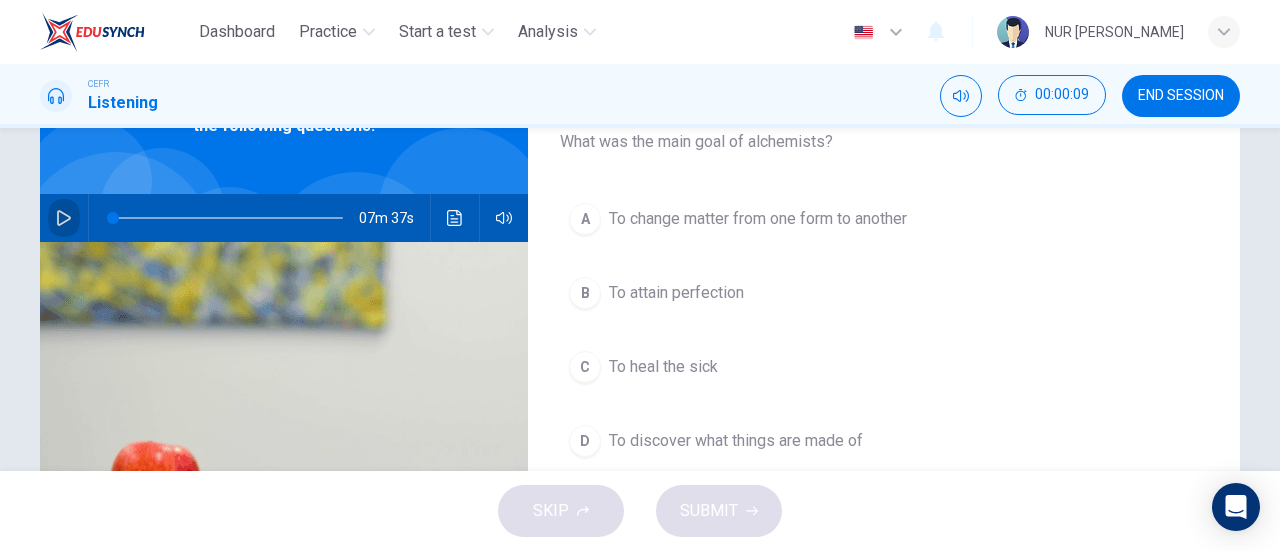 click 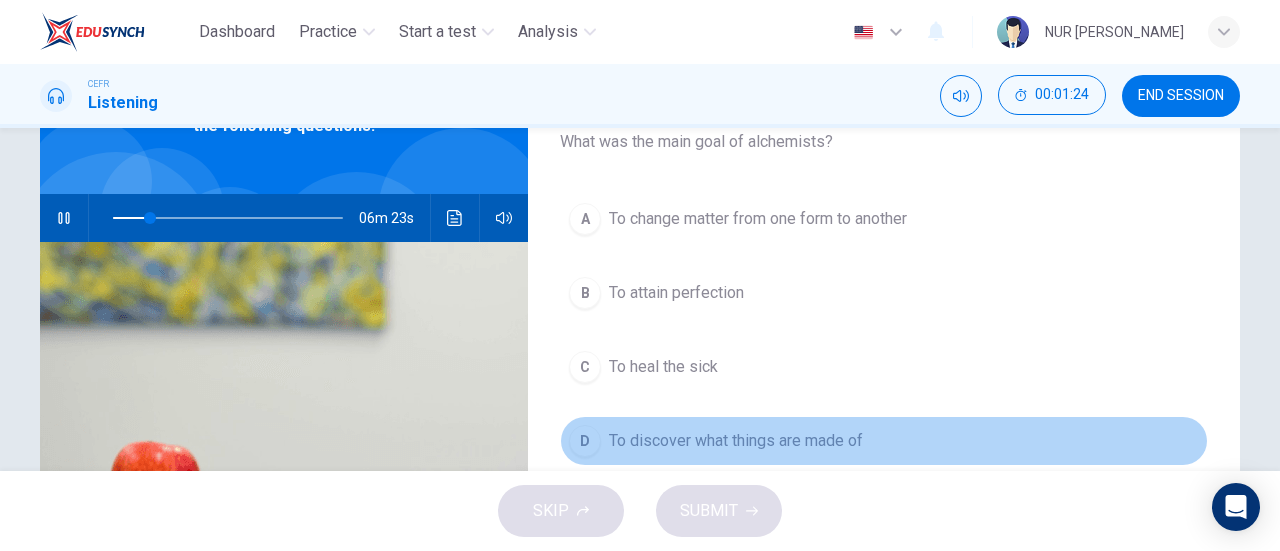 click on "D" at bounding box center [585, 441] 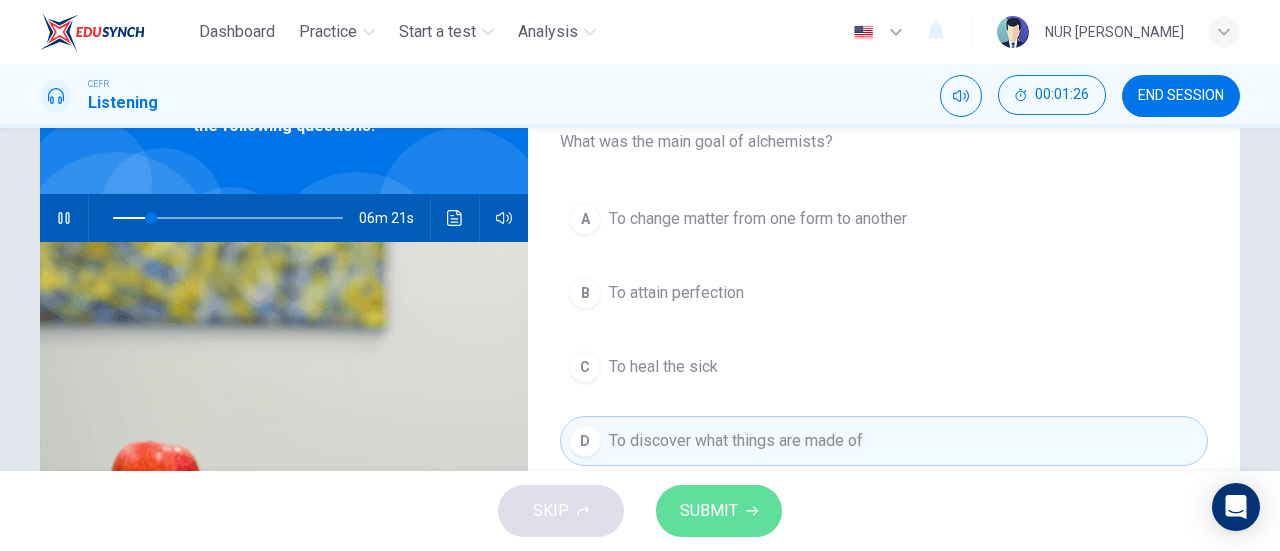 click on "SUBMIT" at bounding box center (709, 511) 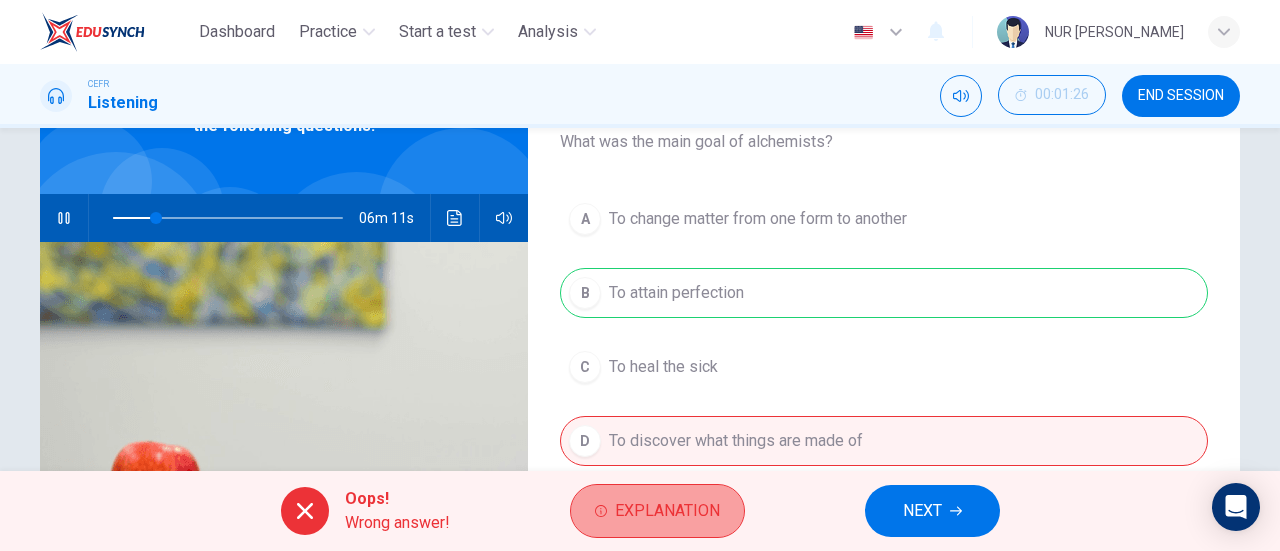 click on "Explanation" at bounding box center (667, 511) 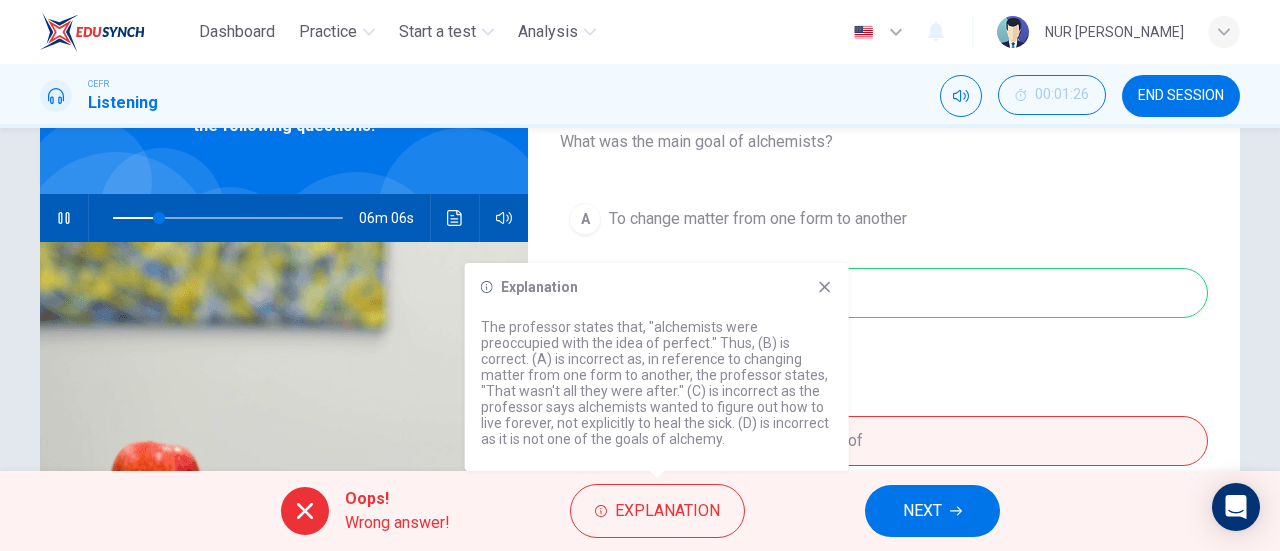 click on "A To change matter from one form to another B To attain perfection C To heal the sick D To discover what things are made of" at bounding box center [884, 350] 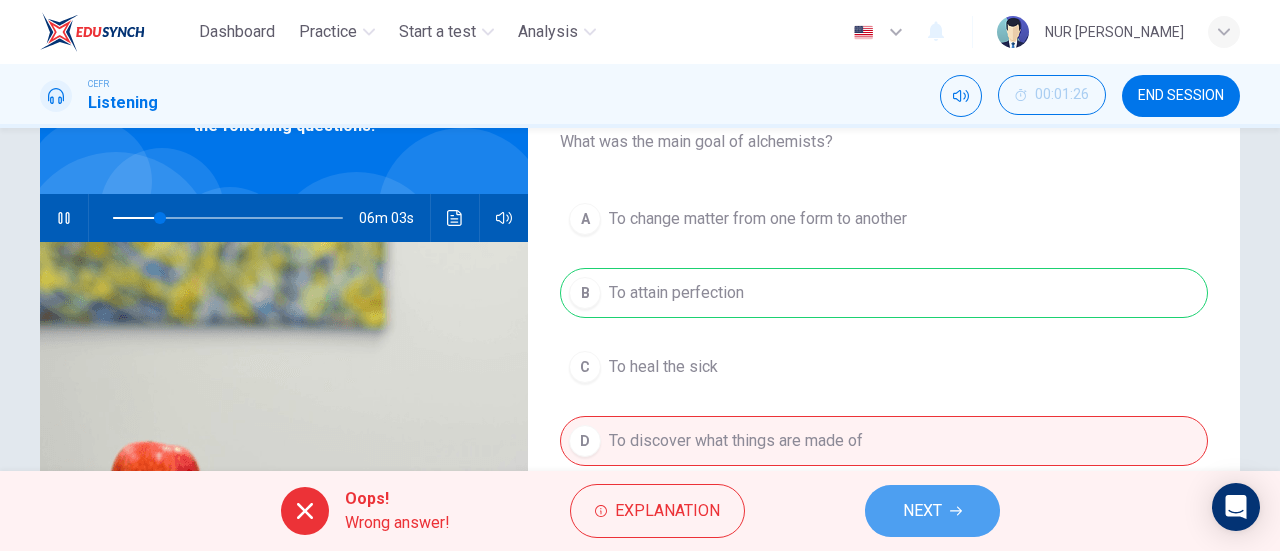 click on "NEXT" at bounding box center [922, 511] 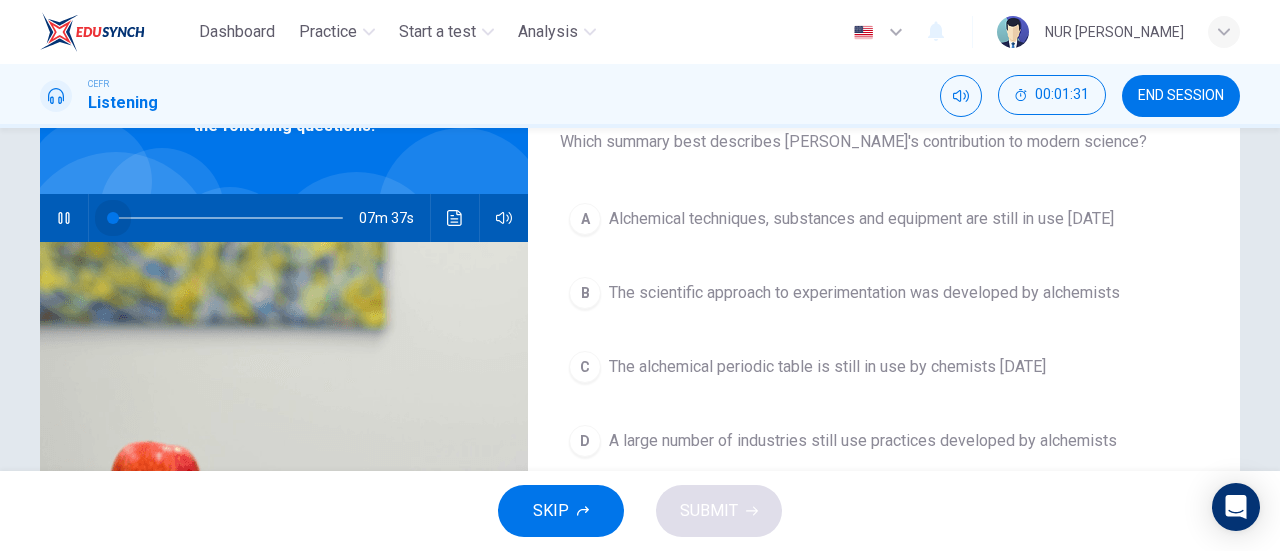 drag, startPoint x: 158, startPoint y: 214, endPoint x: 0, endPoint y: 287, distance: 174.04884 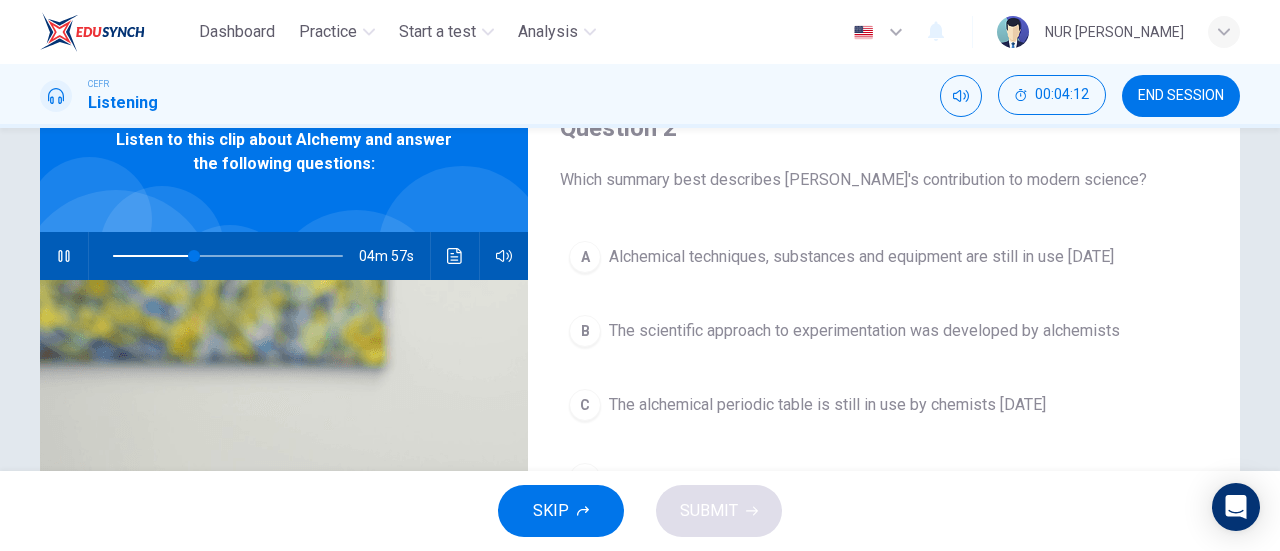 scroll, scrollTop: 67, scrollLeft: 0, axis: vertical 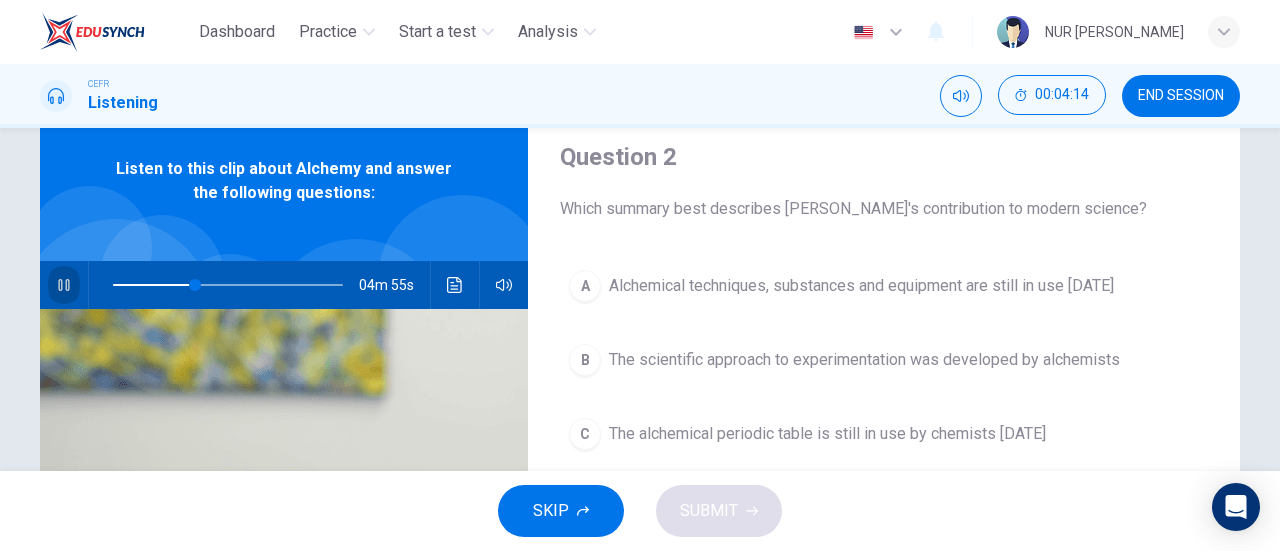 click 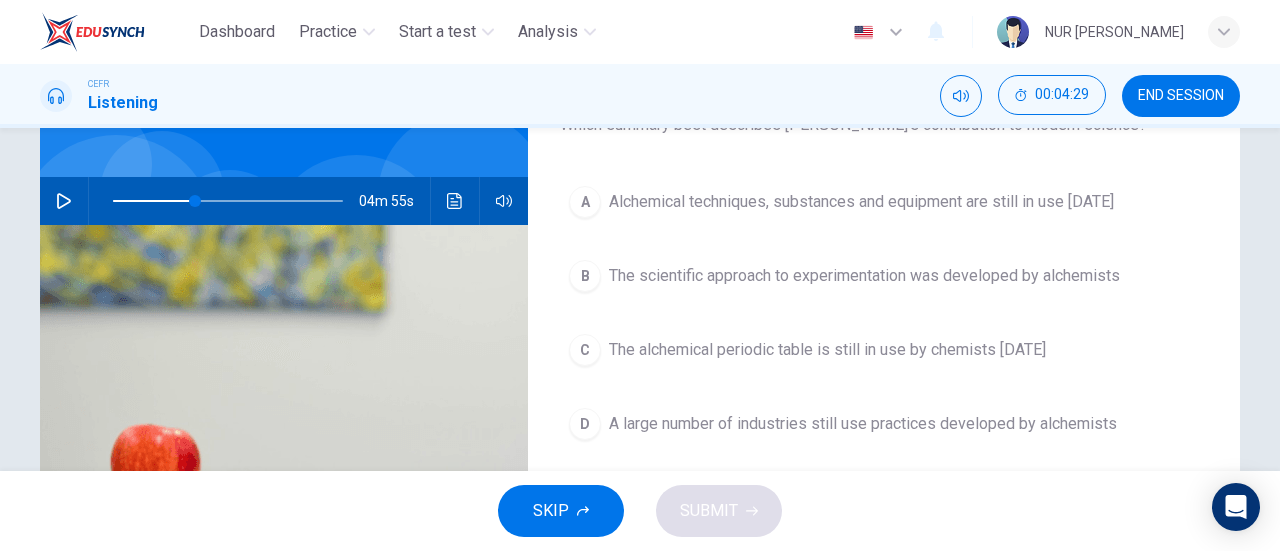 scroll, scrollTop: 156, scrollLeft: 0, axis: vertical 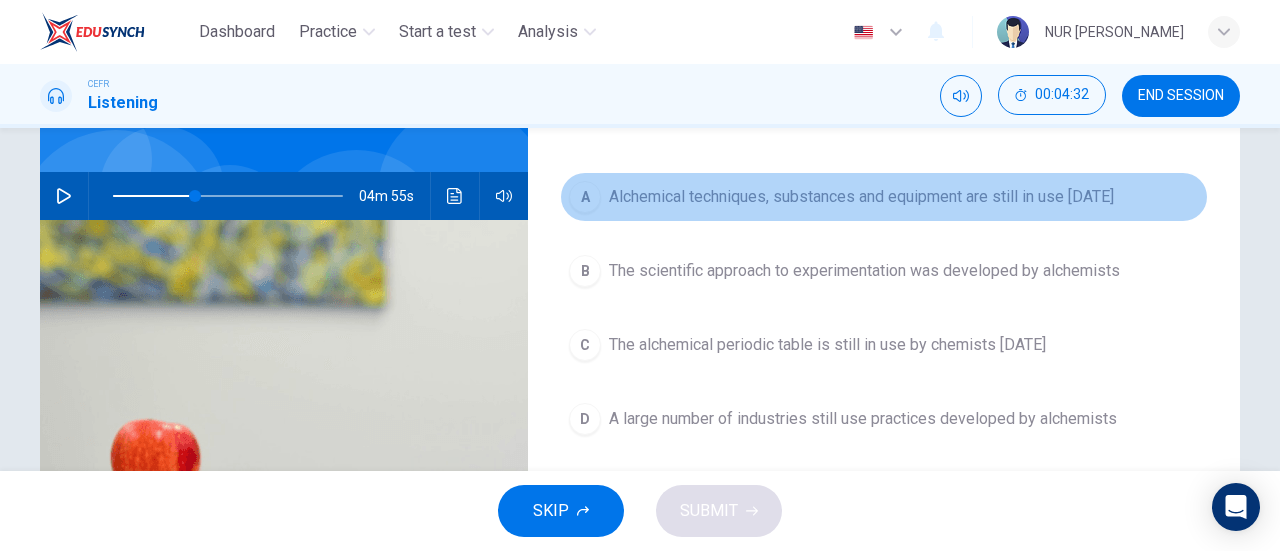 click on "Alchemical techniques, substances and equipment are still in use [DATE]" at bounding box center [861, 197] 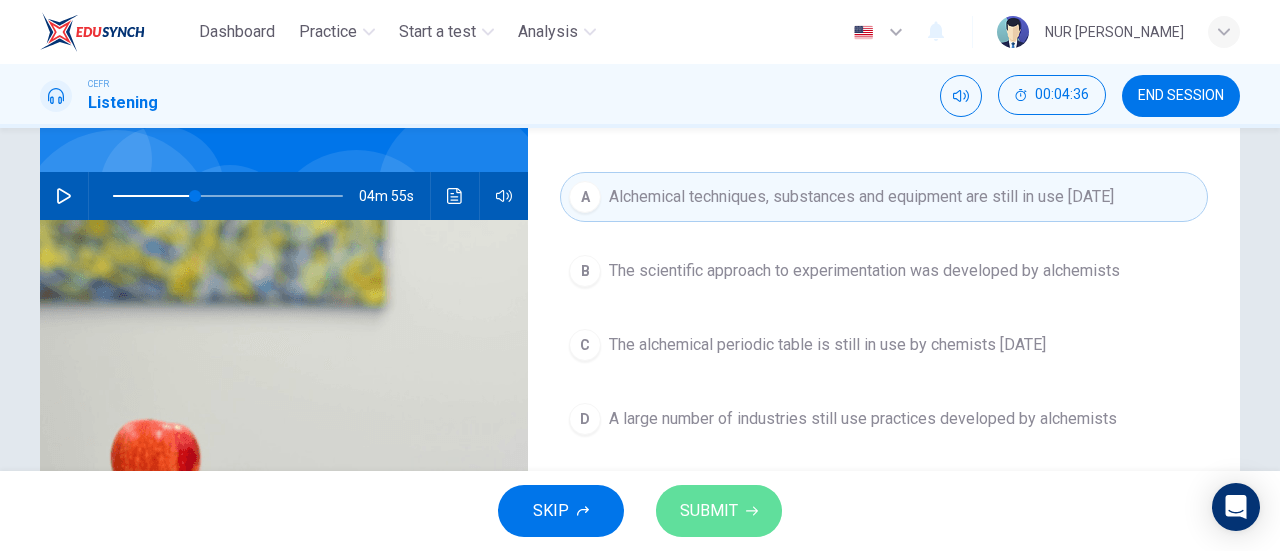 click on "SUBMIT" at bounding box center [719, 511] 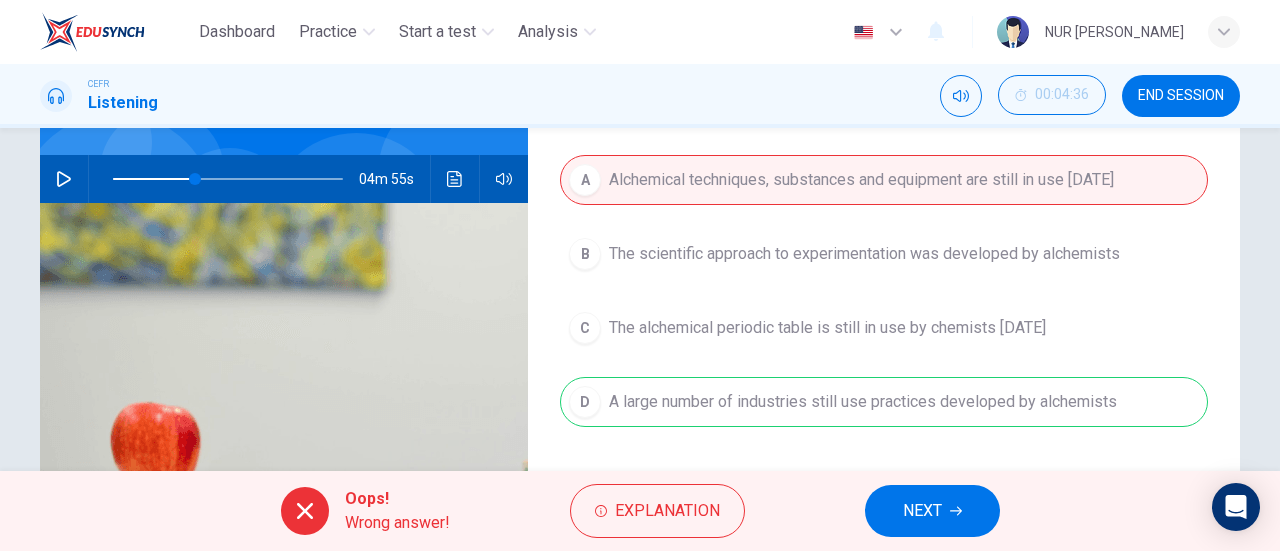 scroll, scrollTop: 179, scrollLeft: 0, axis: vertical 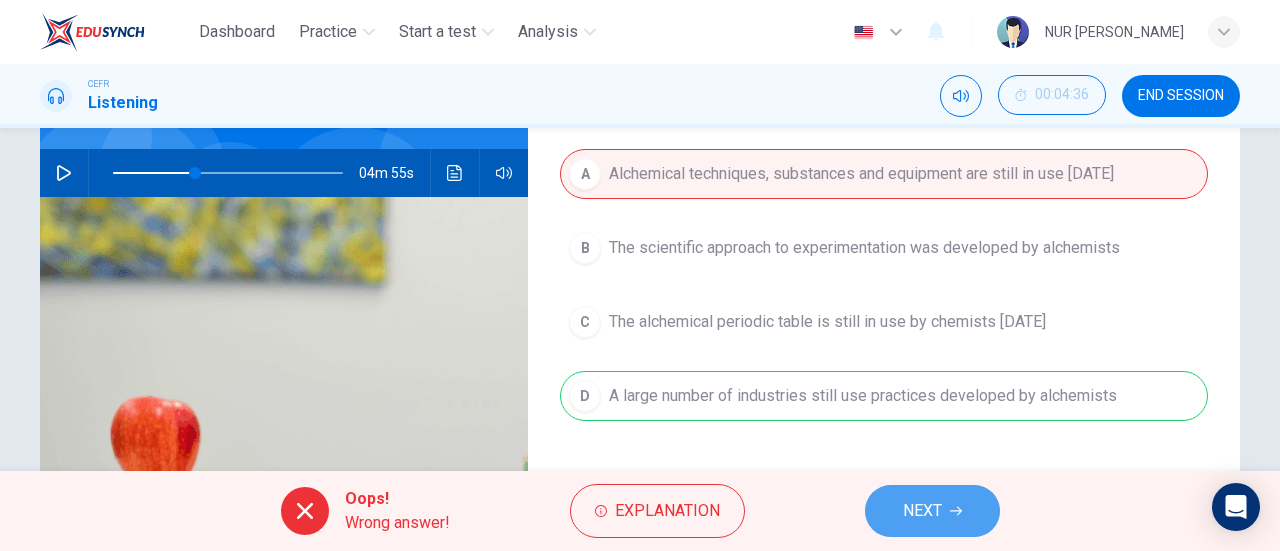 click on "NEXT" at bounding box center [922, 511] 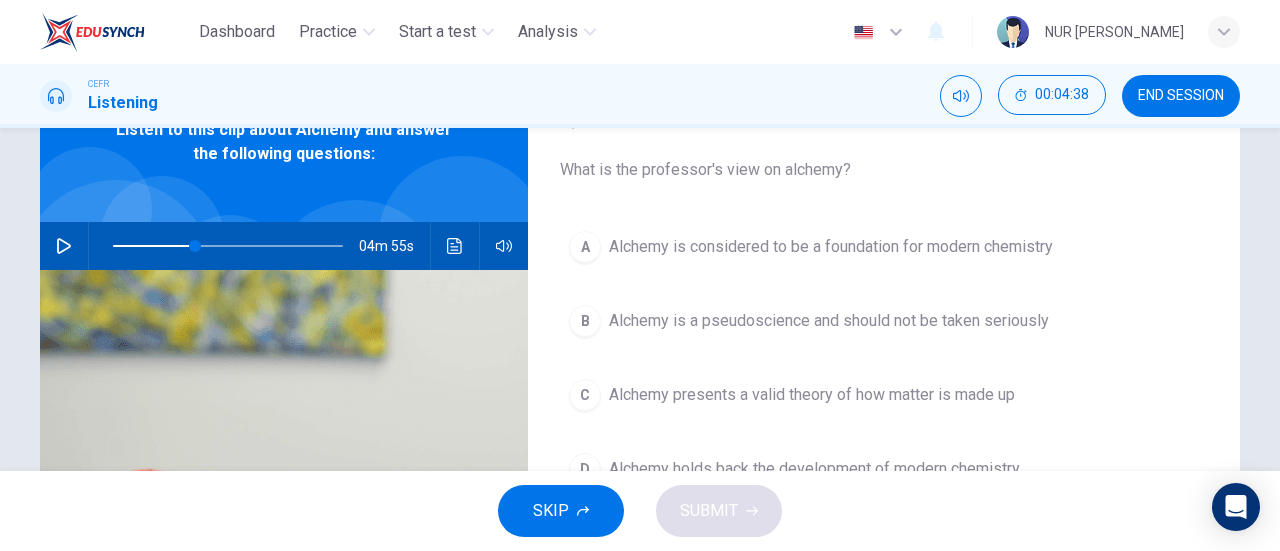 scroll, scrollTop: 103, scrollLeft: 0, axis: vertical 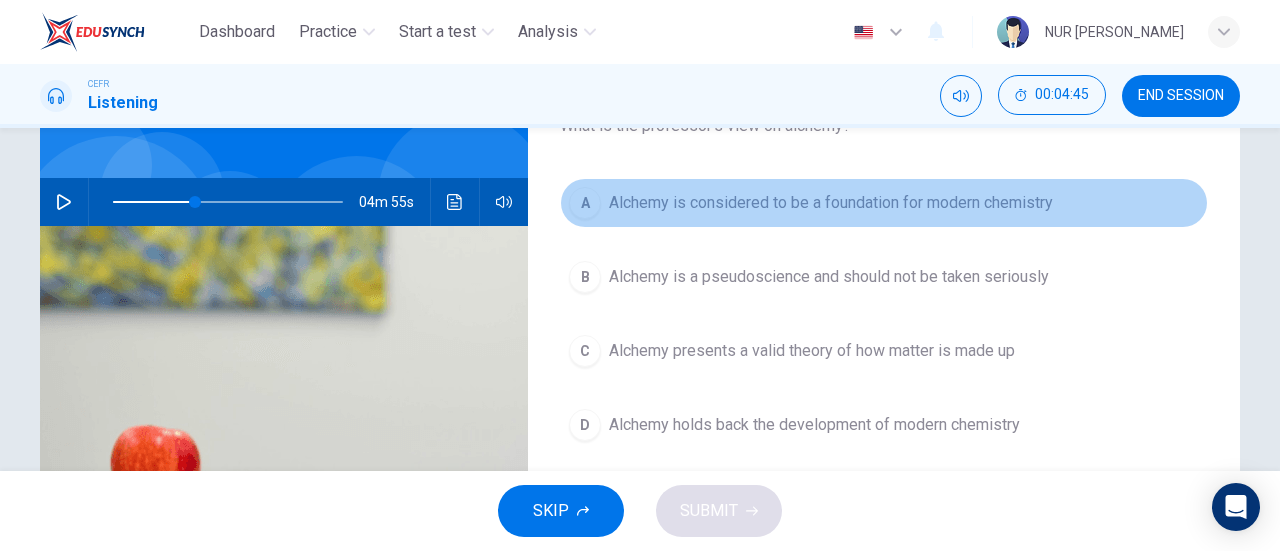 click on "Alchemy is considered to be a foundation for modern chemistry" at bounding box center [831, 203] 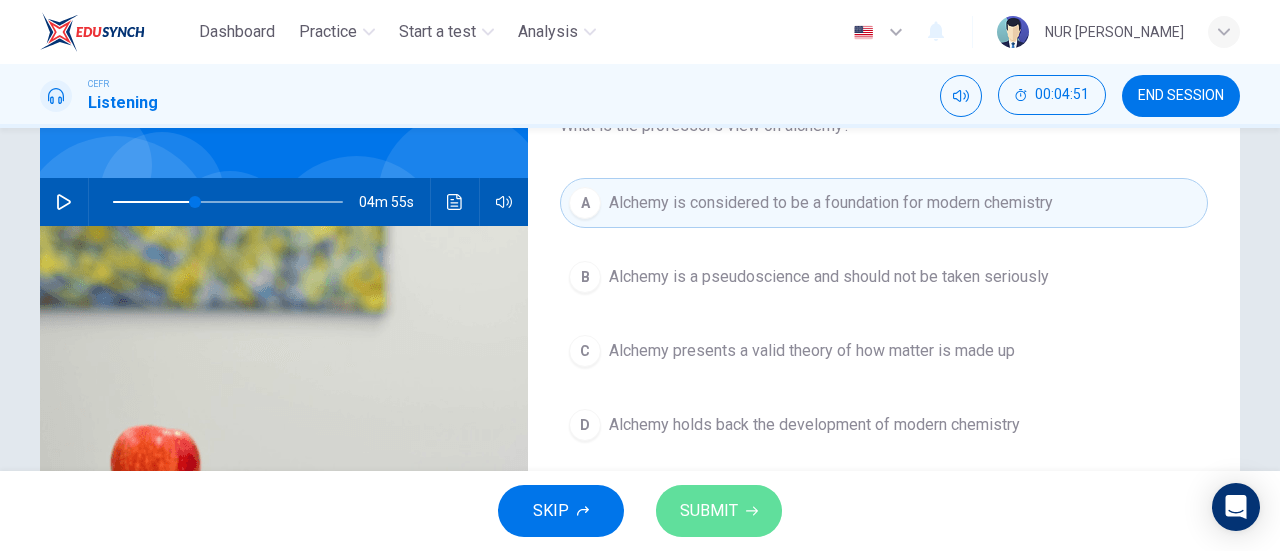 click on "SUBMIT" at bounding box center (709, 511) 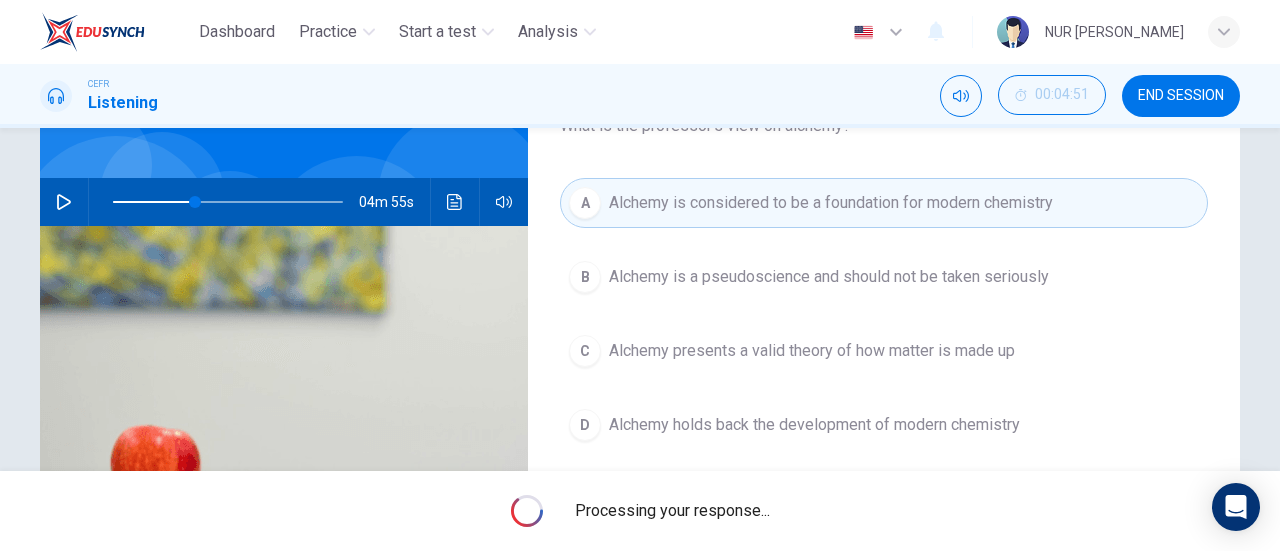 type on "36" 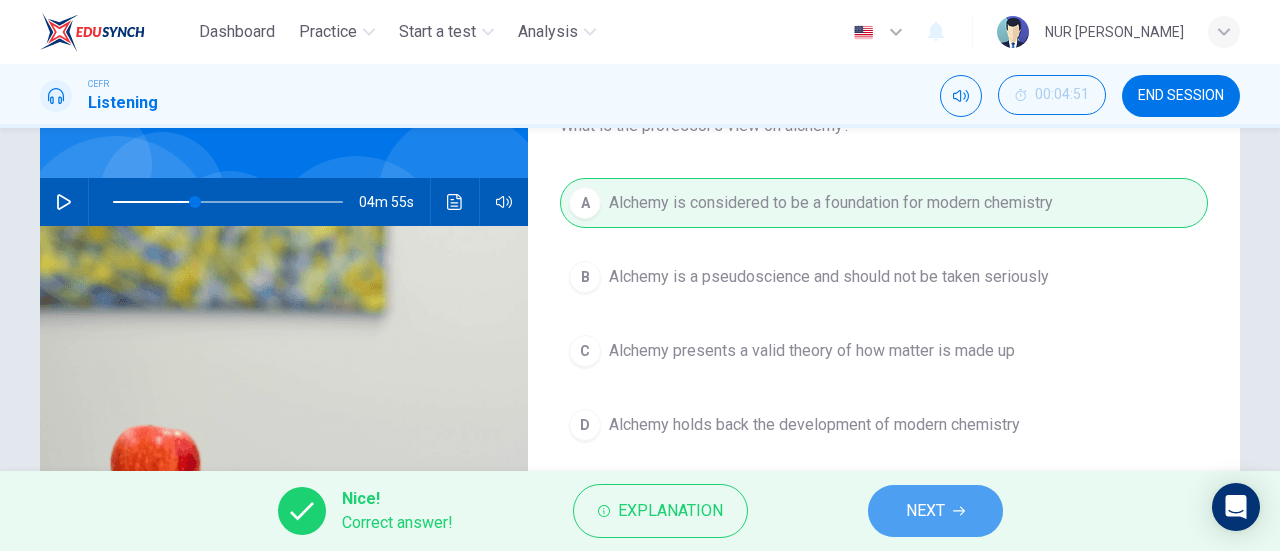 click on "NEXT" at bounding box center (925, 511) 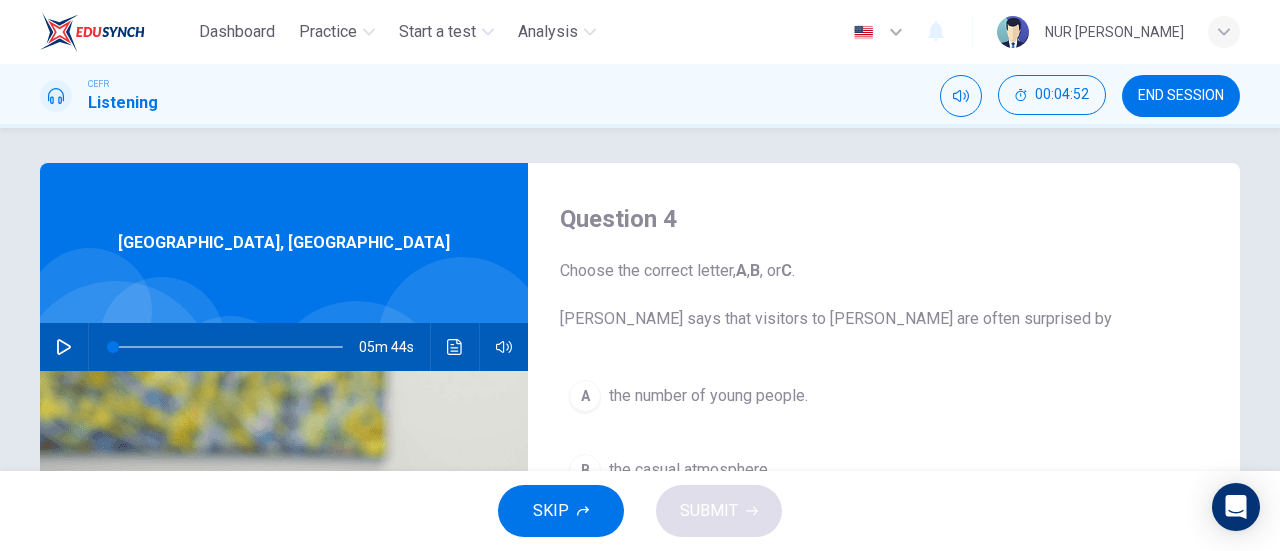scroll, scrollTop: 7, scrollLeft: 0, axis: vertical 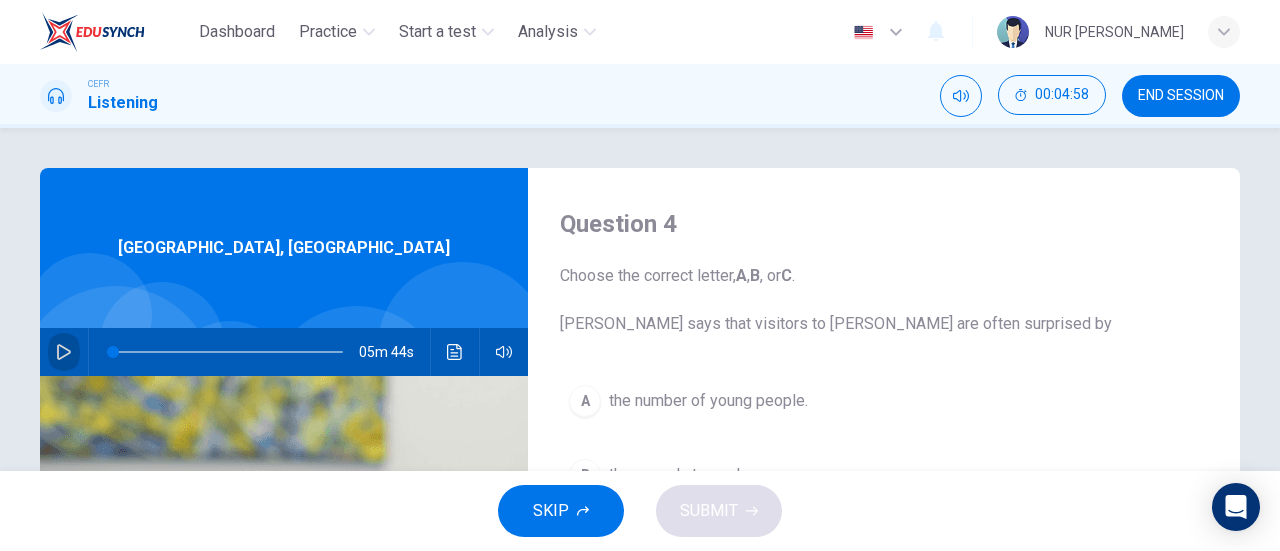 click at bounding box center [64, 352] 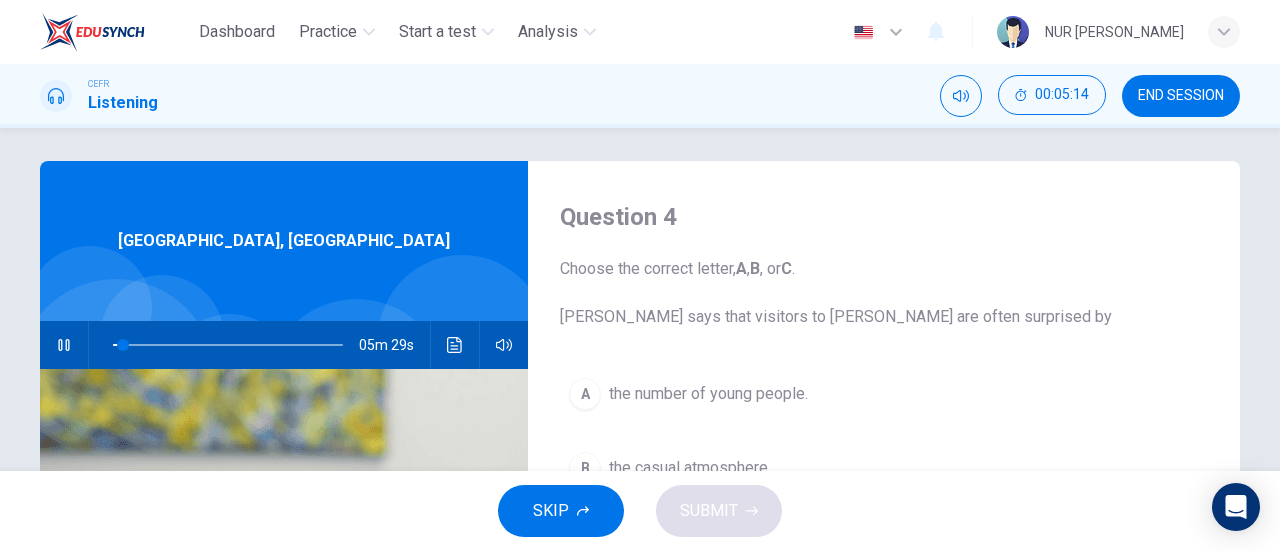 scroll, scrollTop: 10, scrollLeft: 0, axis: vertical 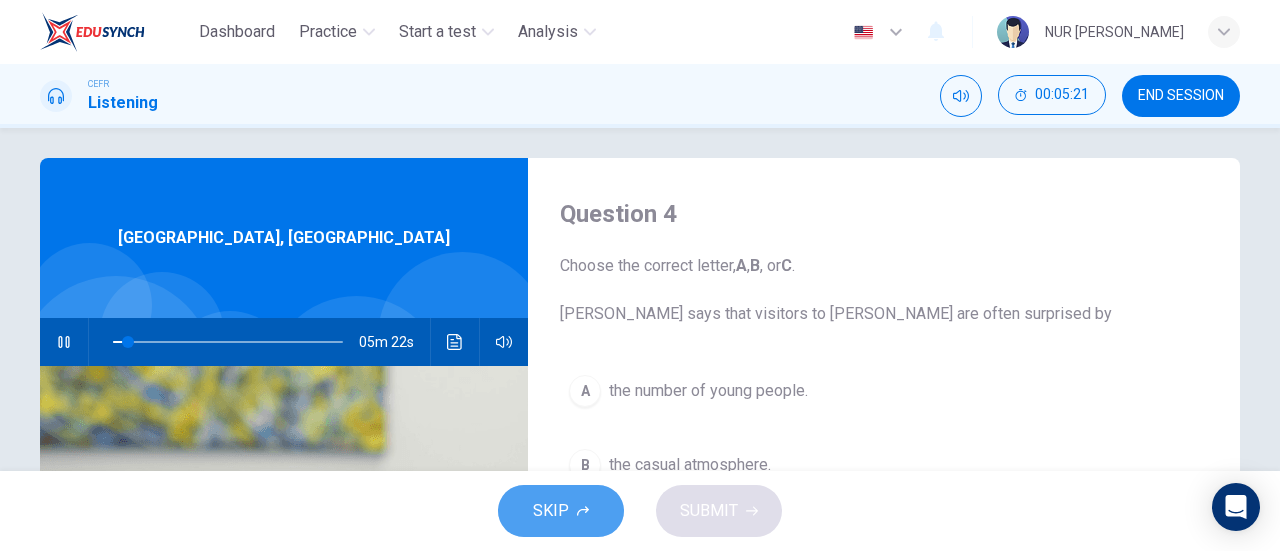 click 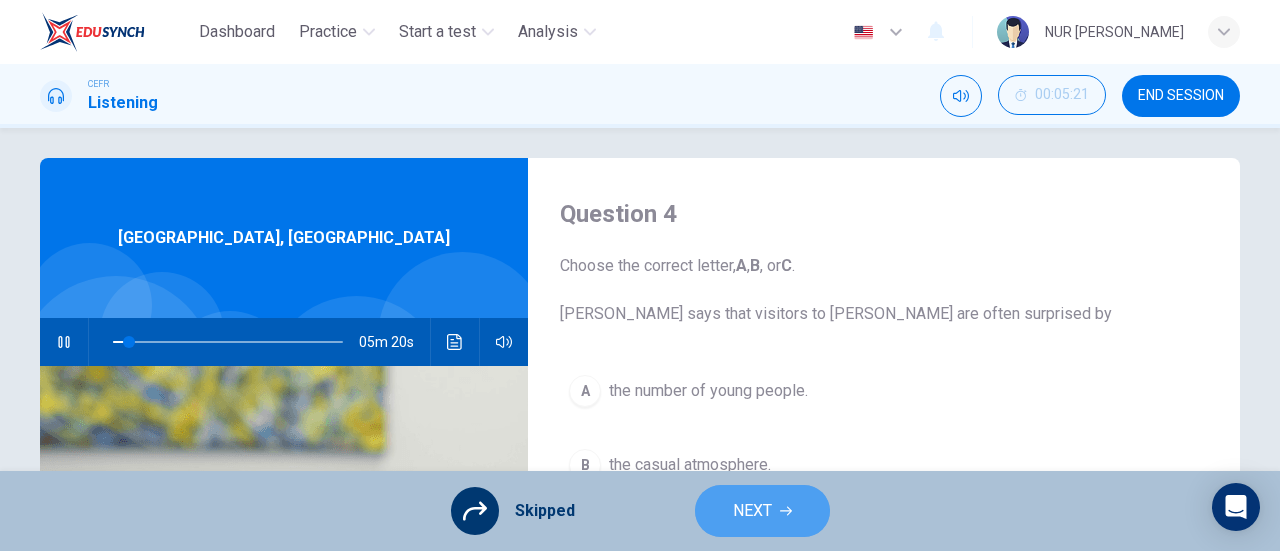 click on "NEXT" at bounding box center (752, 511) 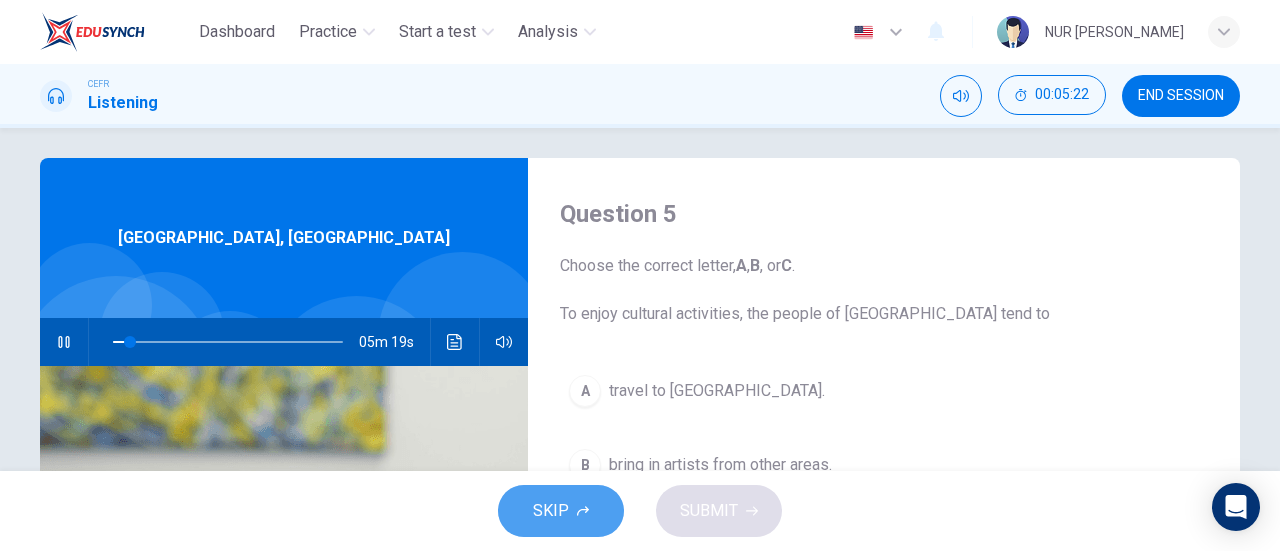 click 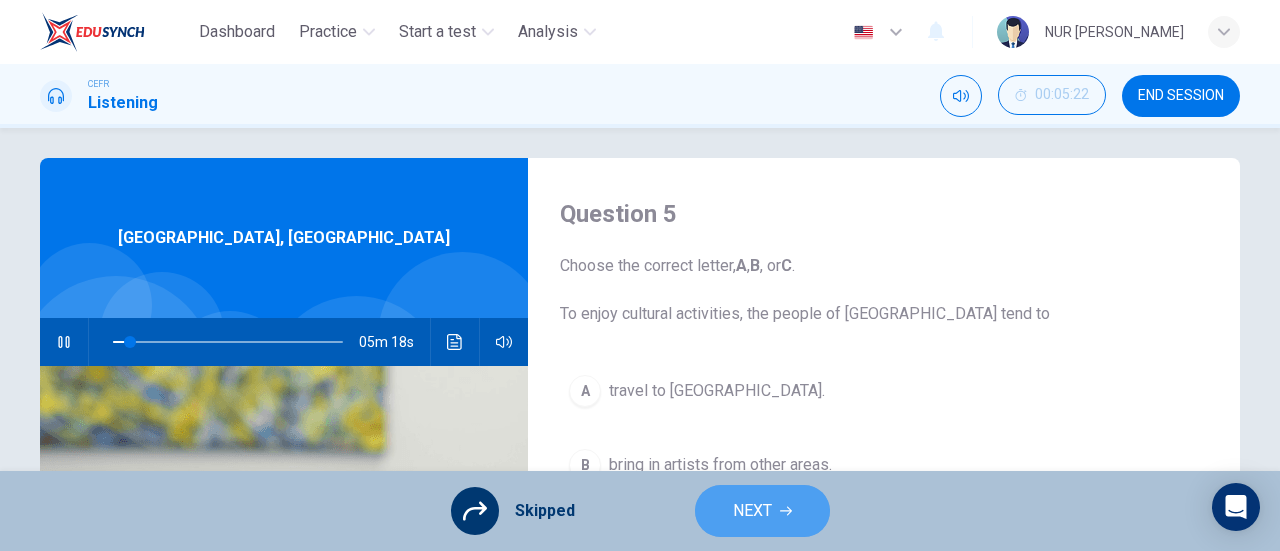 click on "NEXT" at bounding box center [762, 511] 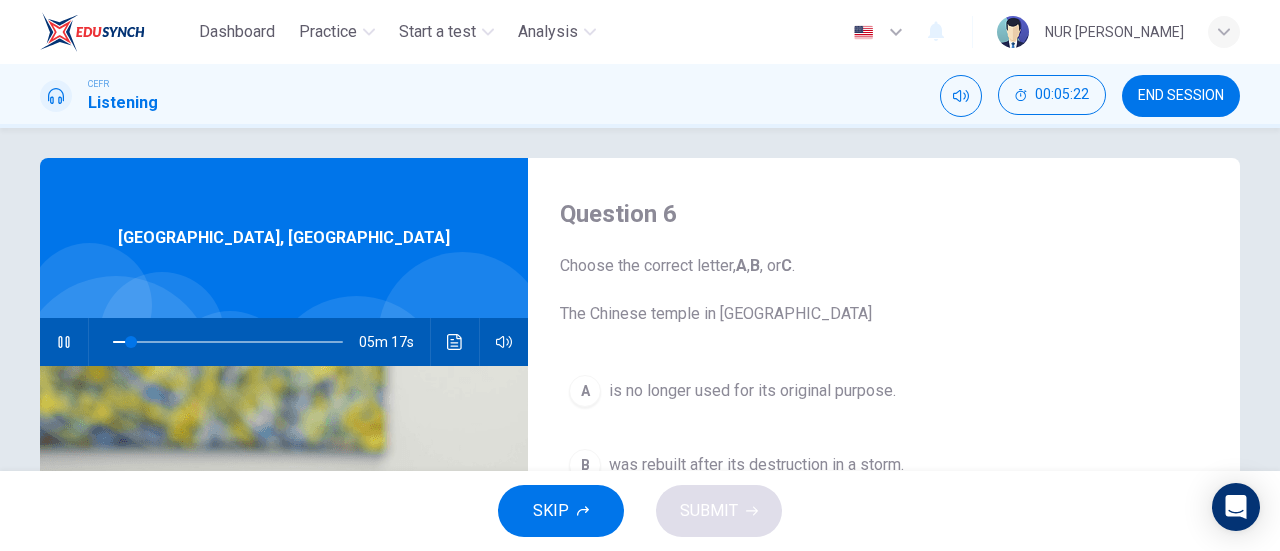 click 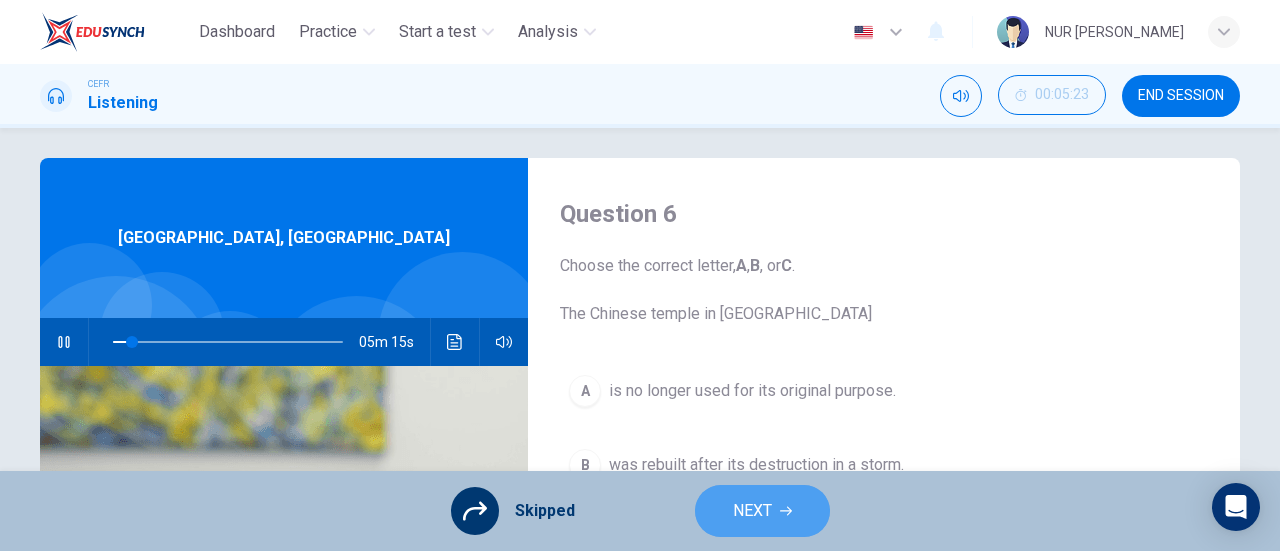 click on "NEXT" at bounding box center [752, 511] 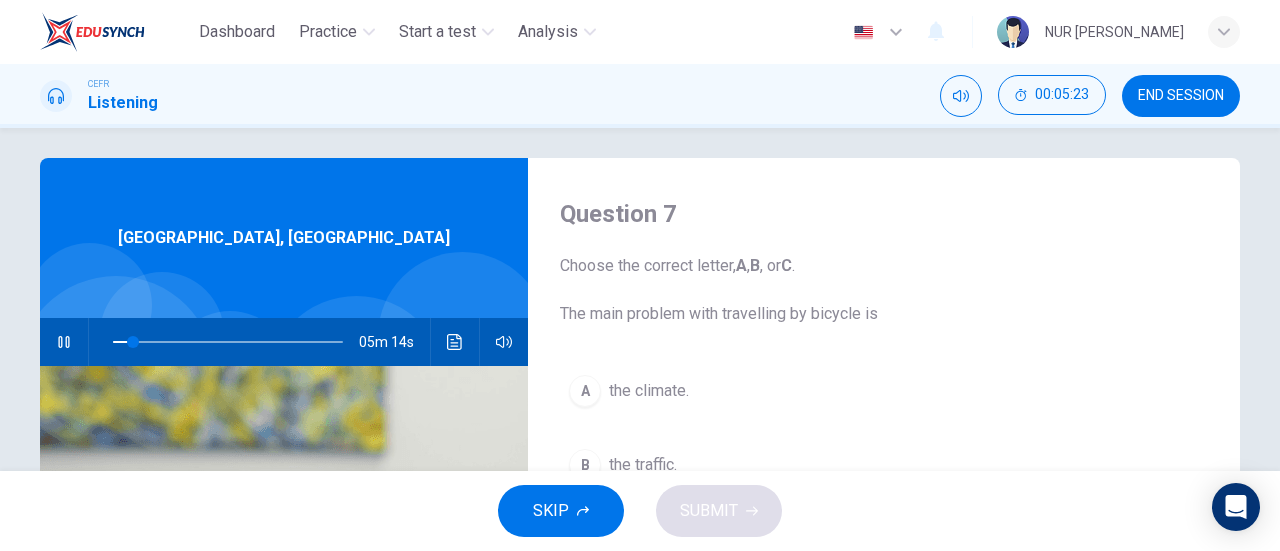 click on "SKIP" at bounding box center [561, 511] 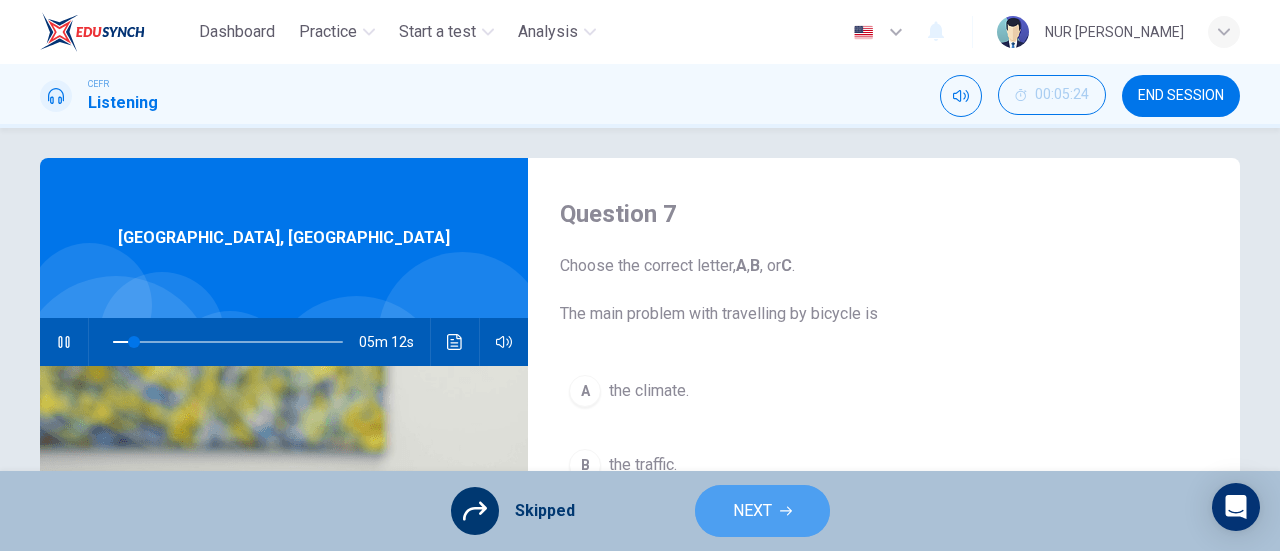 click on "NEXT" at bounding box center (752, 511) 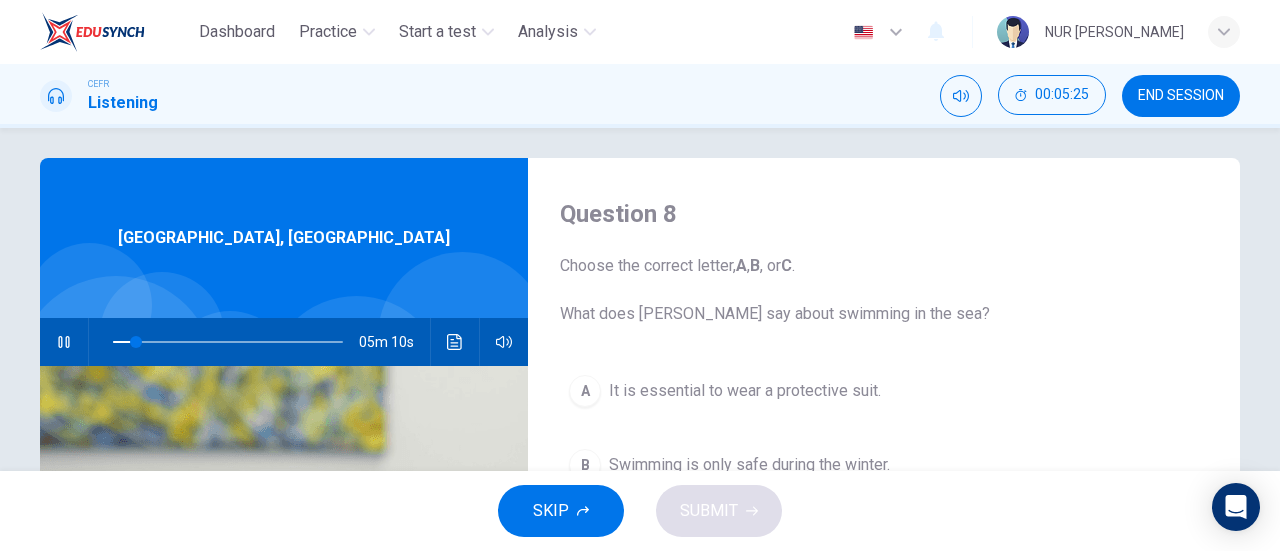 click on "SKIP" at bounding box center [561, 511] 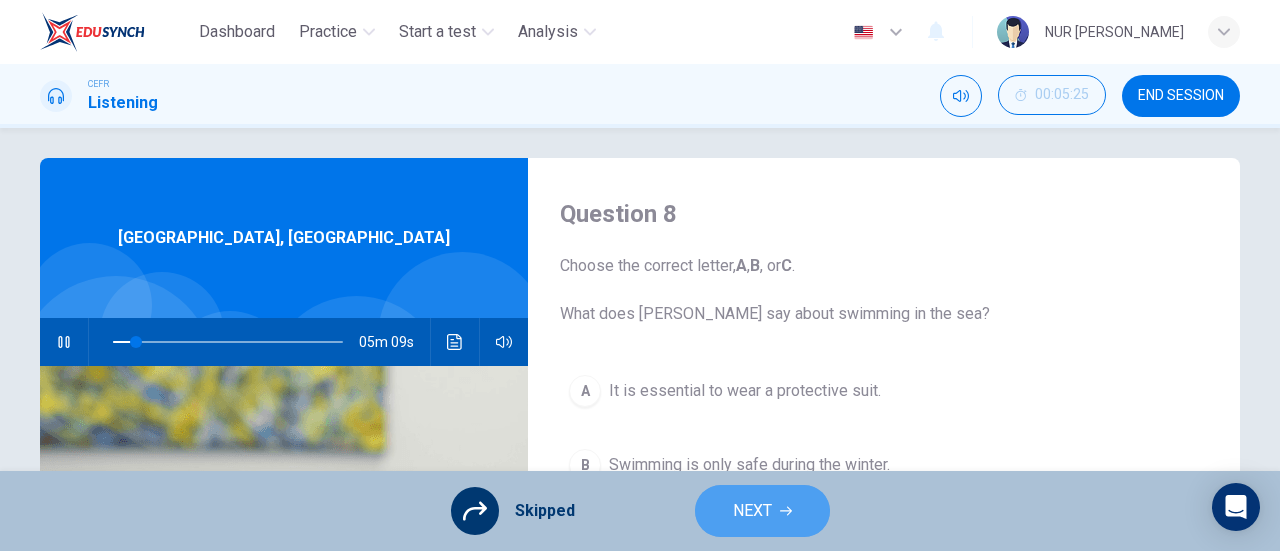 click on "NEXT" at bounding box center [762, 511] 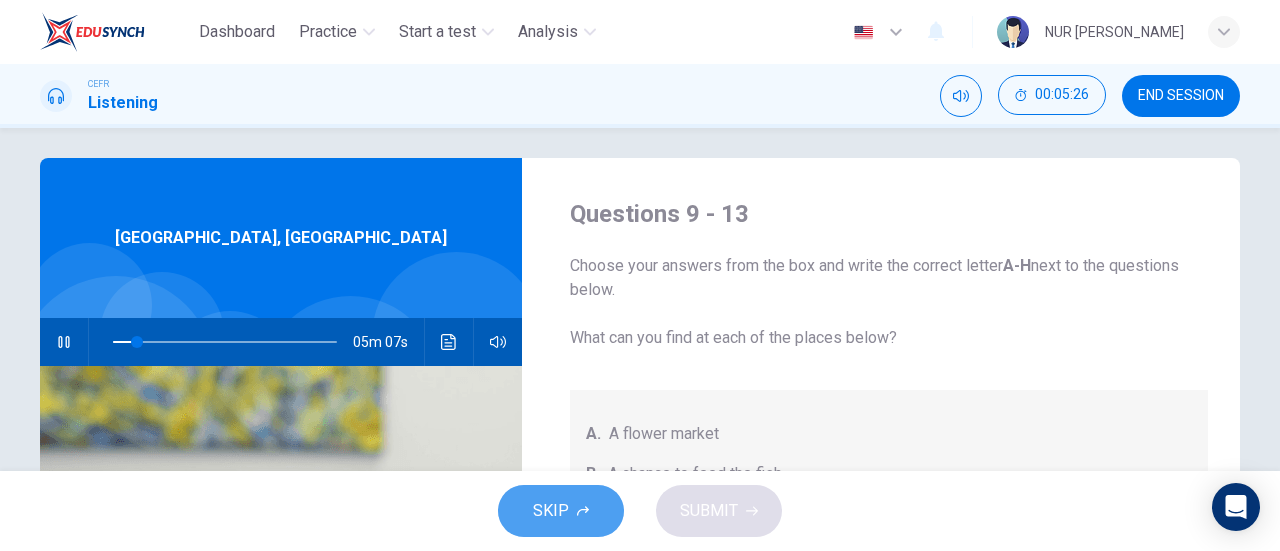 click 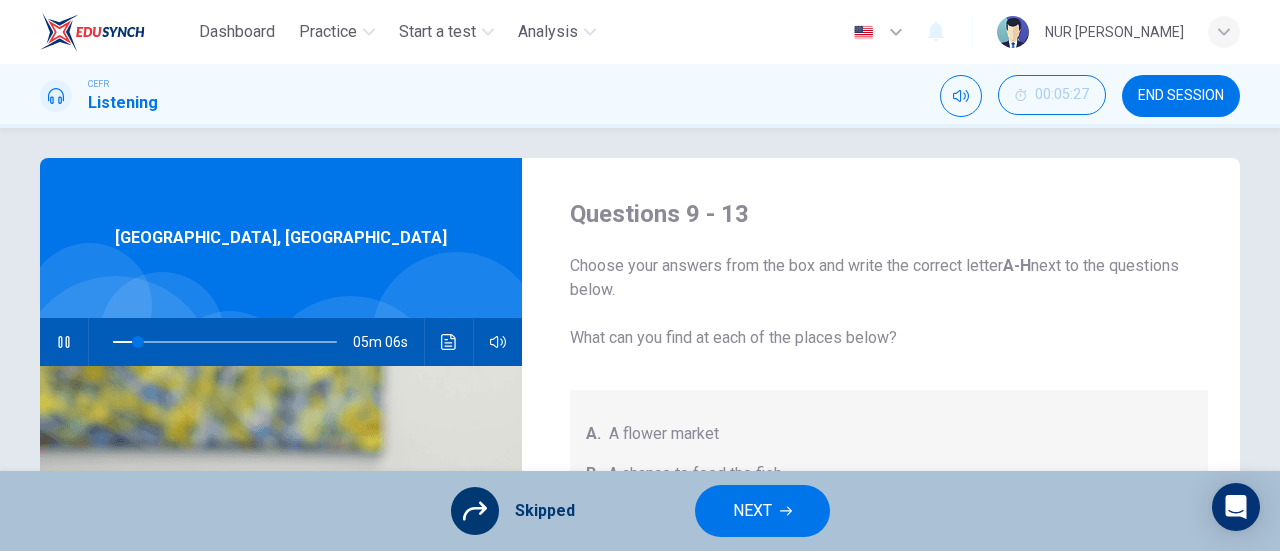 type on "11" 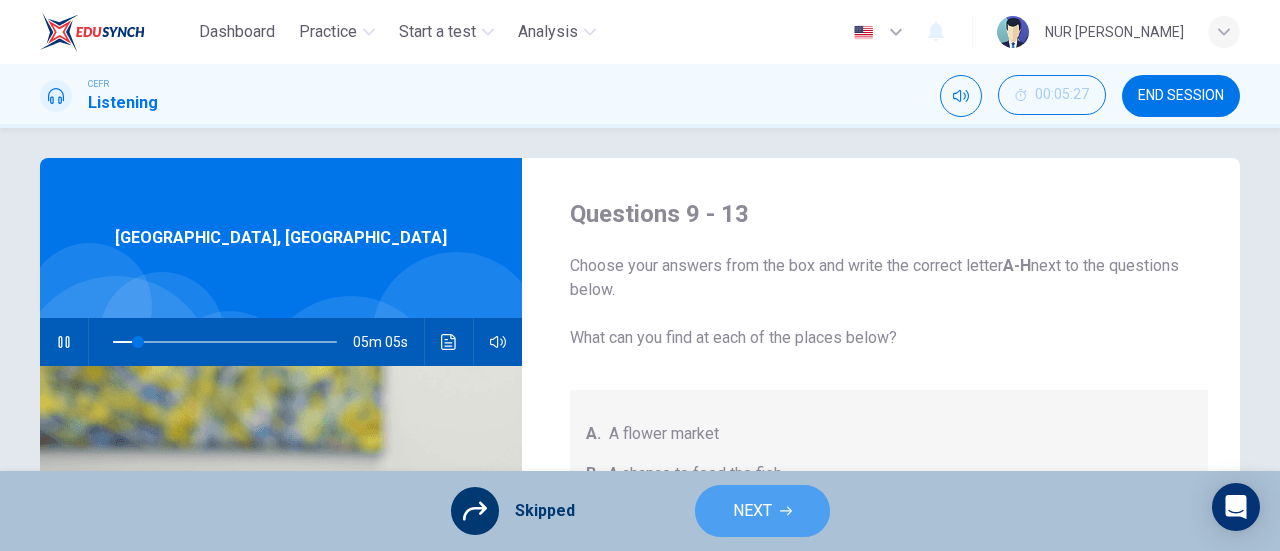click on "NEXT" at bounding box center [762, 511] 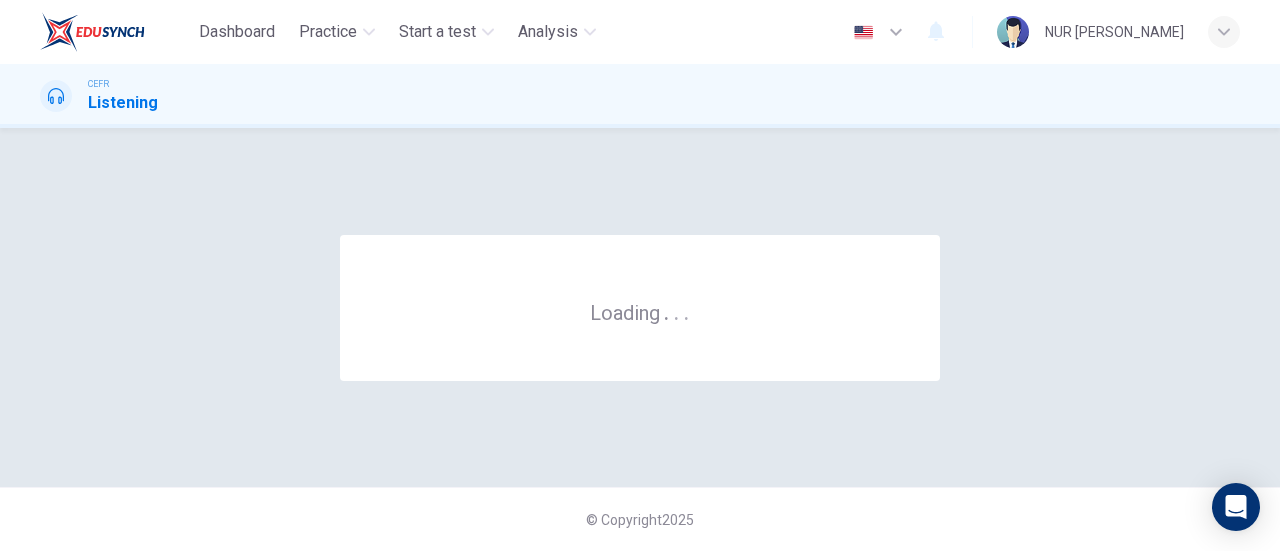 scroll, scrollTop: 0, scrollLeft: 0, axis: both 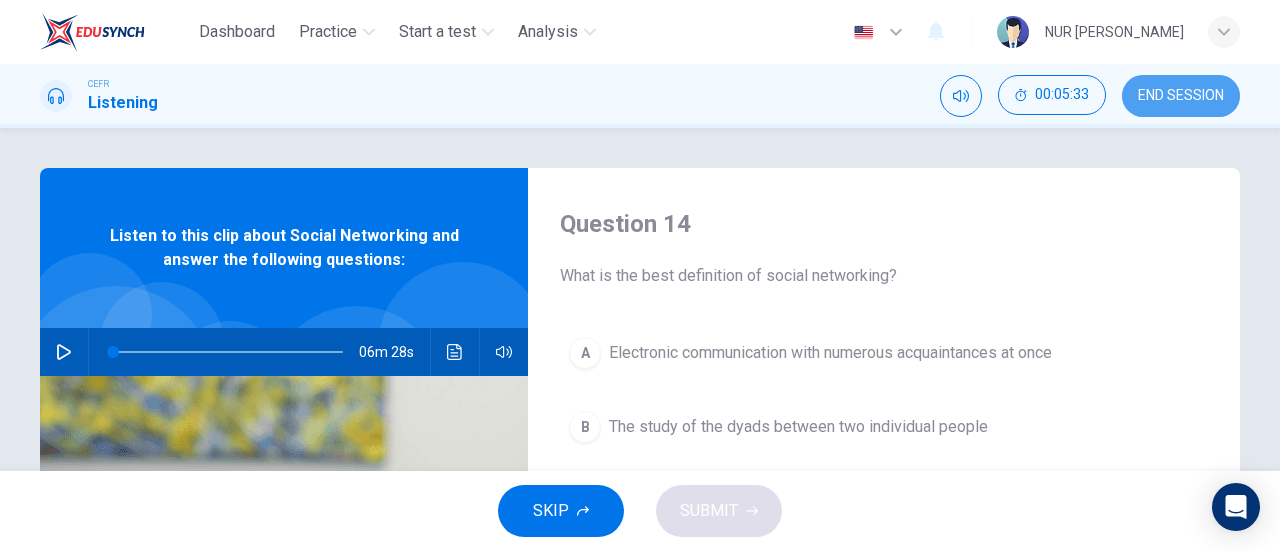 click on "END SESSION" at bounding box center (1181, 96) 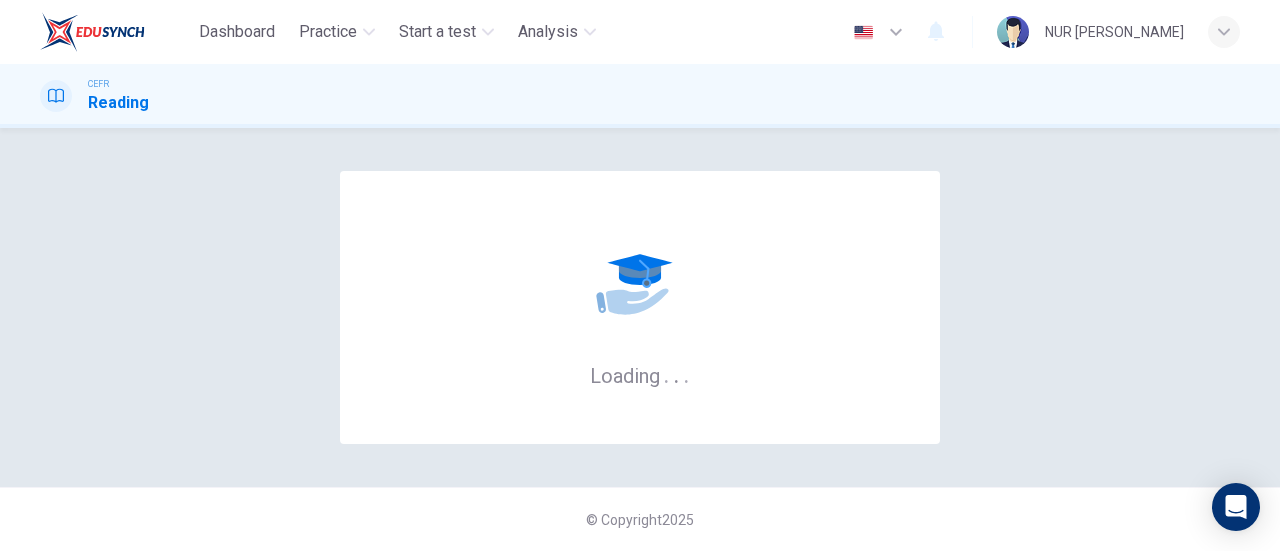 scroll, scrollTop: 0, scrollLeft: 0, axis: both 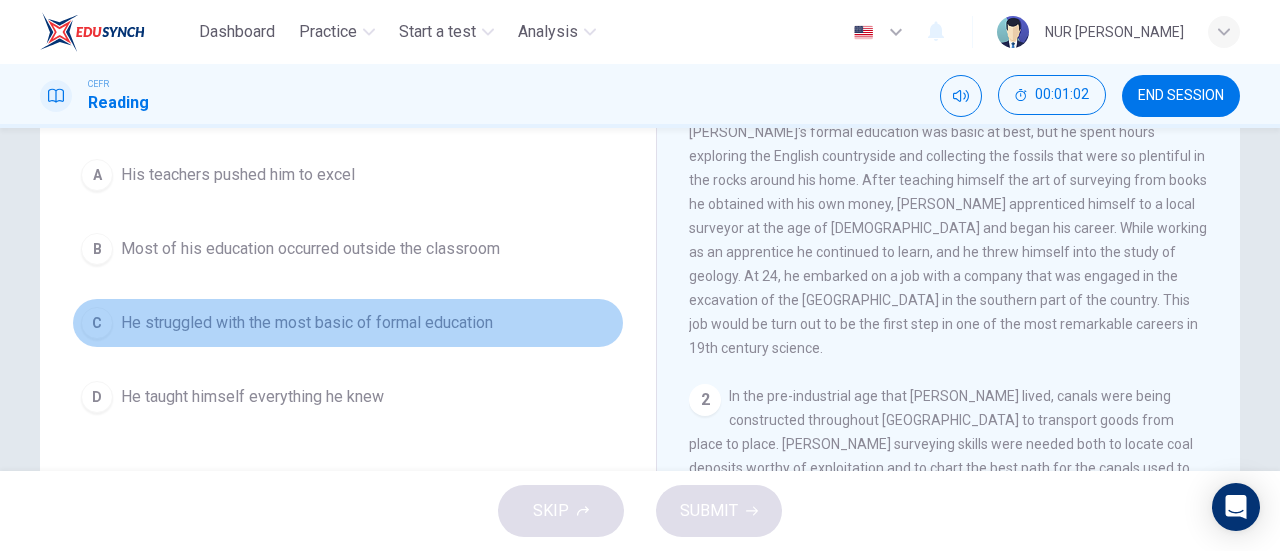 click on "C He struggled with the most basic of formal education" at bounding box center [348, 323] 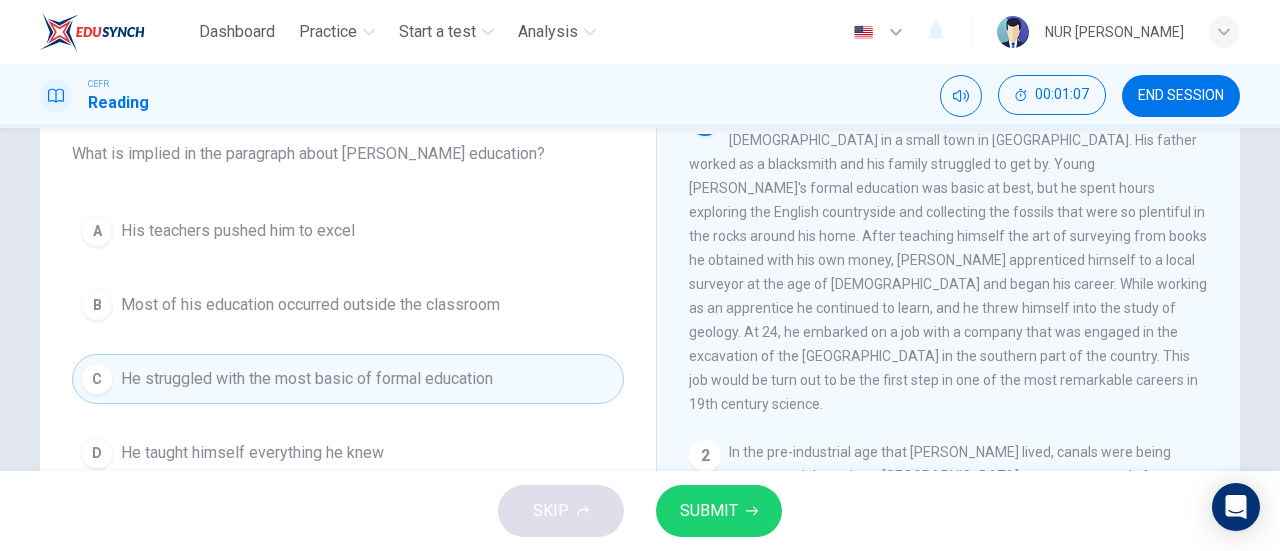 scroll, scrollTop: 117, scrollLeft: 0, axis: vertical 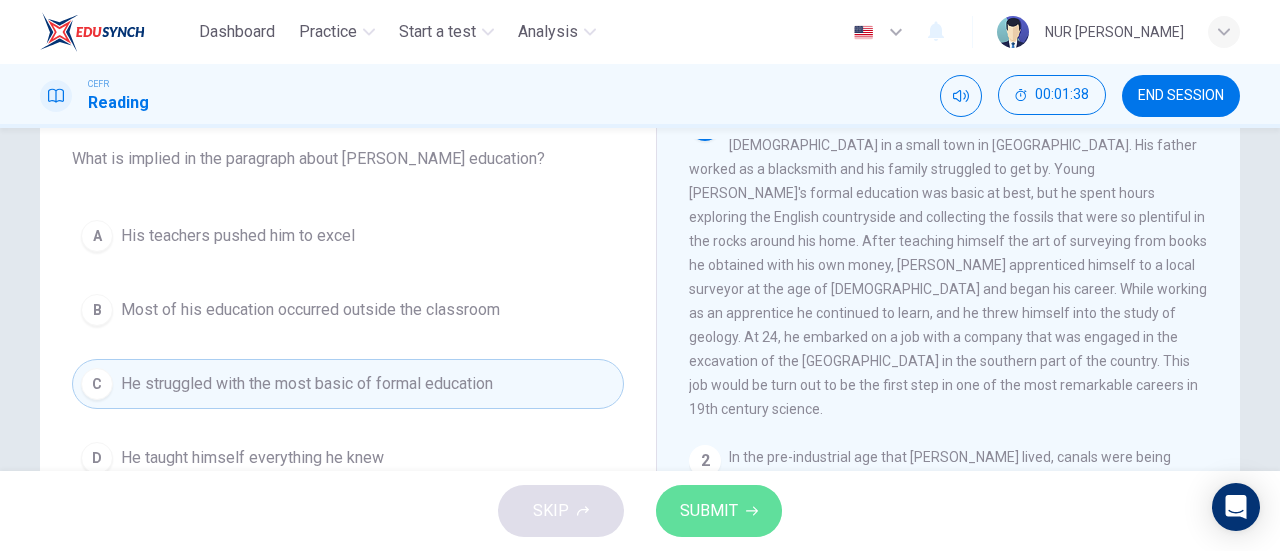 click on "SUBMIT" at bounding box center (709, 511) 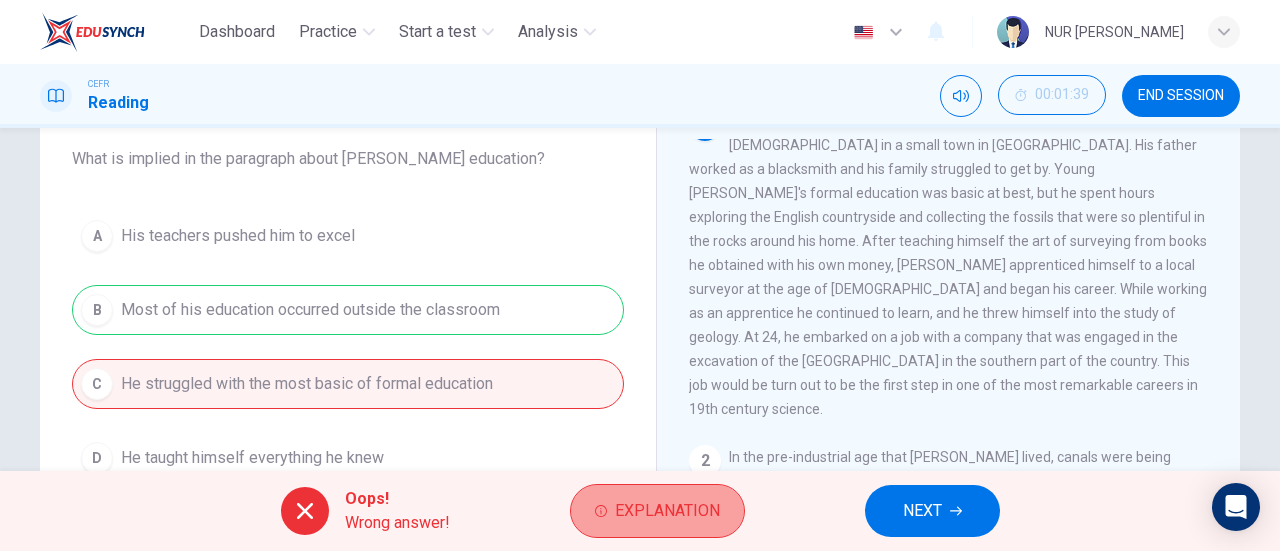 click on "Explanation" at bounding box center [657, 511] 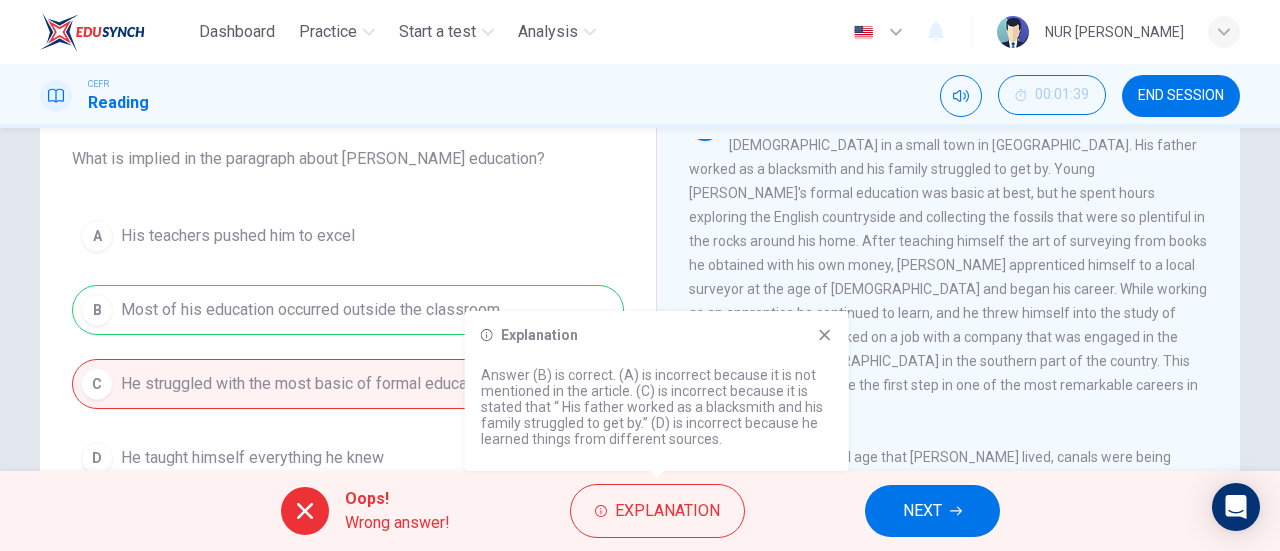 click on "Answer (B) is correct. (A) is incorrect because it is not mentioned in the article. (C) is incorrect because it is stated that “ His father worked as a blacksmith and his family struggled to get by.” (D) is incorrect because he learned things from different sources." at bounding box center (657, 407) 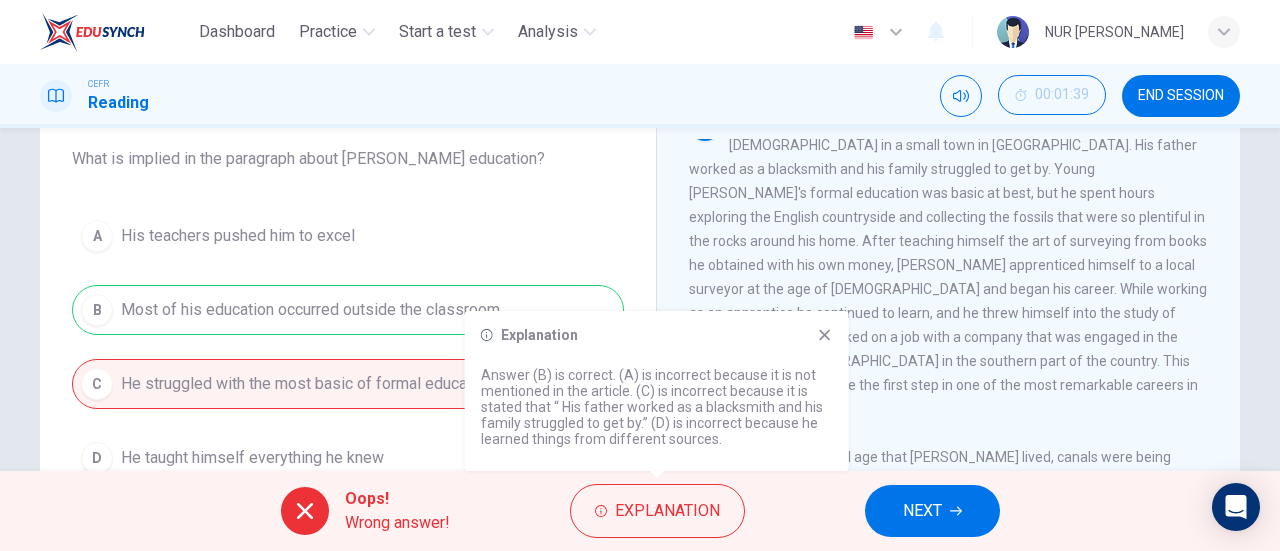 drag, startPoint x: 614, startPoint y: 372, endPoint x: 642, endPoint y: 407, distance: 44.82187 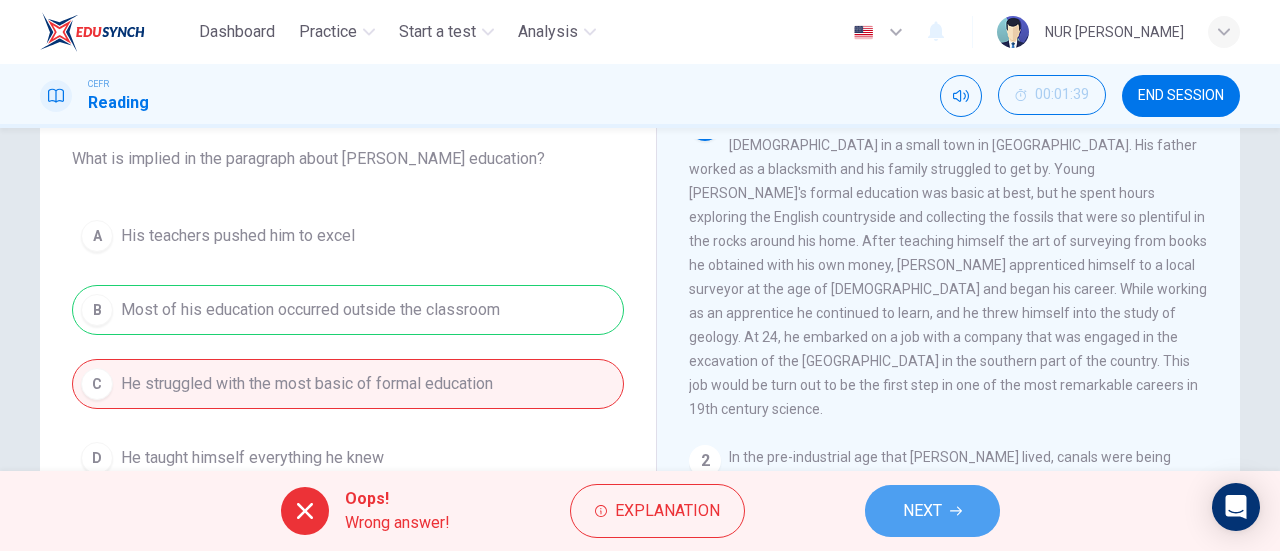 click on "NEXT" at bounding box center [922, 511] 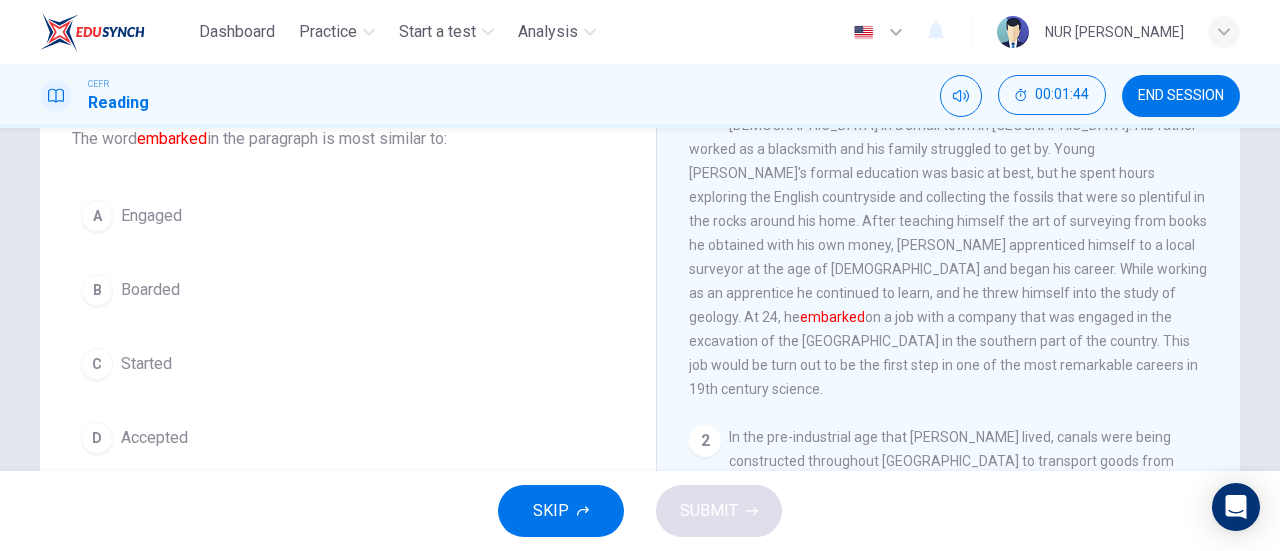 scroll, scrollTop: 131, scrollLeft: 0, axis: vertical 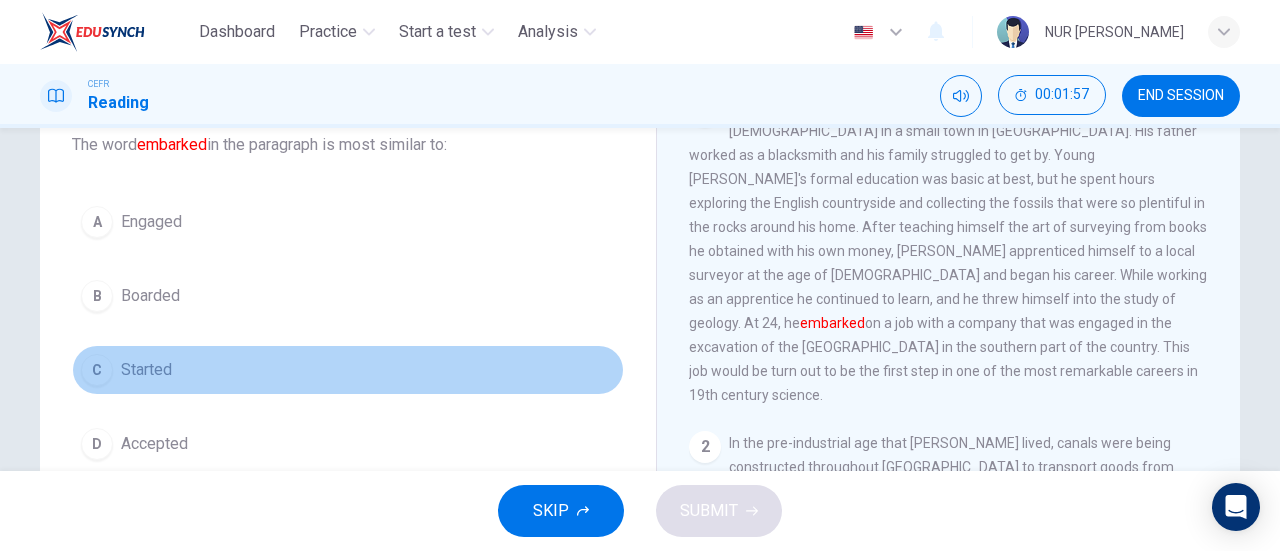 click on "Started" at bounding box center (146, 370) 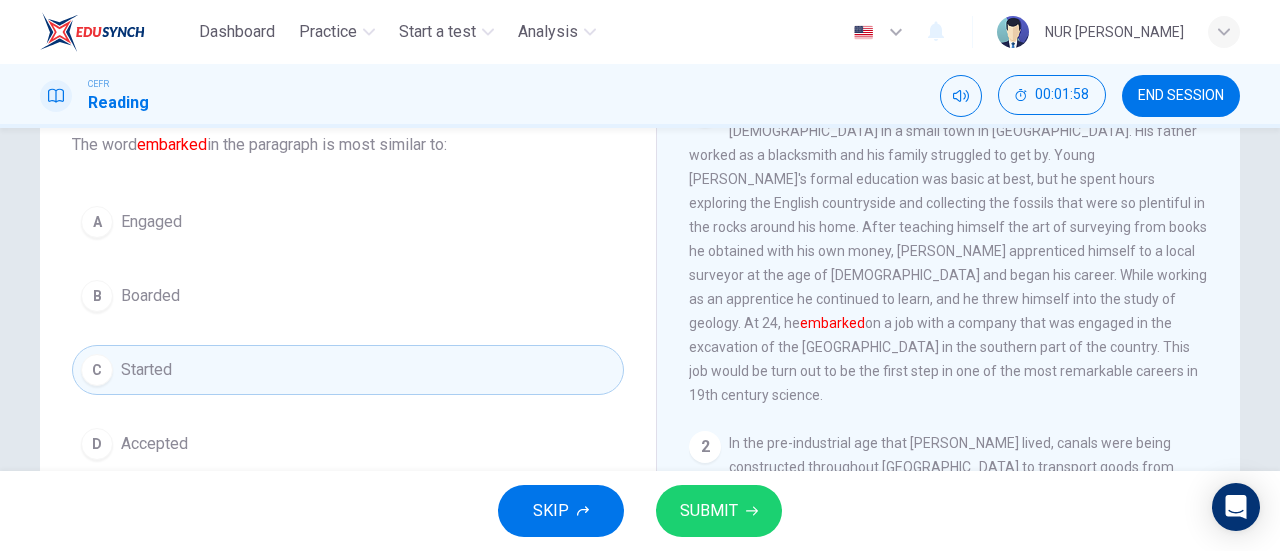 click on "SUBMIT" at bounding box center [719, 511] 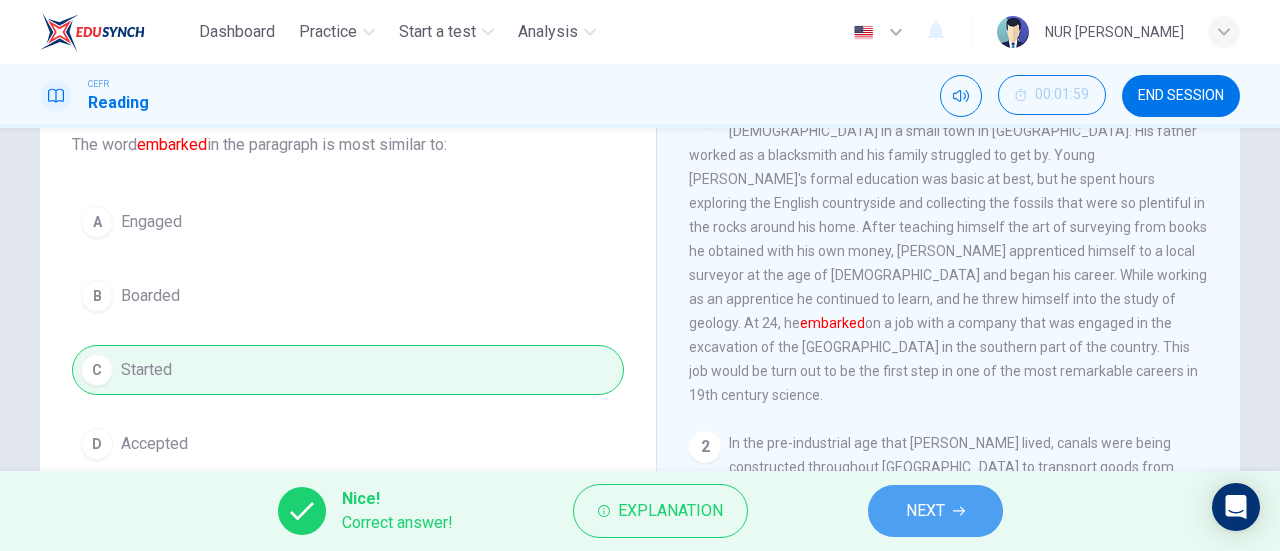 click on "NEXT" at bounding box center [935, 511] 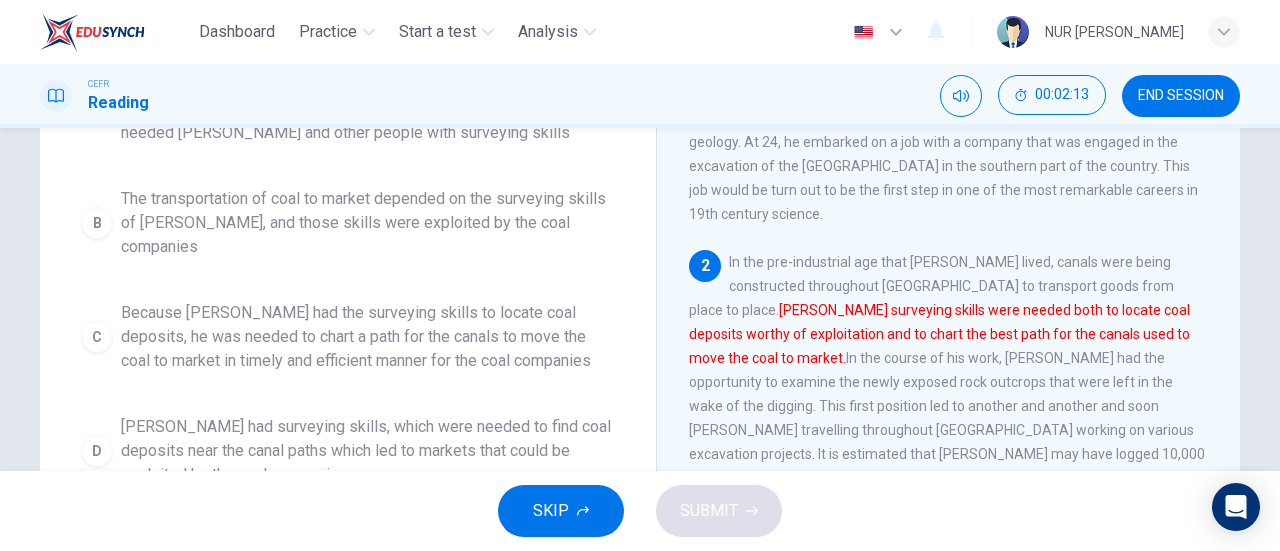 scroll, scrollTop: 315, scrollLeft: 0, axis: vertical 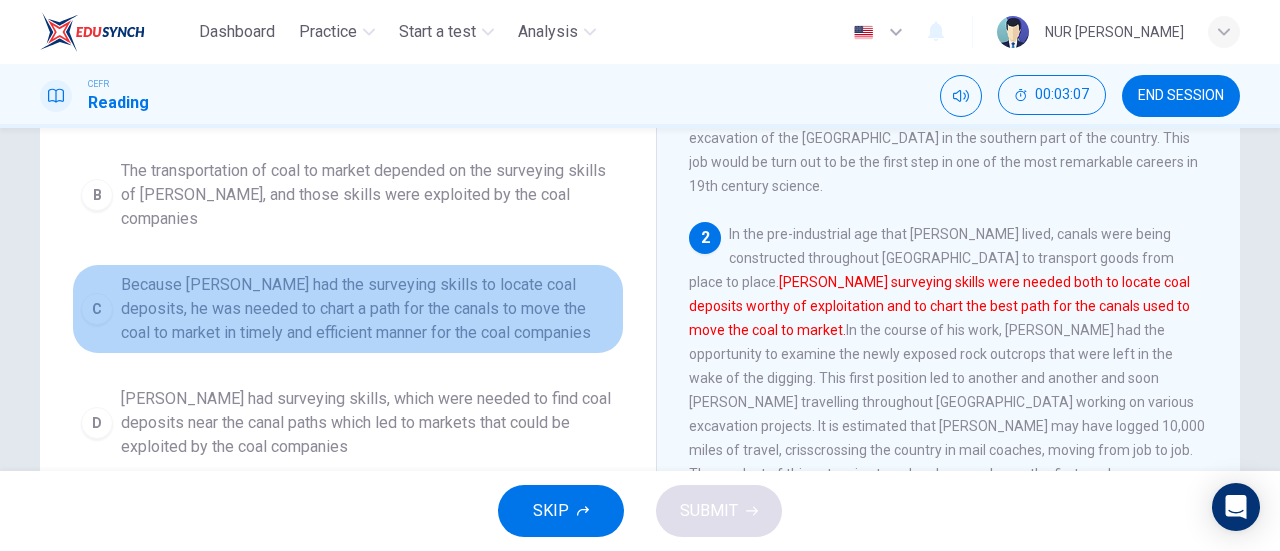 click on "Because [PERSON_NAME] had the surveying skills to locate coal deposits, he was needed to chart a path for the canals to move the coal to market in timely and efficient manner for the coal companies" at bounding box center [368, 309] 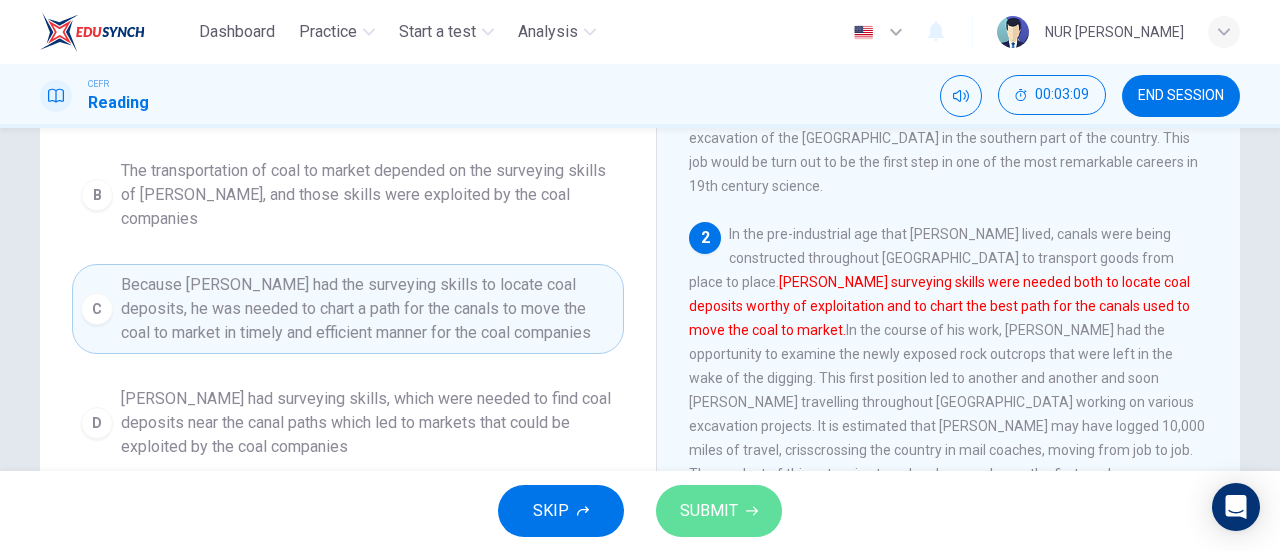 click on "SUBMIT" at bounding box center [709, 511] 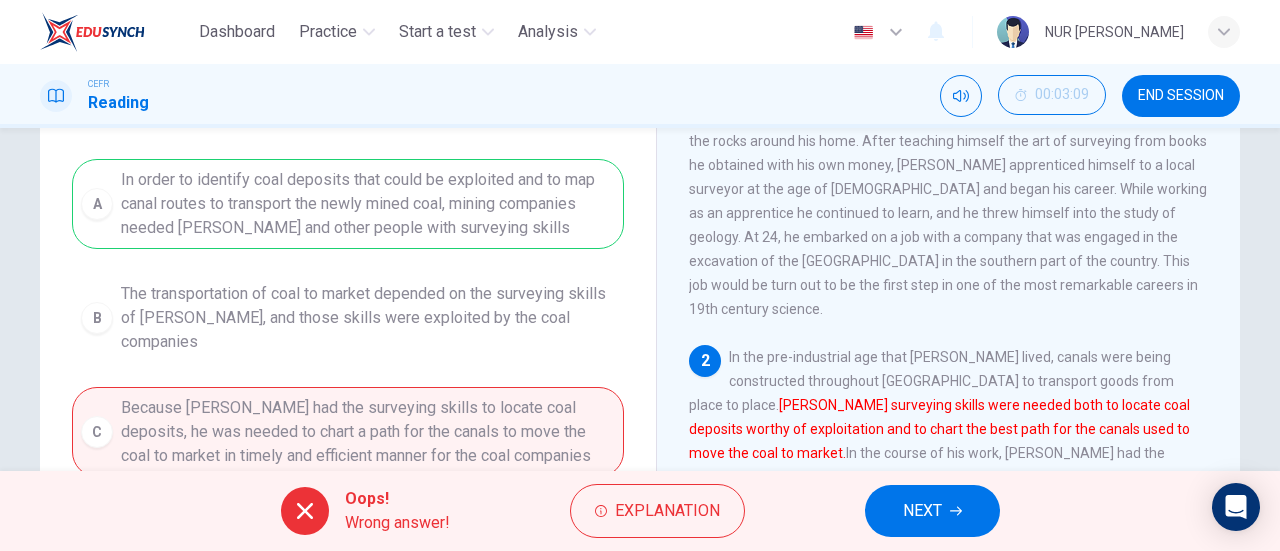 scroll, scrollTop: 219, scrollLeft: 0, axis: vertical 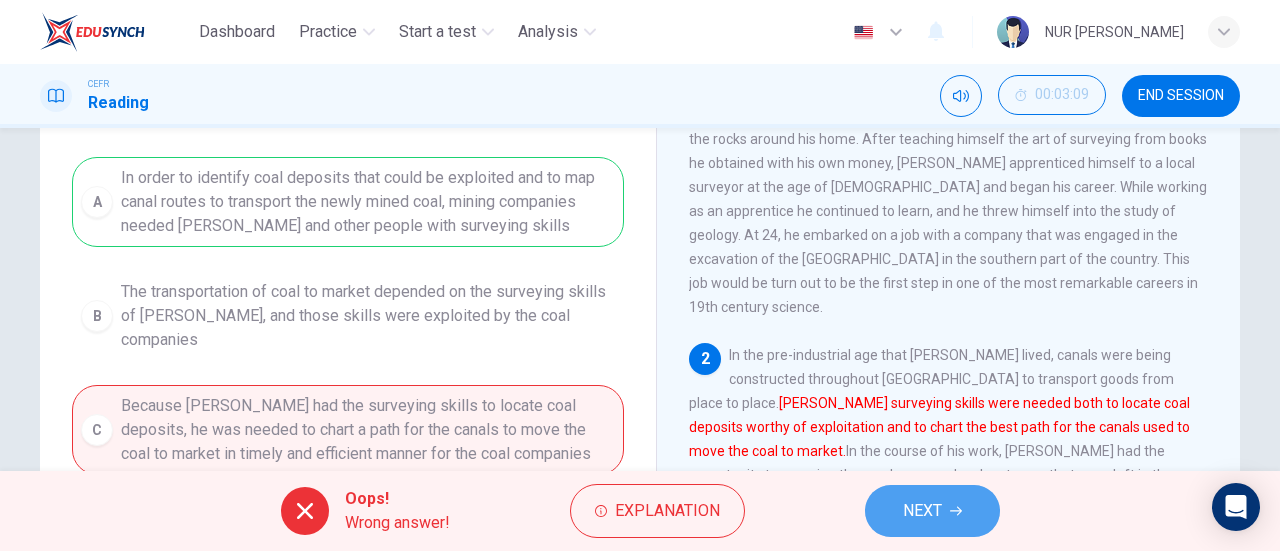 click on "NEXT" at bounding box center (932, 511) 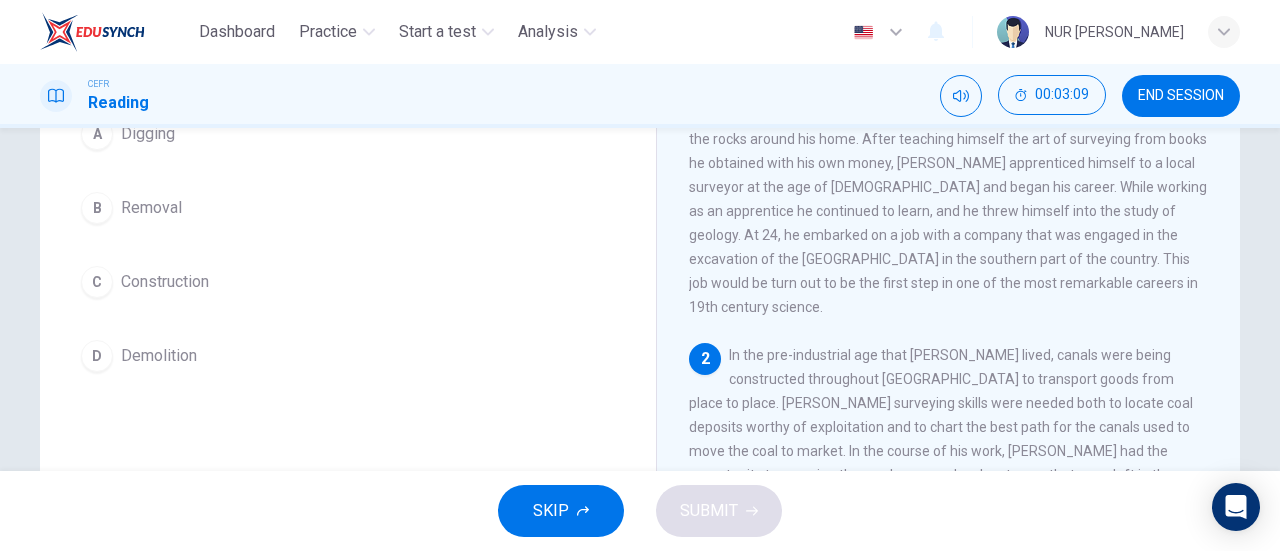 scroll, scrollTop: 171, scrollLeft: 0, axis: vertical 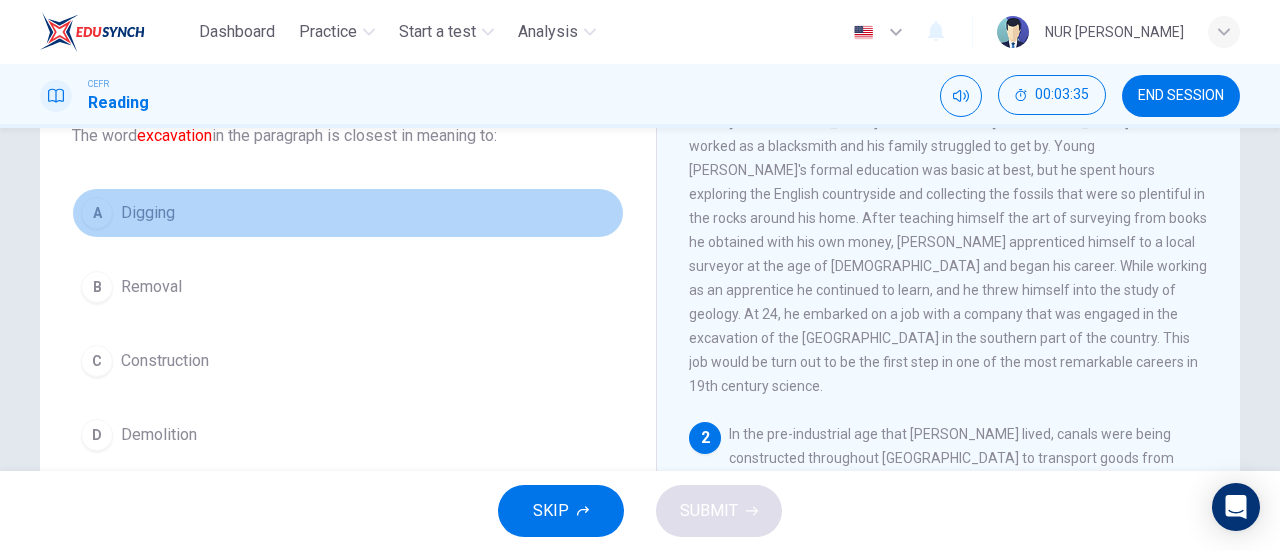 click on "Digging" at bounding box center [148, 213] 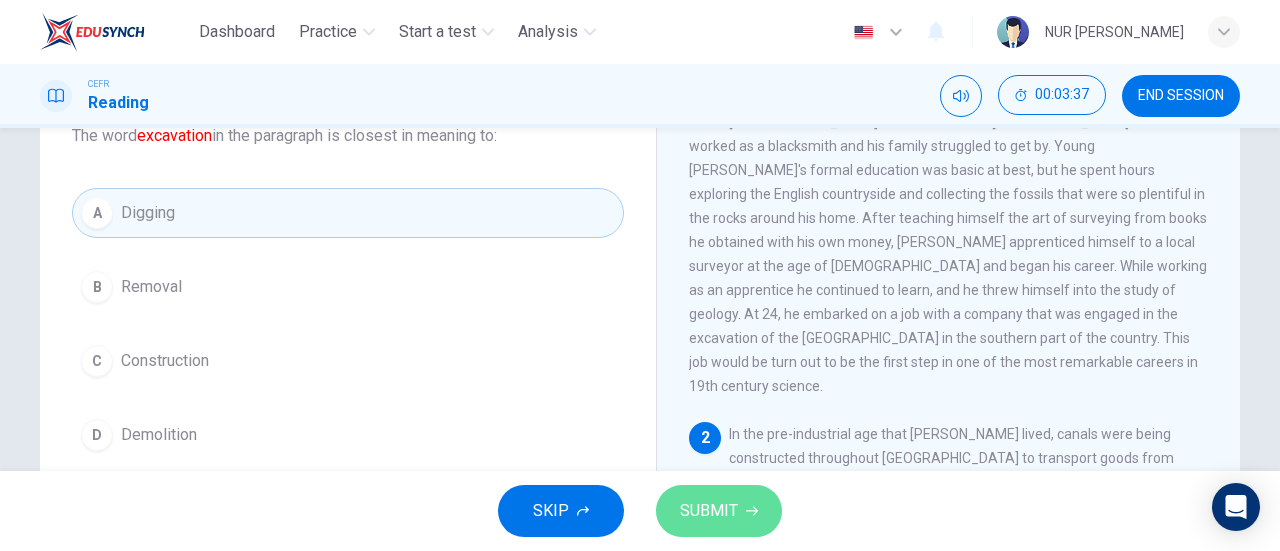 click on "SUBMIT" at bounding box center (709, 511) 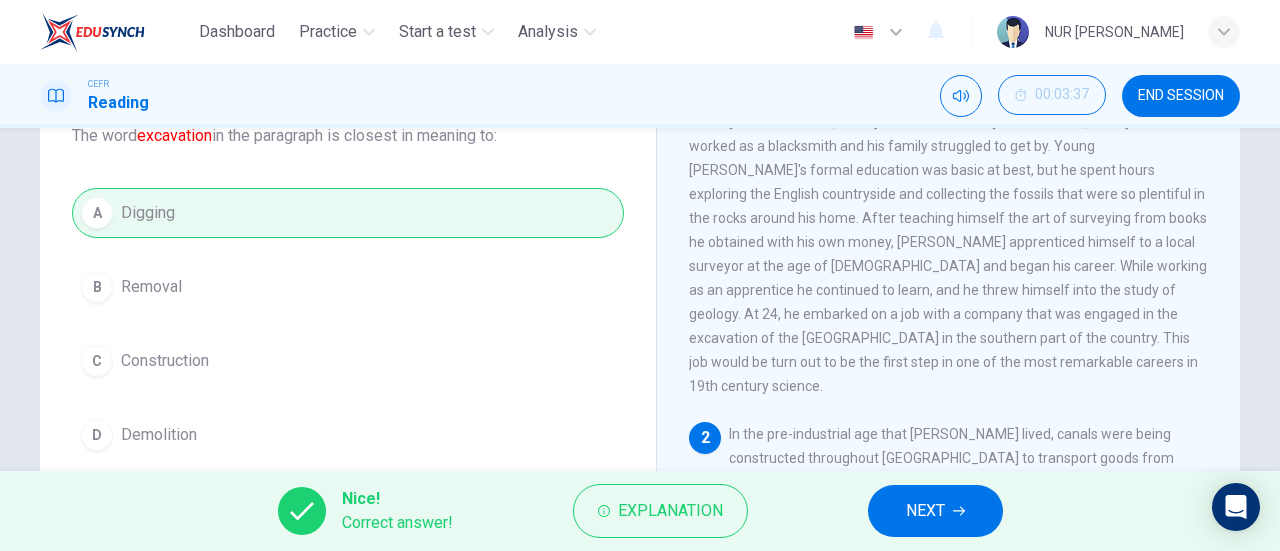 scroll, scrollTop: 184, scrollLeft: 0, axis: vertical 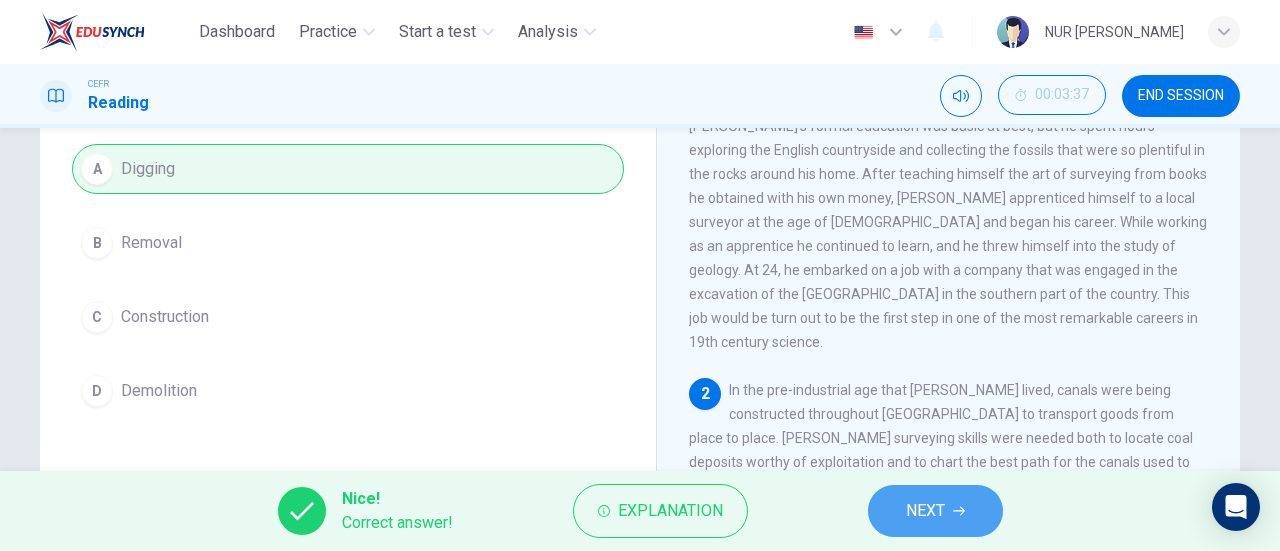 click on "NEXT" at bounding box center [935, 511] 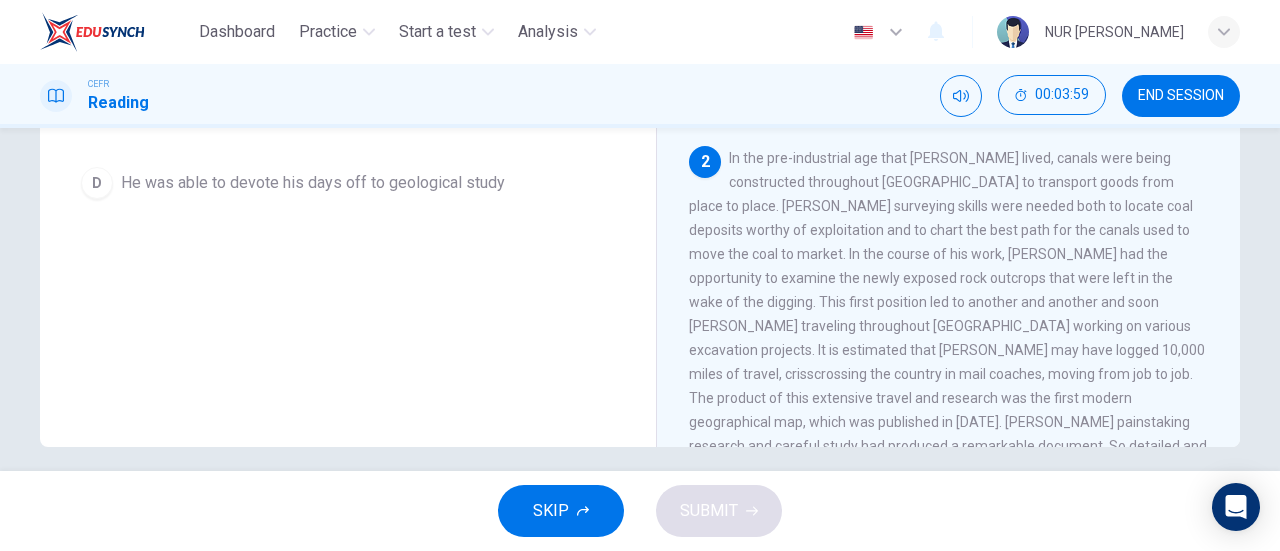 scroll, scrollTop: 418, scrollLeft: 0, axis: vertical 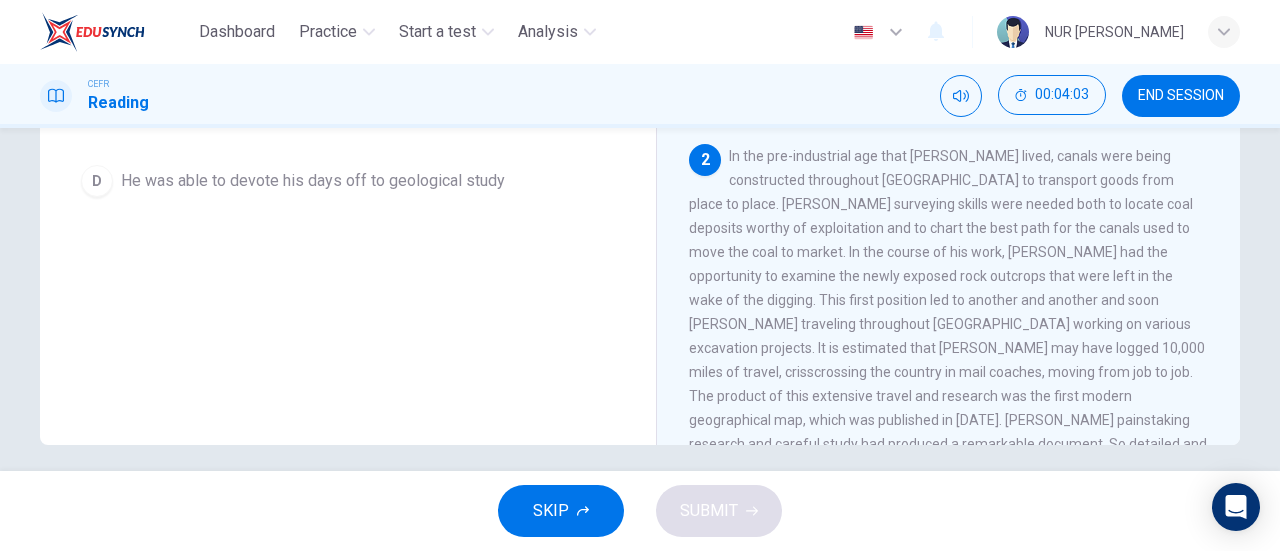 click on "Question 5 According to the paragraph, how was [PERSON_NAME] able to produce such a complete map? A He developed a new method of surveying B His work took him all over the country C He examined newly exposed rock at the Somerset dig D He was able to devote his days off to geological study [PERSON_NAME] 1 2 3 4 5" at bounding box center [640, 299] 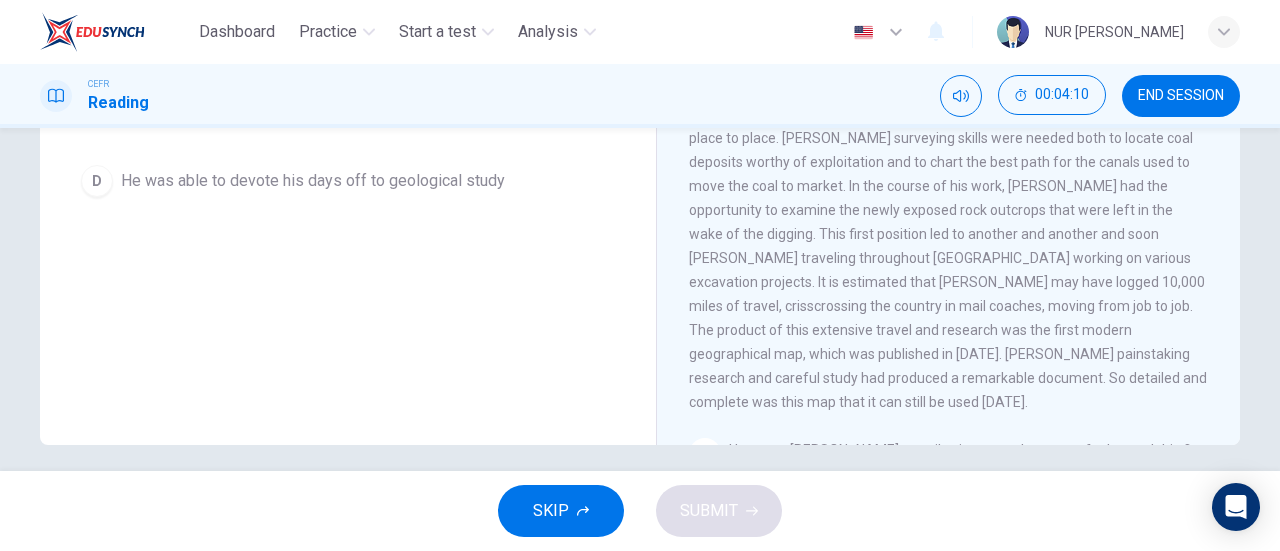 scroll, scrollTop: 110, scrollLeft: 0, axis: vertical 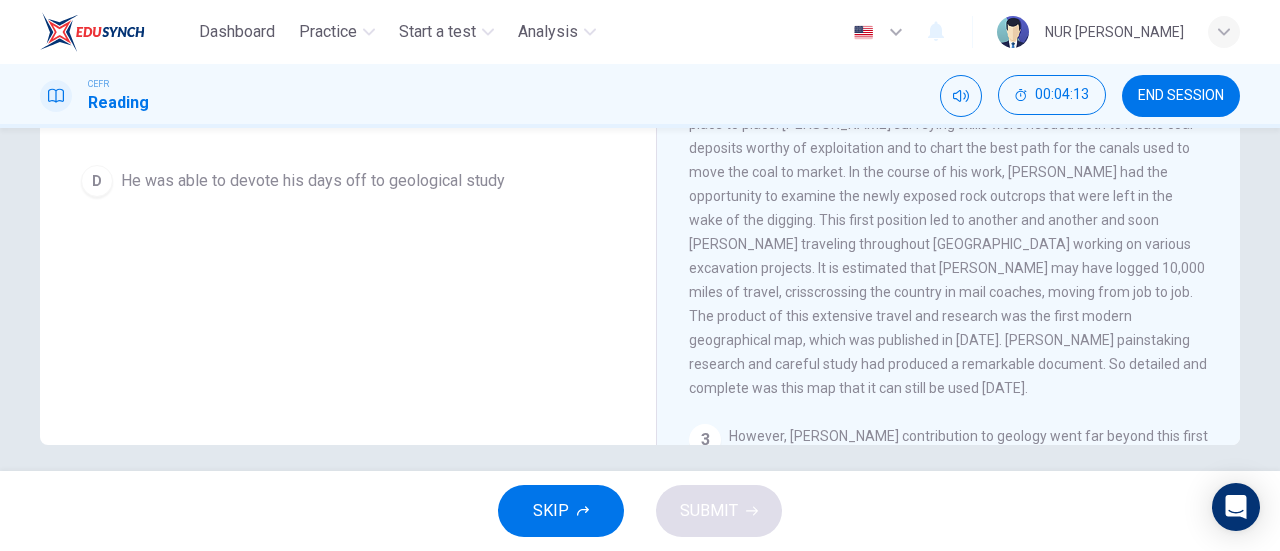 click on "2 In the pre-industrial age that [PERSON_NAME] lived, canals were being constructed throughout [GEOGRAPHIC_DATA] to transport goods from place to place. [PERSON_NAME] surveying skills were needed both to locate coal deposits worthy of exploitation and to chart the best path for the canals used to move the coal to market. In the course of his work, [PERSON_NAME] had the opportunity to examine the newly exposed rock outcrops that were left in the wake of the digging. This first position led to another and another and soon [PERSON_NAME] traveling throughout [GEOGRAPHIC_DATA] working on various excavation projects. It is estimated that [PERSON_NAME] may have logged 10,000 miles of travel, crisscrossing the country in mail coaches, moving from job to job. The product of this extensive travel and research was the first modern geographical map, which was published in [DATE]. [PERSON_NAME] painstaking research and careful study had produced a remarkable document. So detailed and complete was this map that it can still be used [DATE]." at bounding box center (949, 232) 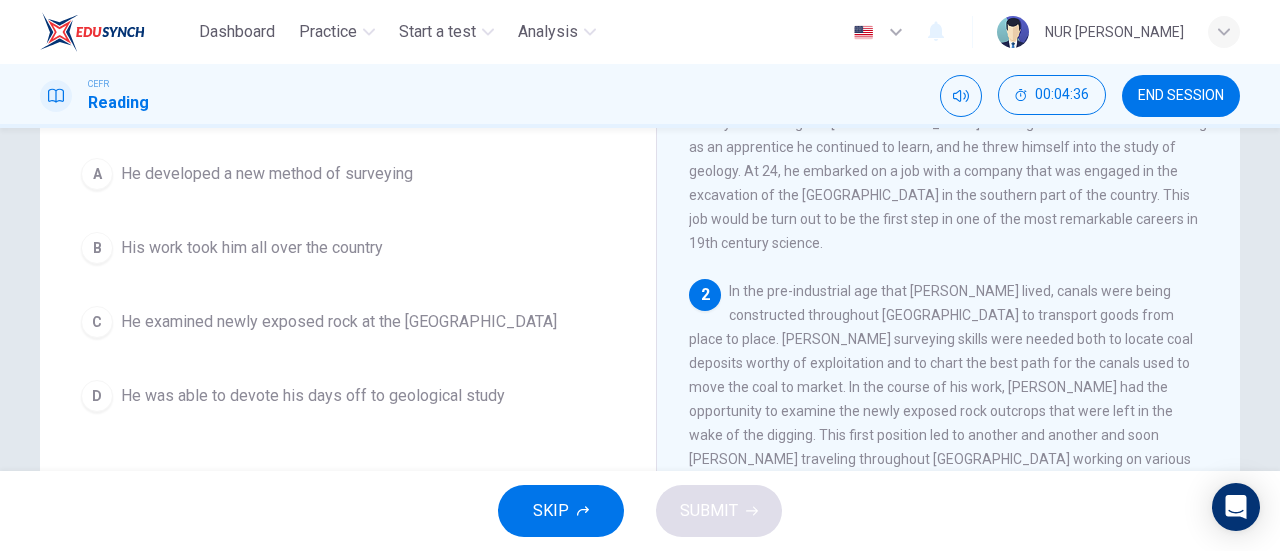 scroll, scrollTop: 196, scrollLeft: 0, axis: vertical 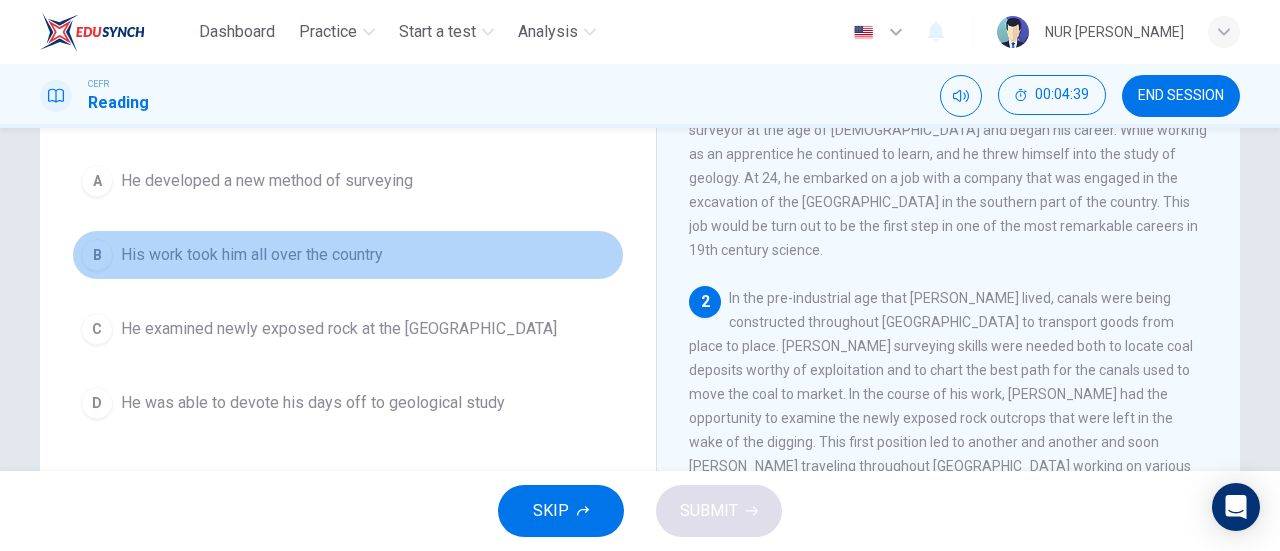 click on "B His work took him all over the country" at bounding box center [348, 255] 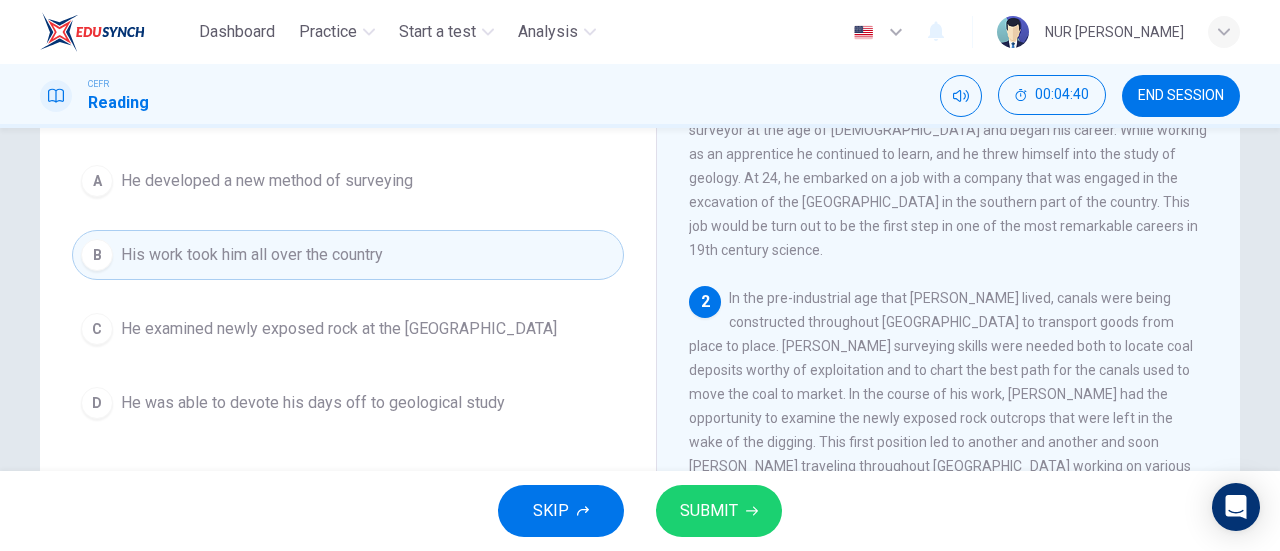 click on "SUBMIT" at bounding box center [719, 511] 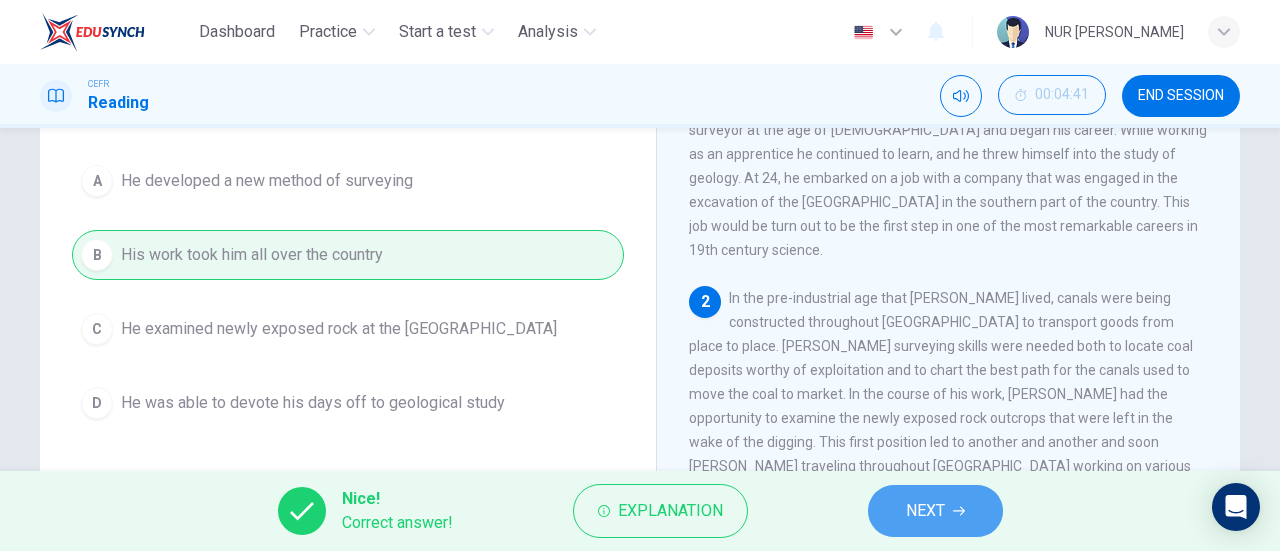 click on "NEXT" at bounding box center [935, 511] 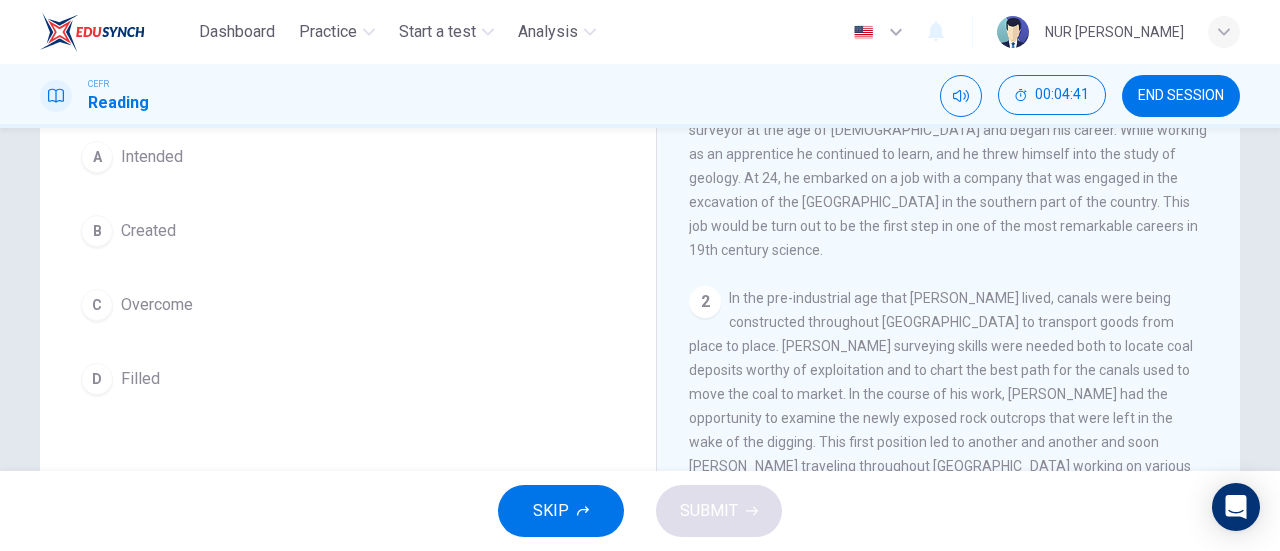 scroll, scrollTop: 172, scrollLeft: 0, axis: vertical 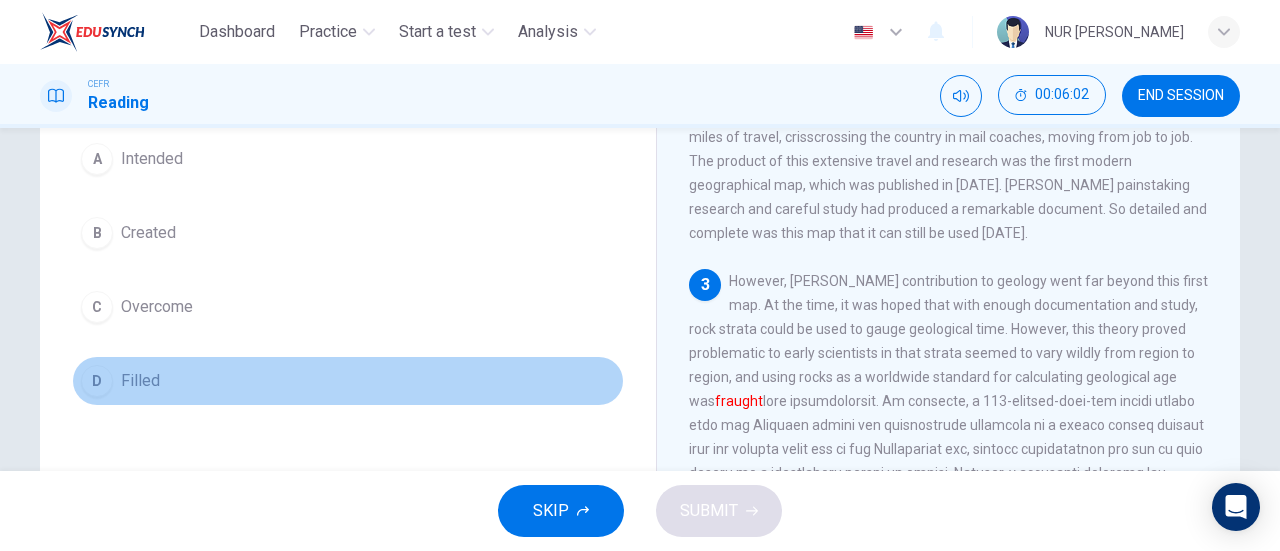 click on "Filled" at bounding box center (140, 381) 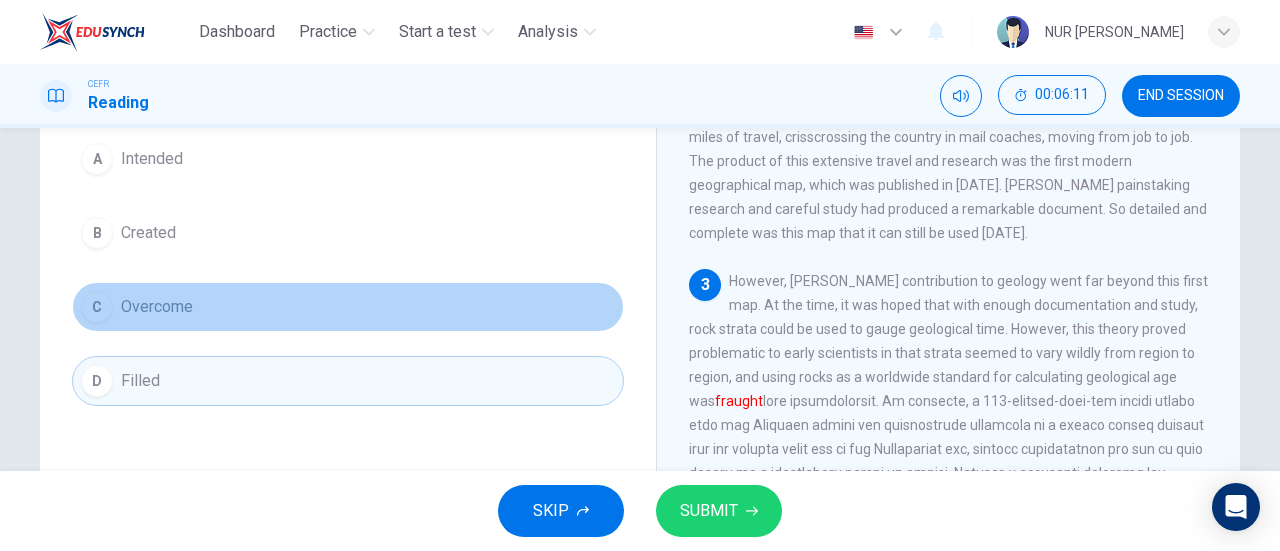 click on "C Overcome" at bounding box center [348, 307] 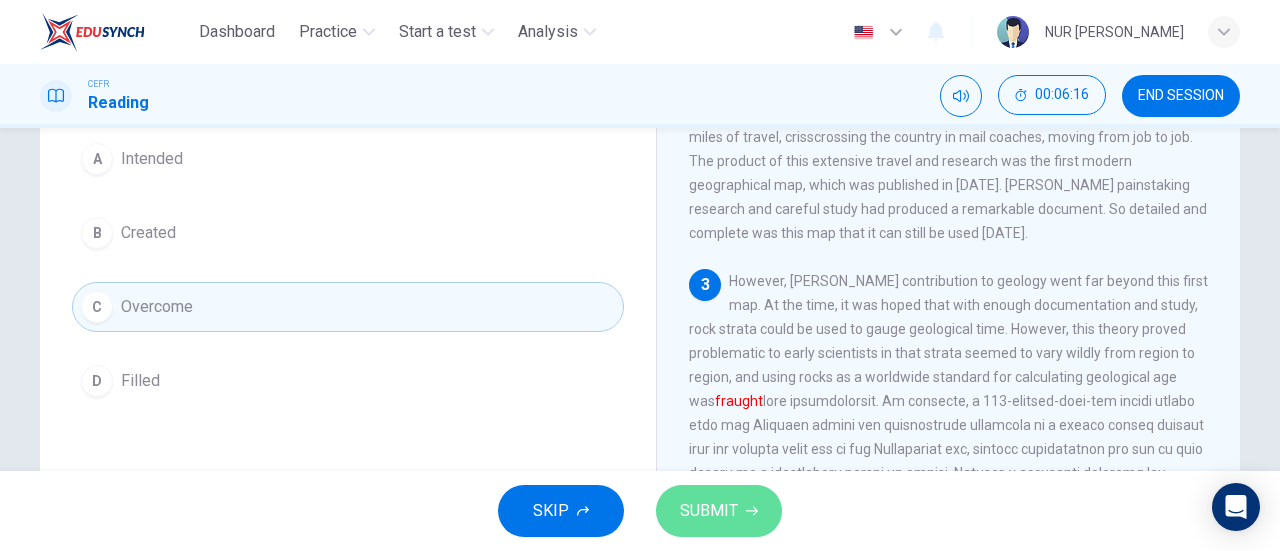 click on "SUBMIT" at bounding box center (709, 511) 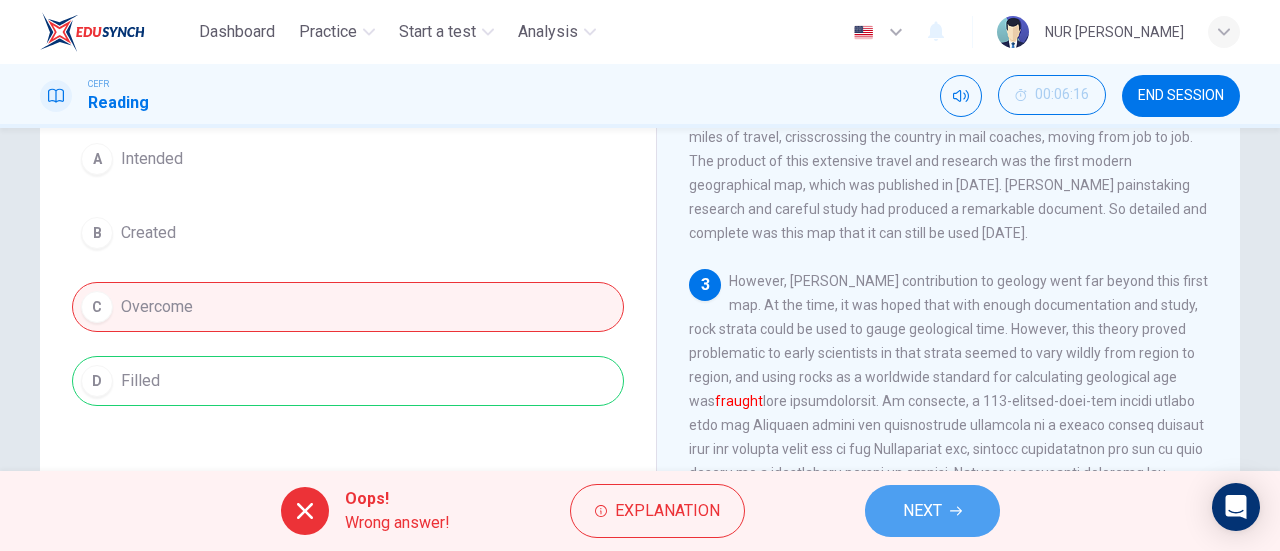 click on "NEXT" at bounding box center (922, 511) 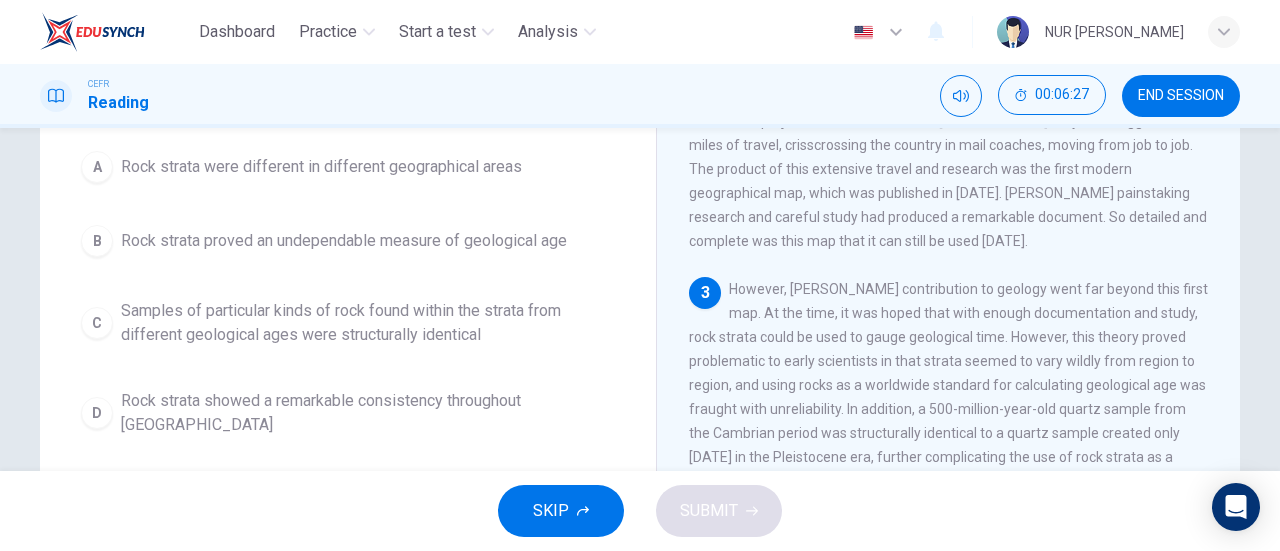 scroll, scrollTop: 187, scrollLeft: 0, axis: vertical 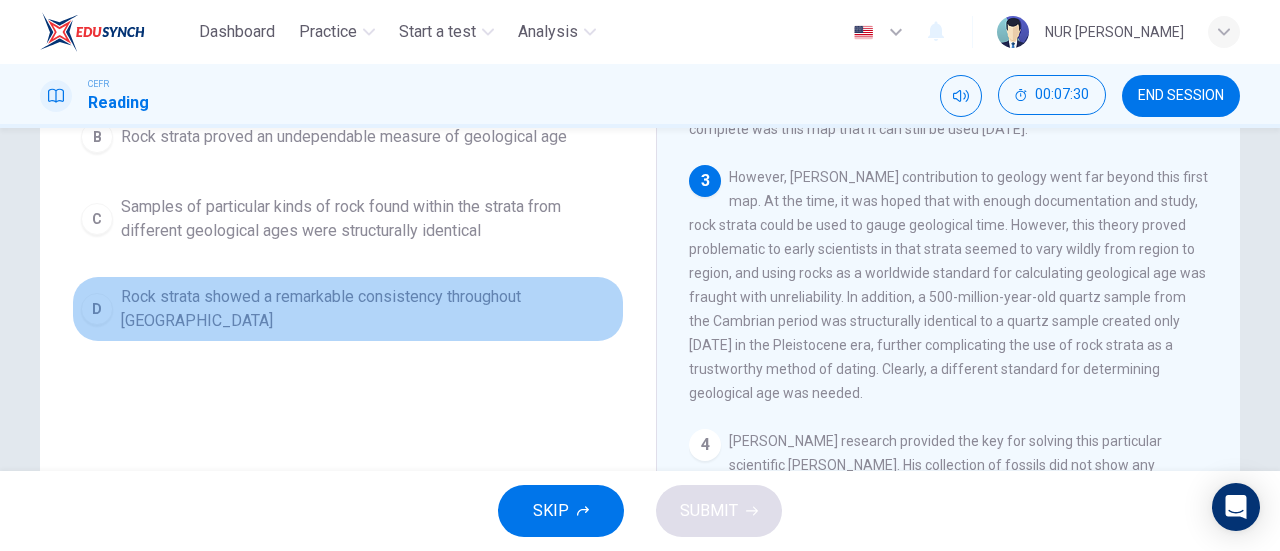 click on "Rock strata showed a remarkable consistency throughout [GEOGRAPHIC_DATA]" at bounding box center (368, 309) 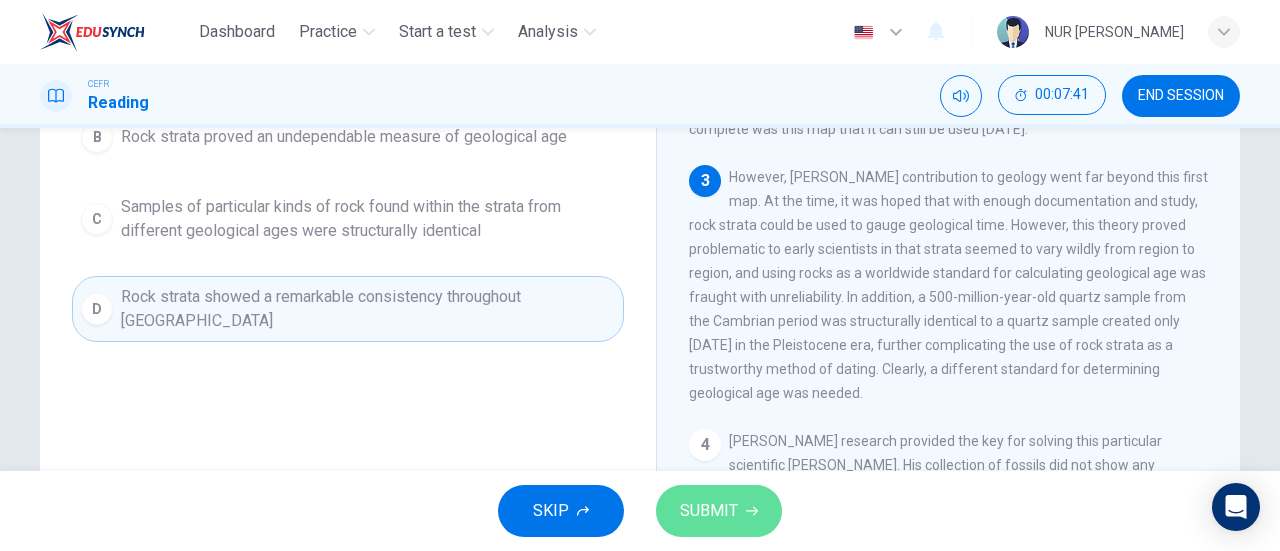 click on "SUBMIT" at bounding box center [719, 511] 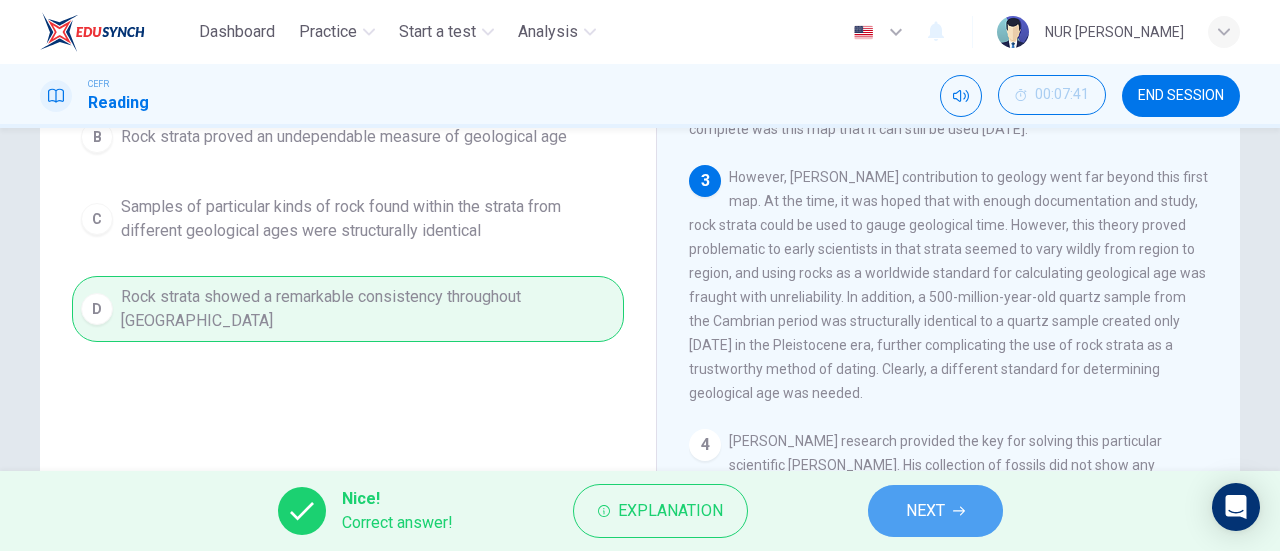 click on "NEXT" at bounding box center (925, 511) 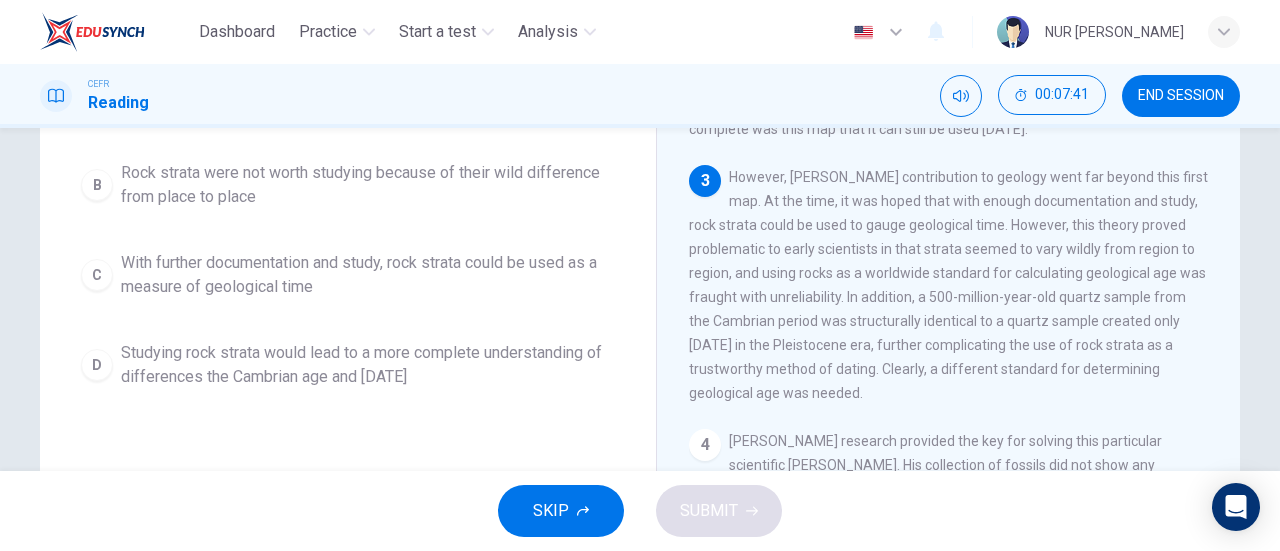 scroll, scrollTop: 314, scrollLeft: 0, axis: vertical 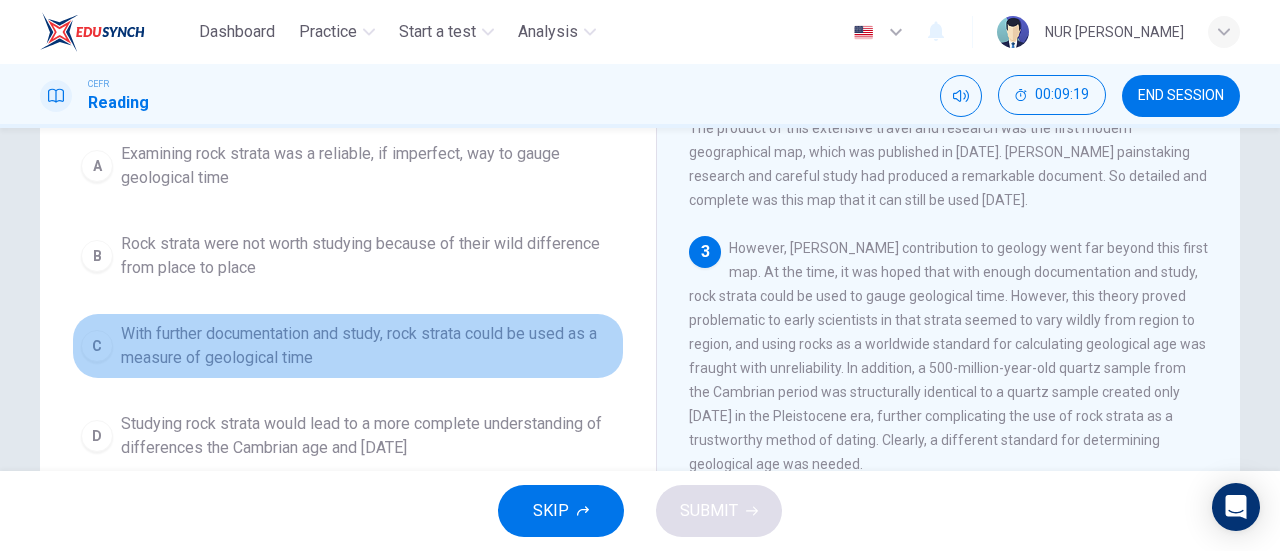 click on "With further documentation and study, rock strata could be used as a measure of geological time" at bounding box center [368, 346] 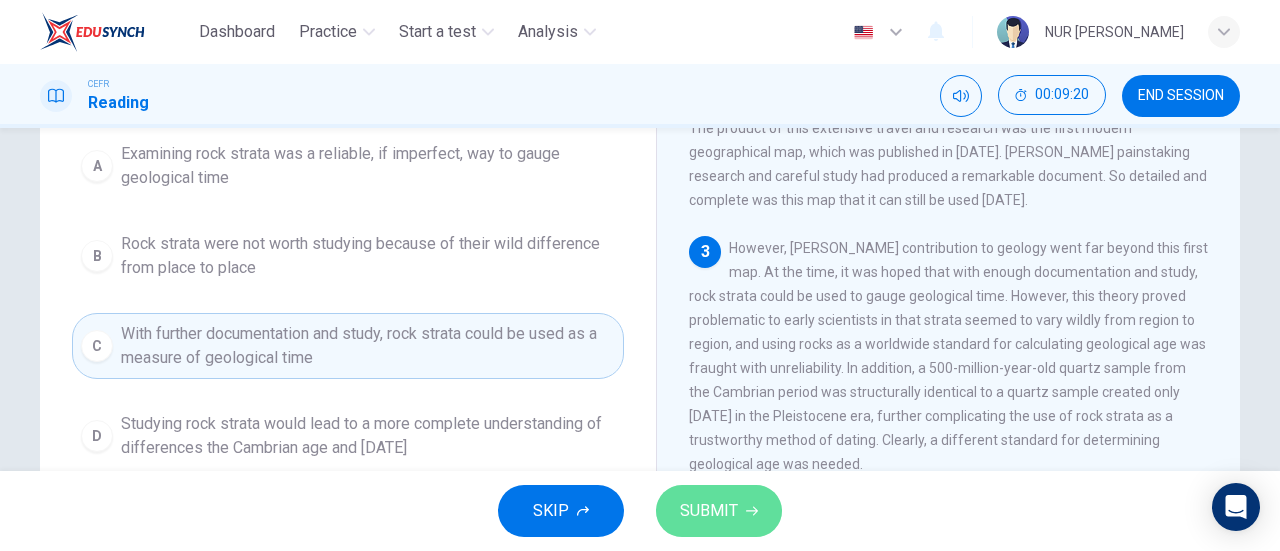 click on "SUBMIT" at bounding box center (709, 511) 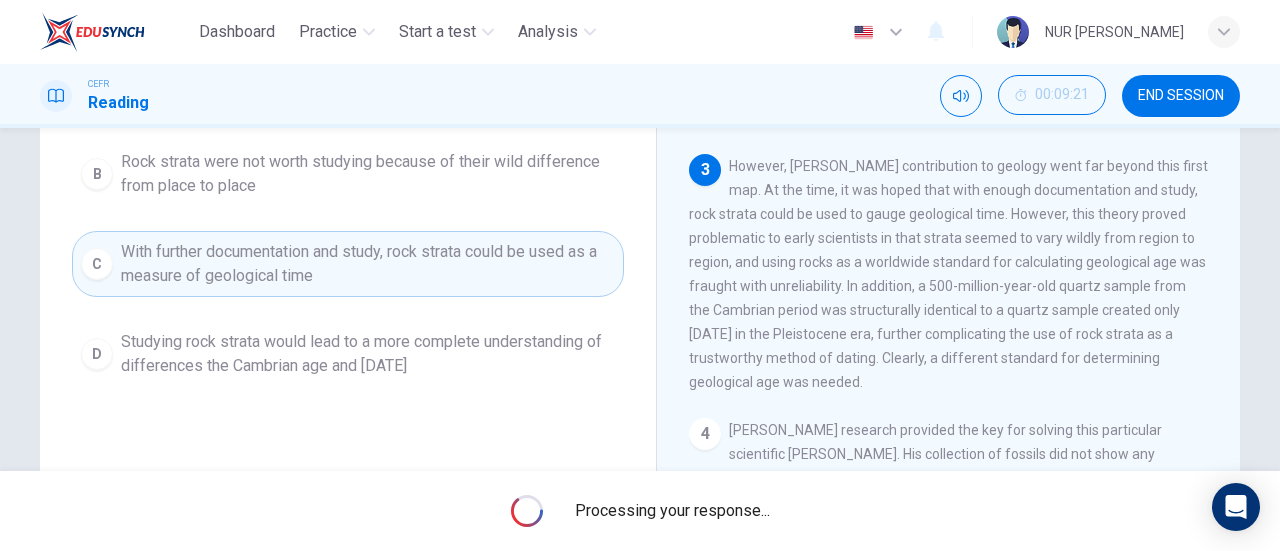 scroll, scrollTop: 306, scrollLeft: 0, axis: vertical 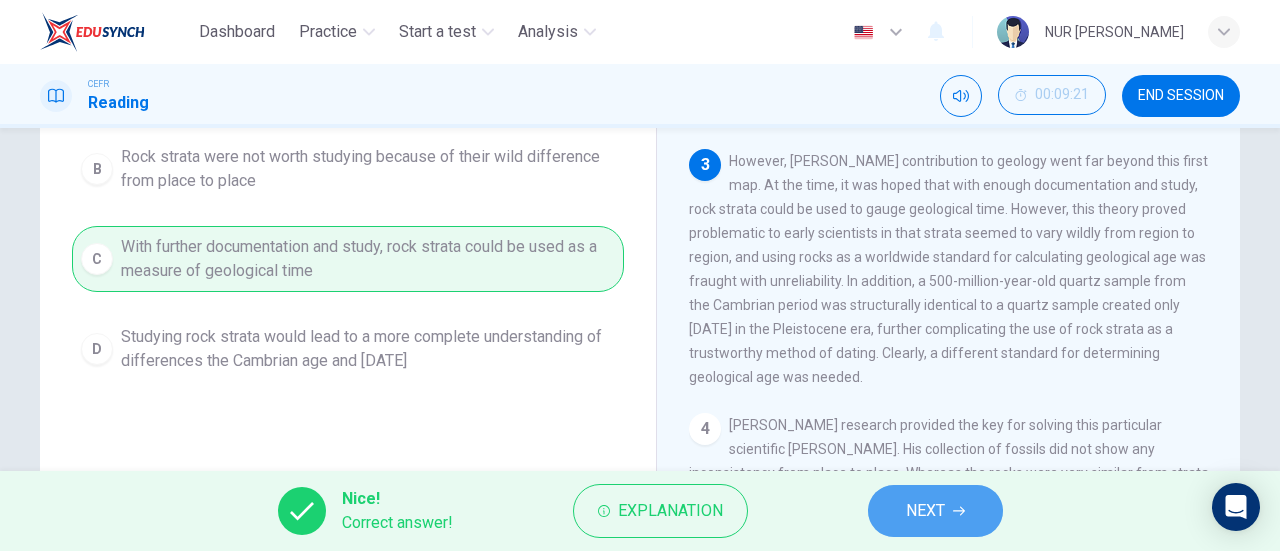click on "NEXT" at bounding box center (935, 511) 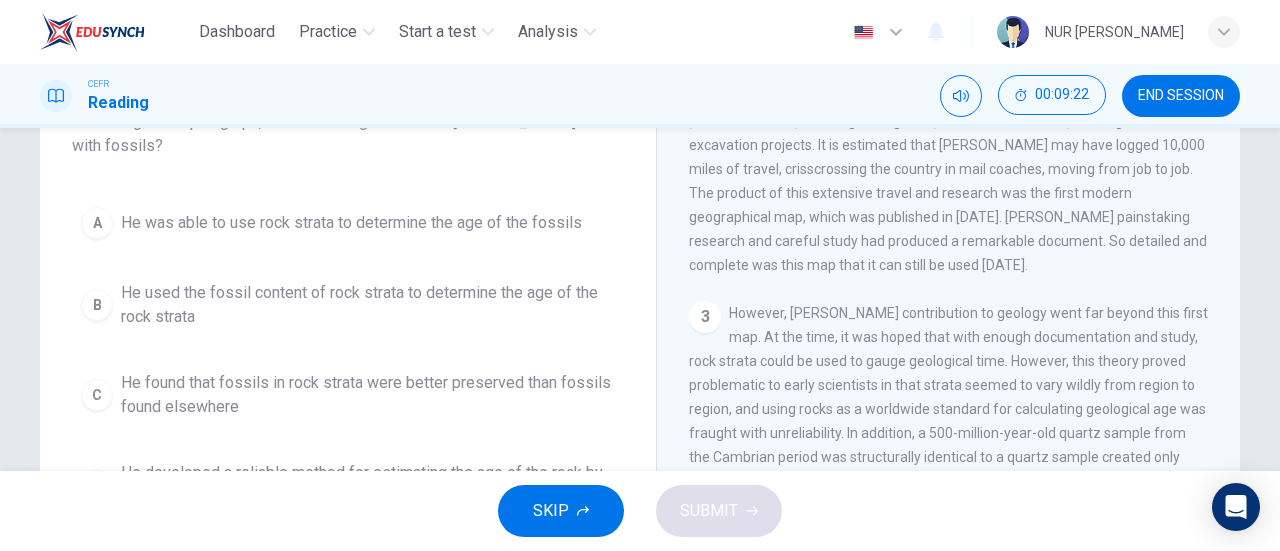 scroll, scrollTop: 0, scrollLeft: 0, axis: both 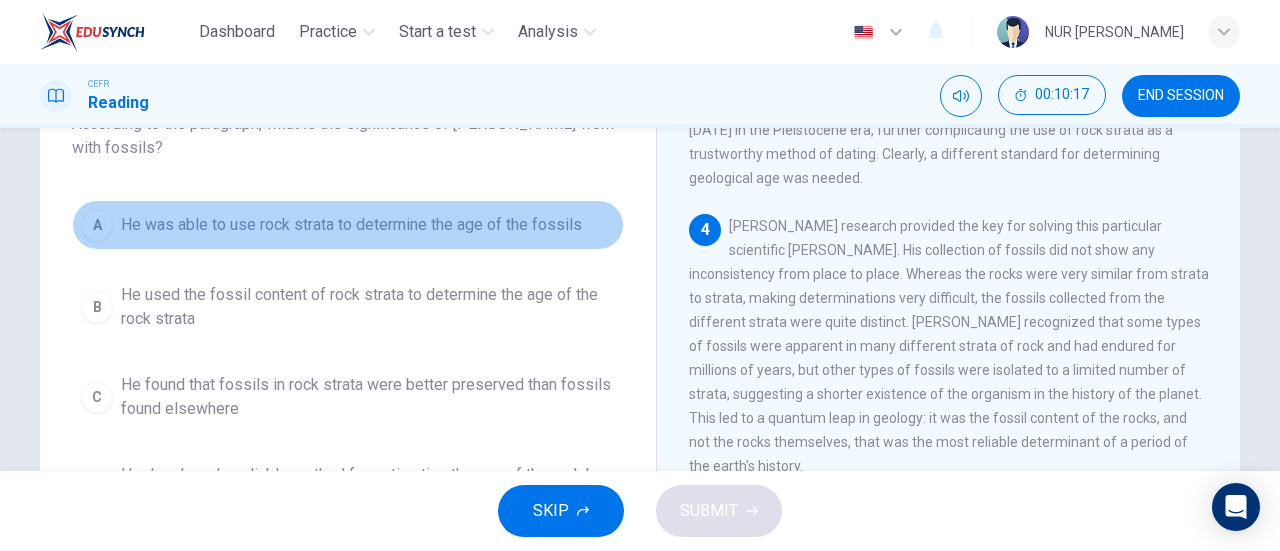 click on "He was able to use rock strata to determine the age of the fossils" at bounding box center (351, 225) 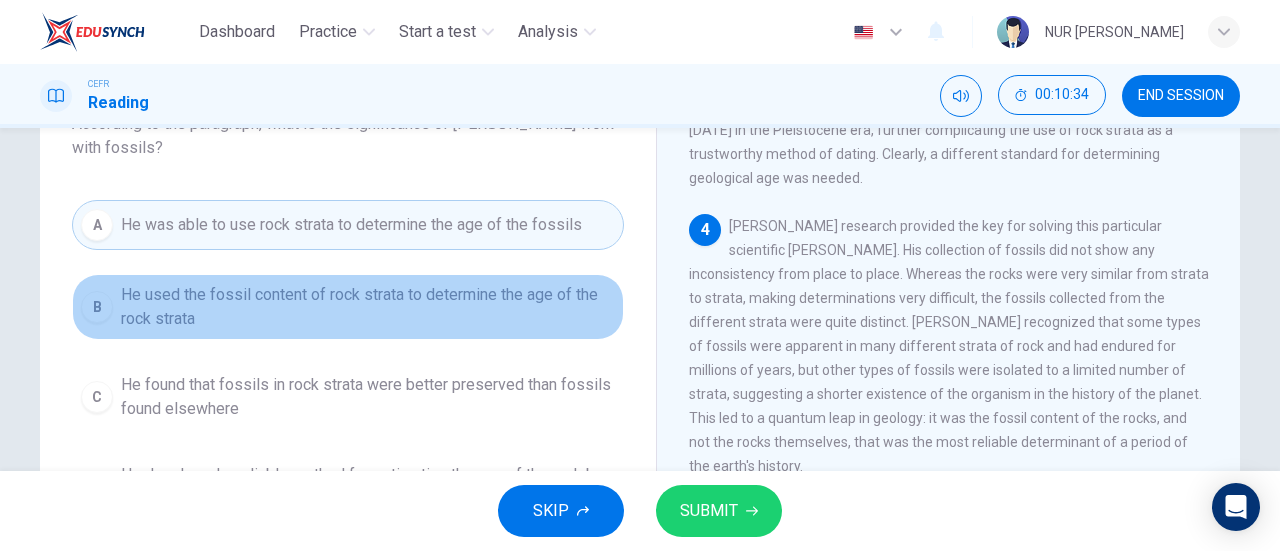 click on "He used the fossil content of rock strata to determine the age of the rock strata" at bounding box center (368, 307) 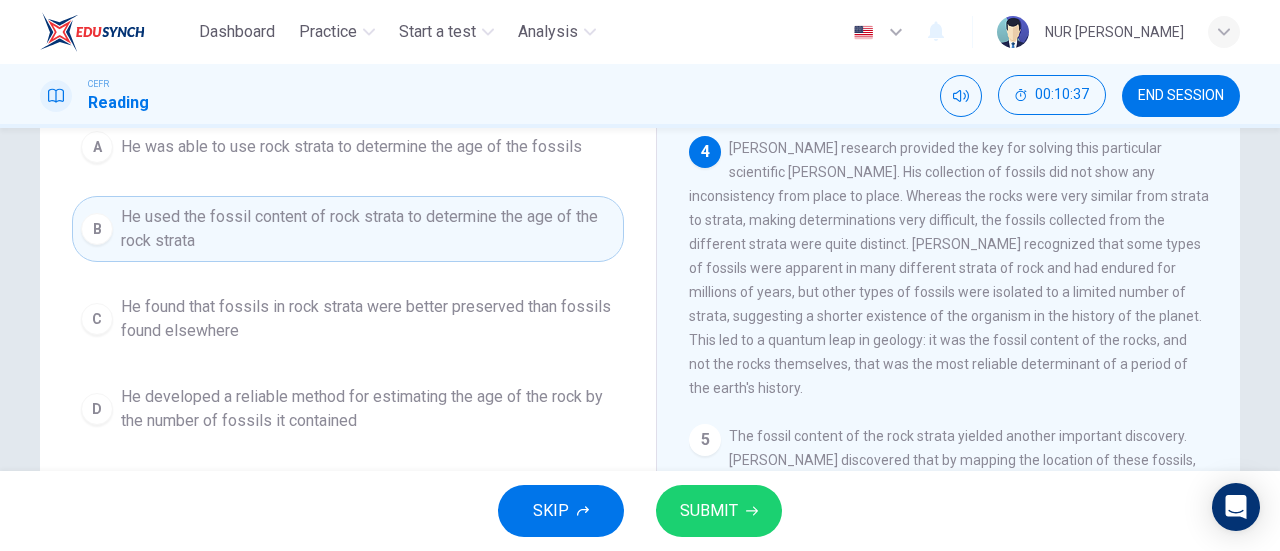 scroll, scrollTop: 227, scrollLeft: 0, axis: vertical 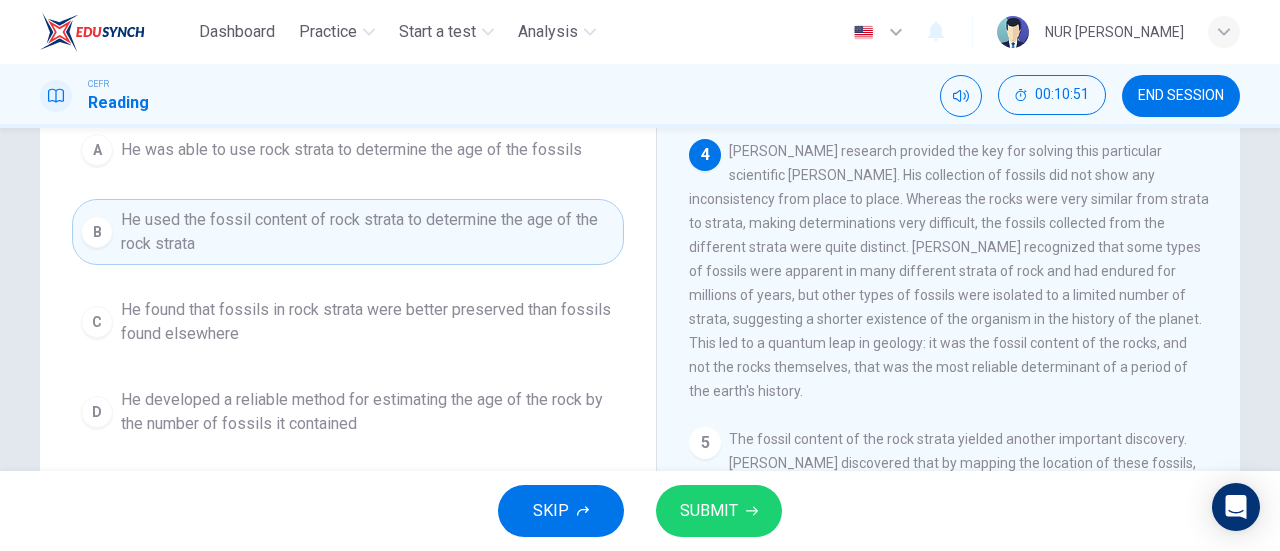 click on "SUBMIT" at bounding box center [709, 511] 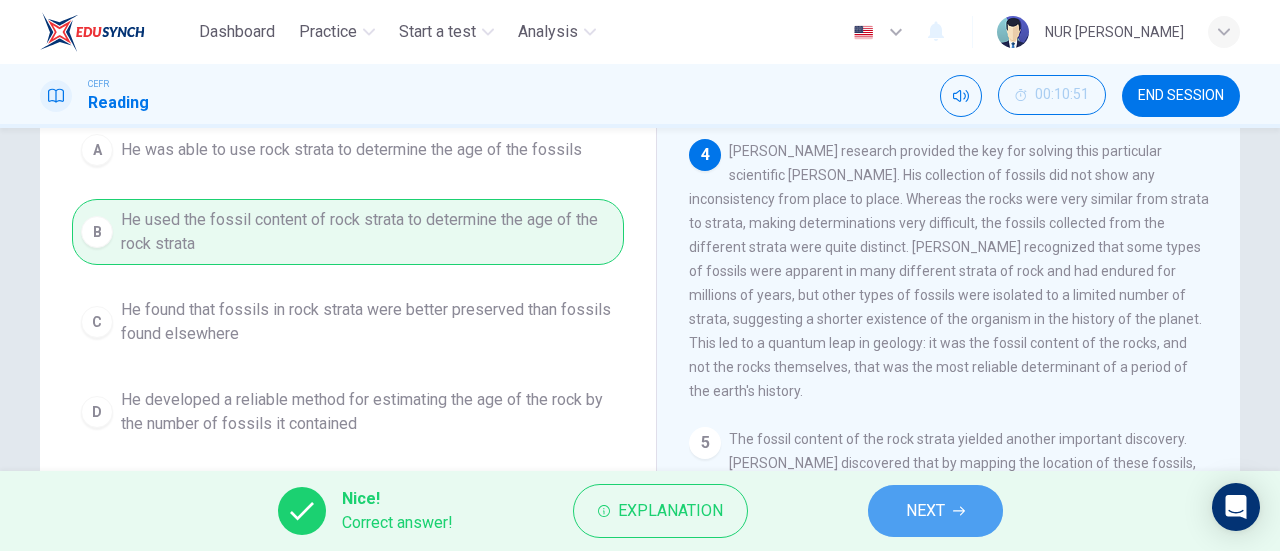 click 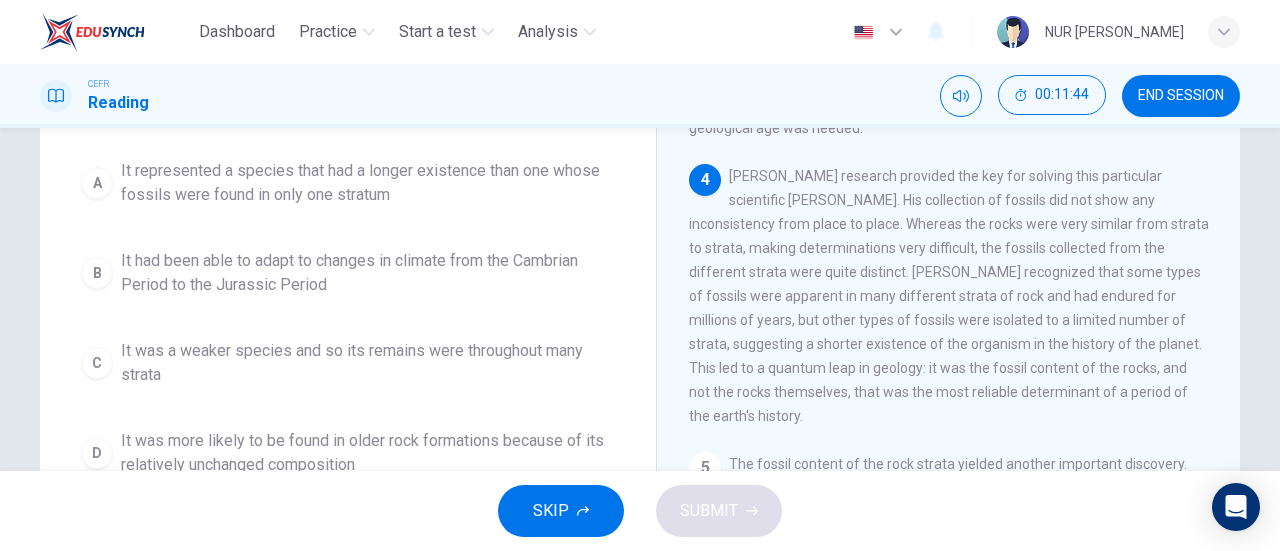 scroll, scrollTop: 208, scrollLeft: 0, axis: vertical 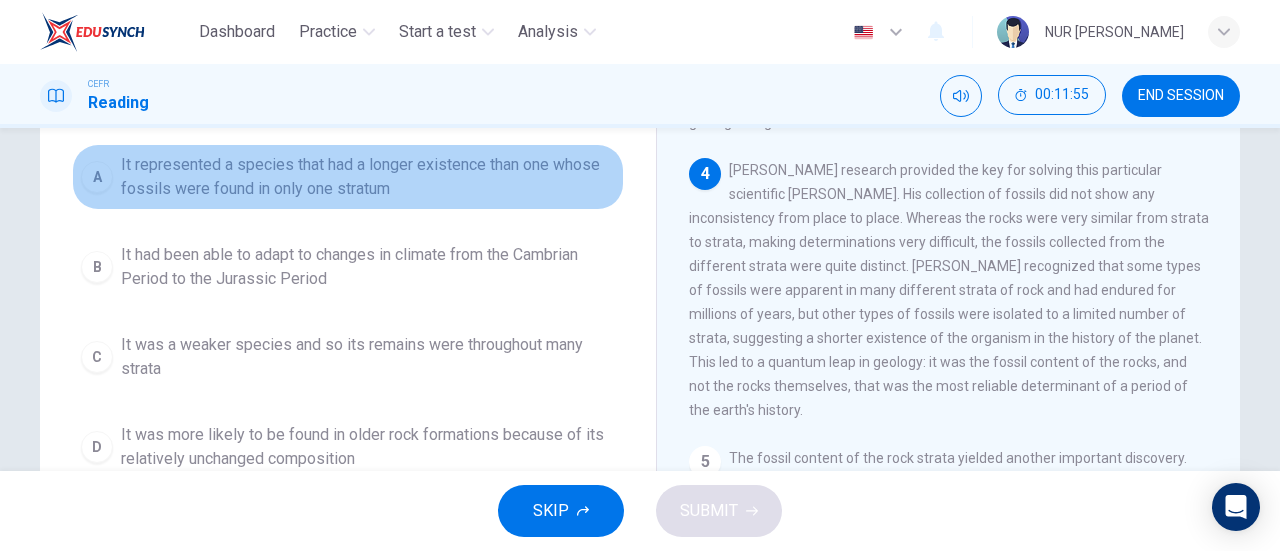 click on "It represented a species that had a longer existence than one whose fossils were found in only one stratum" at bounding box center [368, 177] 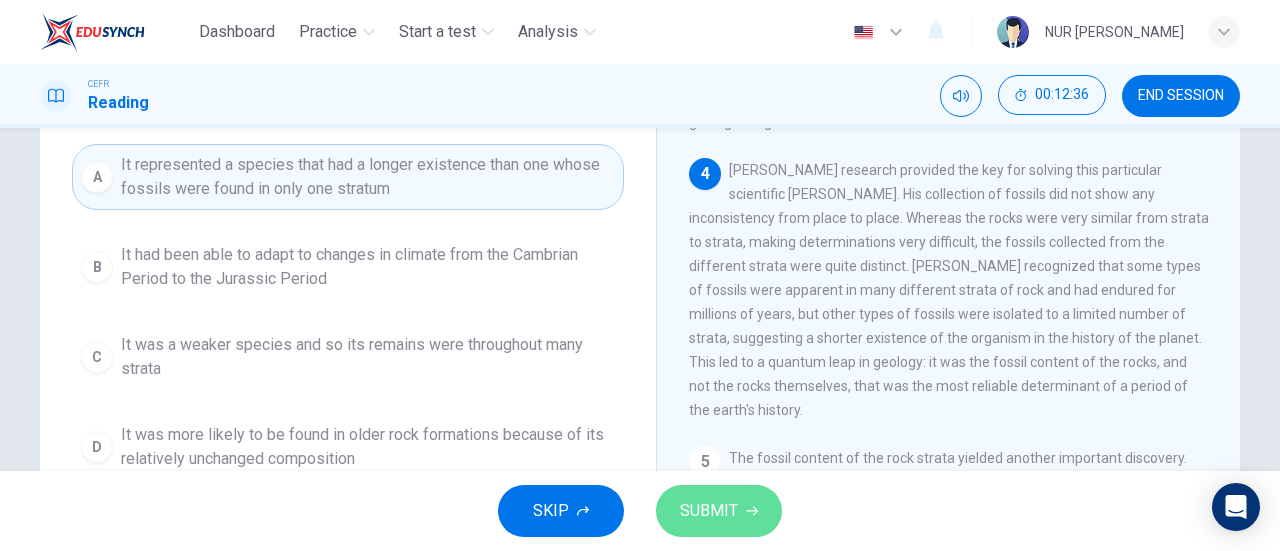 click on "SUBMIT" at bounding box center (719, 511) 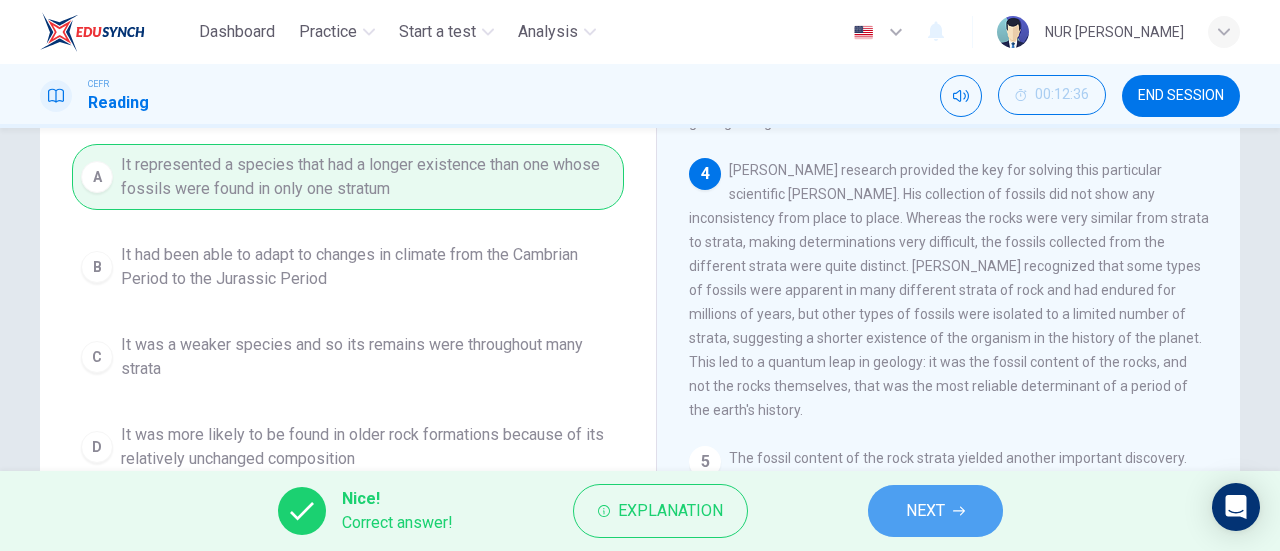 click on "NEXT" at bounding box center [925, 511] 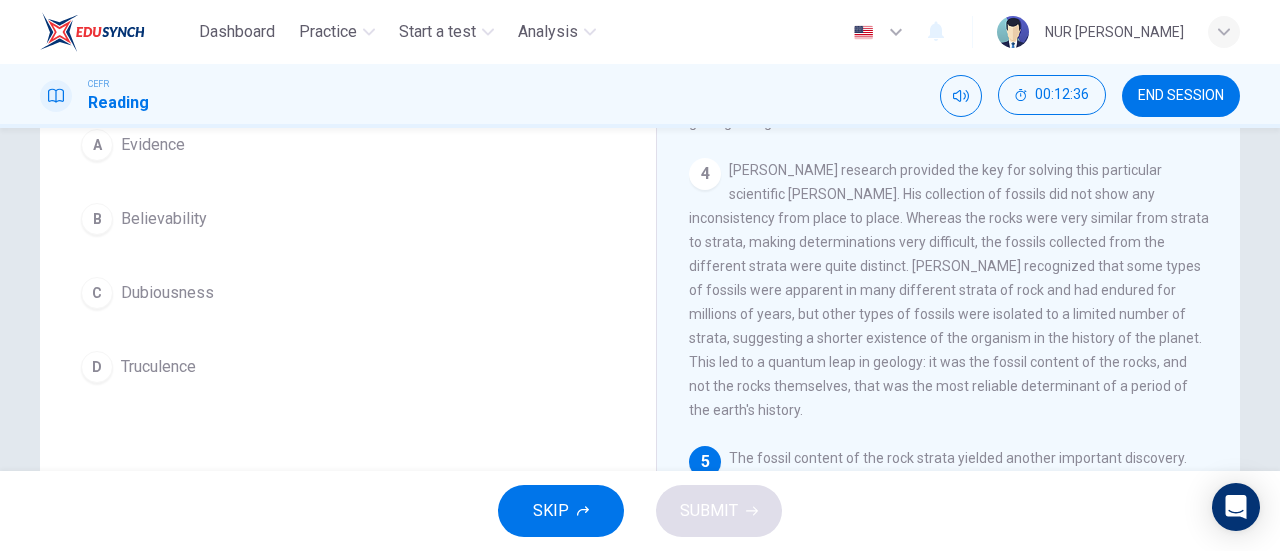 scroll, scrollTop: 184, scrollLeft: 0, axis: vertical 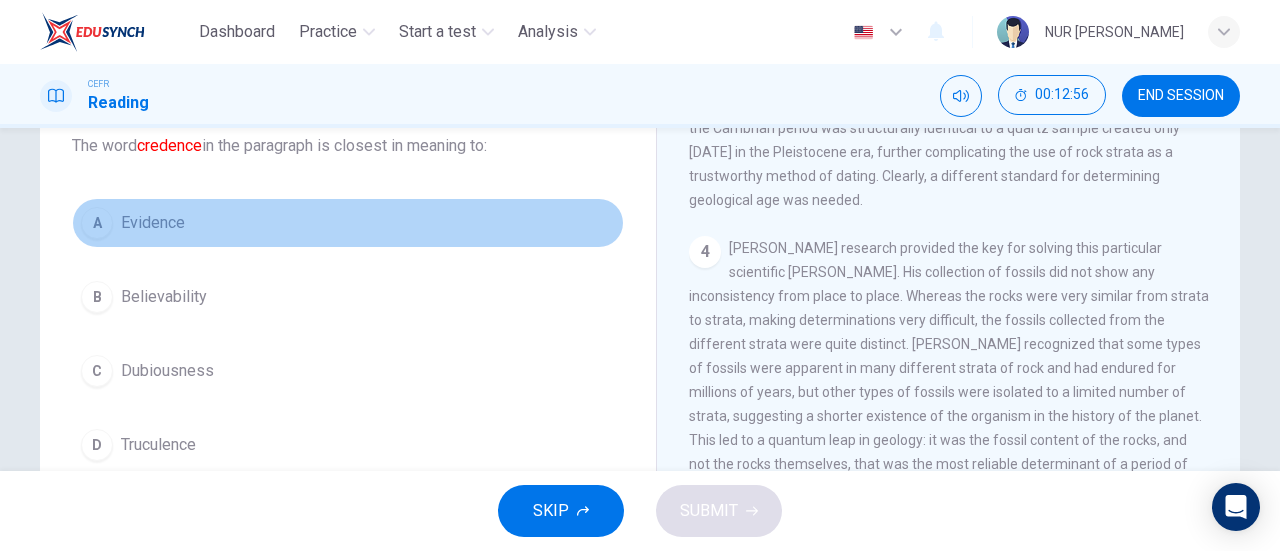 click on "Evidence" at bounding box center (153, 223) 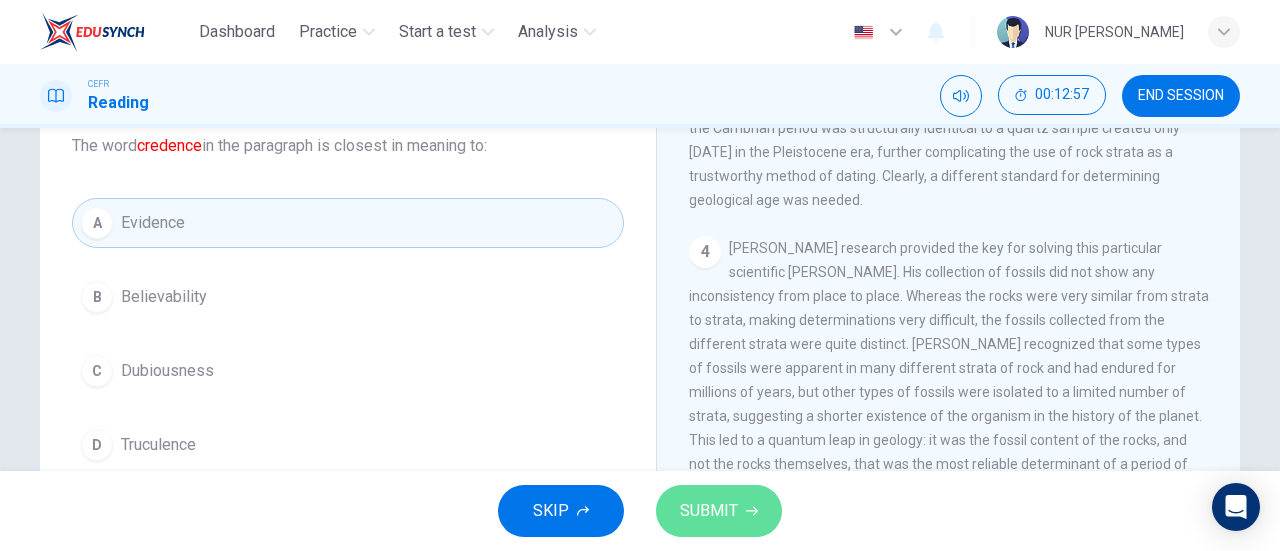 click on "SUBMIT" at bounding box center [719, 511] 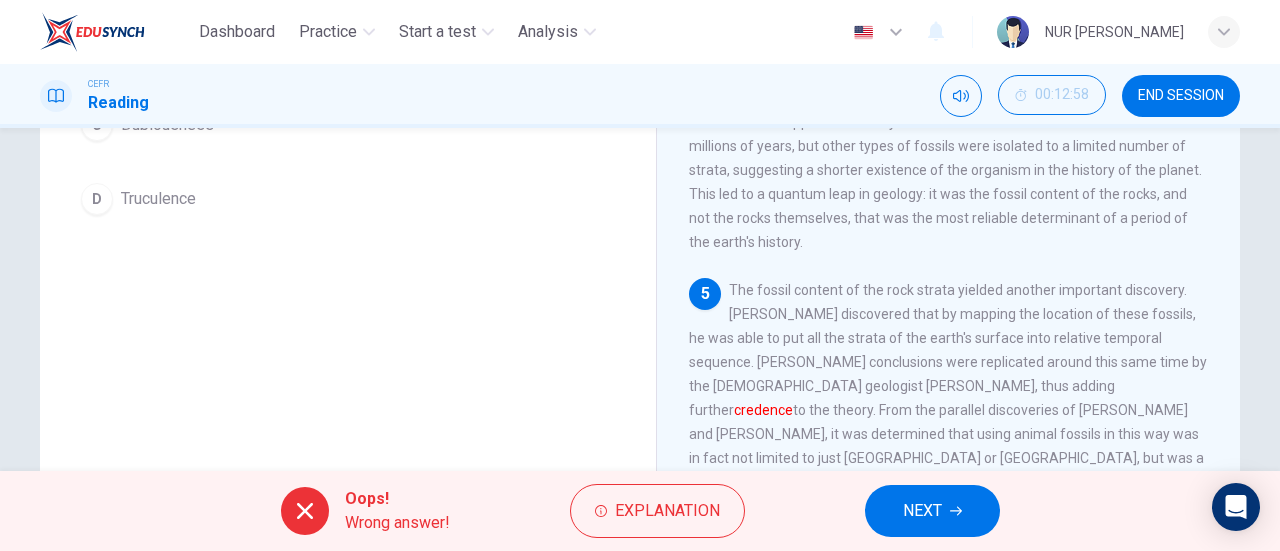 scroll, scrollTop: 379, scrollLeft: 0, axis: vertical 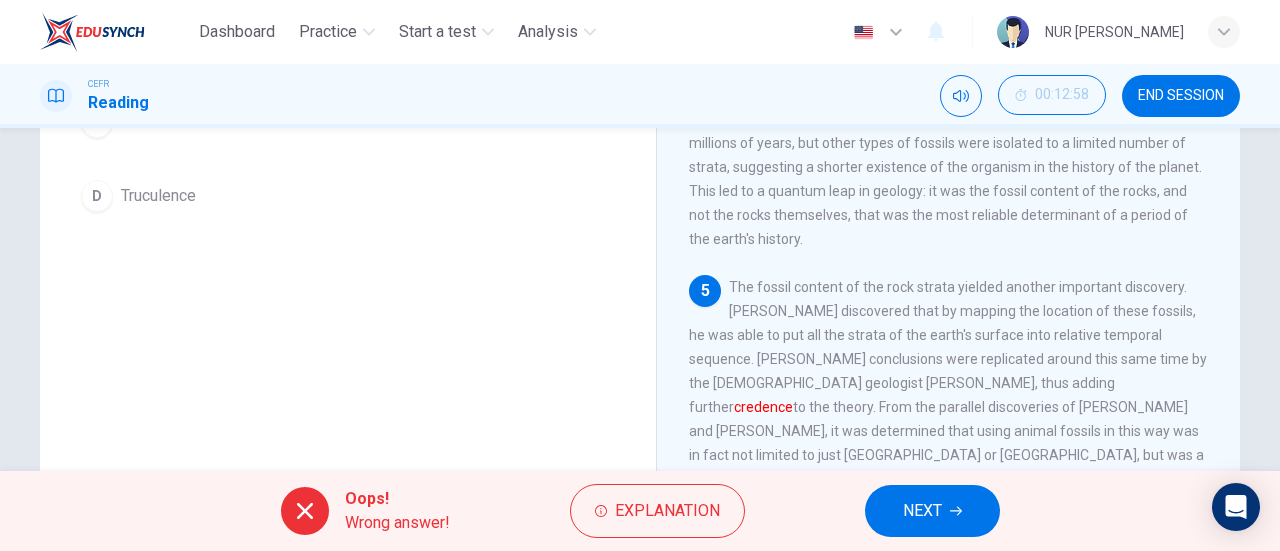 click on "NEXT" at bounding box center [932, 511] 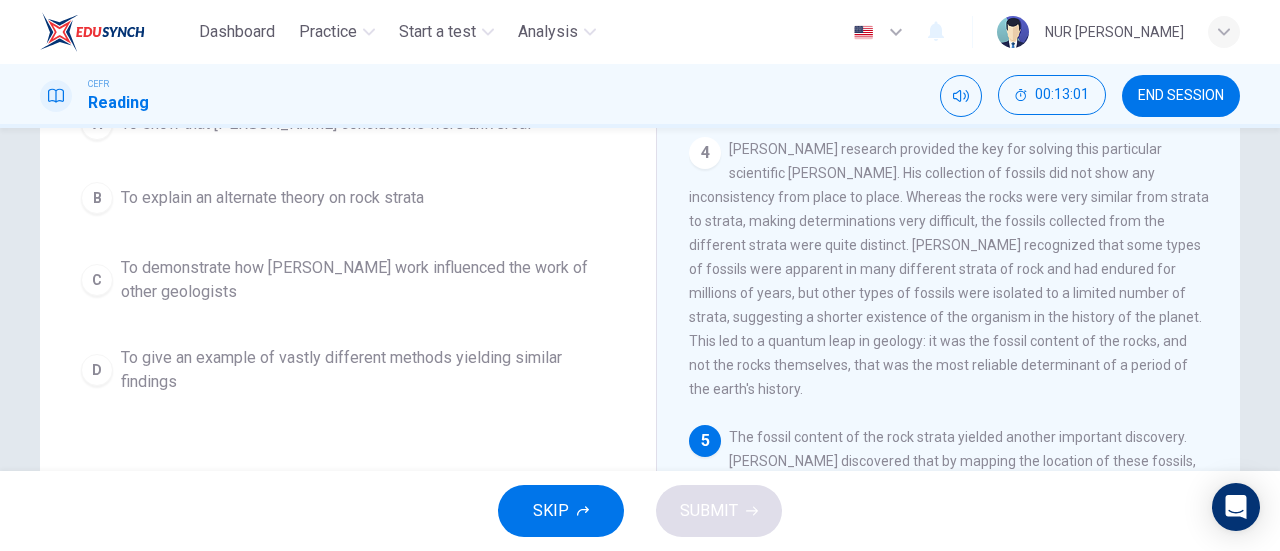 scroll, scrollTop: 256, scrollLeft: 0, axis: vertical 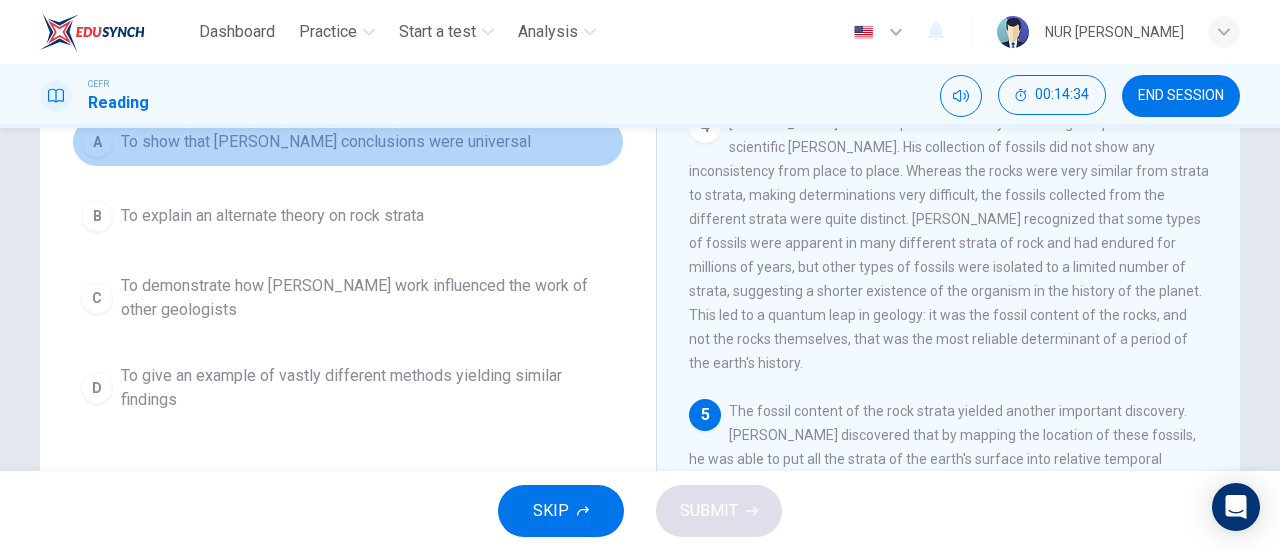 click on "To show that [PERSON_NAME] conclusions were universal" at bounding box center (326, 142) 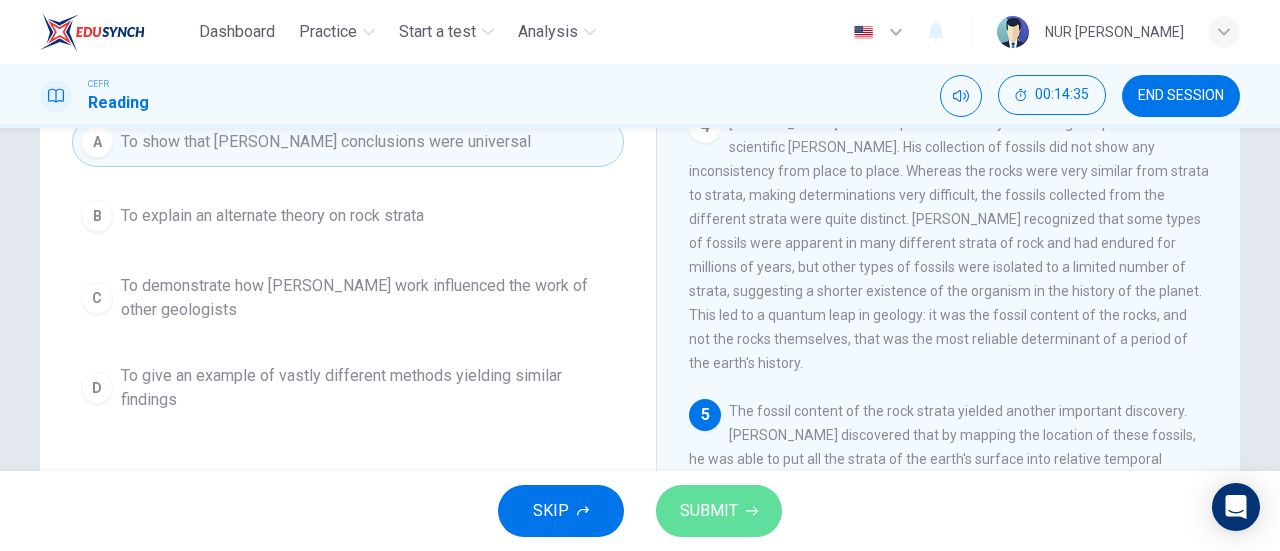 click on "SUBMIT" at bounding box center (719, 511) 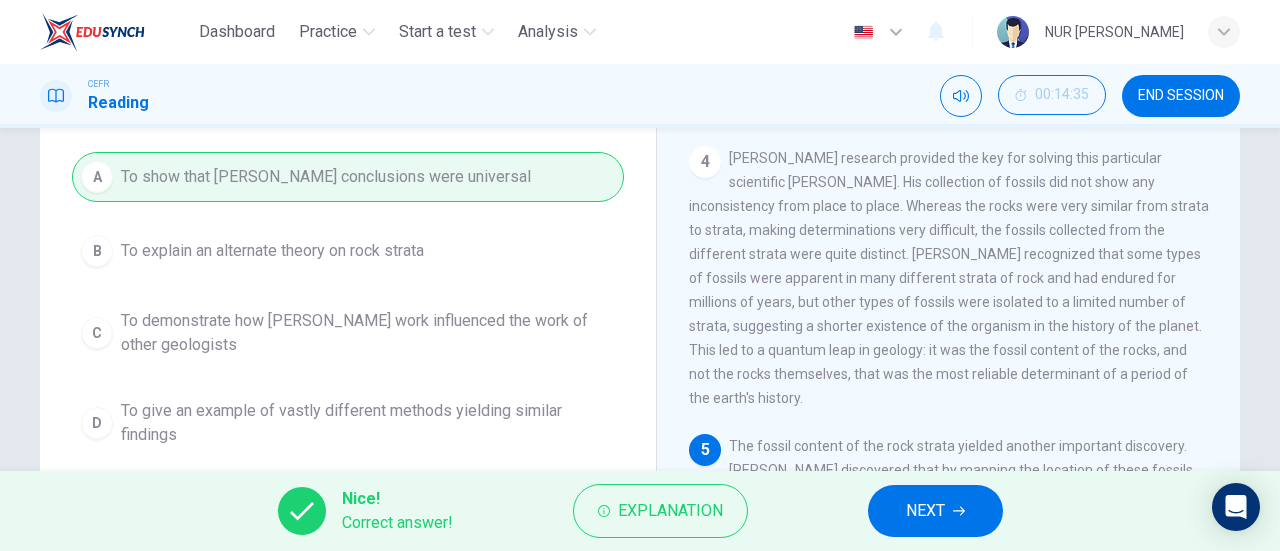 scroll, scrollTop: 174, scrollLeft: 0, axis: vertical 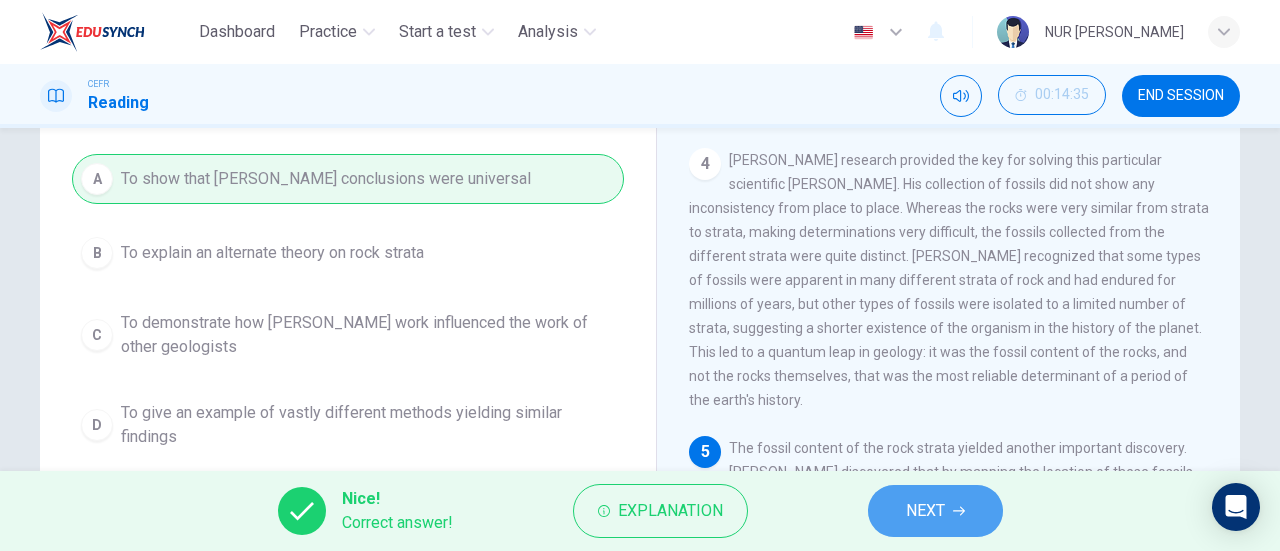 click on "NEXT" at bounding box center (935, 511) 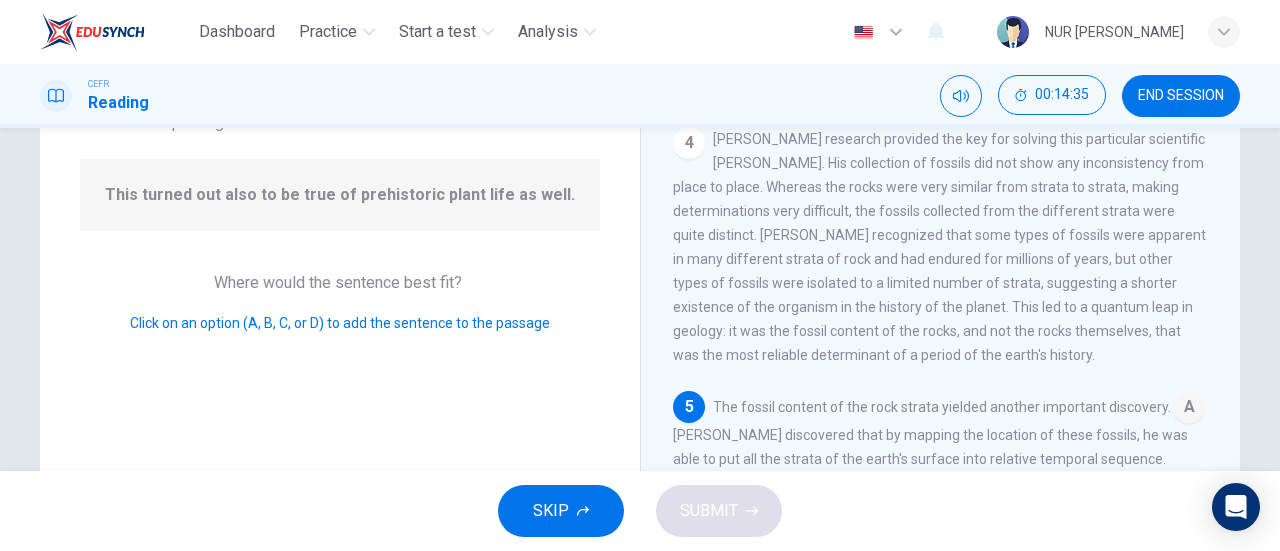 scroll, scrollTop: 901, scrollLeft: 0, axis: vertical 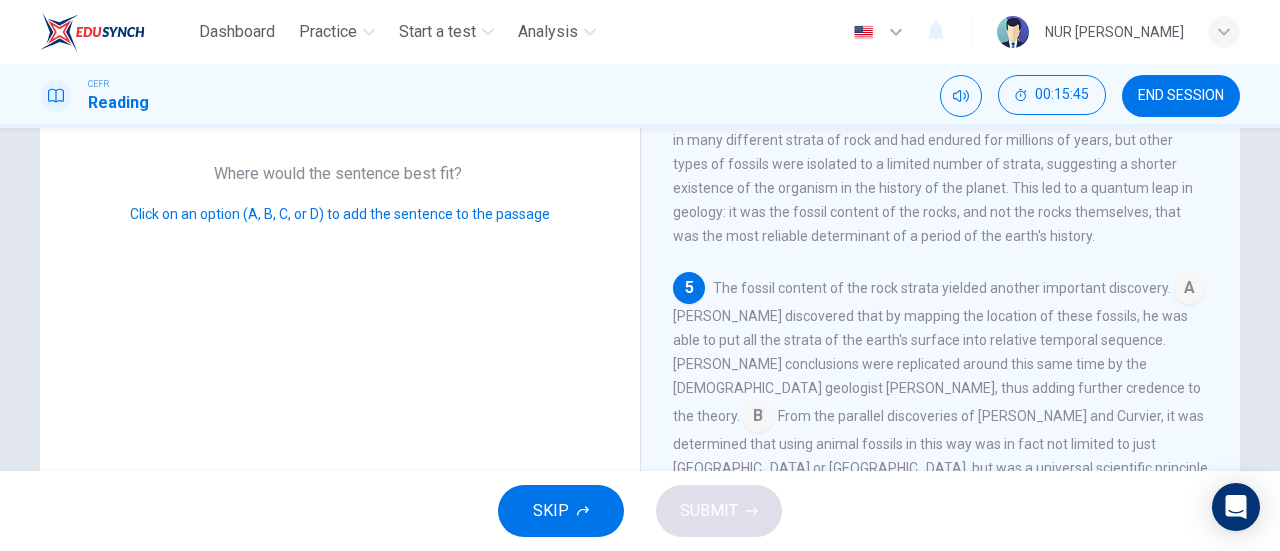 click on "Question 13 Look at the four     that indicate where the following sentence could be added to the passage: This turned out also to be true of prehistoric plant life as well. Where would the sentence best fit?   Click on an option (A, B, C, or D) to add the sentence to the passage [PERSON_NAME] 1 2 3 4 5 The fossil content of the rock strata yielded another important discovery.  A  [PERSON_NAME] discovered that by mapping the location of these fossils, he was able to put all the strata of the earth's surface into relative temporal sequence. [PERSON_NAME] conclusions were replicated around this same time by the [DEMOGRAPHIC_DATA] geologist [PERSON_NAME], thus adding further credence to the theory.  B  From the parallel discoveries of [PERSON_NAME] and [PERSON_NAME], it was determined that using animal fossils in this way was in fact not limited to just [GEOGRAPHIC_DATA] or [GEOGRAPHIC_DATA], but was a universal scientific principle that could be put to use anywhere on the planet.  C D" at bounding box center (640, 232) 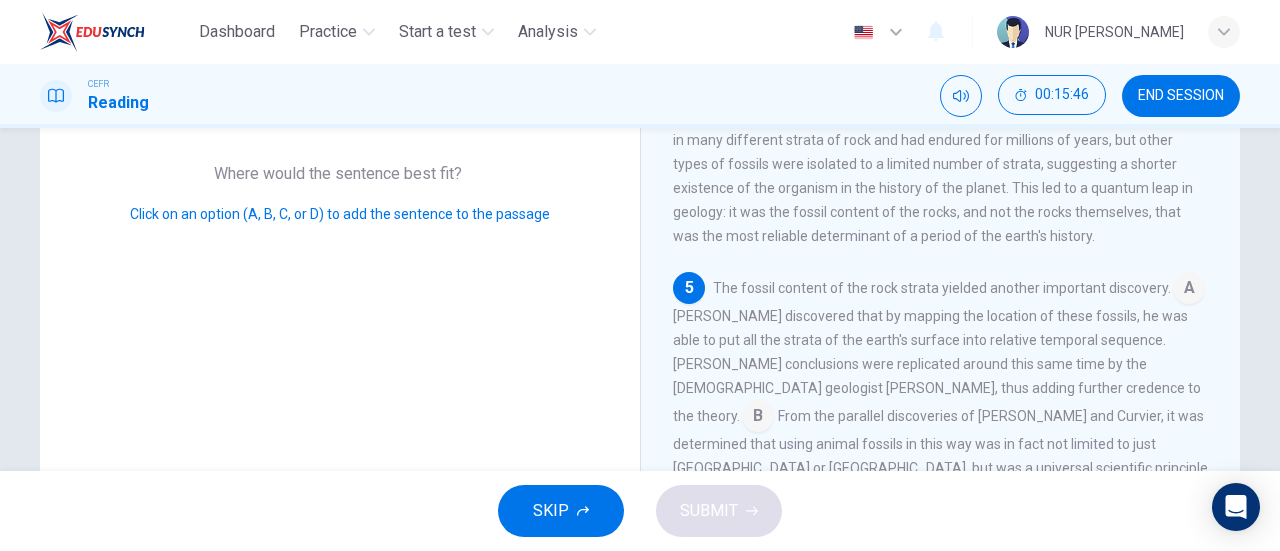 click on "Question 13 Look at the four     that indicate where the following sentence could be added to the passage: This turned out also to be true of prehistoric plant life as well. Where would the sentence best fit?   Click on an option (A, B, C, or D) to add the sentence to the passage [PERSON_NAME] 1 2 3 4 5 The fossil content of the rock strata yielded another important discovery.  A  [PERSON_NAME] discovered that by mapping the location of these fossils, he was able to put all the strata of the earth's surface into relative temporal sequence. [PERSON_NAME] conclusions were replicated around this same time by the [DEMOGRAPHIC_DATA] geologist [PERSON_NAME], thus adding further credence to the theory.  B  From the parallel discoveries of [PERSON_NAME] and [PERSON_NAME], it was determined that using animal fossils in this way was in fact not limited to just [GEOGRAPHIC_DATA] or [GEOGRAPHIC_DATA], but was a universal scientific principle that could be put to use anywhere on the planet.  C D" at bounding box center (640, 232) 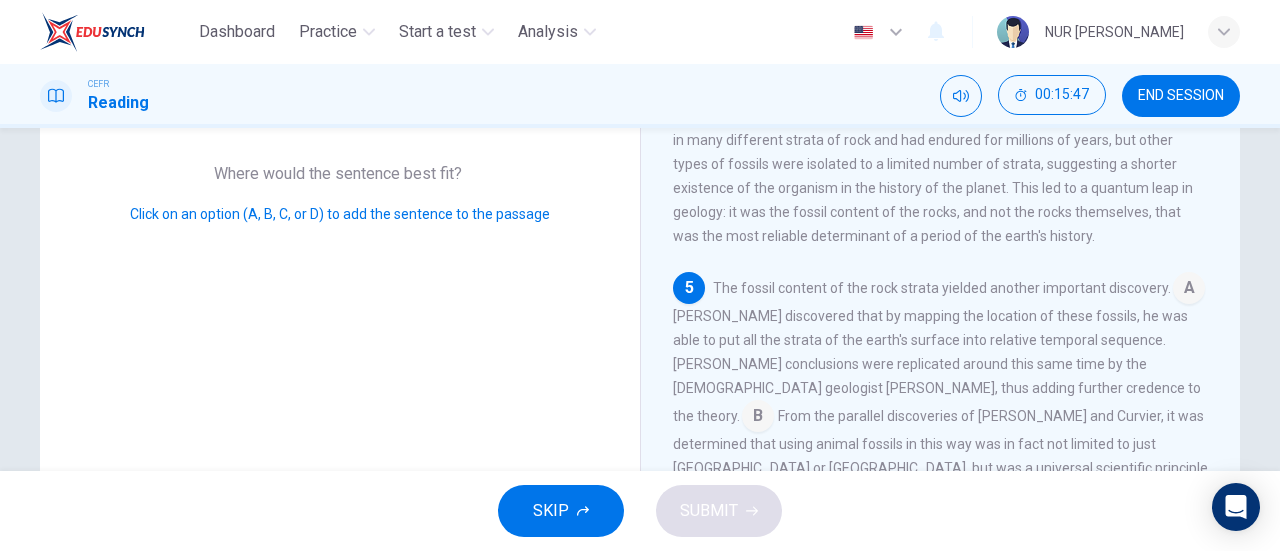 click at bounding box center (1036, 530) 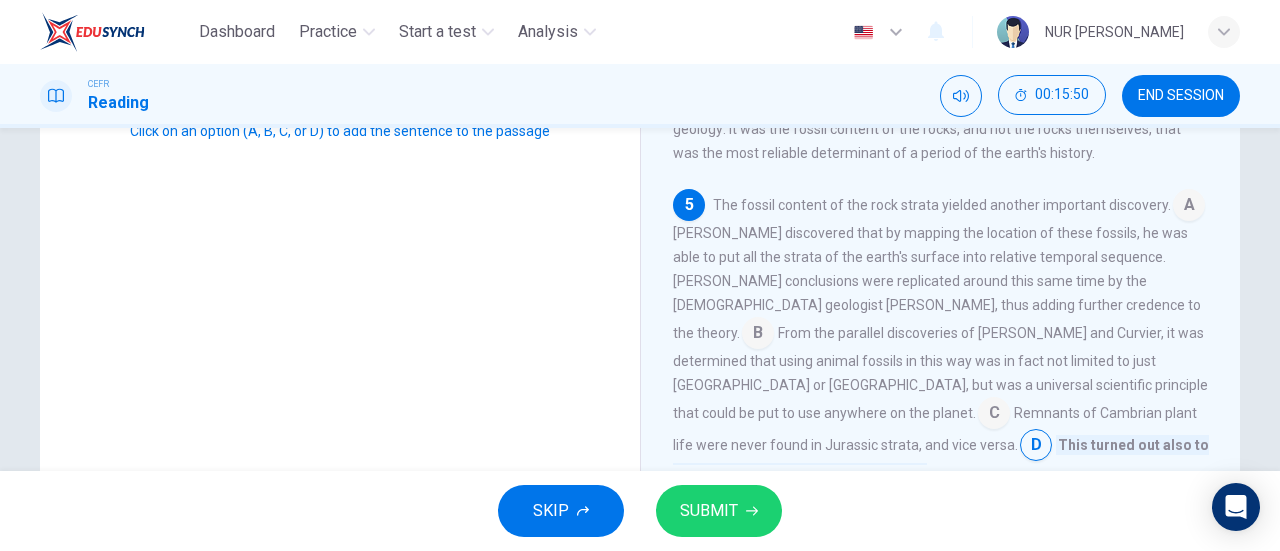 scroll, scrollTop: 370, scrollLeft: 0, axis: vertical 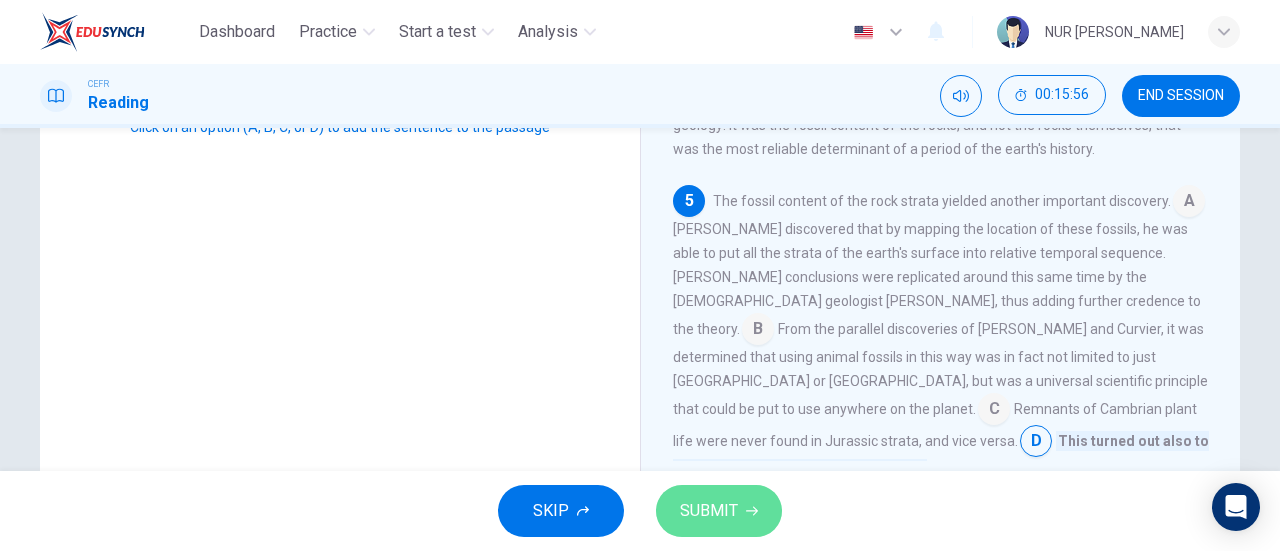 click on "SUBMIT" at bounding box center [709, 511] 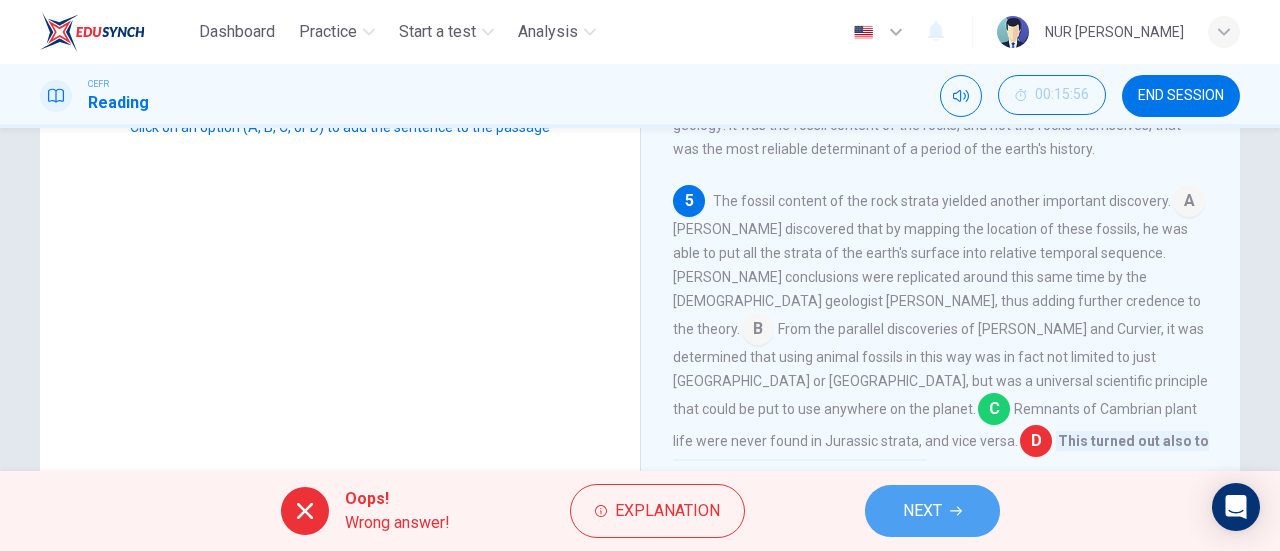 click on "NEXT" at bounding box center (922, 511) 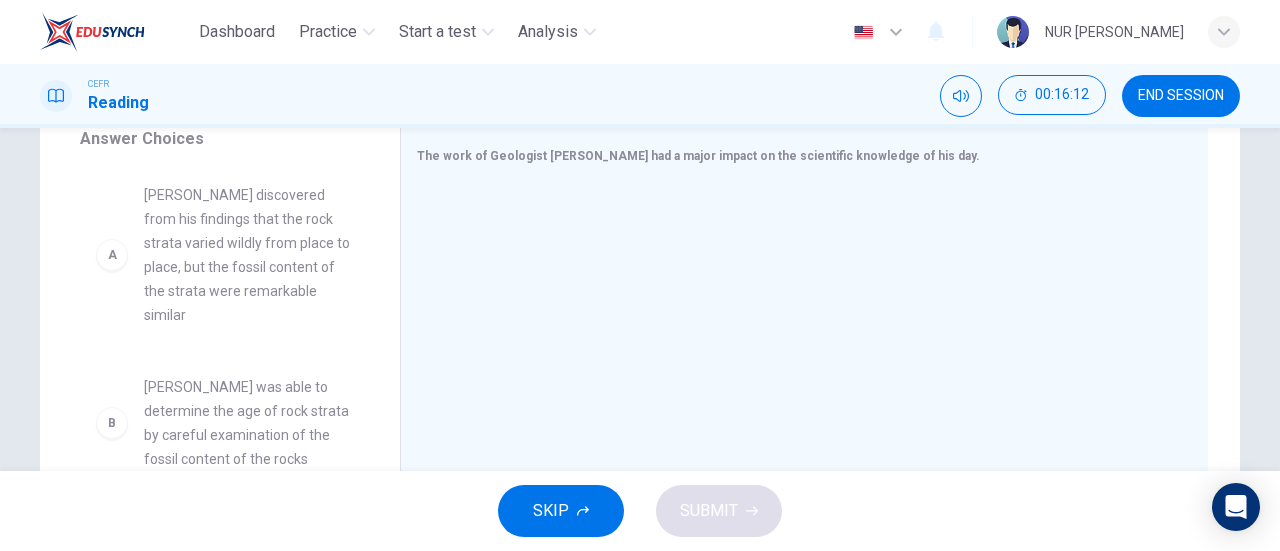 scroll, scrollTop: 348, scrollLeft: 0, axis: vertical 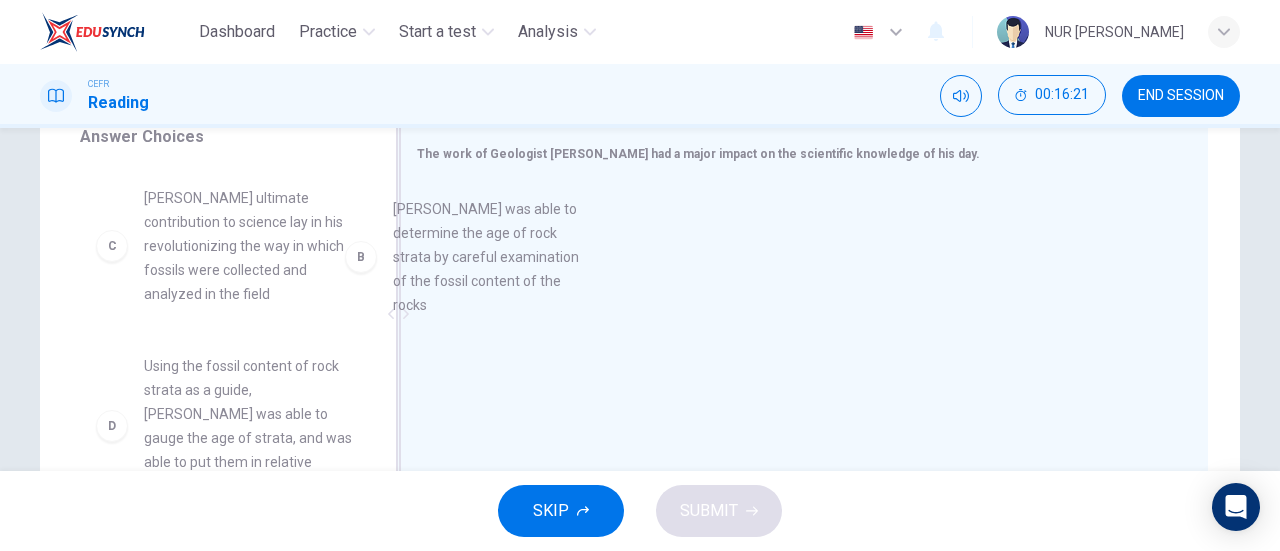 drag, startPoint x: 273, startPoint y: 248, endPoint x: 535, endPoint y: 261, distance: 262.32233 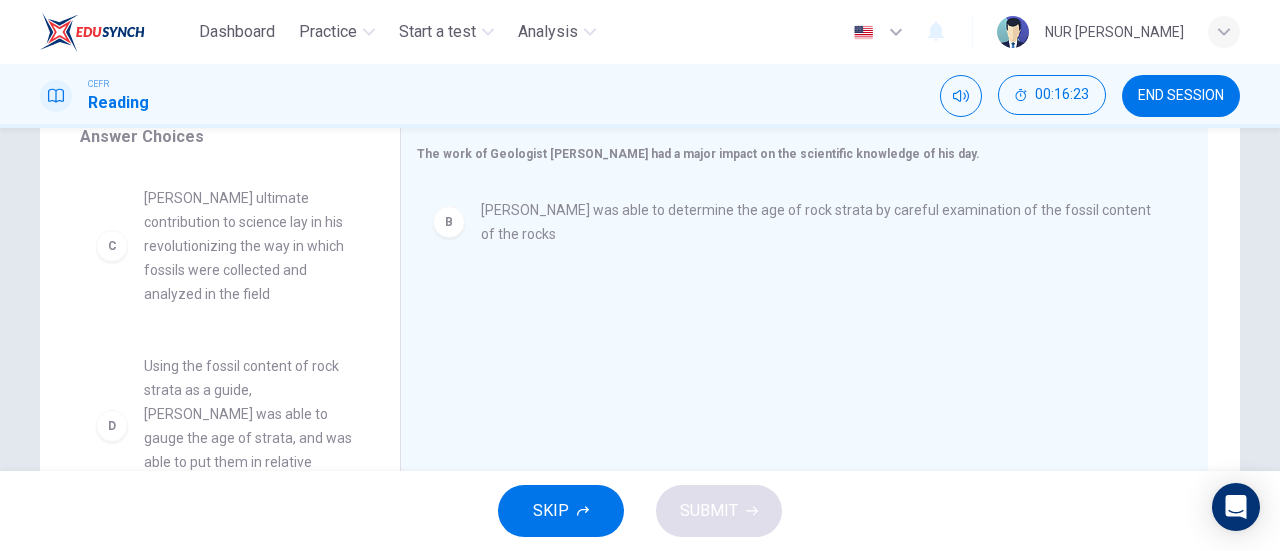 scroll, scrollTop: 540, scrollLeft: 0, axis: vertical 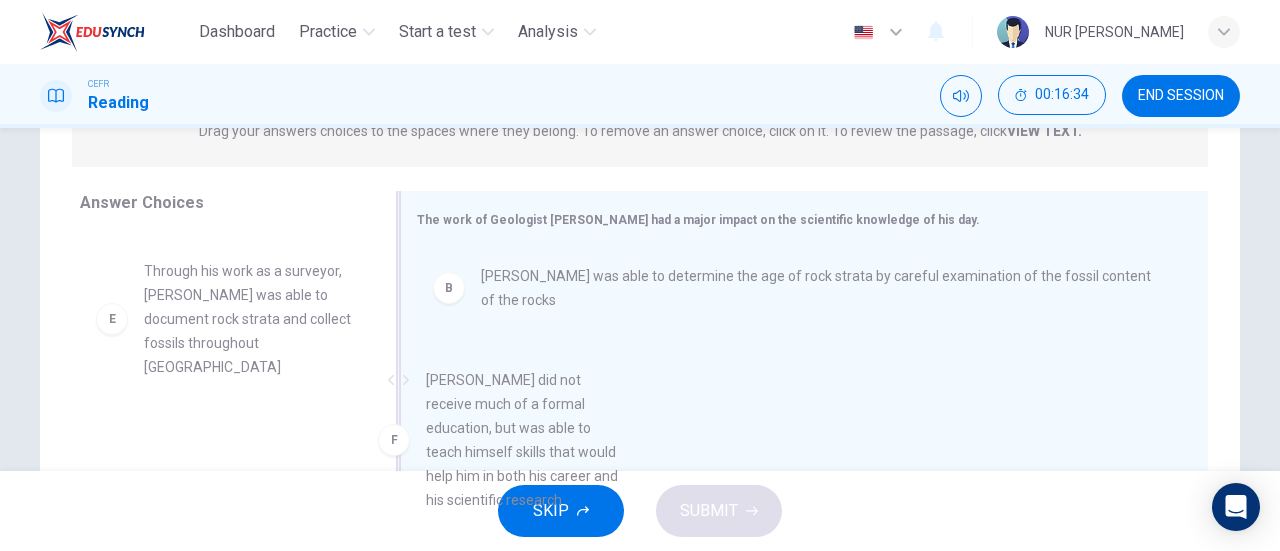 drag, startPoint x: 294, startPoint y: 414, endPoint x: 620, endPoint y: 395, distance: 326.55322 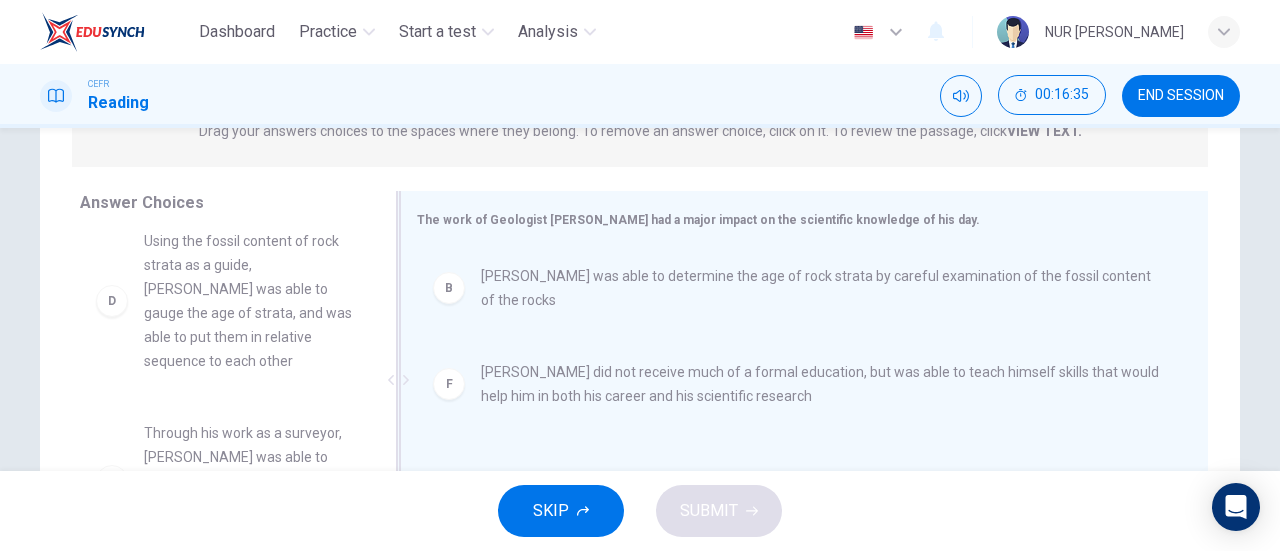 scroll, scrollTop: 348, scrollLeft: 0, axis: vertical 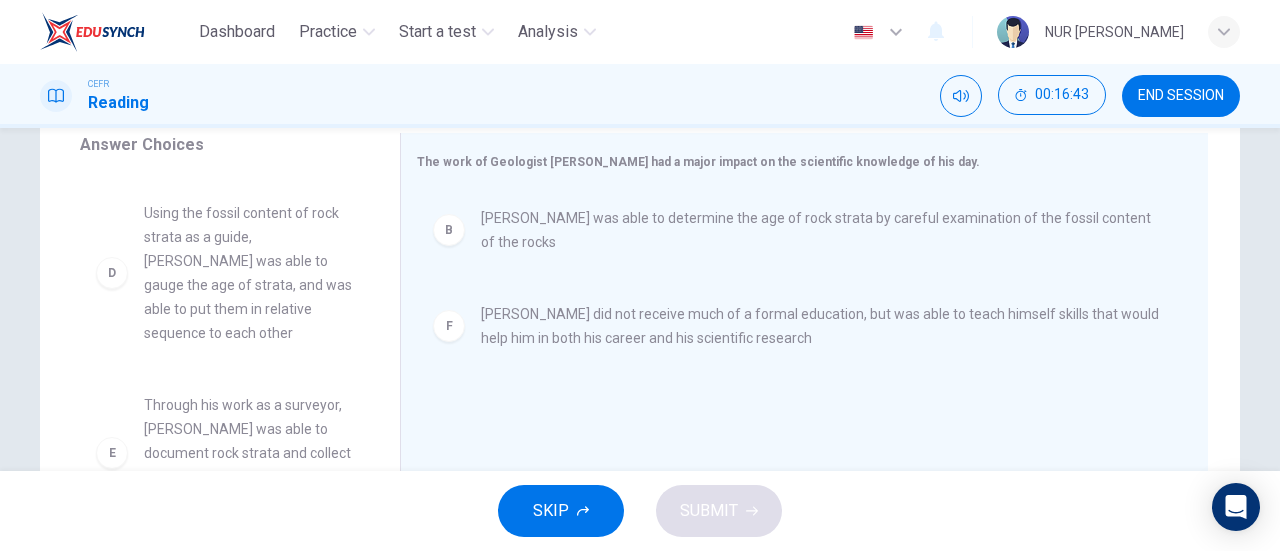 drag, startPoint x: 364, startPoint y: 367, endPoint x: 364, endPoint y: 353, distance: 14 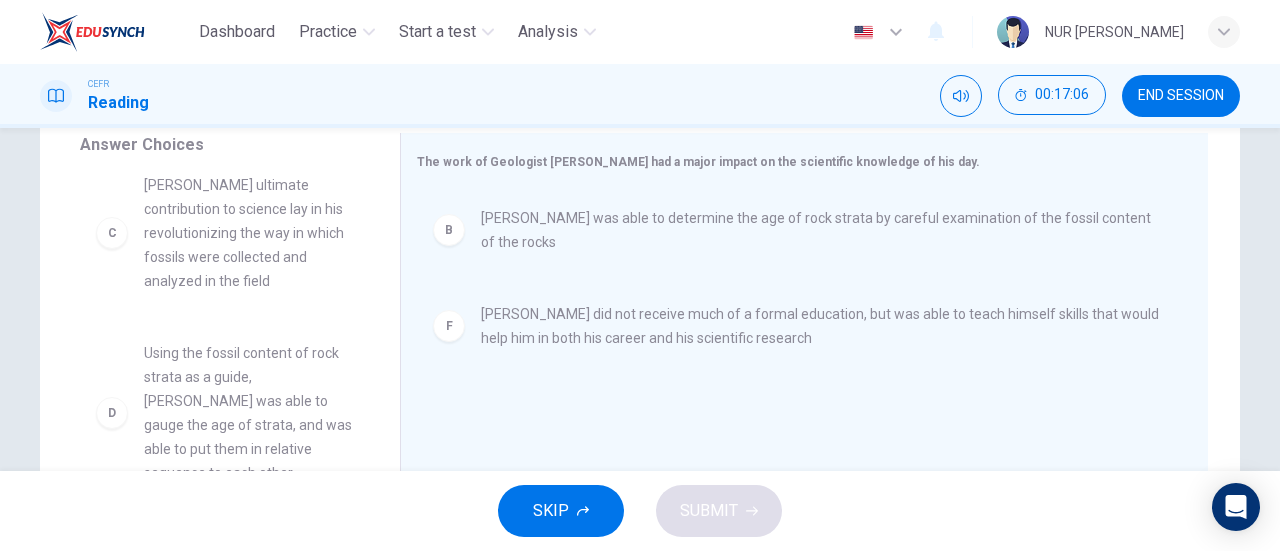 scroll, scrollTop: 210, scrollLeft: 0, axis: vertical 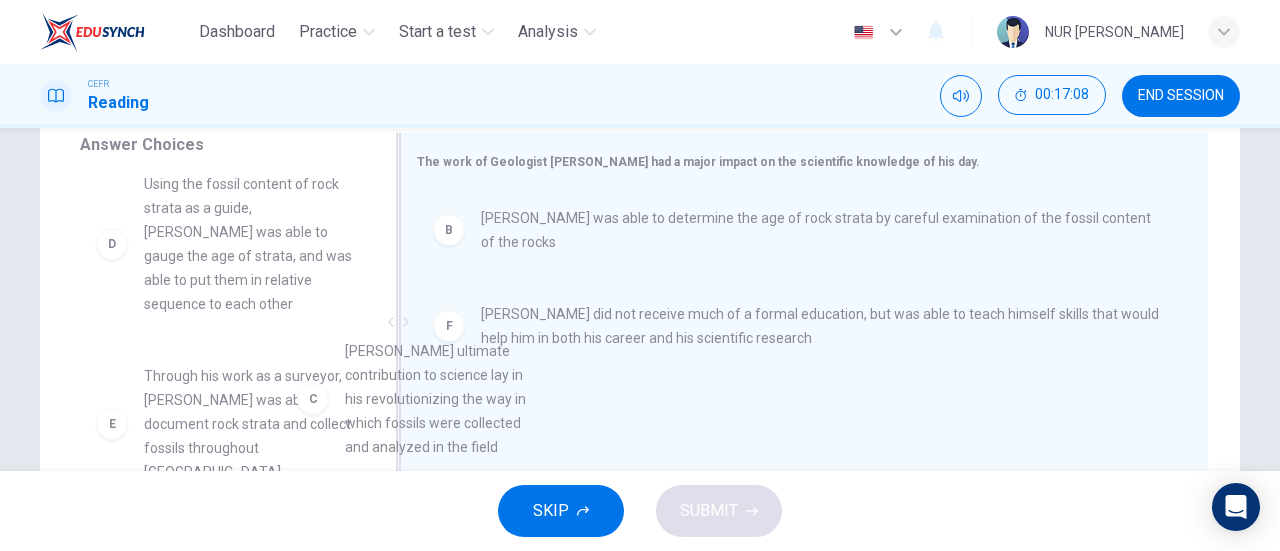 drag, startPoint x: 314, startPoint y: 230, endPoint x: 603, endPoint y: 452, distance: 364.4242 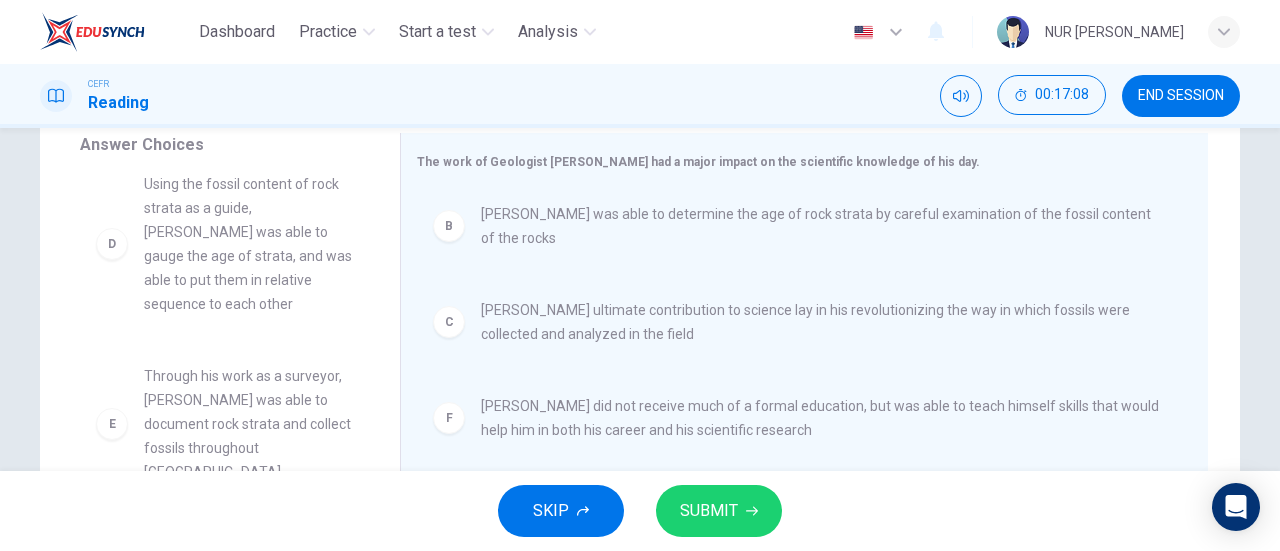 scroll, scrollTop: 0, scrollLeft: 0, axis: both 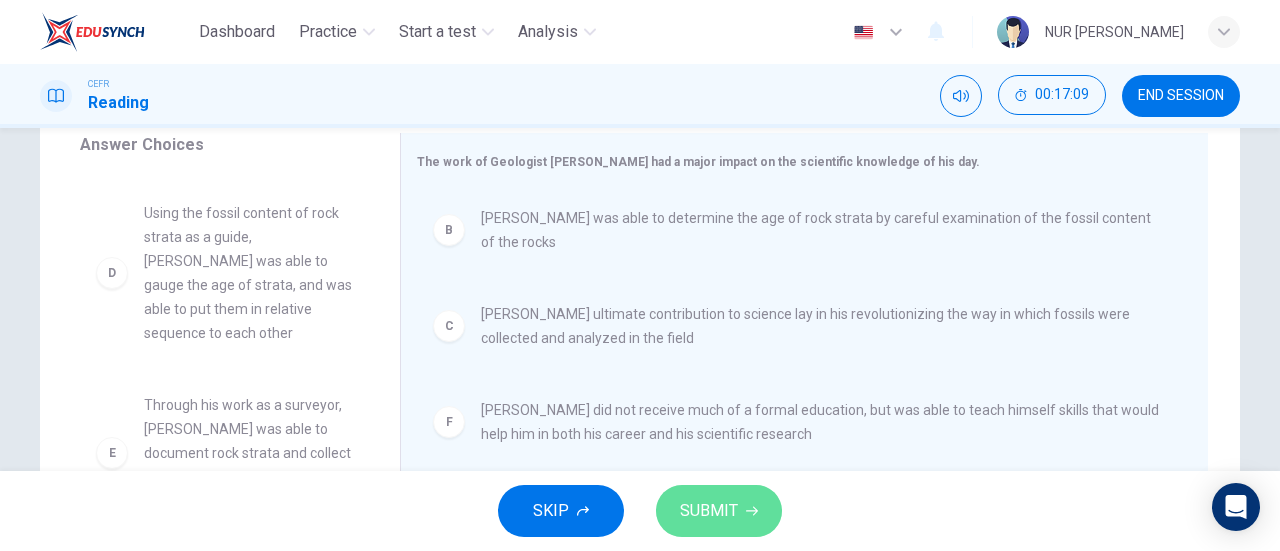 click on "SUBMIT" at bounding box center (709, 511) 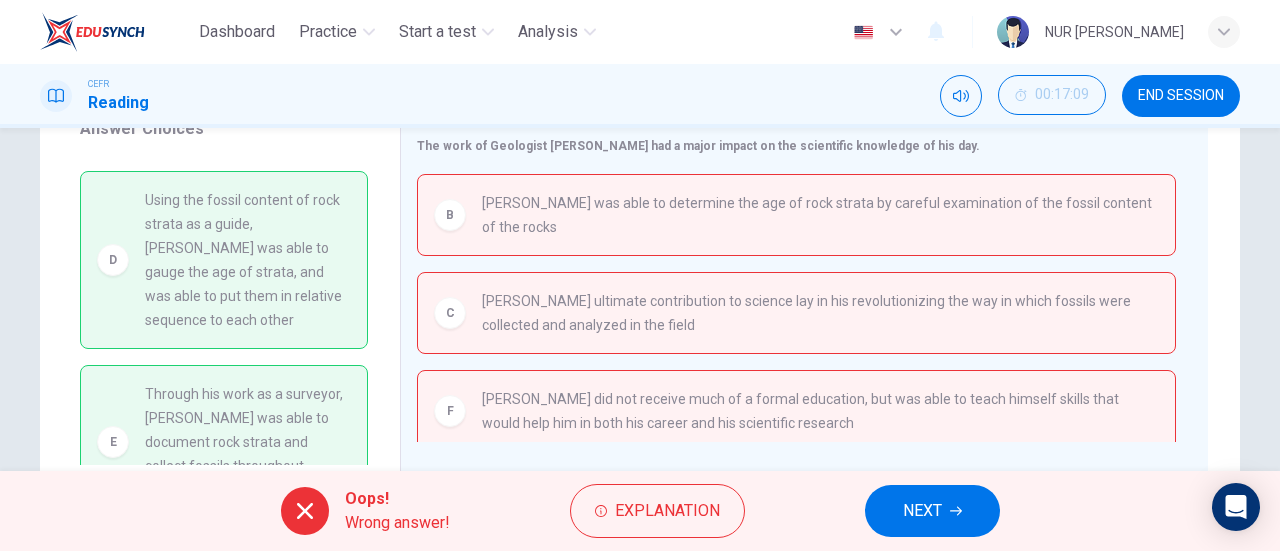 scroll, scrollTop: 358, scrollLeft: 0, axis: vertical 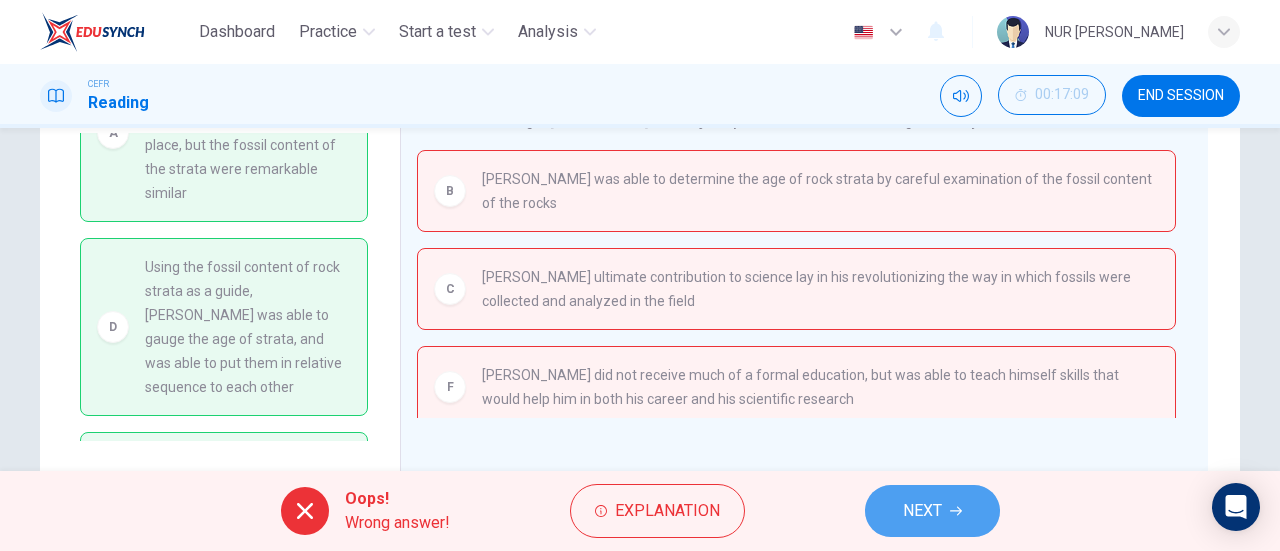 click on "NEXT" at bounding box center (932, 511) 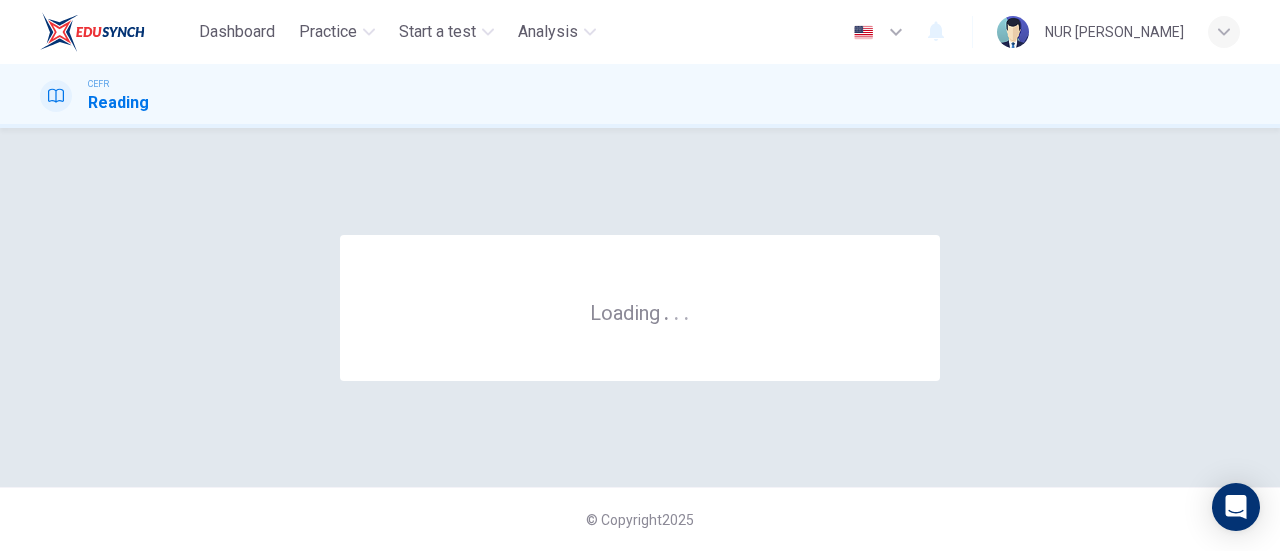 scroll, scrollTop: 0, scrollLeft: 0, axis: both 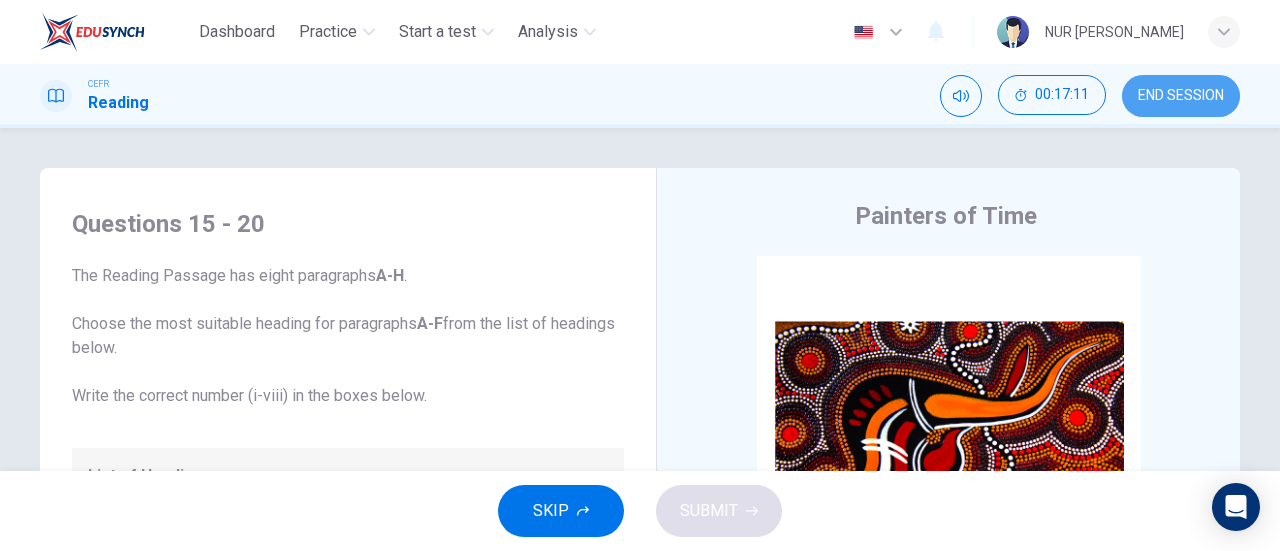 click on "END SESSION" at bounding box center (1181, 96) 